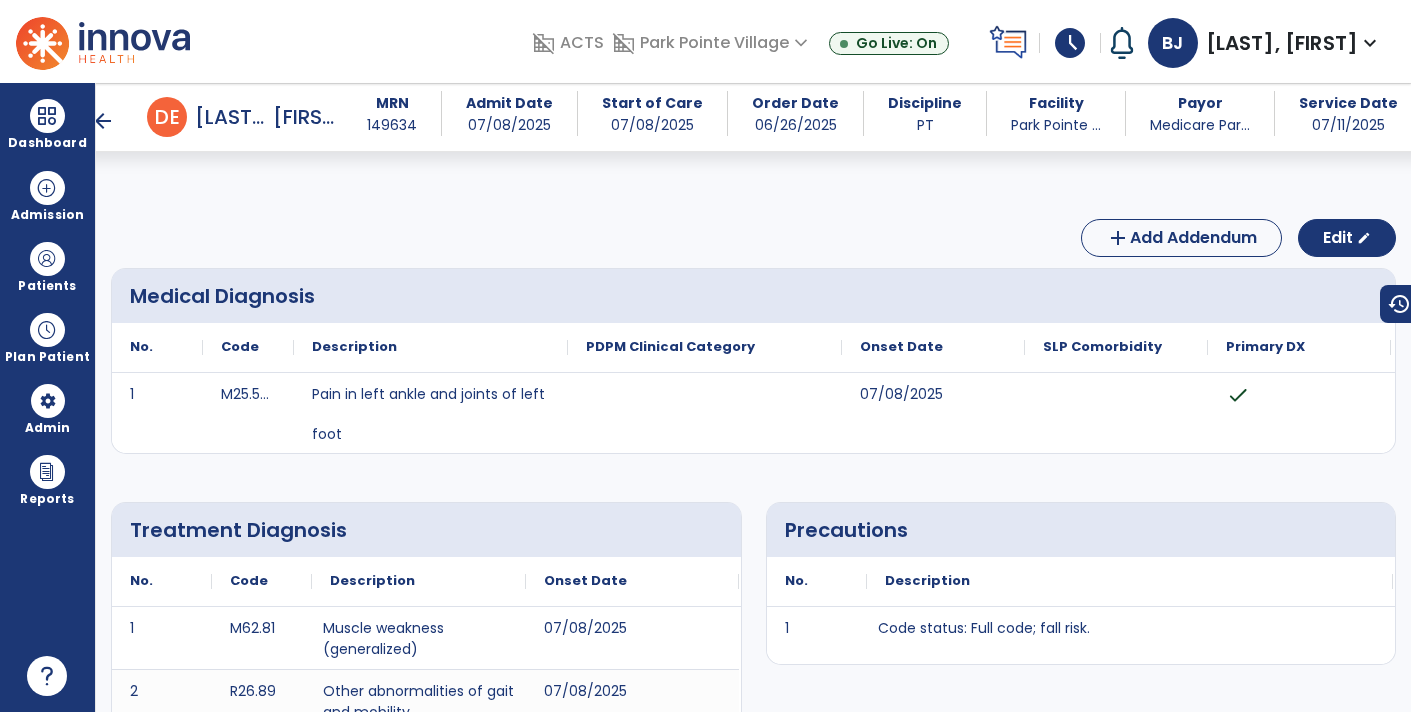 scroll, scrollTop: 0, scrollLeft: 0, axis: both 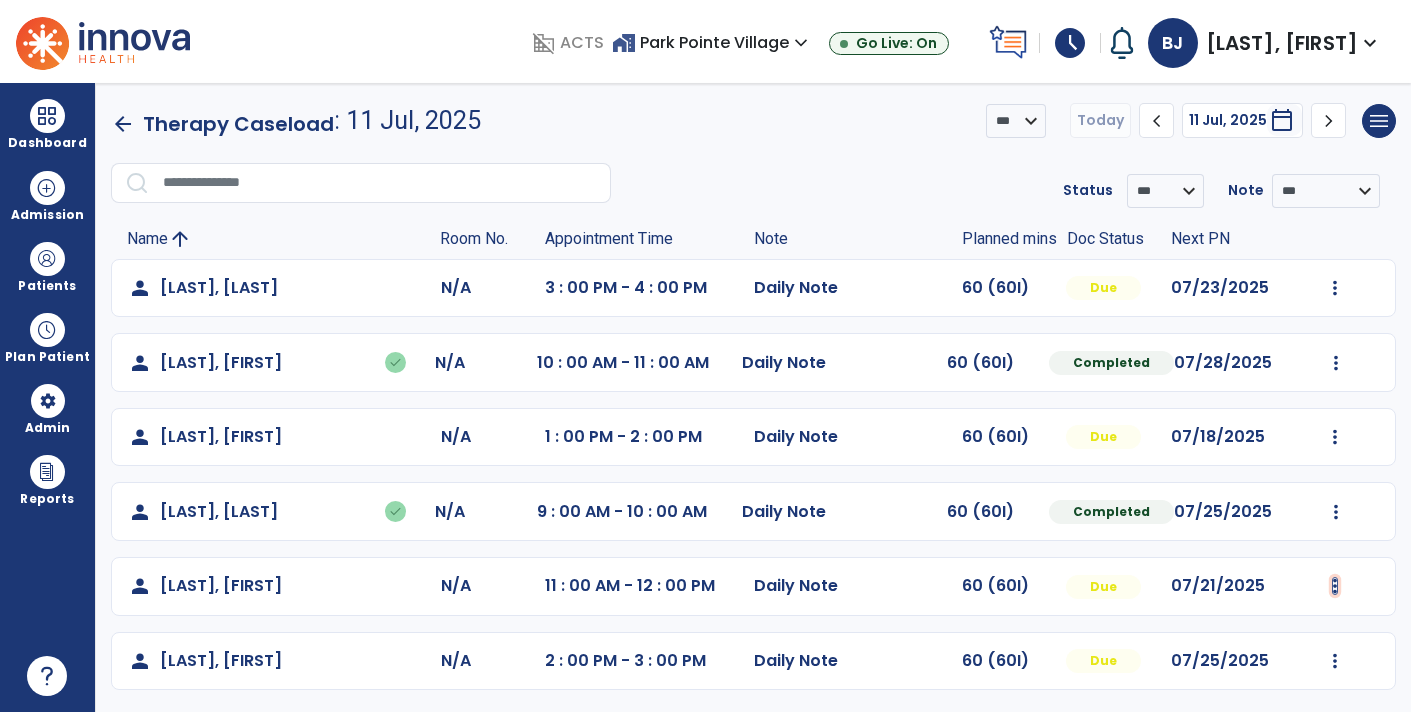 click at bounding box center [1335, 288] 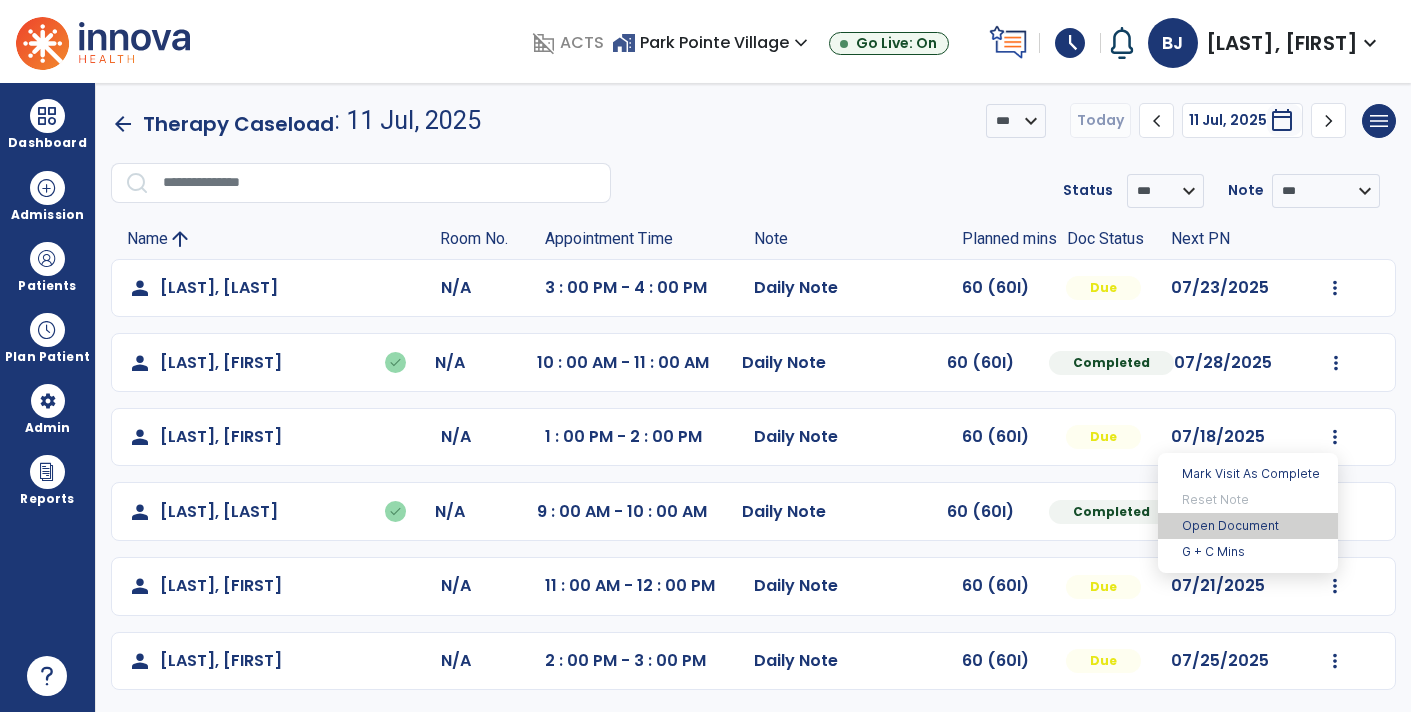 click on "Open Document" at bounding box center [1248, 526] 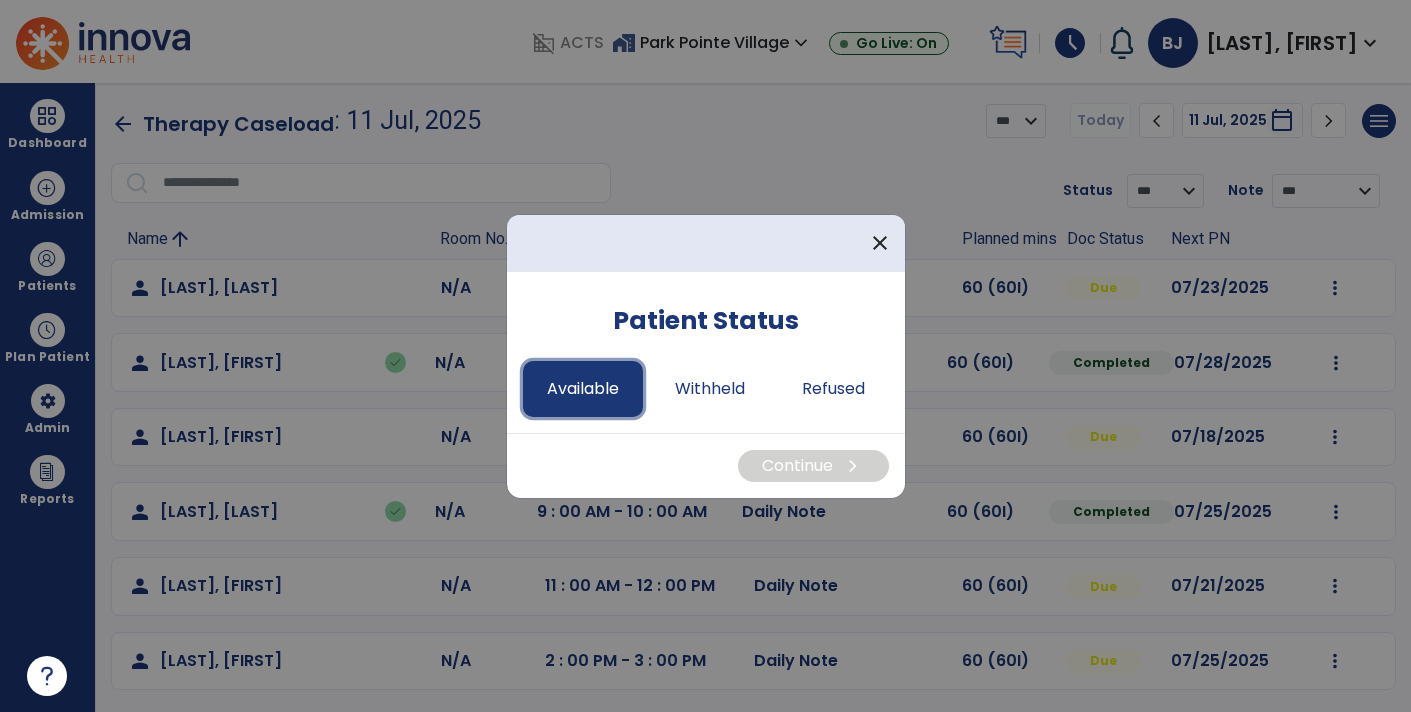 click on "Available" at bounding box center [583, 389] 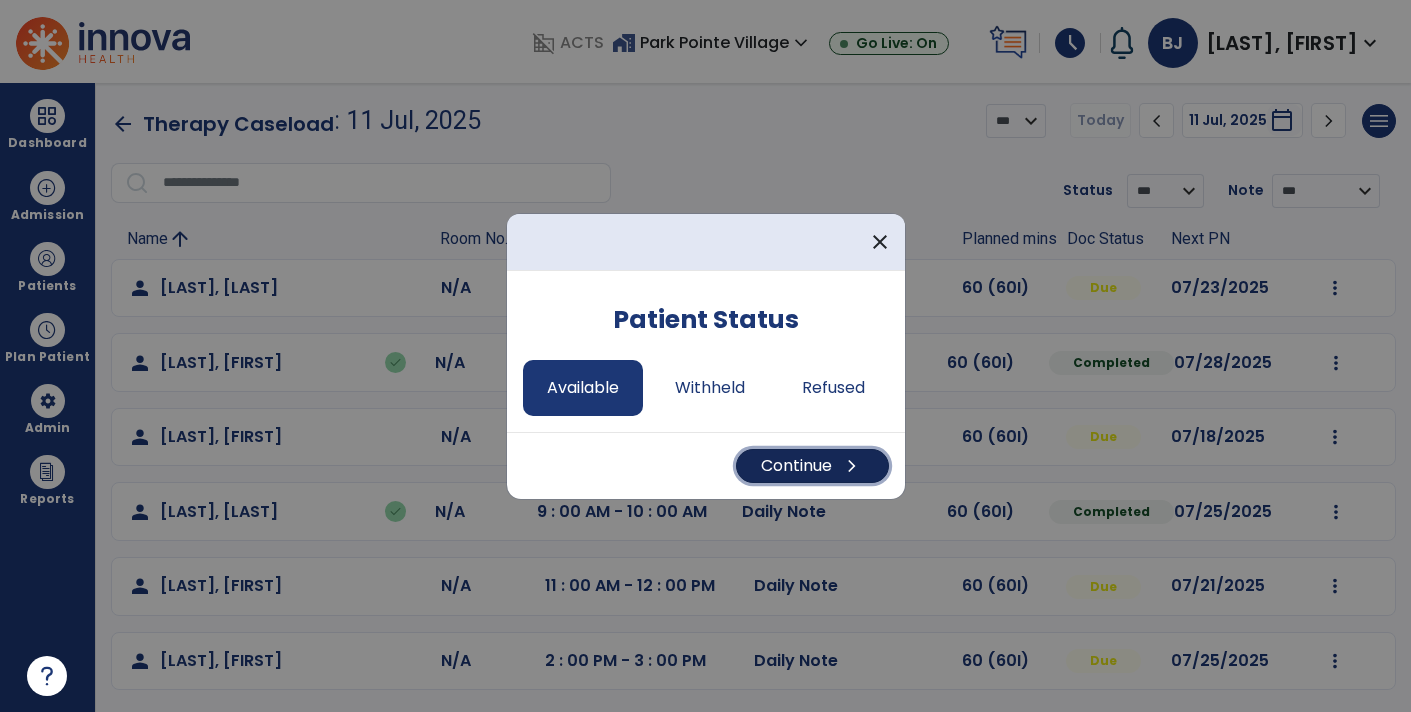 click on "Continue   chevron_right" at bounding box center [812, 466] 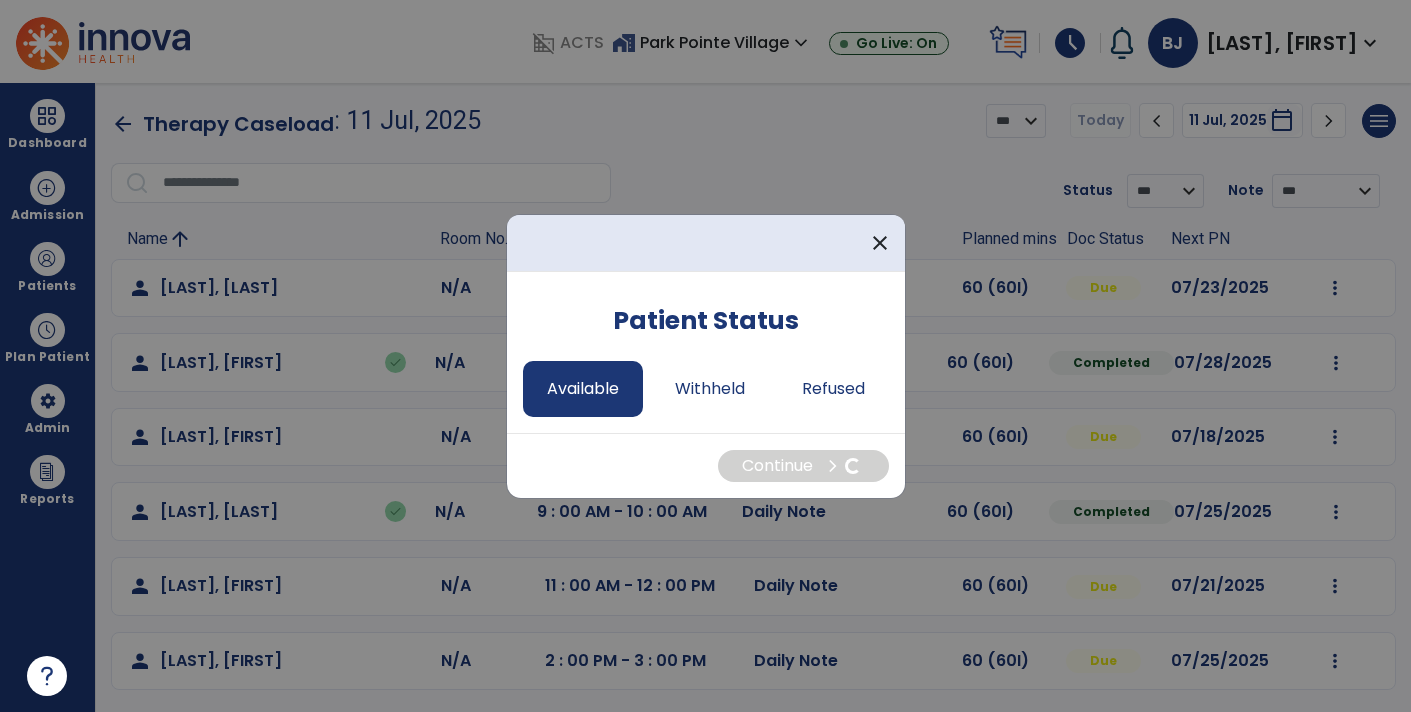 select on "*" 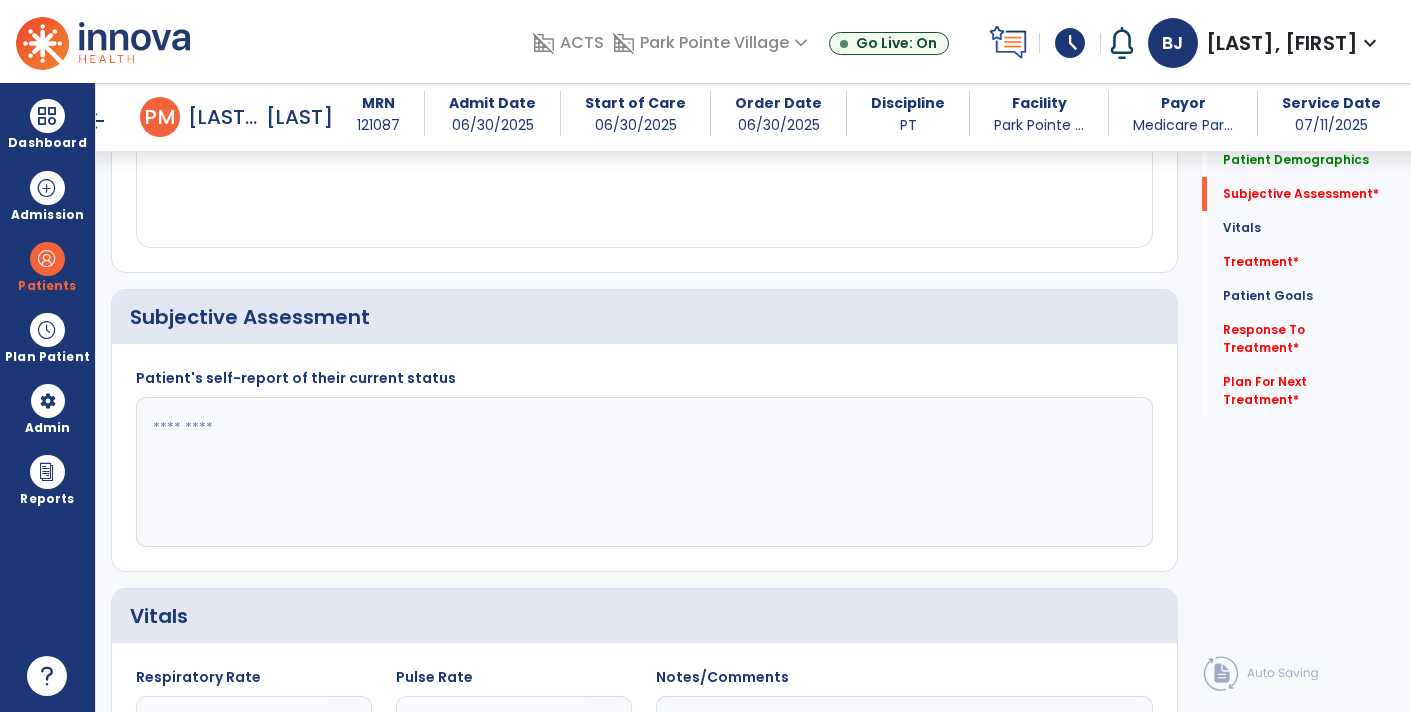 scroll, scrollTop: 429, scrollLeft: 0, axis: vertical 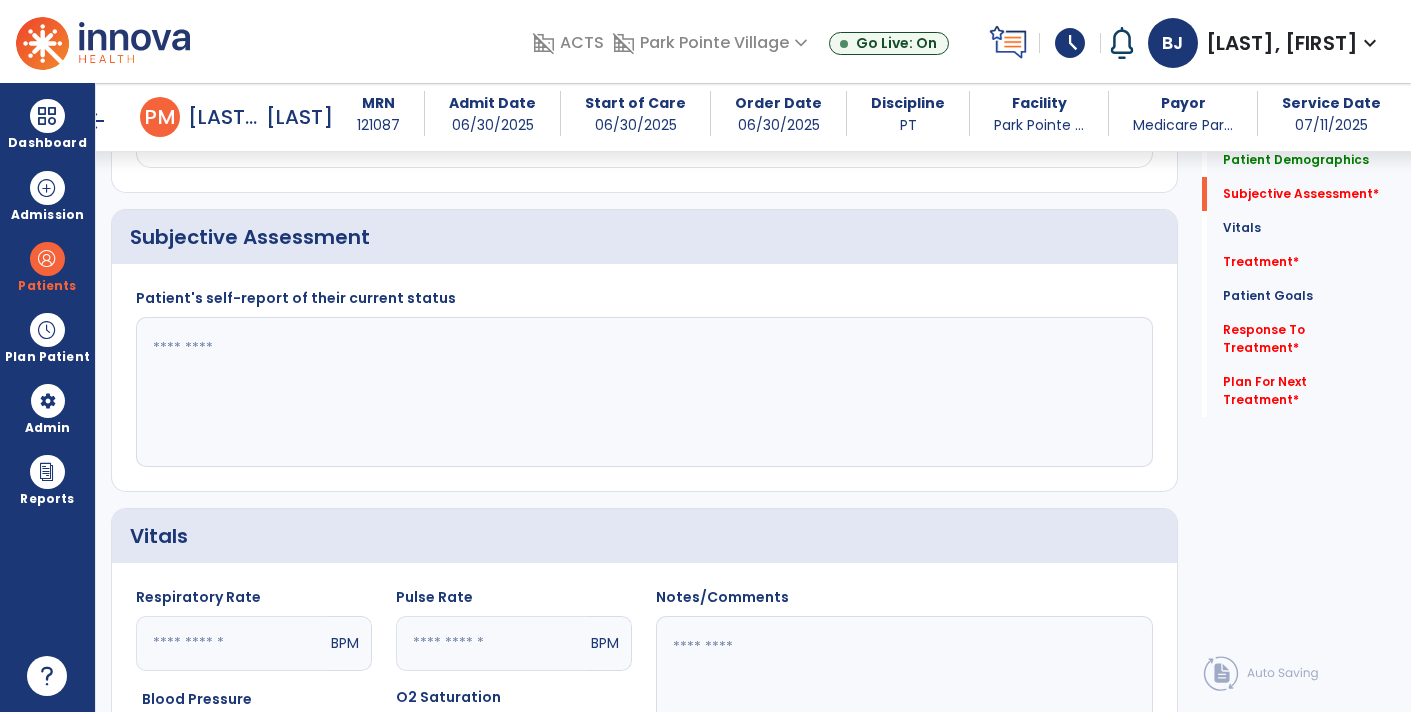 click 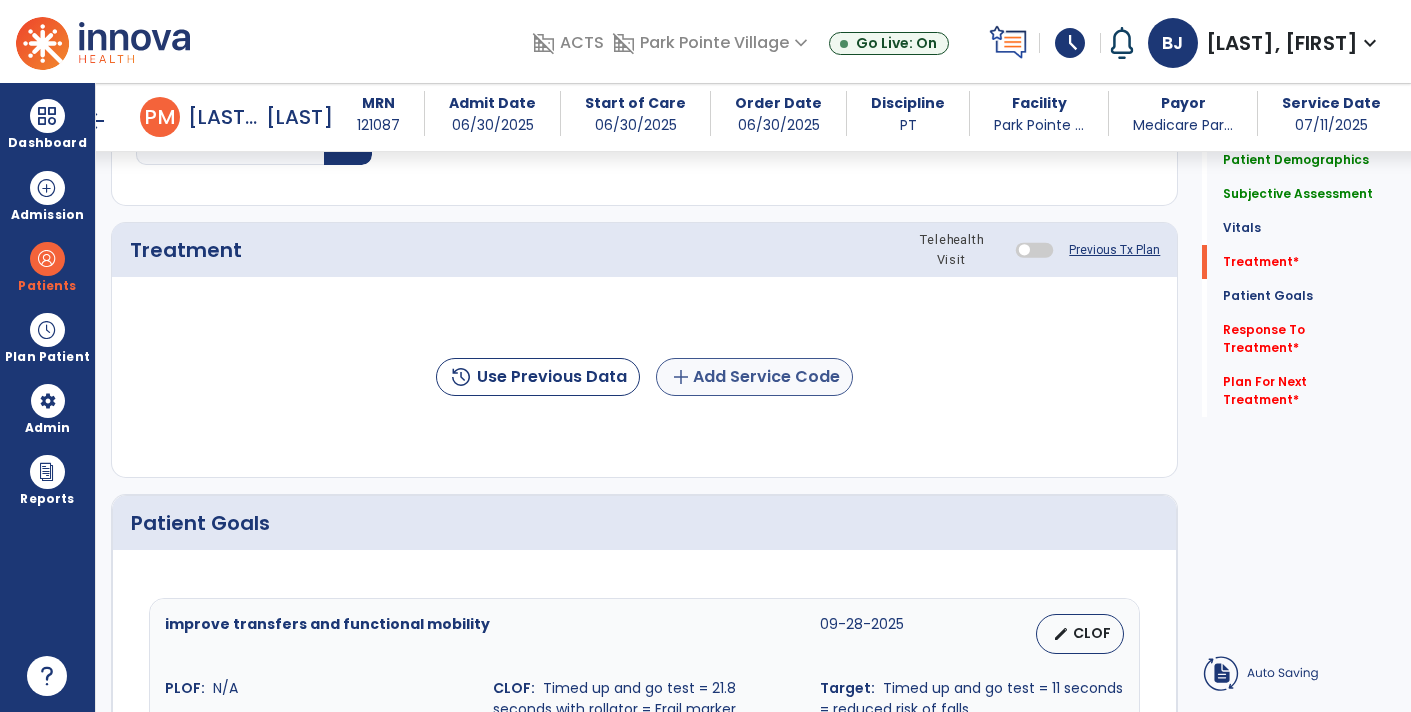 type on "**********" 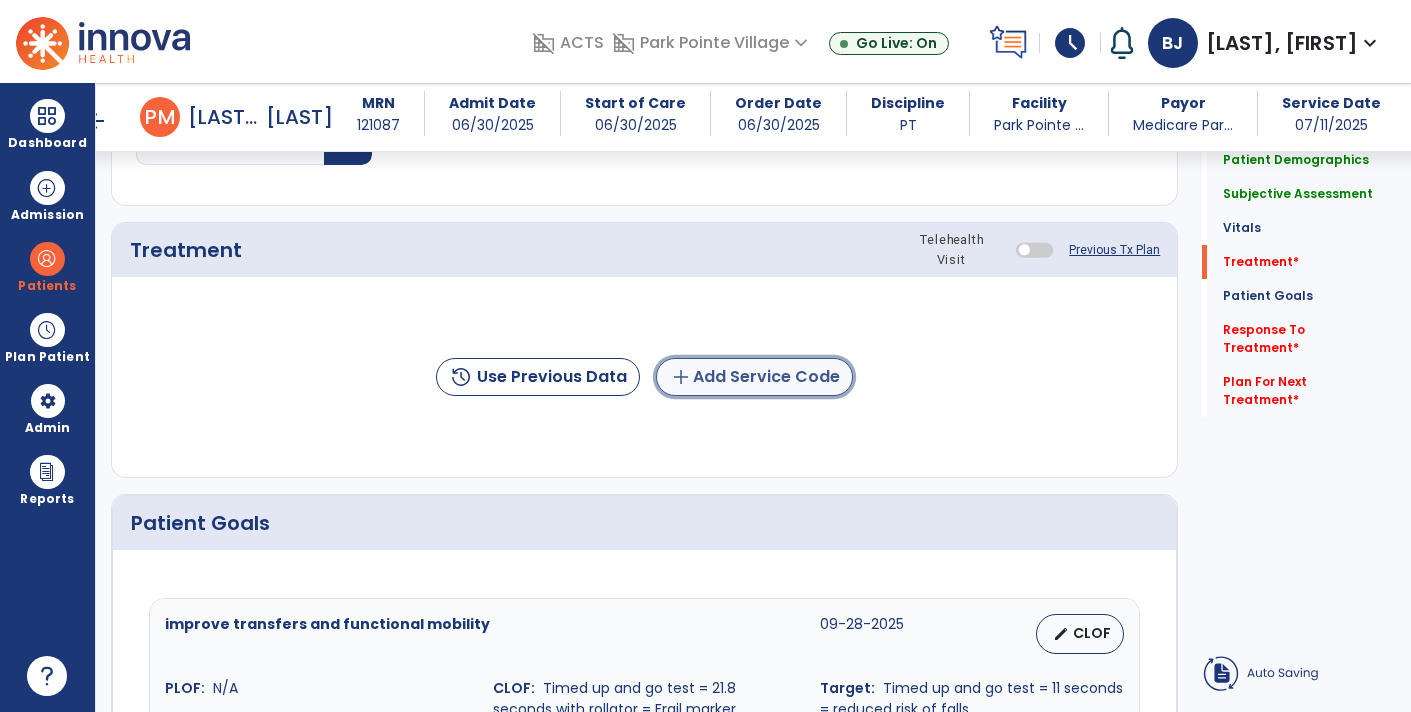 click on "add  Add Service Code" 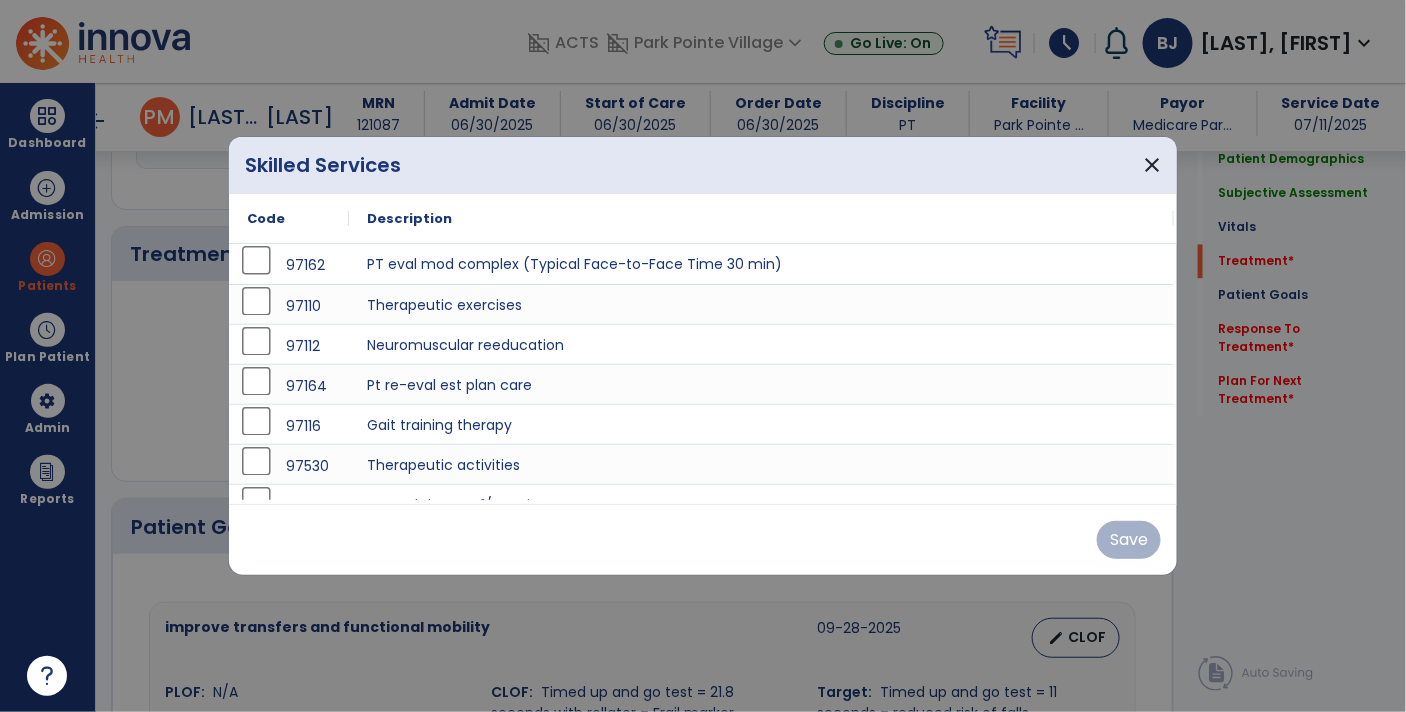 scroll, scrollTop: 1137, scrollLeft: 0, axis: vertical 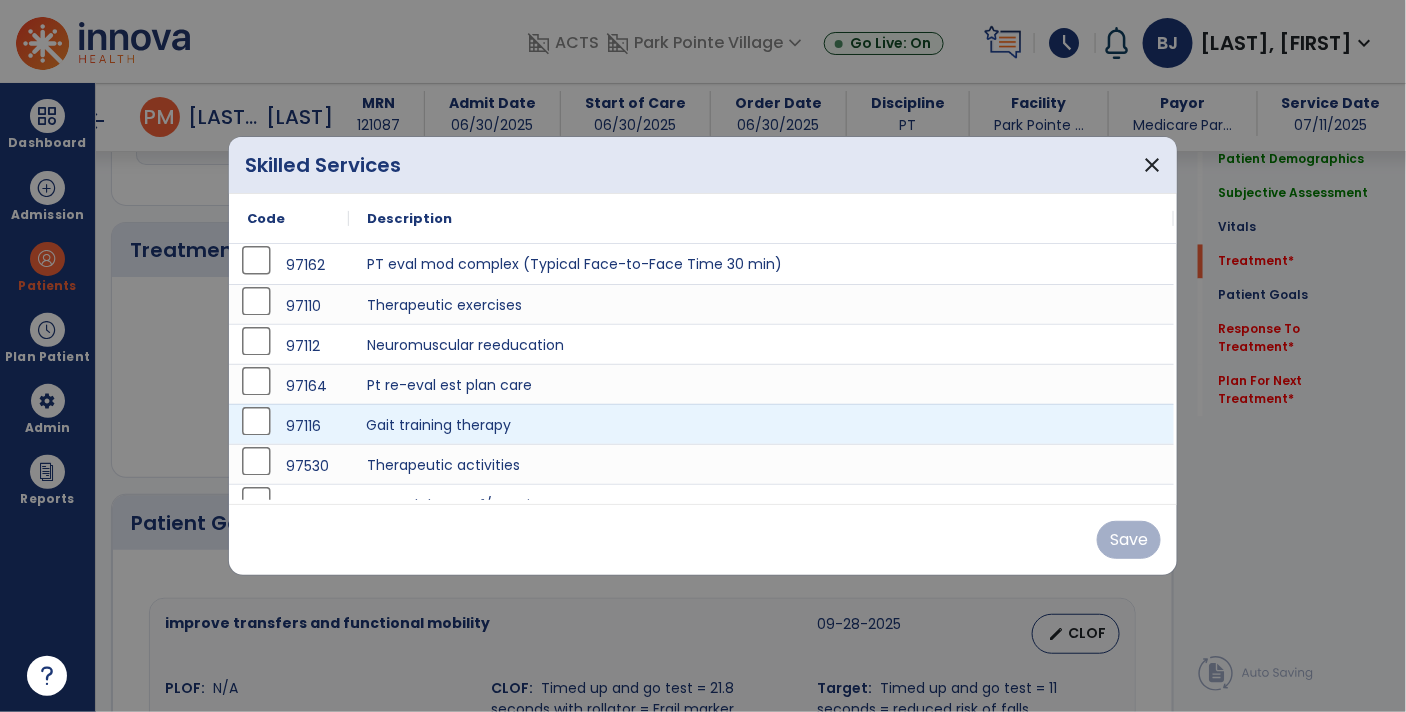 click on "Gait training therapy" at bounding box center (761, 424) 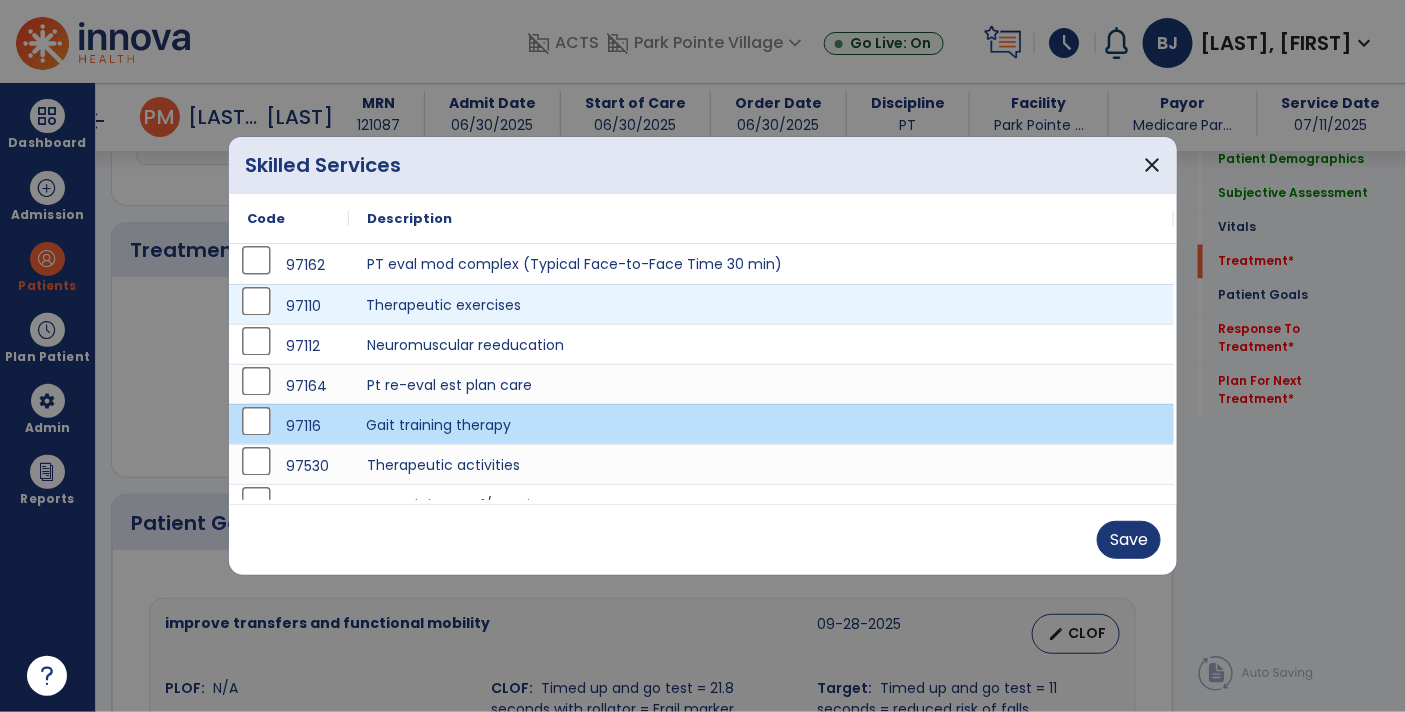 click on "Therapeutic exercises" at bounding box center [761, 304] 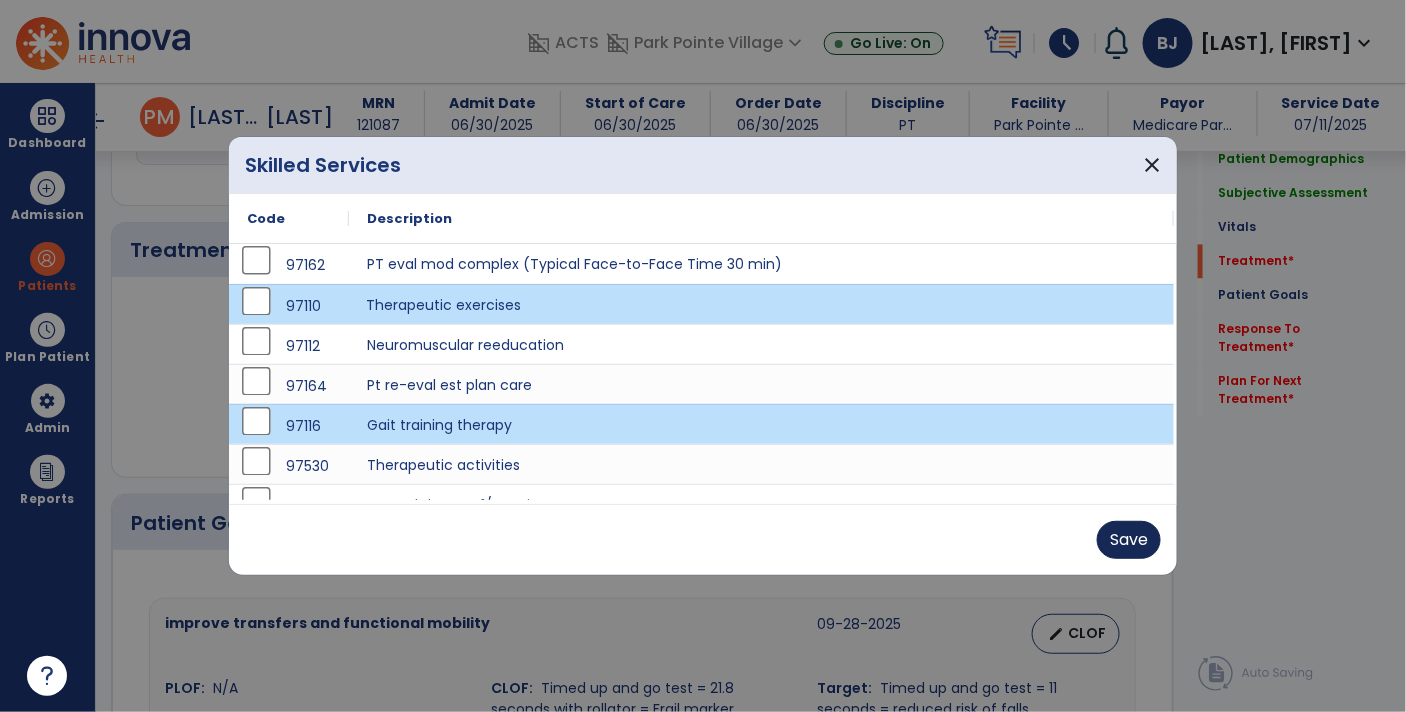 click on "Save" at bounding box center (1129, 540) 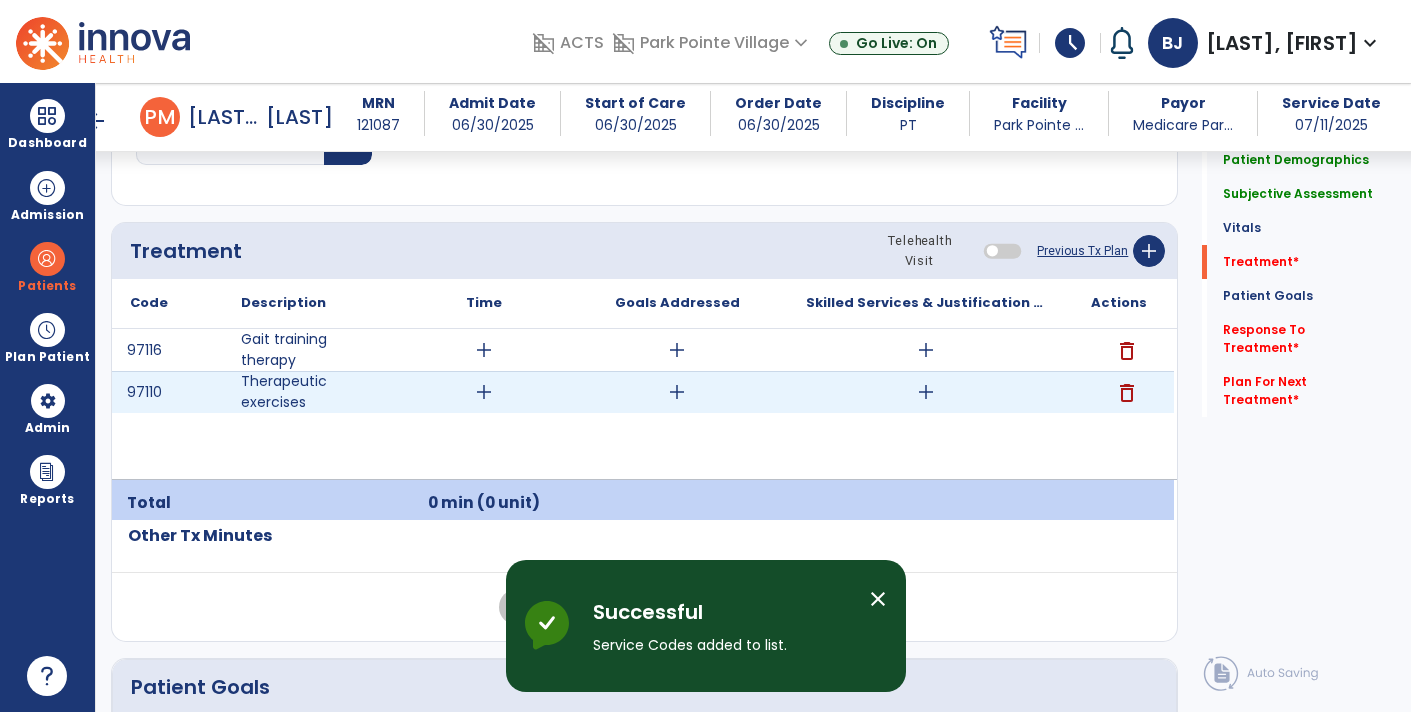 click on "add" at bounding box center [926, 392] 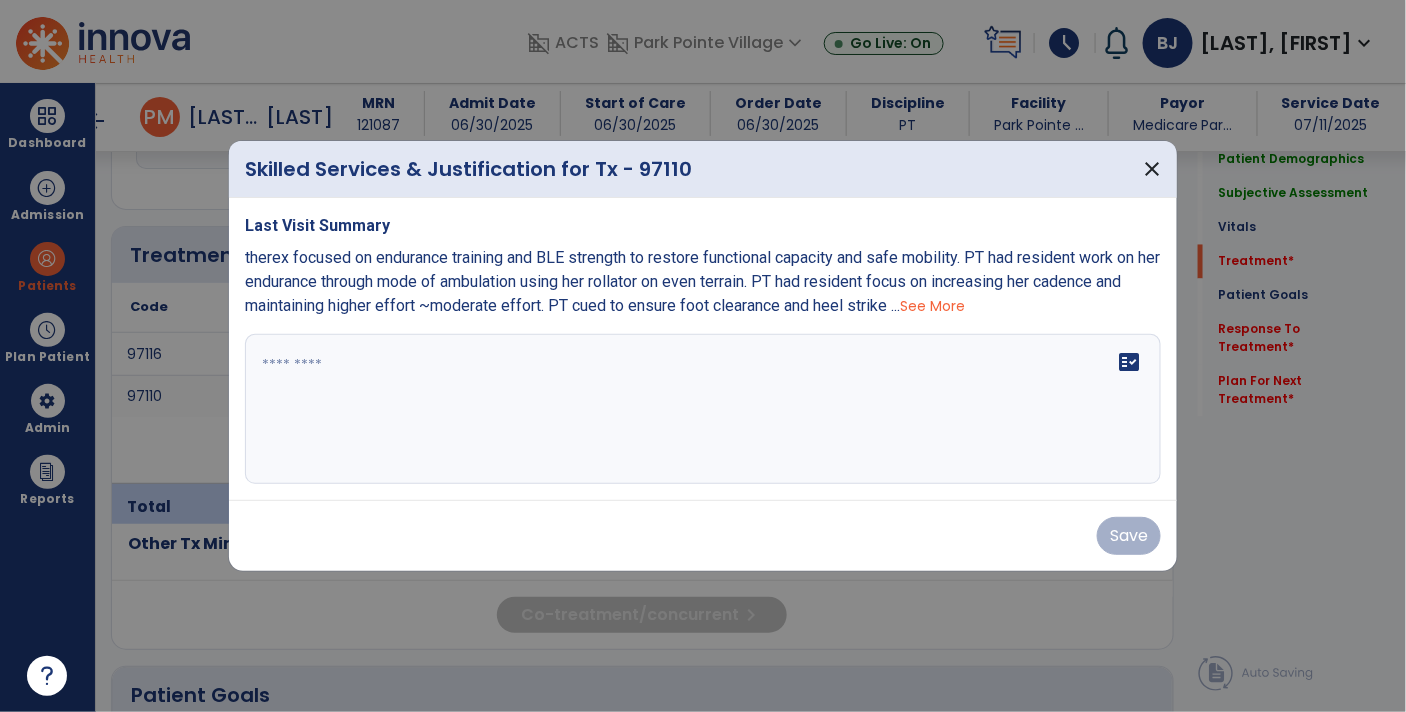 scroll, scrollTop: 1137, scrollLeft: 0, axis: vertical 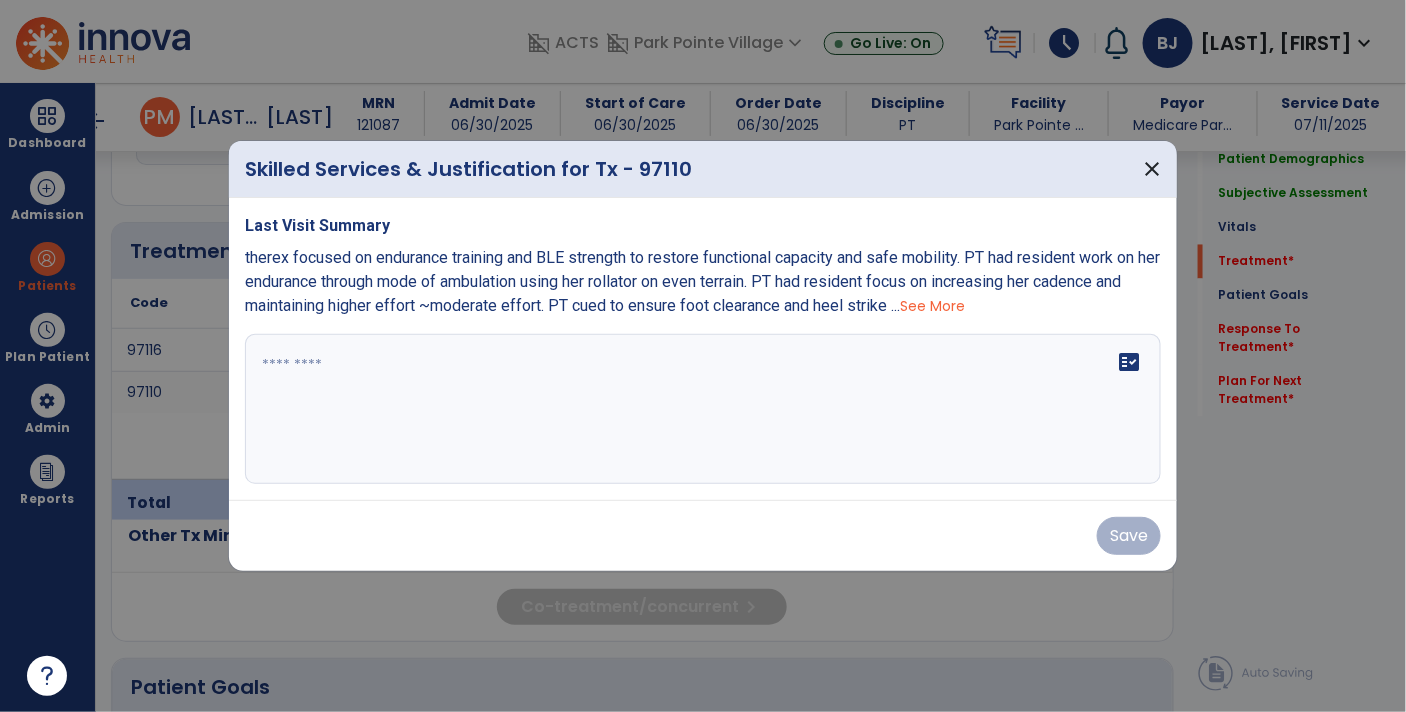 click on "fact_check" at bounding box center (703, 409) 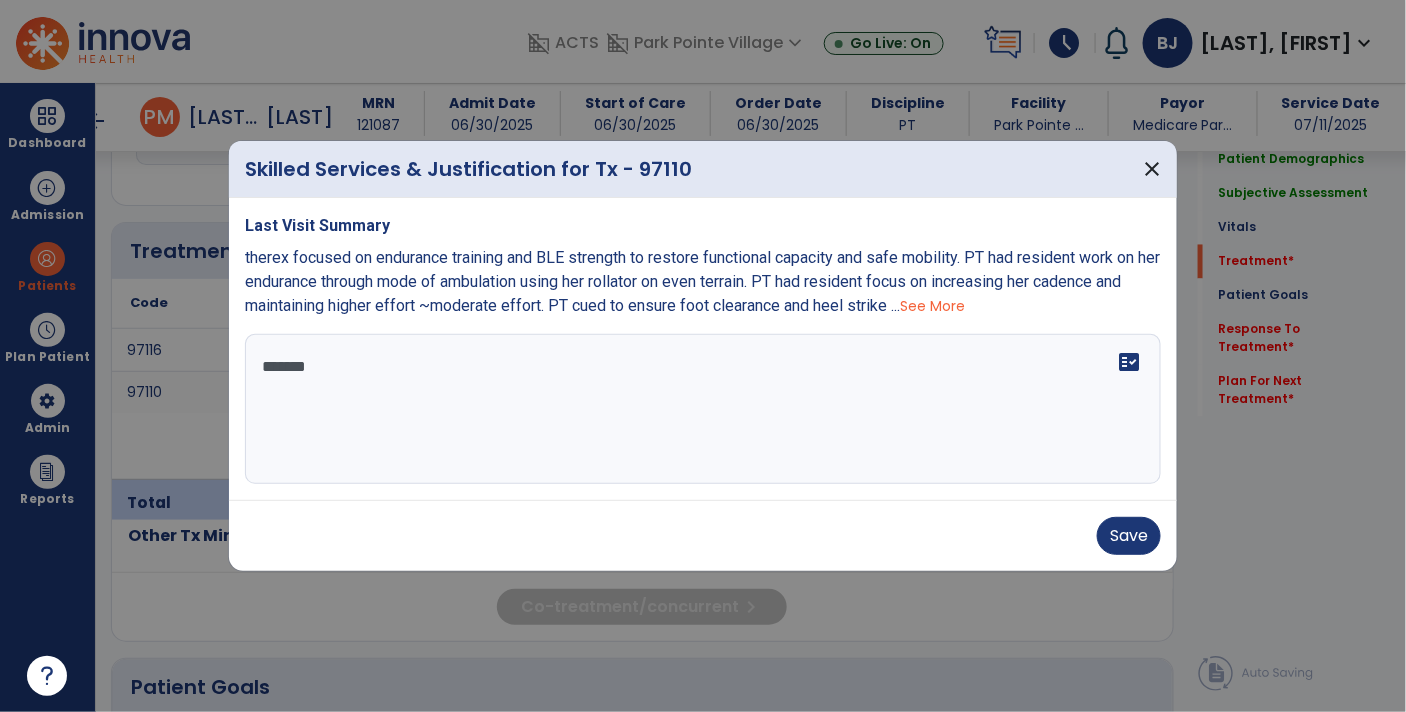 click on "******" at bounding box center (703, 409) 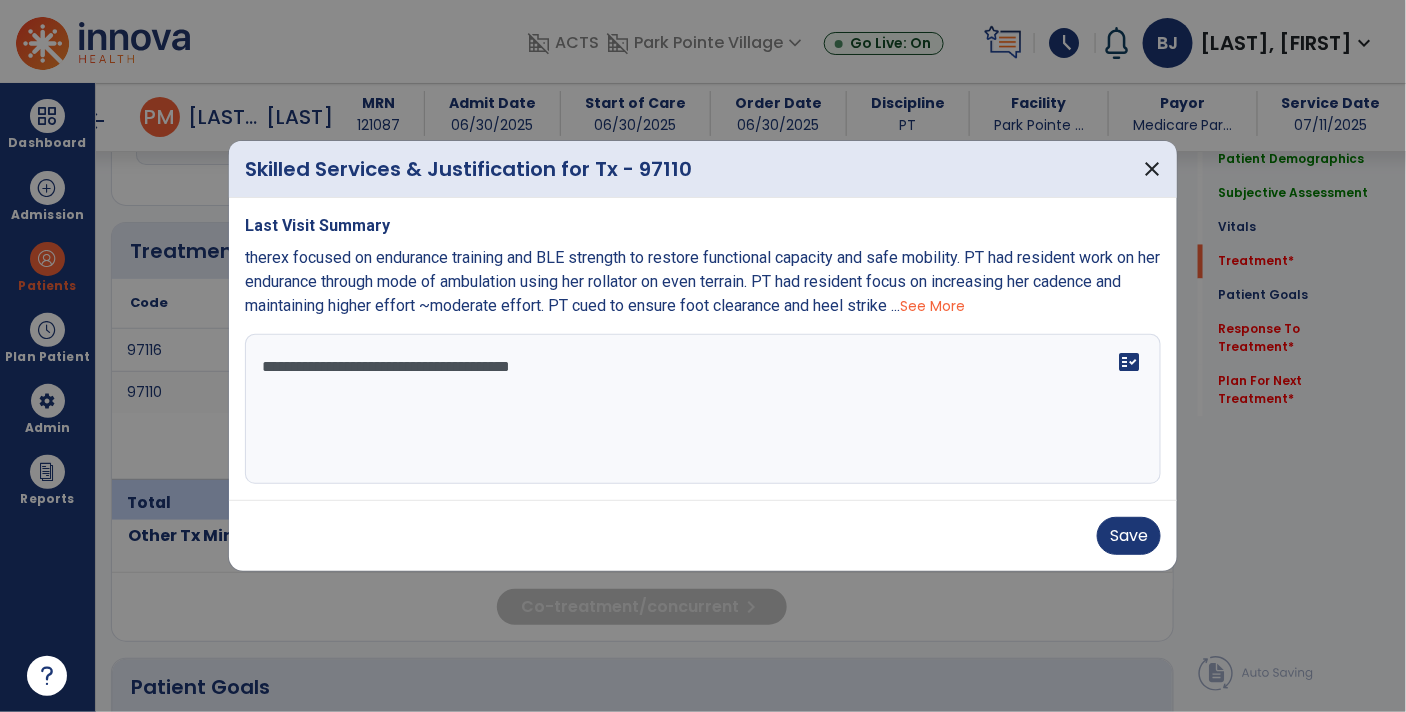 click on "**********" at bounding box center [703, 409] 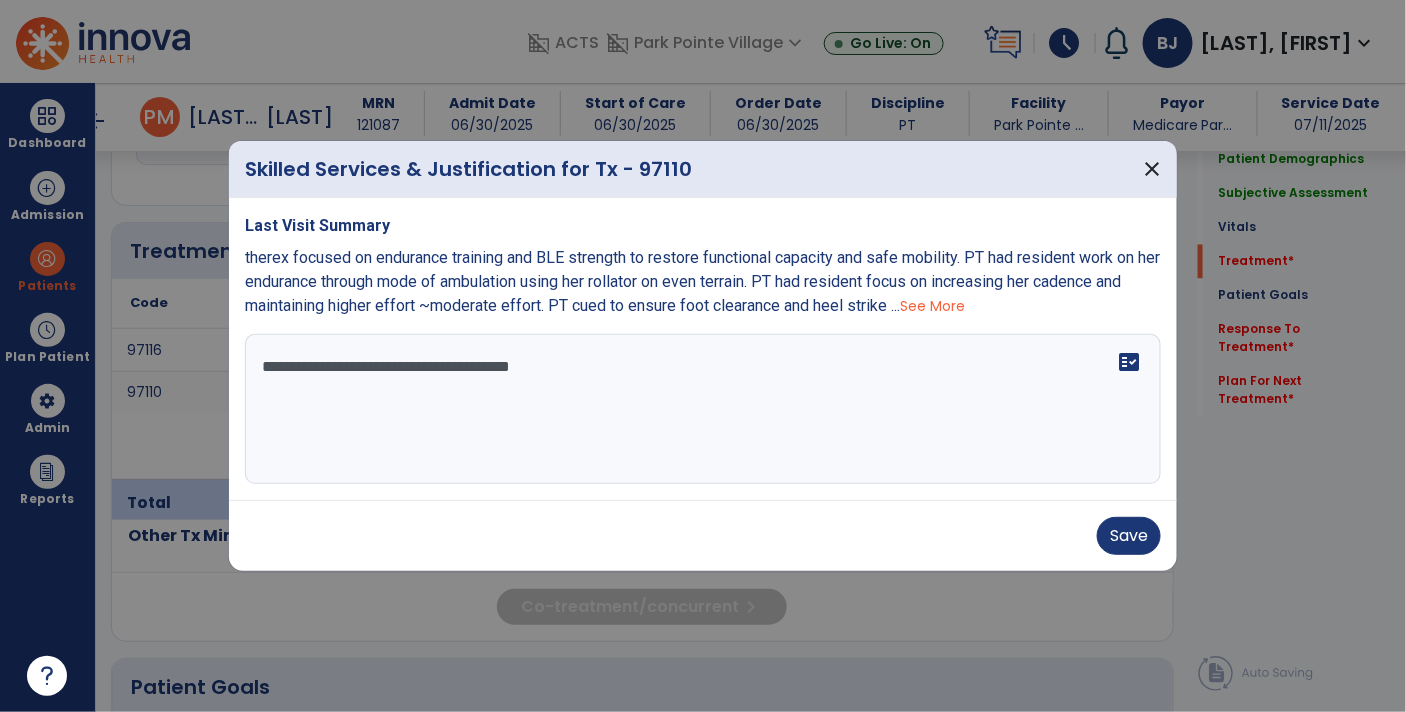 click on "**********" at bounding box center (703, 409) 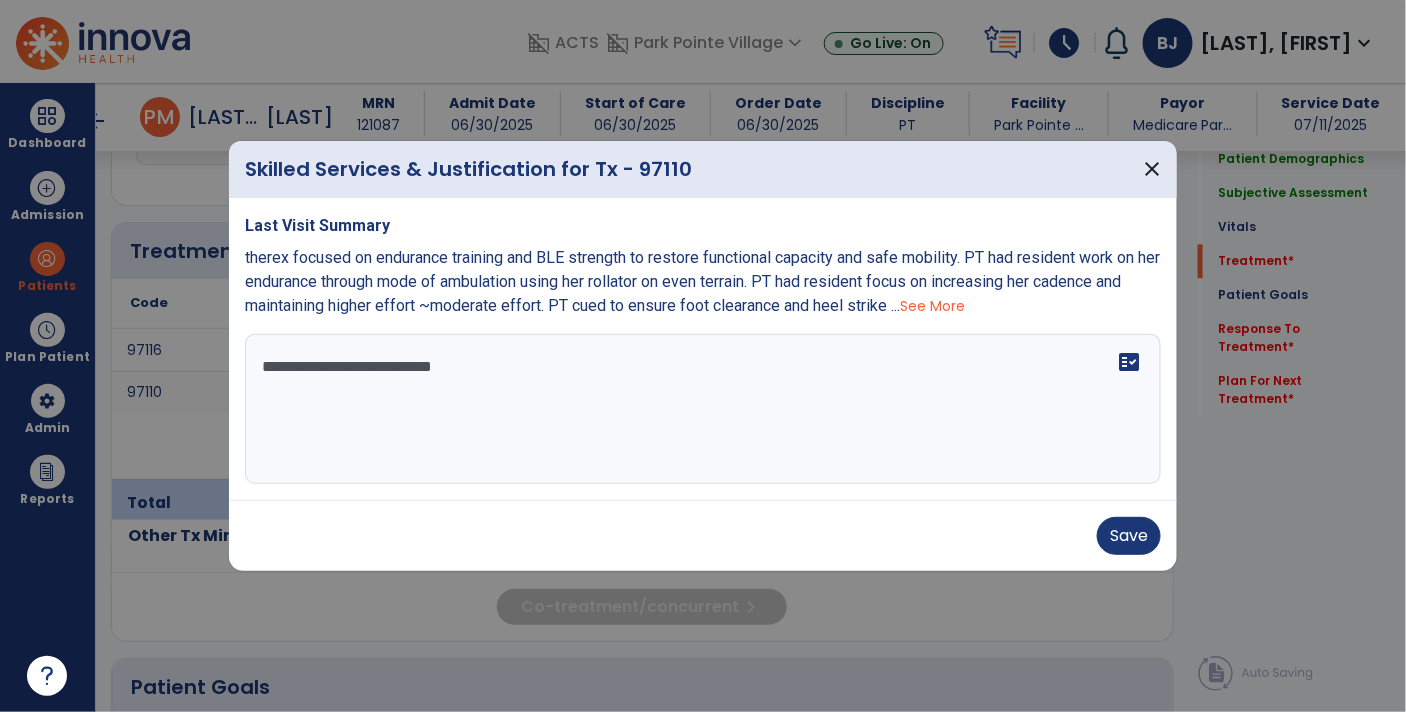 click on "**********" at bounding box center [703, 409] 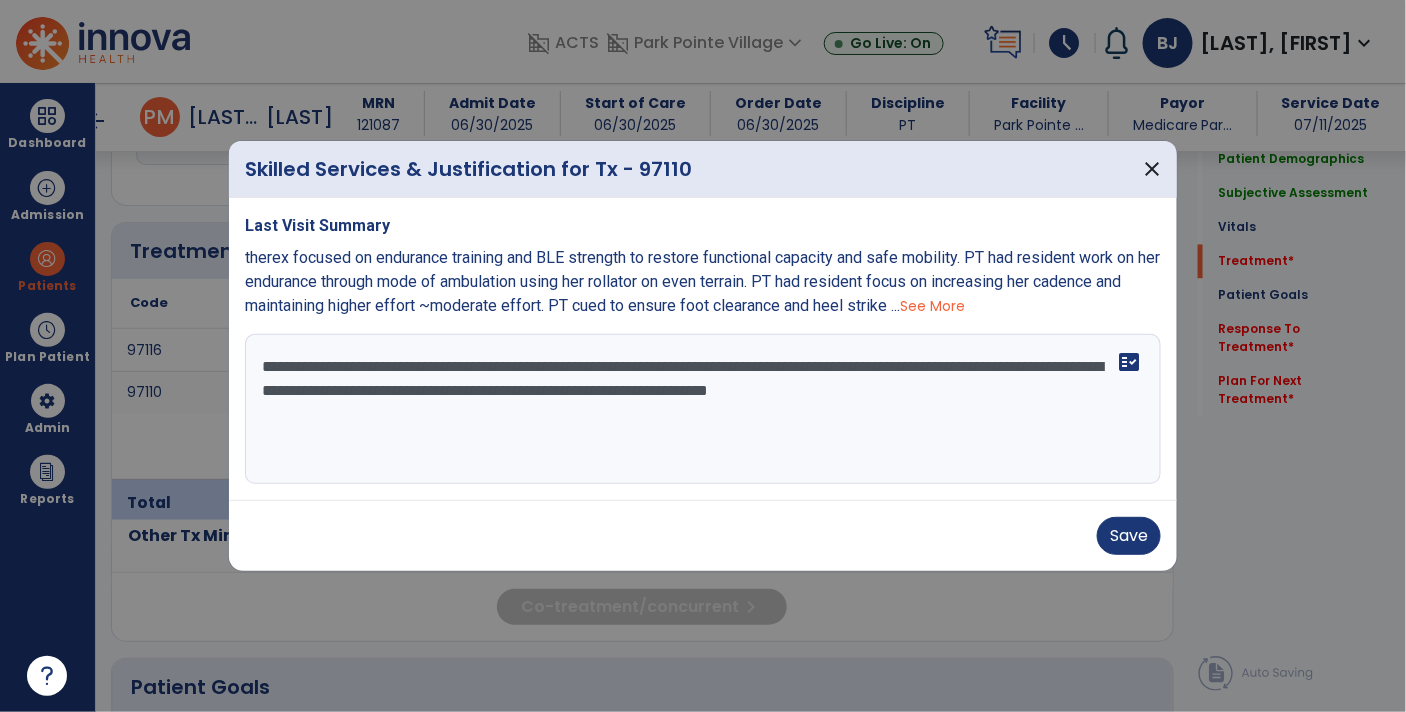 click on "**********" at bounding box center [703, 409] 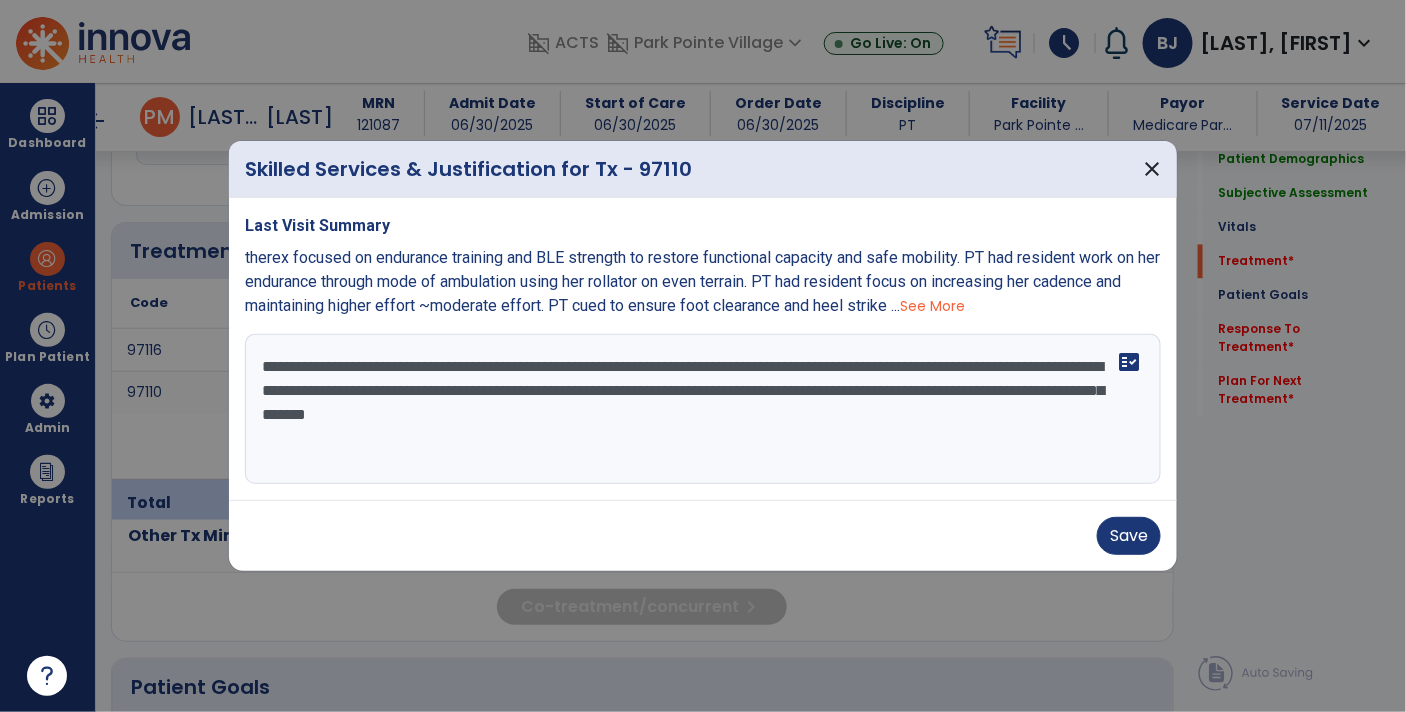 click on "**********" at bounding box center [703, 409] 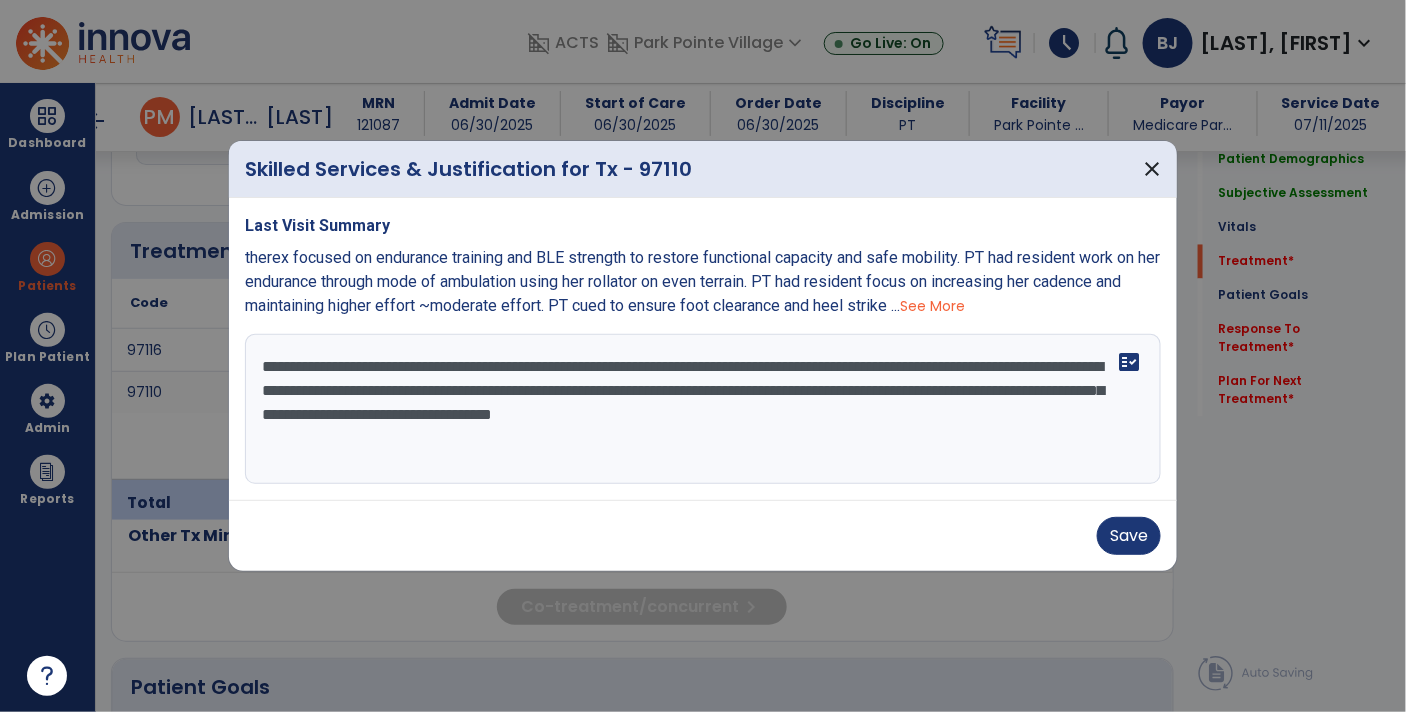 click on "**********" at bounding box center [703, 409] 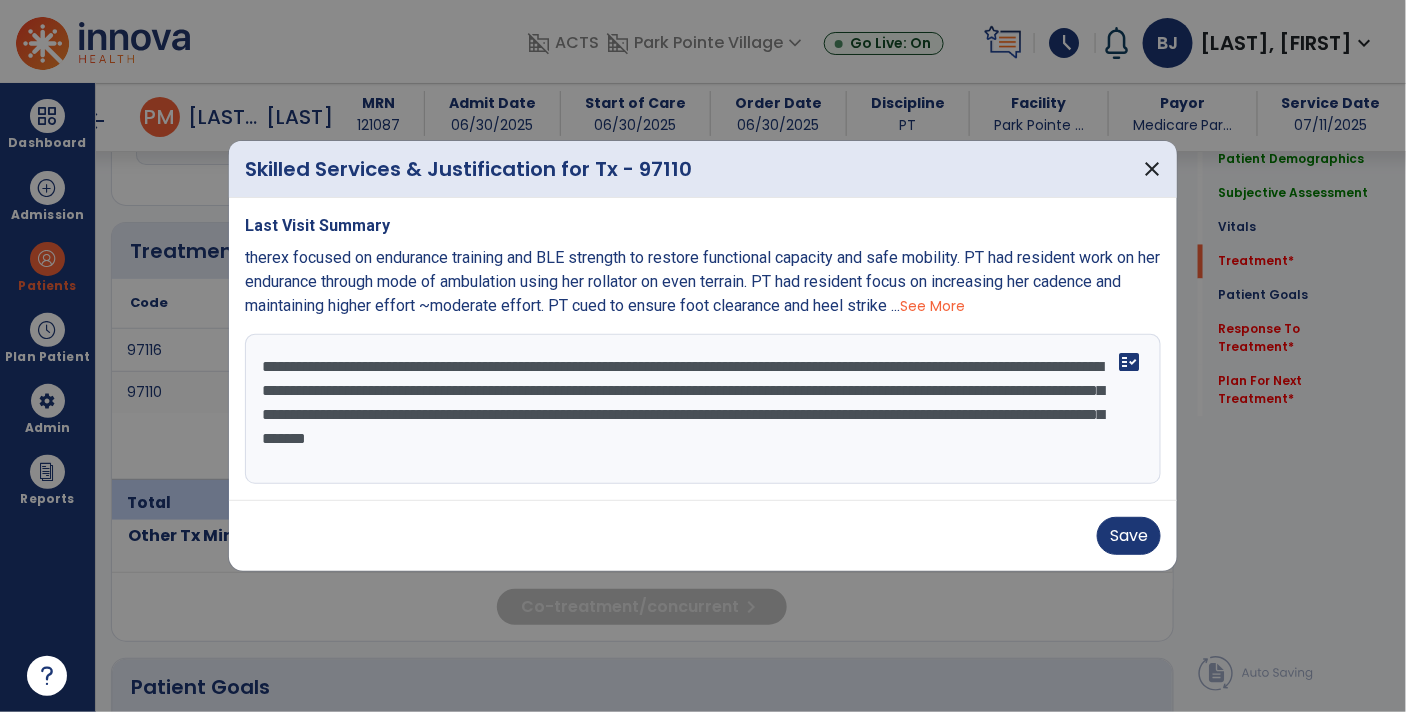 type on "**********" 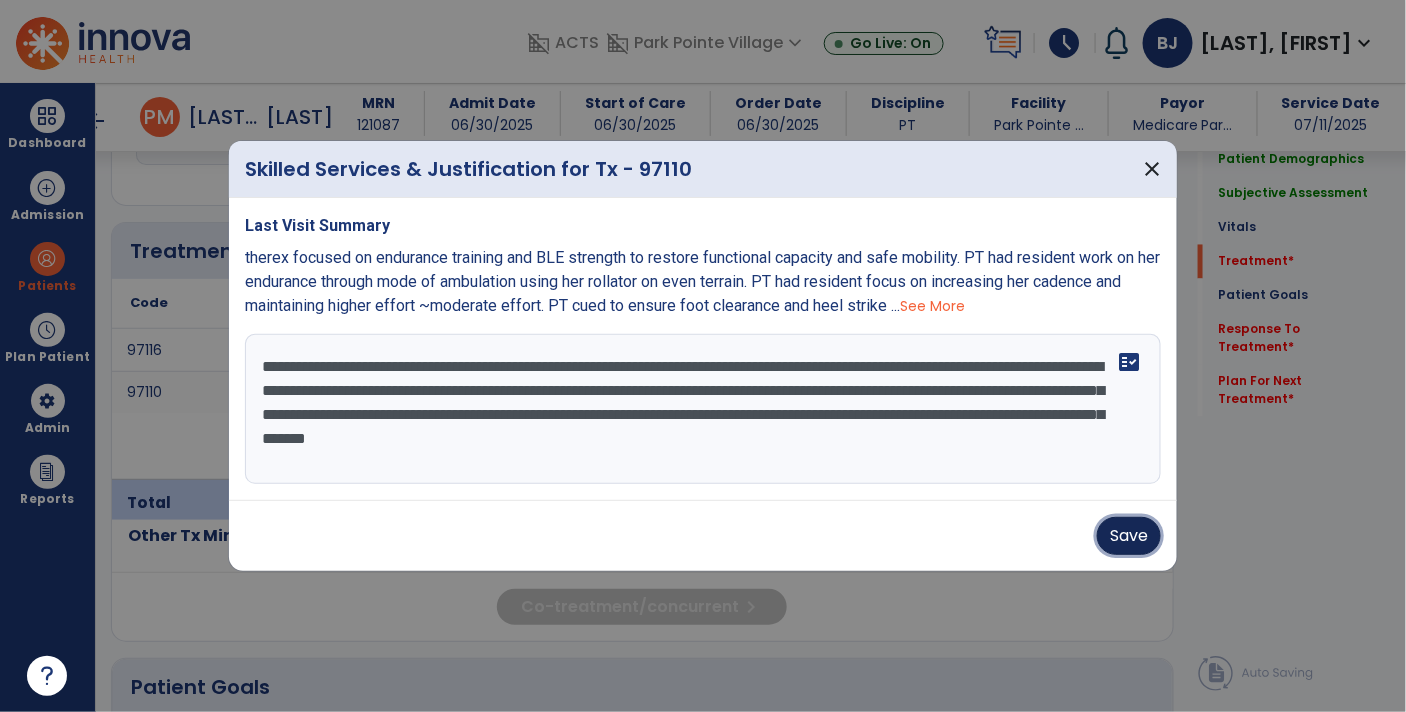 type 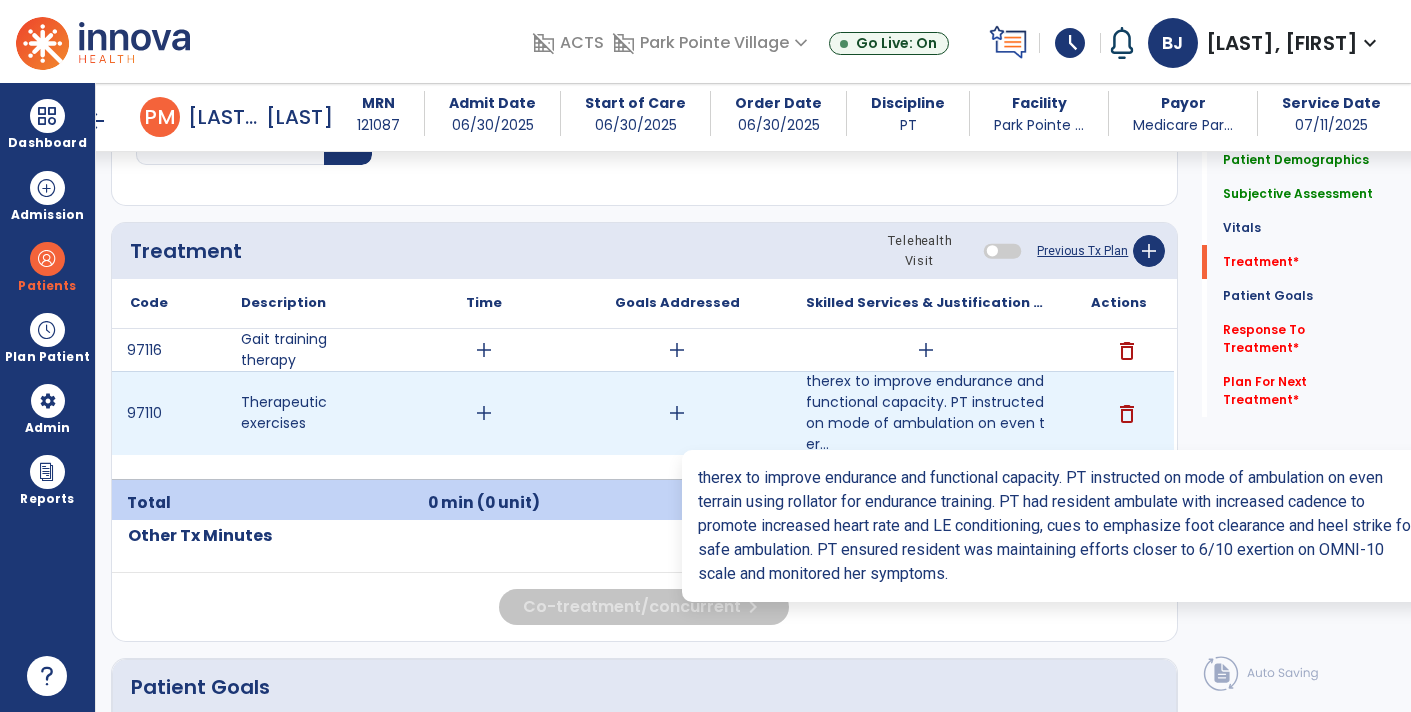 drag, startPoint x: 605, startPoint y: 499, endPoint x: 895, endPoint y: 436, distance: 296.76422 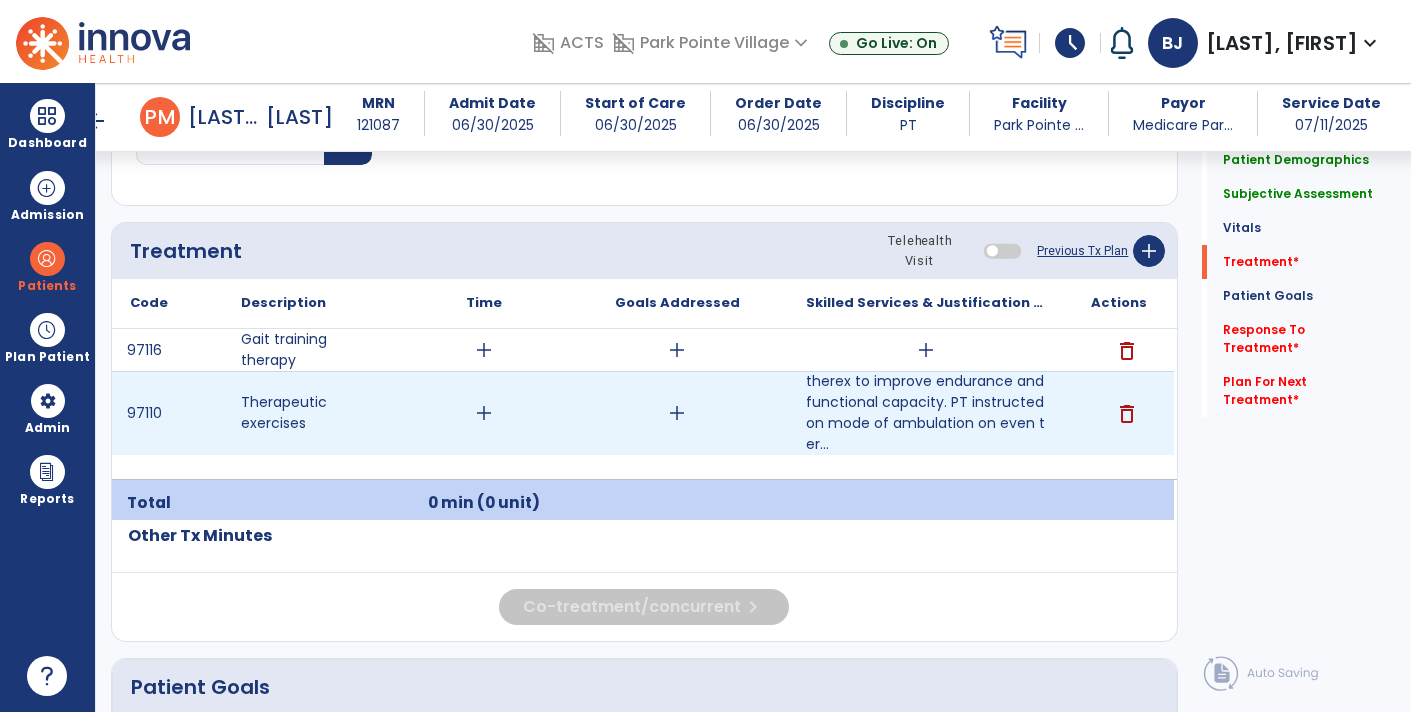 click on "add" at bounding box center (484, 413) 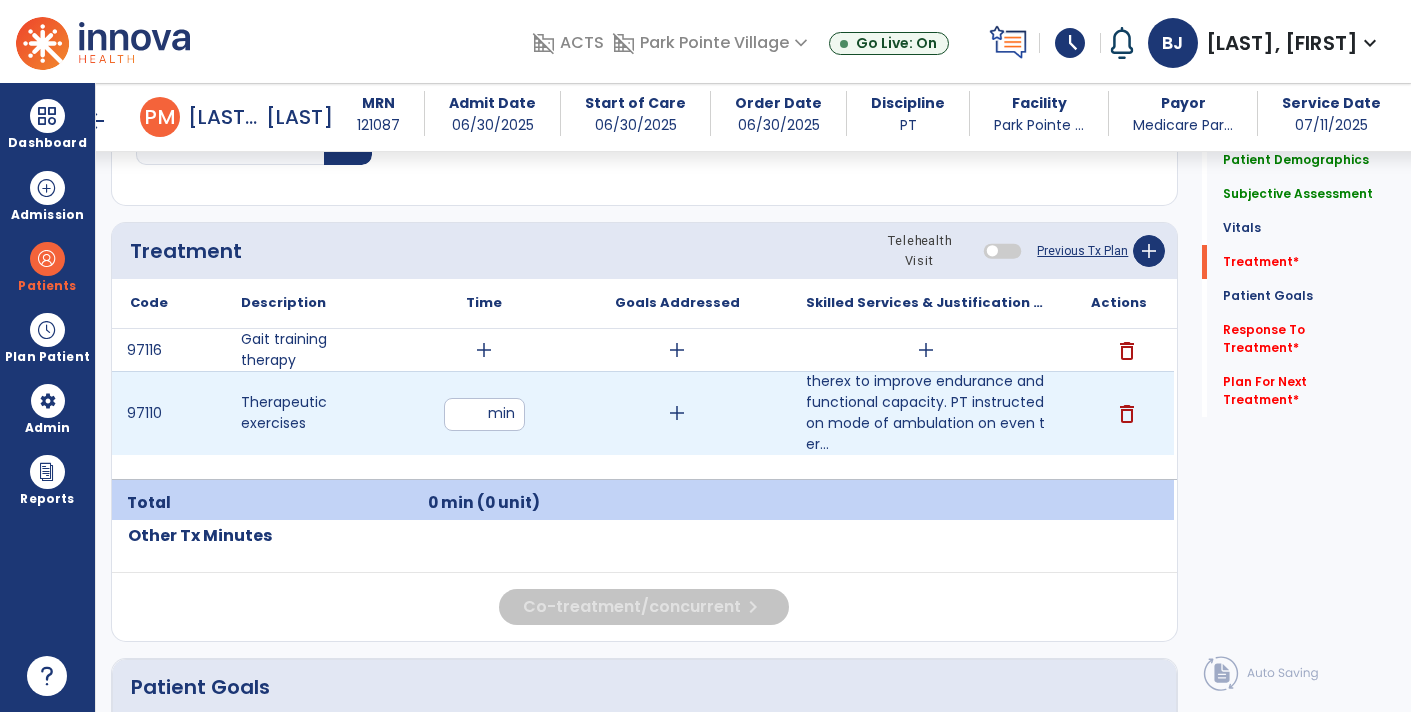 type on "**" 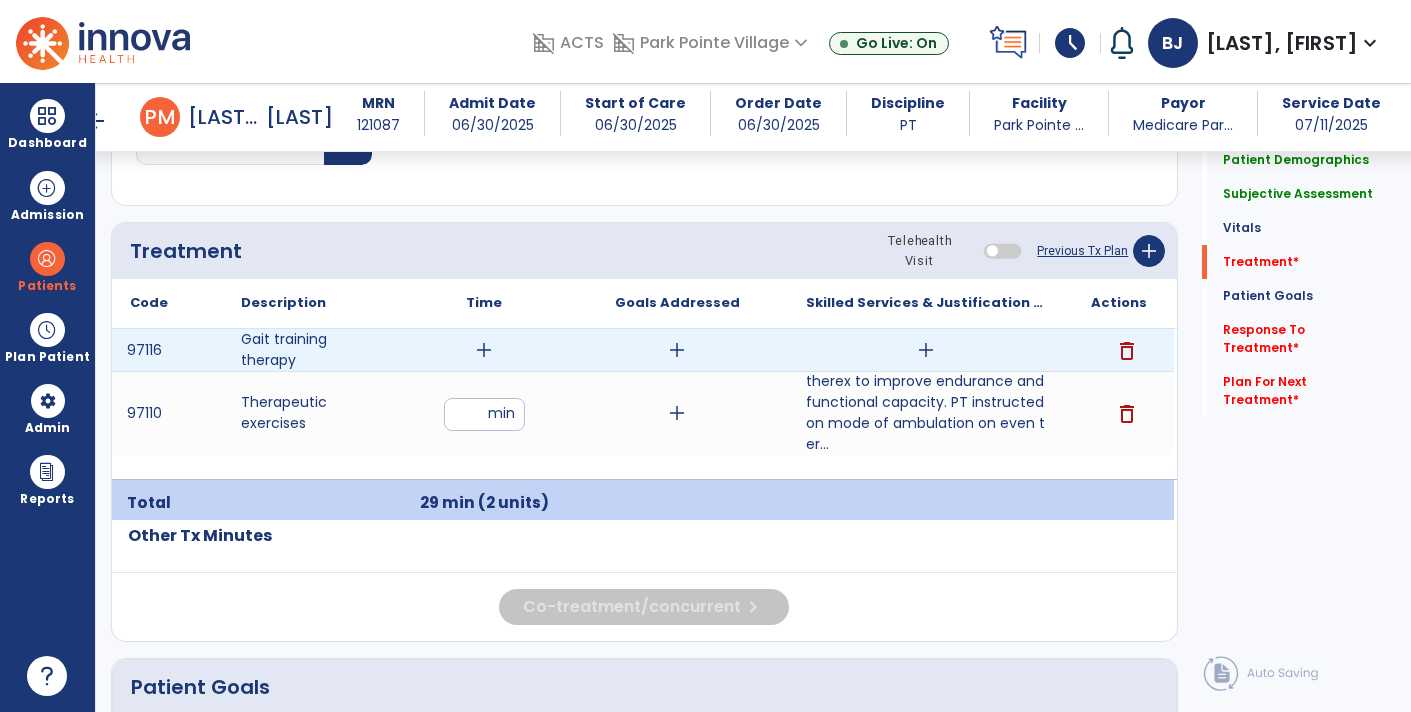 click on "add" at bounding box center [484, 350] 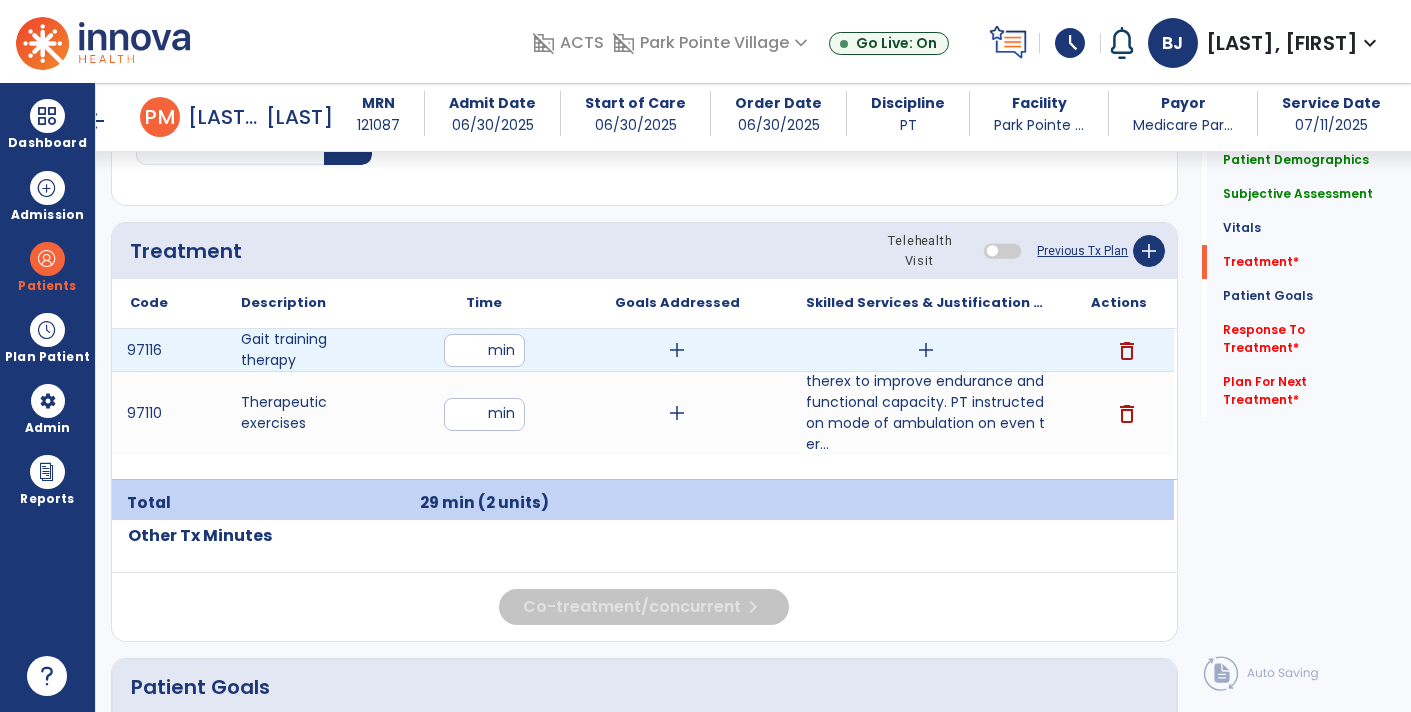 type on "**" 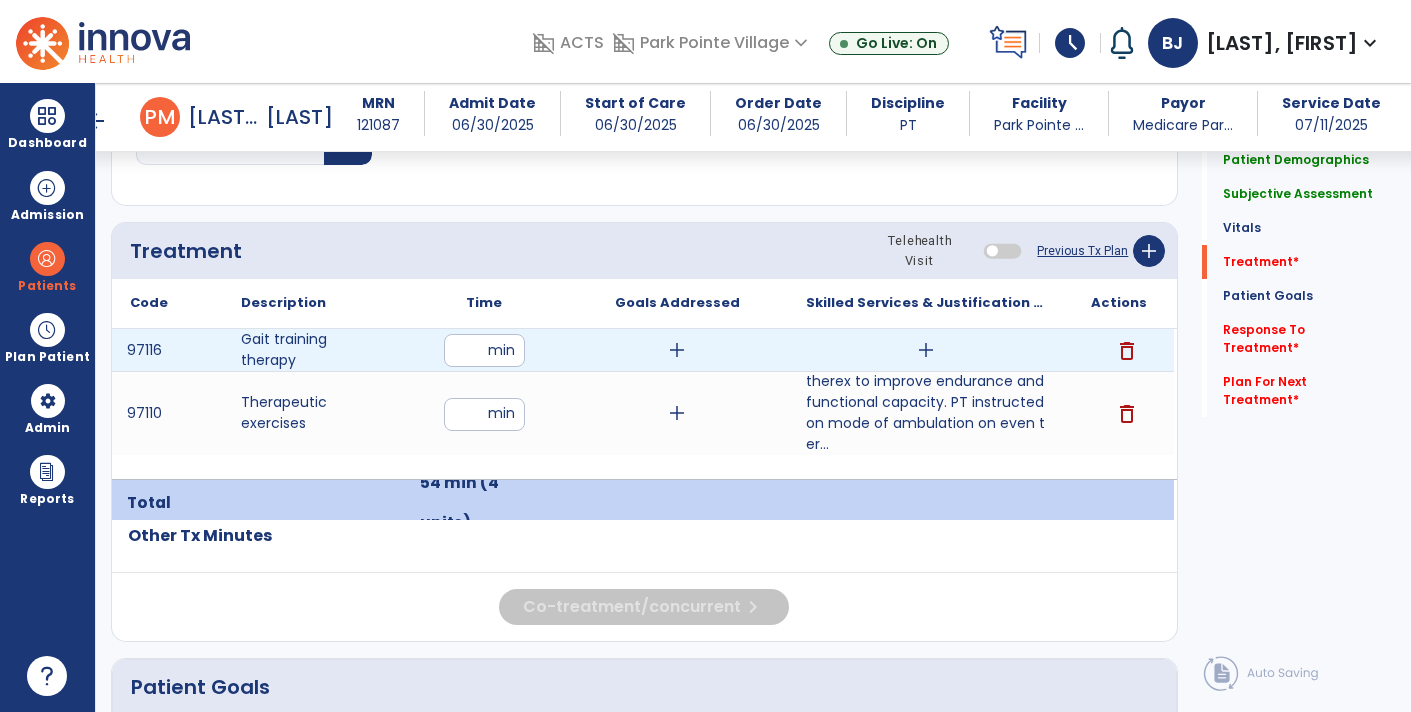click on "add" at bounding box center [926, 350] 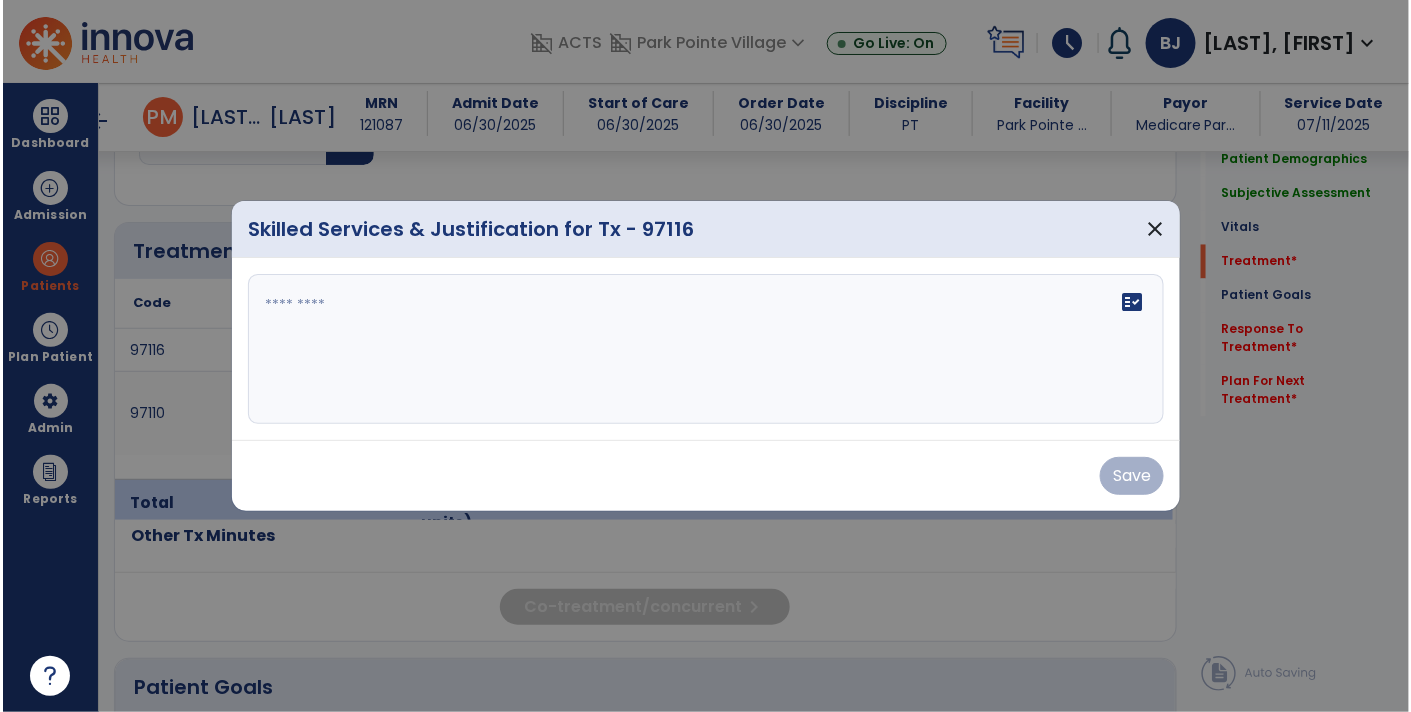 scroll, scrollTop: 1137, scrollLeft: 0, axis: vertical 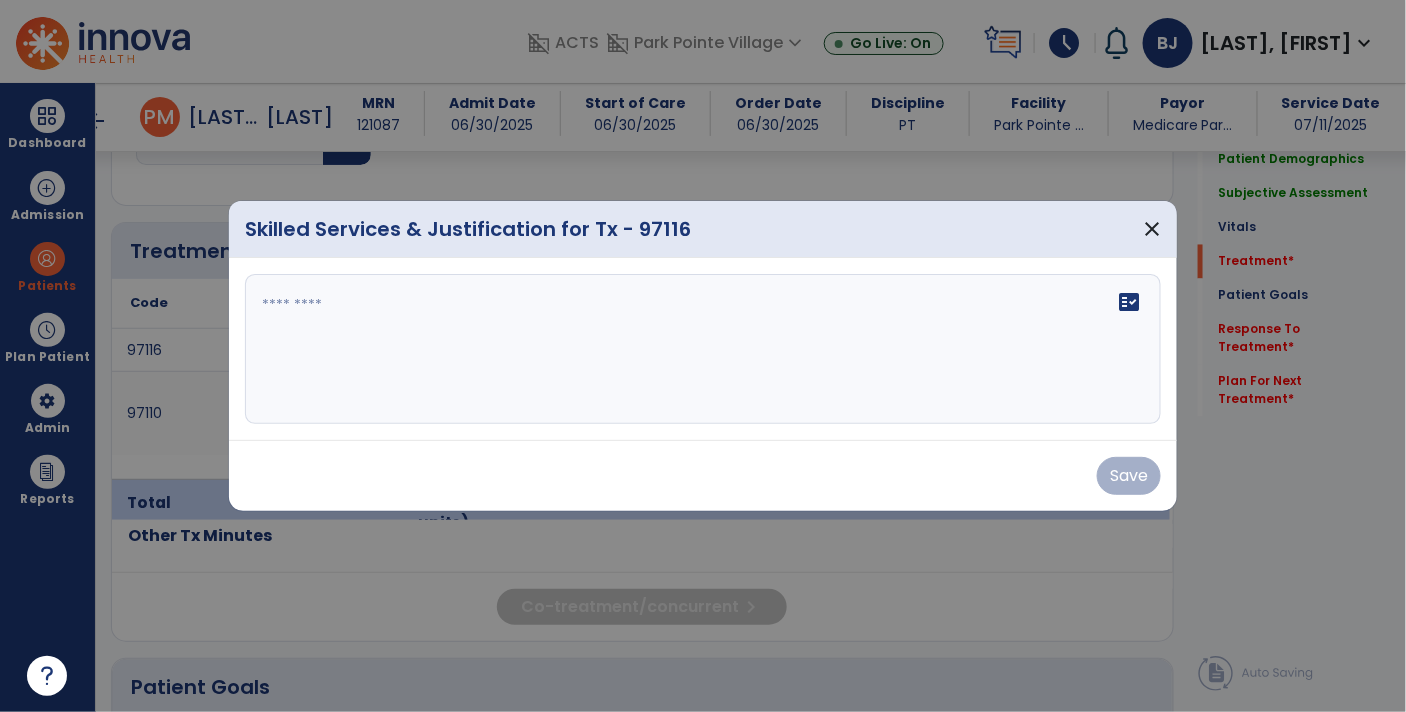 click on "fact_check" at bounding box center [703, 349] 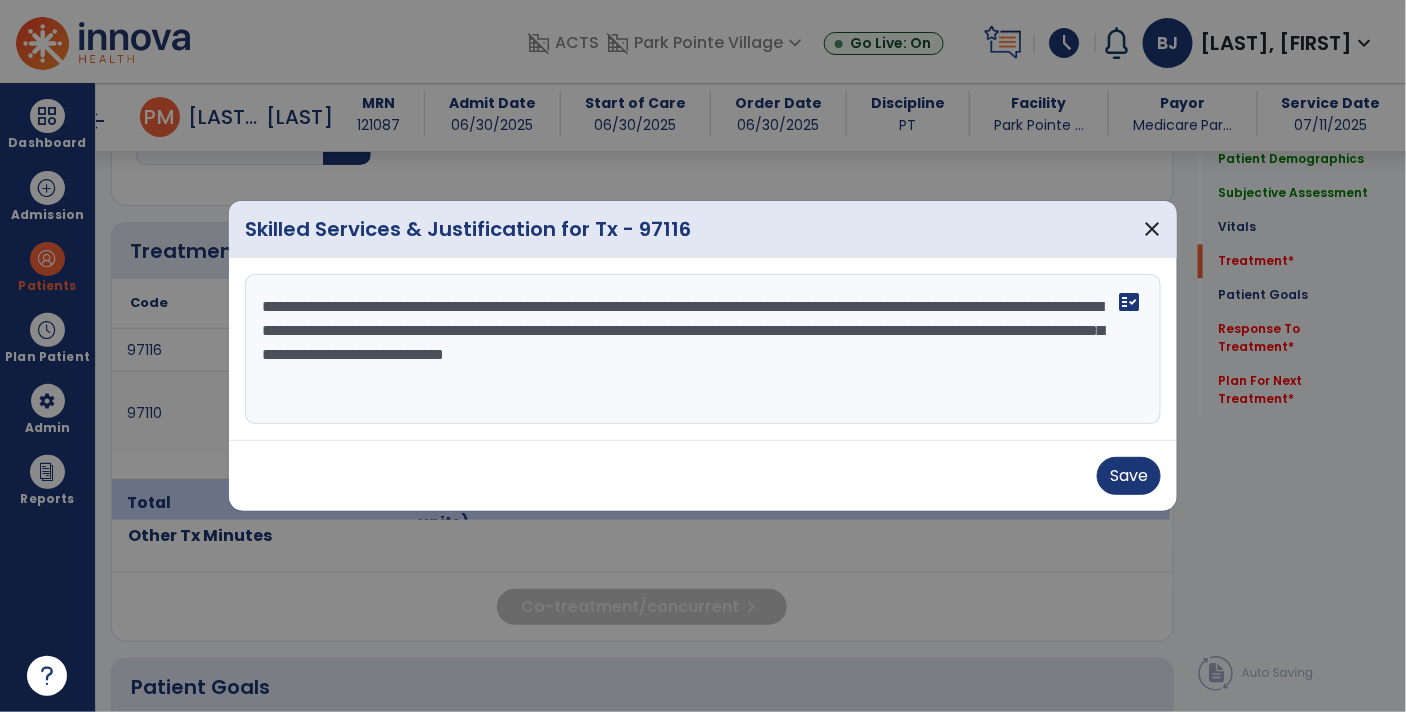 type on "**********" 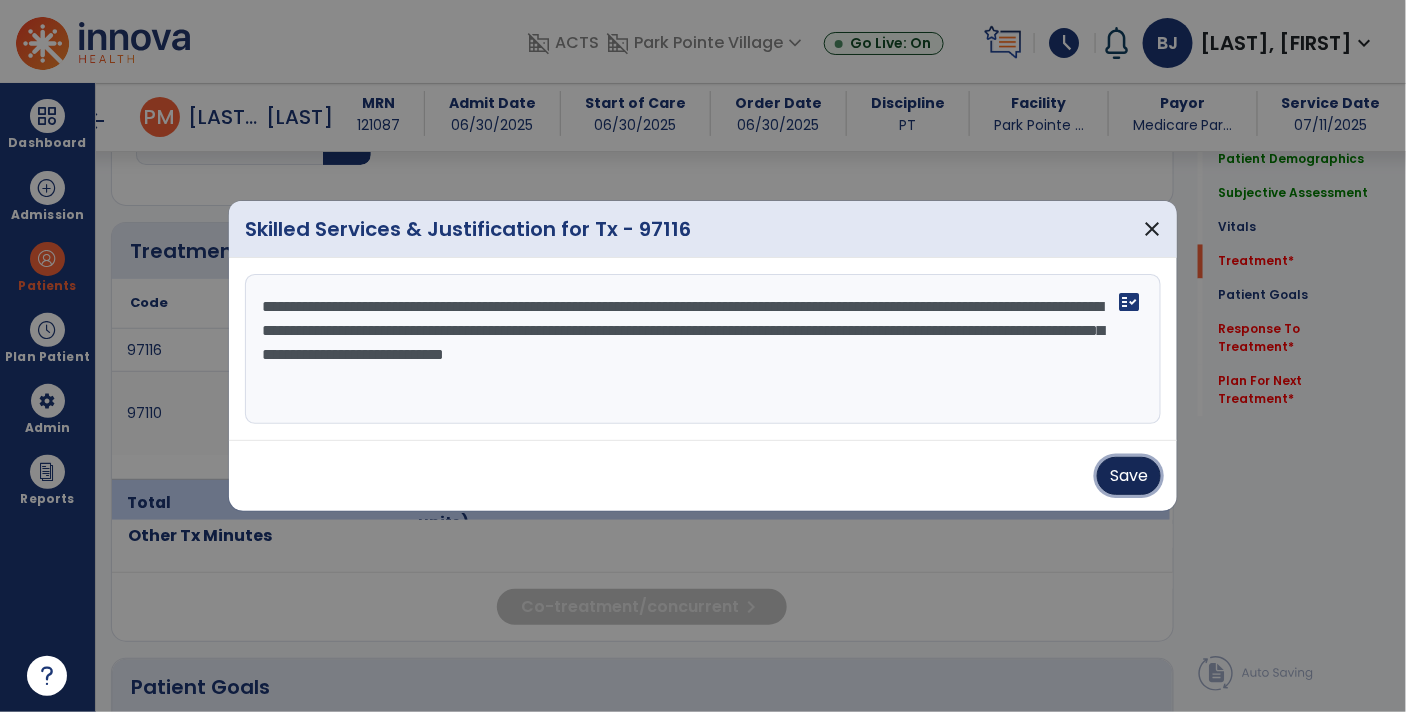 type 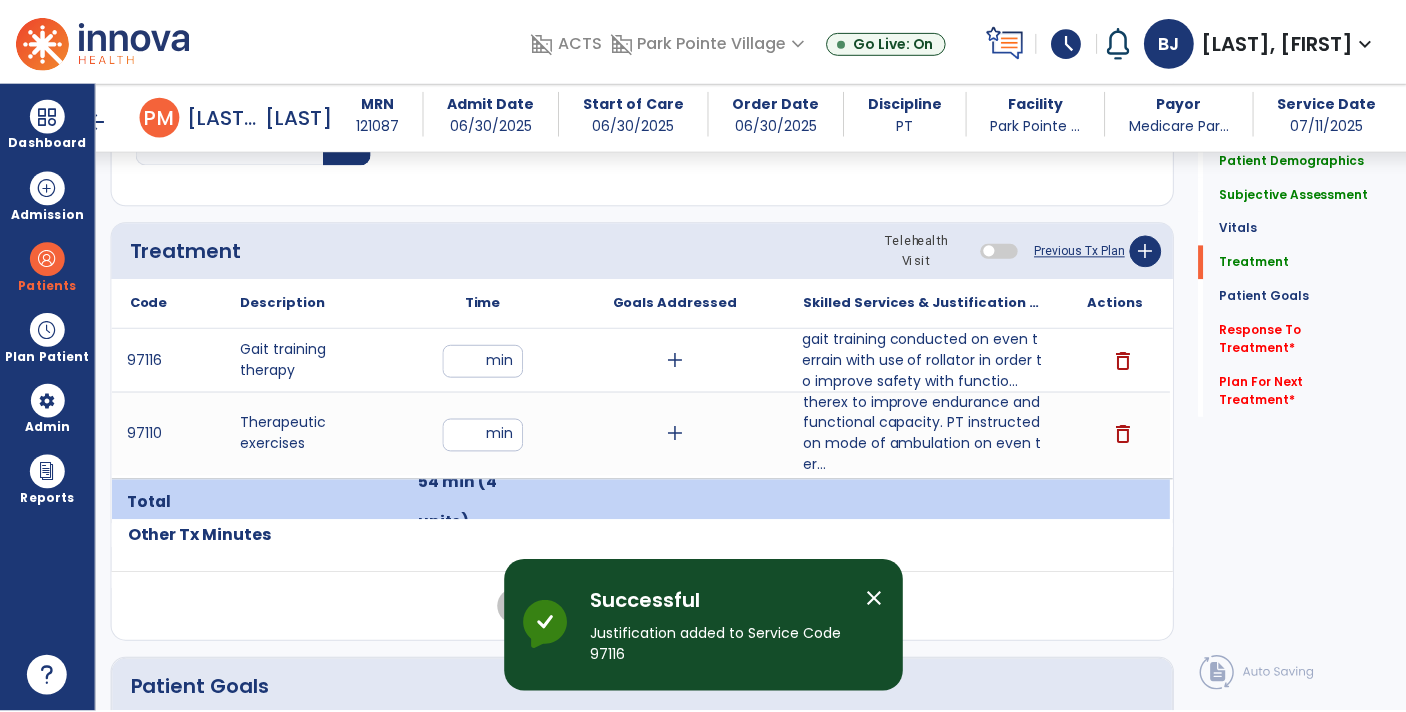 scroll, scrollTop: 1158, scrollLeft: 0, axis: vertical 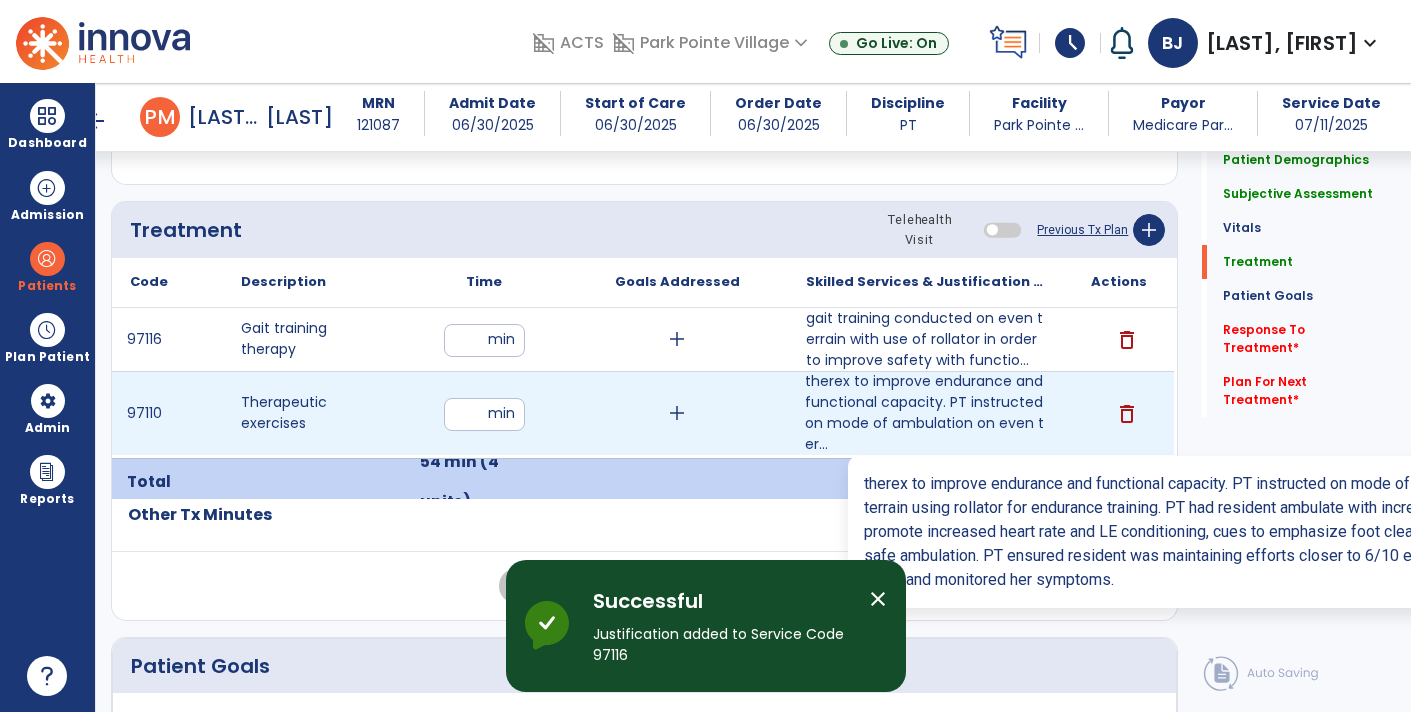 click on "therex to improve endurance and functional capacity. PT instructed on mode of ambulation on even ter..." at bounding box center [926, 413] 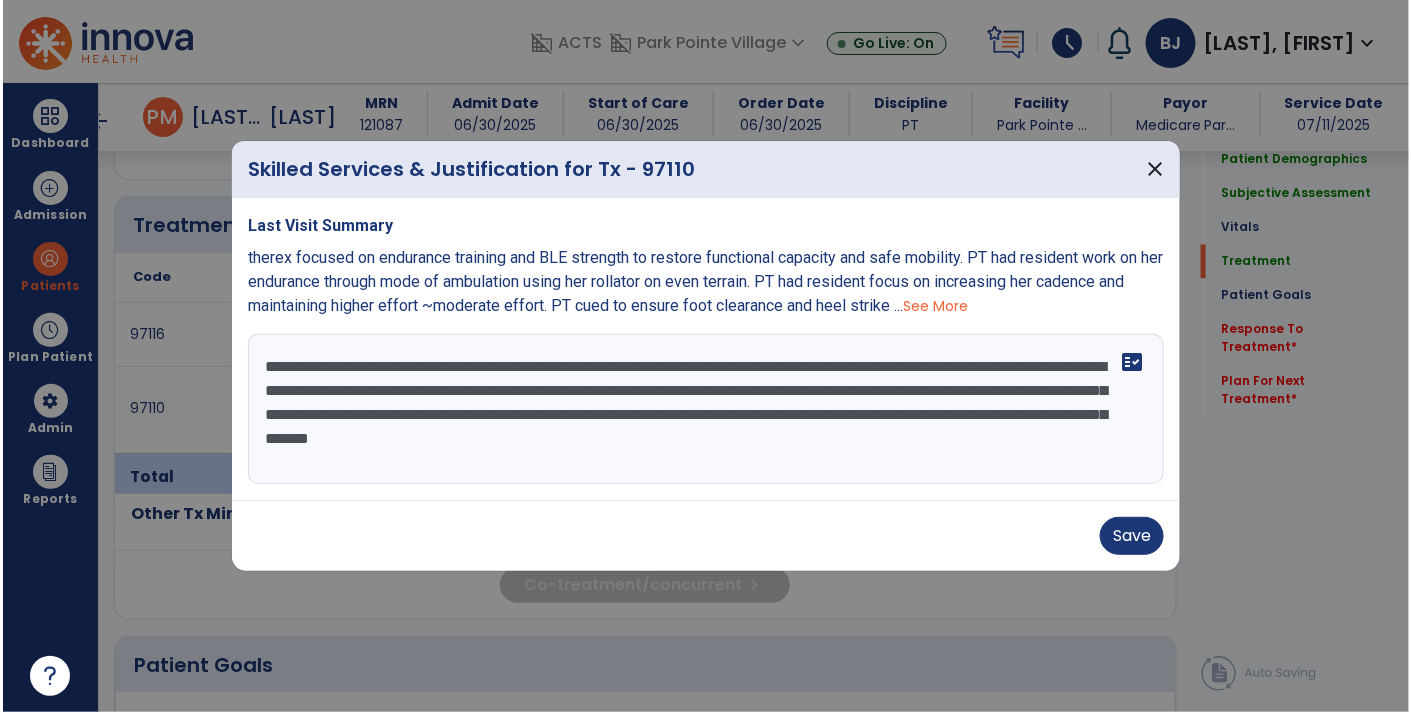 scroll, scrollTop: 1158, scrollLeft: 0, axis: vertical 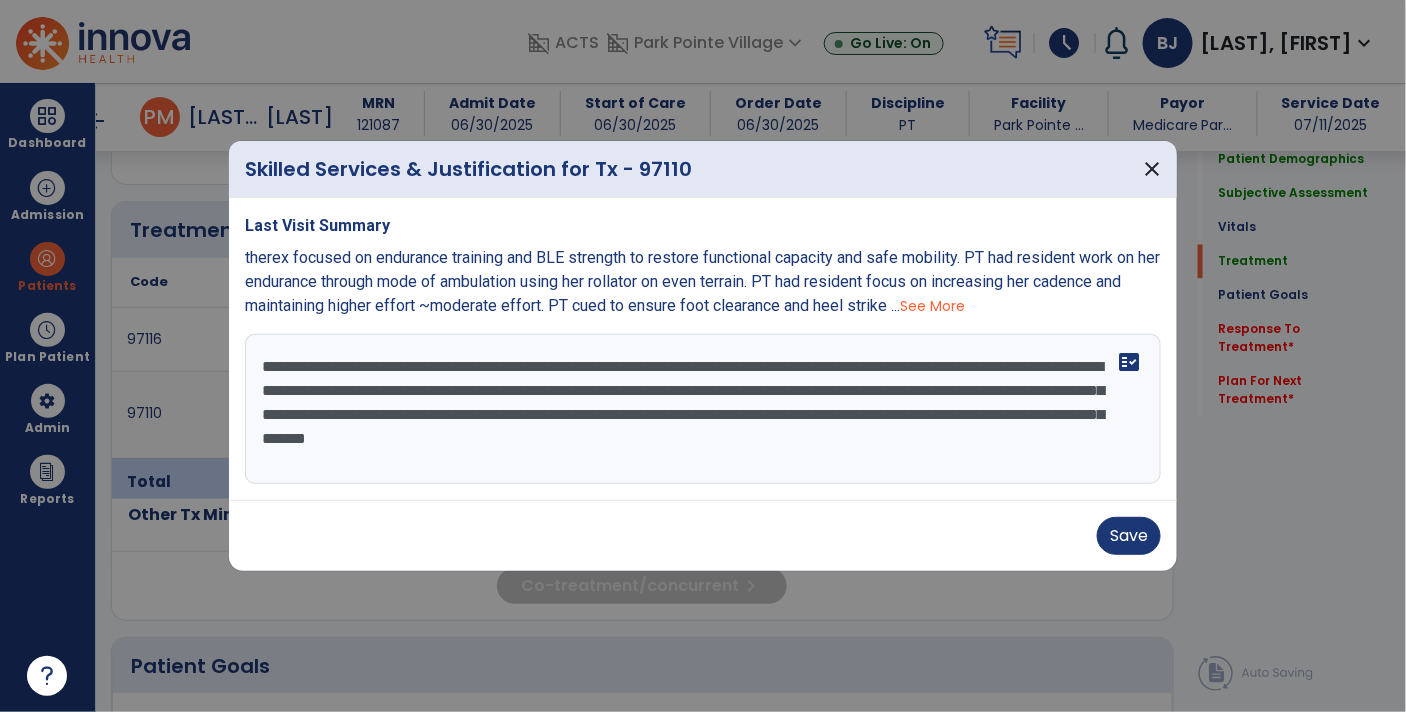 click on "**********" at bounding box center (703, 409) 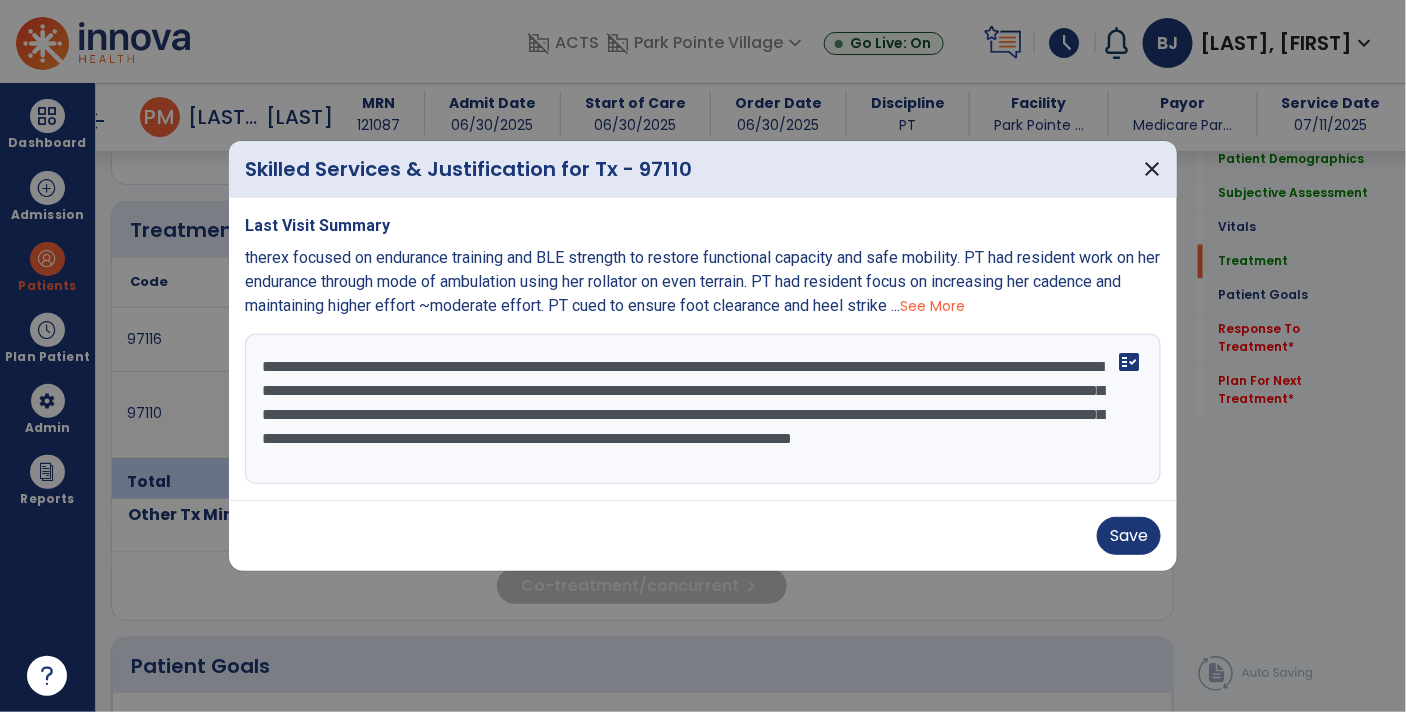 type on "**********" 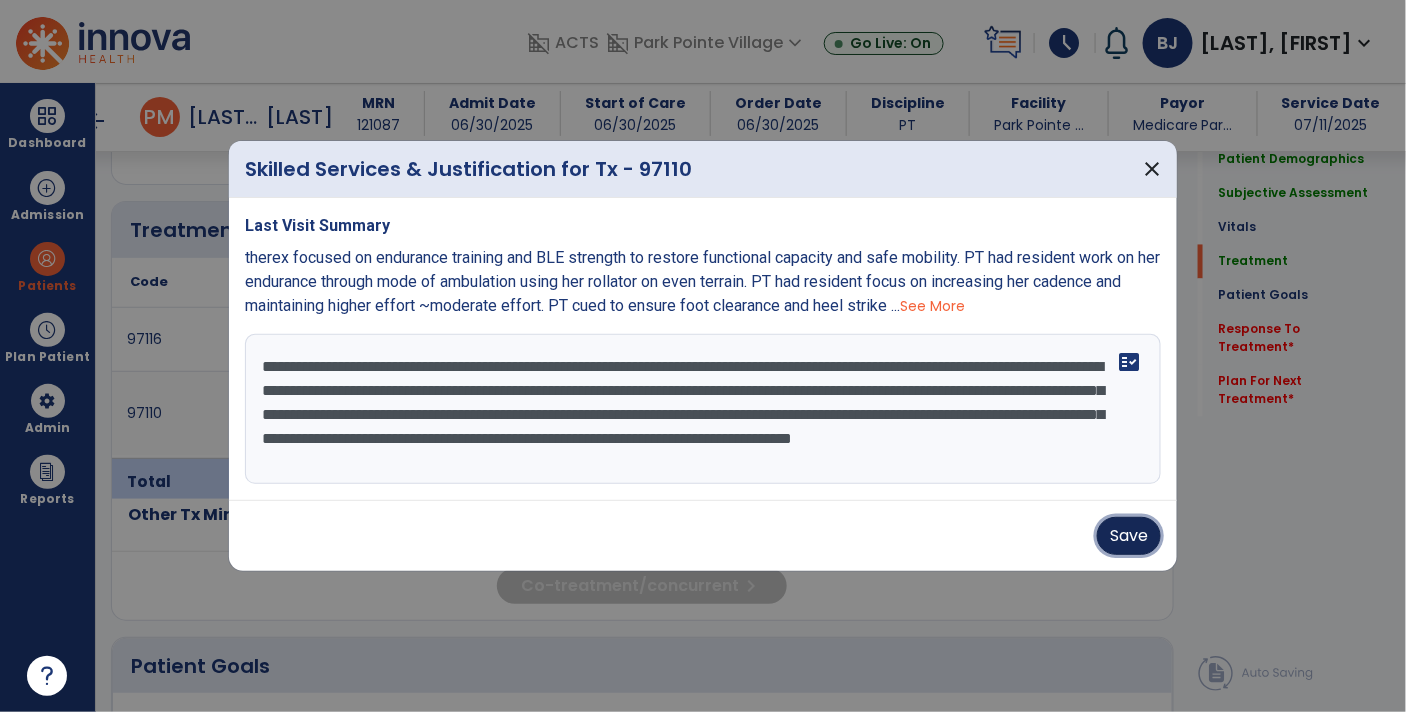 type 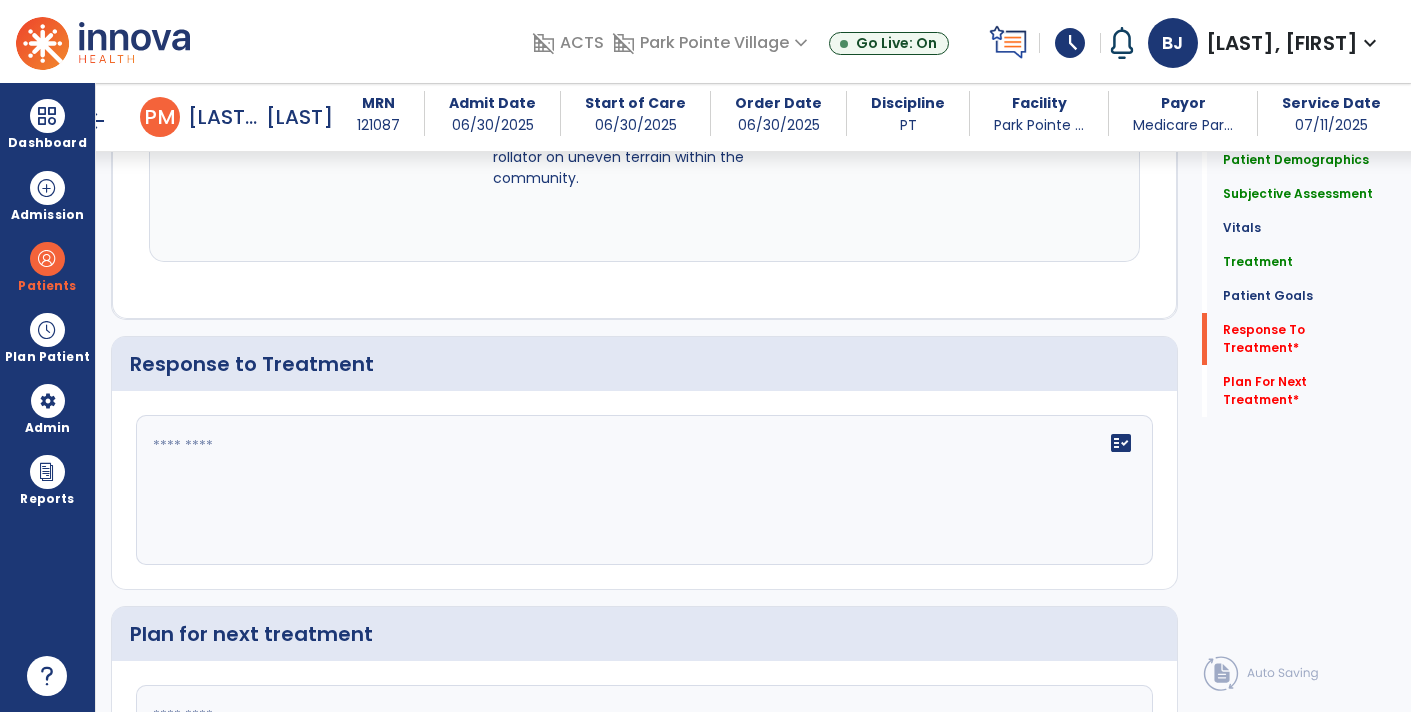 scroll, scrollTop: 2922, scrollLeft: 0, axis: vertical 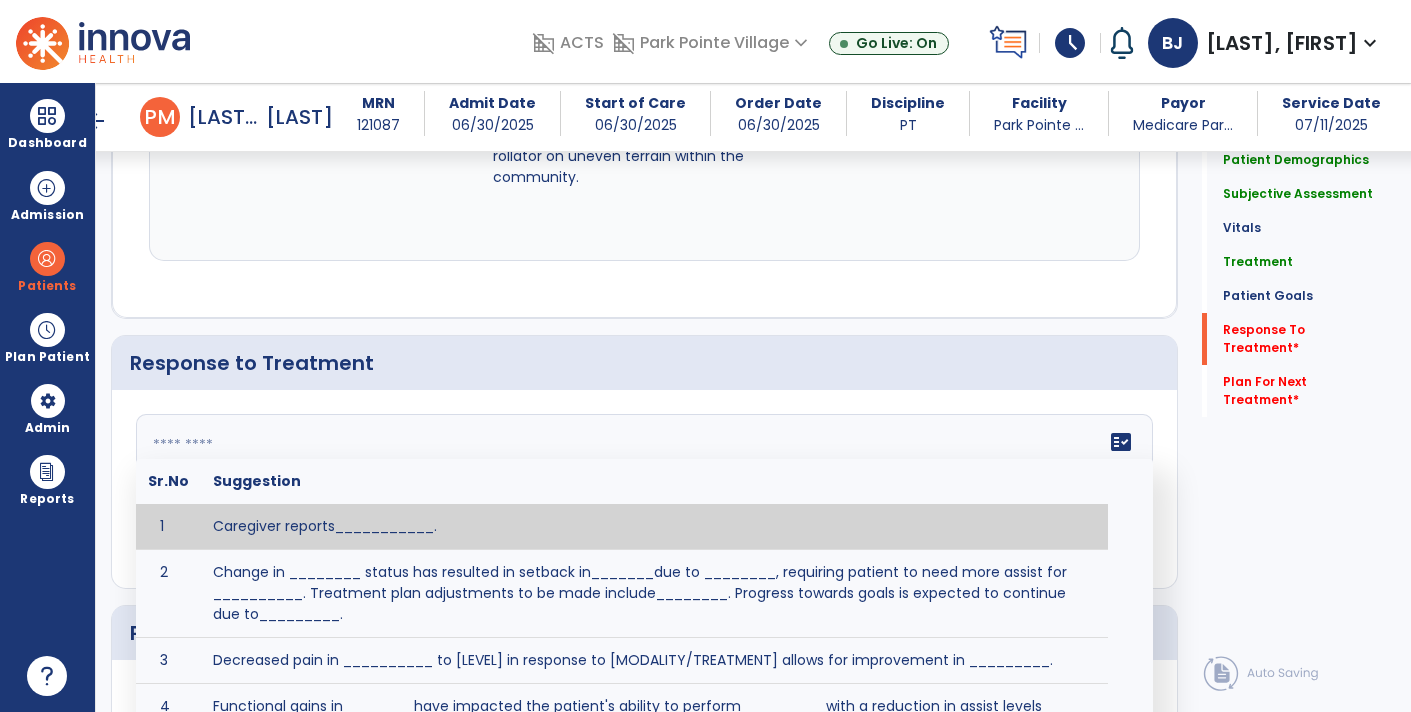 click 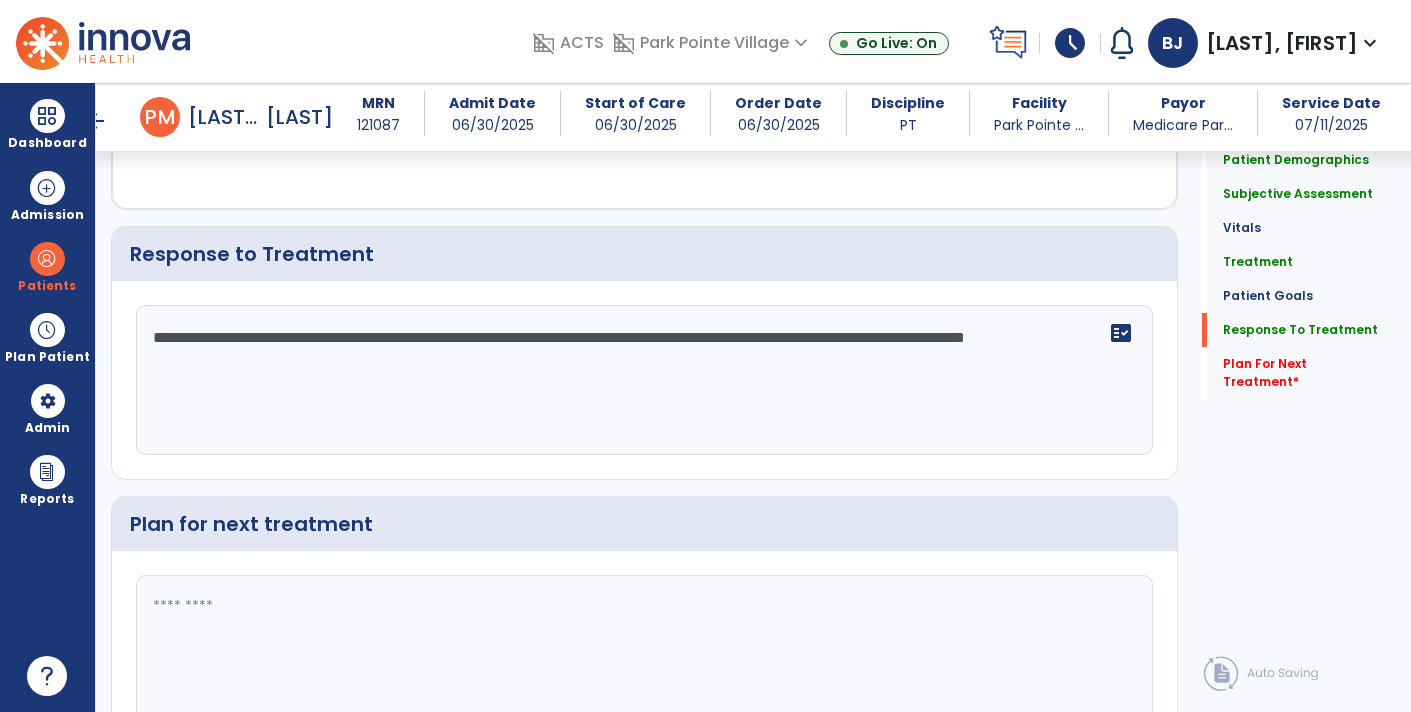 scroll, scrollTop: 3033, scrollLeft: 0, axis: vertical 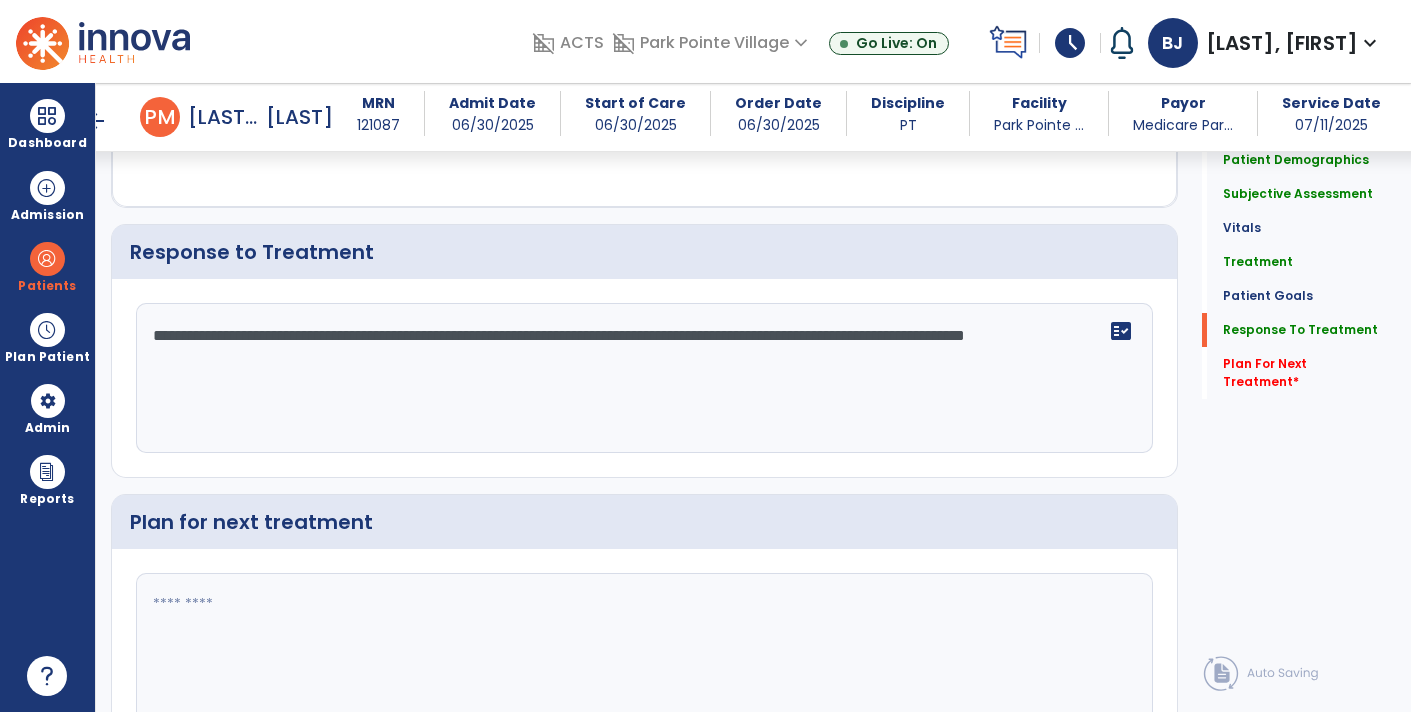type on "**********" 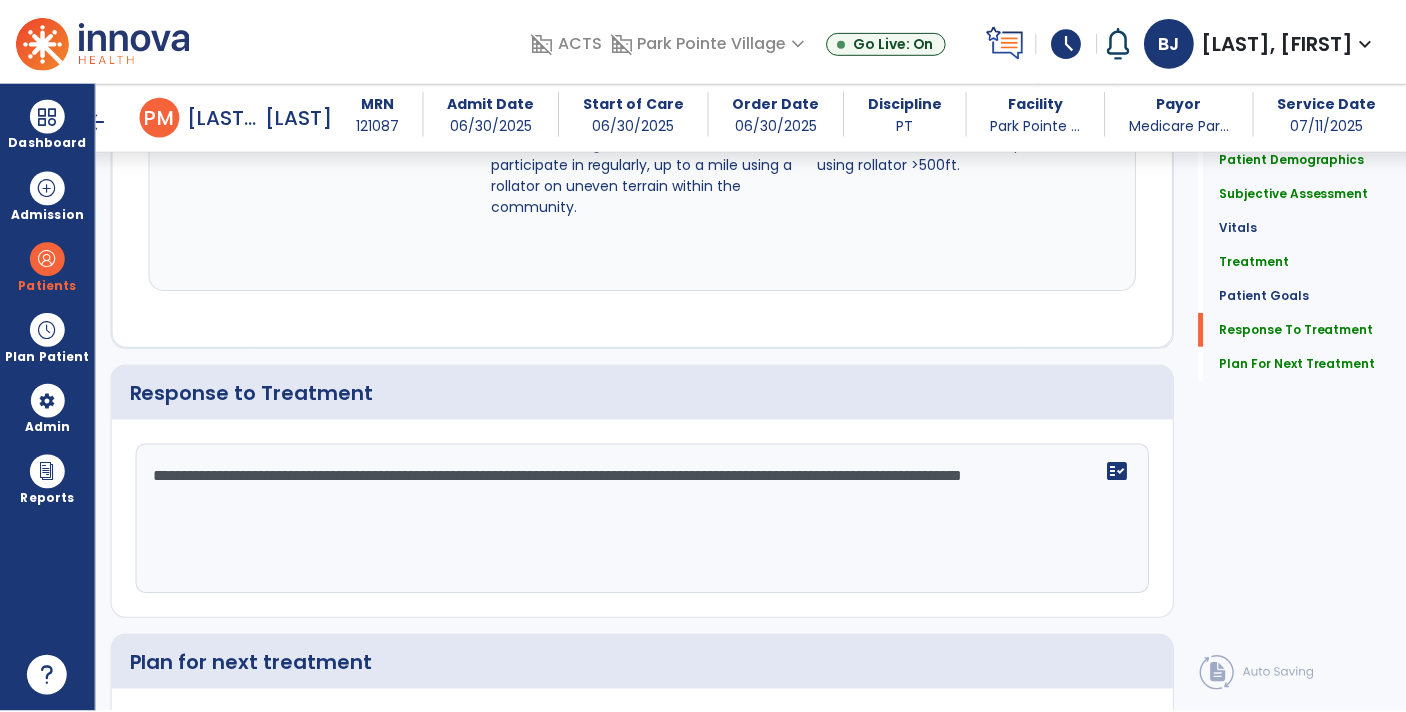 scroll, scrollTop: 3103, scrollLeft: 0, axis: vertical 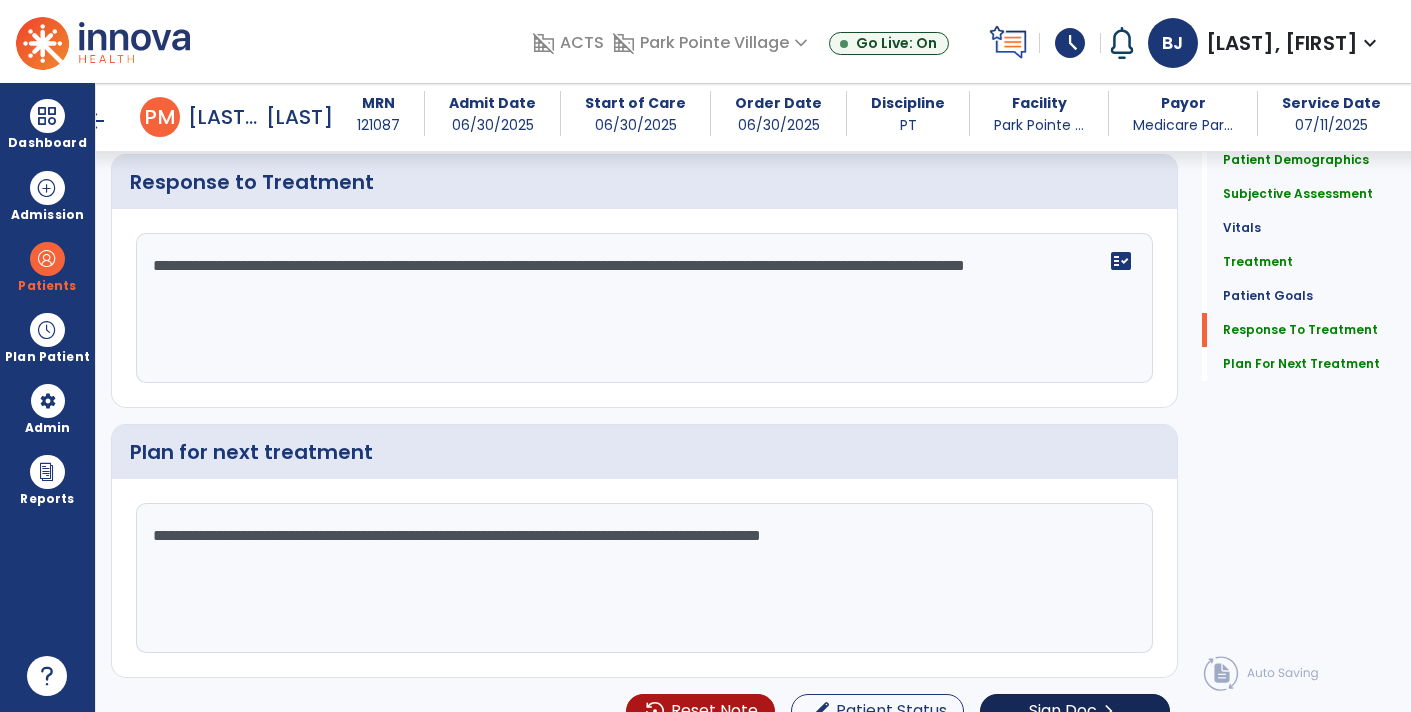 type on "**********" 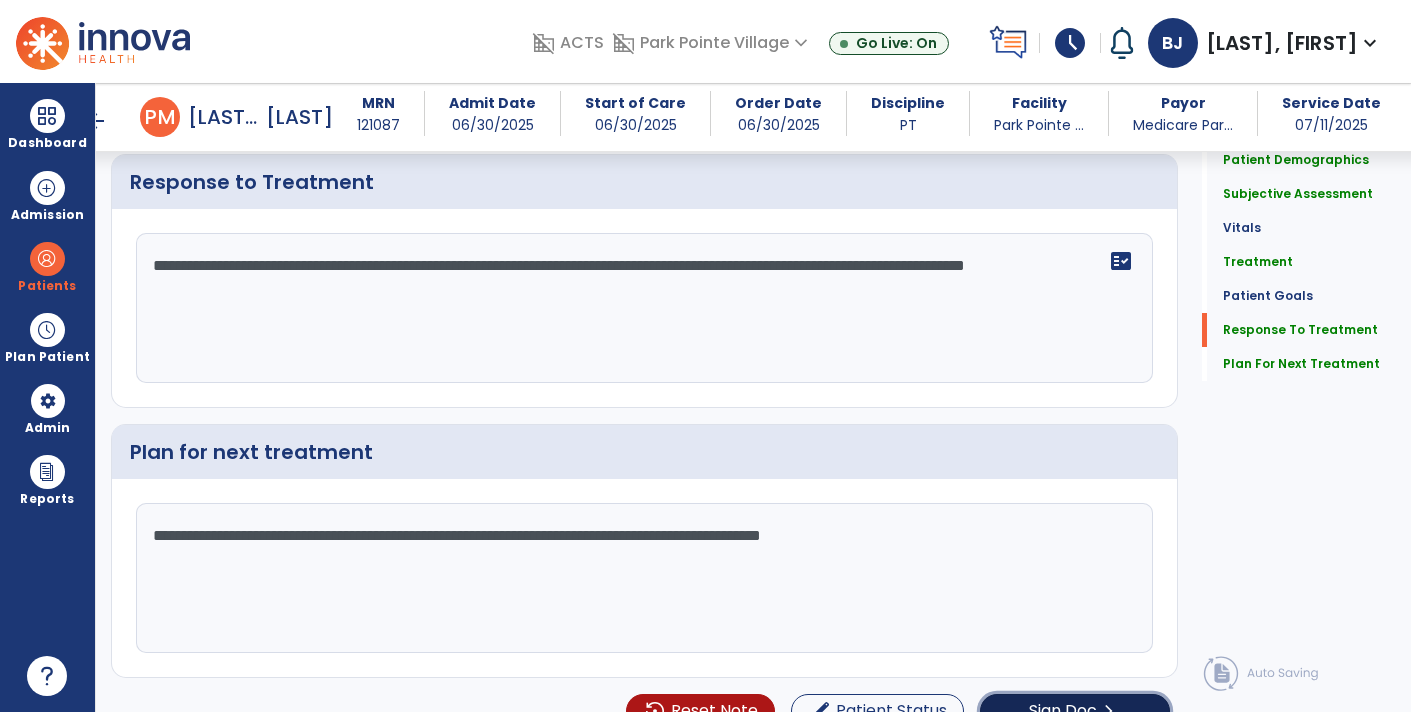 click on "Sign Doc  chevron_right" 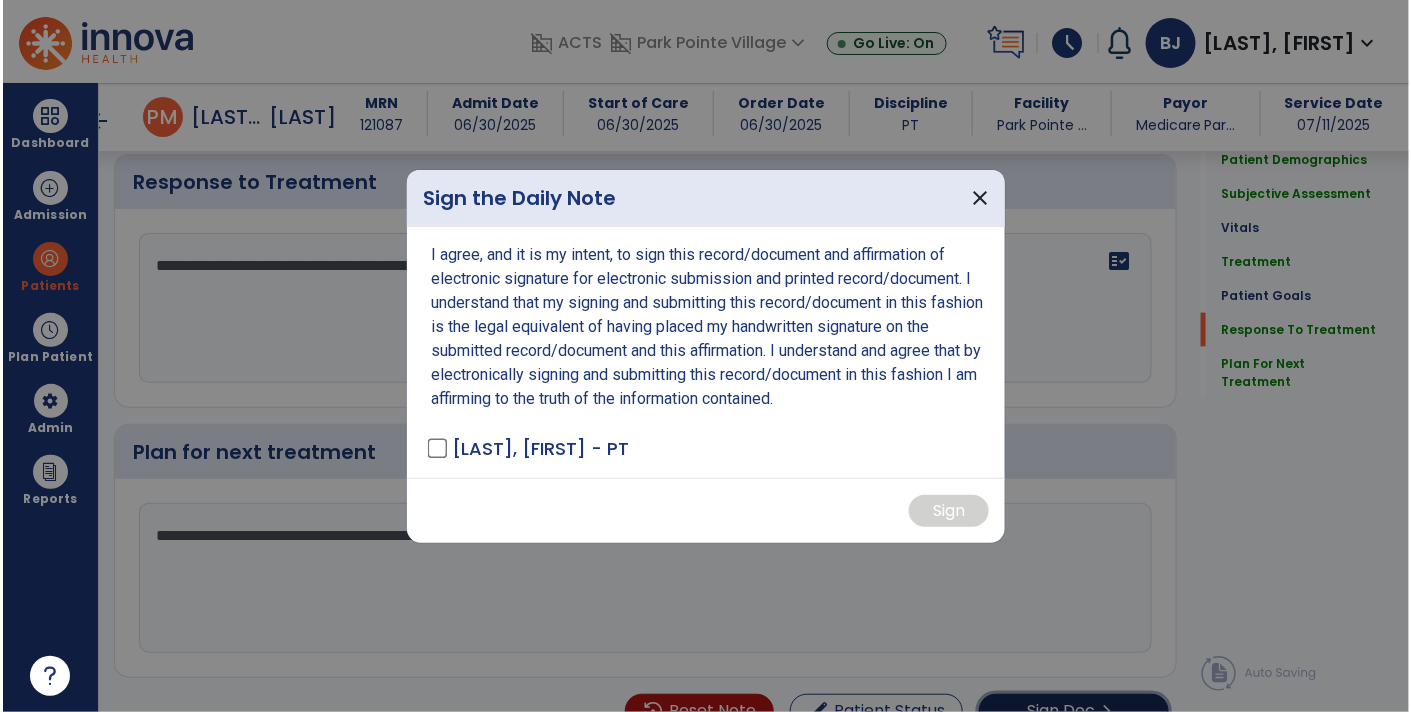 scroll, scrollTop: 3103, scrollLeft: 0, axis: vertical 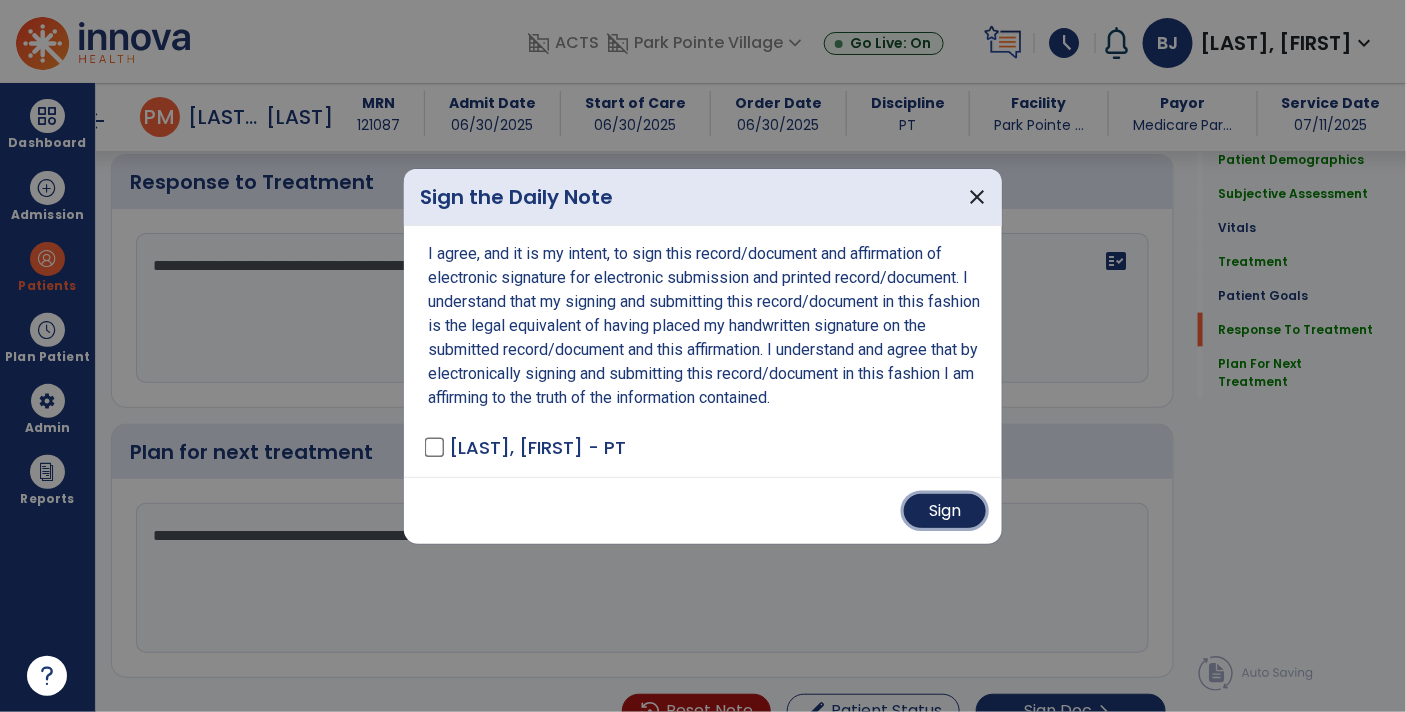 click on "Sign" at bounding box center (945, 511) 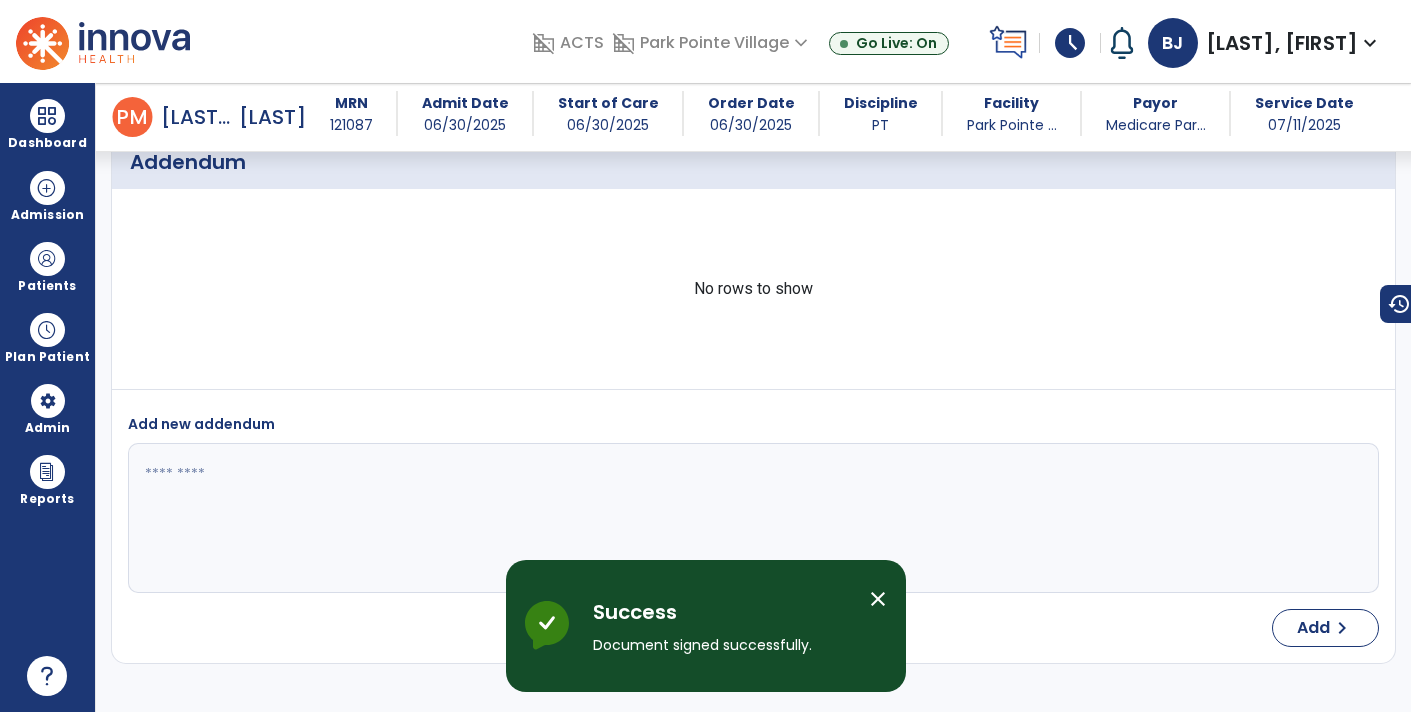 scroll, scrollTop: 4585, scrollLeft: 0, axis: vertical 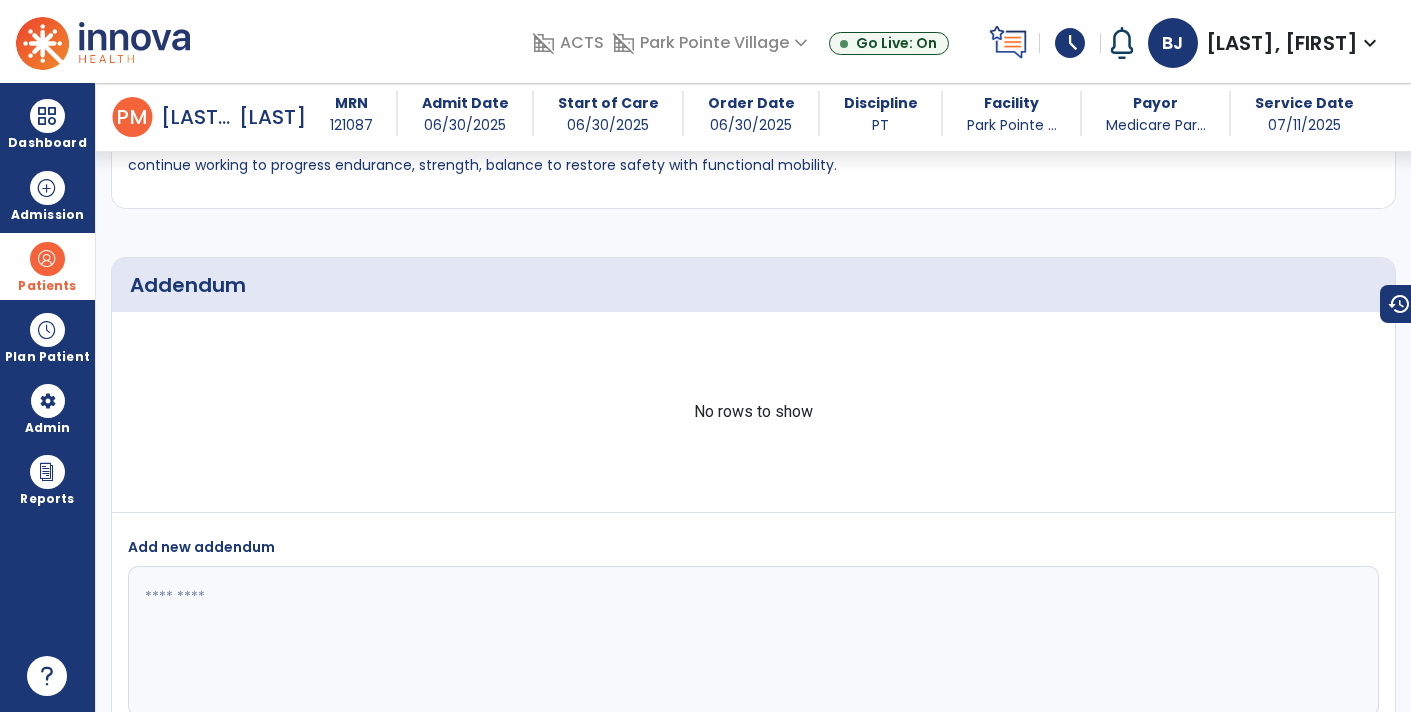 click on "Patients" at bounding box center (47, 286) 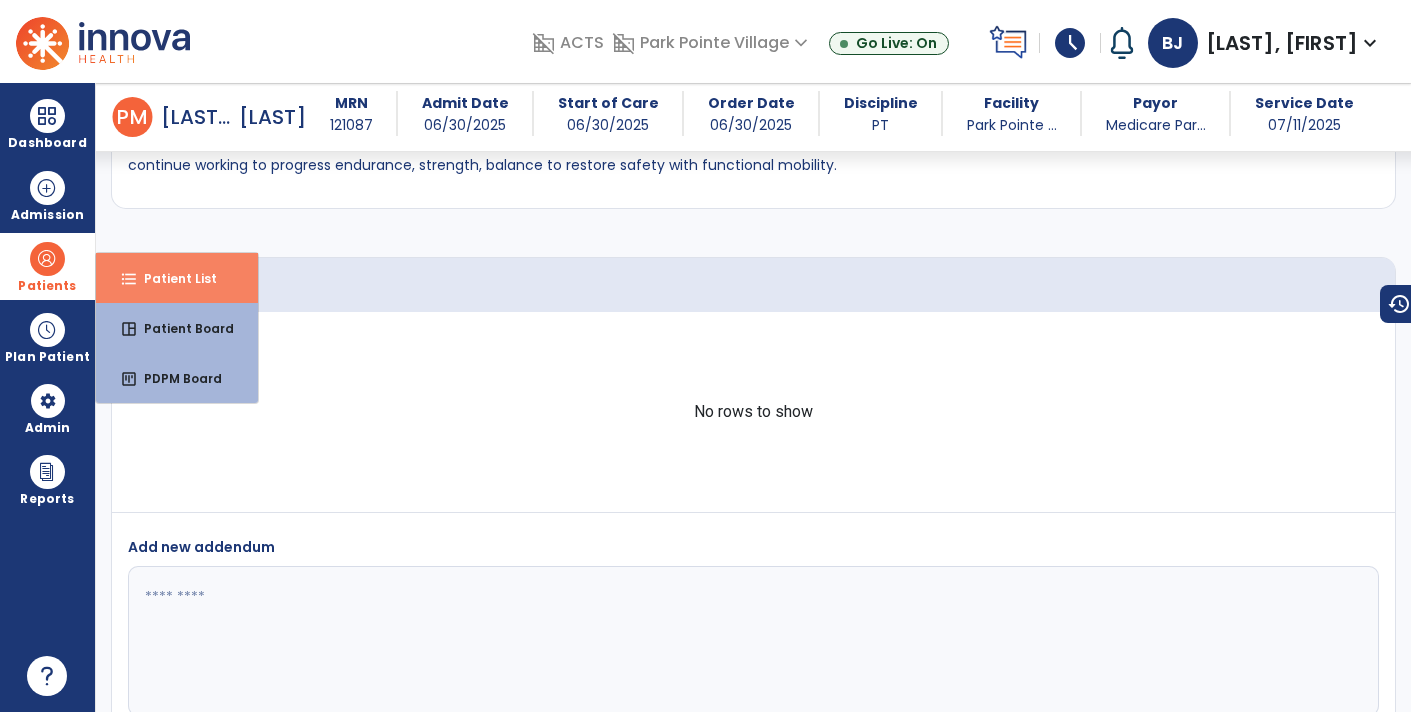 click on "format_list_bulleted  Patient List" at bounding box center [177, 278] 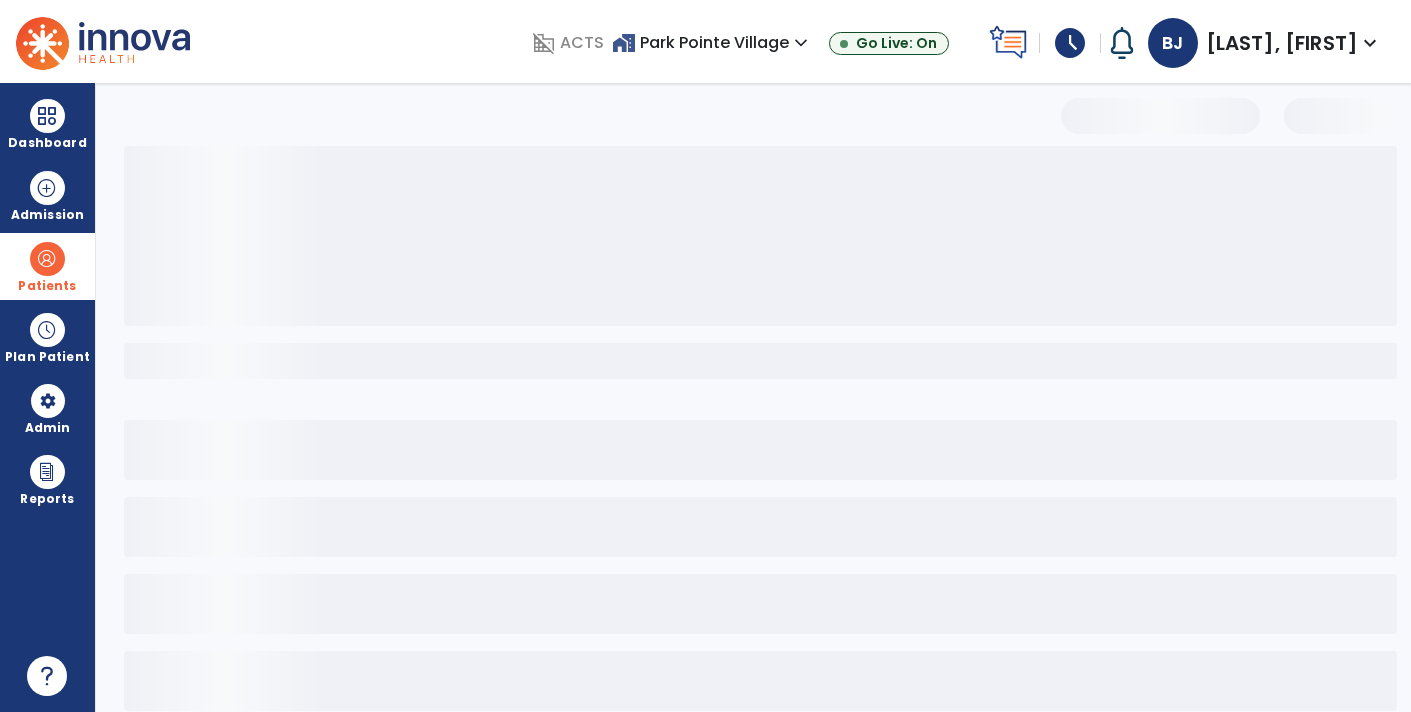 scroll, scrollTop: 0, scrollLeft: 0, axis: both 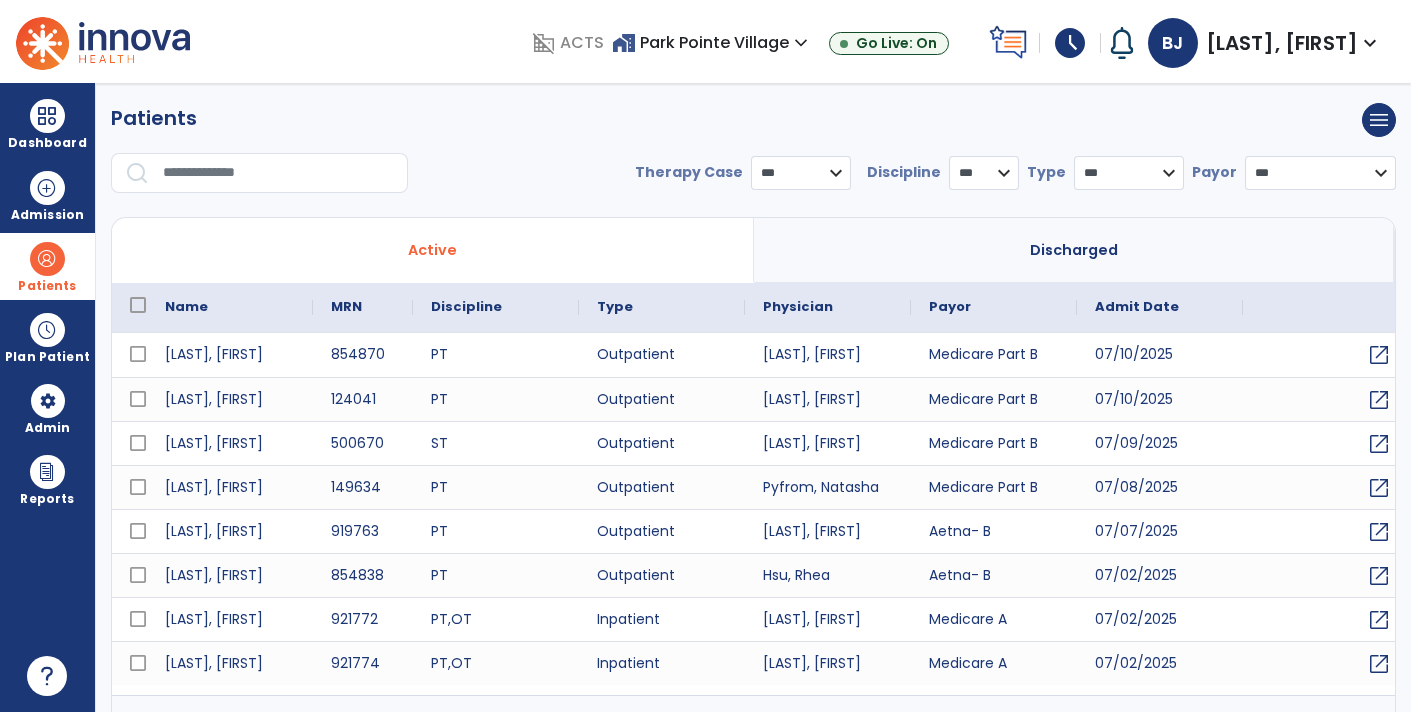 select on "***" 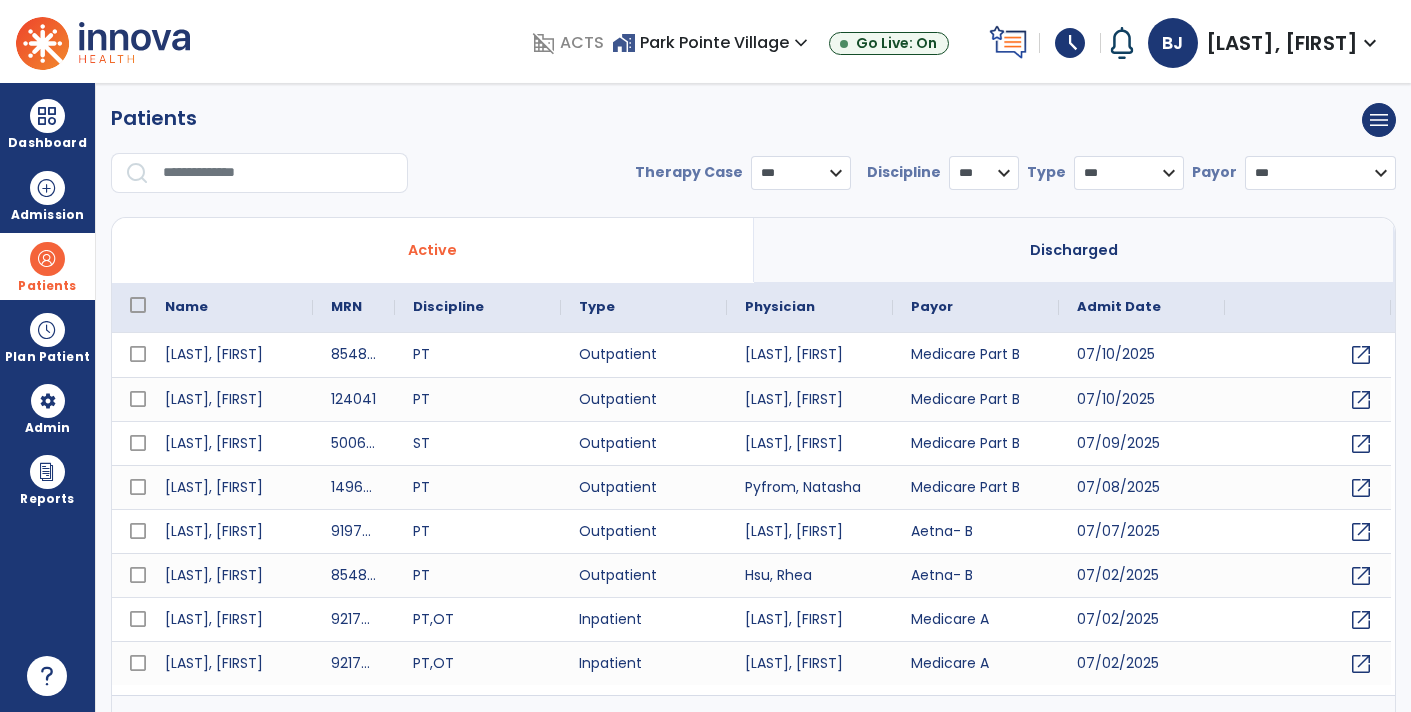 click at bounding box center [278, 173] 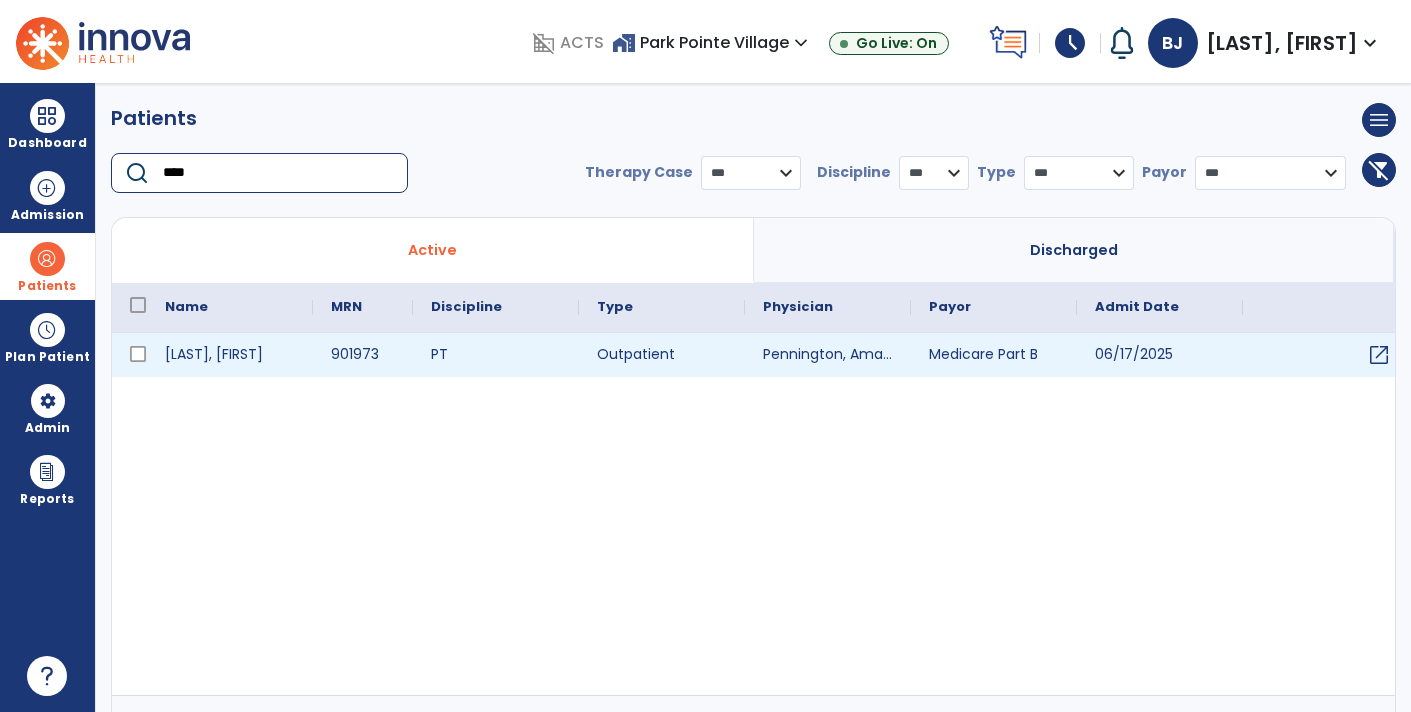 type on "****" 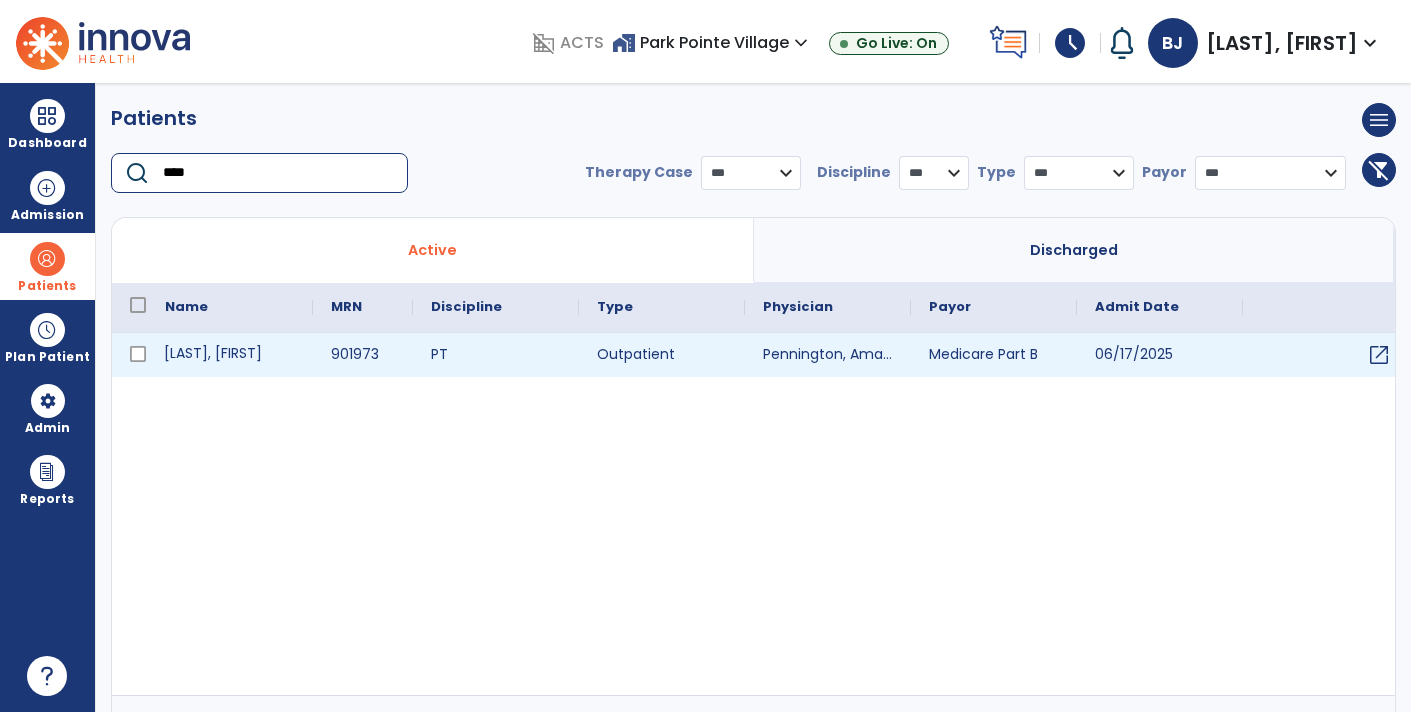 click on "Ferraro, Joan" at bounding box center [230, 355] 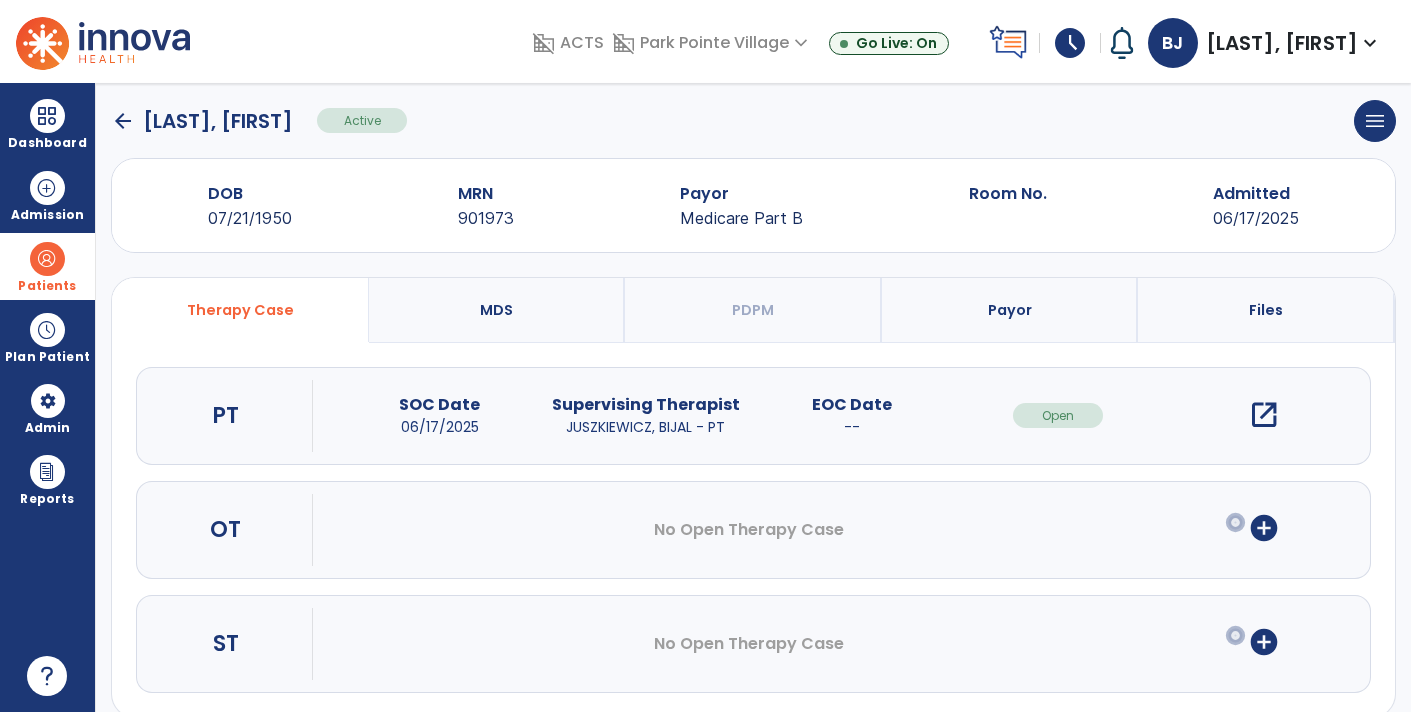 scroll, scrollTop: 30, scrollLeft: 0, axis: vertical 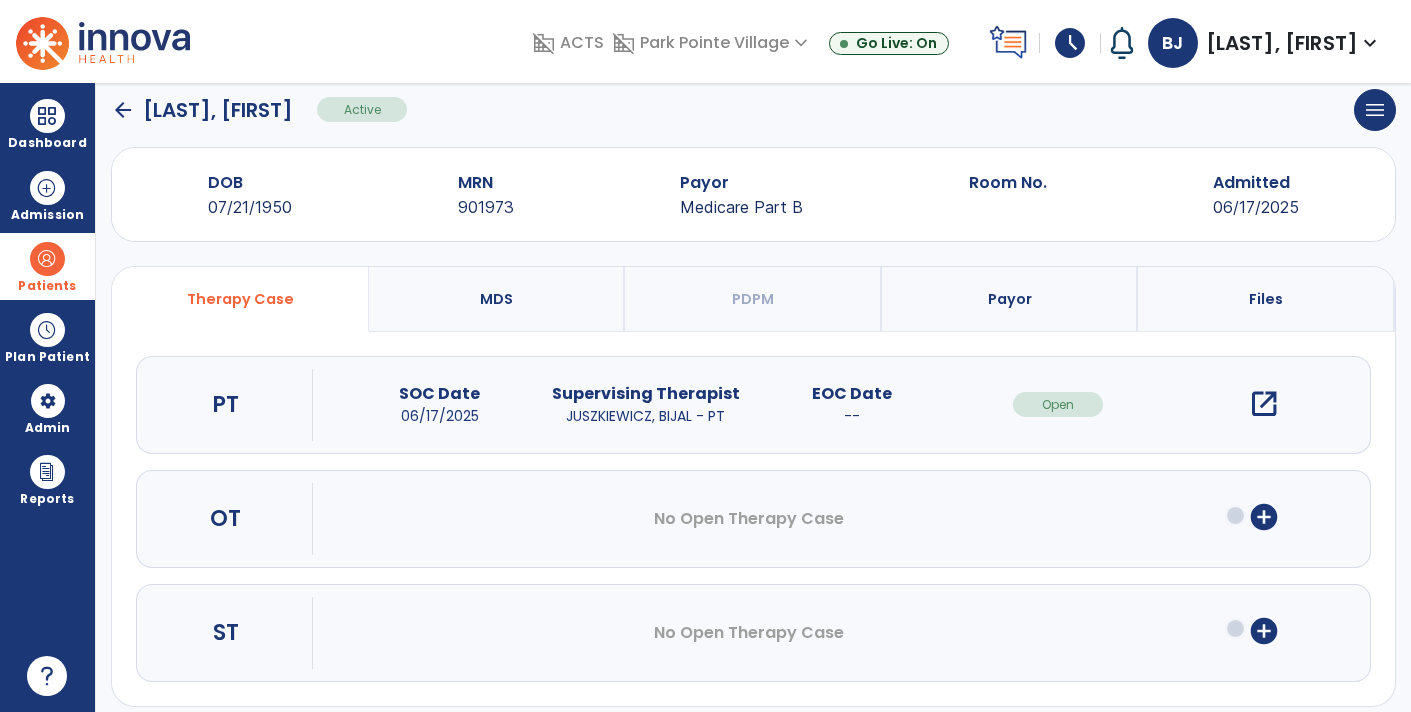 click on "open_in_new" at bounding box center (1264, 404) 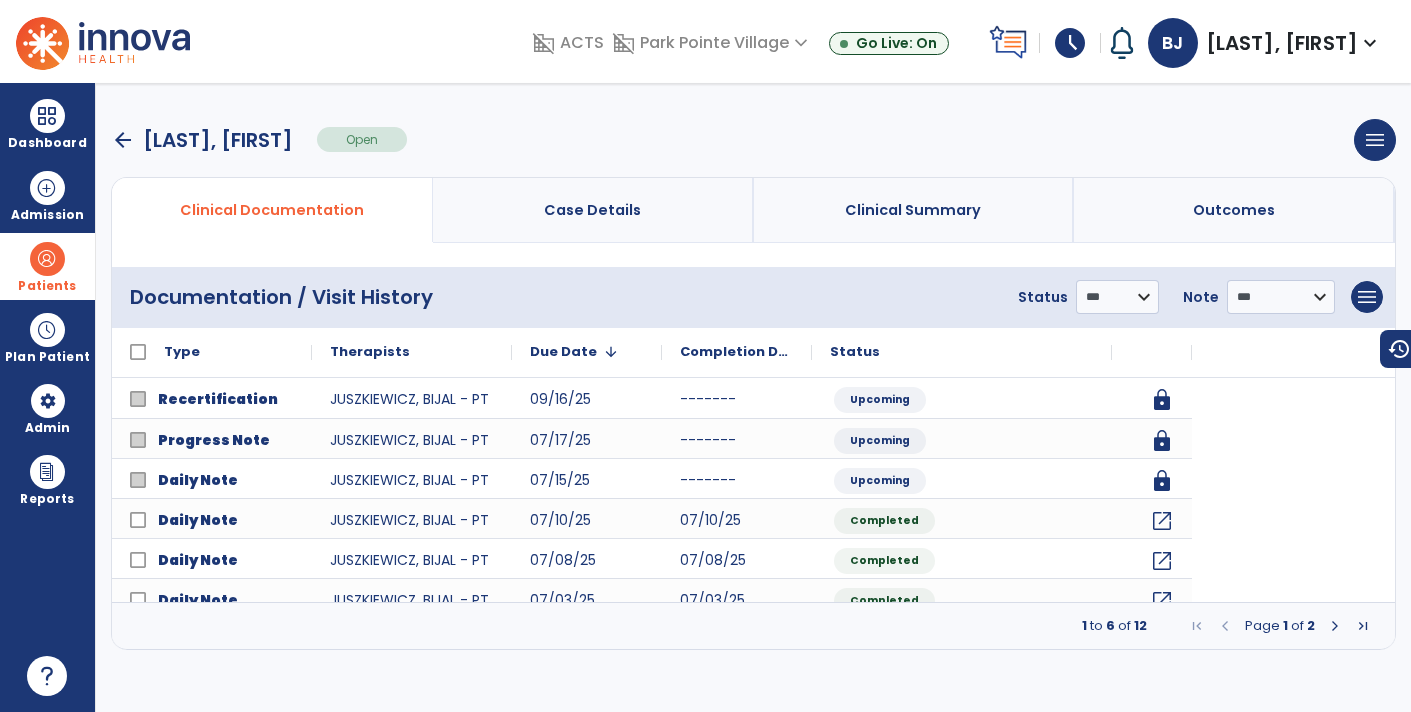 scroll, scrollTop: 0, scrollLeft: 0, axis: both 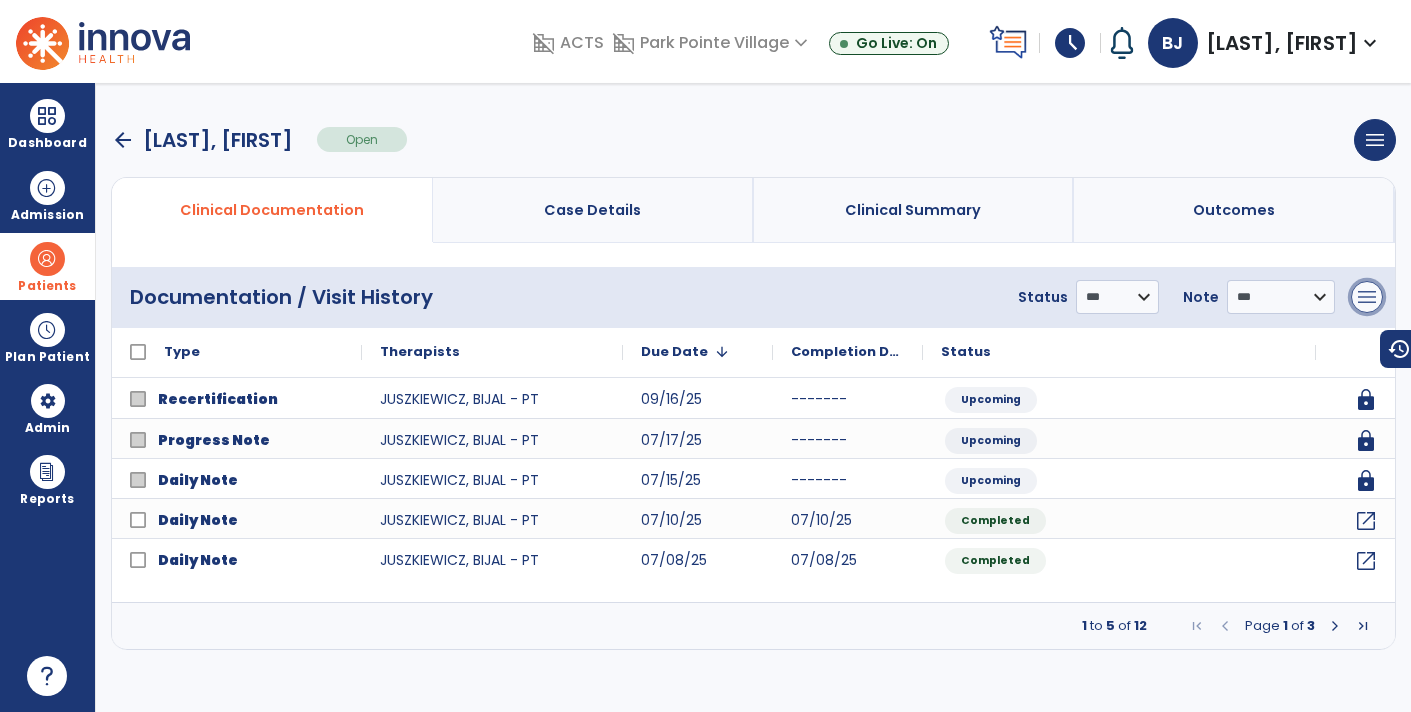 click on "menu" at bounding box center (1367, 297) 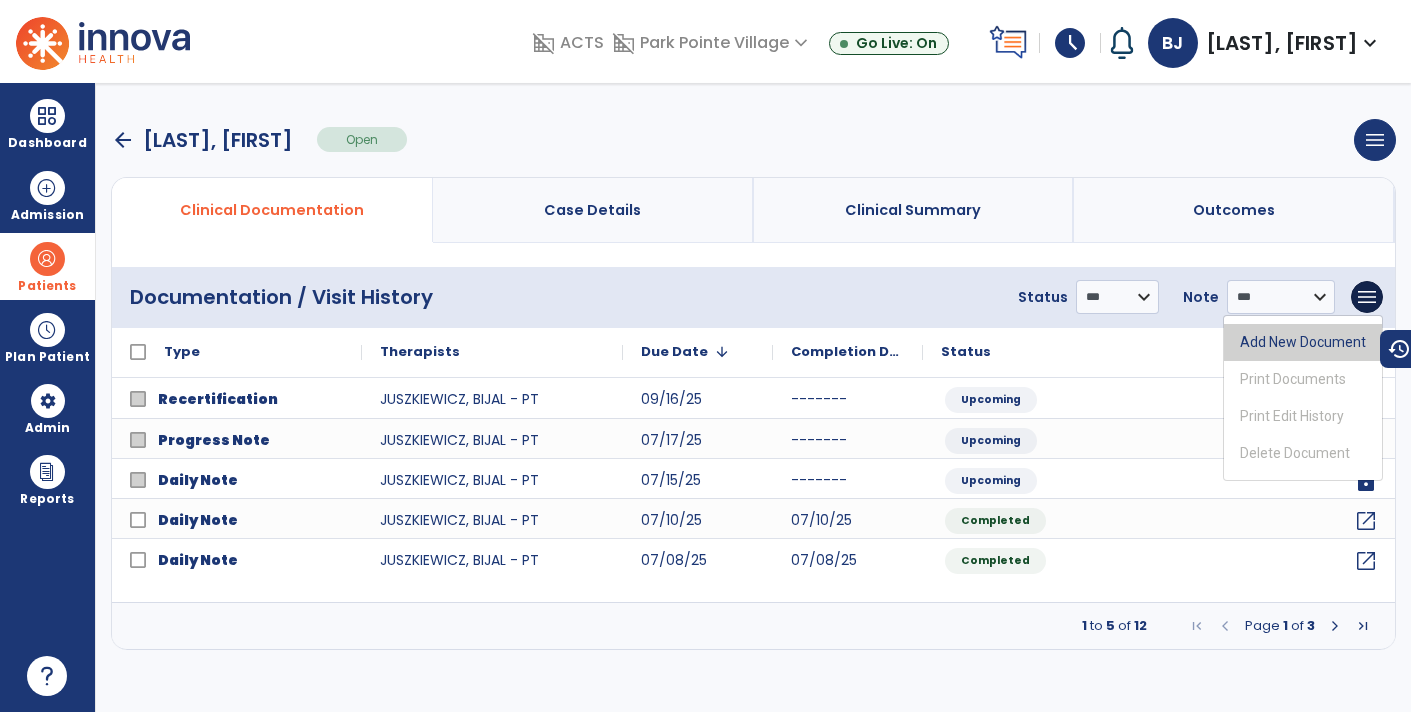 click on "Add New Document" at bounding box center [1303, 342] 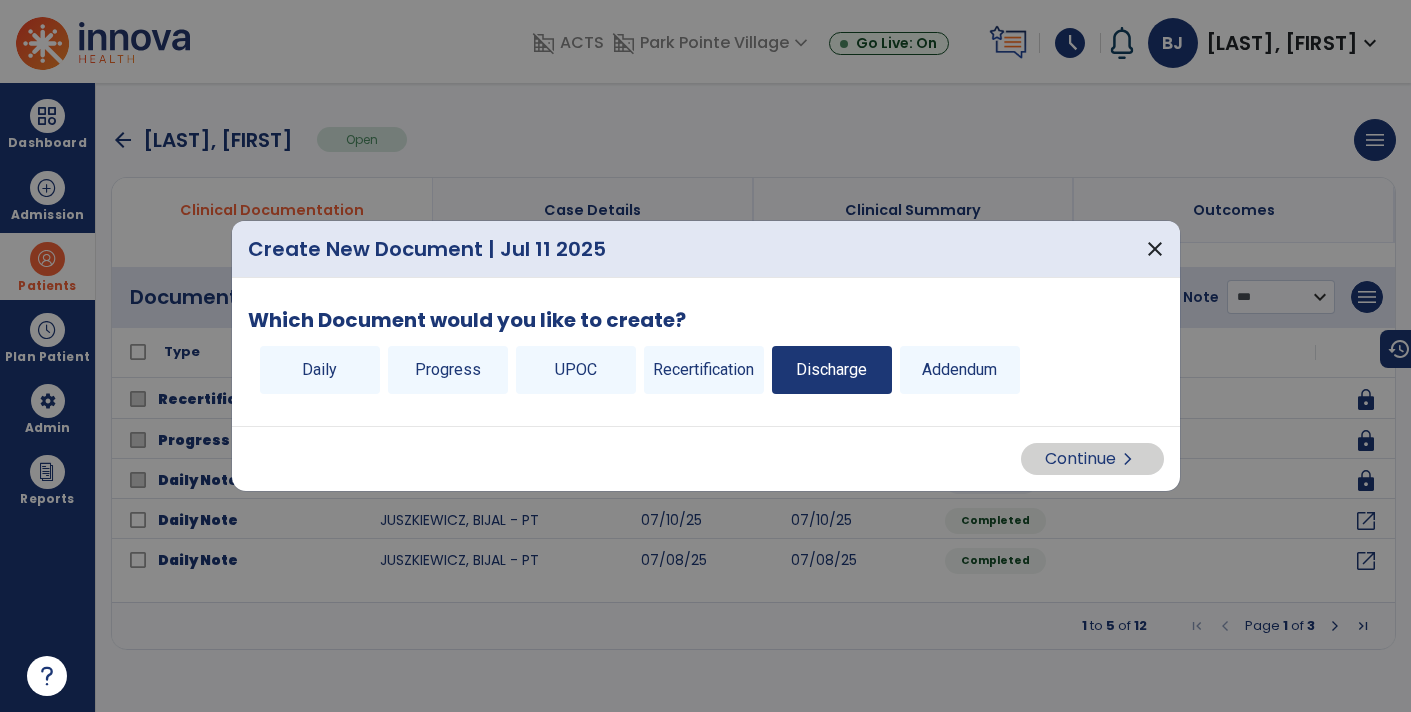click on "Discharge" at bounding box center (832, 370) 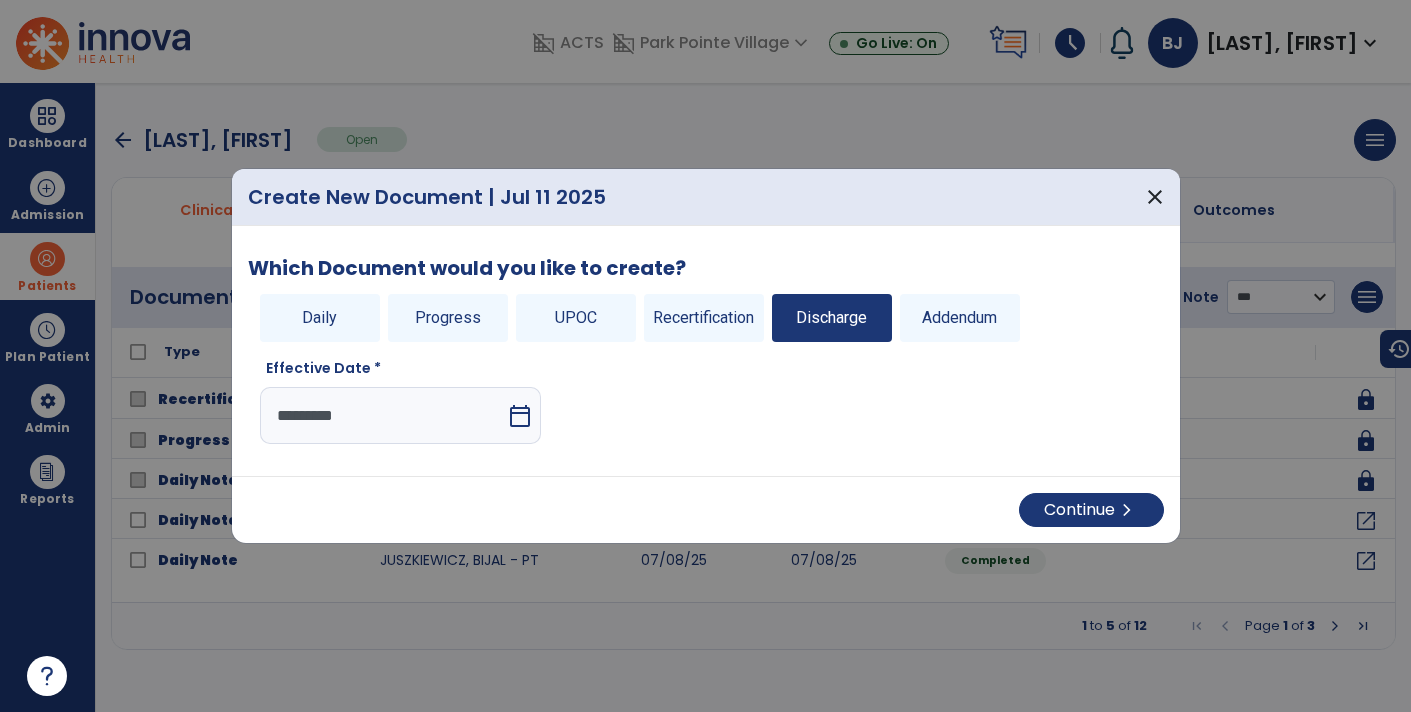 click on "*********" at bounding box center [383, 415] 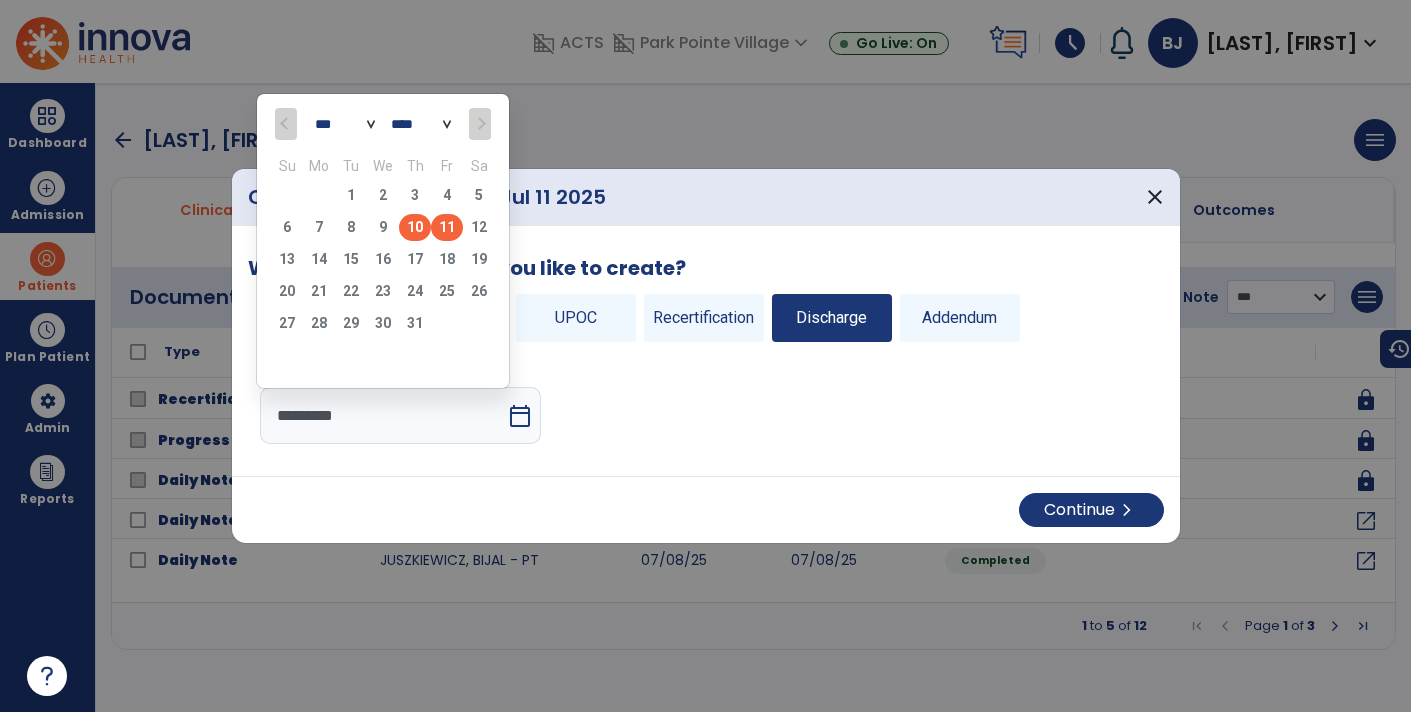 click on "10" 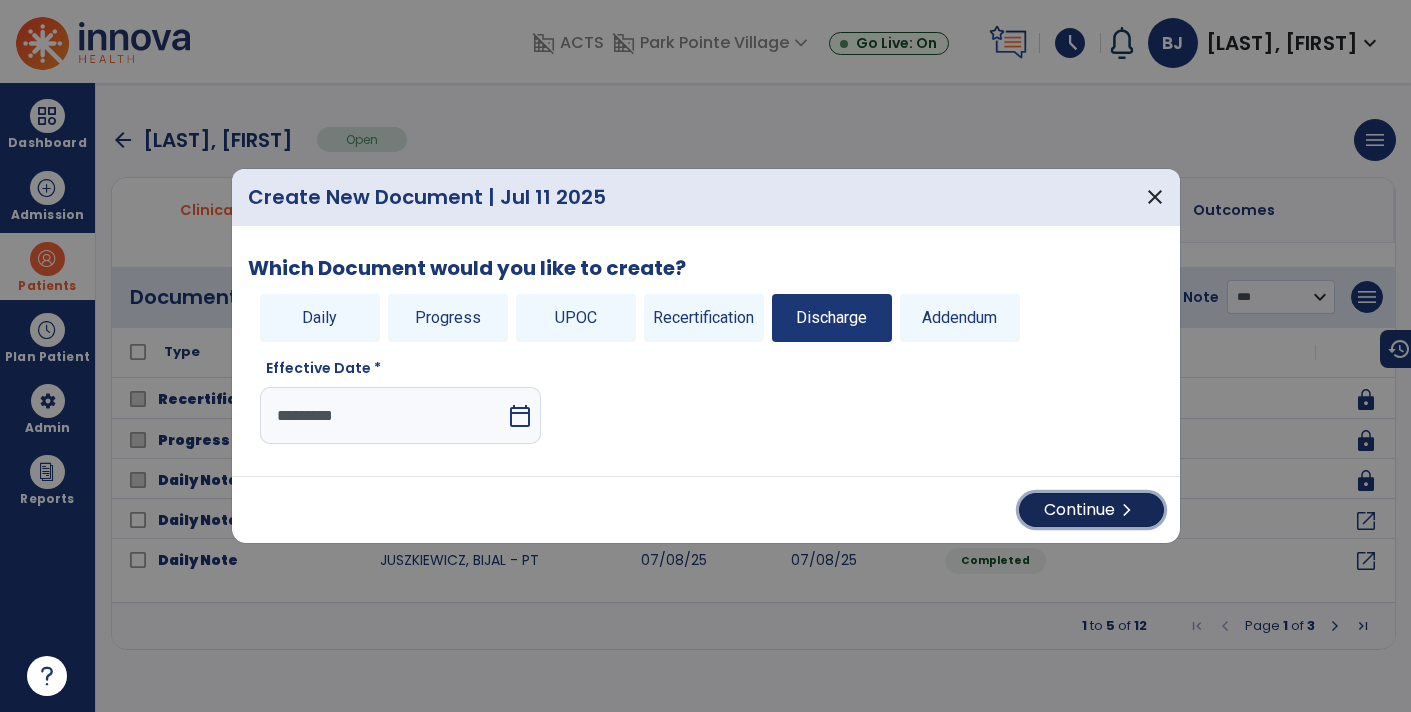 click on "Continue   chevron_right" at bounding box center [1091, 510] 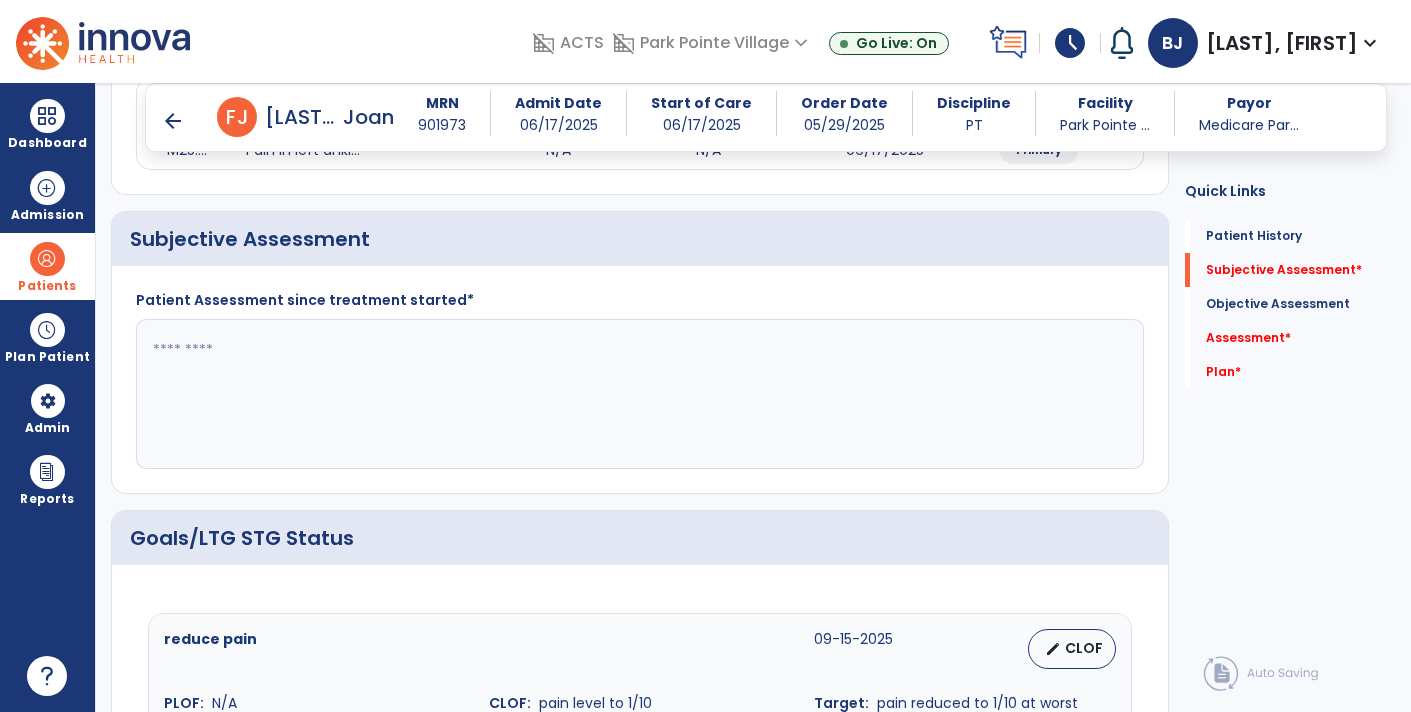 scroll, scrollTop: 302, scrollLeft: 0, axis: vertical 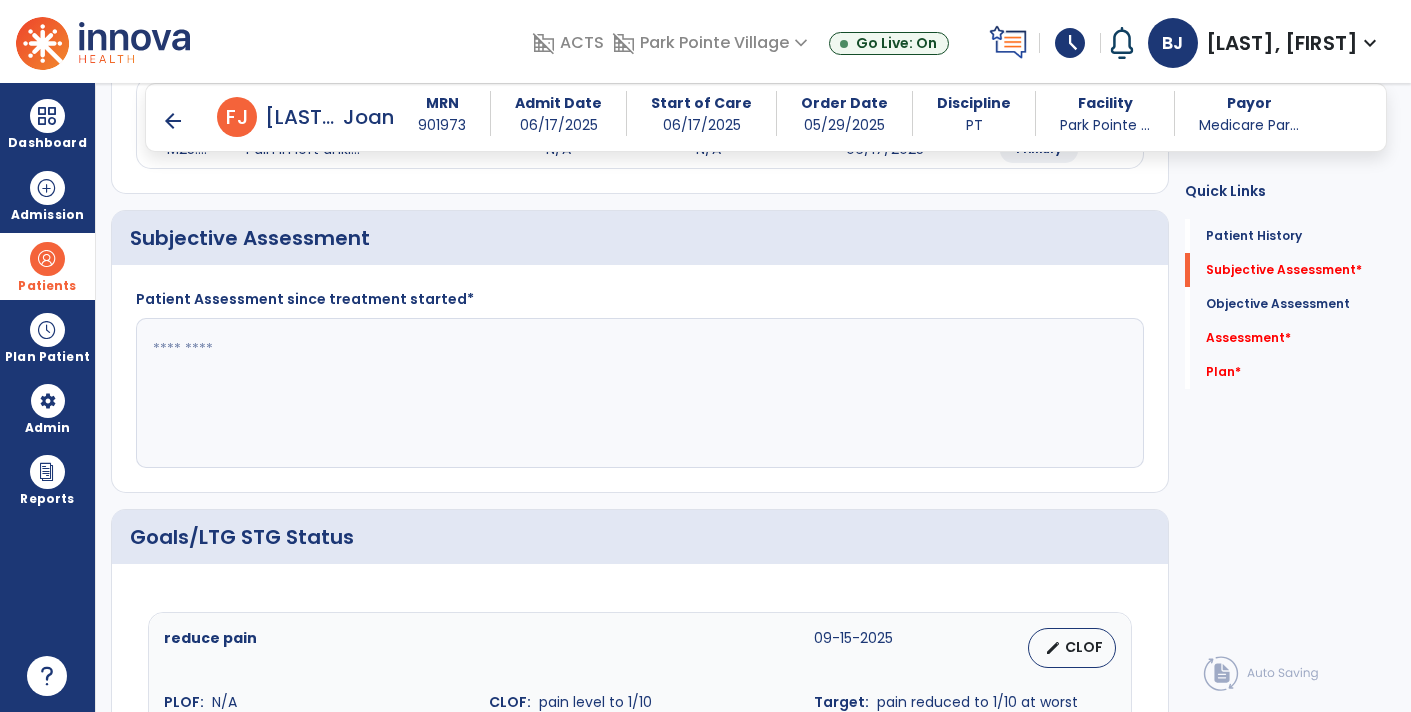 click 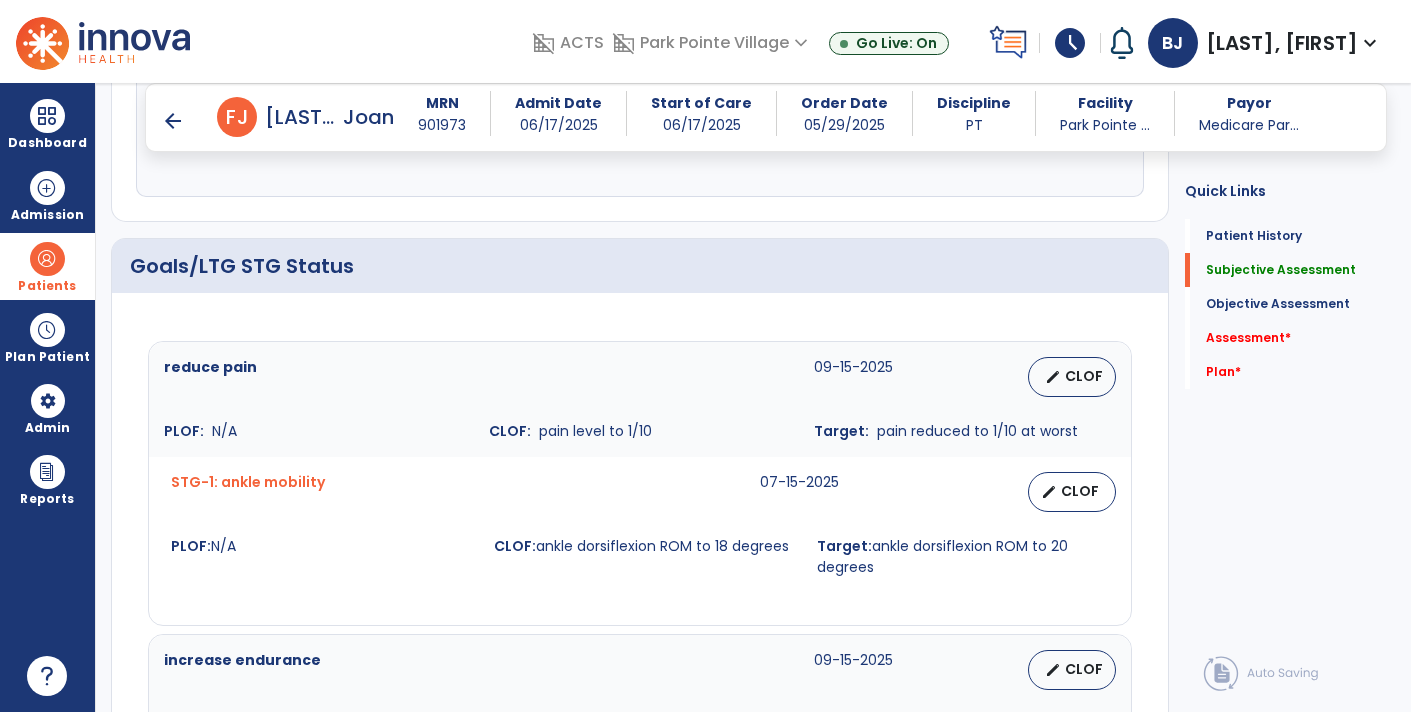 scroll, scrollTop: 574, scrollLeft: 0, axis: vertical 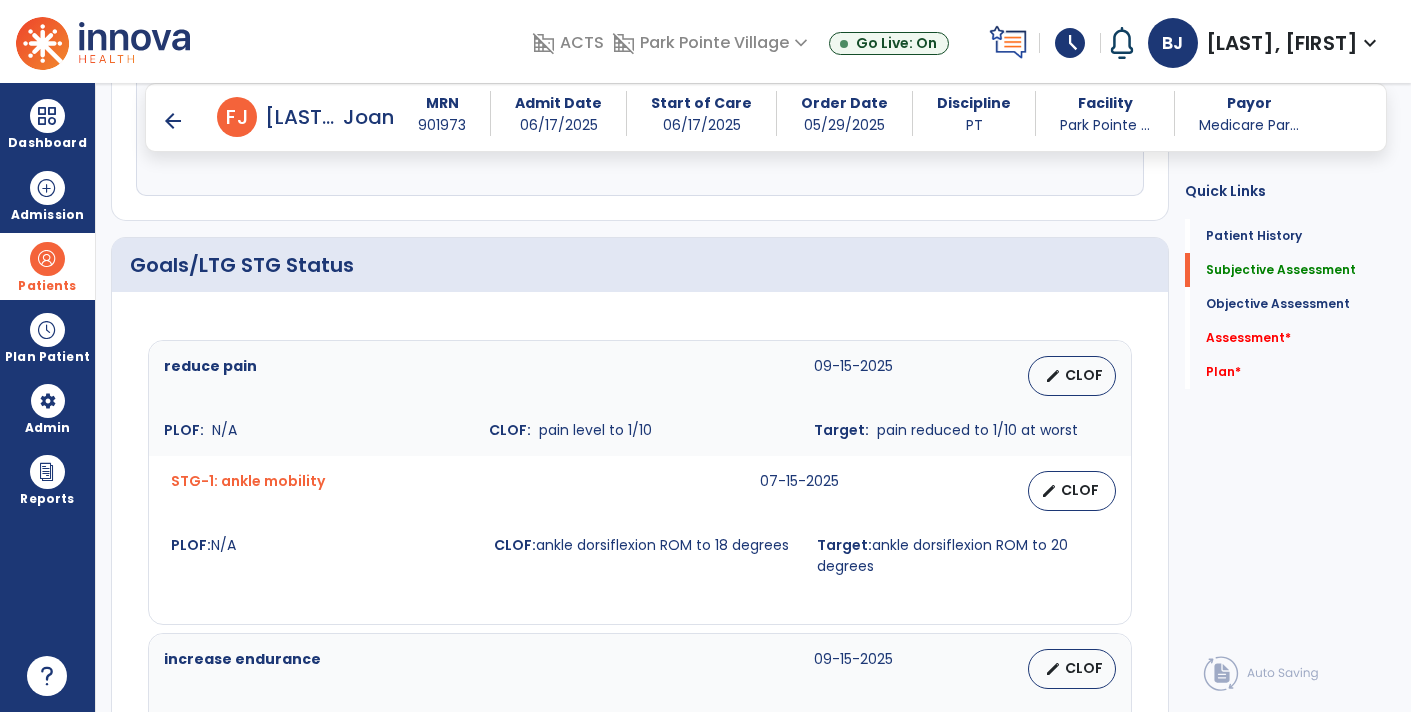 type on "**********" 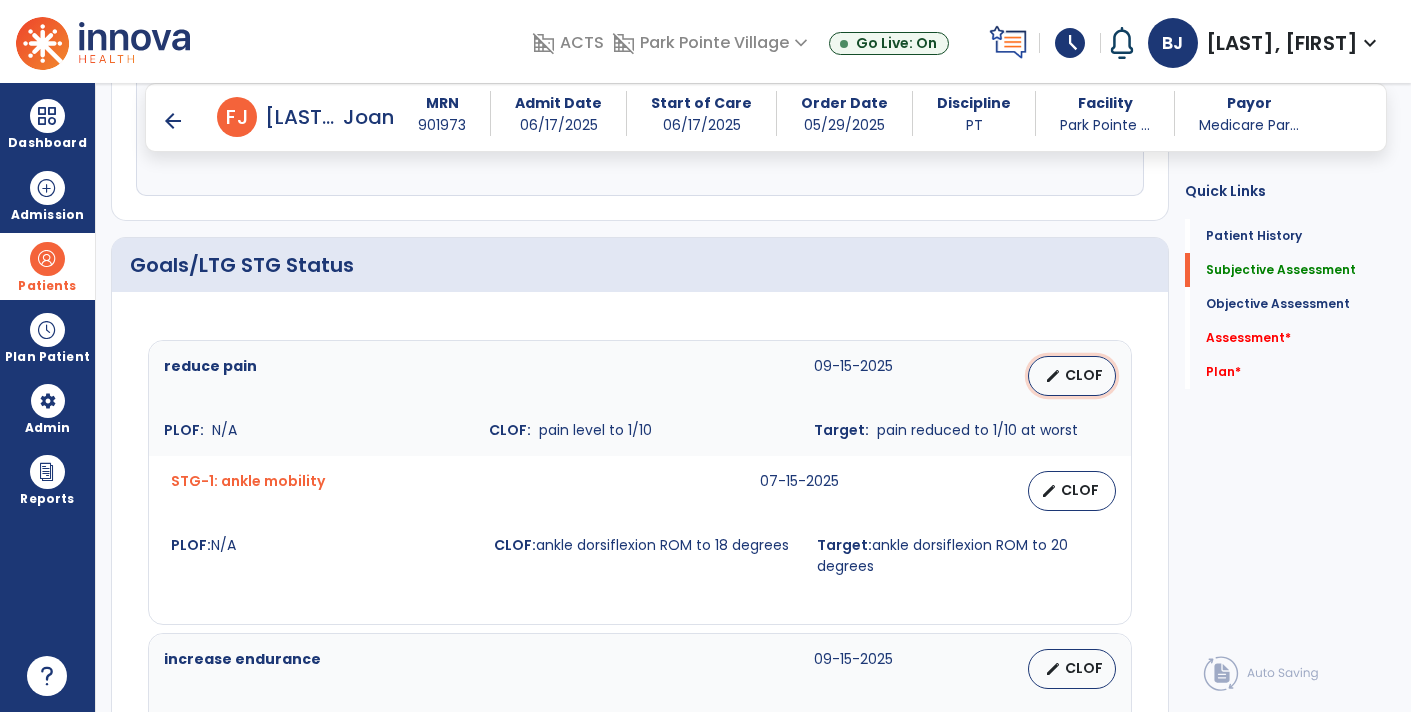 click on "CLOF" at bounding box center [1084, 375] 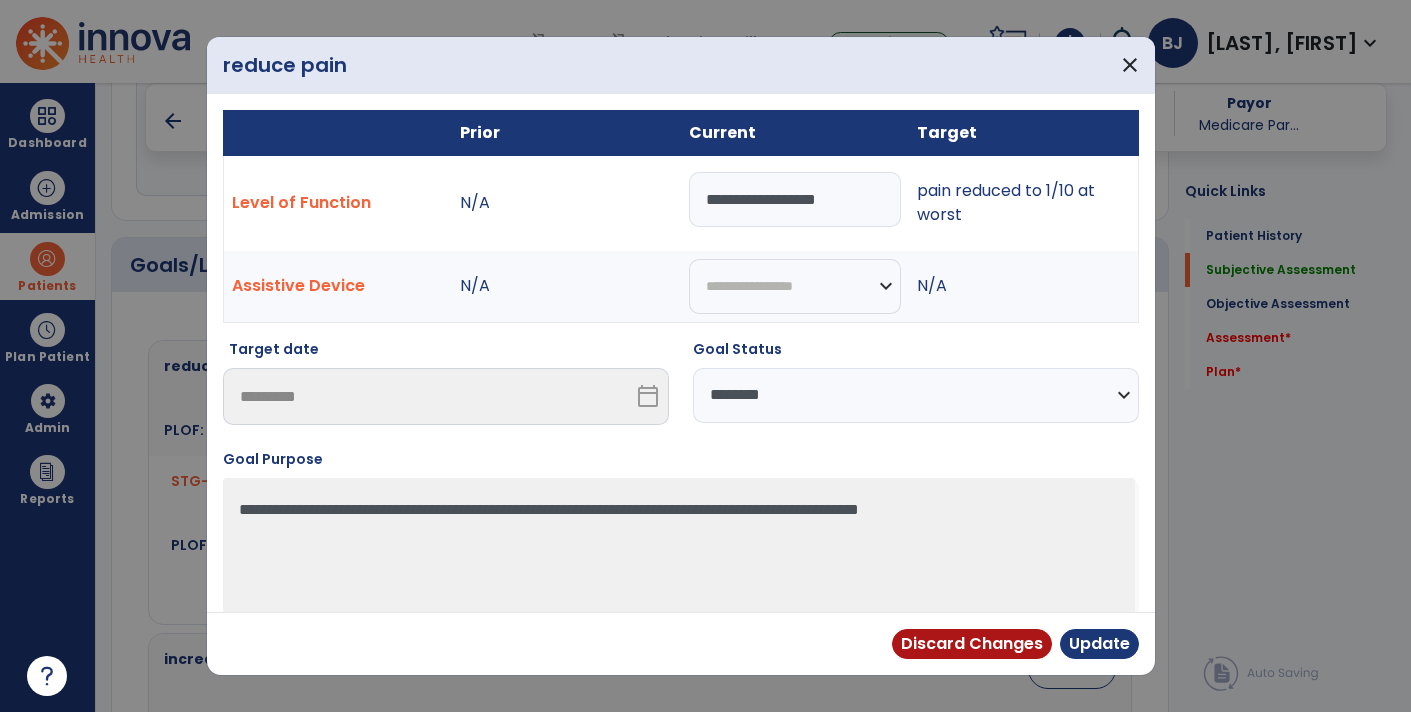 click on "**********" at bounding box center (916, 395) 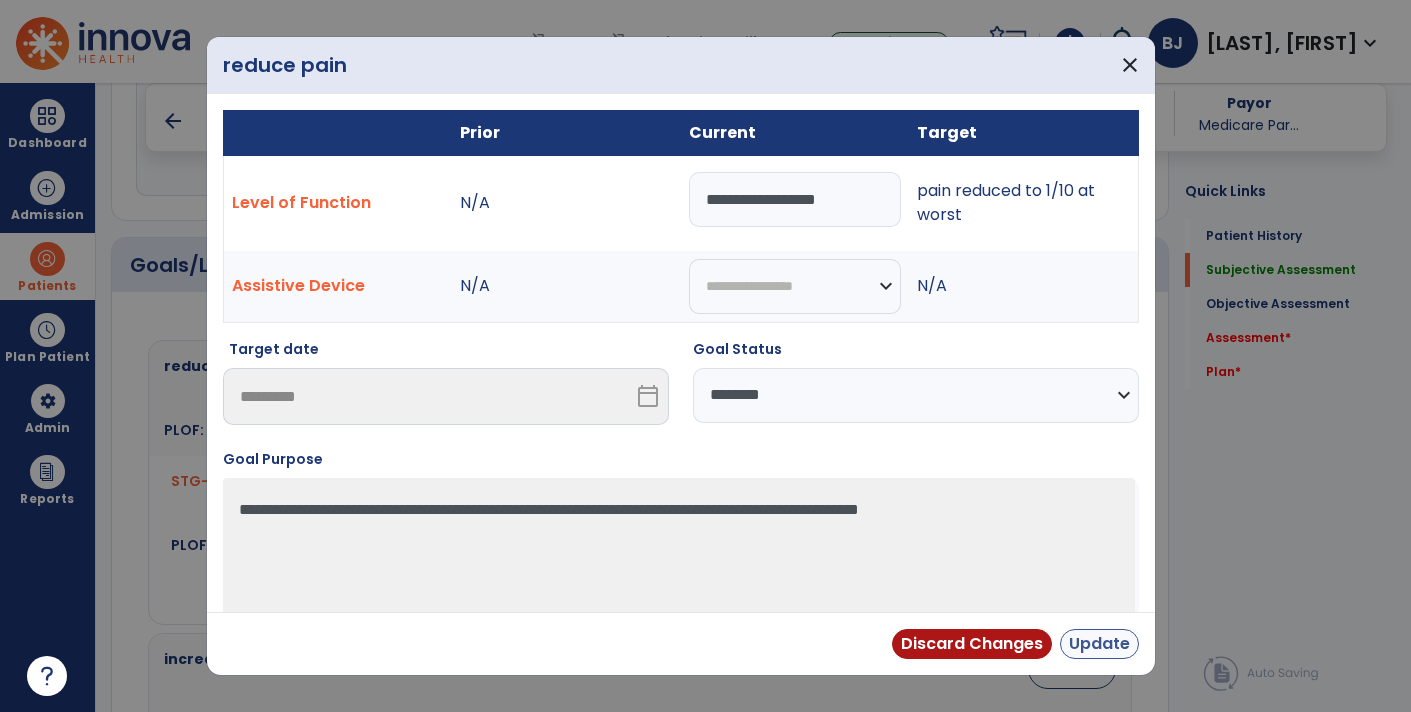 click on "Update" at bounding box center [1099, 644] 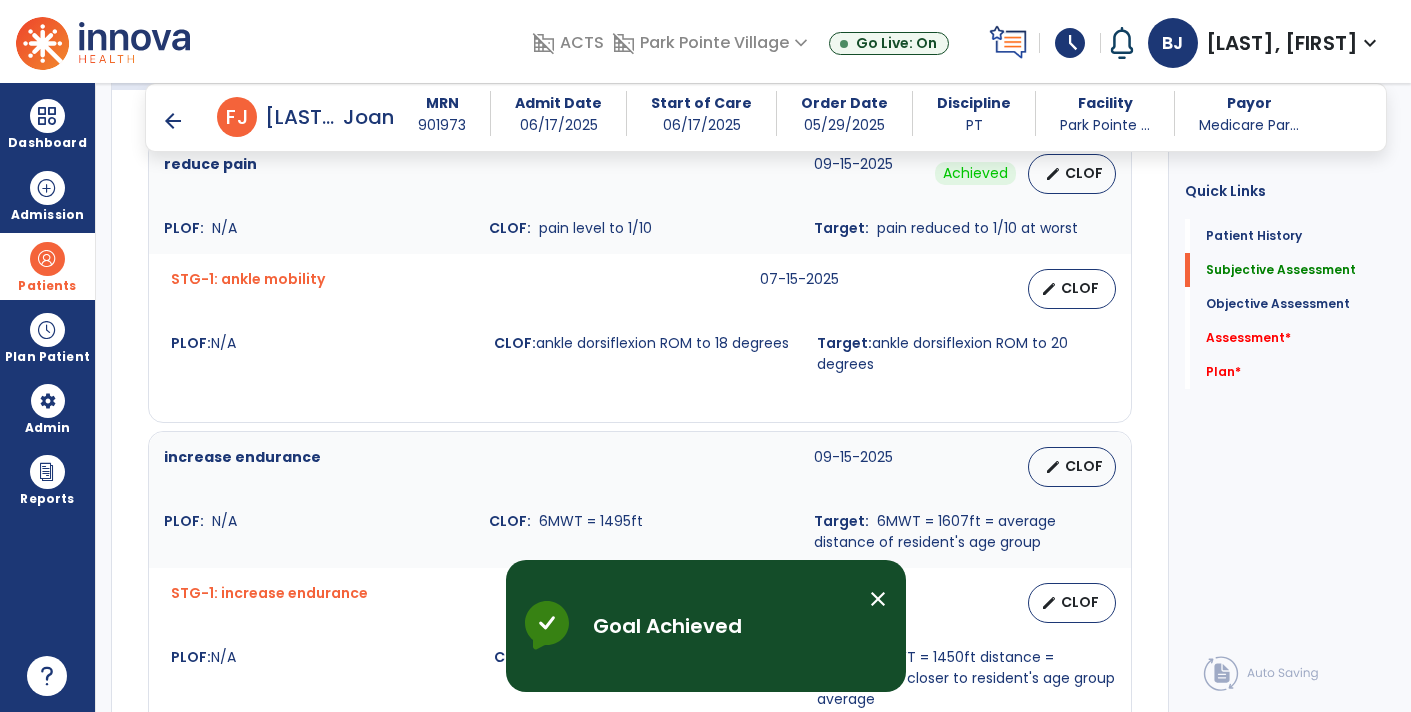 scroll, scrollTop: 773, scrollLeft: 0, axis: vertical 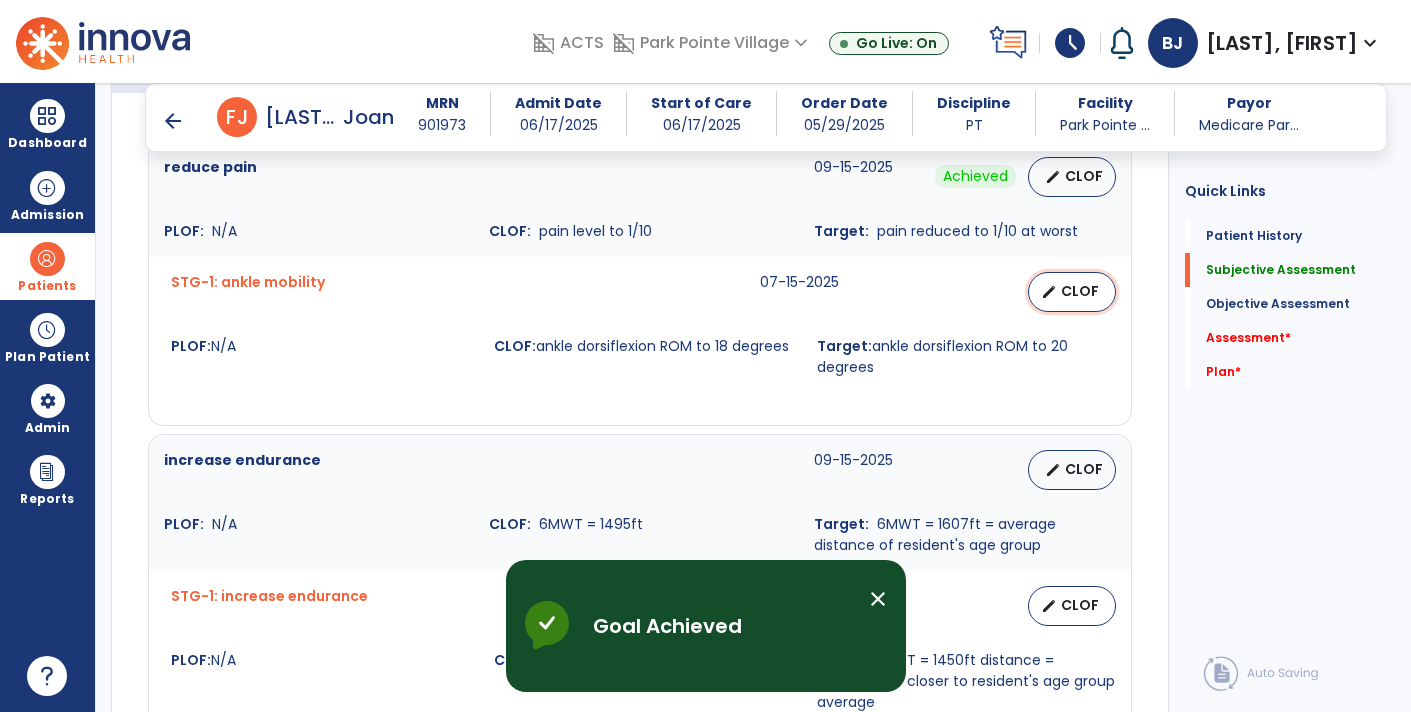 click on "CLOF" at bounding box center (1080, 291) 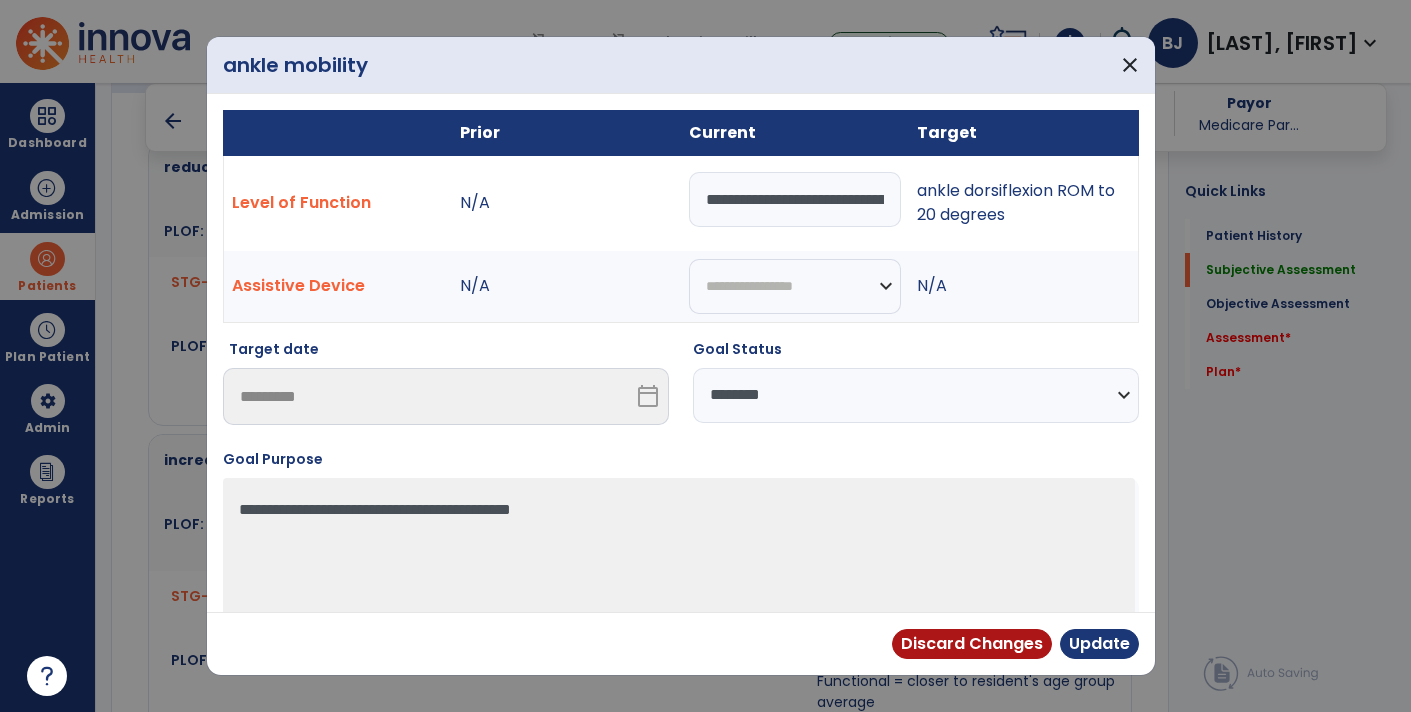 click on "**********" at bounding box center [916, 395] 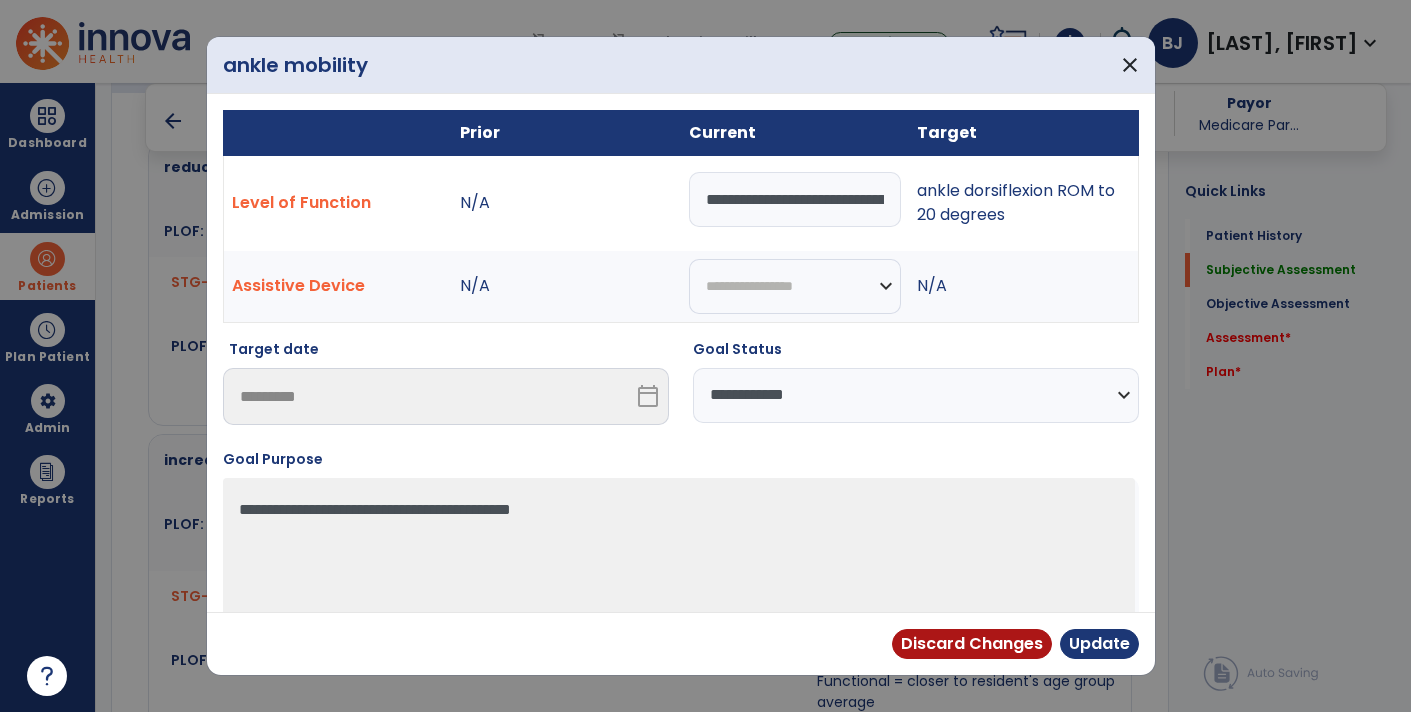 click on "**********" at bounding box center (916, 395) 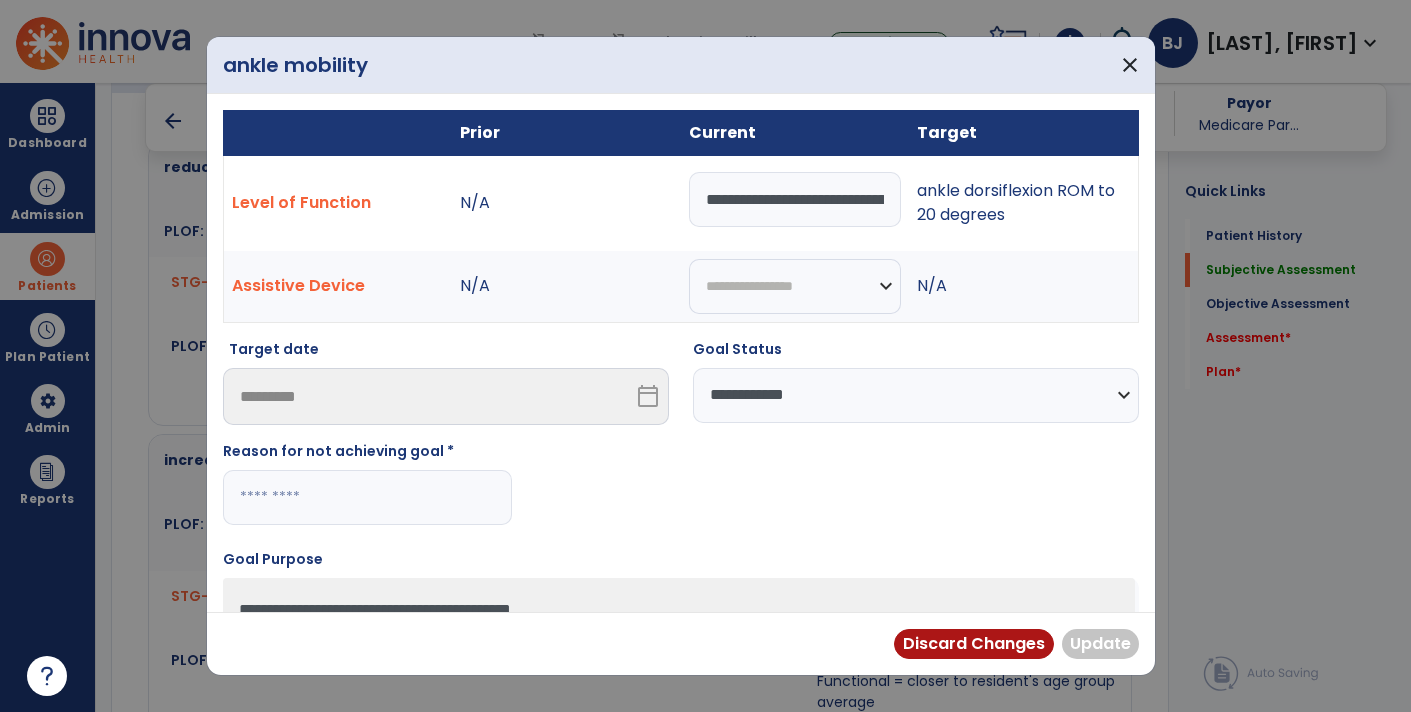 click at bounding box center (367, 497) 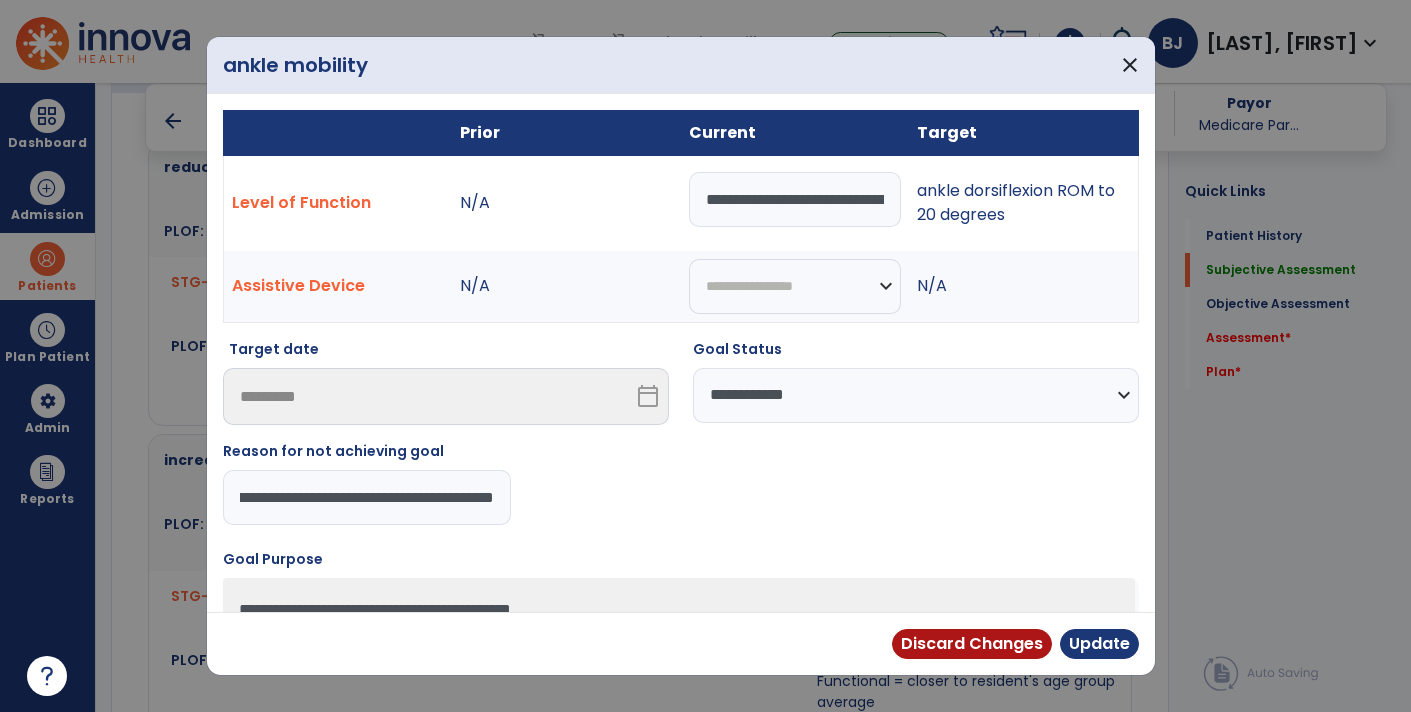 scroll, scrollTop: 0, scrollLeft: 1133, axis: horizontal 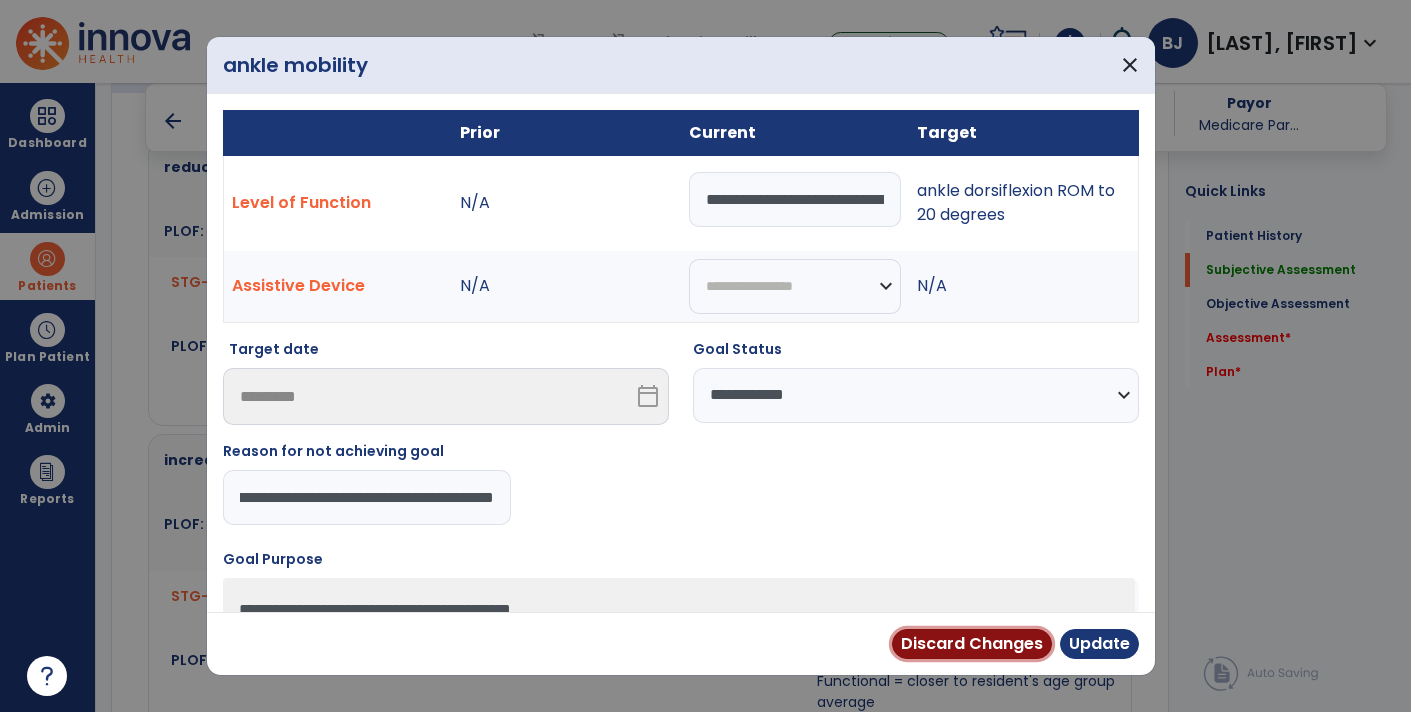 type 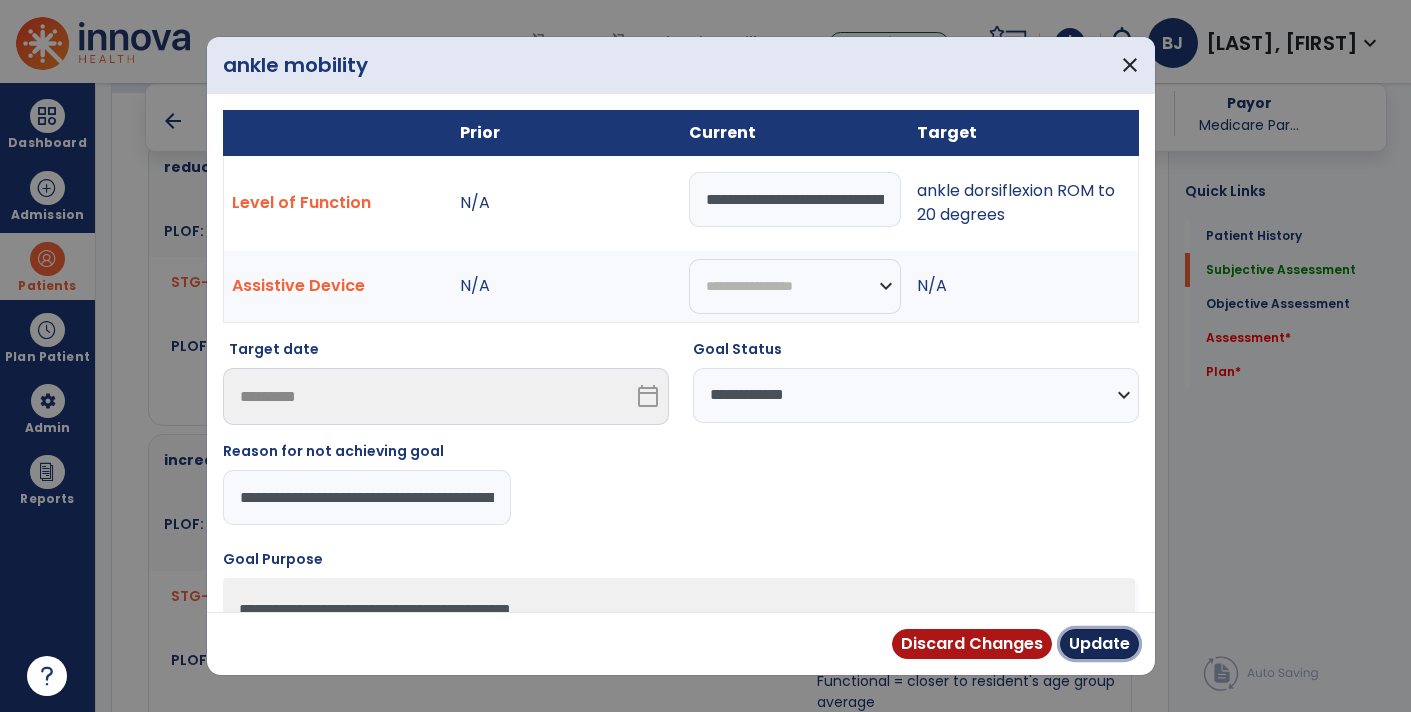 type 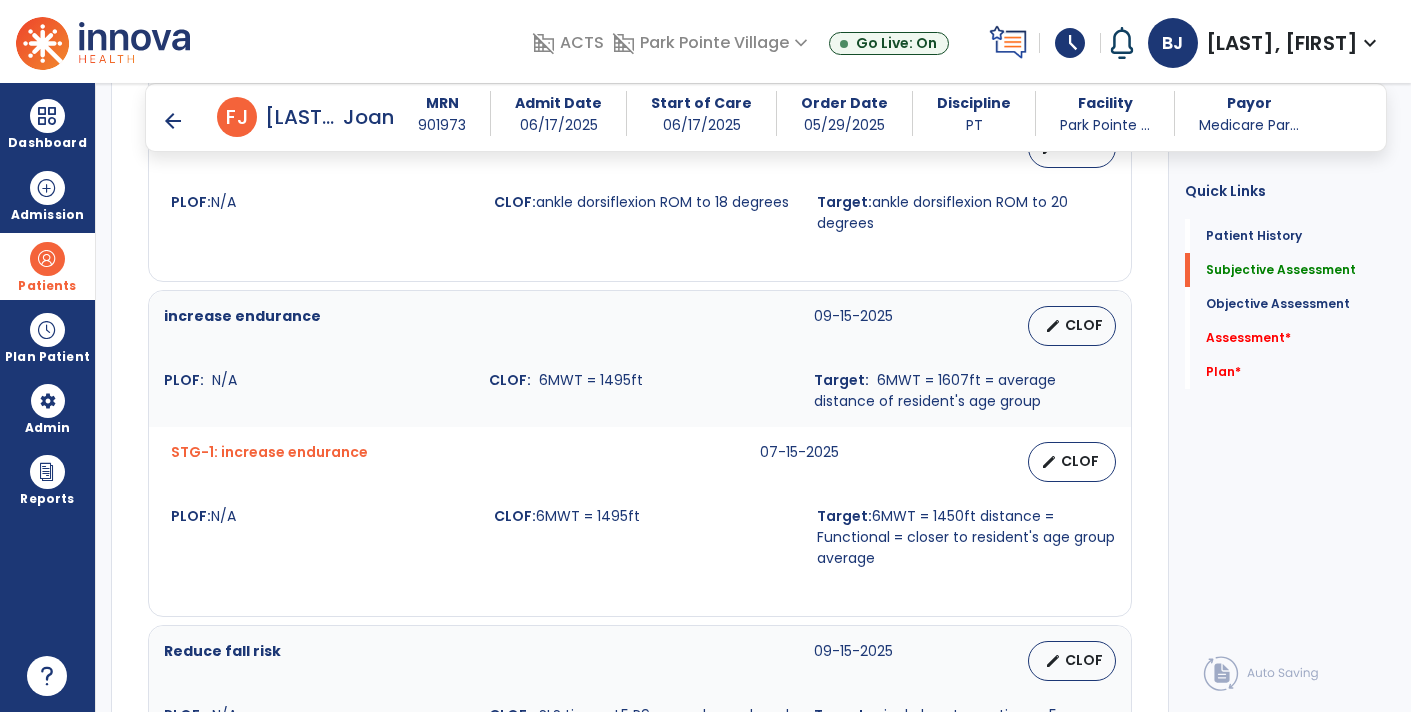scroll, scrollTop: 914, scrollLeft: 0, axis: vertical 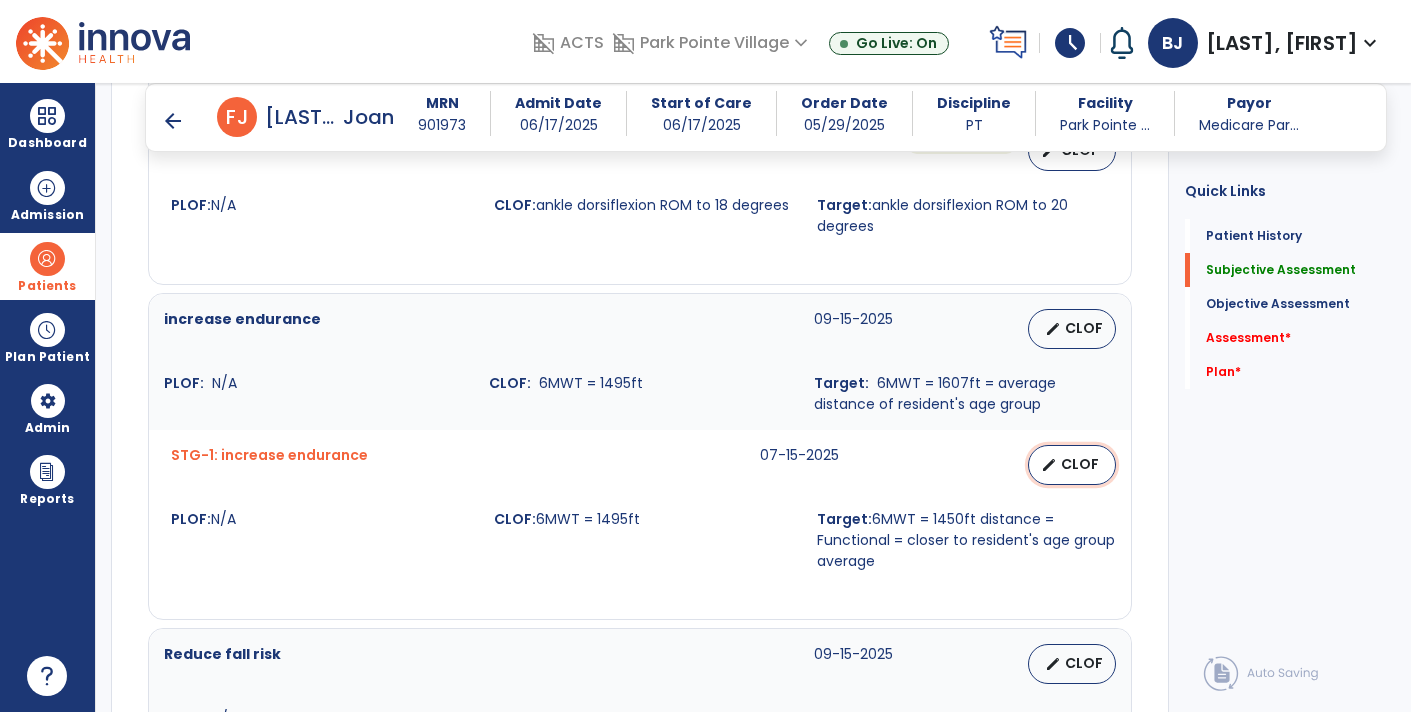 click on "CLOF" at bounding box center [1080, 464] 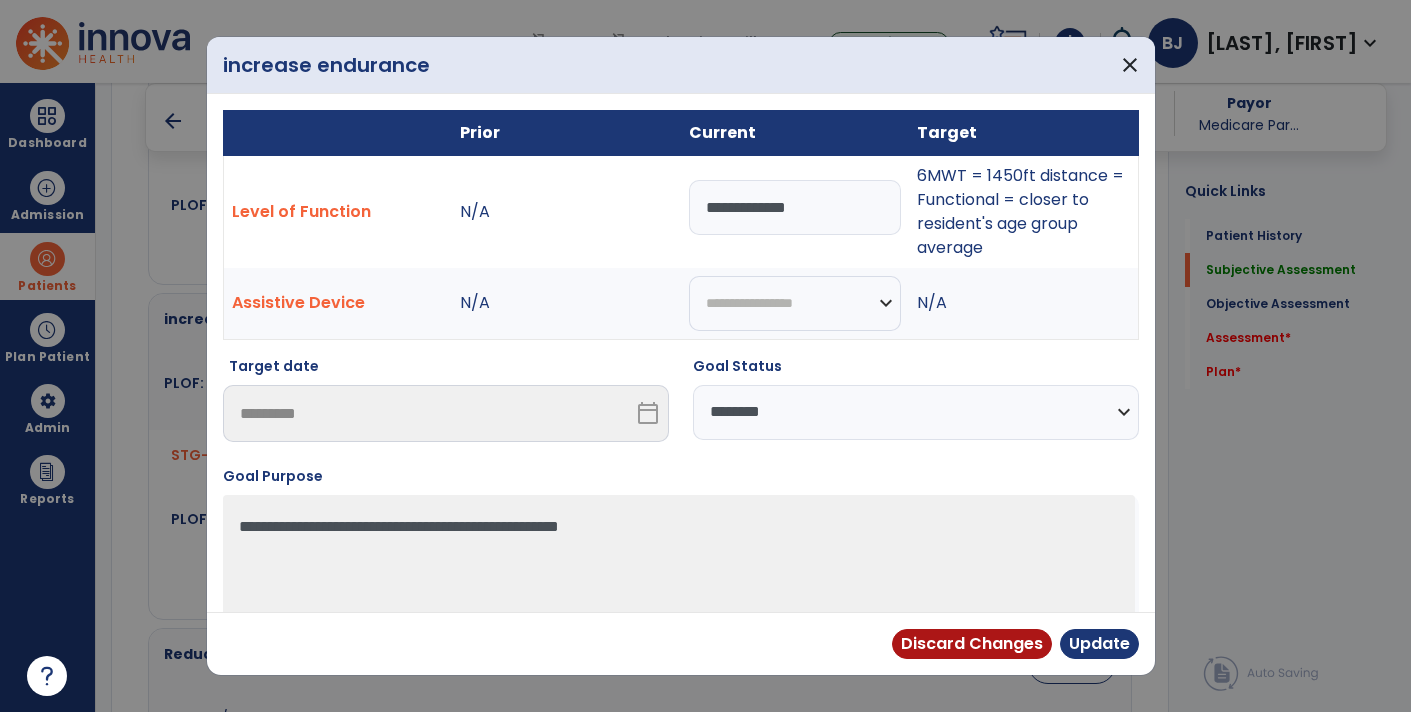click on "**********" at bounding box center (916, 412) 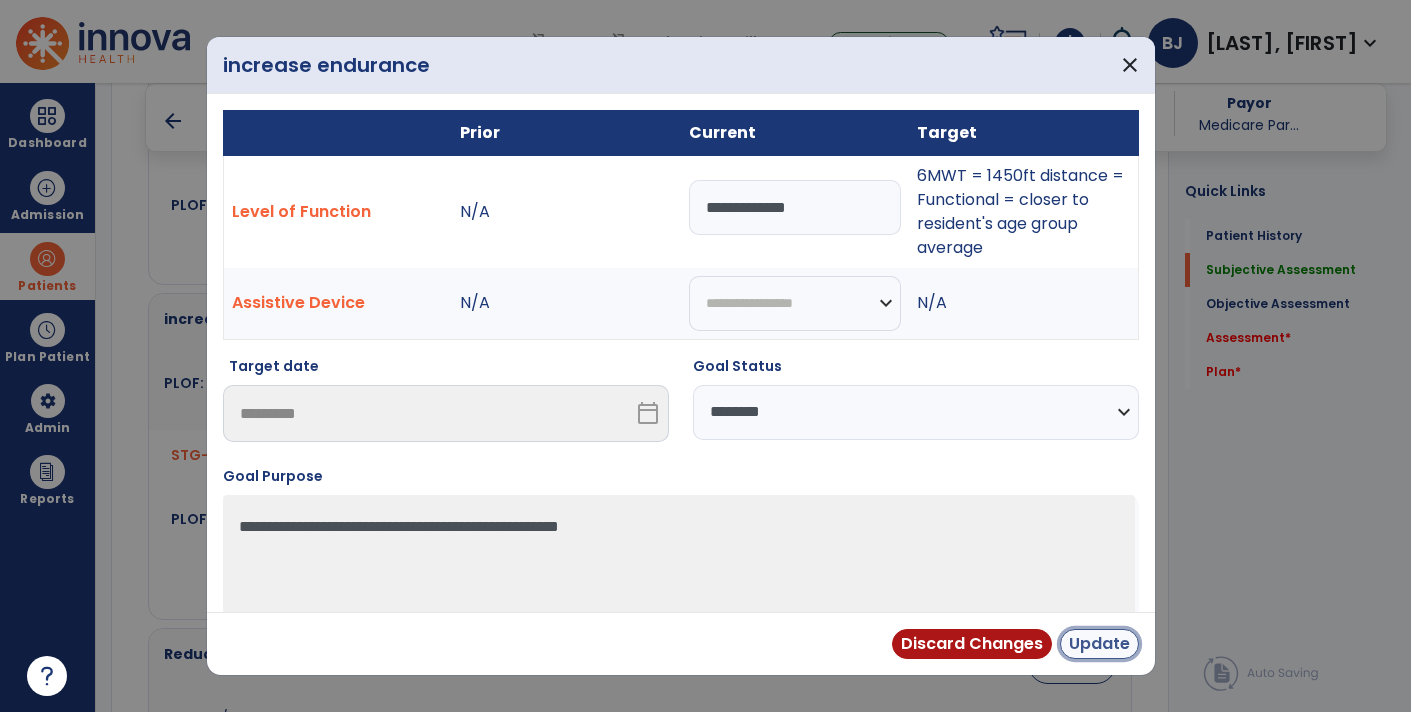 click on "Update" at bounding box center [1099, 644] 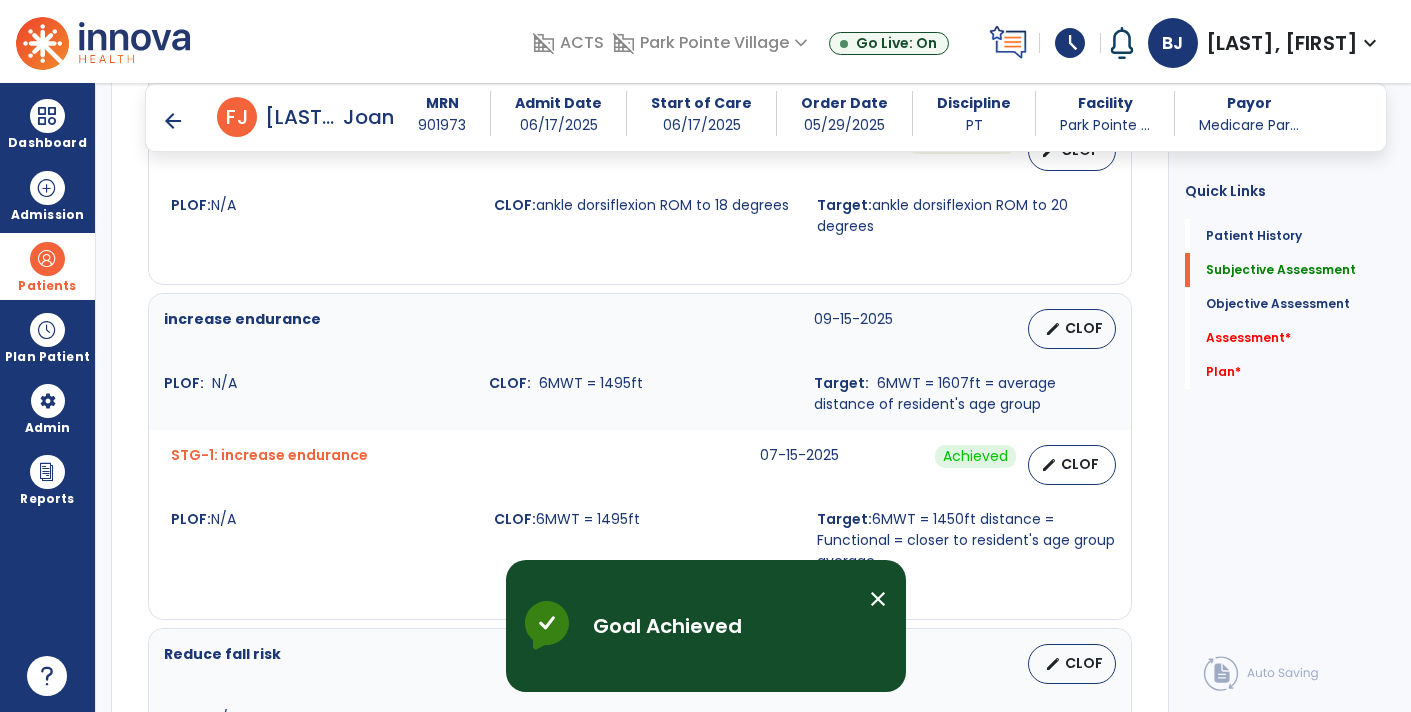 click on "edit   CLOF" at bounding box center (1072, 329) 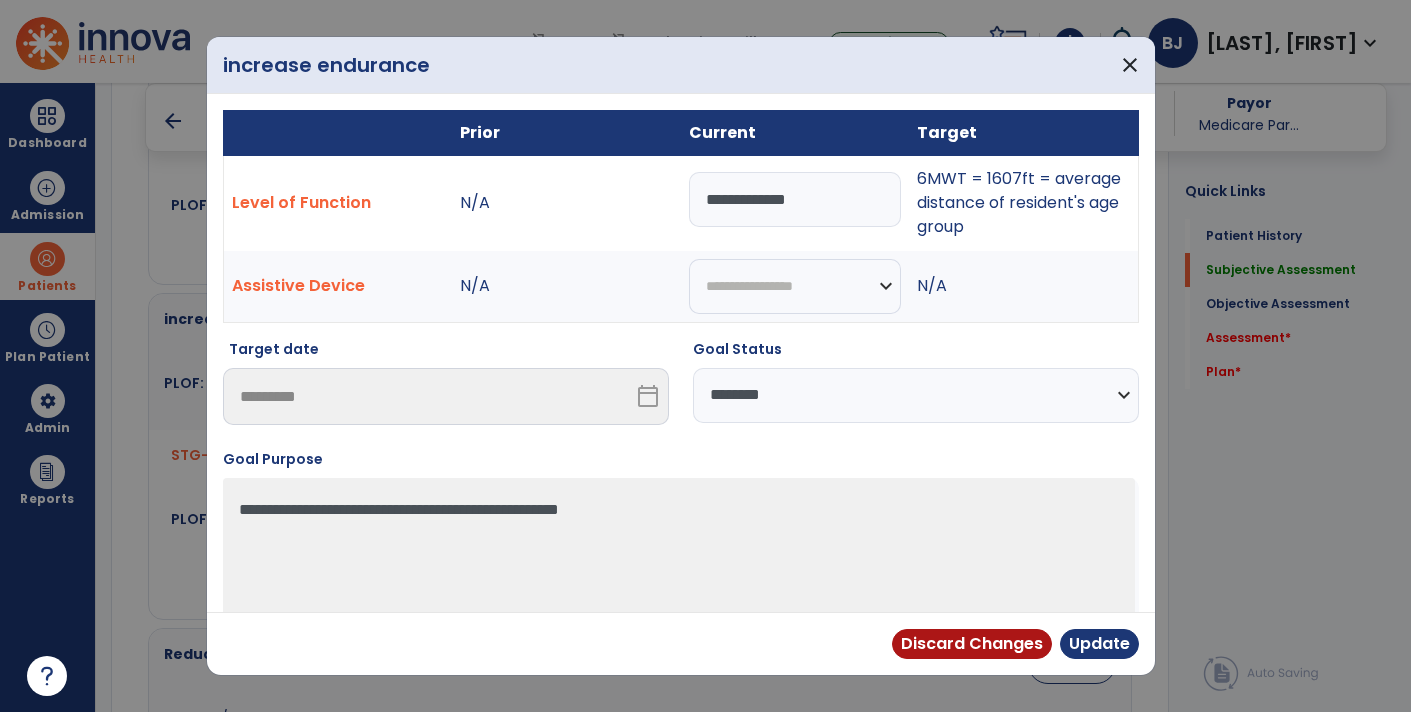 click on "**********" at bounding box center (916, 395) 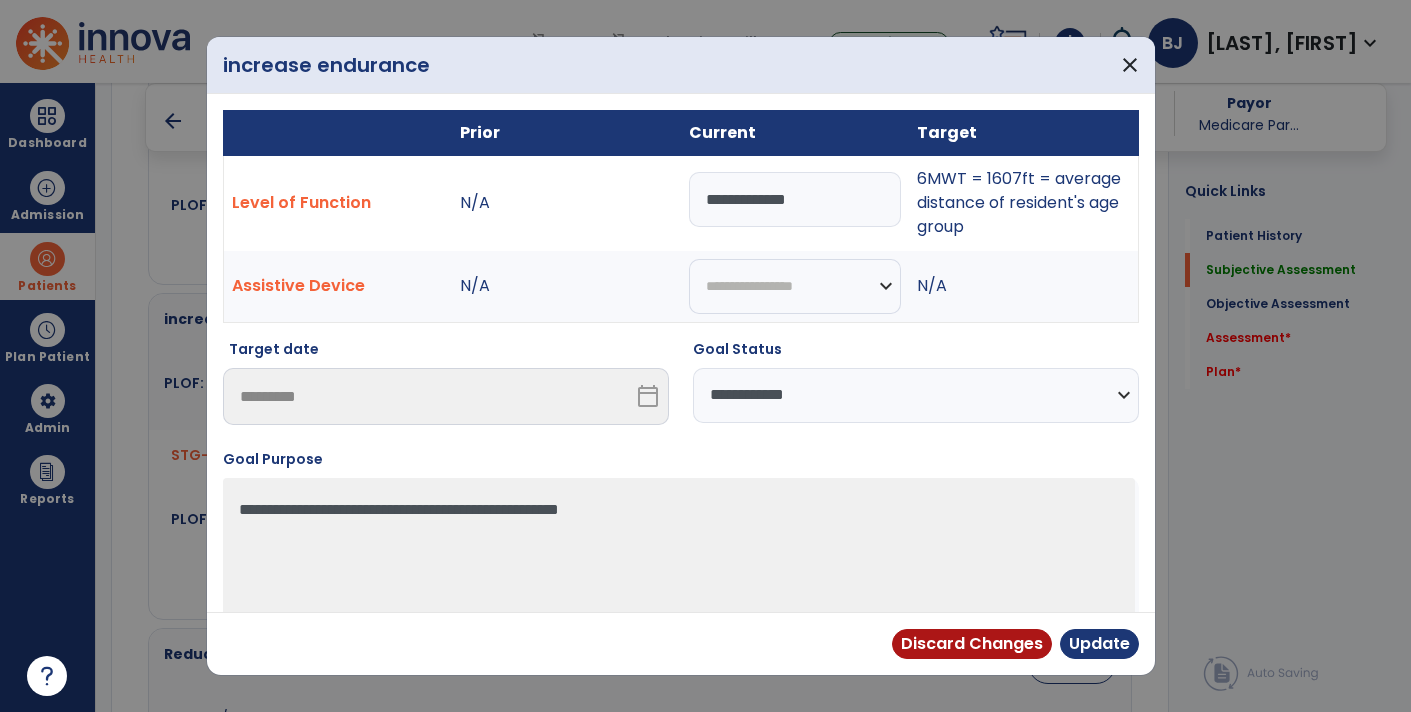 click on "**********" at bounding box center [916, 395] 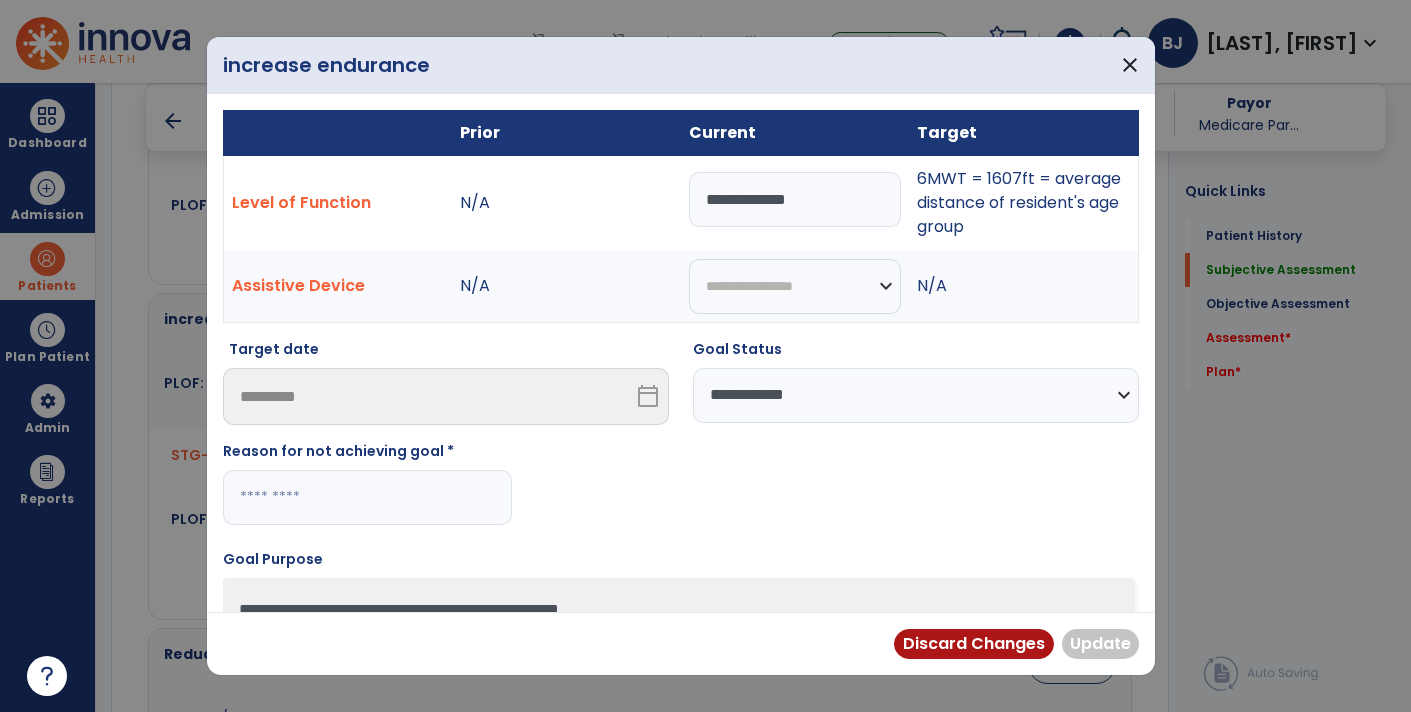 click at bounding box center (367, 497) 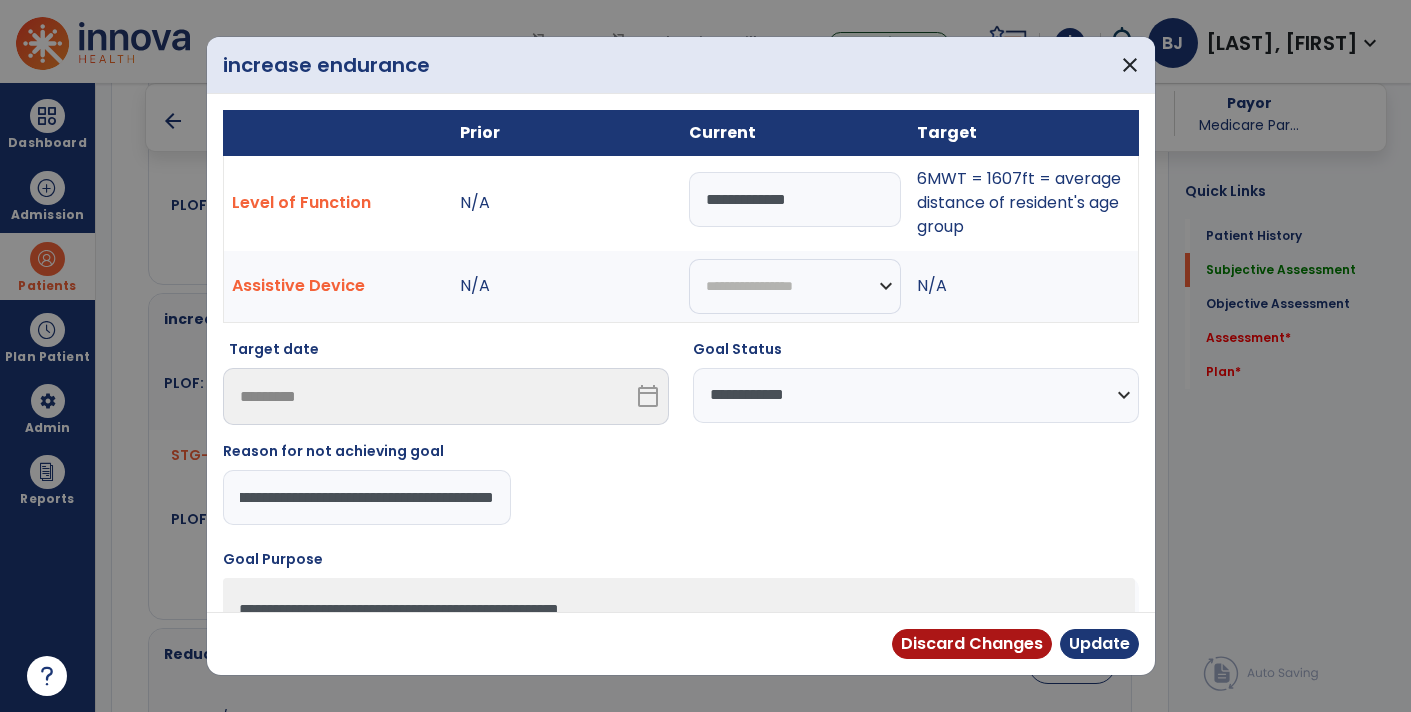 scroll, scrollTop: 0, scrollLeft: 2070, axis: horizontal 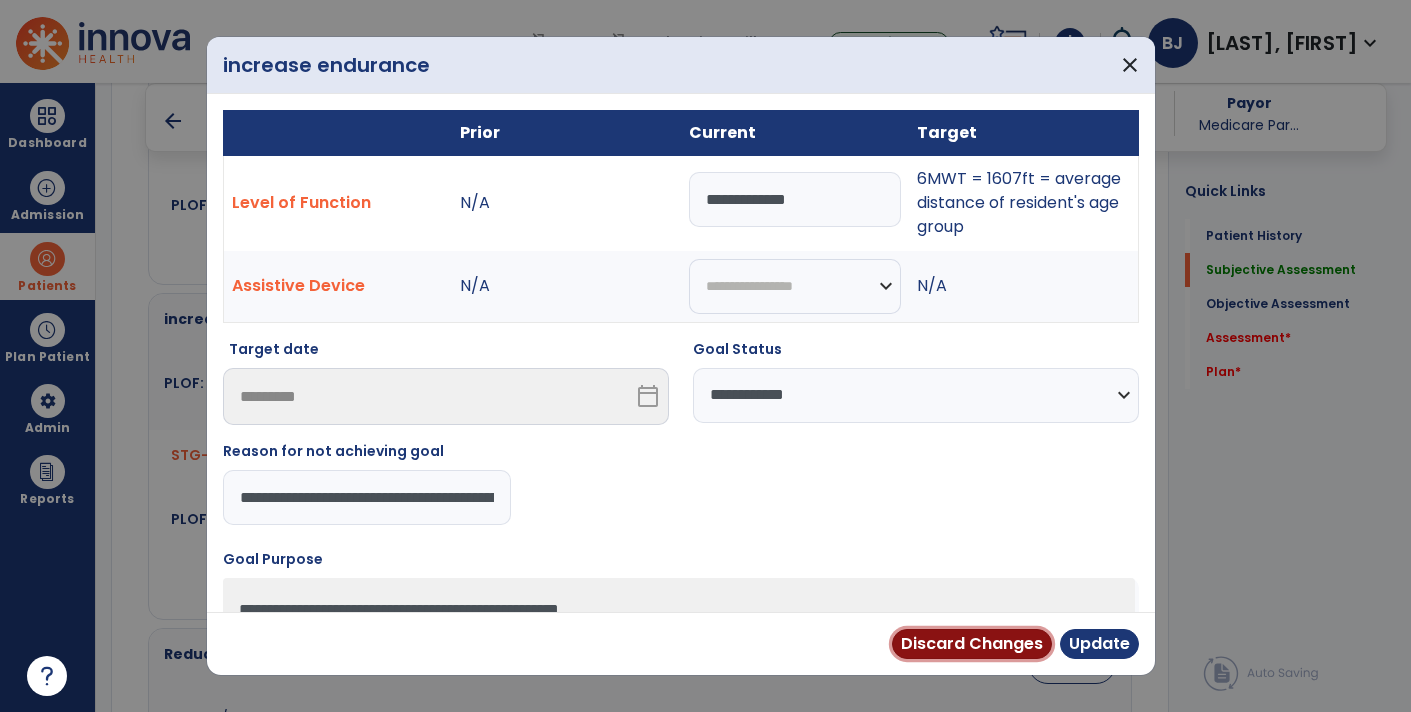 type 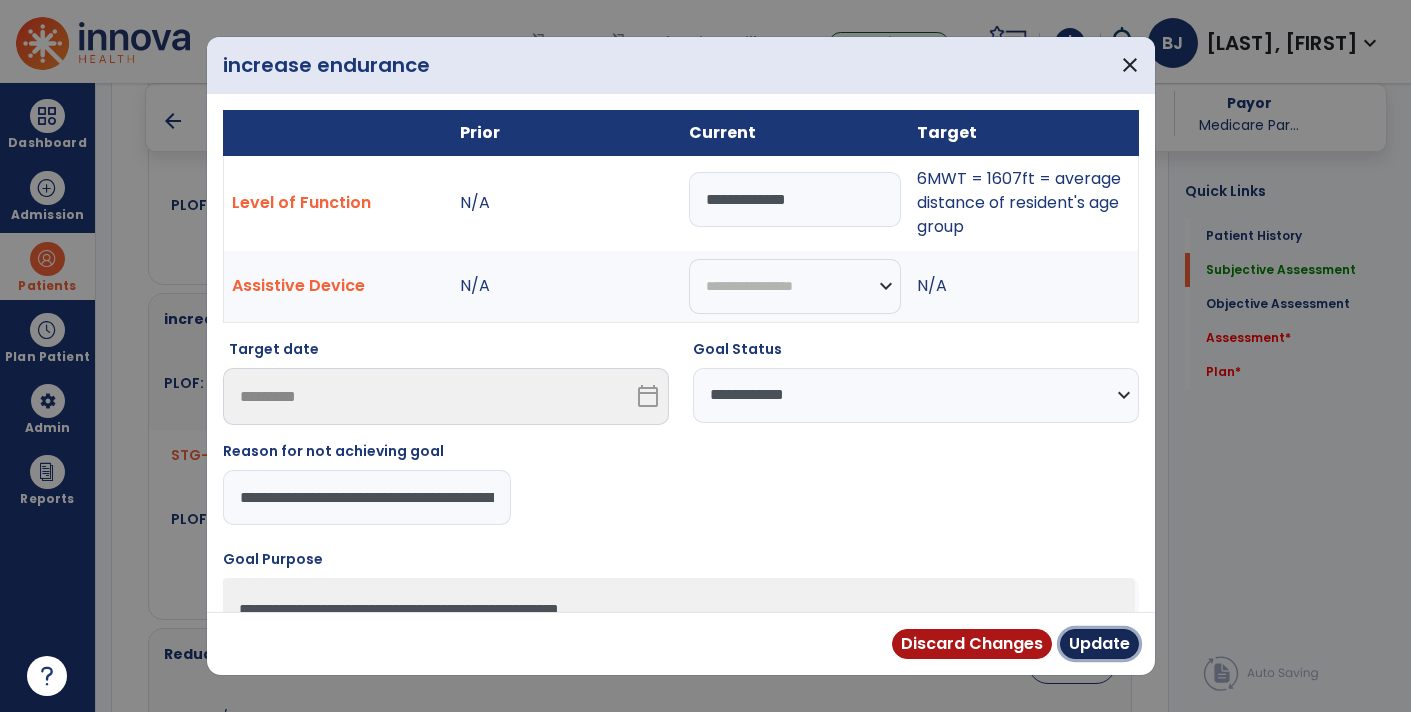 type 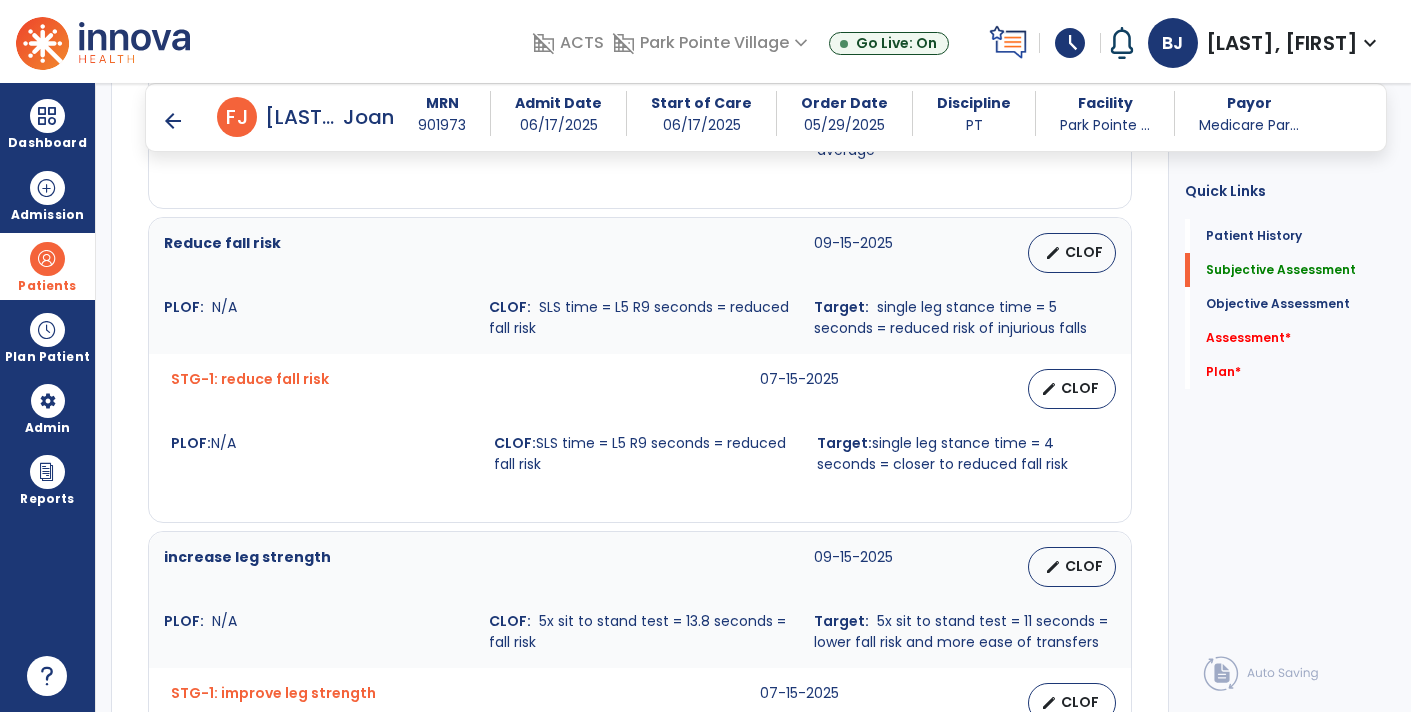 scroll, scrollTop: 1330, scrollLeft: 0, axis: vertical 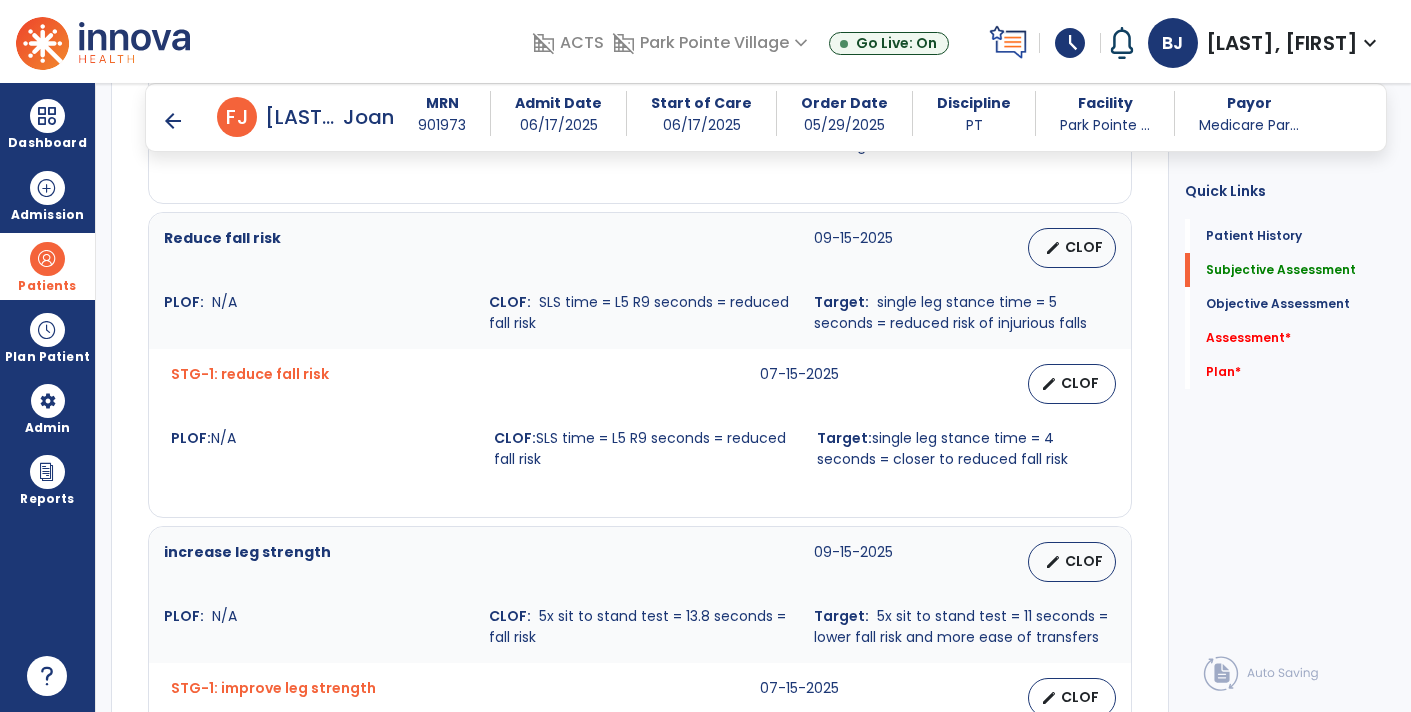click on "CLOF" at bounding box center (1084, 247) 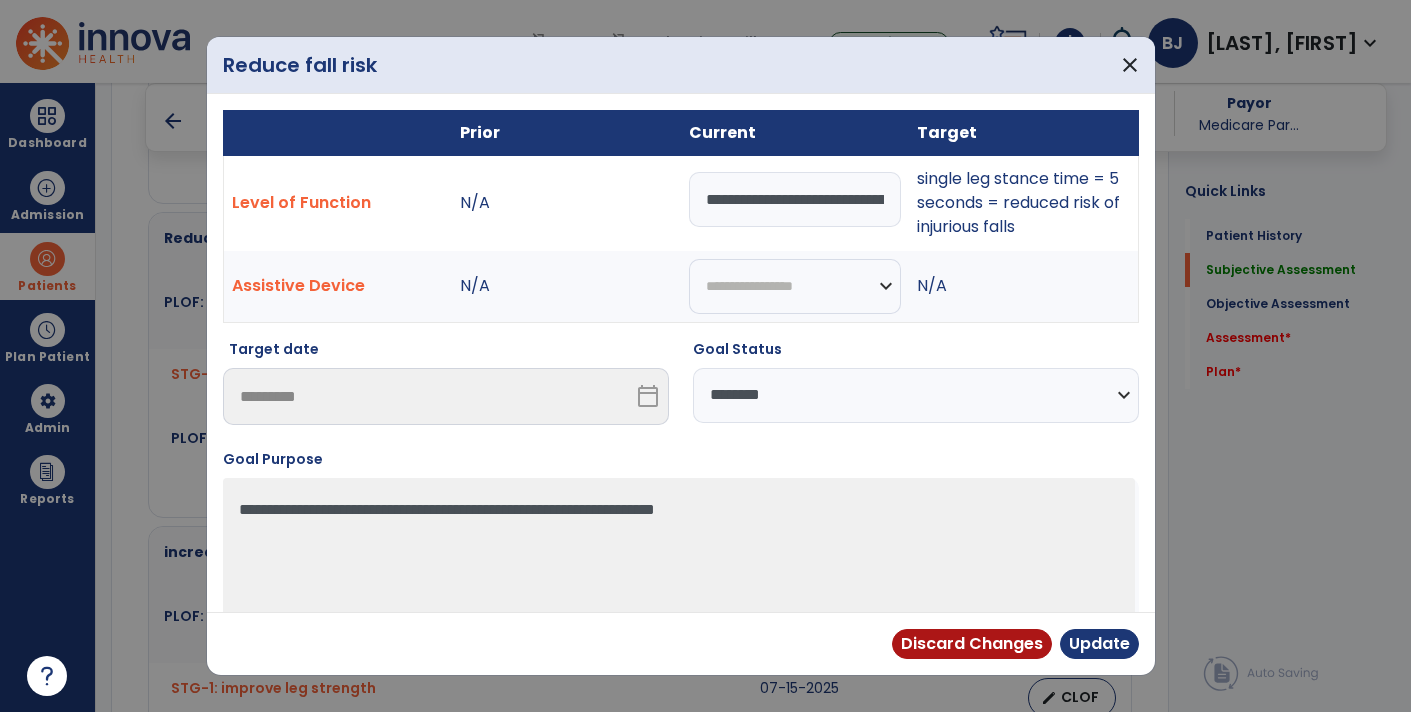 click on "**********" at bounding box center (916, 395) 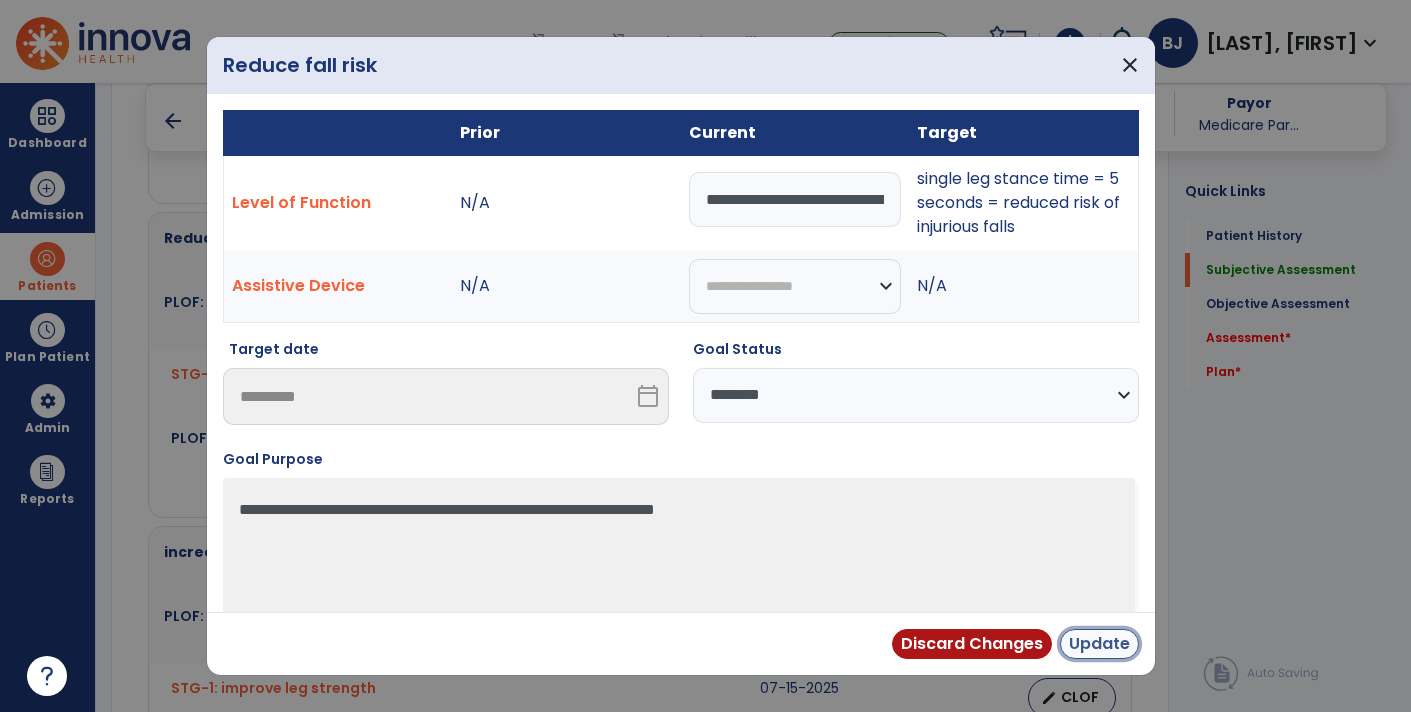 click on "Update" at bounding box center (1099, 644) 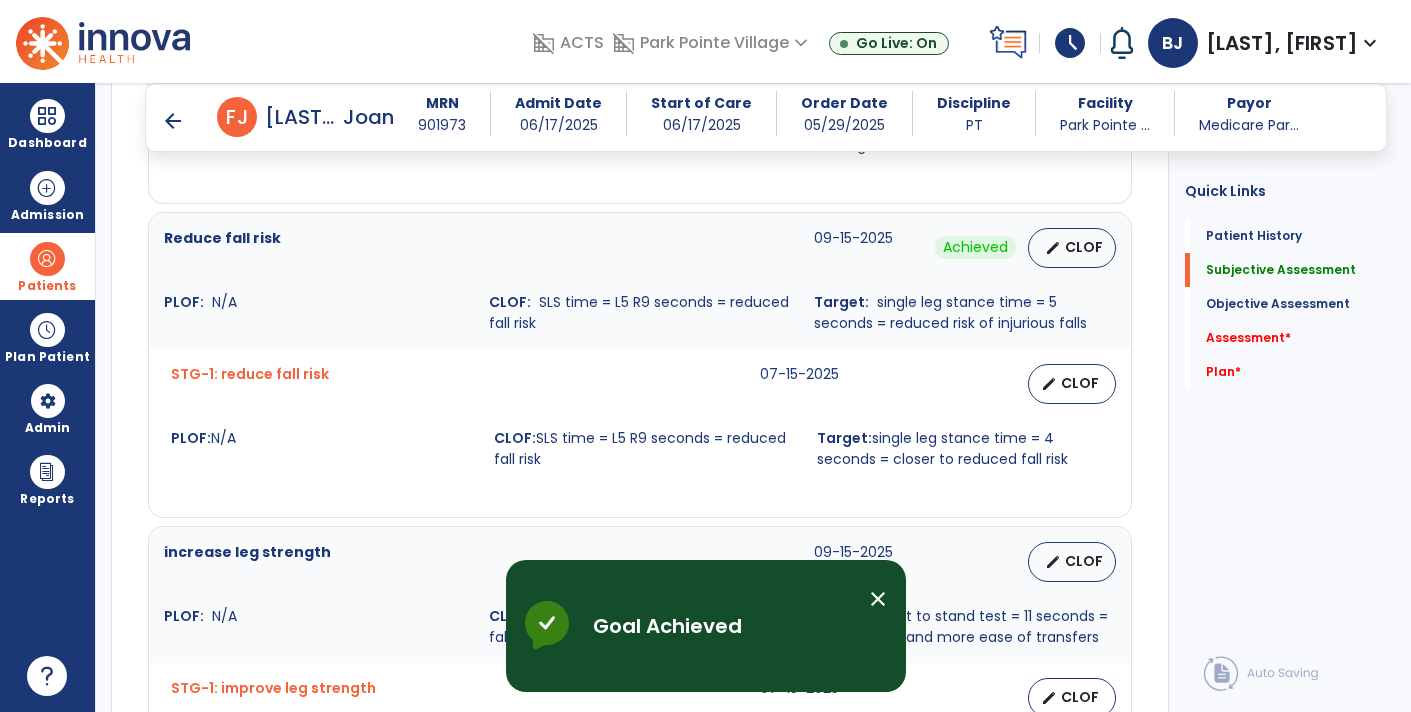 click on "CLOF" at bounding box center [1080, 383] 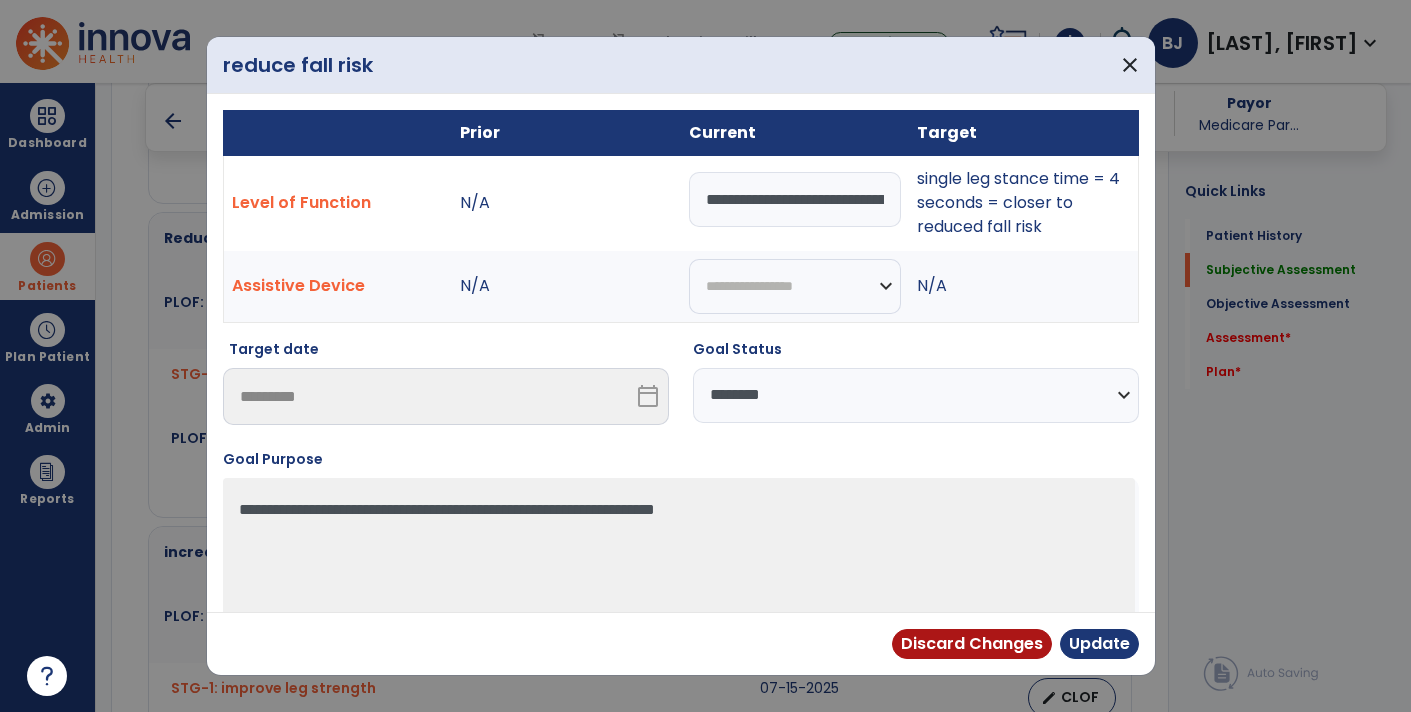 click on "**********" at bounding box center (916, 395) 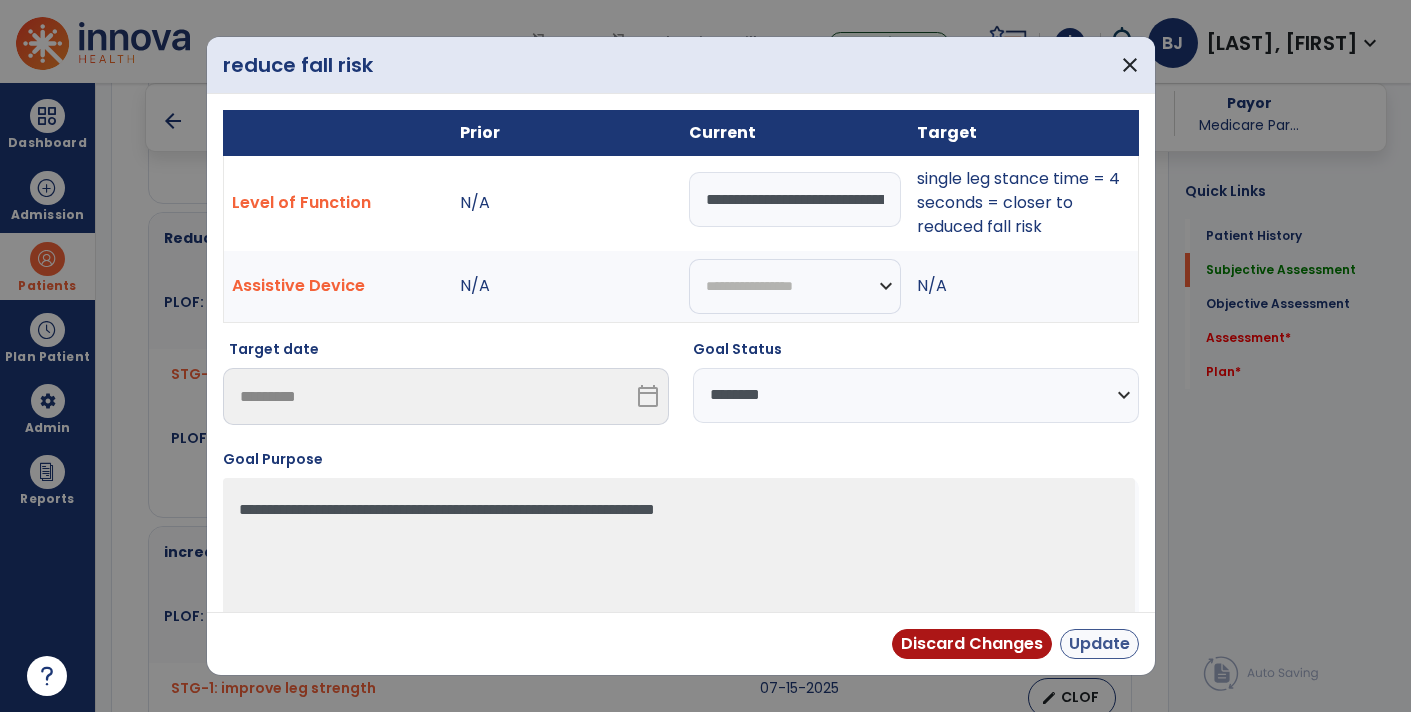 click on "Update" at bounding box center (1099, 644) 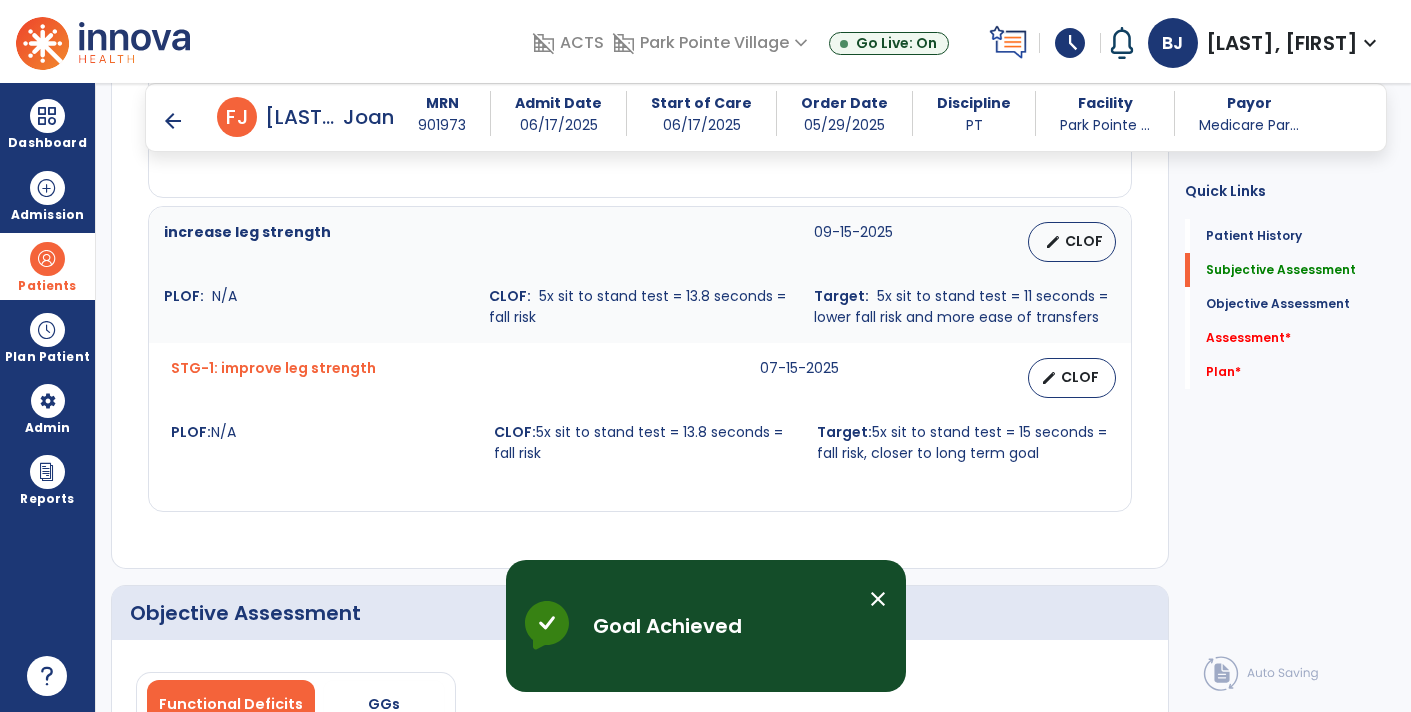 scroll, scrollTop: 1660, scrollLeft: 0, axis: vertical 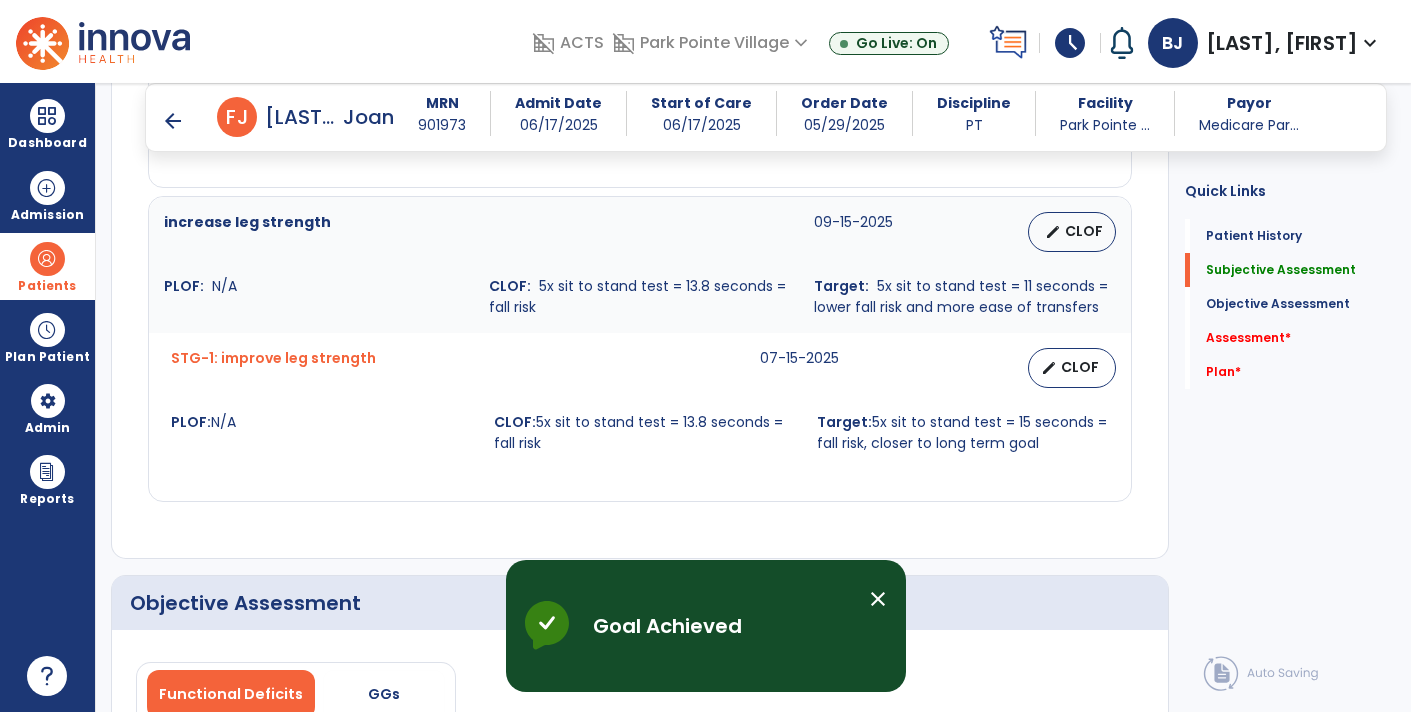 click on "edit   CLOF" at bounding box center (1072, 368) 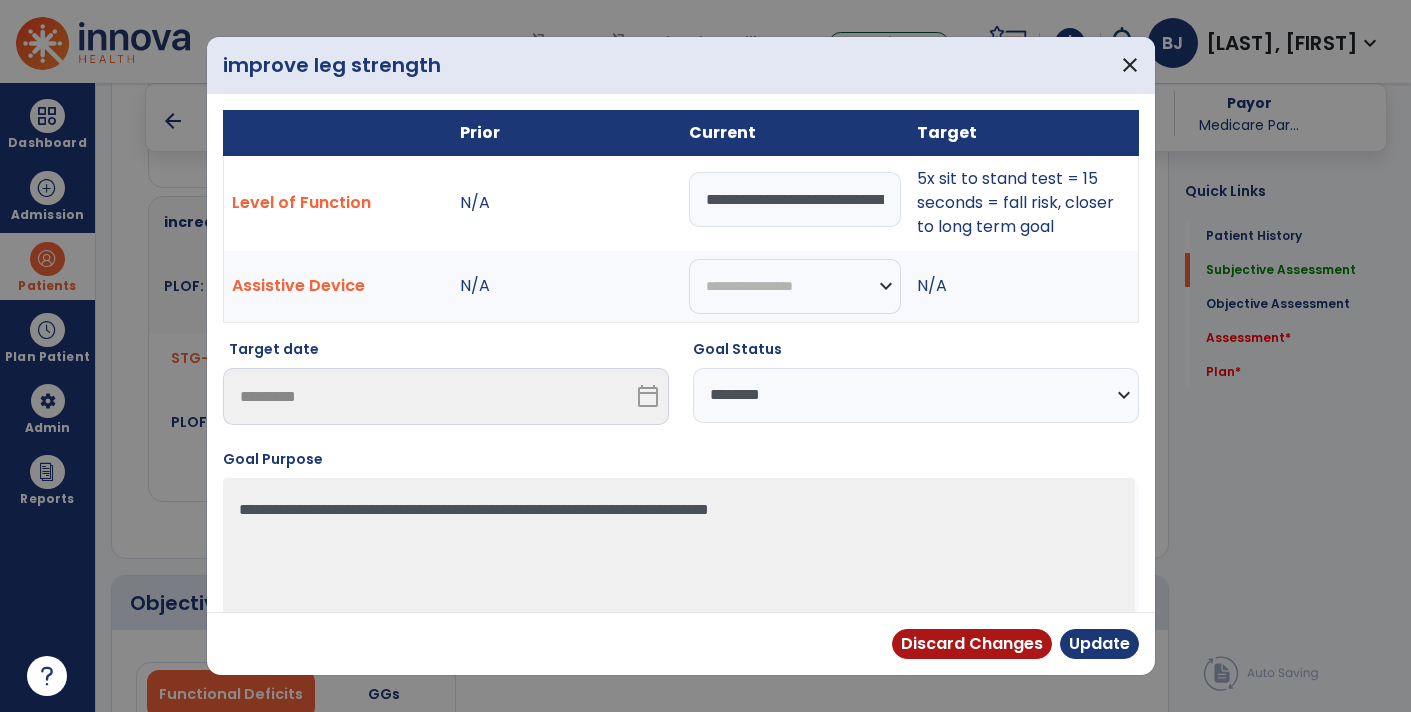 click on "**********" at bounding box center [916, 395] 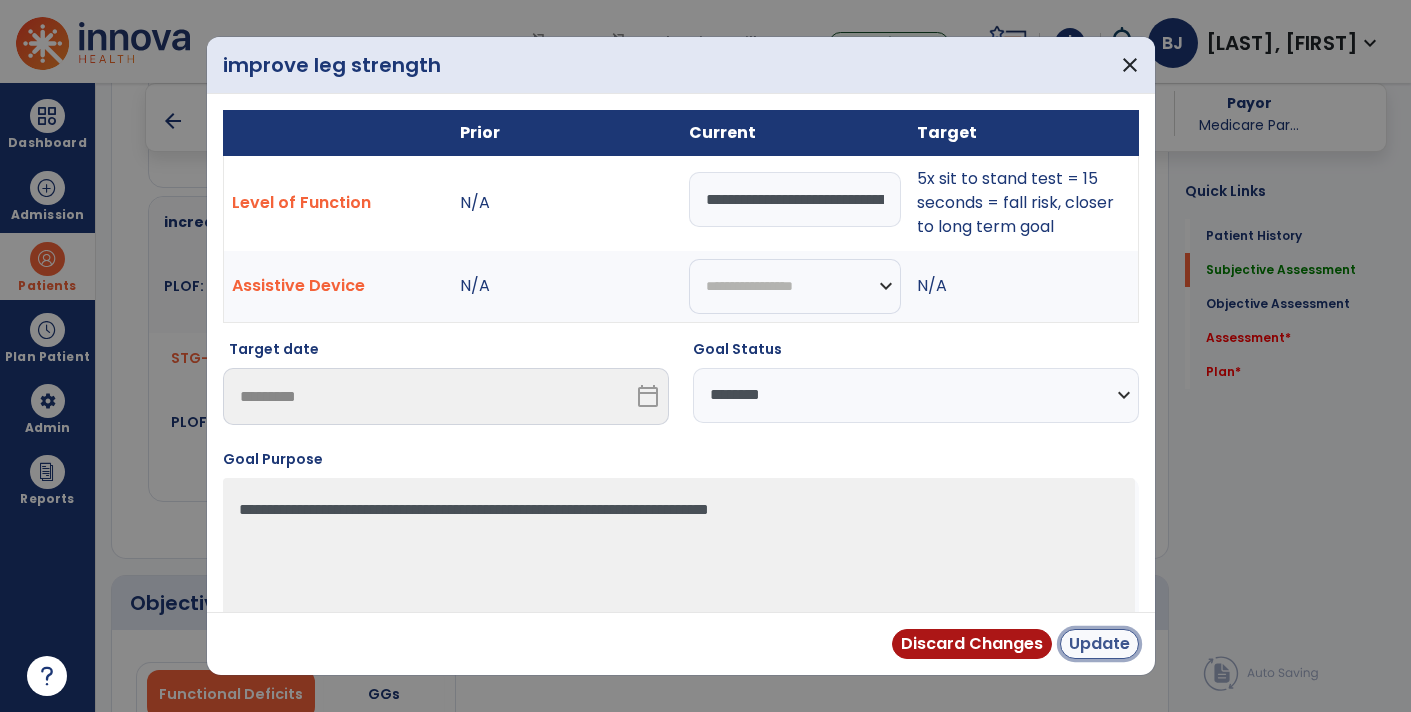 click on "Update" at bounding box center (1099, 644) 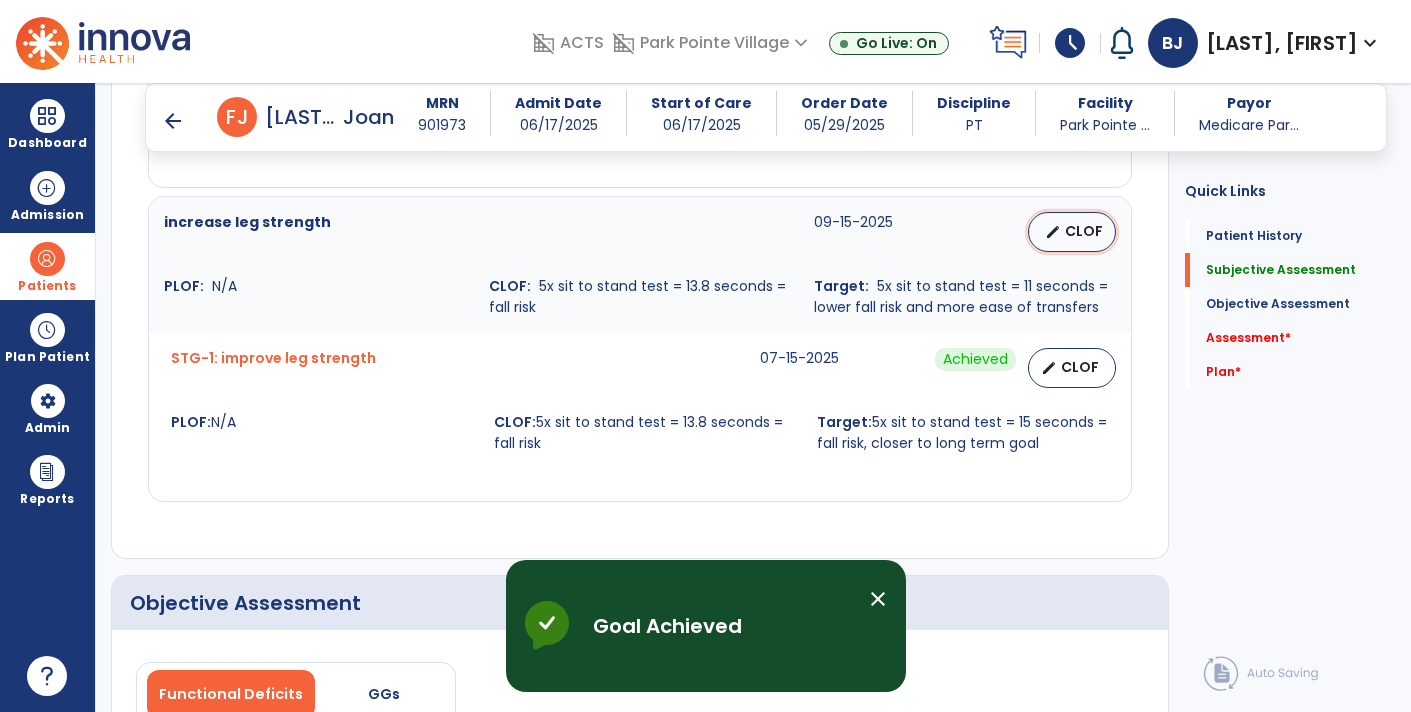 click on "edit" at bounding box center (1053, 232) 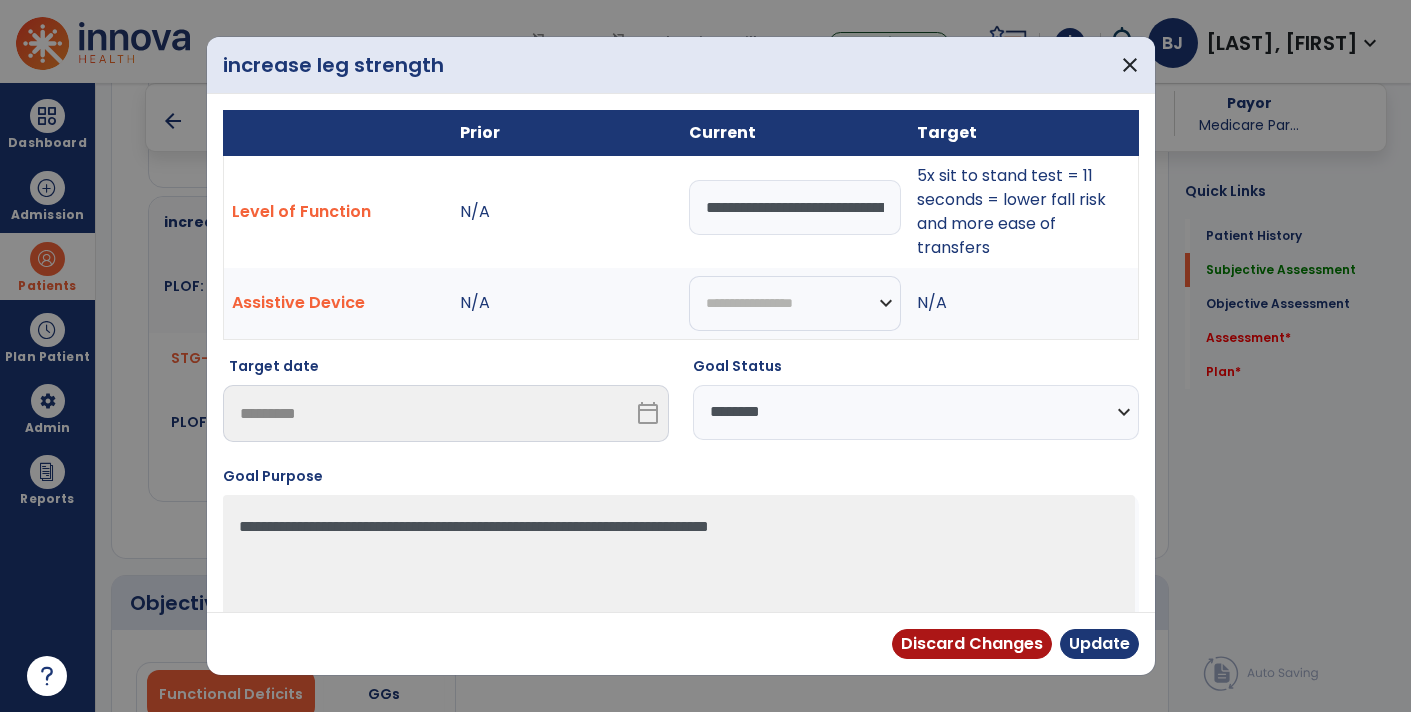 click on "**********" at bounding box center (916, 412) 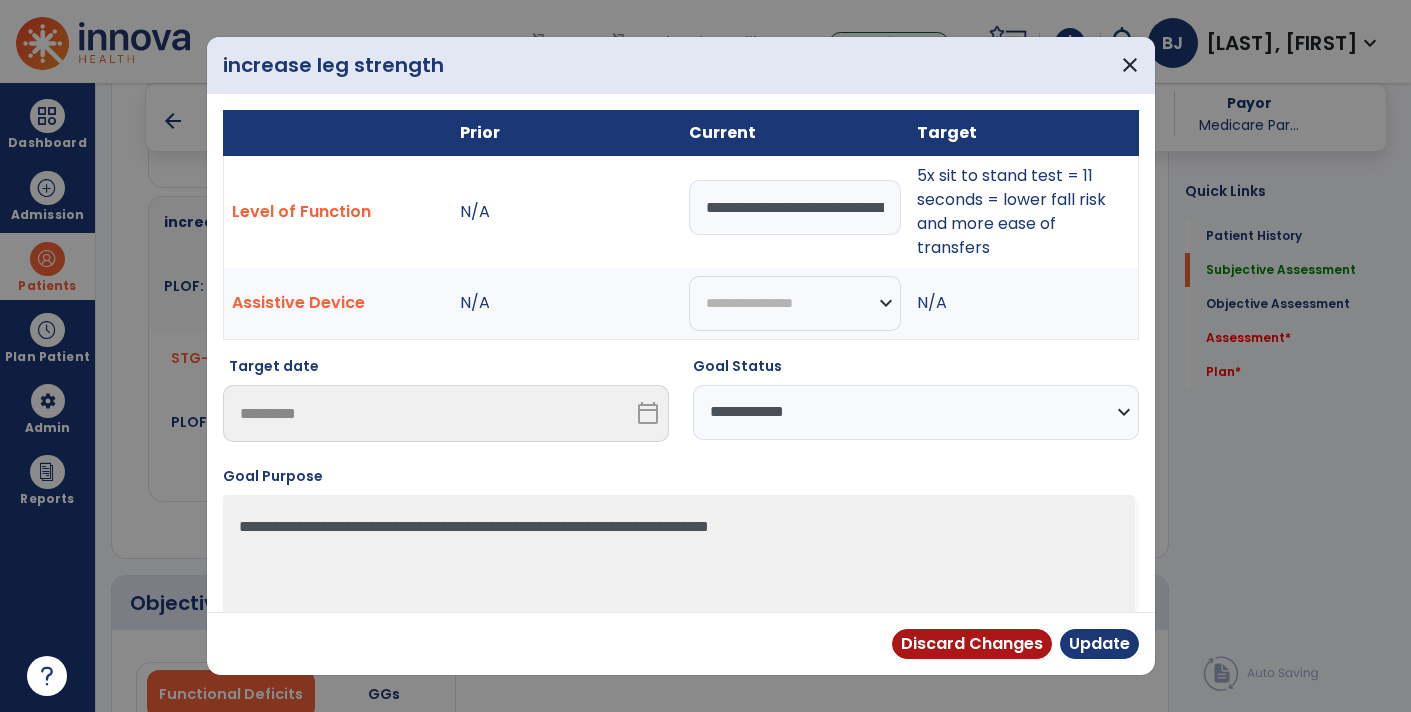 click on "**********" at bounding box center (916, 412) 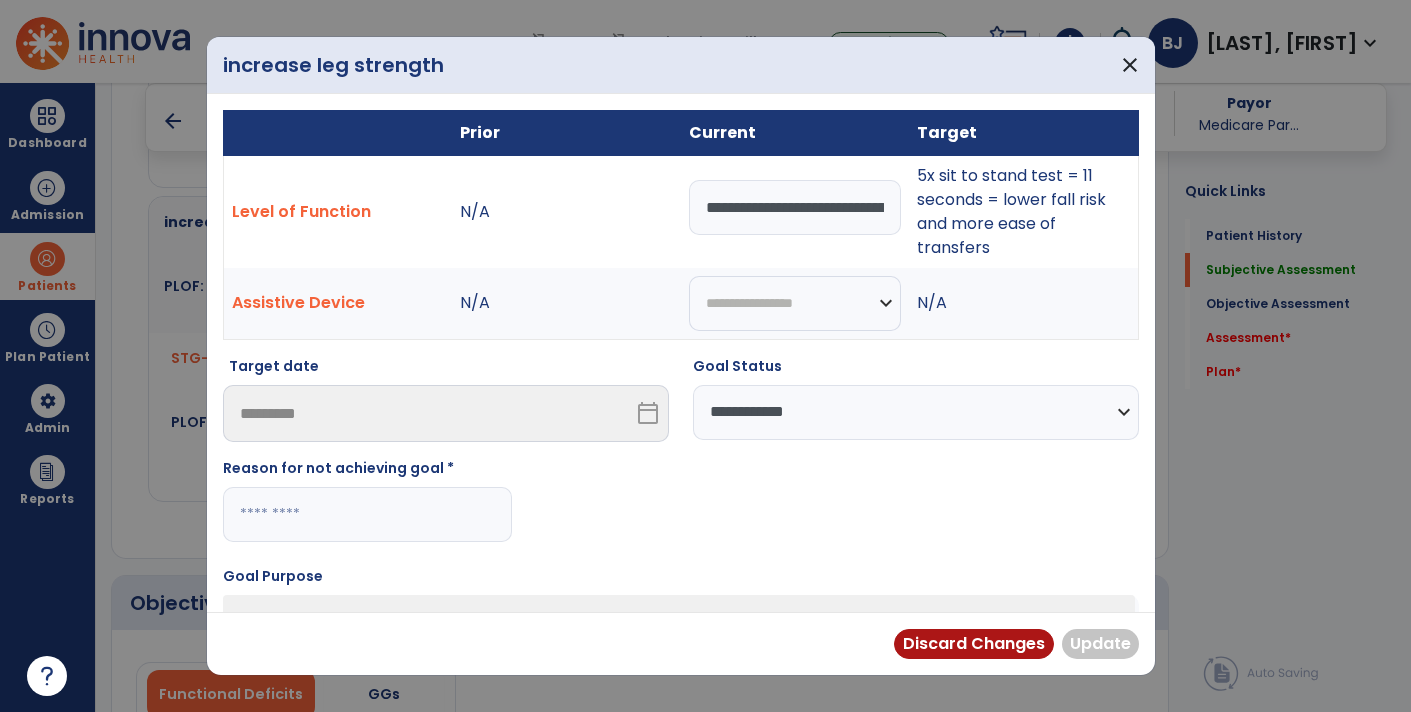 click at bounding box center (367, 514) 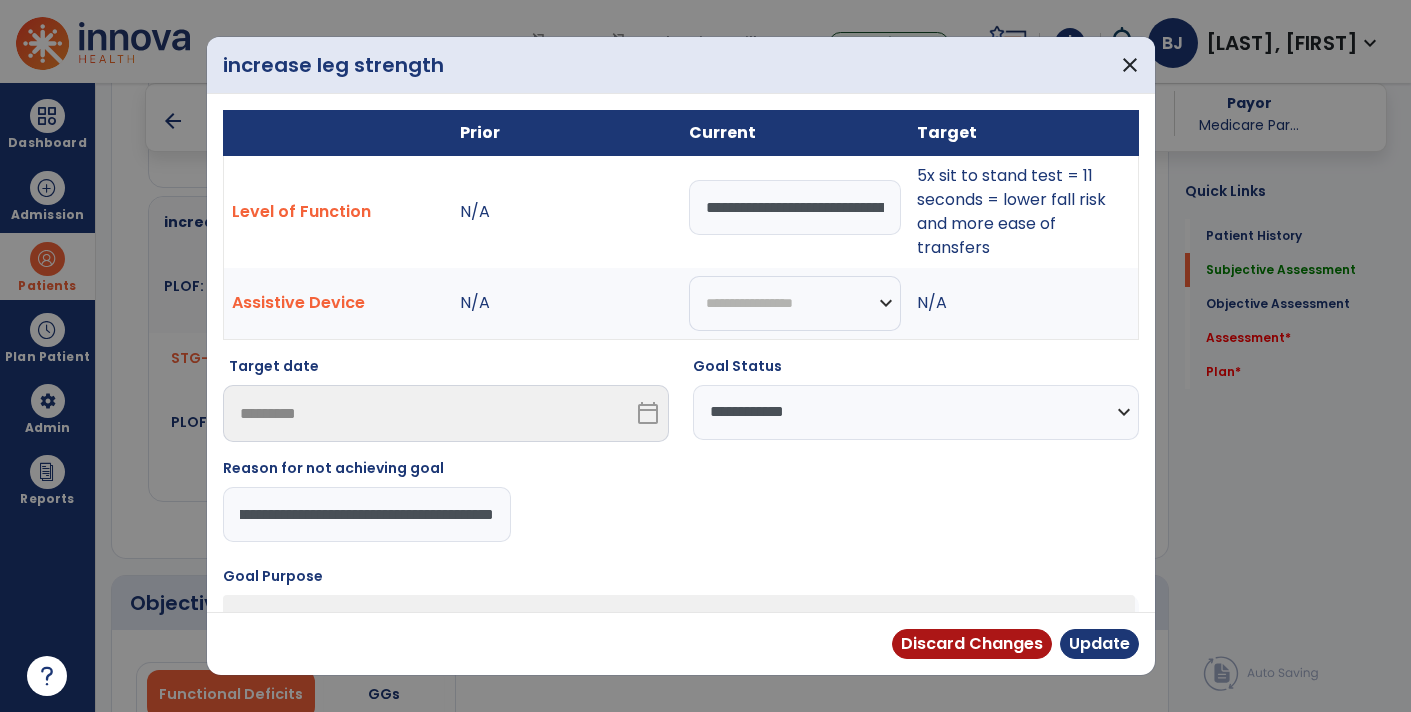 scroll, scrollTop: 0, scrollLeft: 1584, axis: horizontal 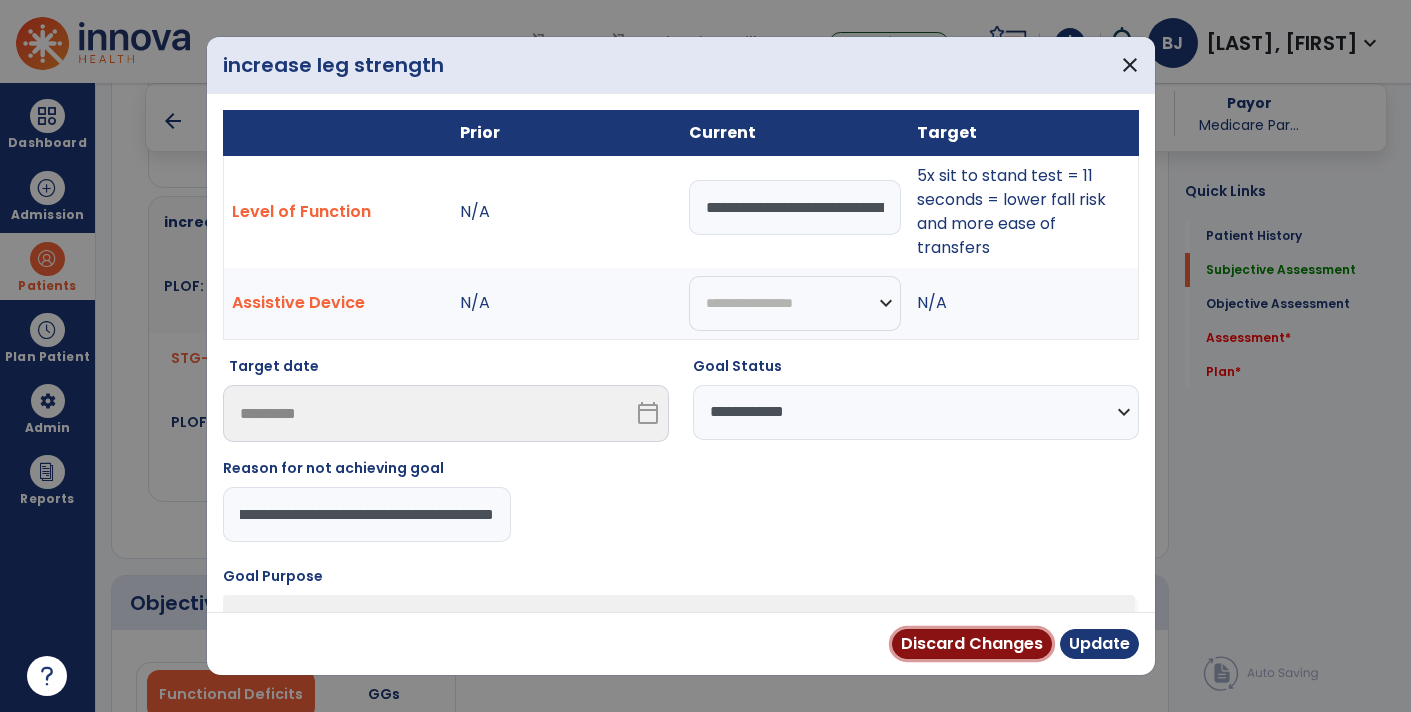type 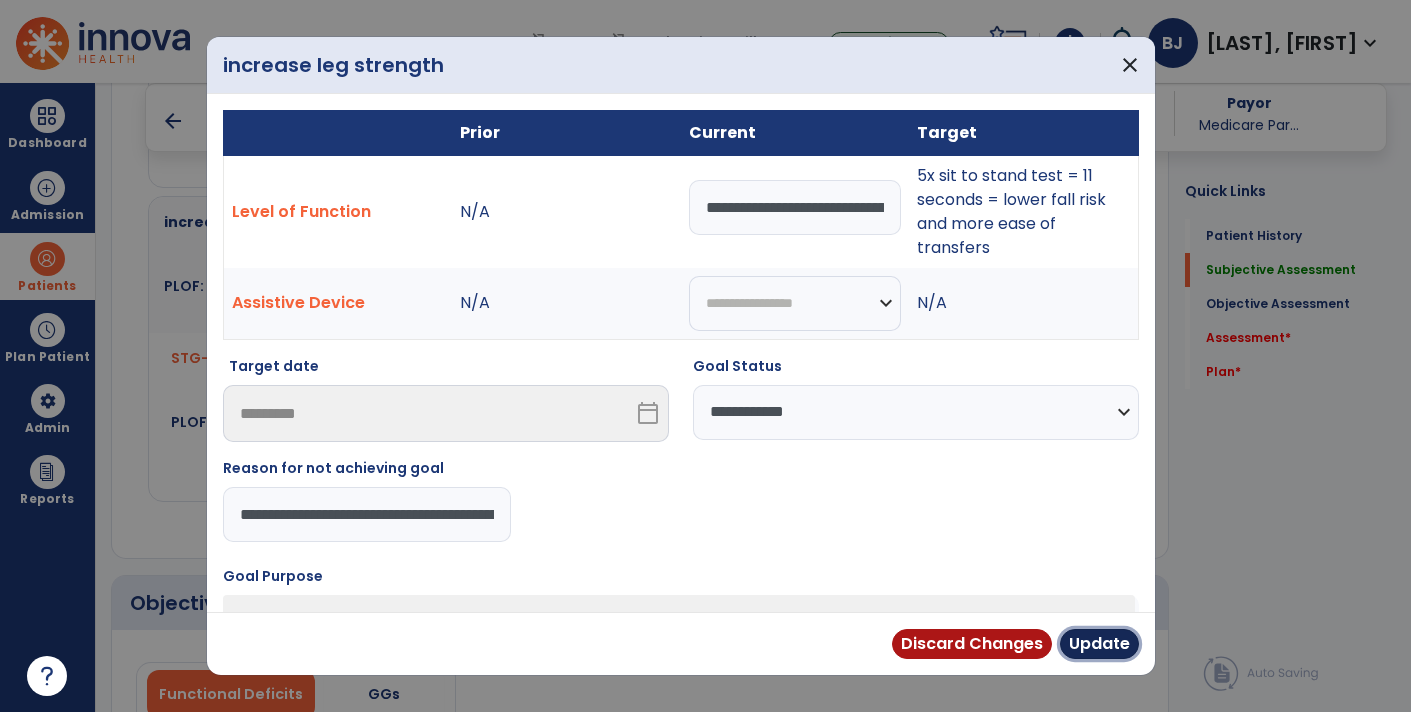 type 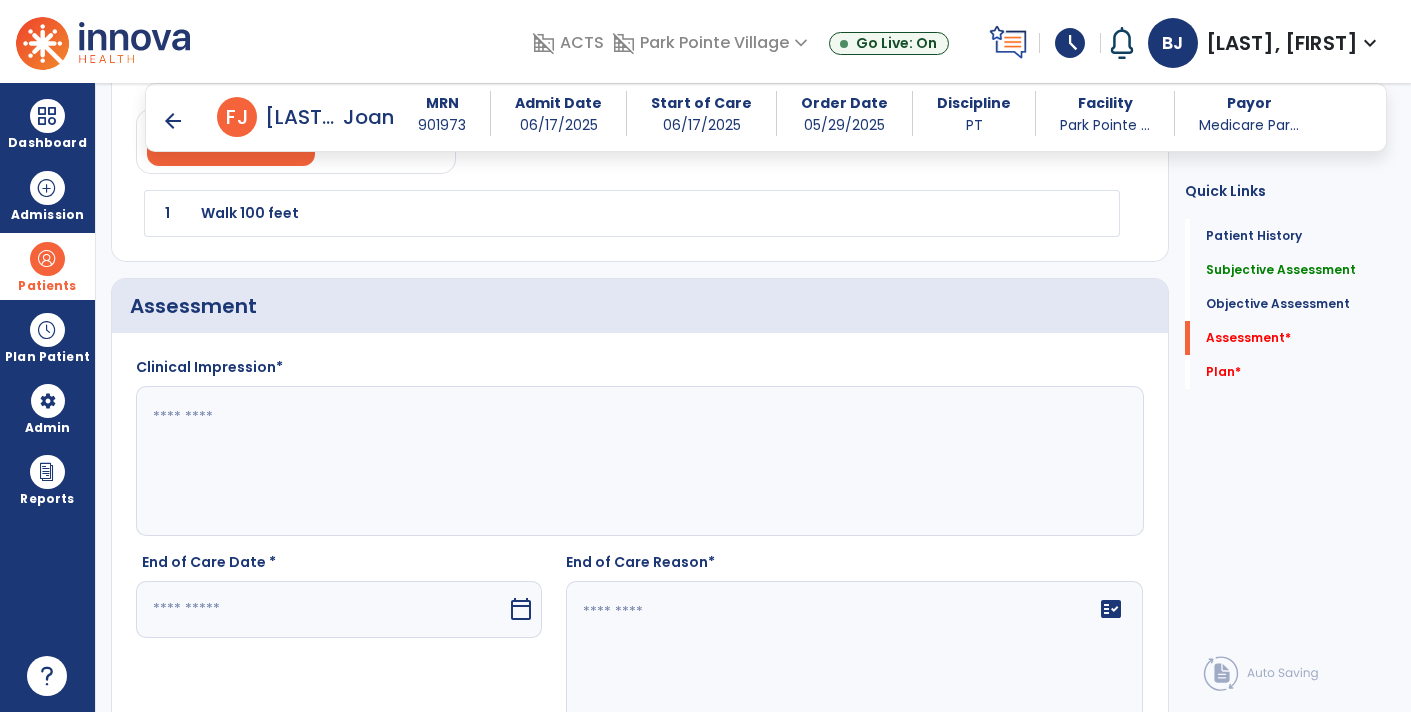 scroll, scrollTop: 2224, scrollLeft: 0, axis: vertical 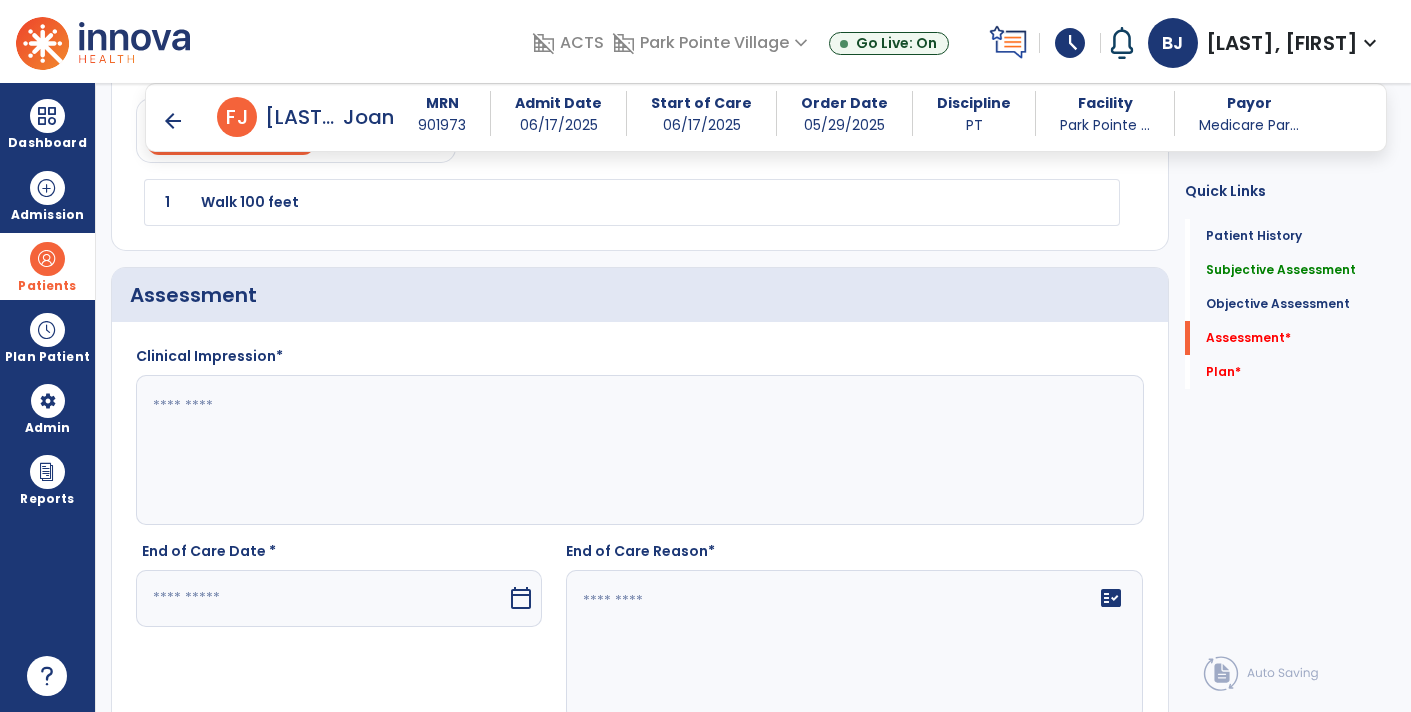 click 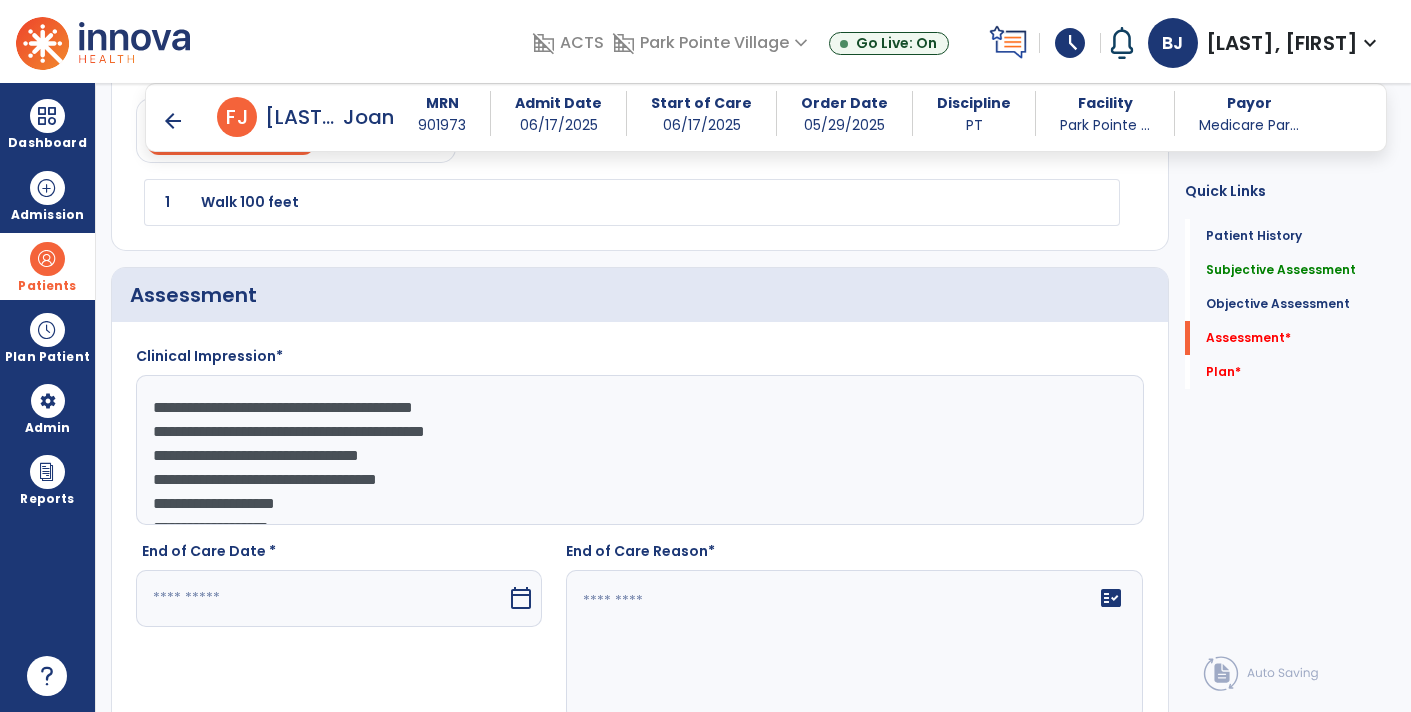 scroll, scrollTop: 38, scrollLeft: 0, axis: vertical 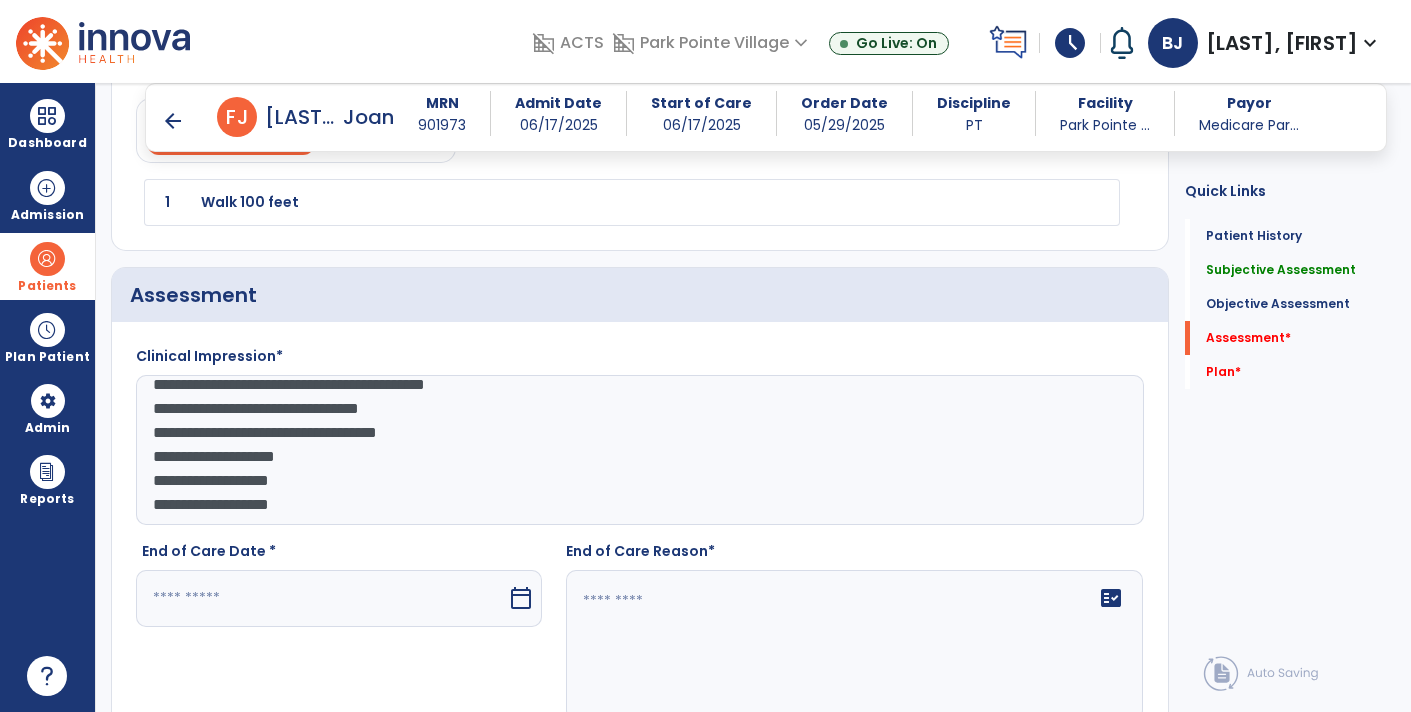 click on "**********" 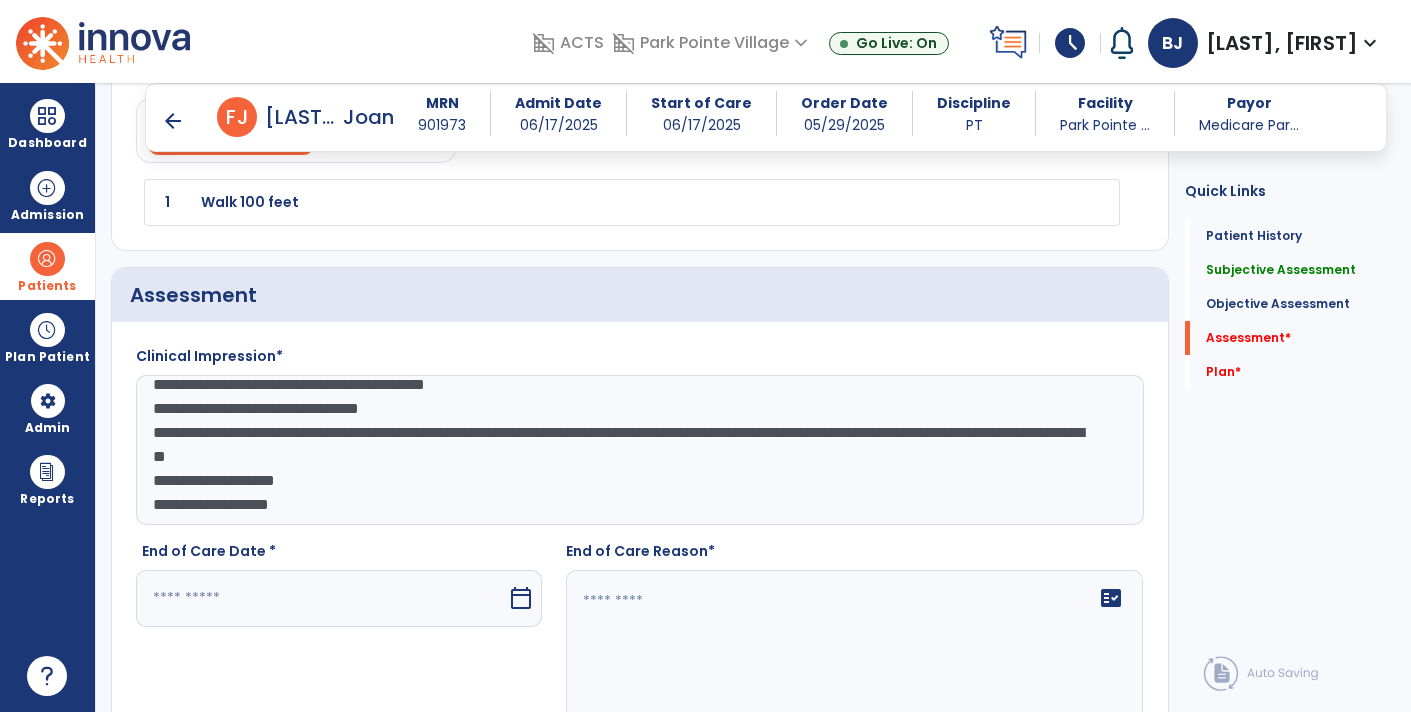 scroll, scrollTop: 0, scrollLeft: 0, axis: both 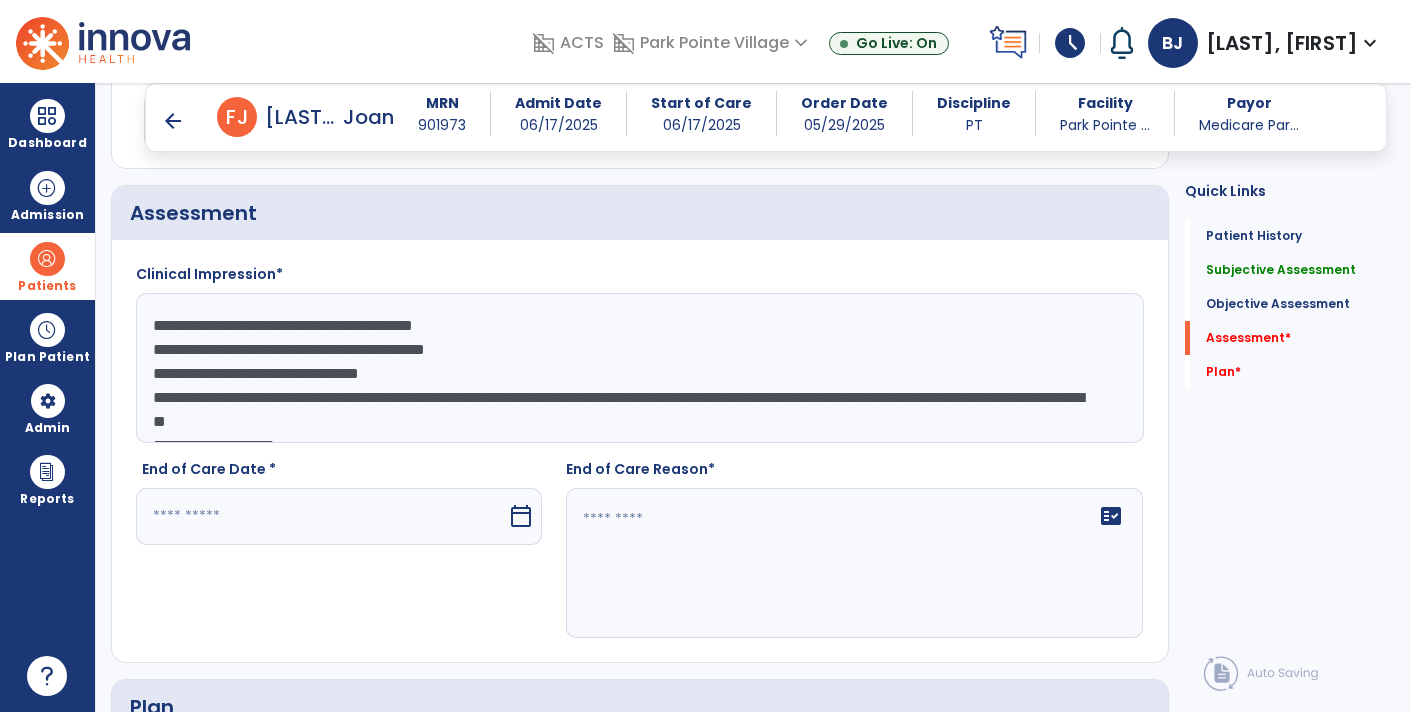 click on "**********" 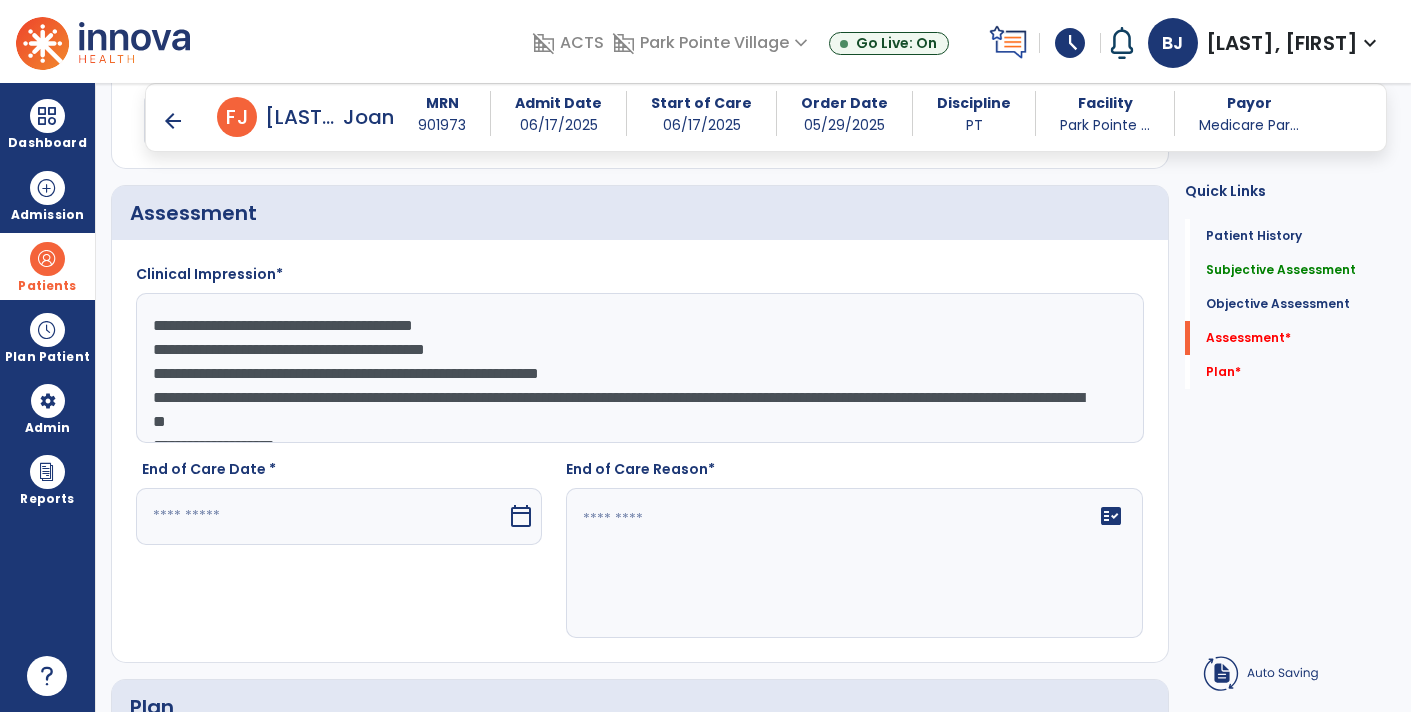 click on "**********" 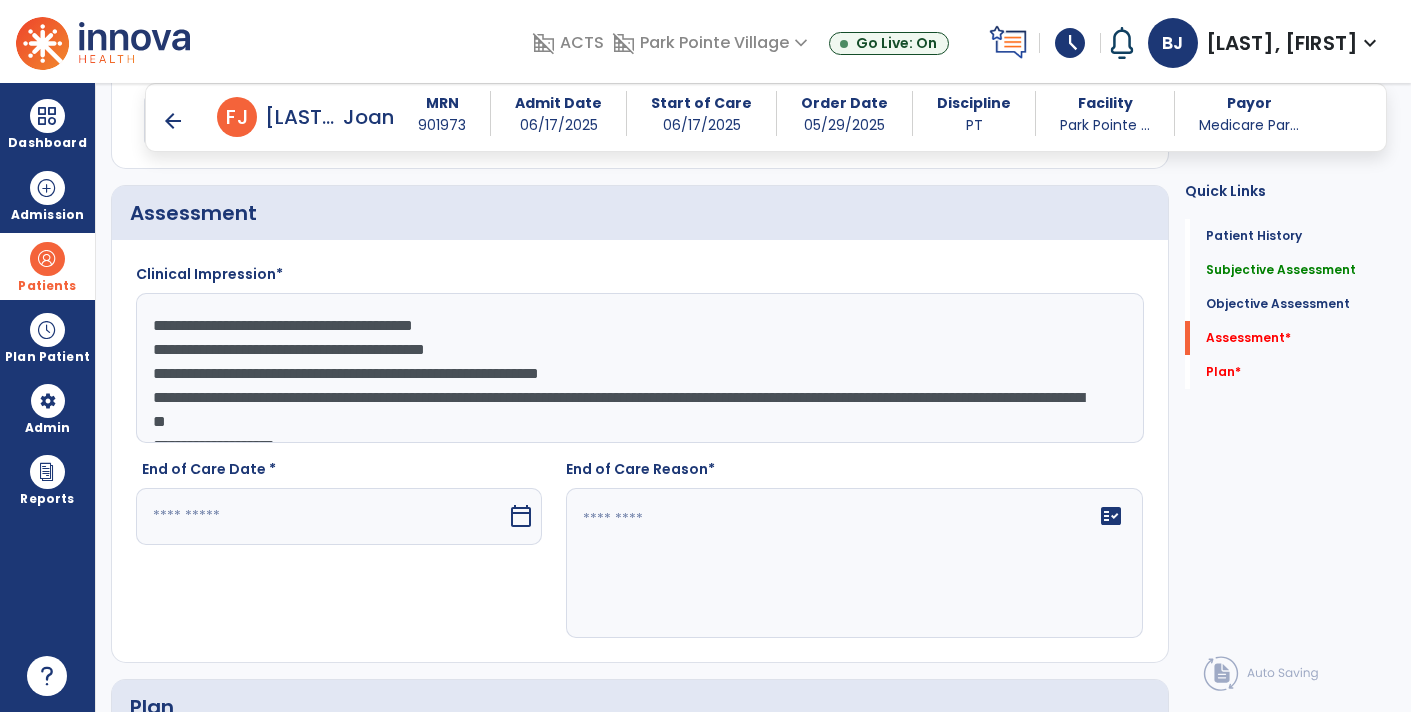 click on "**********" 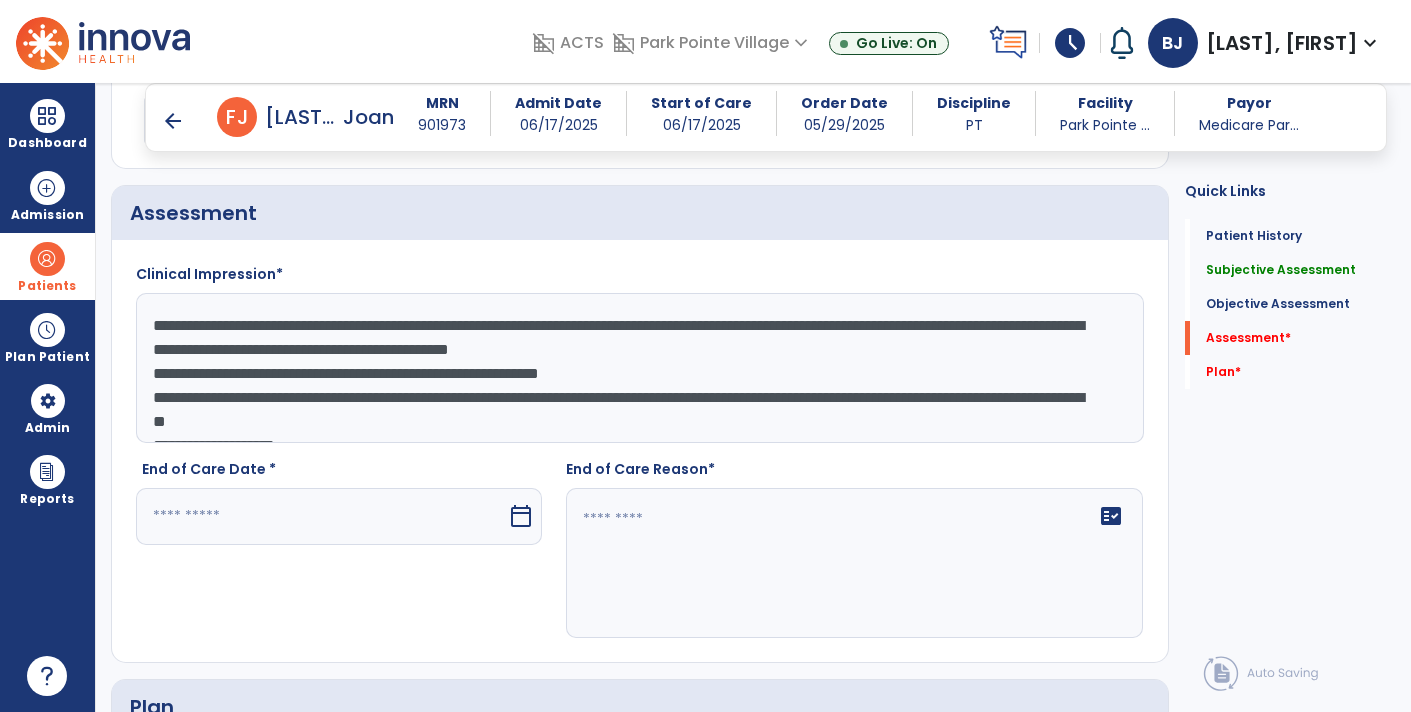 scroll, scrollTop: 30, scrollLeft: 0, axis: vertical 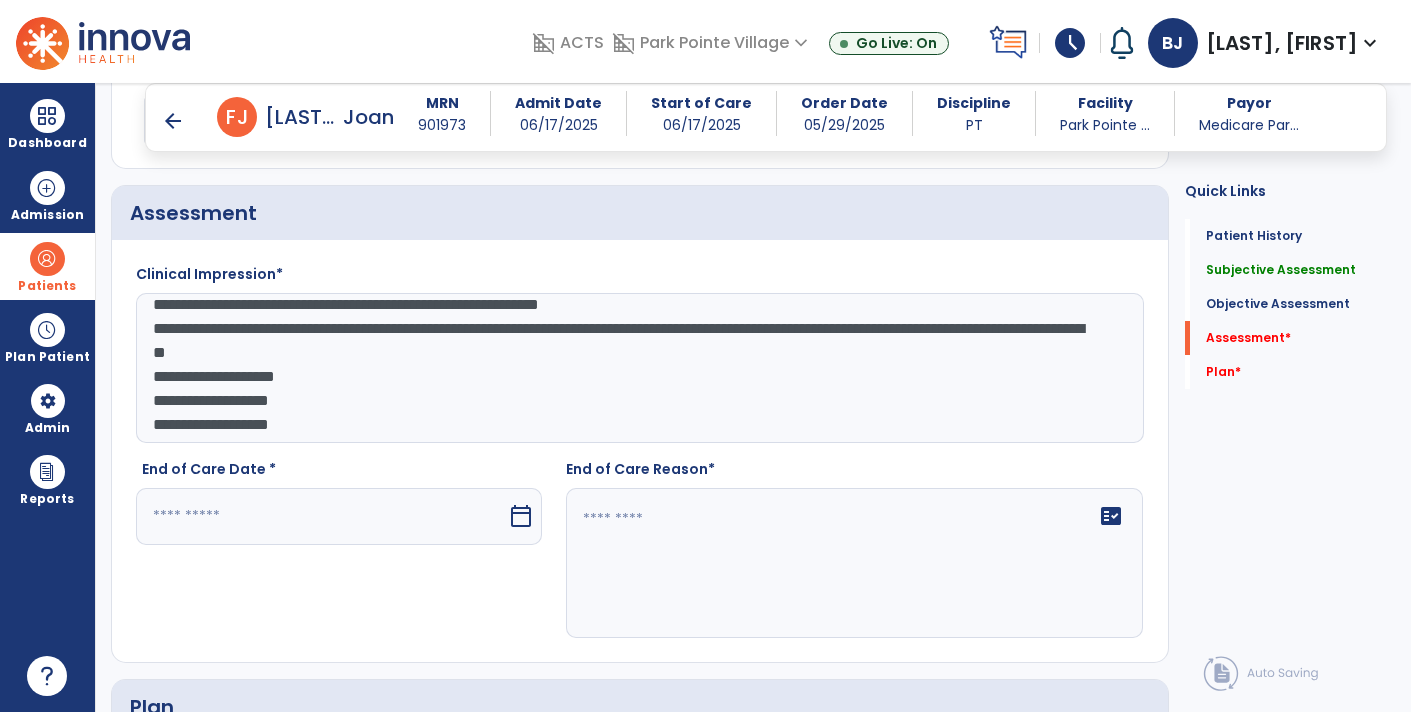 click on "**********" 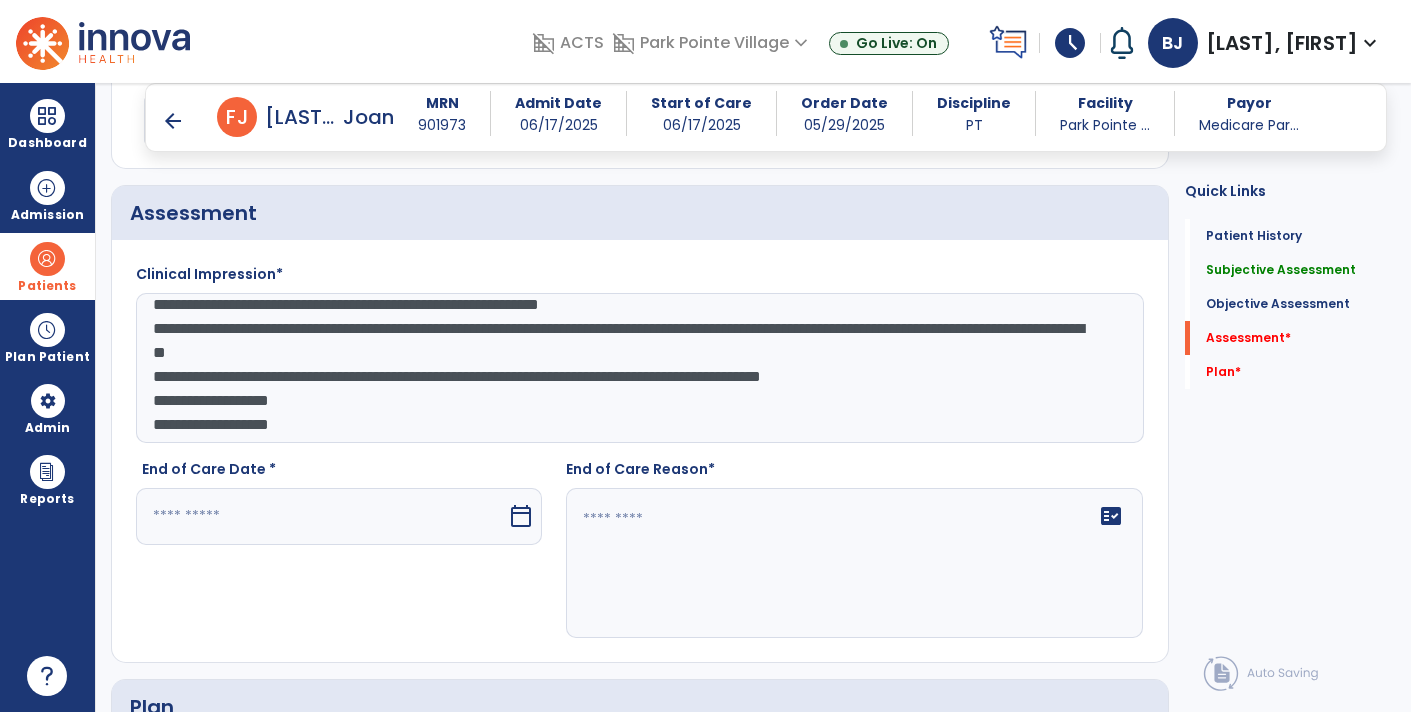 click on "**********" 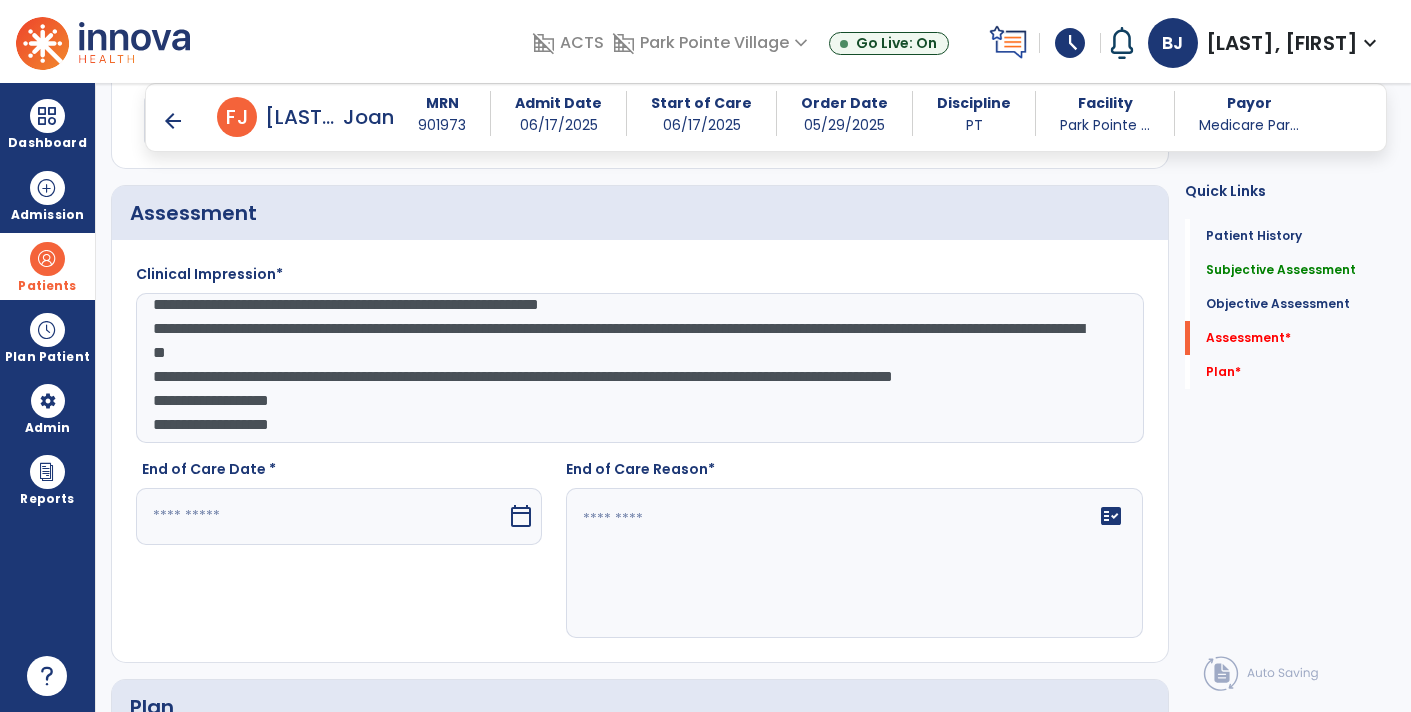 click on "**********" 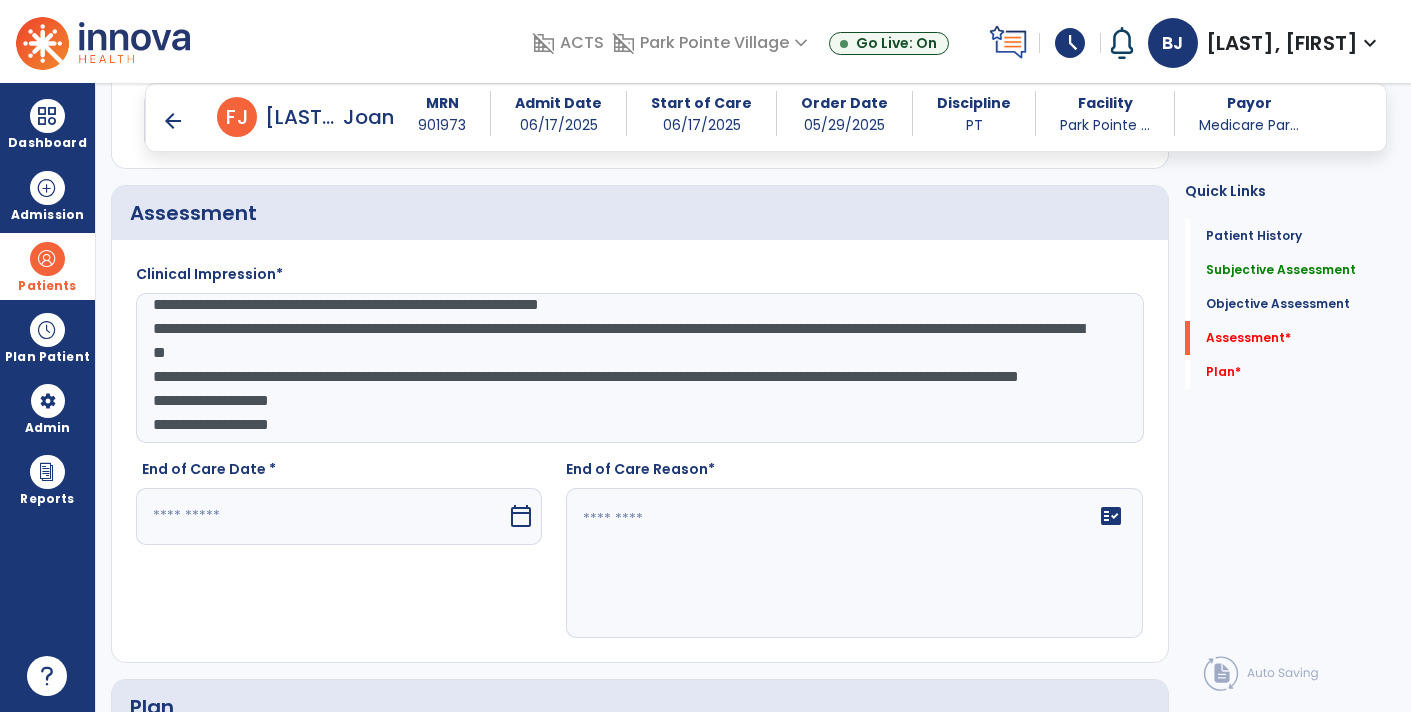 scroll, scrollTop: 2346, scrollLeft: 0, axis: vertical 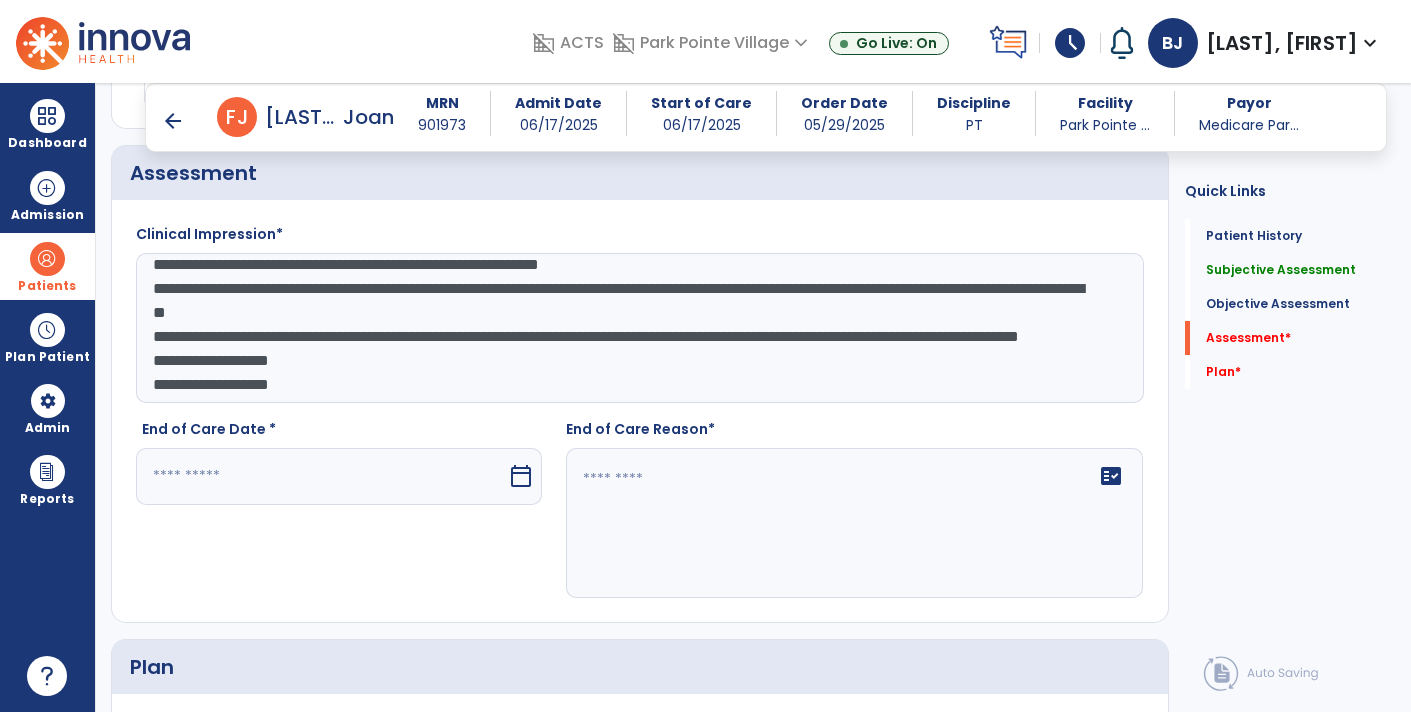 click on "**********" 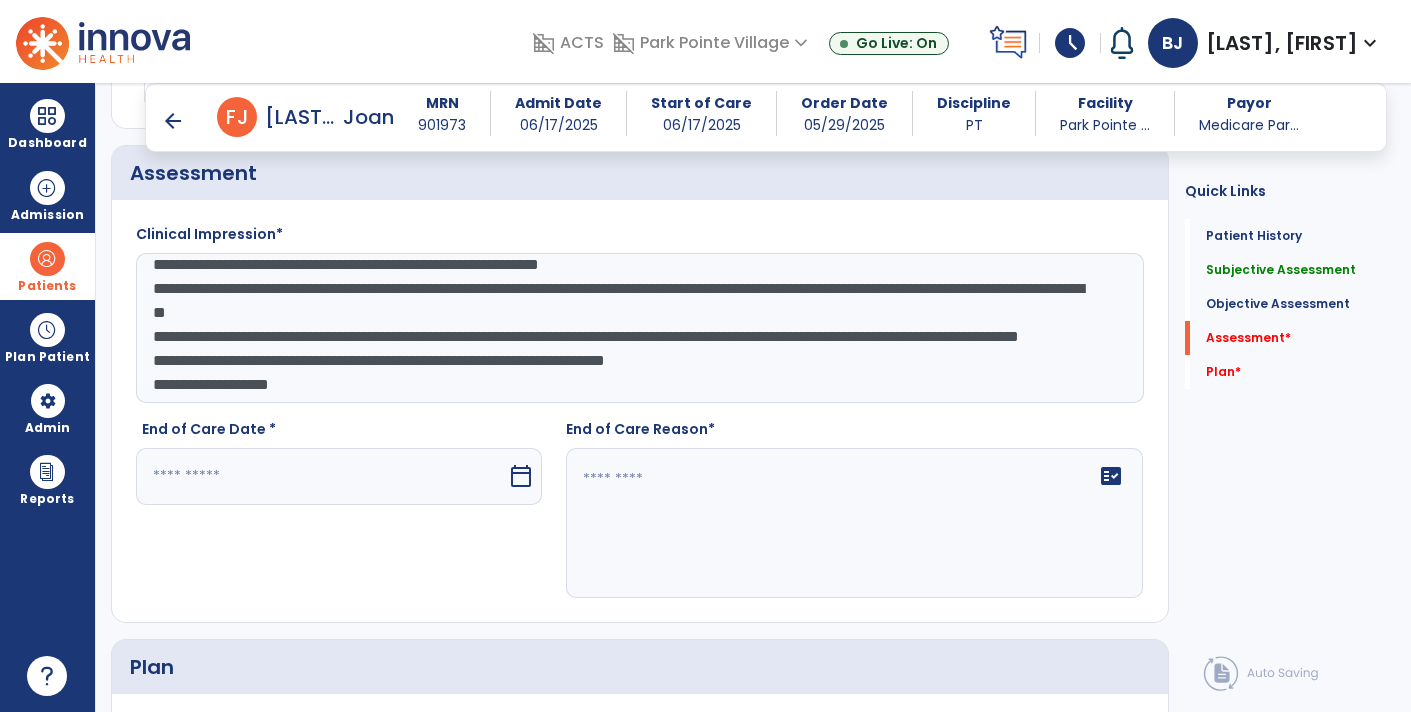 scroll, scrollTop: 95, scrollLeft: 0, axis: vertical 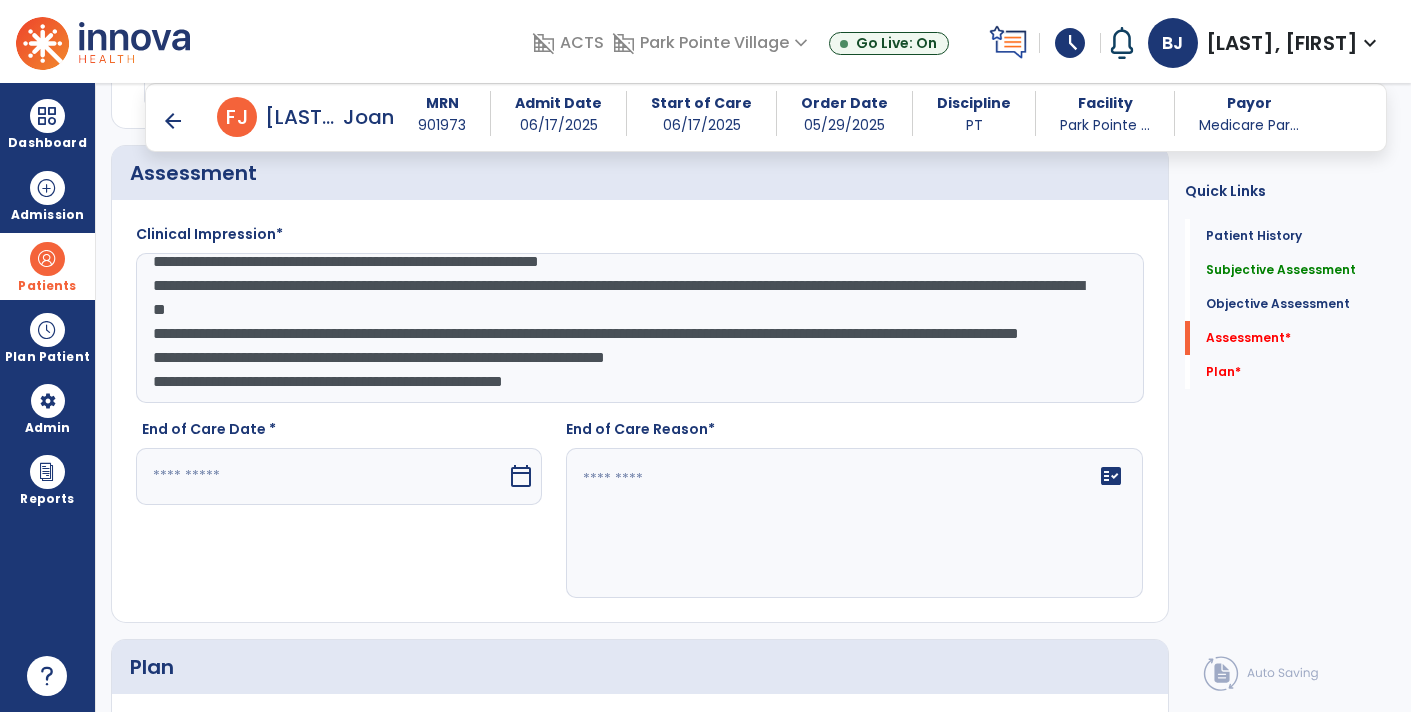 type on "**********" 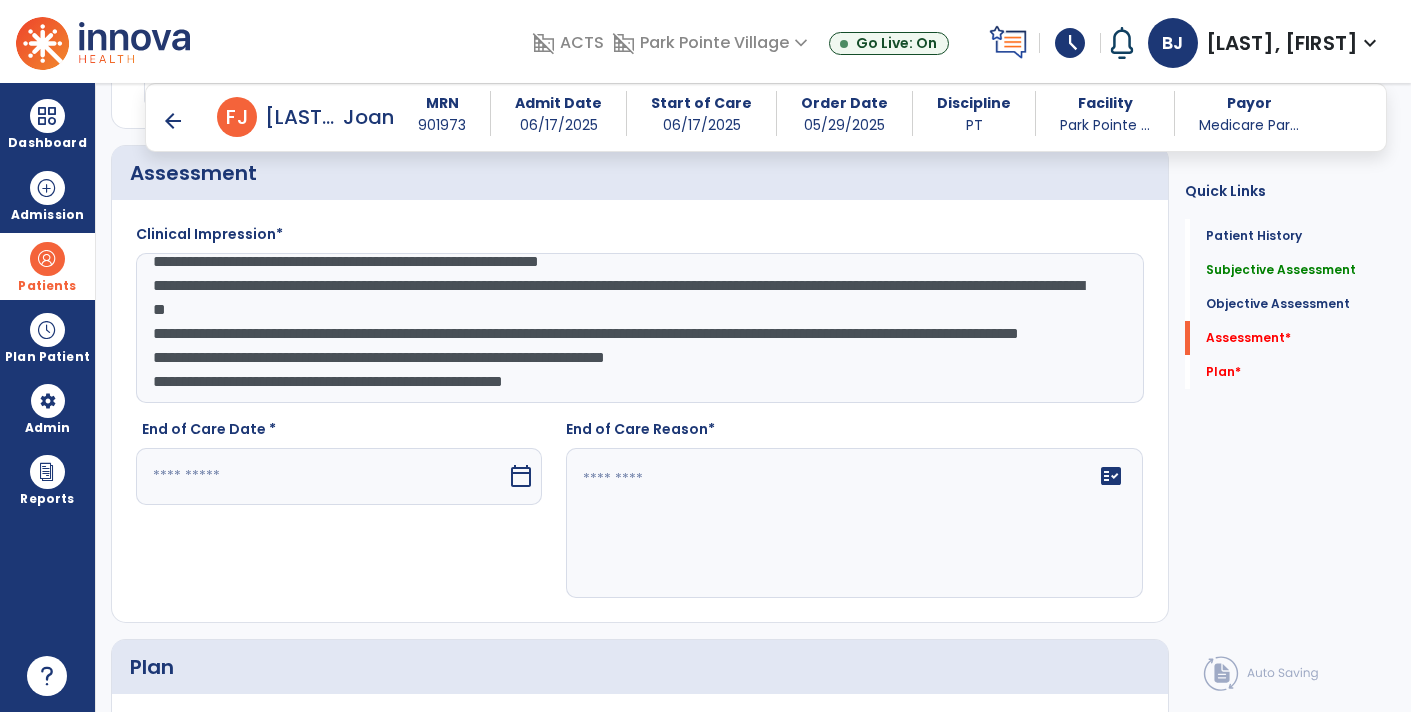 click at bounding box center (321, 476) 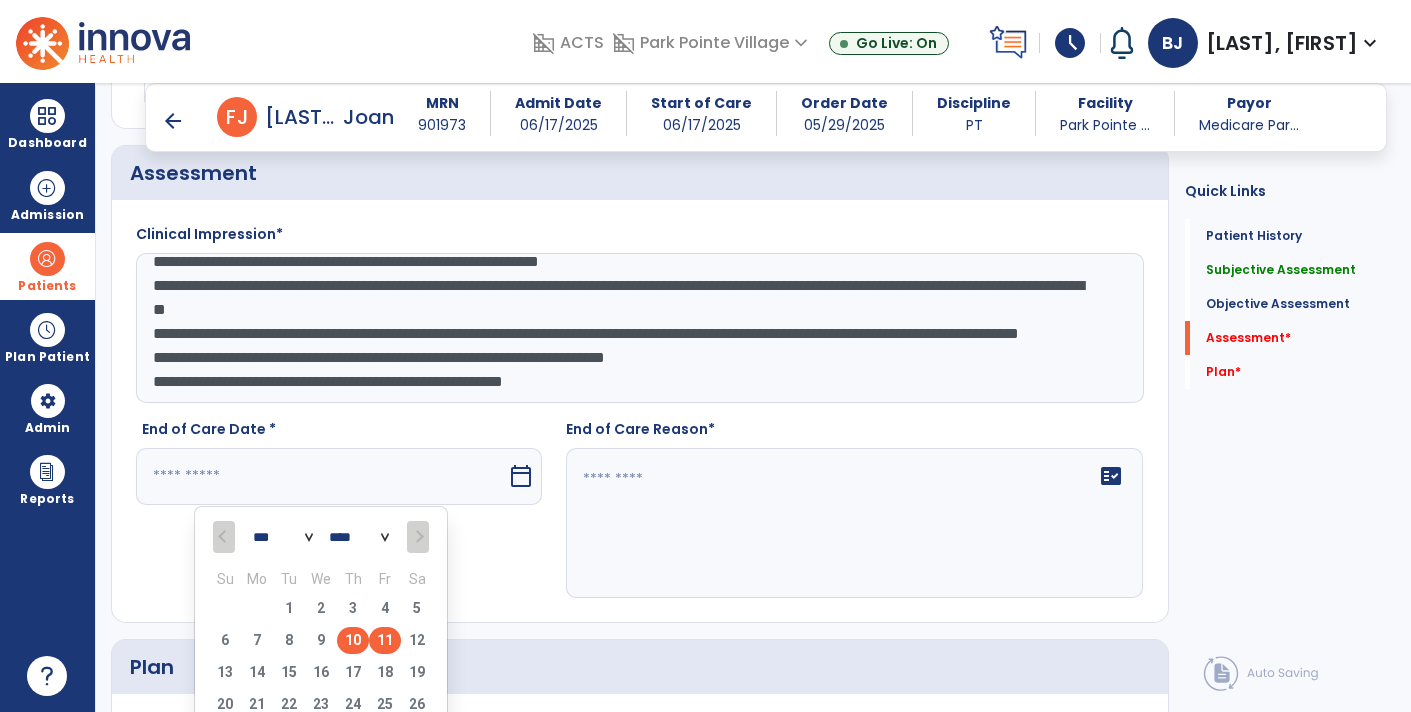 click on "10" at bounding box center [353, 640] 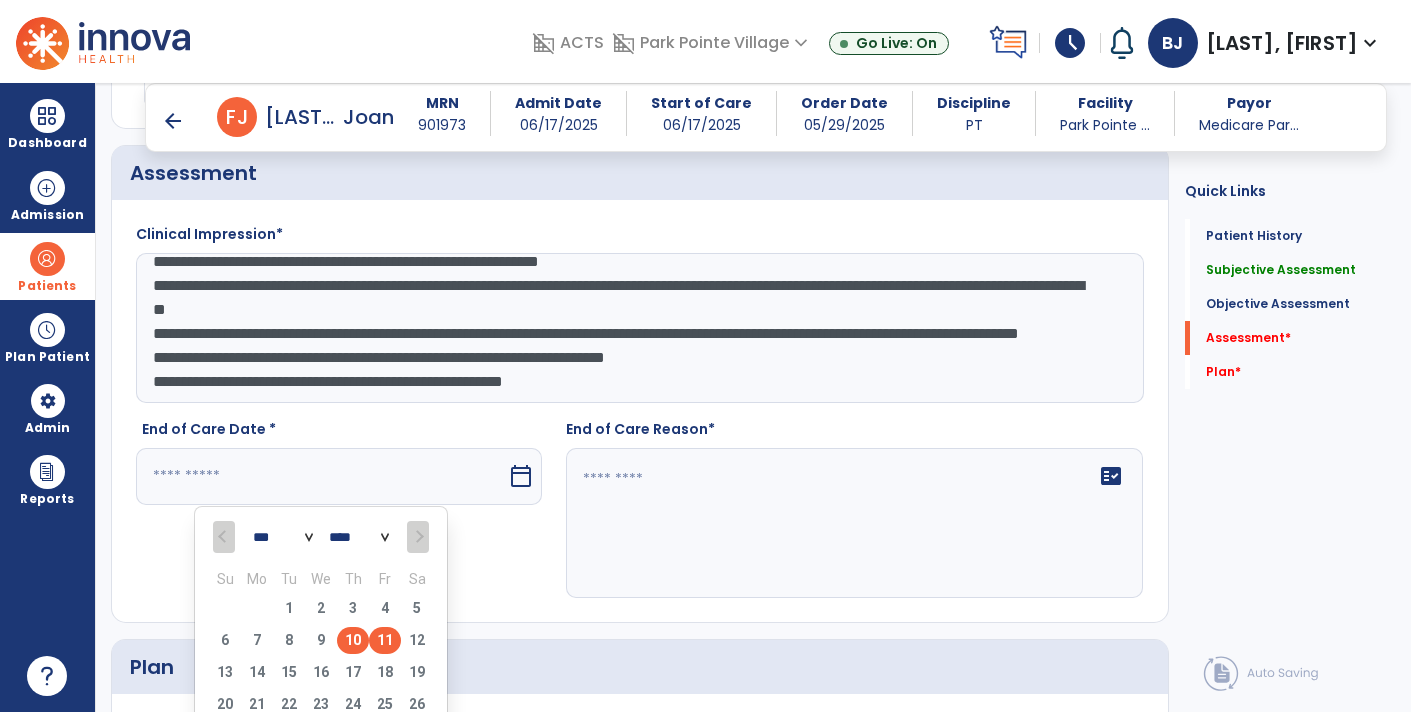 type on "*********" 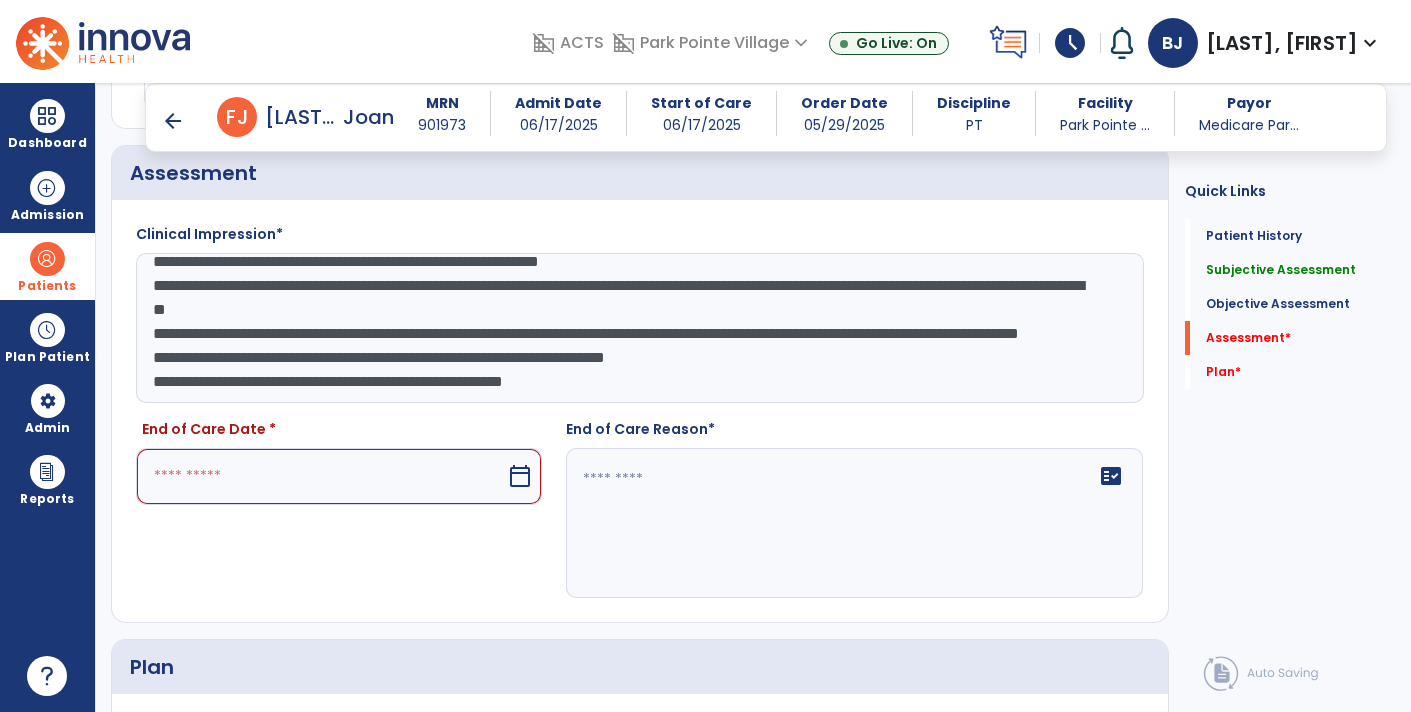 type on "*********" 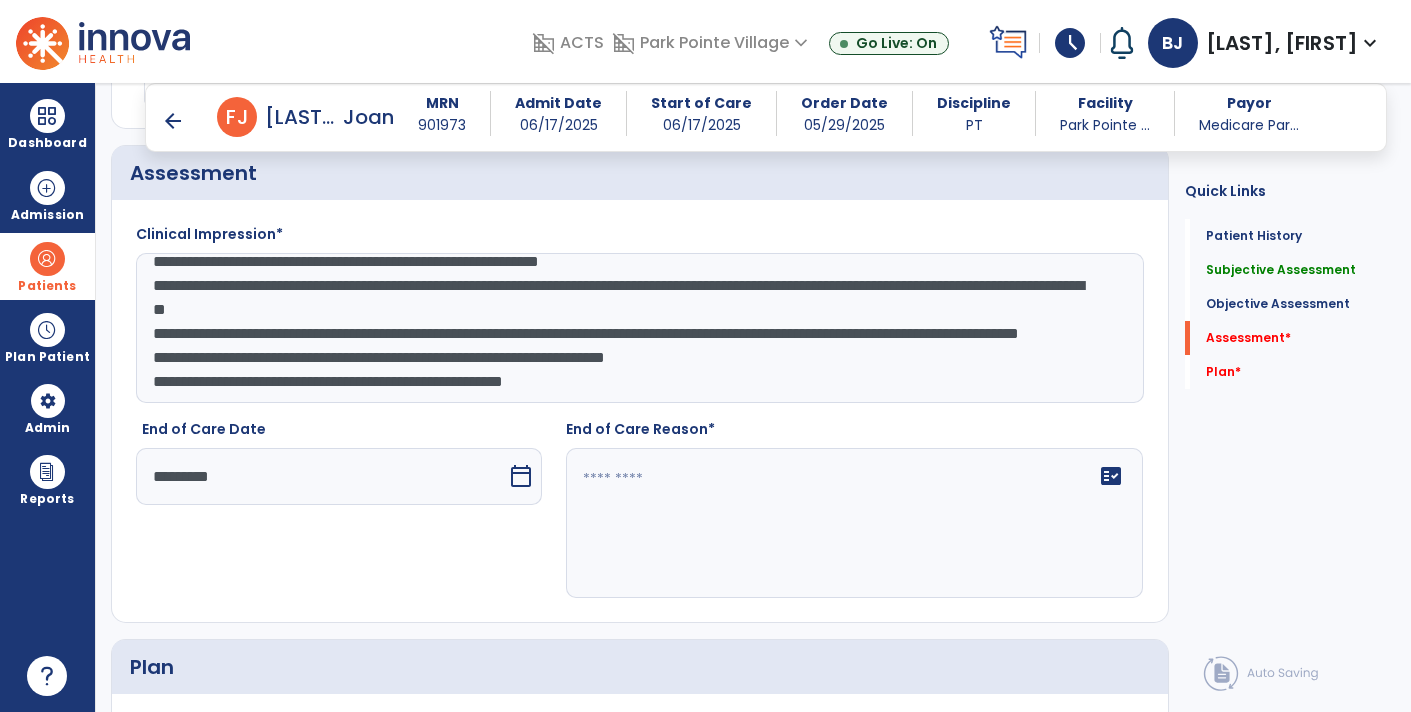 click 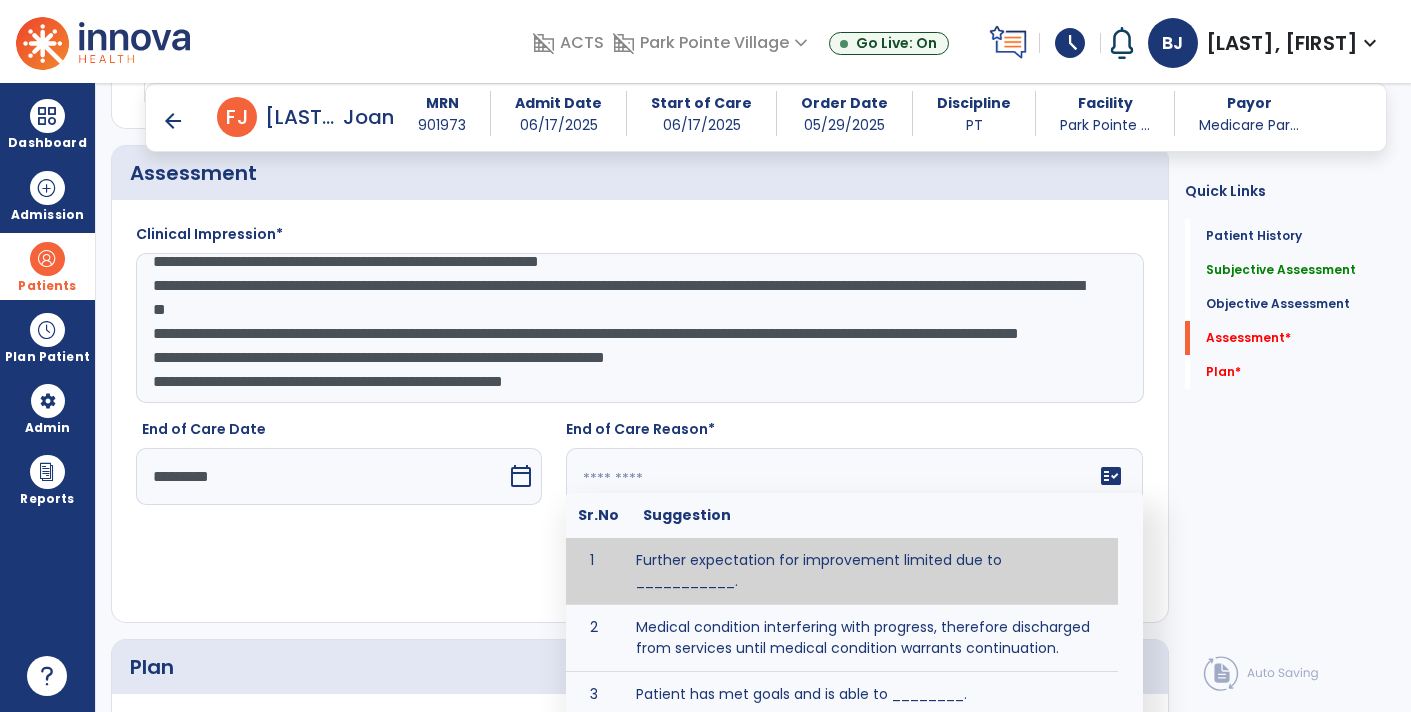 scroll, scrollTop: 95, scrollLeft: 0, axis: vertical 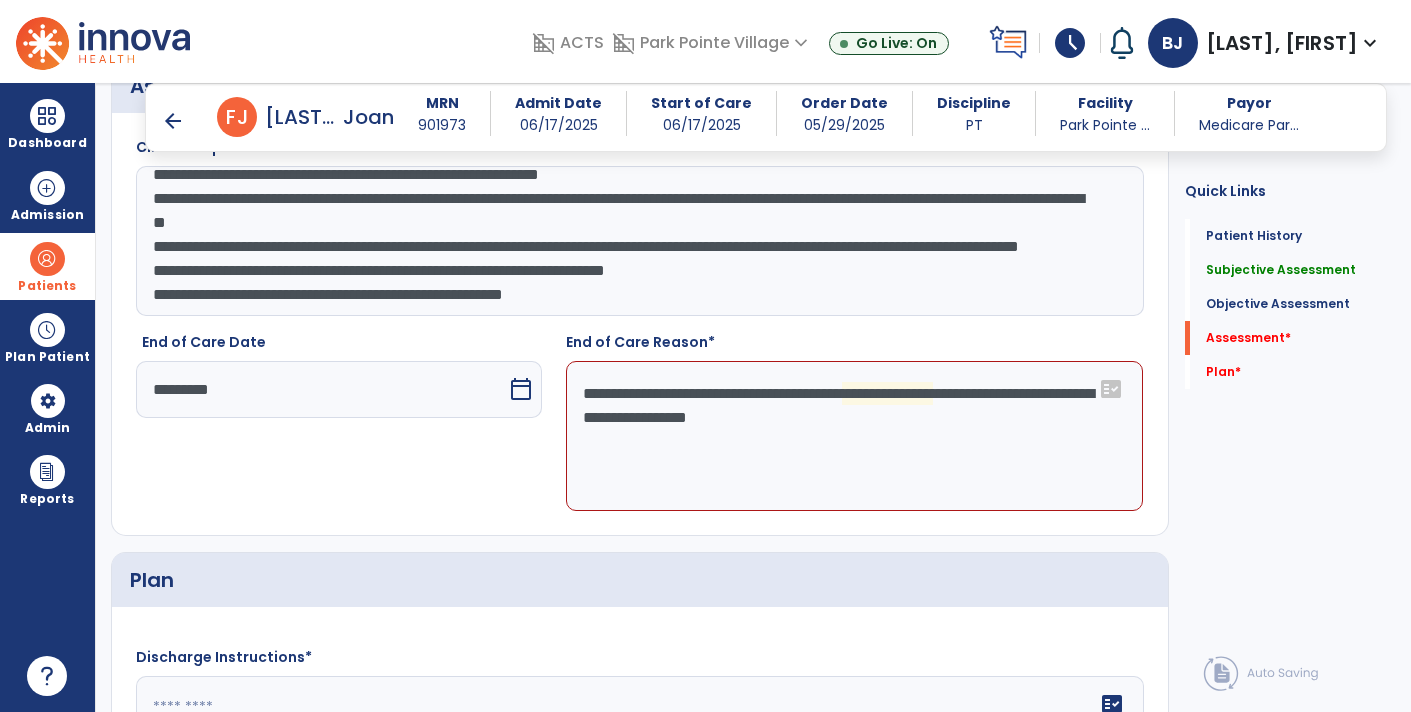 click on "**********" 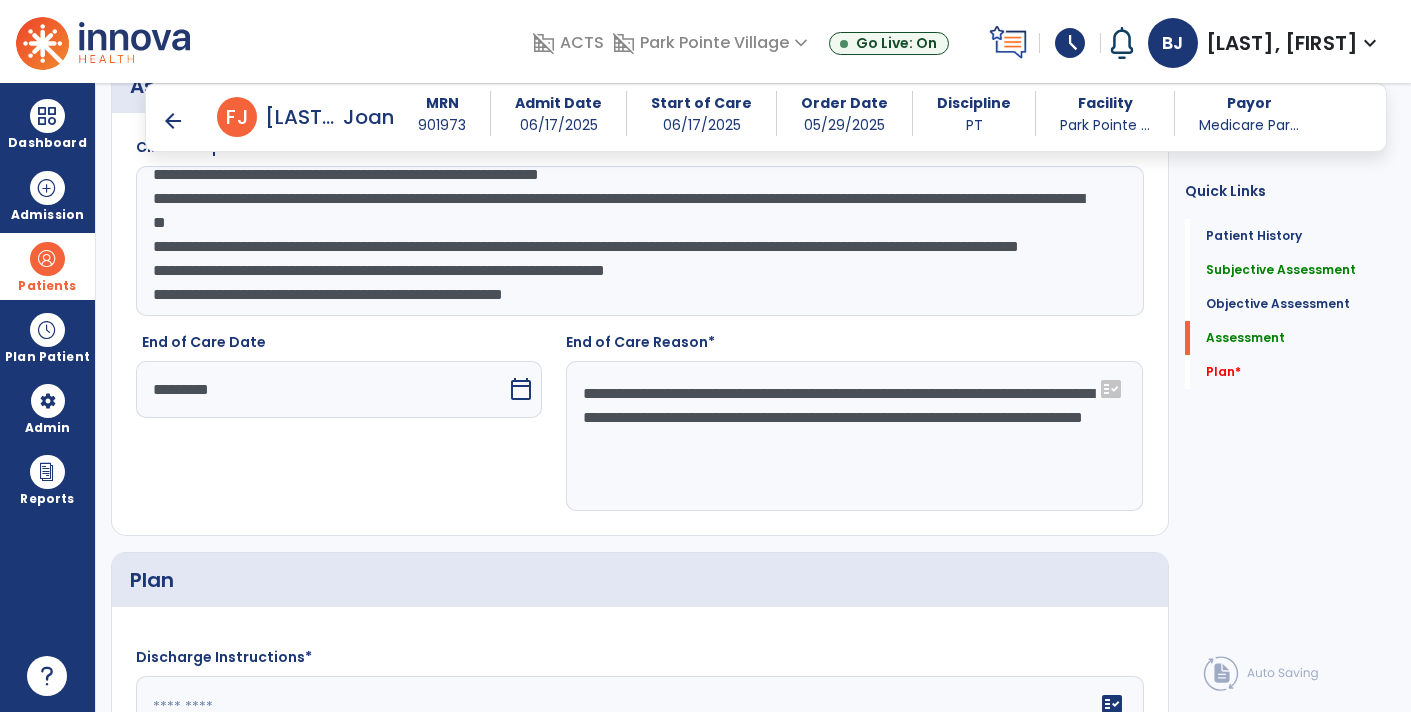 click on "**********" 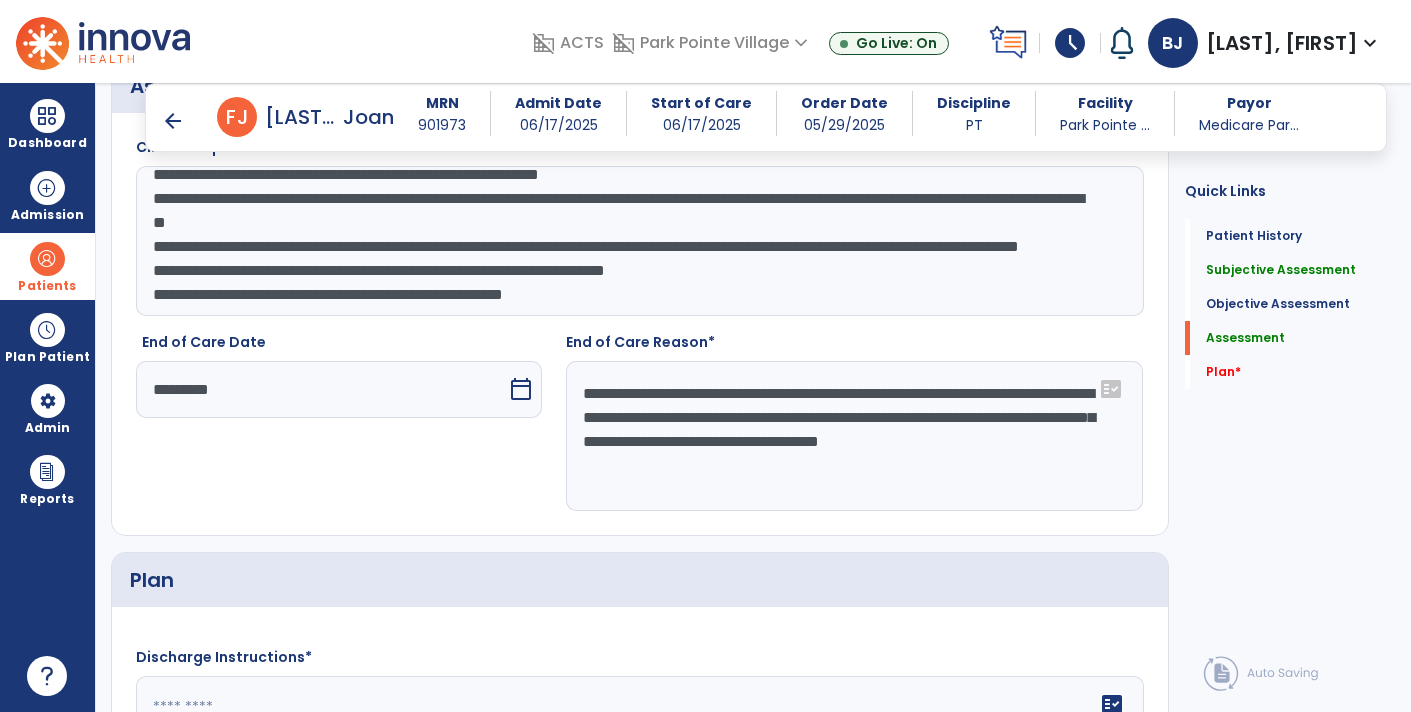 click on "**********" 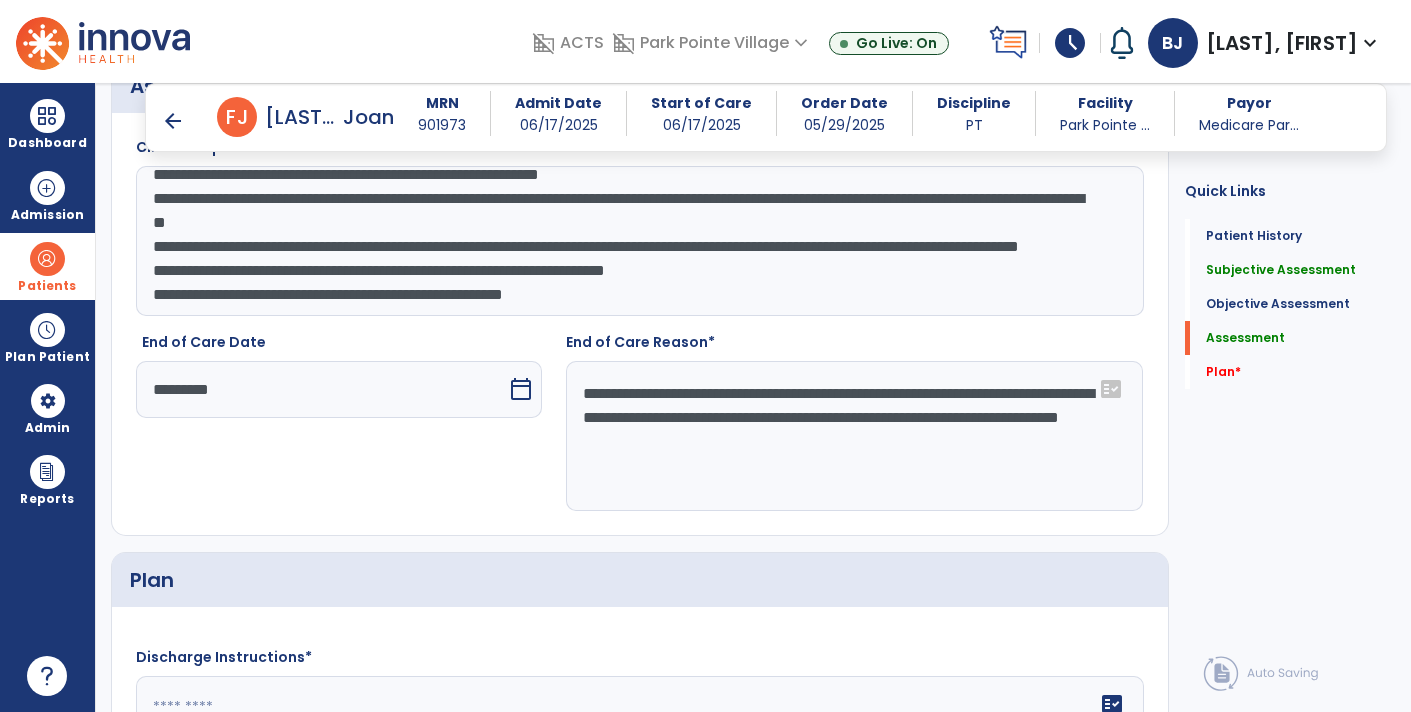 click on "**********" 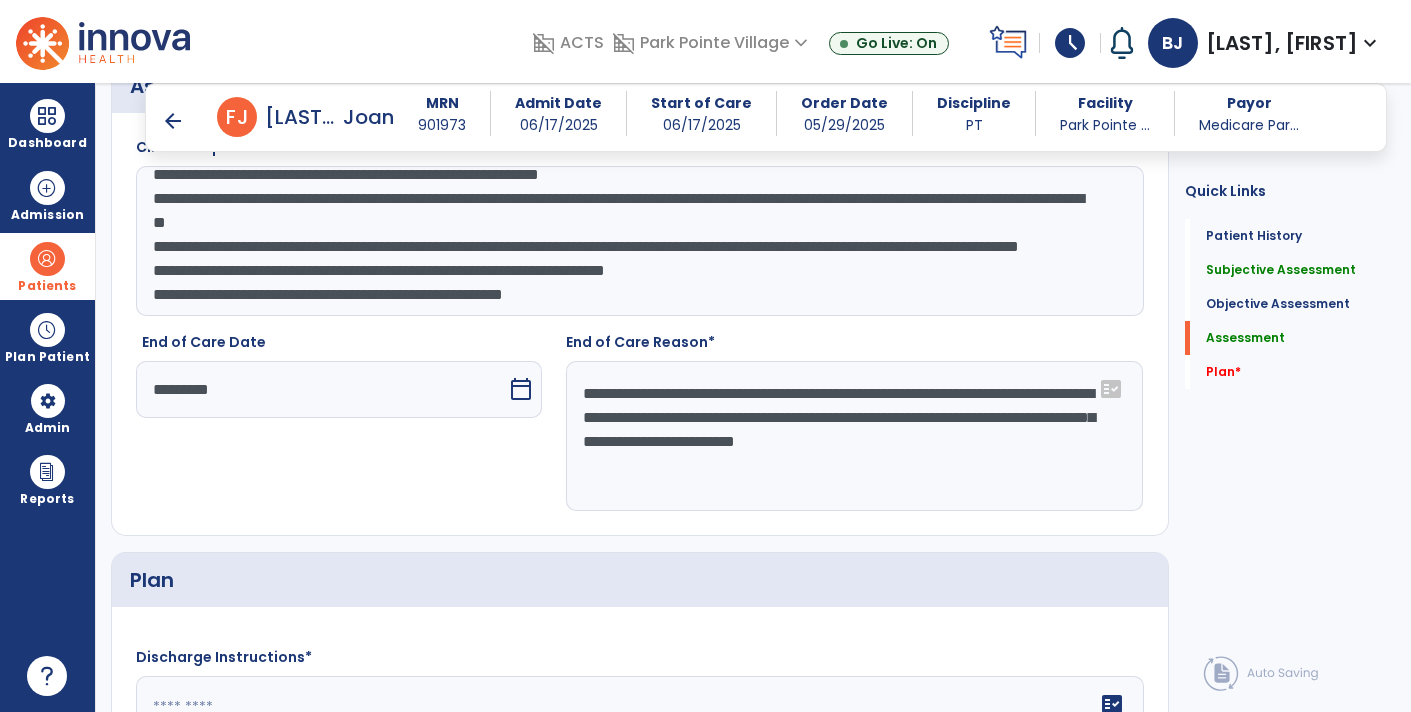 click on "**********" 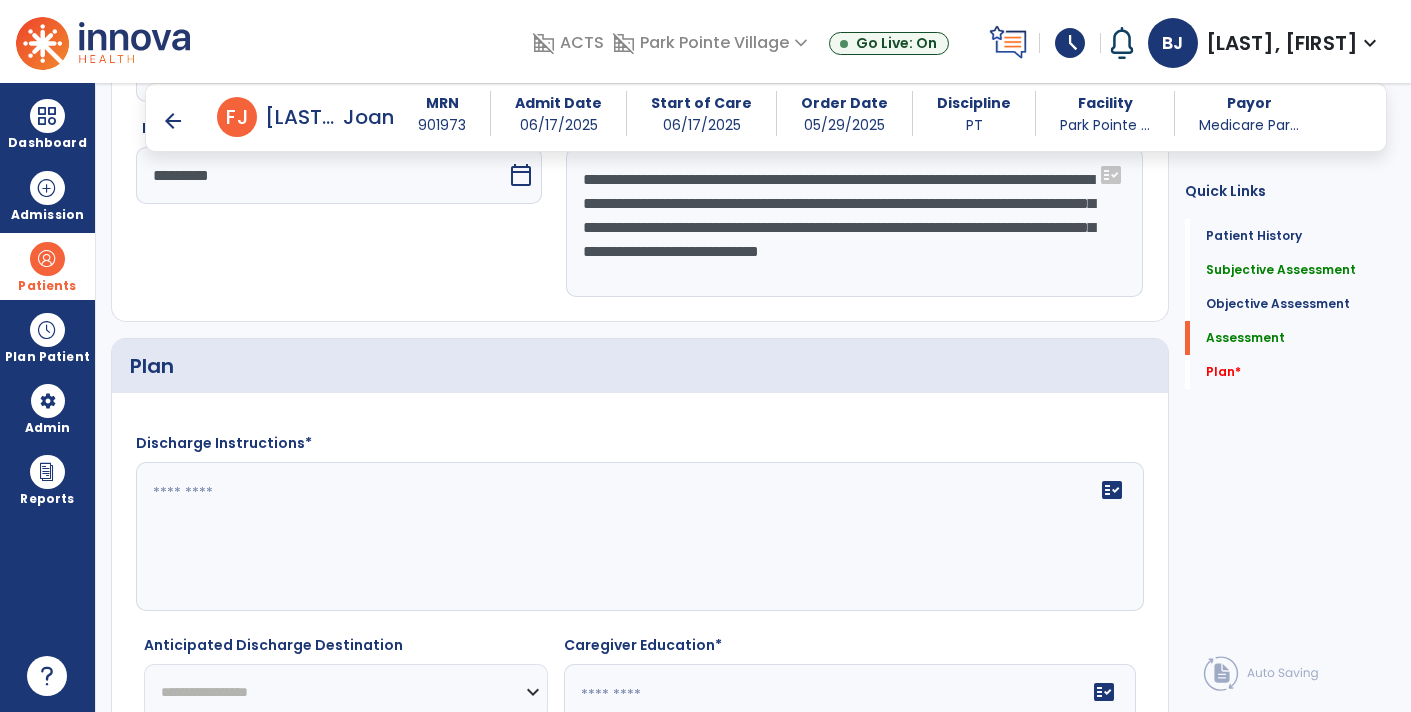 scroll, scrollTop: 2647, scrollLeft: 0, axis: vertical 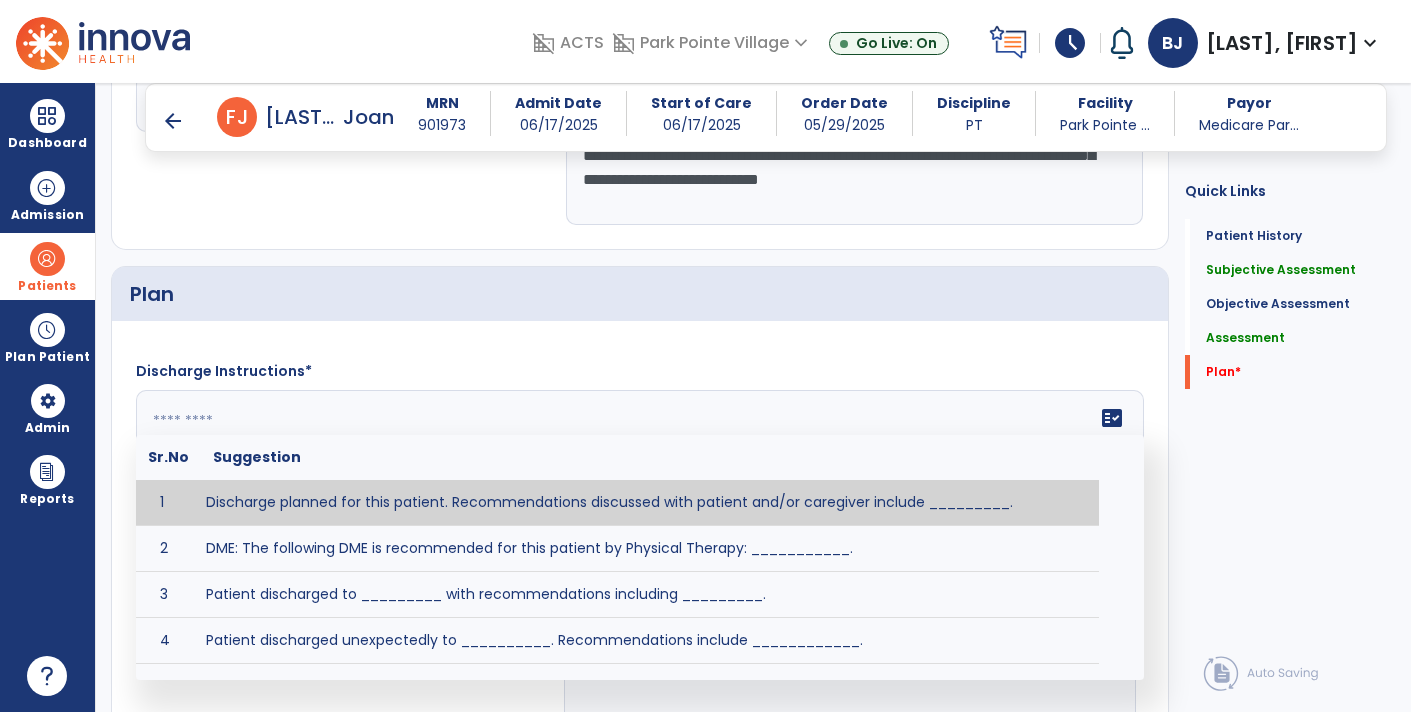 click 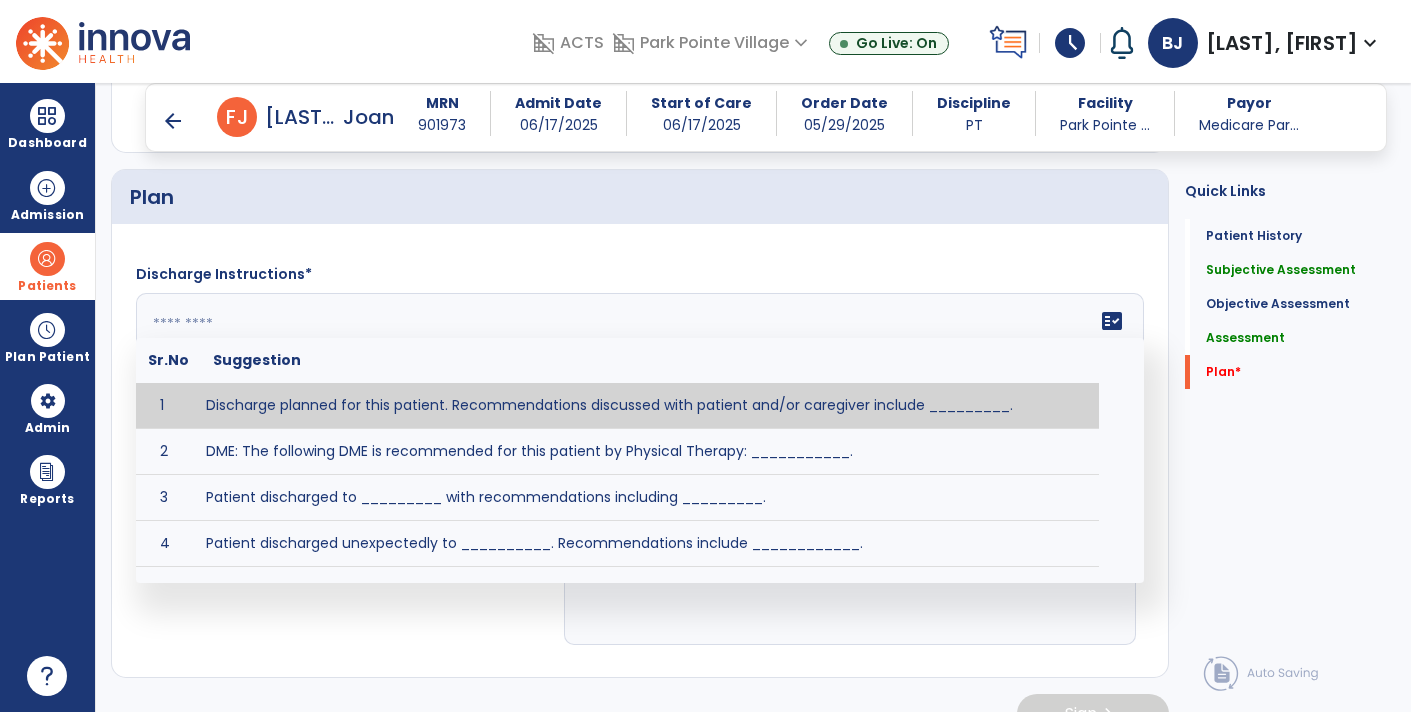 scroll, scrollTop: 2820, scrollLeft: 0, axis: vertical 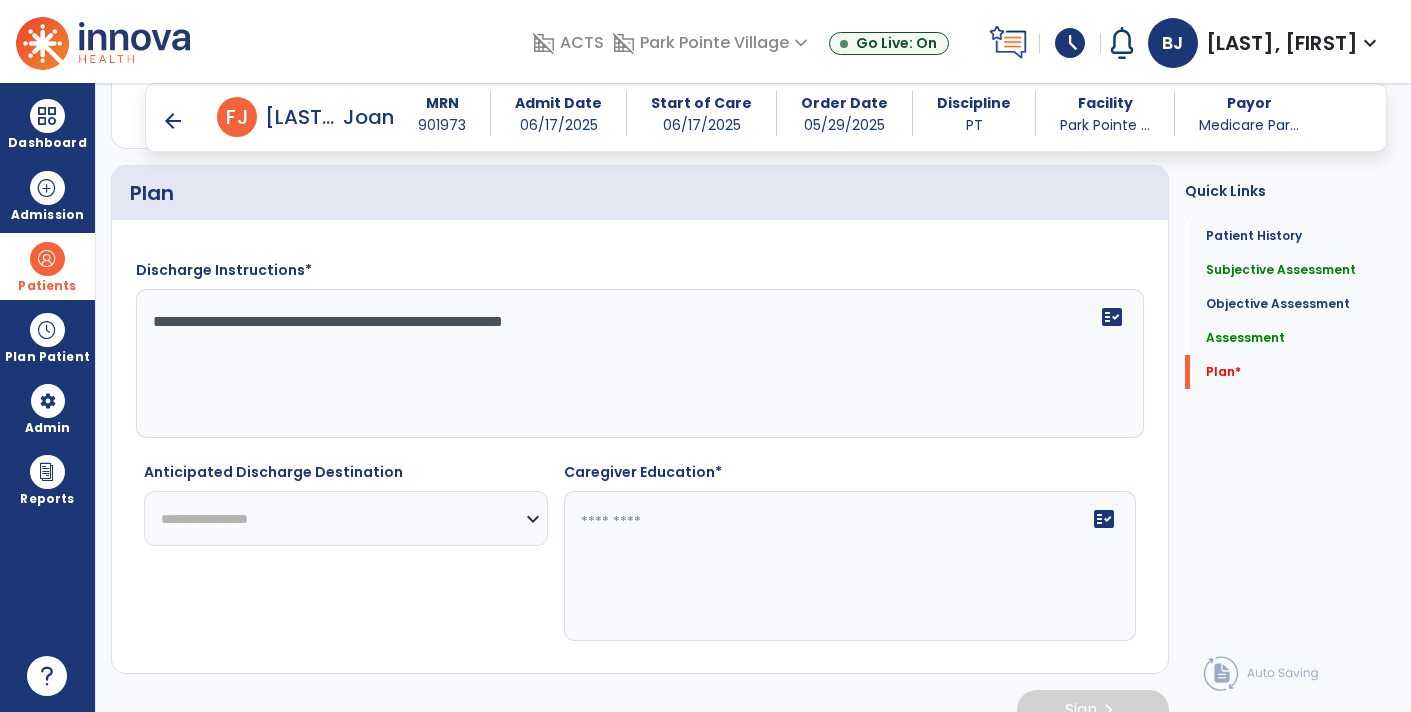 click on "**********" 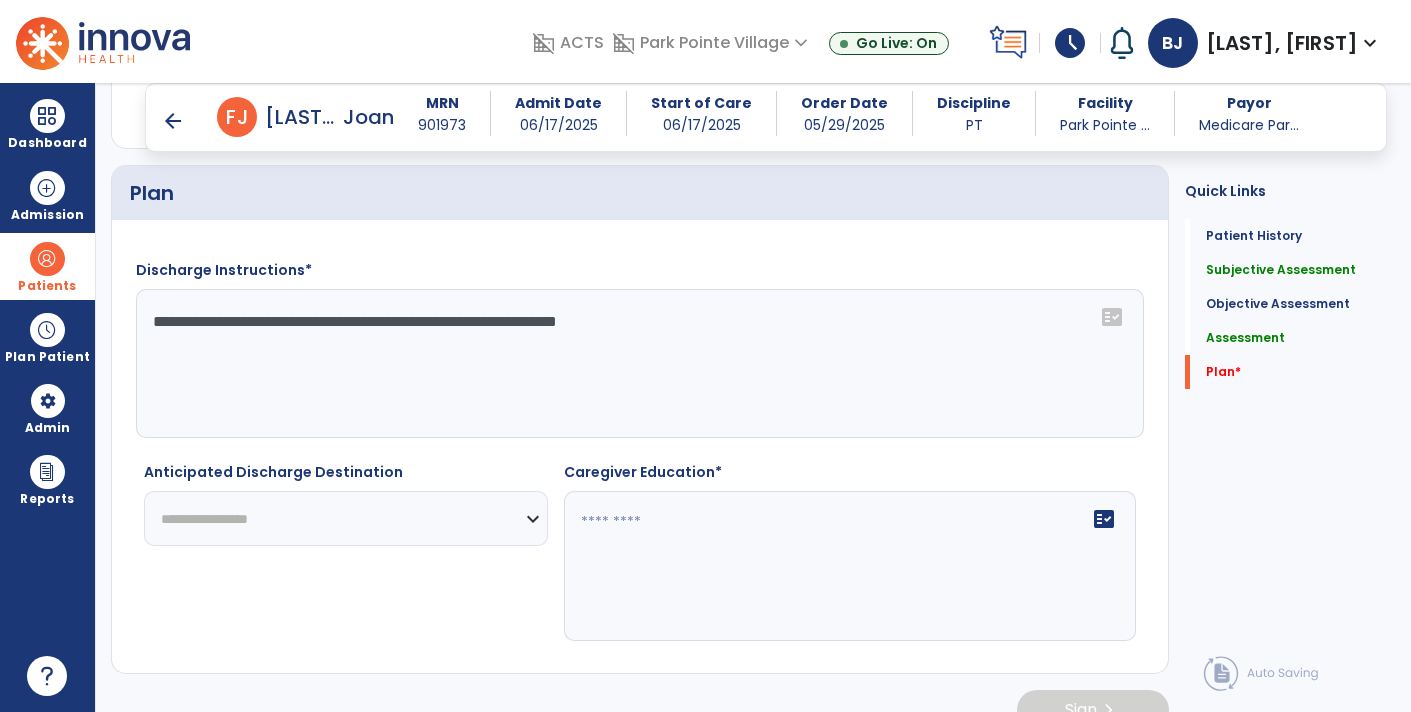 click on "**********" 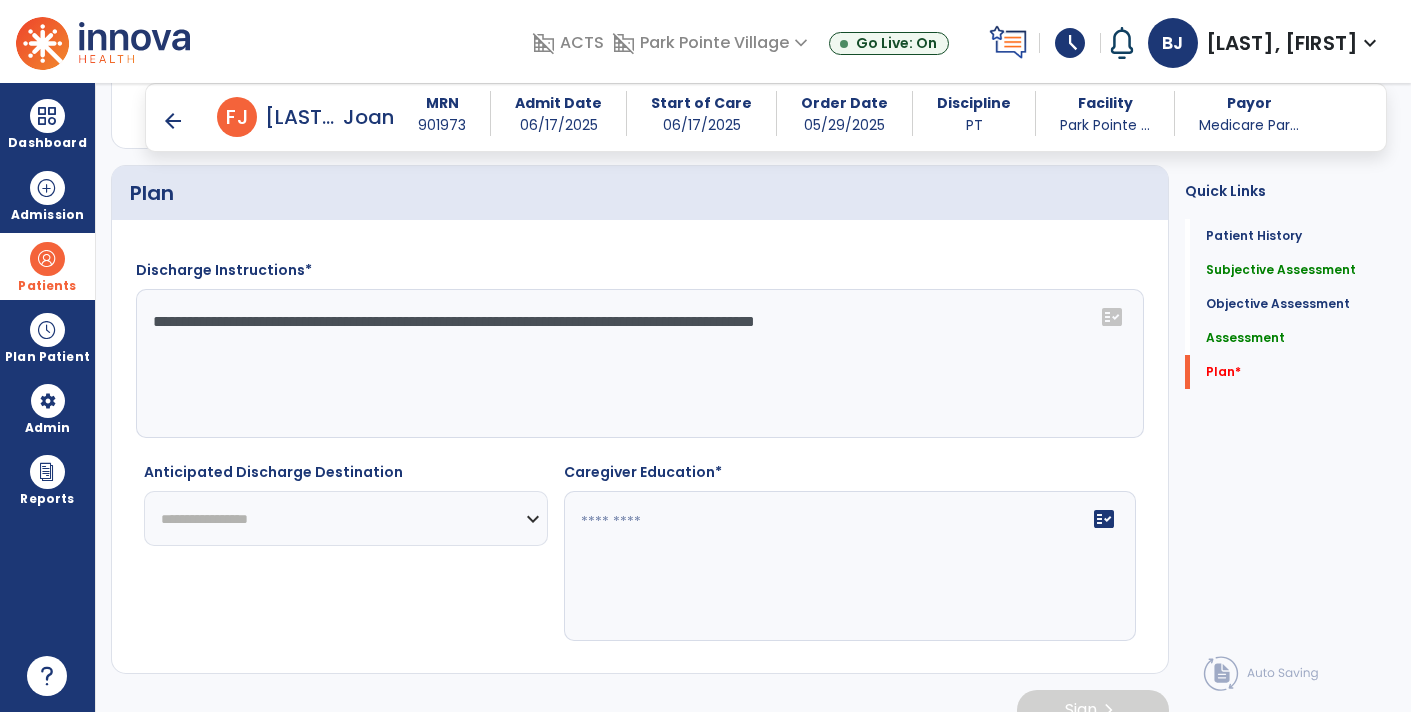 type on "**********" 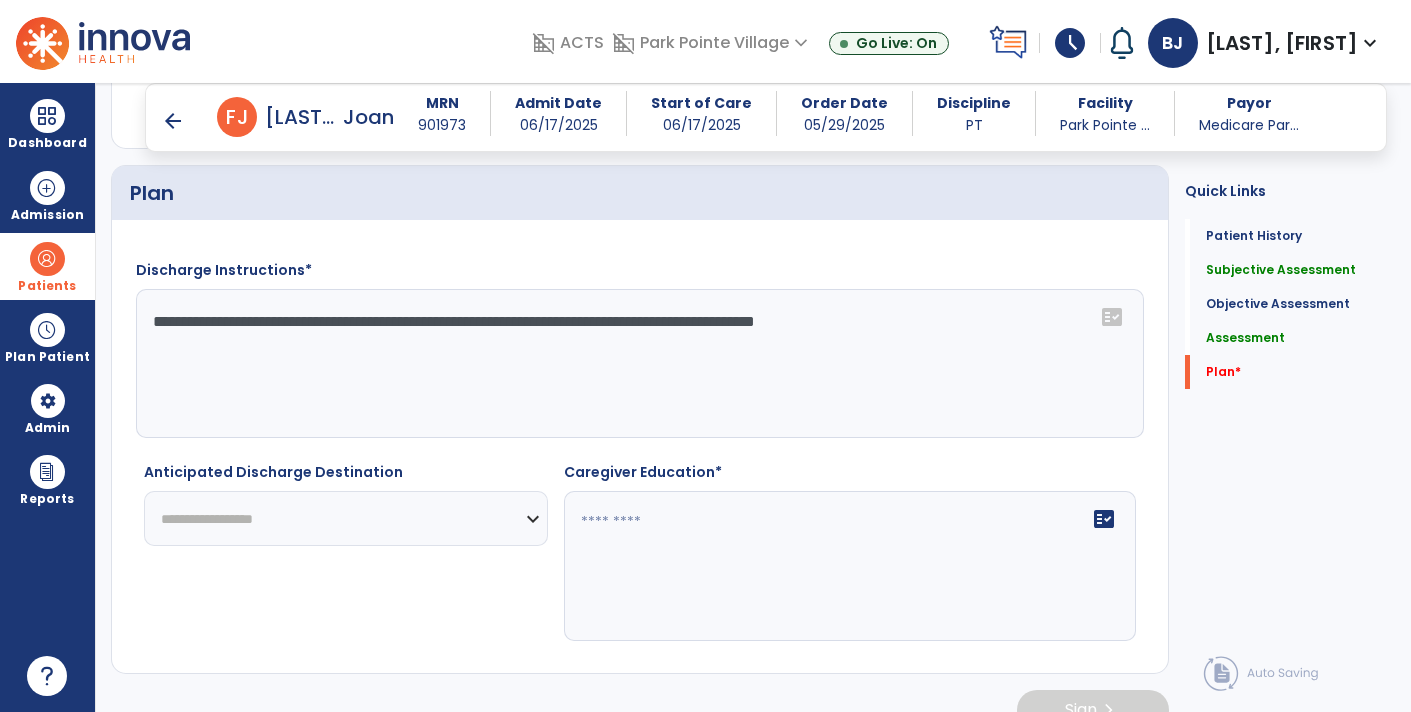 click on "**********" 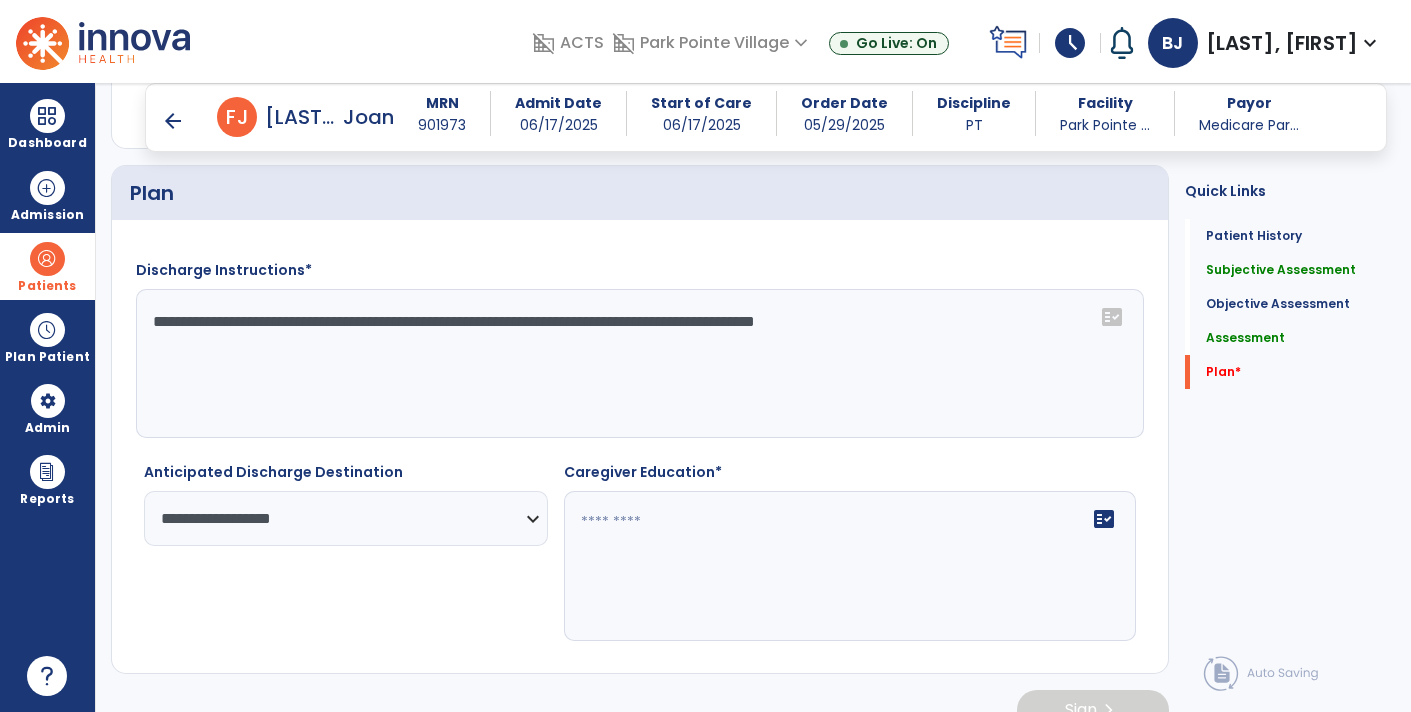 click 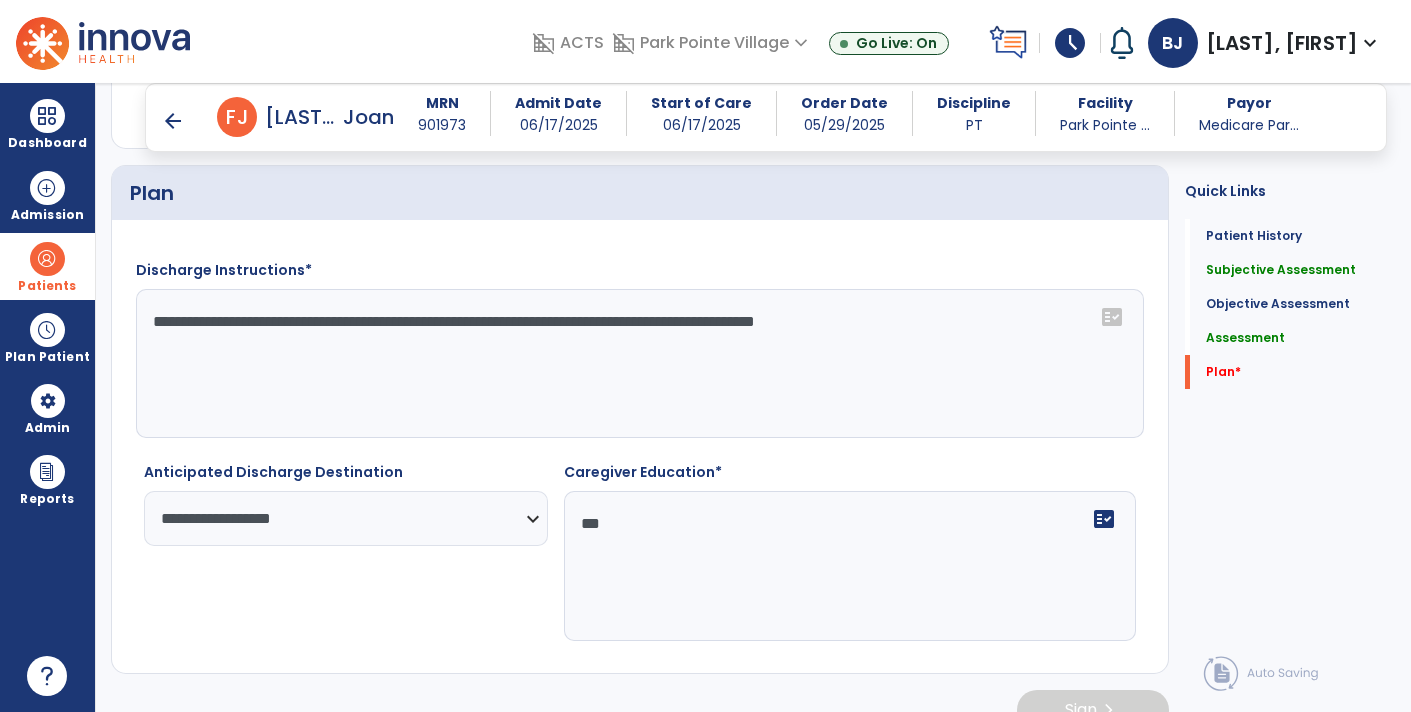 type on "***" 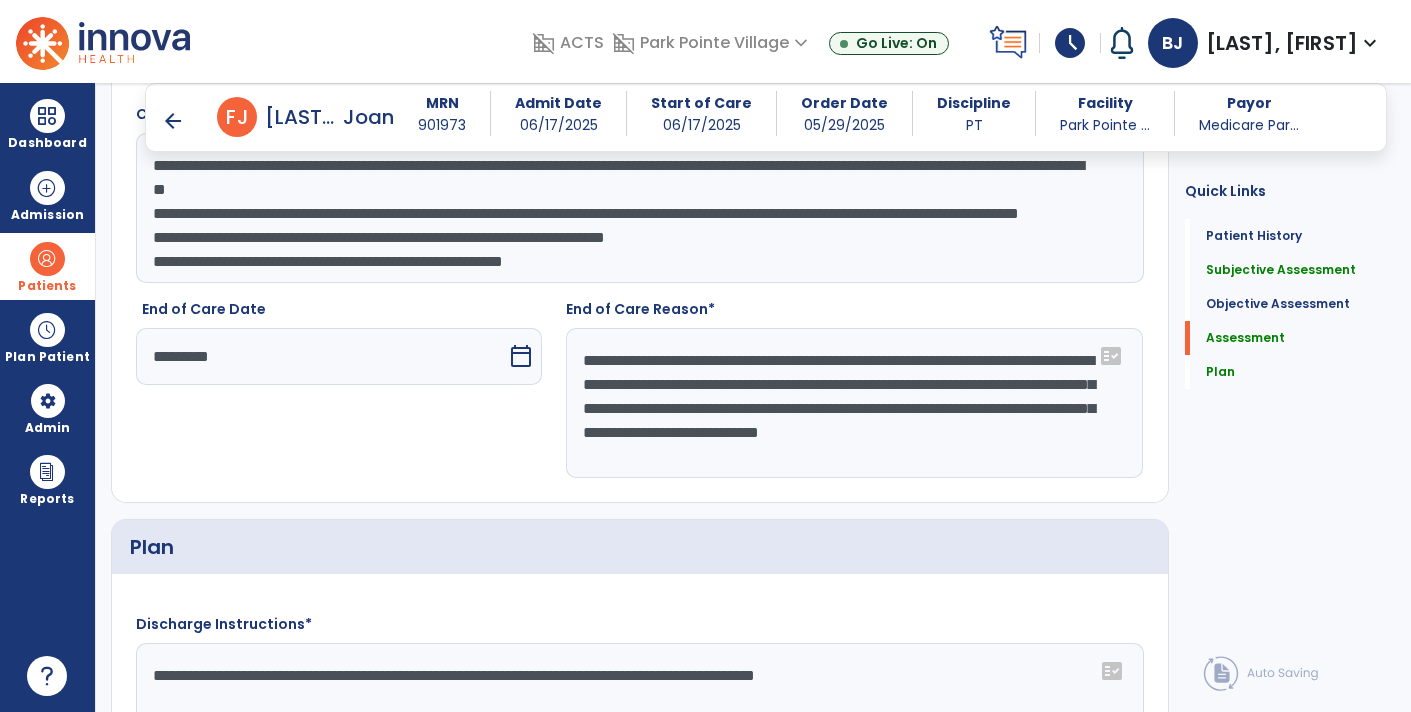 scroll, scrollTop: 2454, scrollLeft: 0, axis: vertical 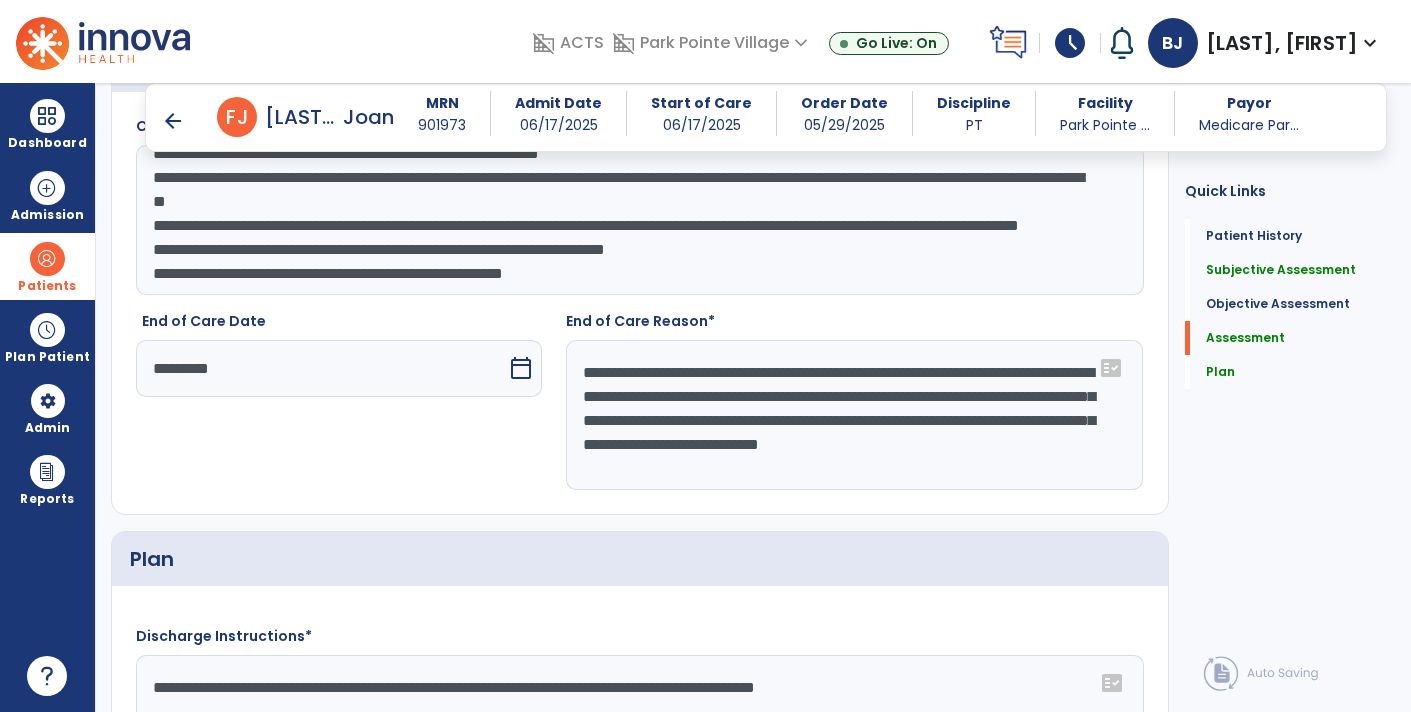 click on "**********" 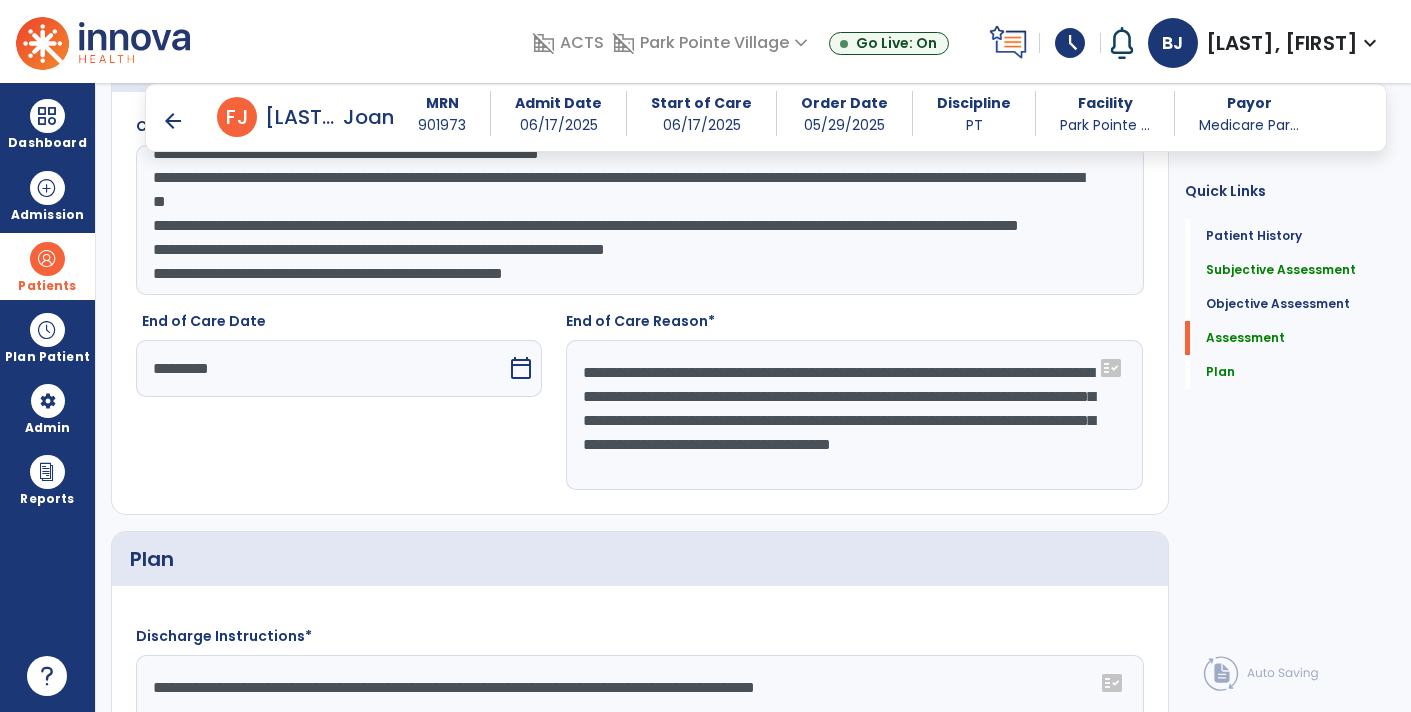 type on "**********" 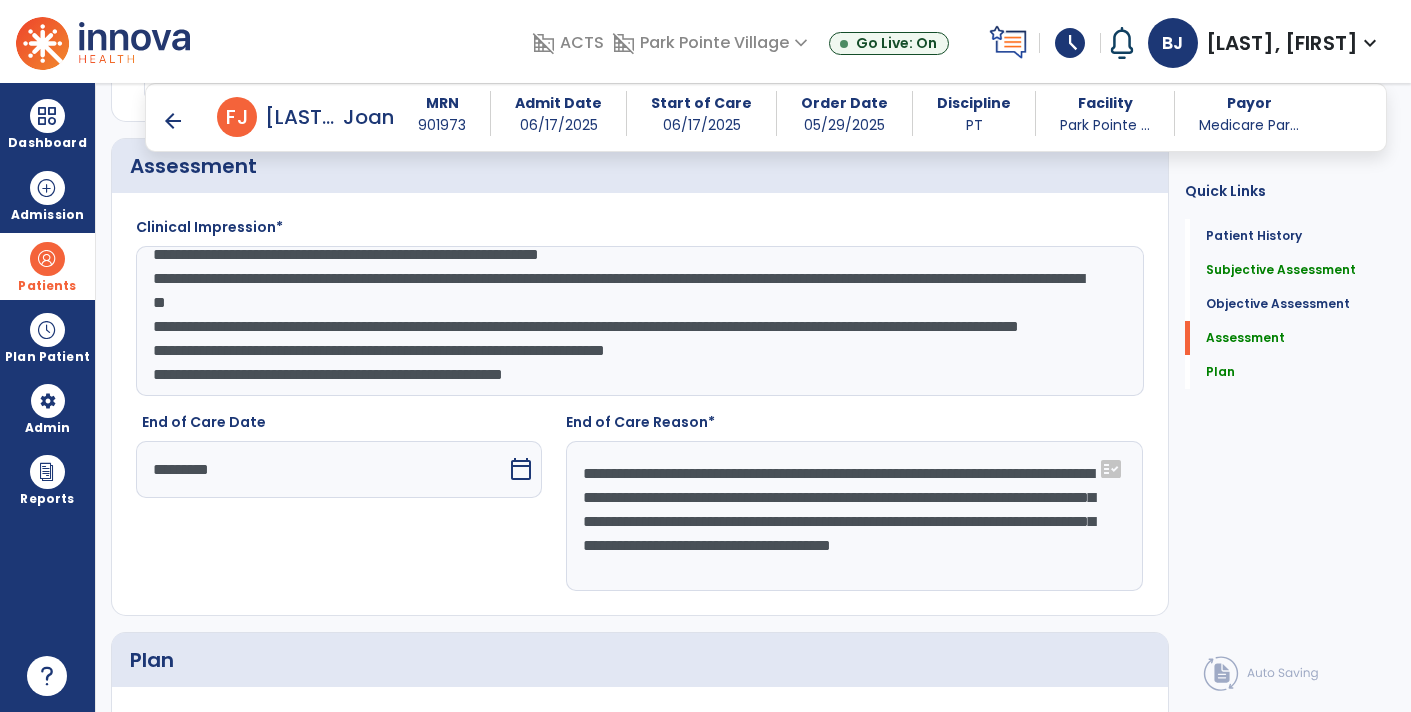 scroll, scrollTop: 2351, scrollLeft: 0, axis: vertical 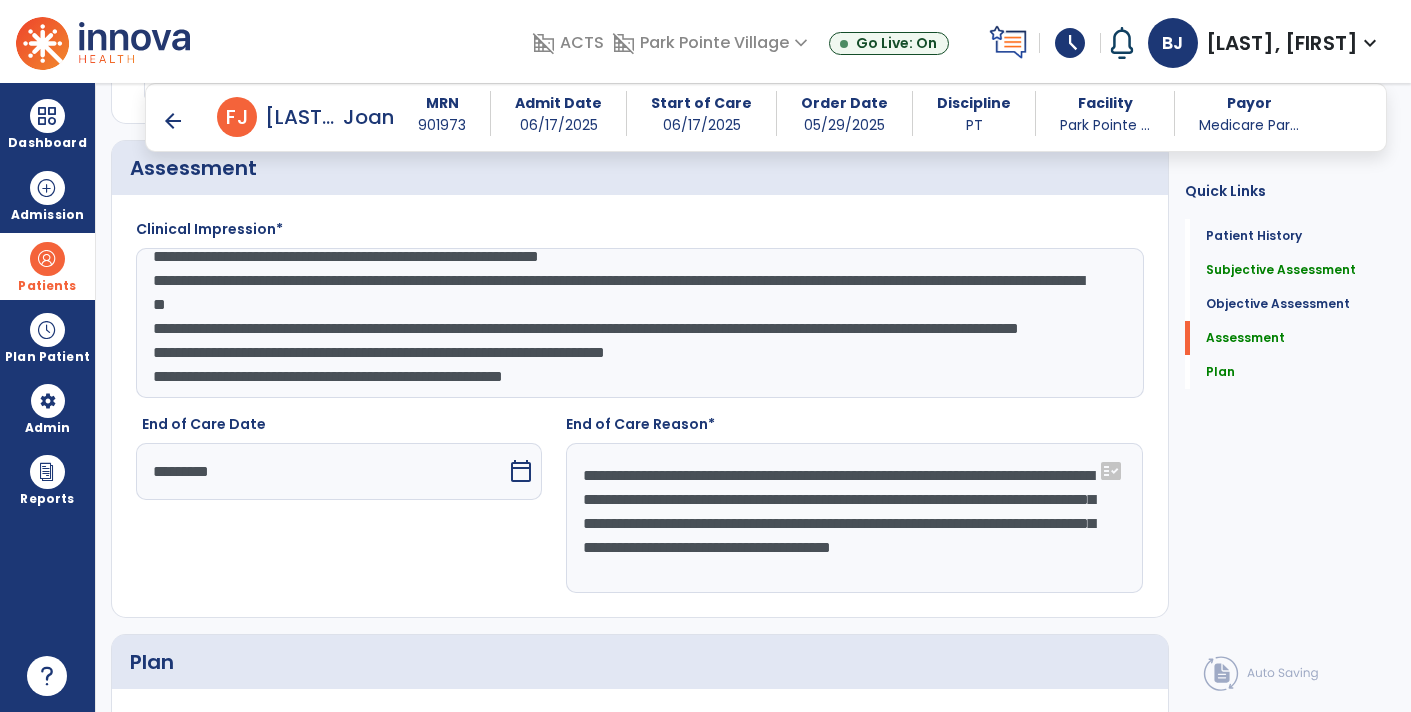 drag, startPoint x: 427, startPoint y: 446, endPoint x: 670, endPoint y: 305, distance: 280.94482 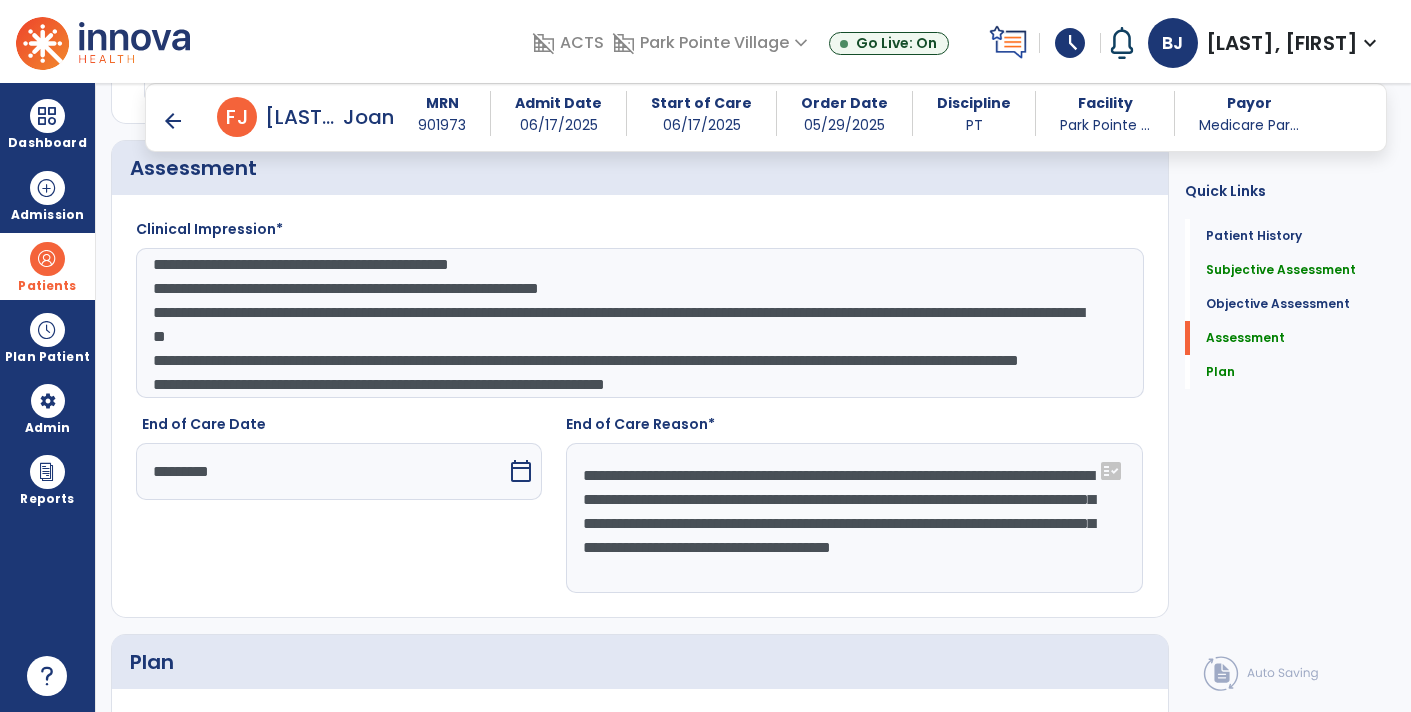 scroll, scrollTop: 32, scrollLeft: 0, axis: vertical 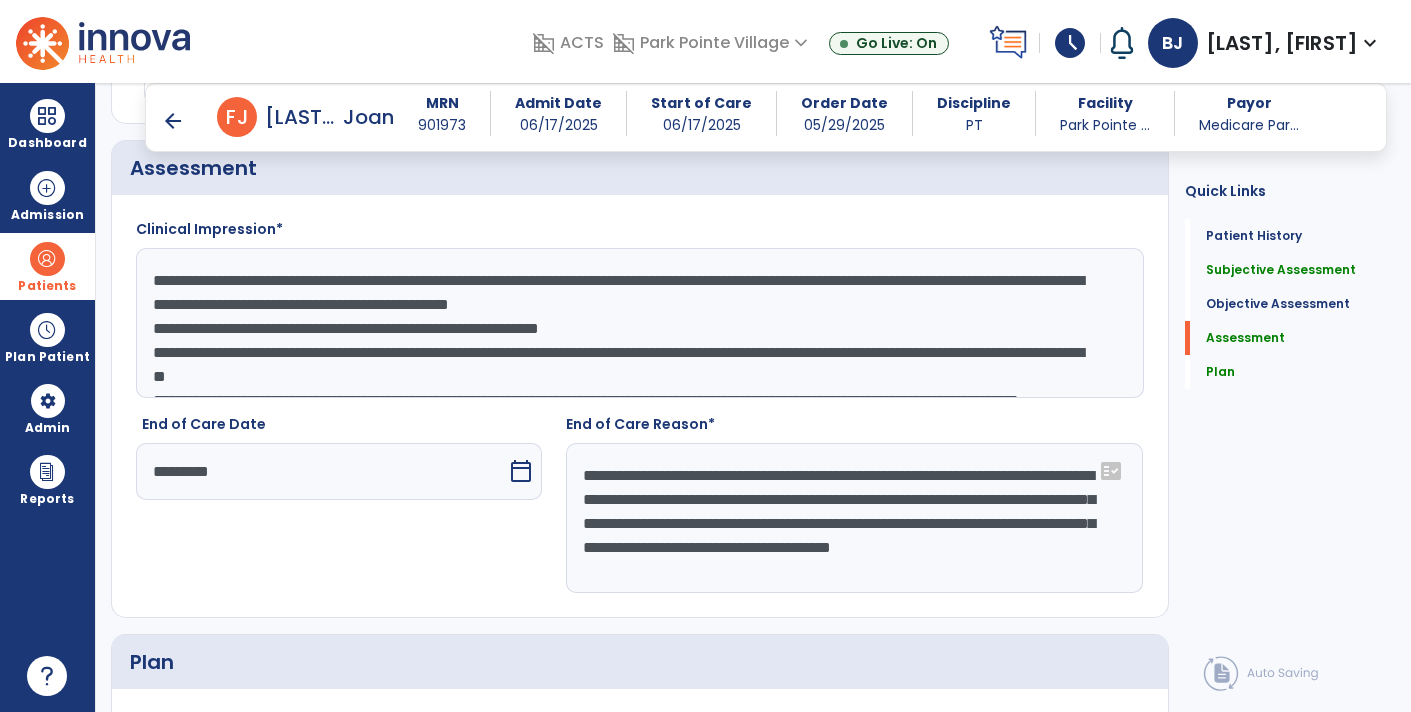 click on "**********" 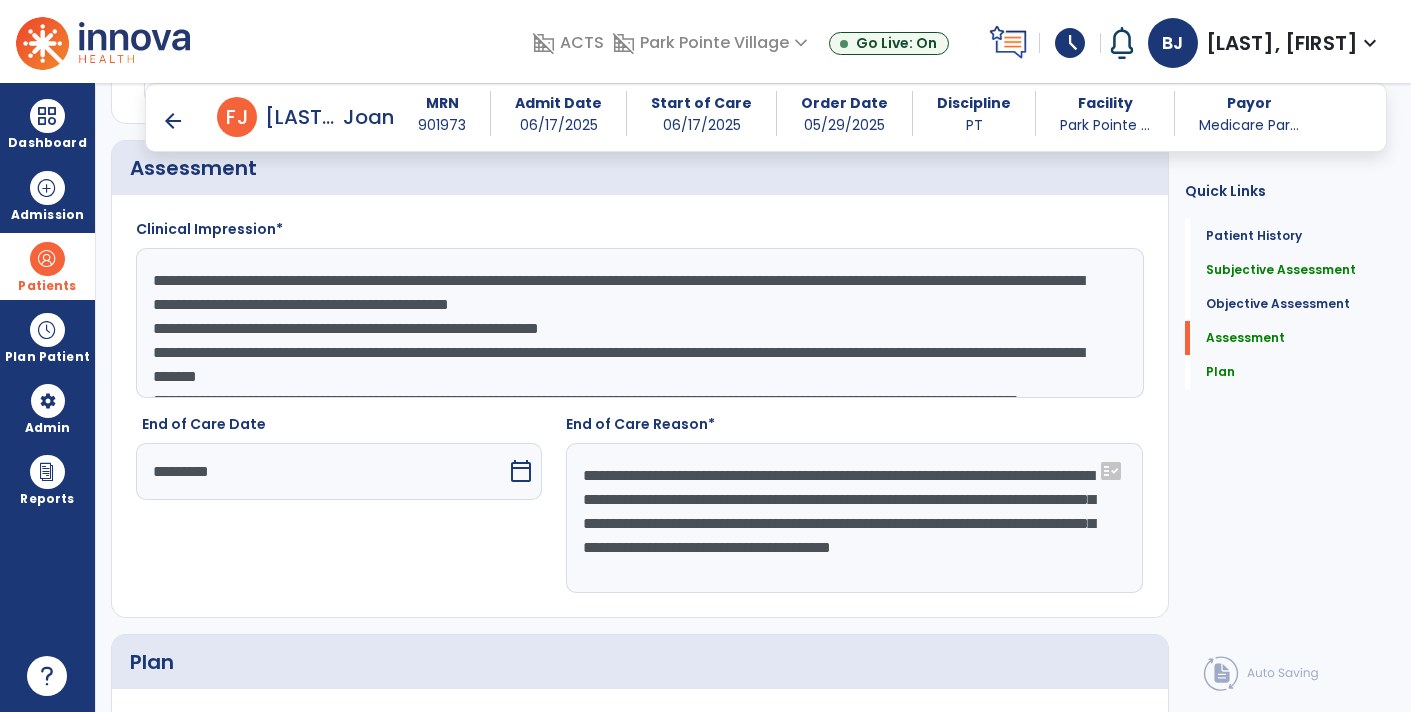 click on "**********" 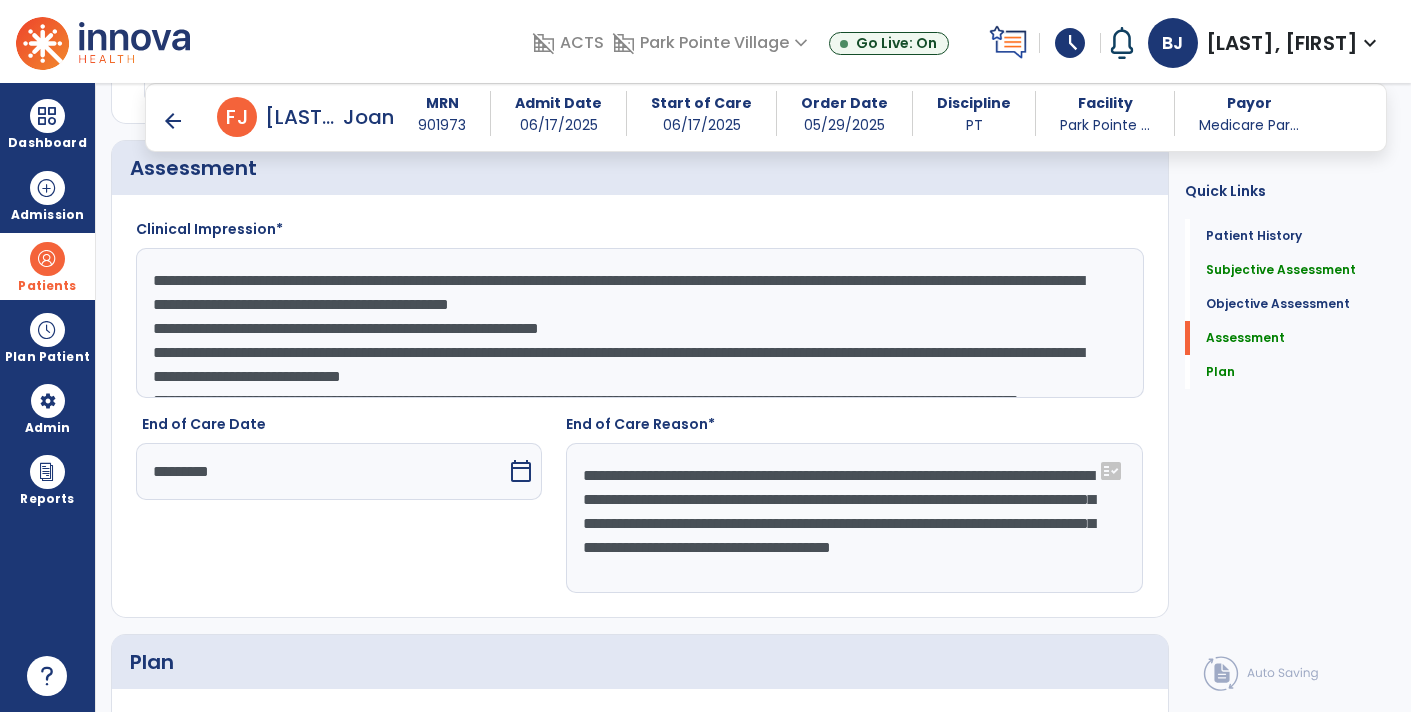 click on "**********" 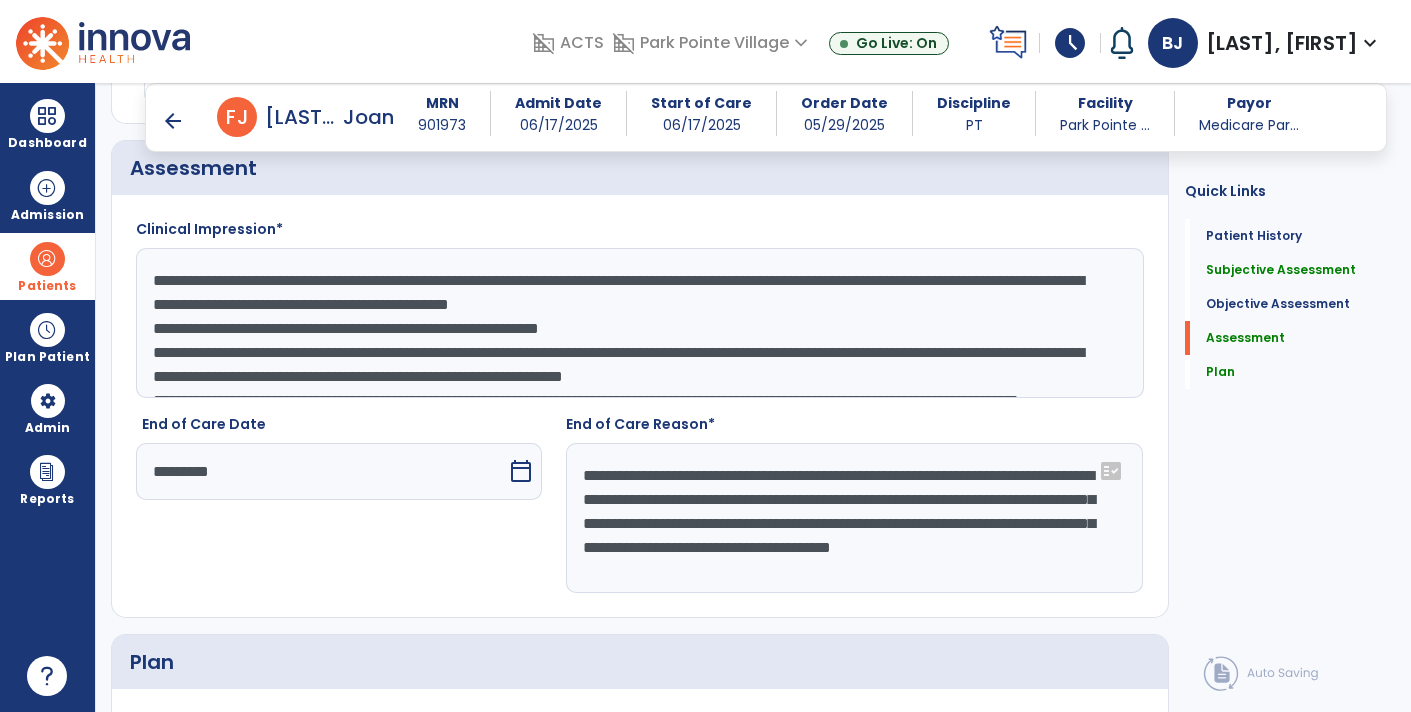 click on "**********" 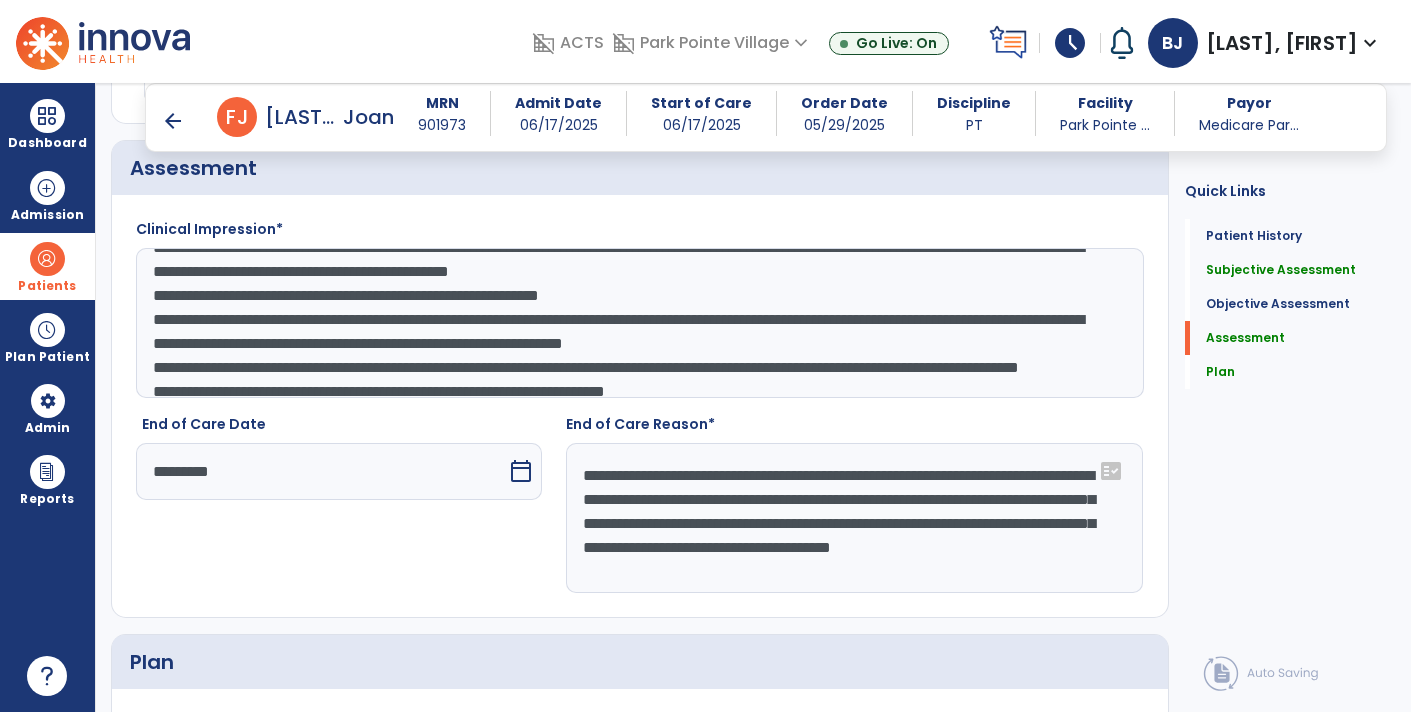 scroll, scrollTop: 33, scrollLeft: 0, axis: vertical 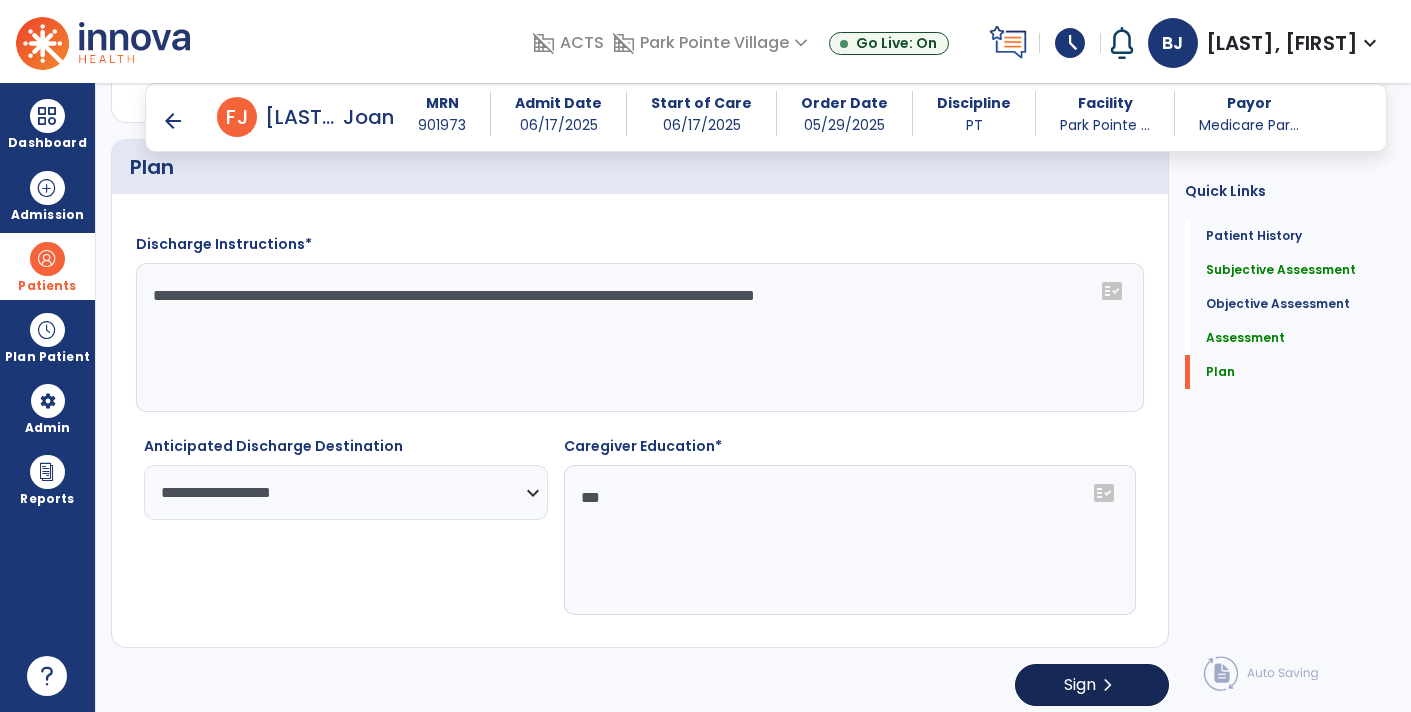 type on "**********" 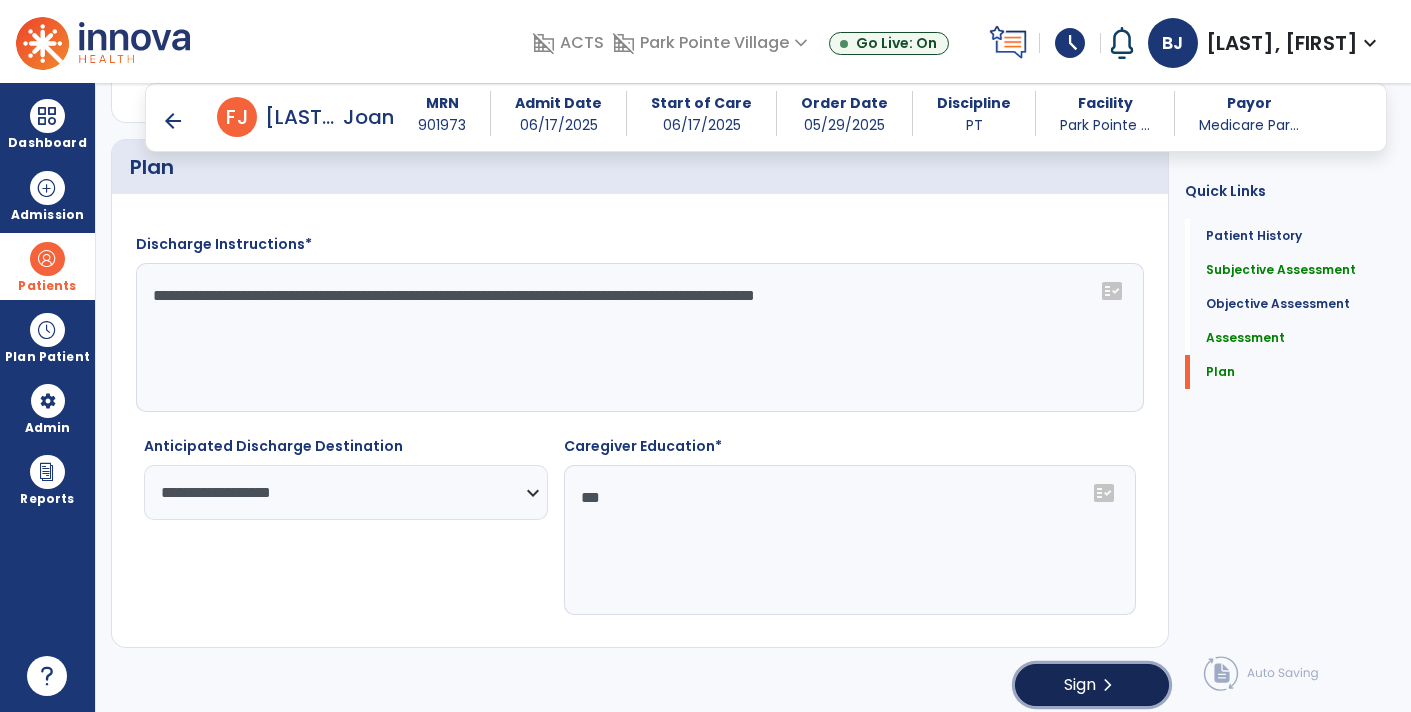 click on "Sign  chevron_right" 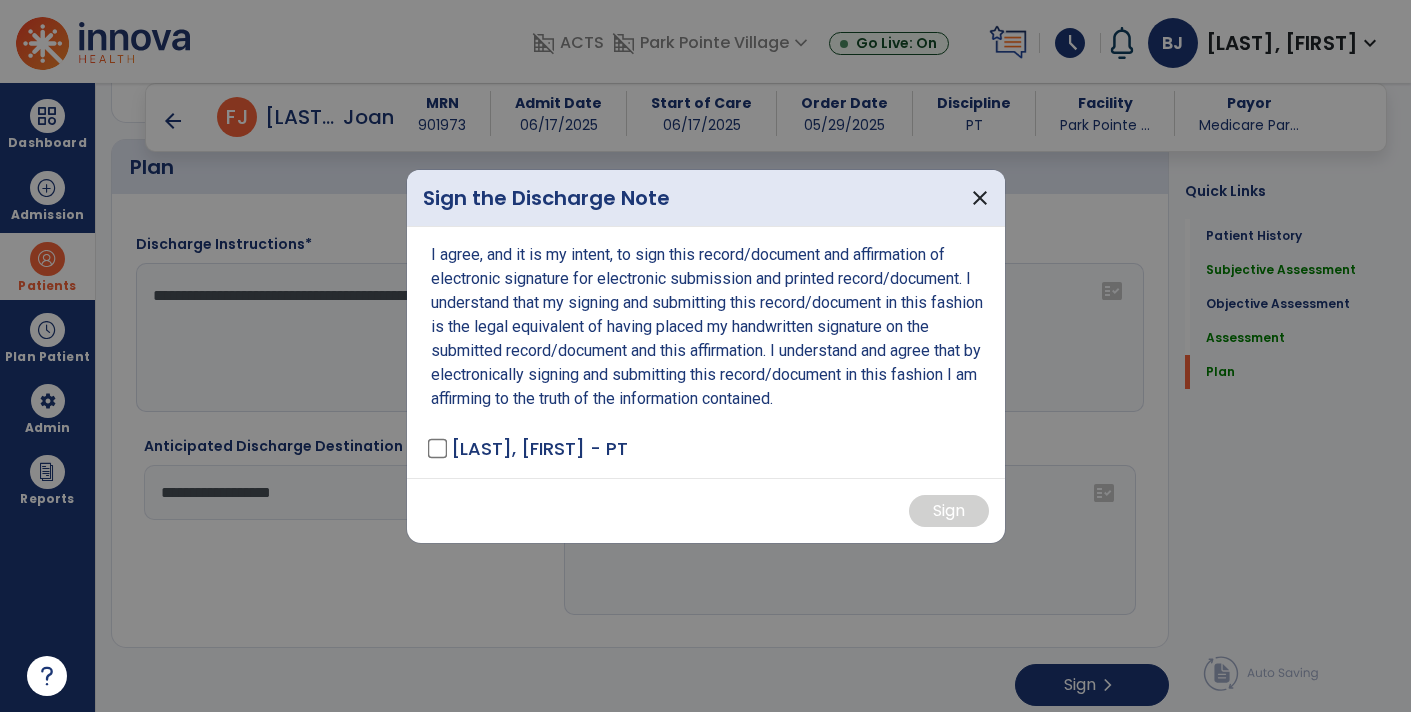 click on "JUSZKIEWICZ, BIJAL  - PT" at bounding box center (539, 448) 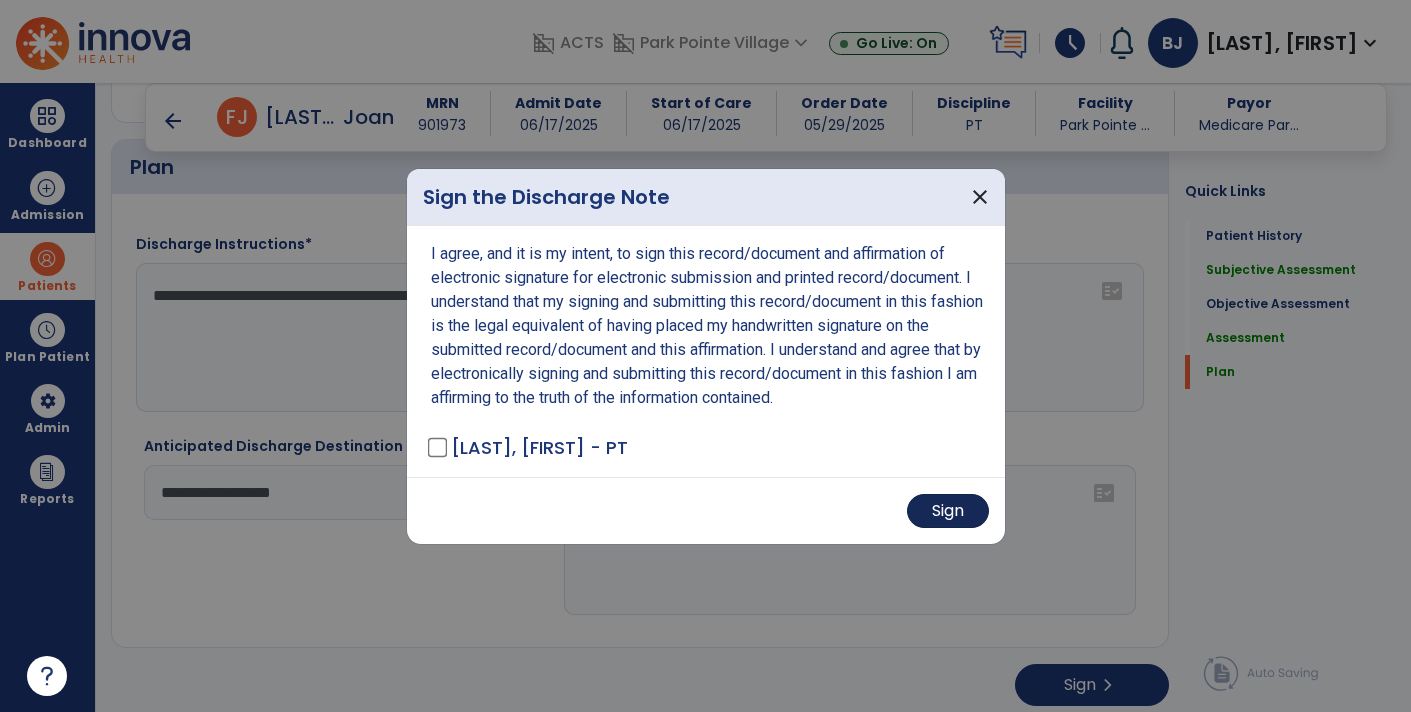 click on "Sign" at bounding box center (948, 511) 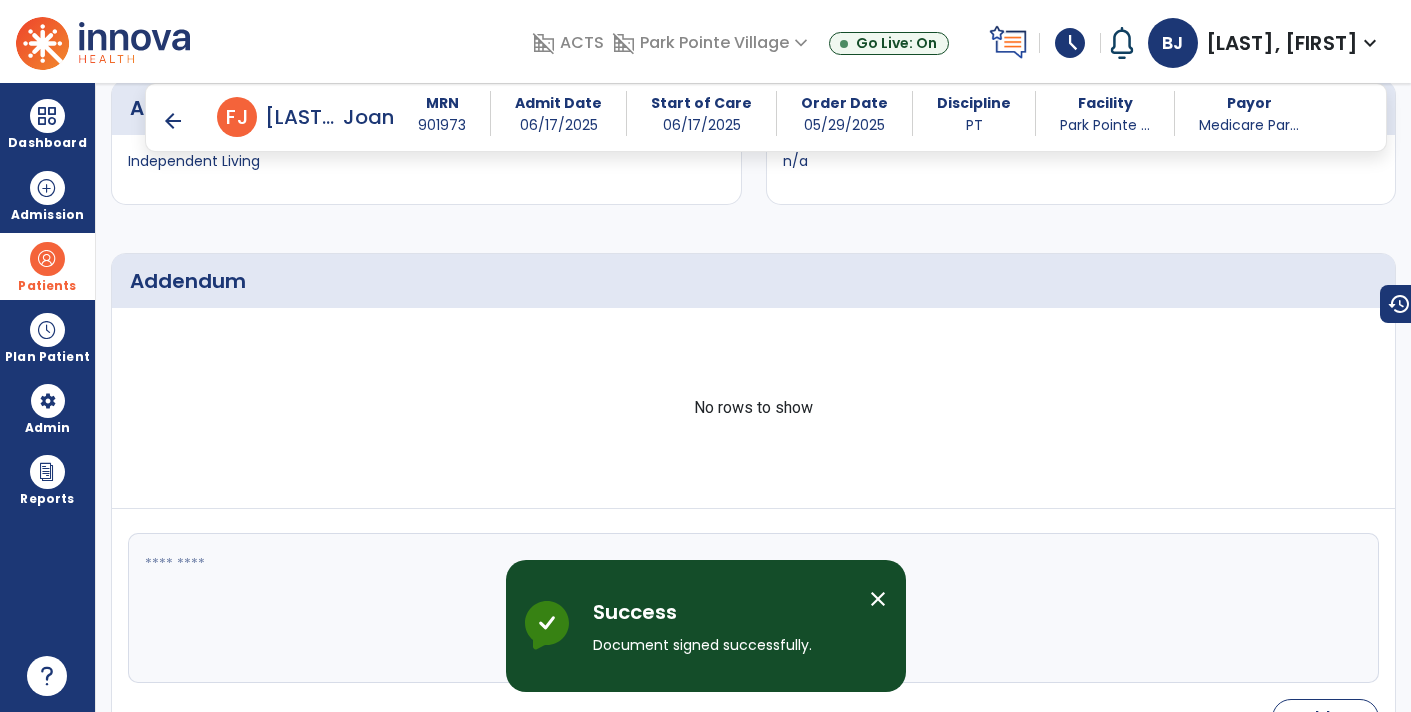 scroll, scrollTop: 3920, scrollLeft: 0, axis: vertical 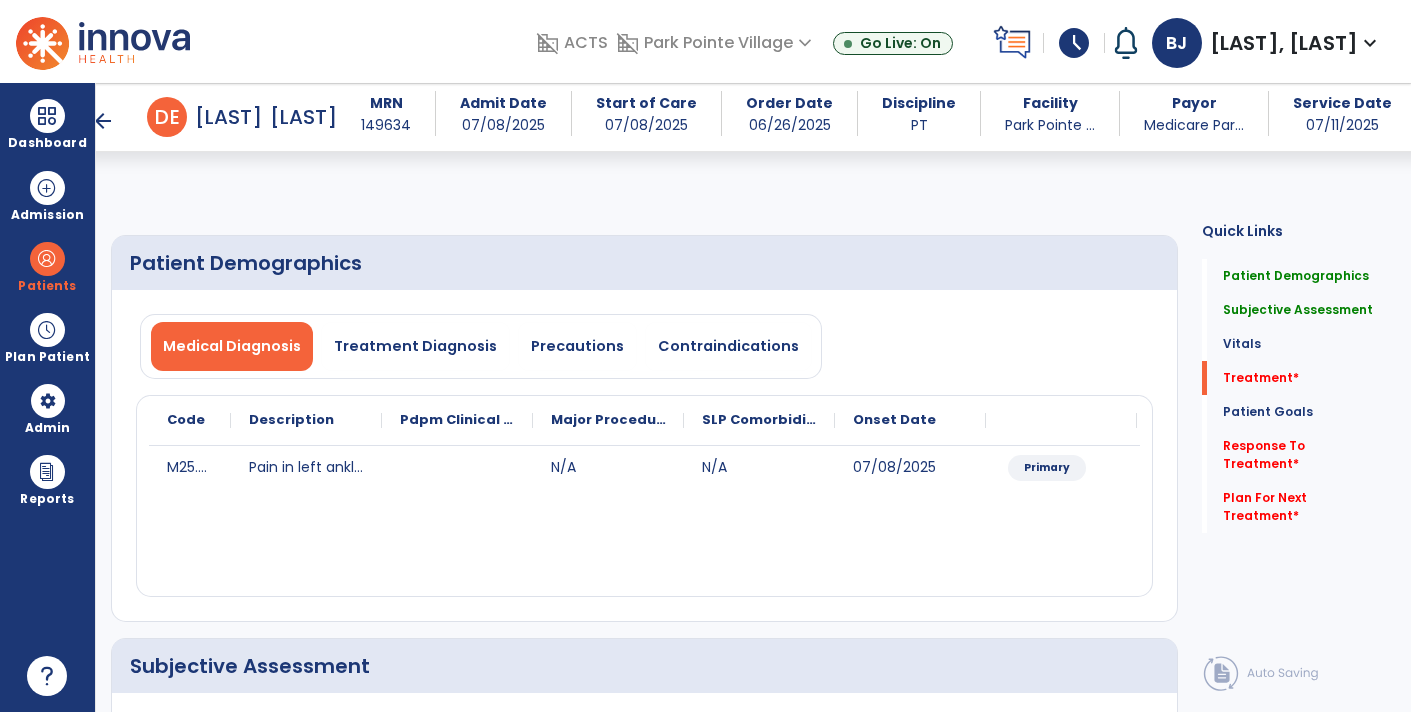 select on "*" 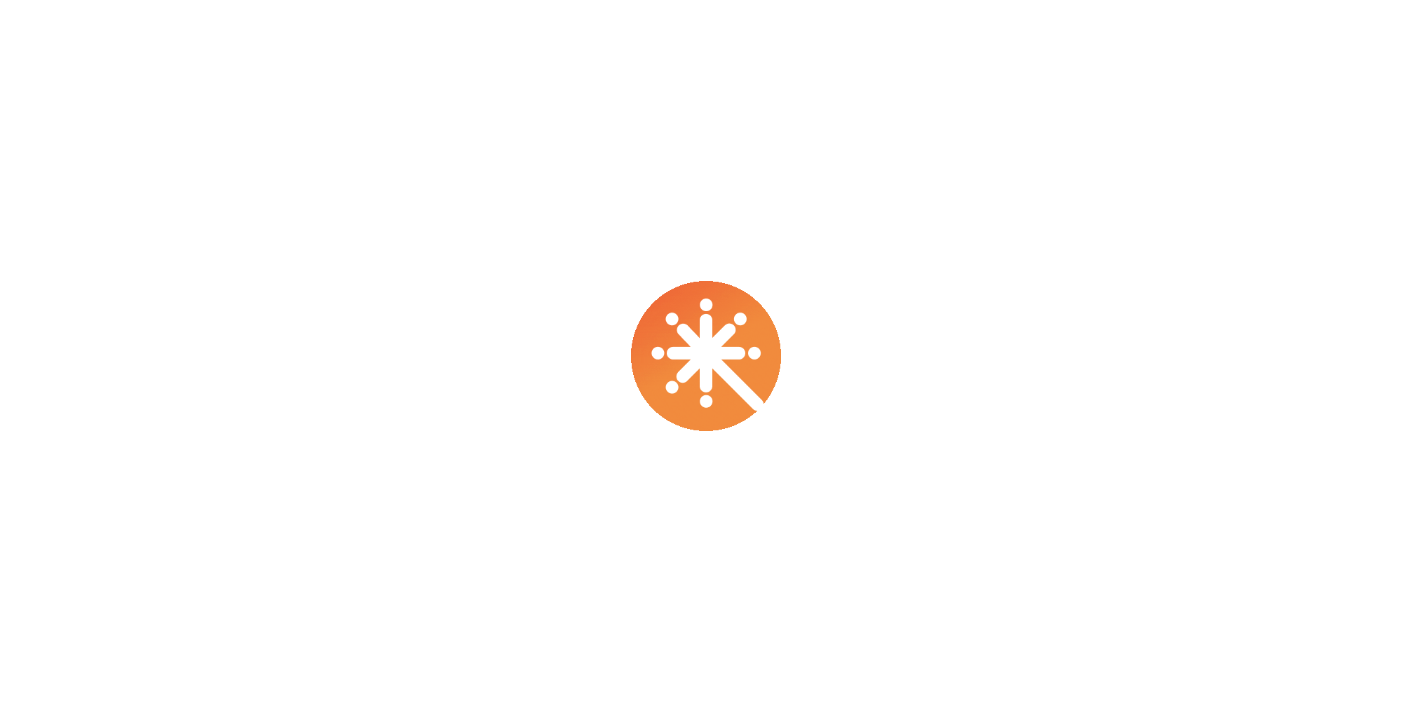 scroll, scrollTop: 0, scrollLeft: 0, axis: both 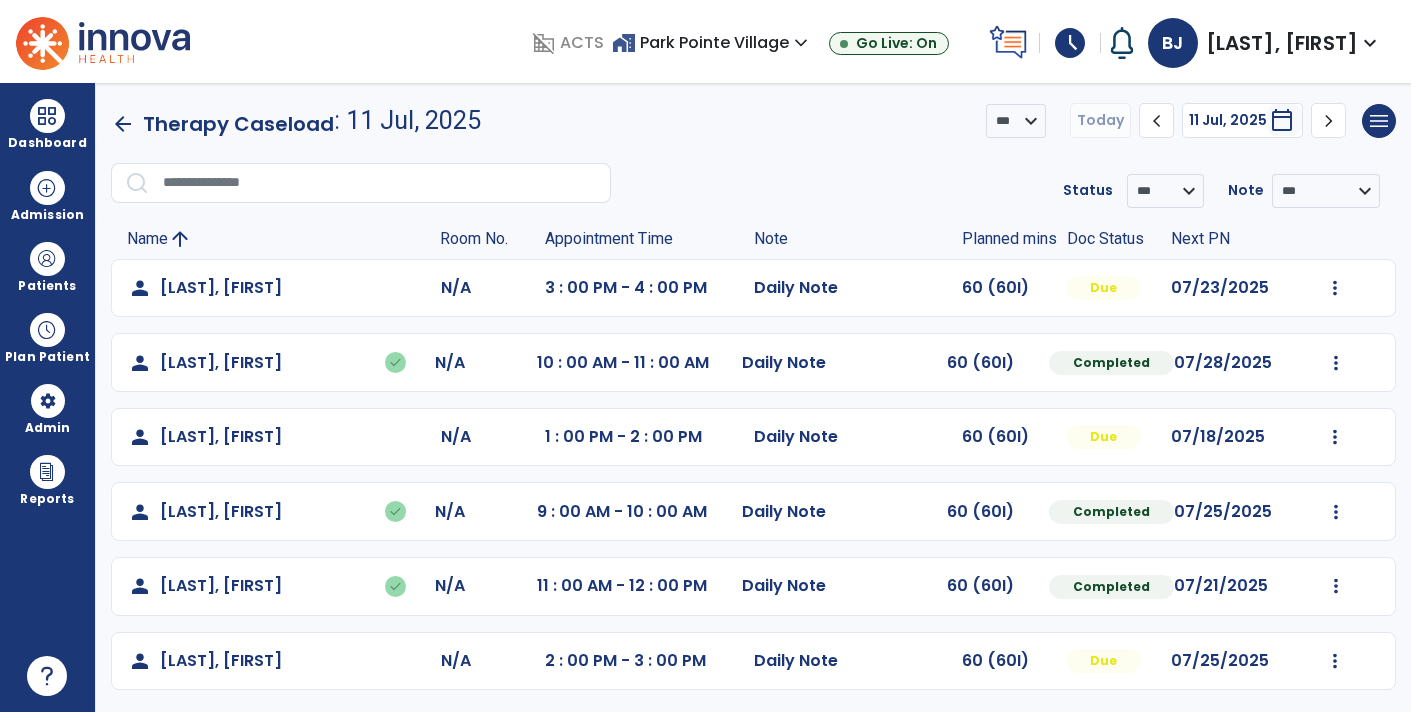 click on "Mark Visit As Complete   Reset Note   Open Document   G + C Mins" 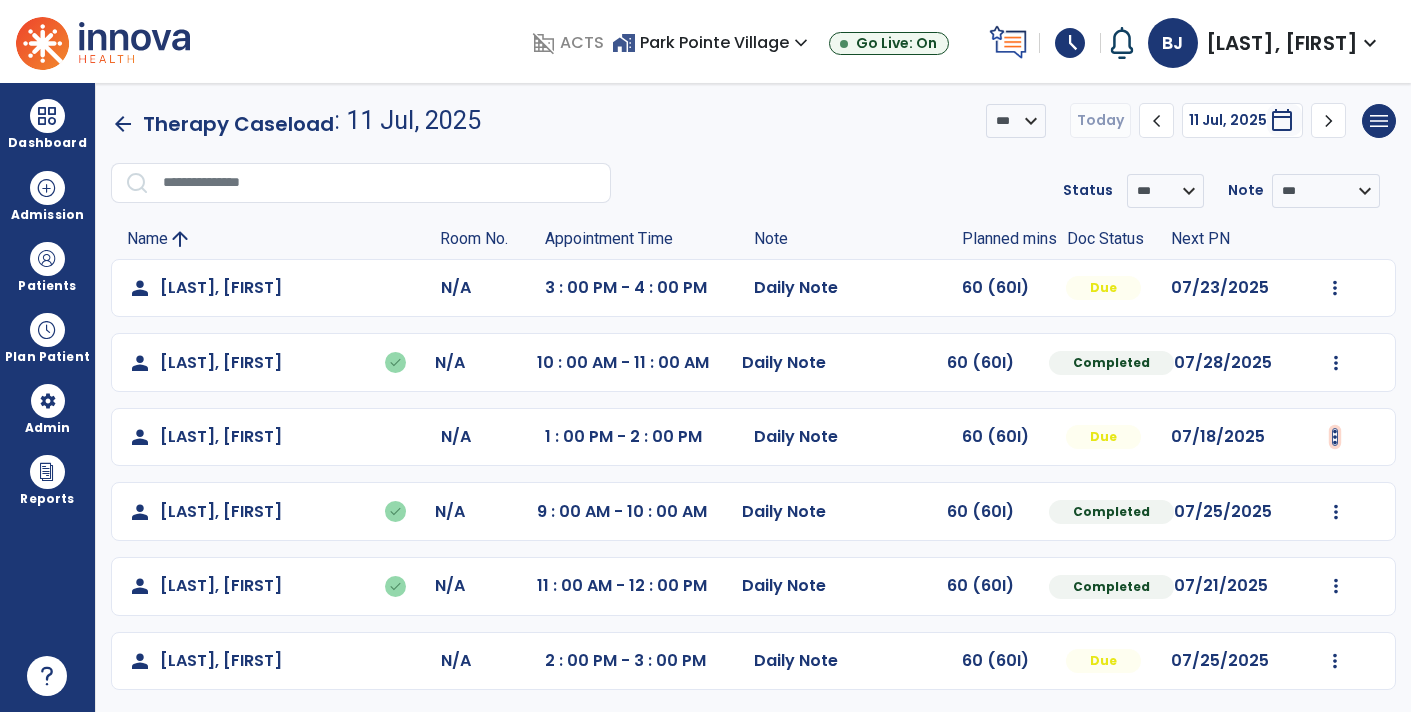 click at bounding box center [1335, 288] 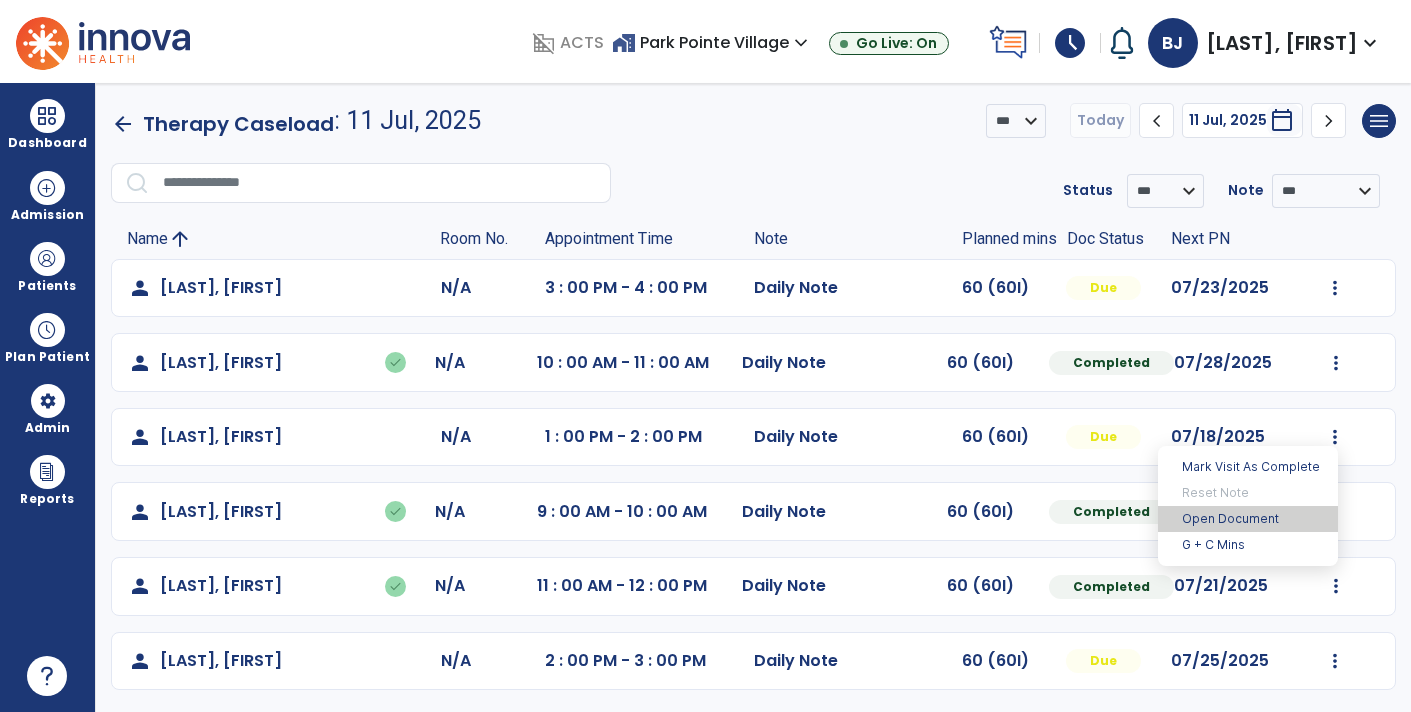 click on "Open Document" at bounding box center (1248, 519) 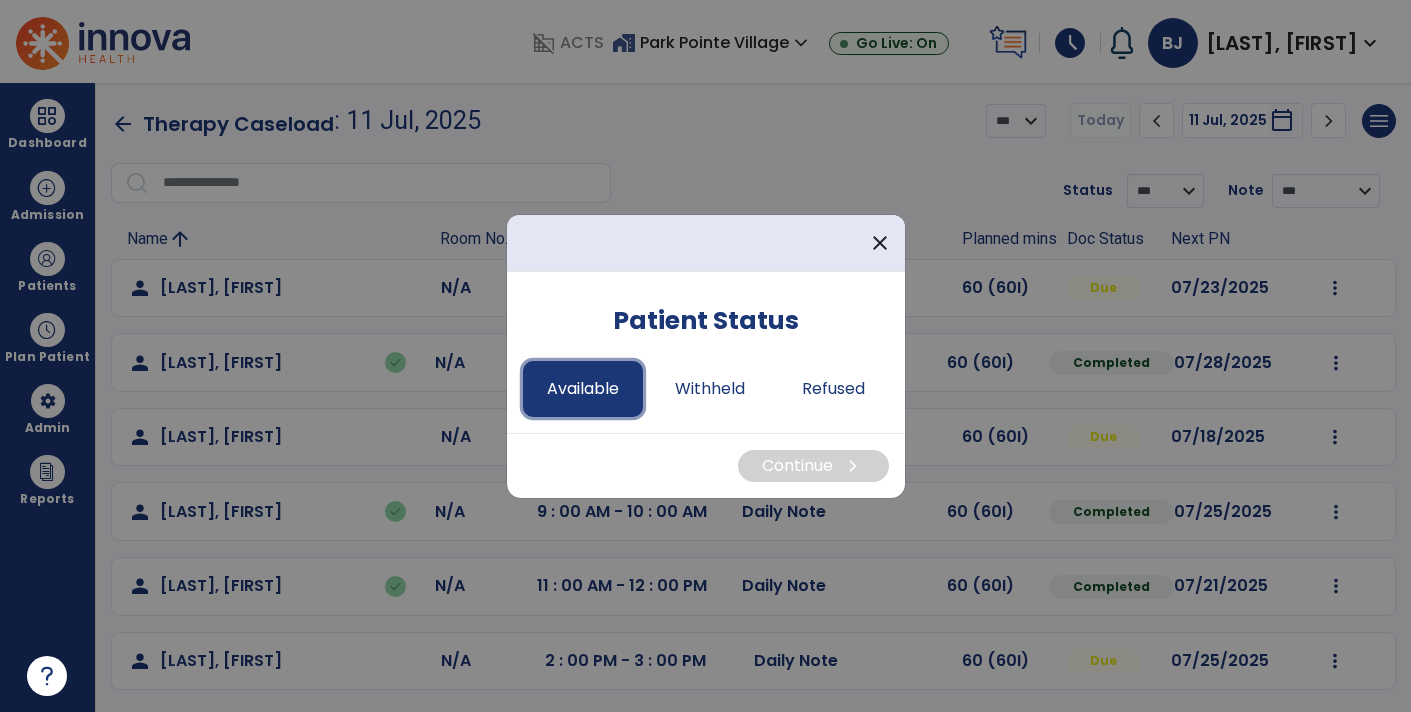 click on "Available" at bounding box center (583, 389) 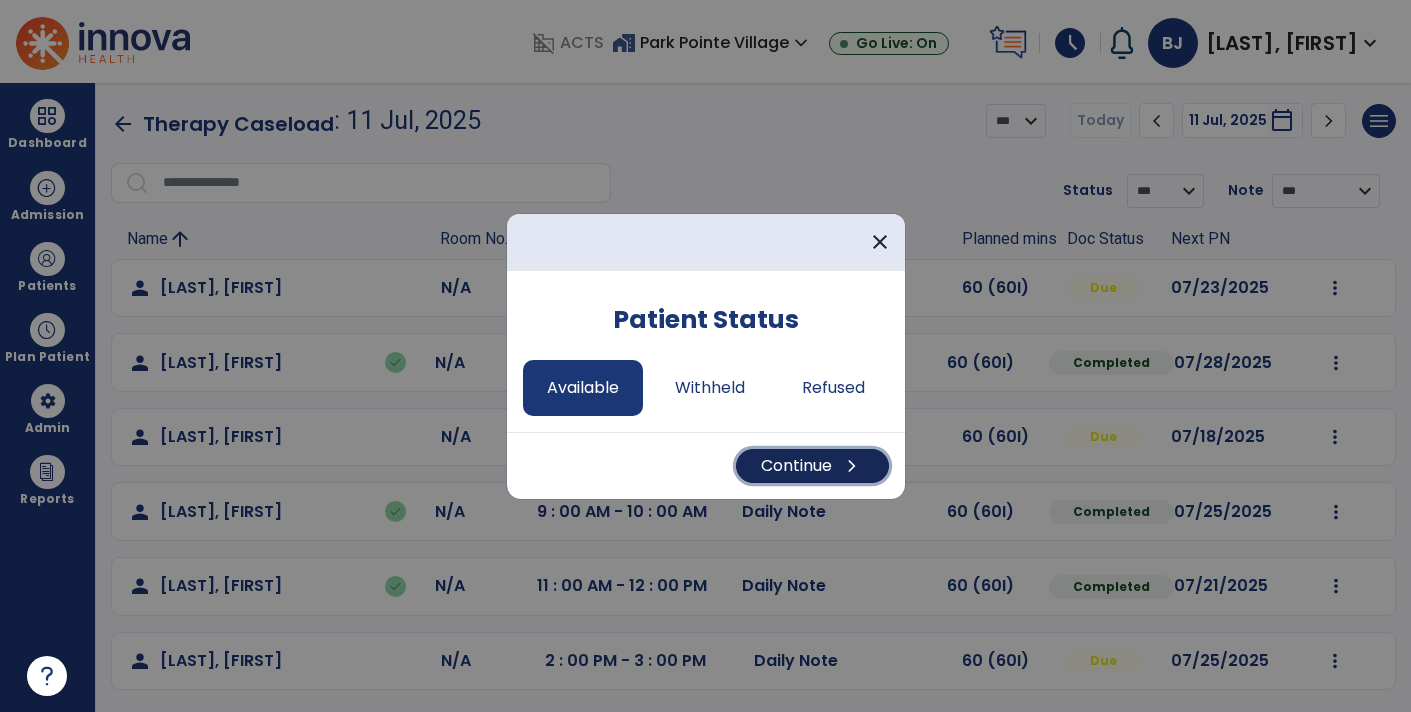 click on "Continue   chevron_right" at bounding box center (812, 466) 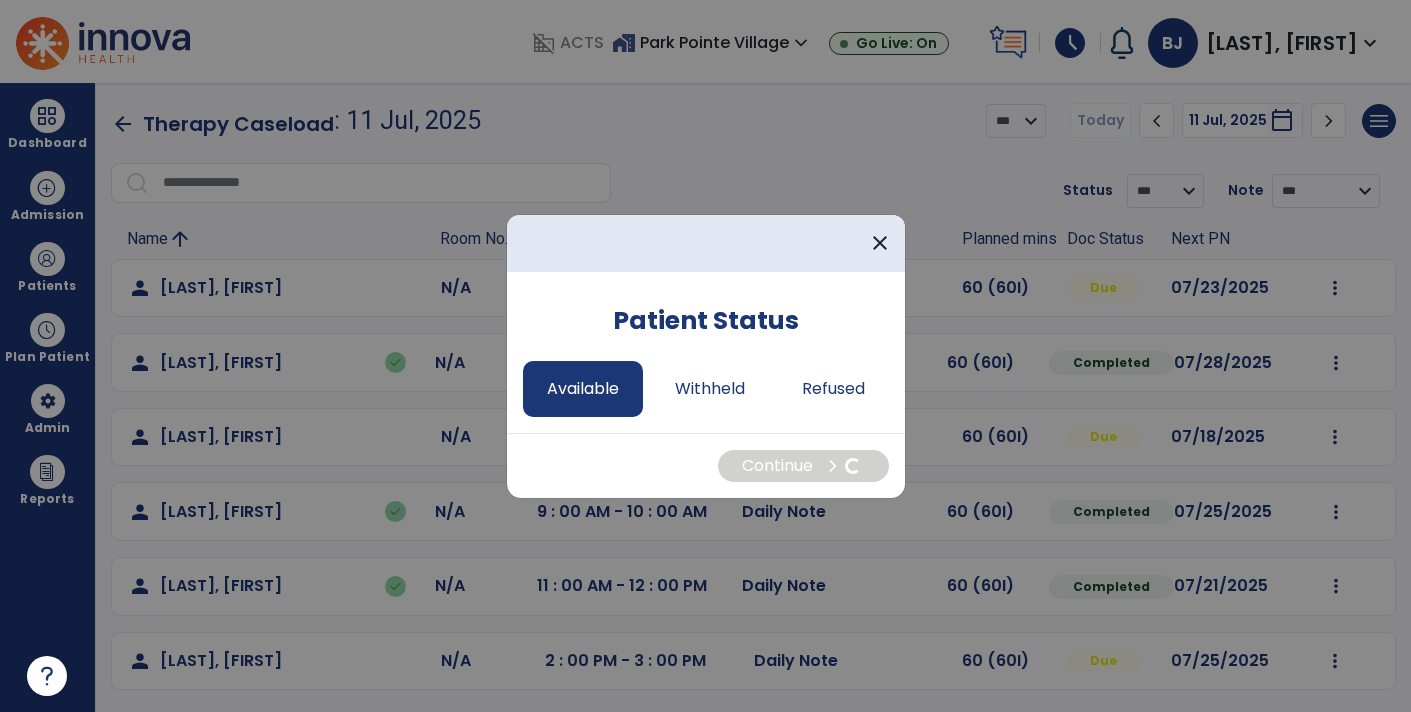 select on "*" 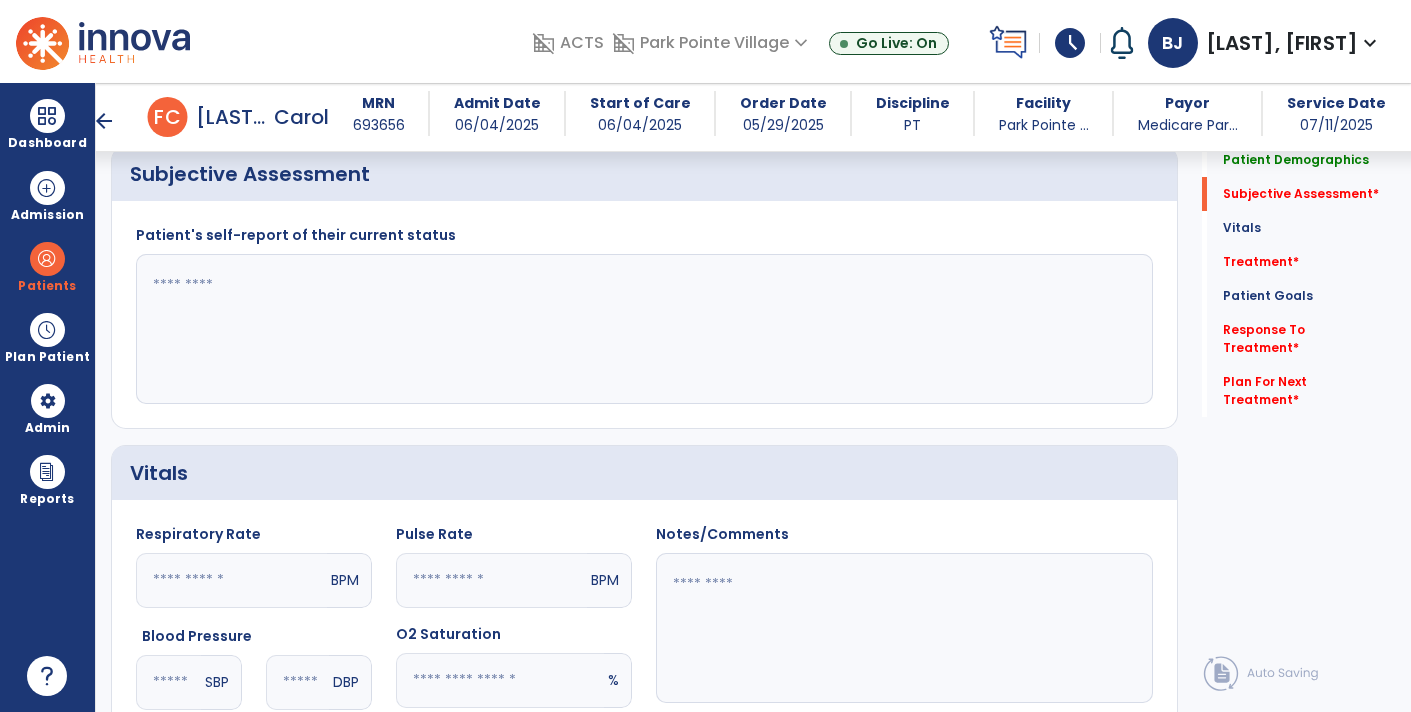 scroll, scrollTop: 485, scrollLeft: 0, axis: vertical 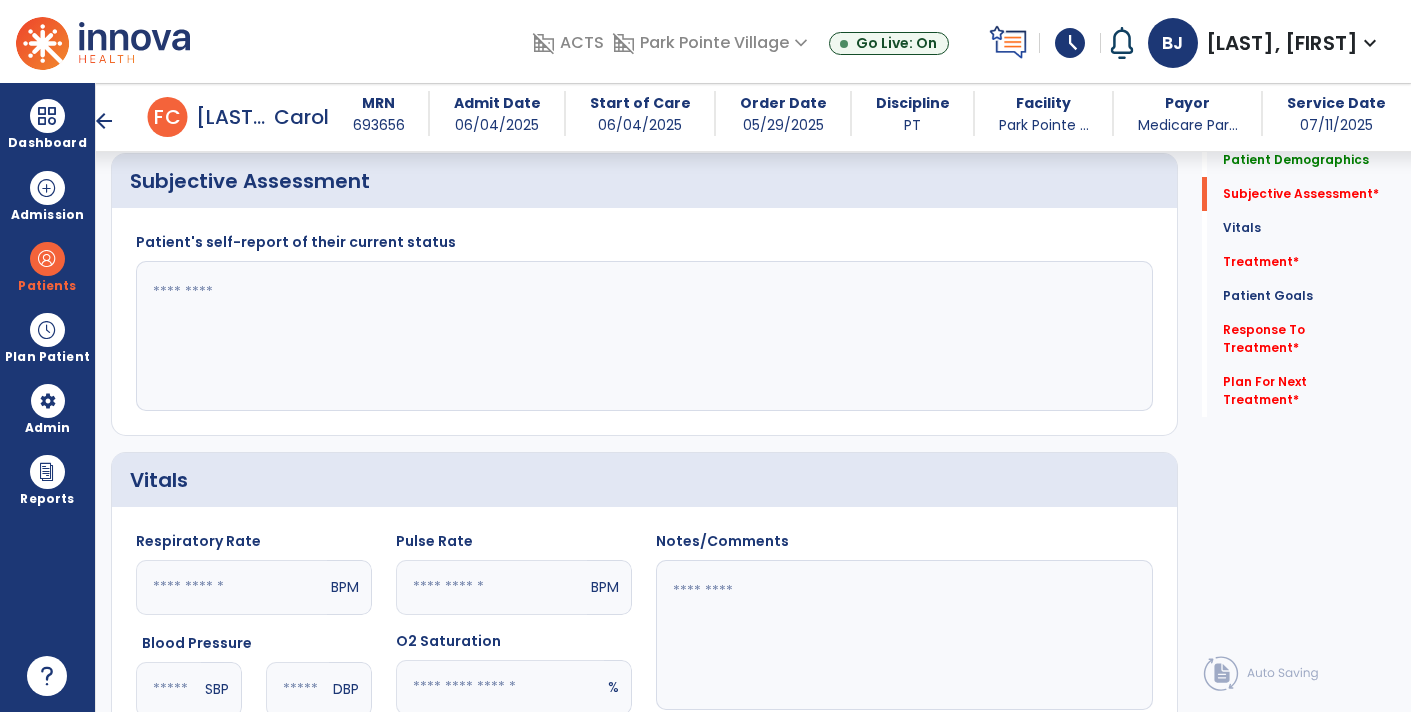 click 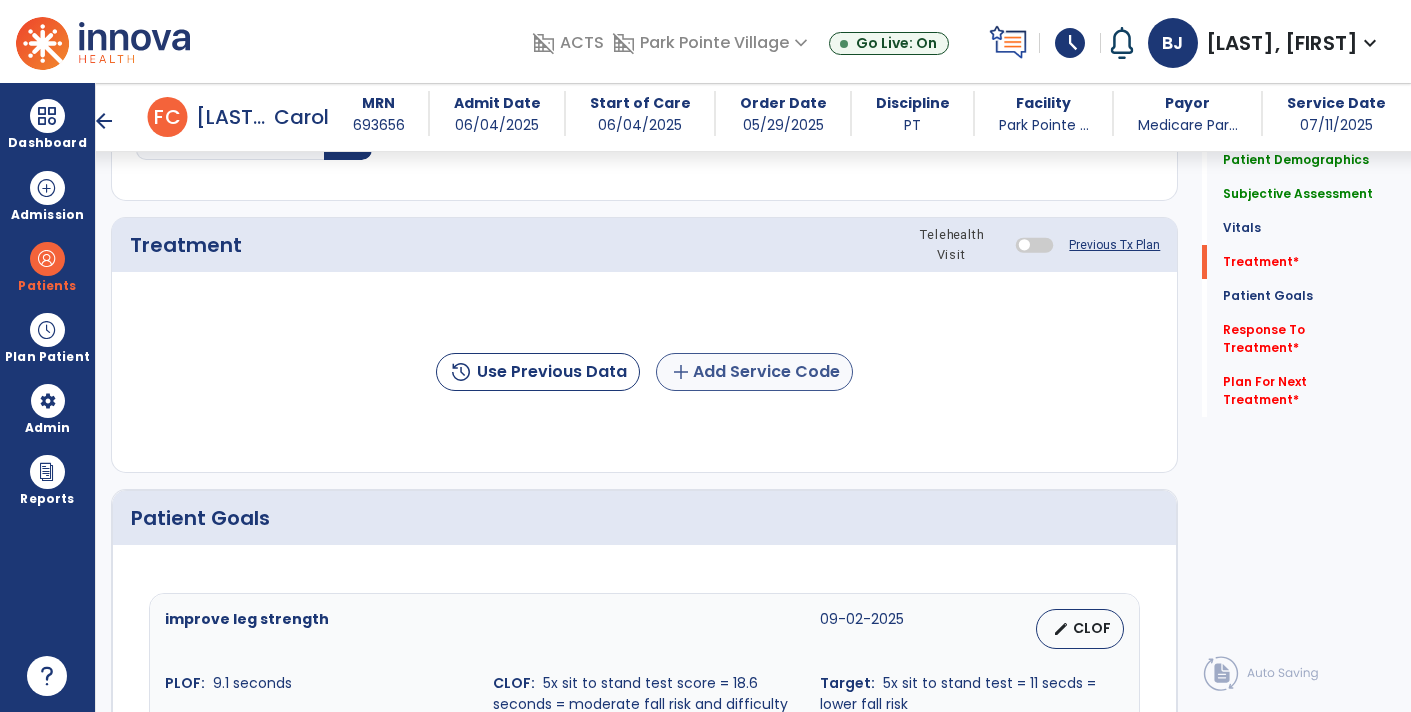 type on "**********" 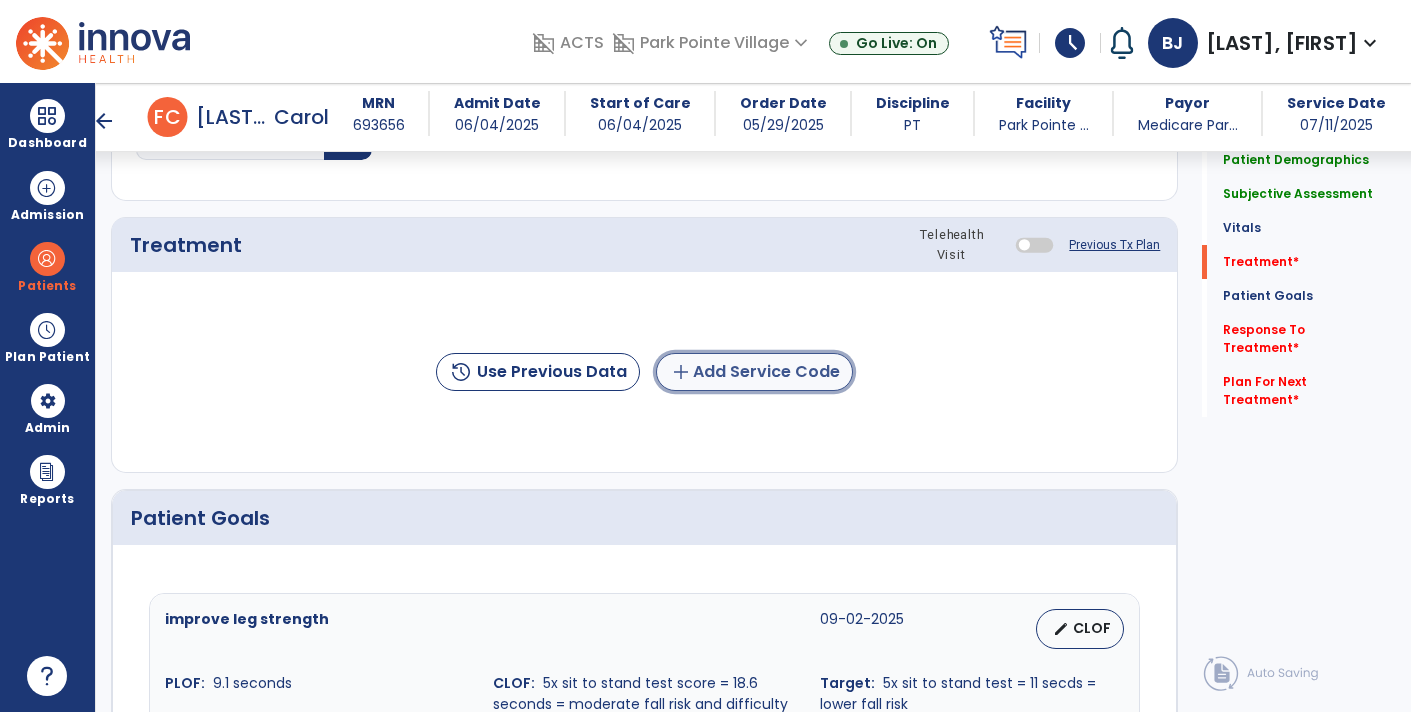 click on "add  Add Service Code" 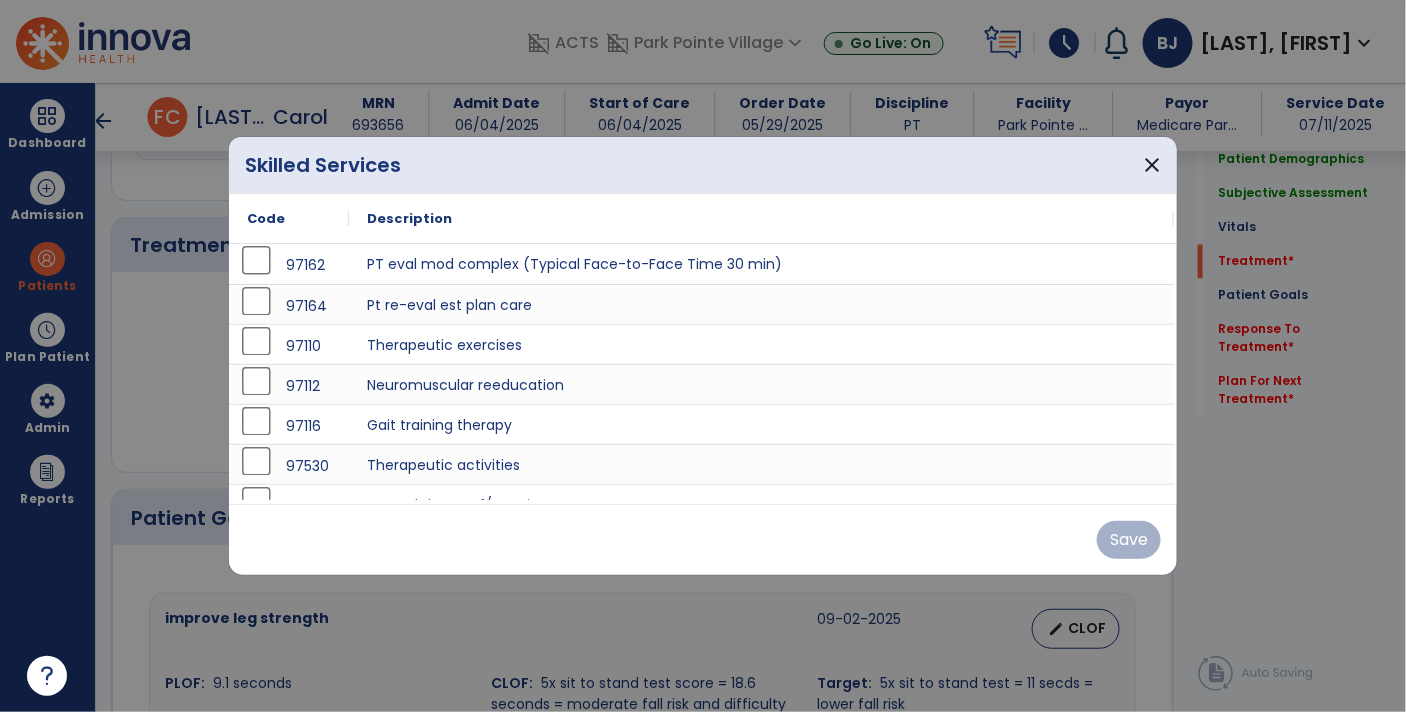 scroll, scrollTop: 1142, scrollLeft: 0, axis: vertical 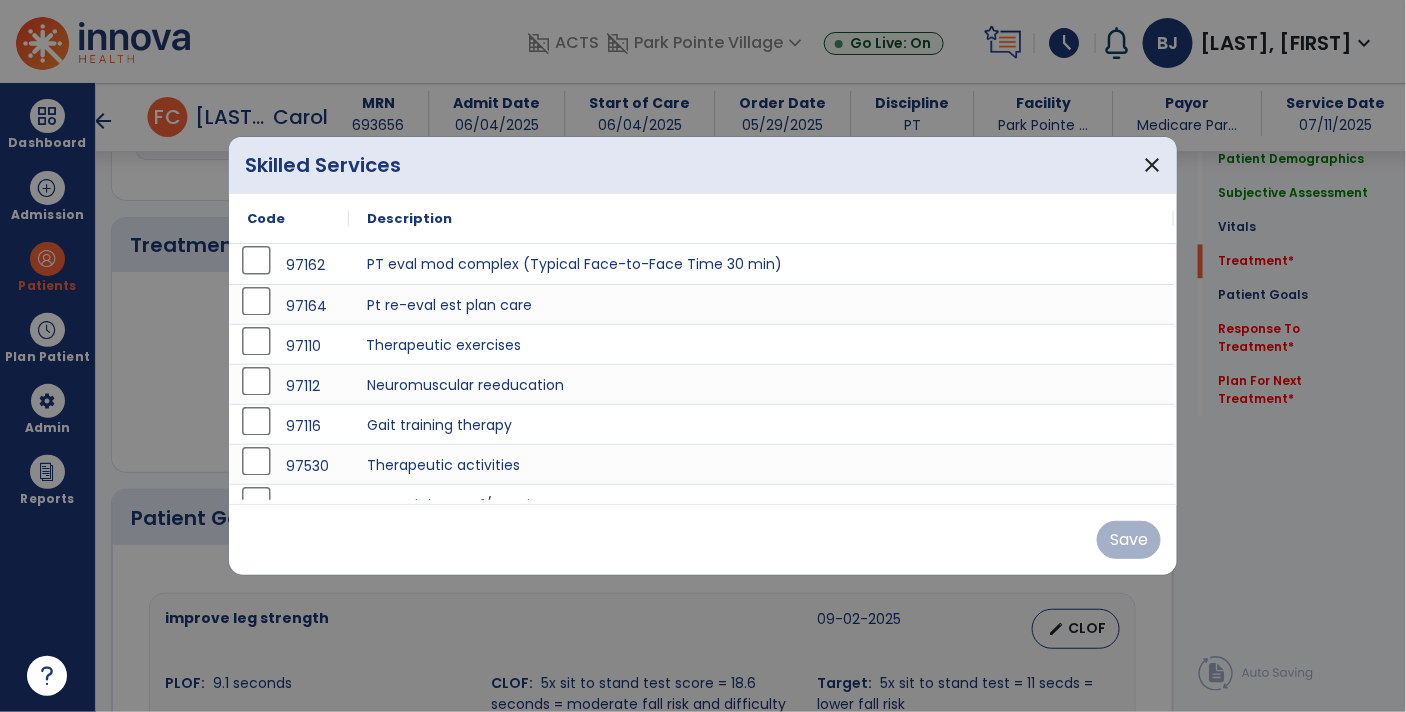 click on "Therapeutic exercises" at bounding box center (761, 344) 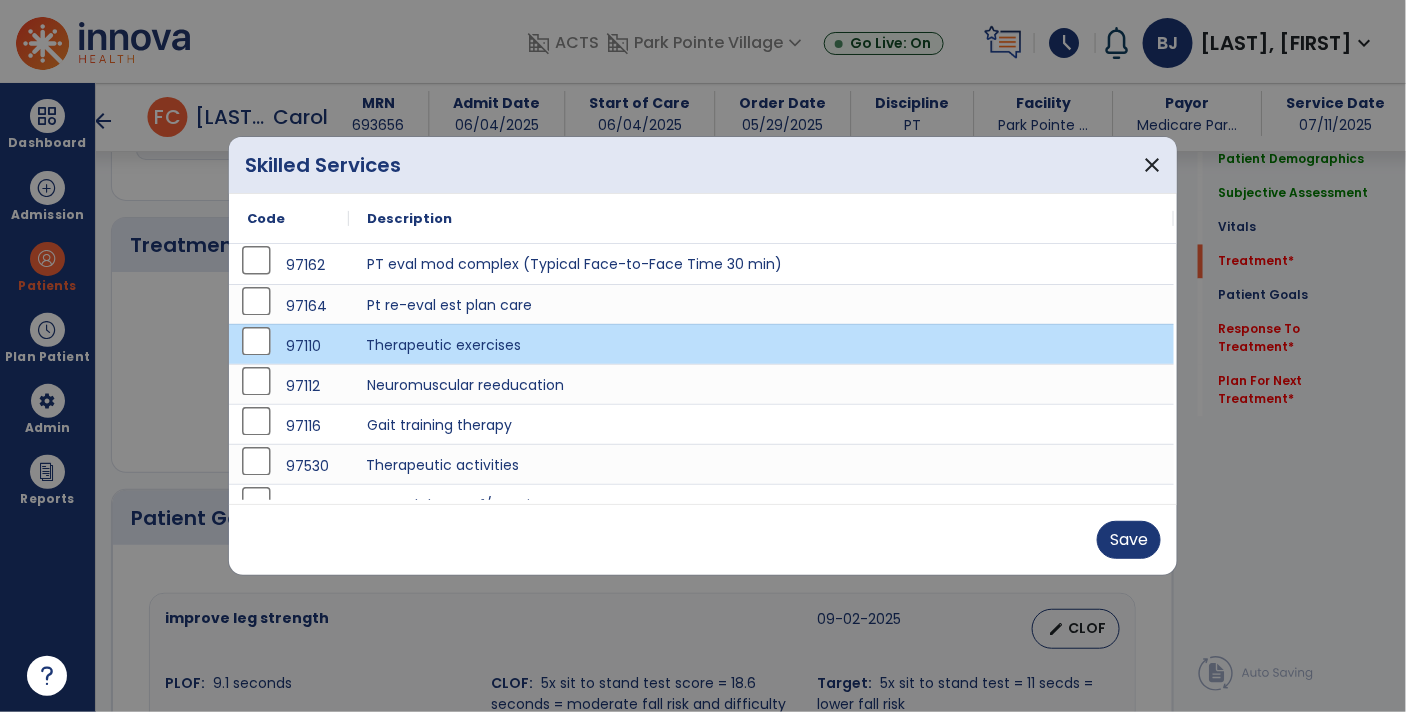 click on "Therapeutic activities" at bounding box center (761, 464) 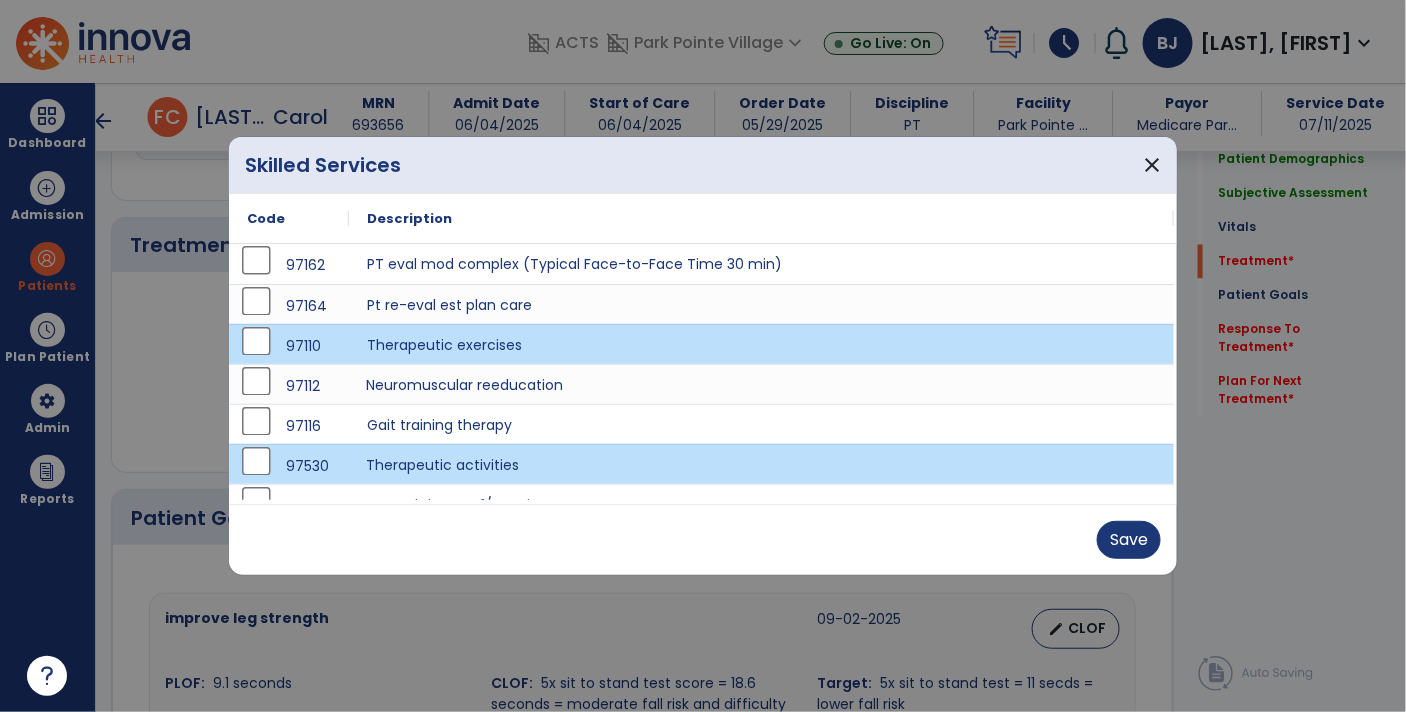 click on "Neuromuscular reeducation" at bounding box center (761, 384) 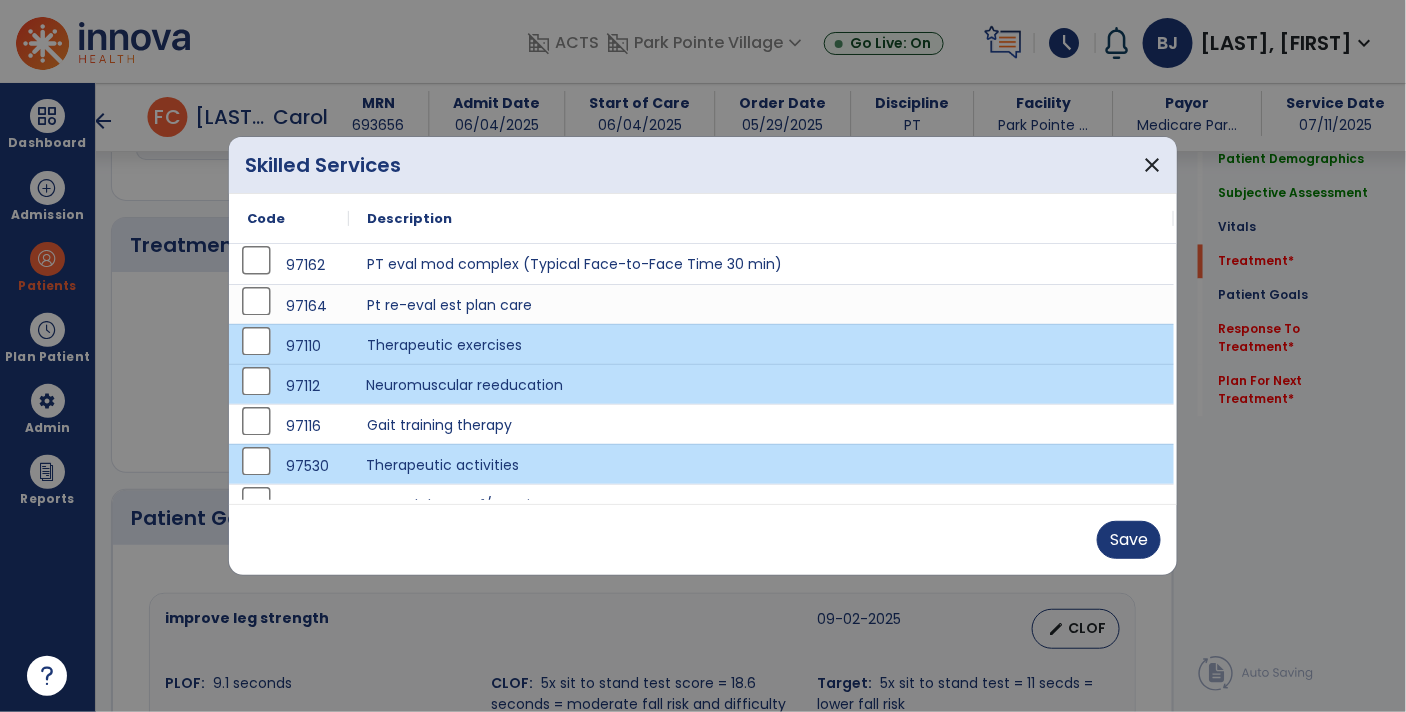 click on "Therapeutic activities" at bounding box center [761, 464] 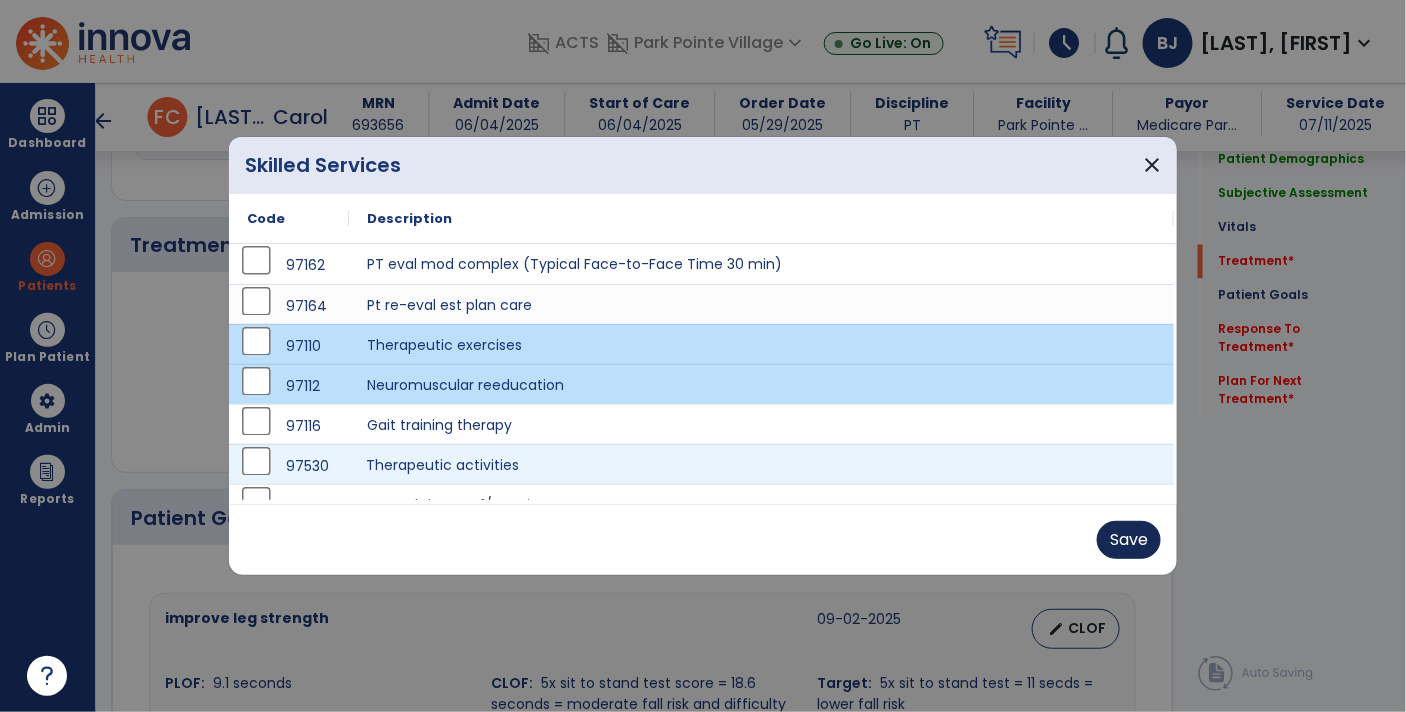 click on "Save" at bounding box center (1129, 540) 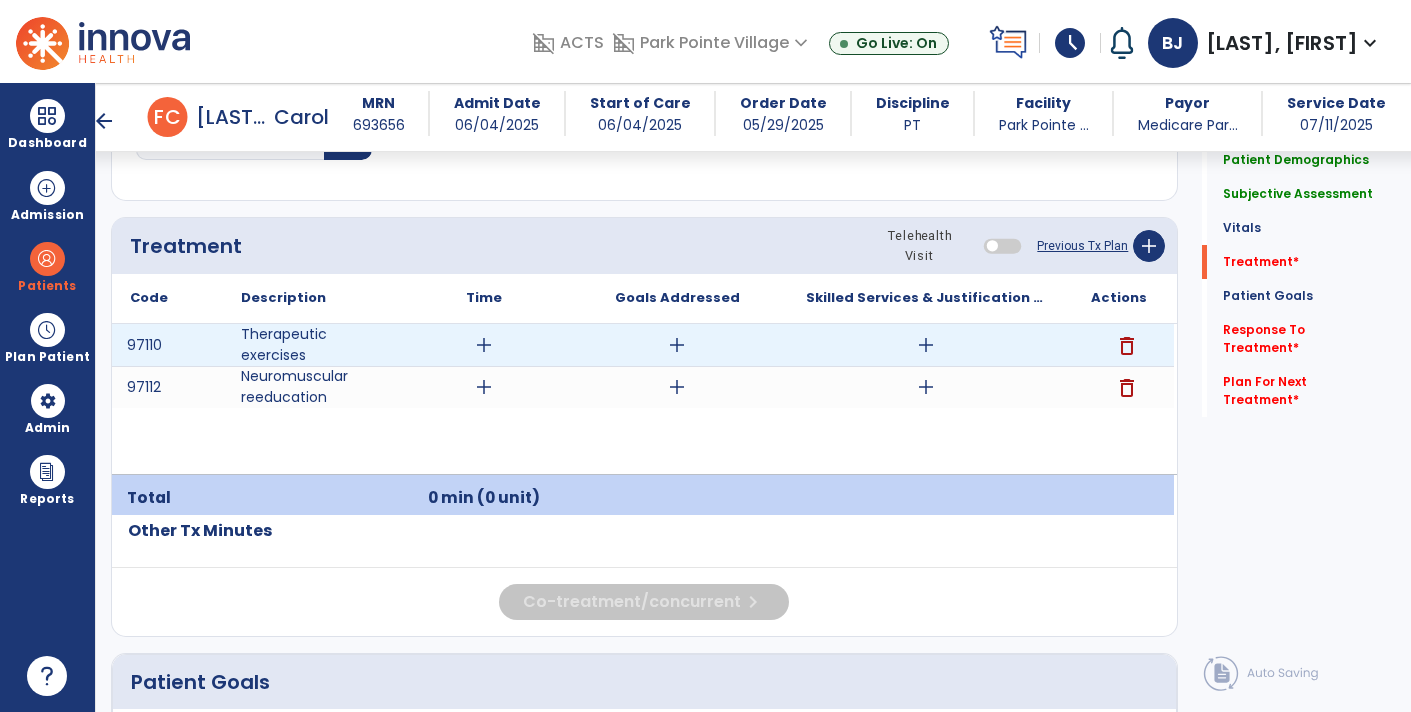 click on "add" at bounding box center (926, 345) 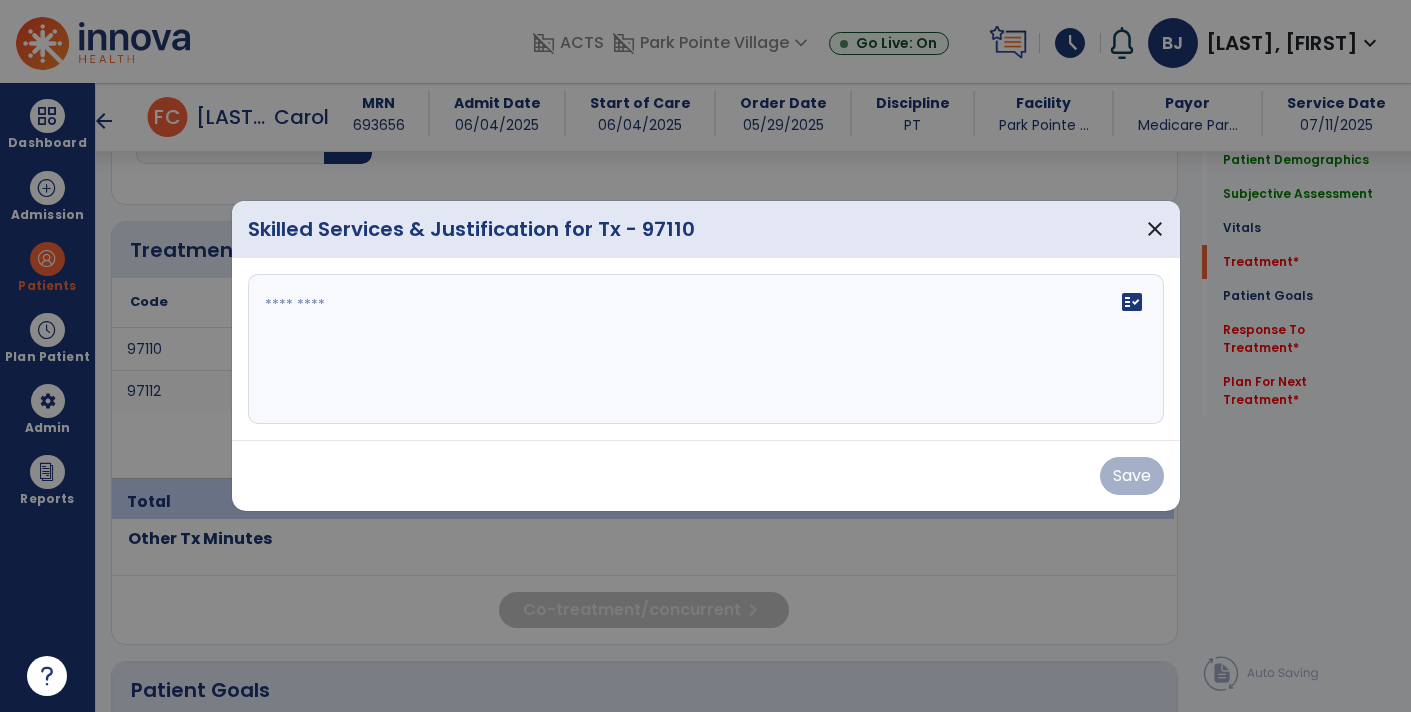 scroll, scrollTop: 1142, scrollLeft: 0, axis: vertical 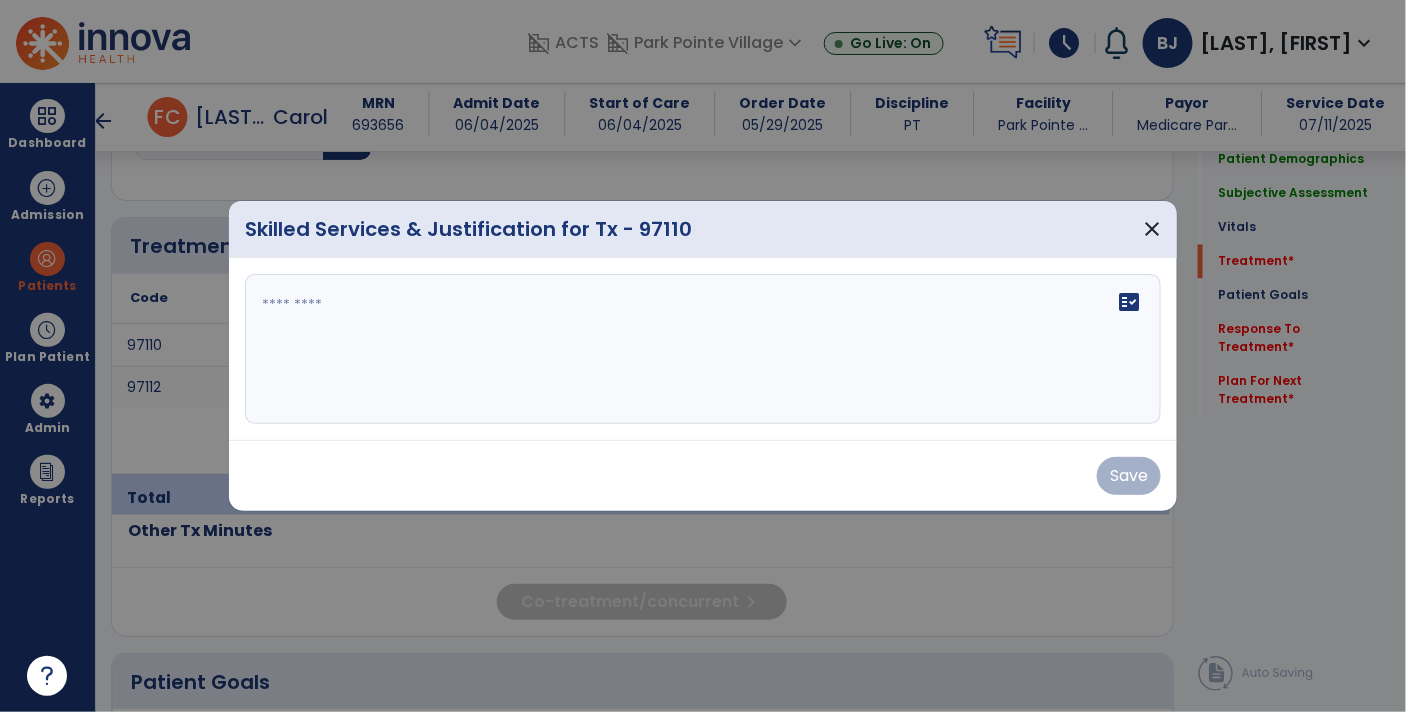 click on "fact_check" at bounding box center [703, 349] 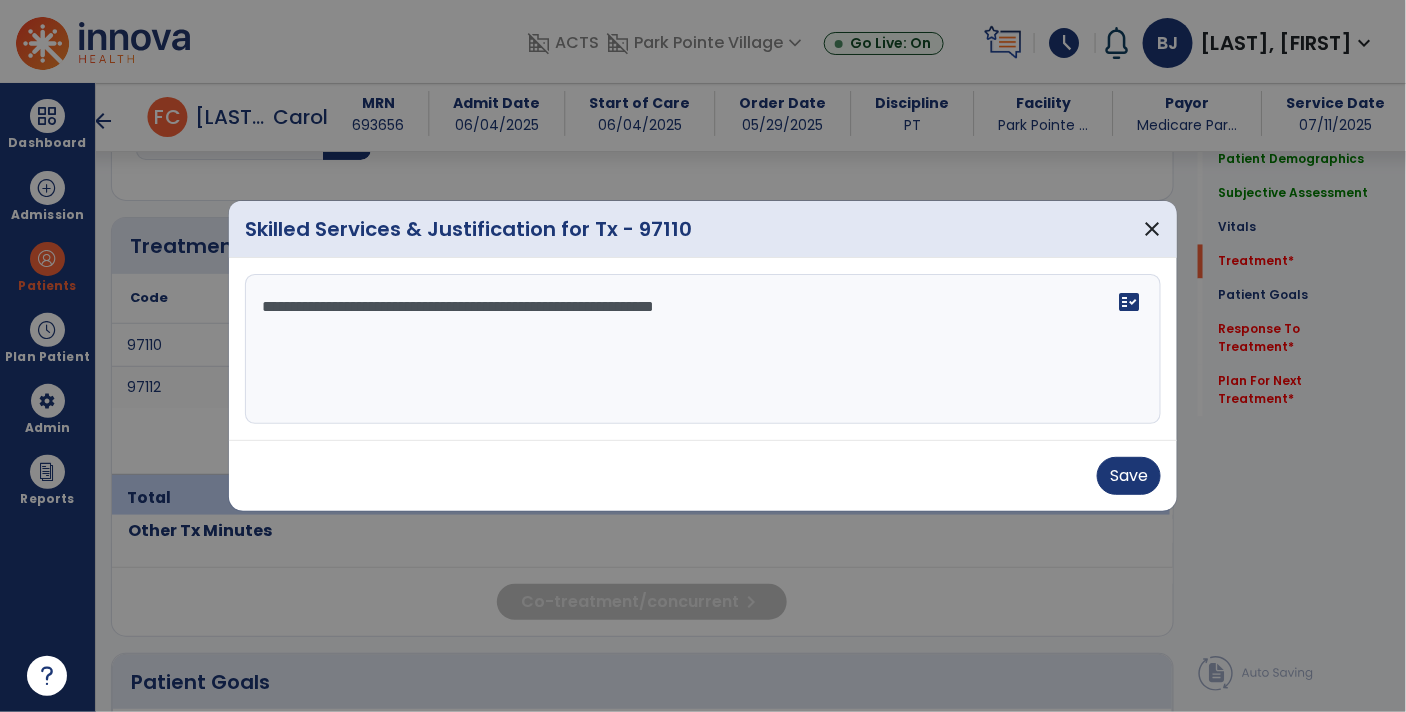 type on "**********" 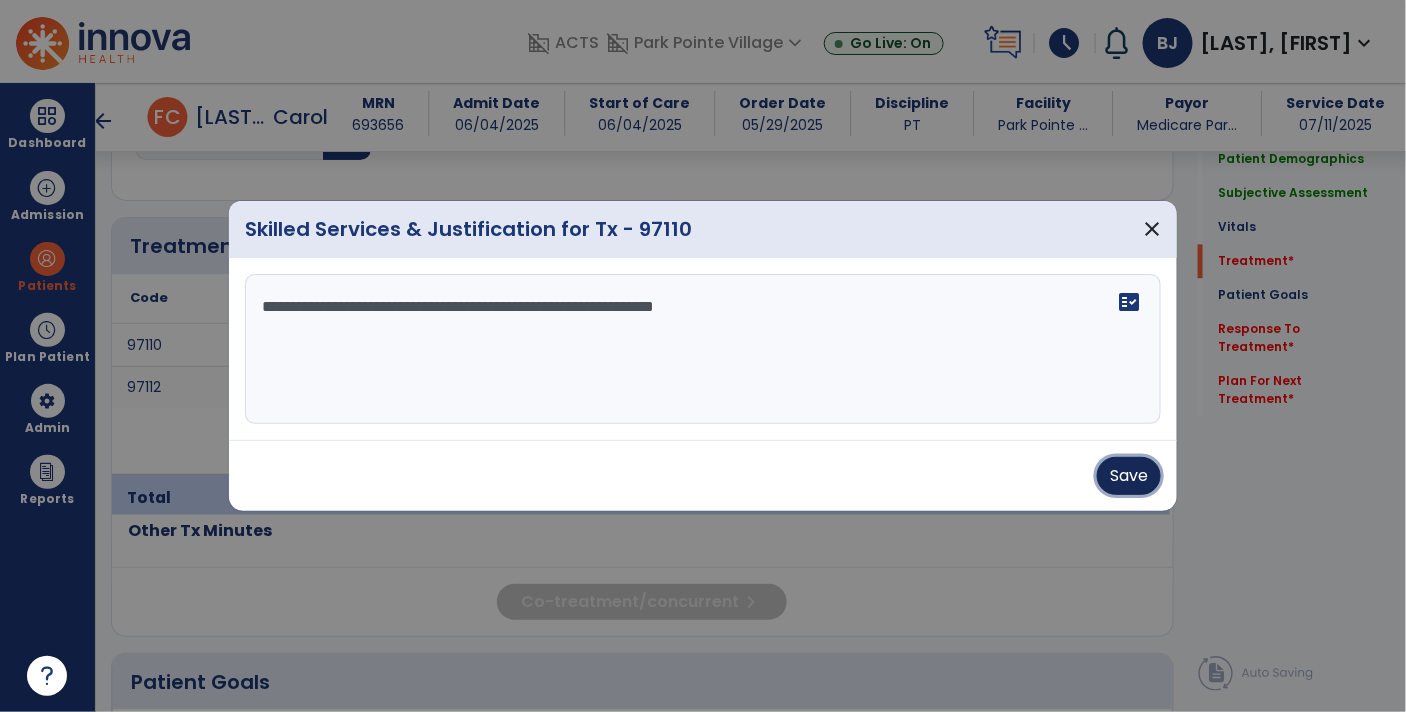 type 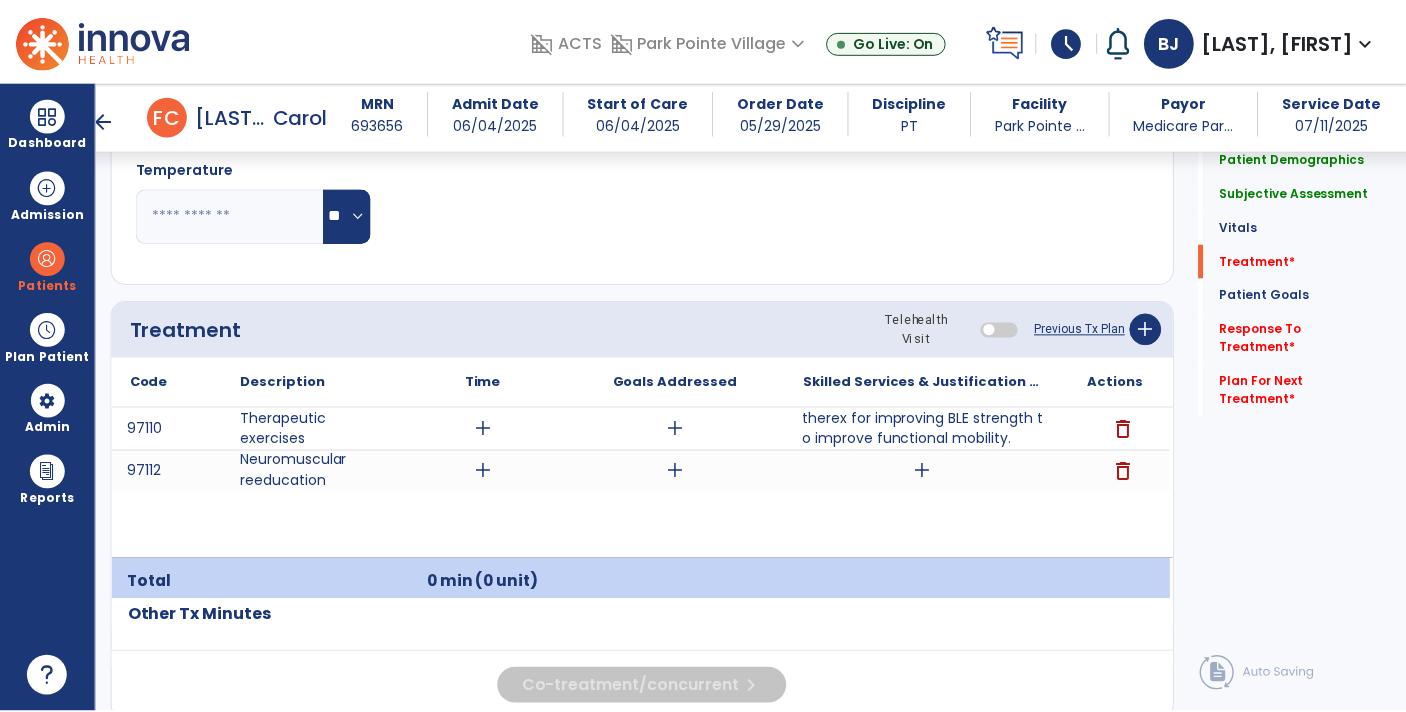 scroll, scrollTop: 1059, scrollLeft: 0, axis: vertical 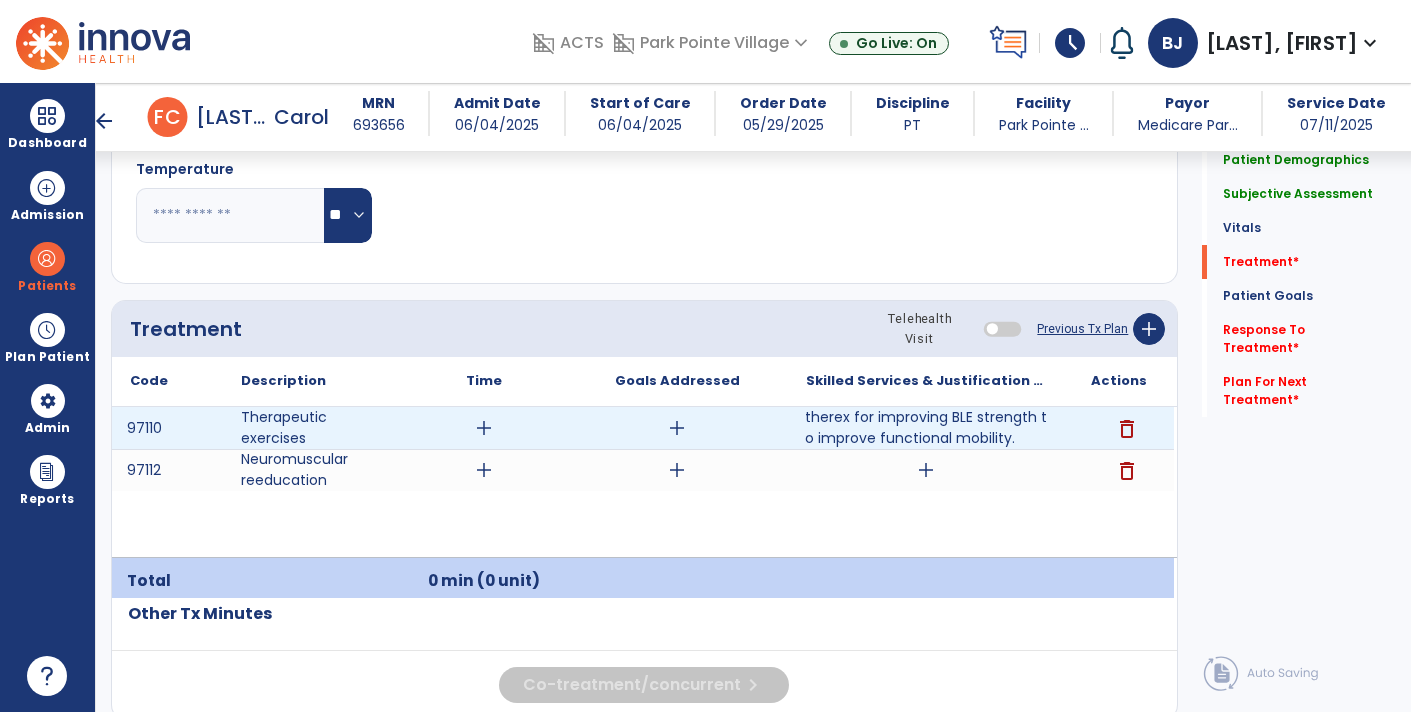 click on "therex for improving BLE strength to improve functional mobility." at bounding box center (926, 428) 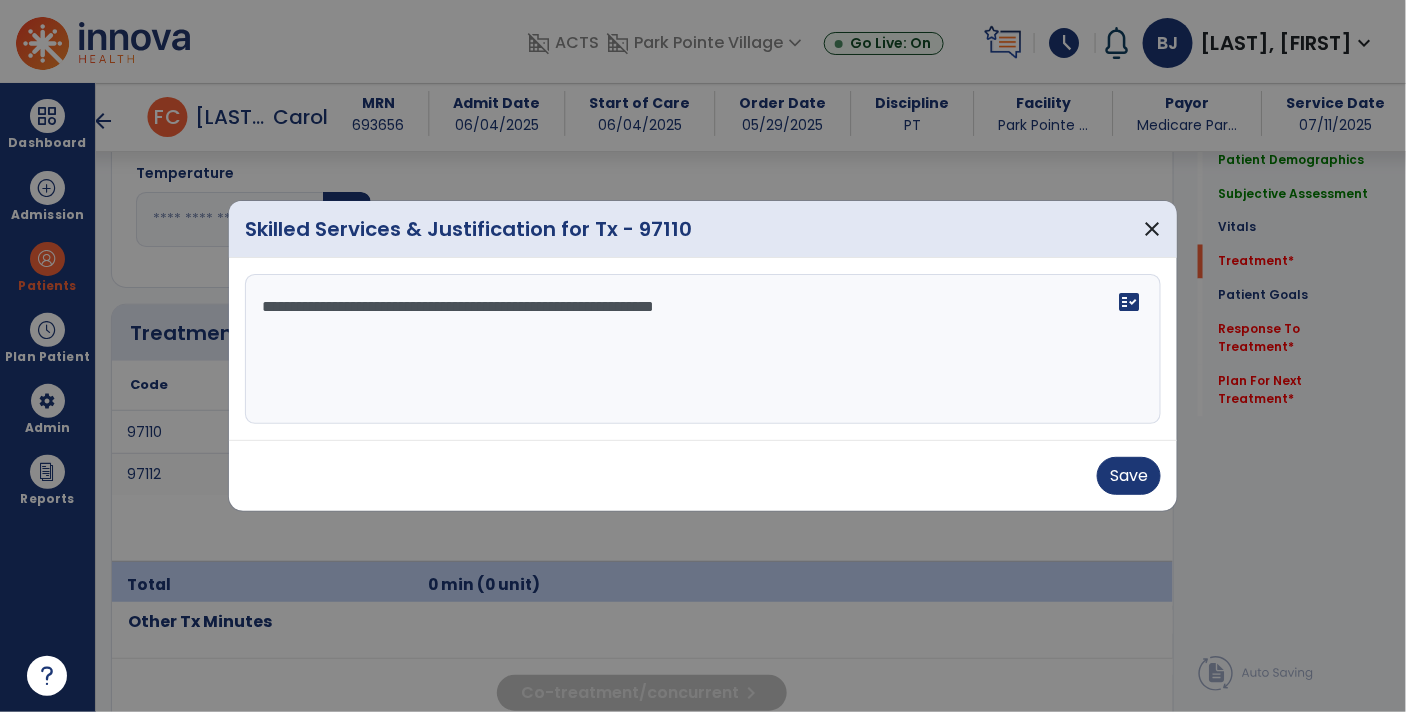 scroll, scrollTop: 1059, scrollLeft: 0, axis: vertical 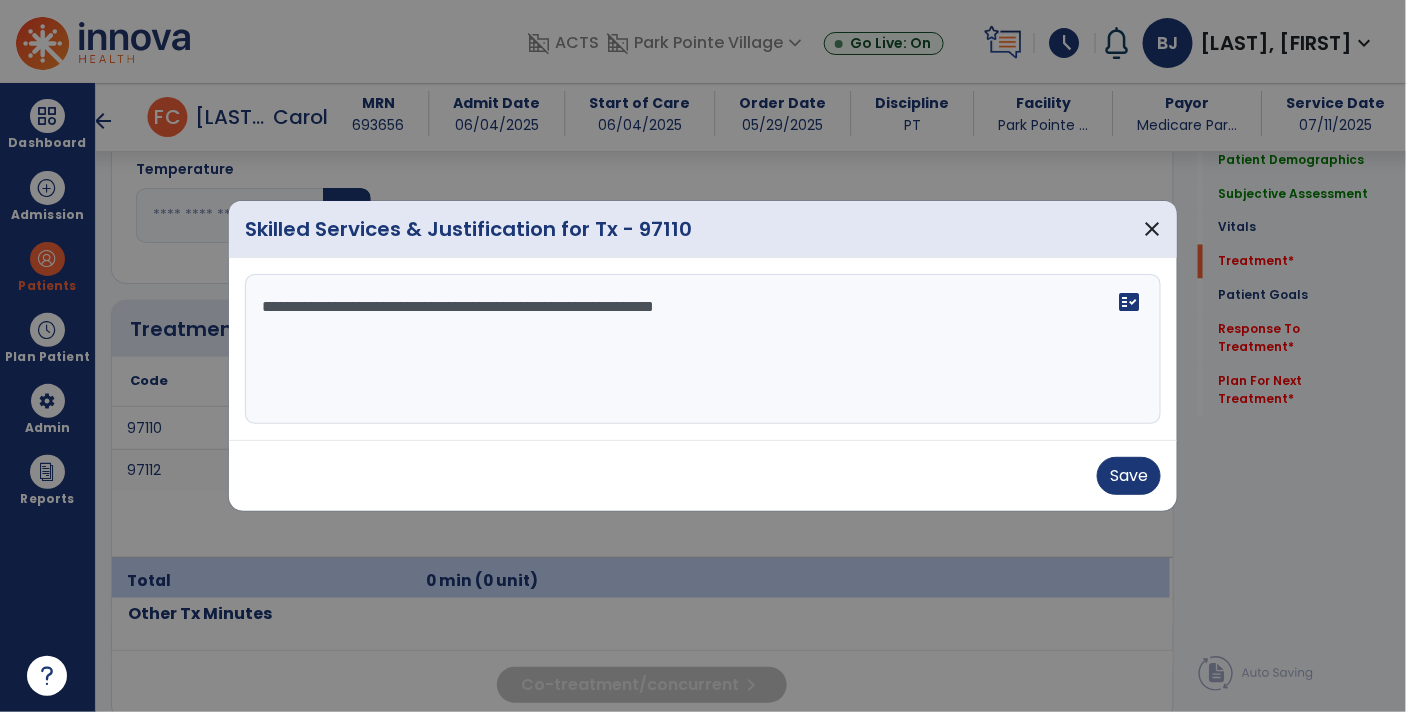 click on "**********" at bounding box center (703, 349) 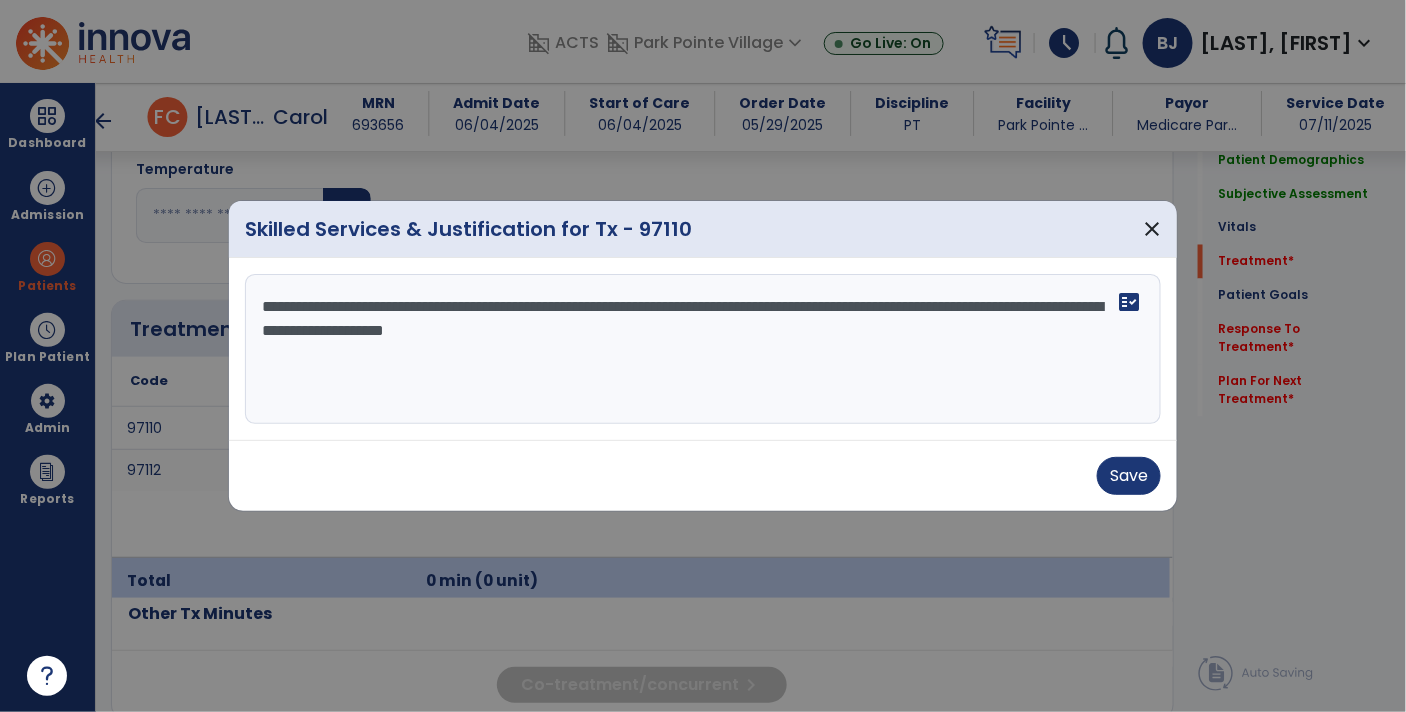 click on "**********" at bounding box center (703, 349) 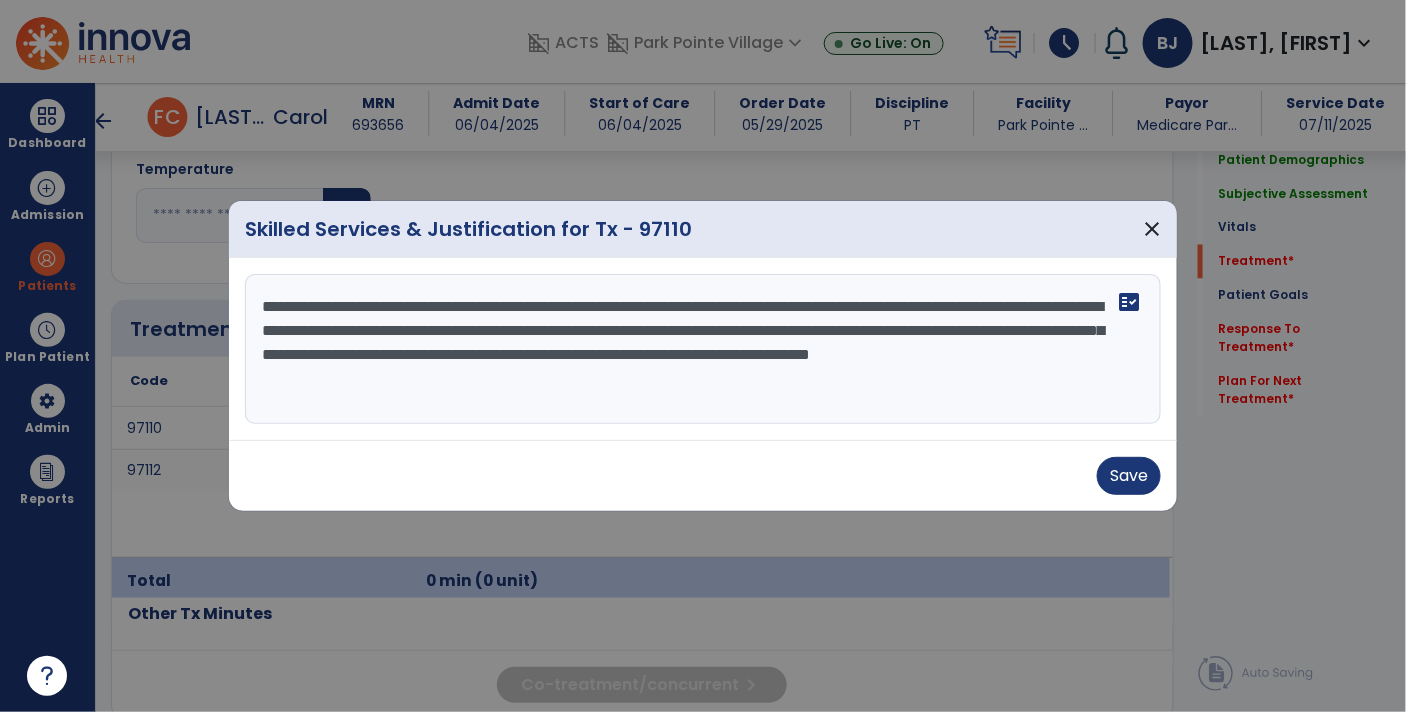type on "**********" 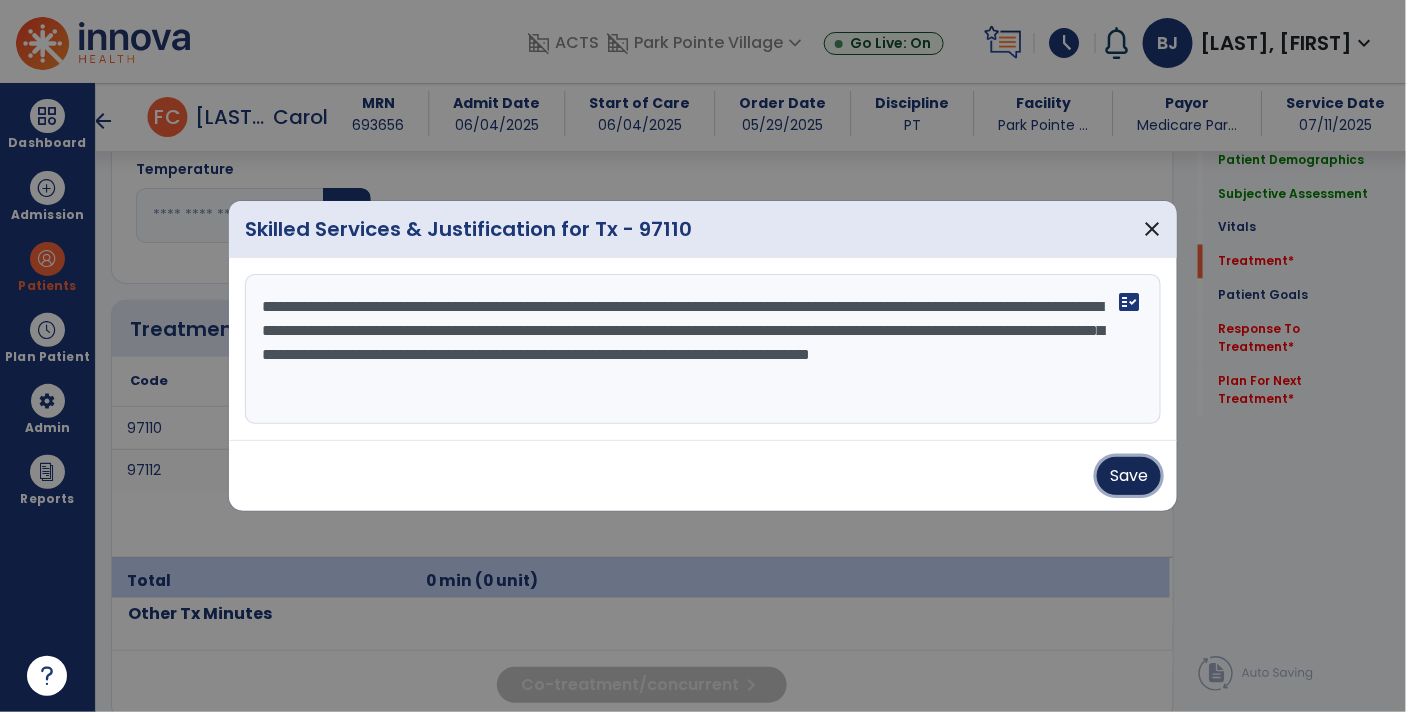 type 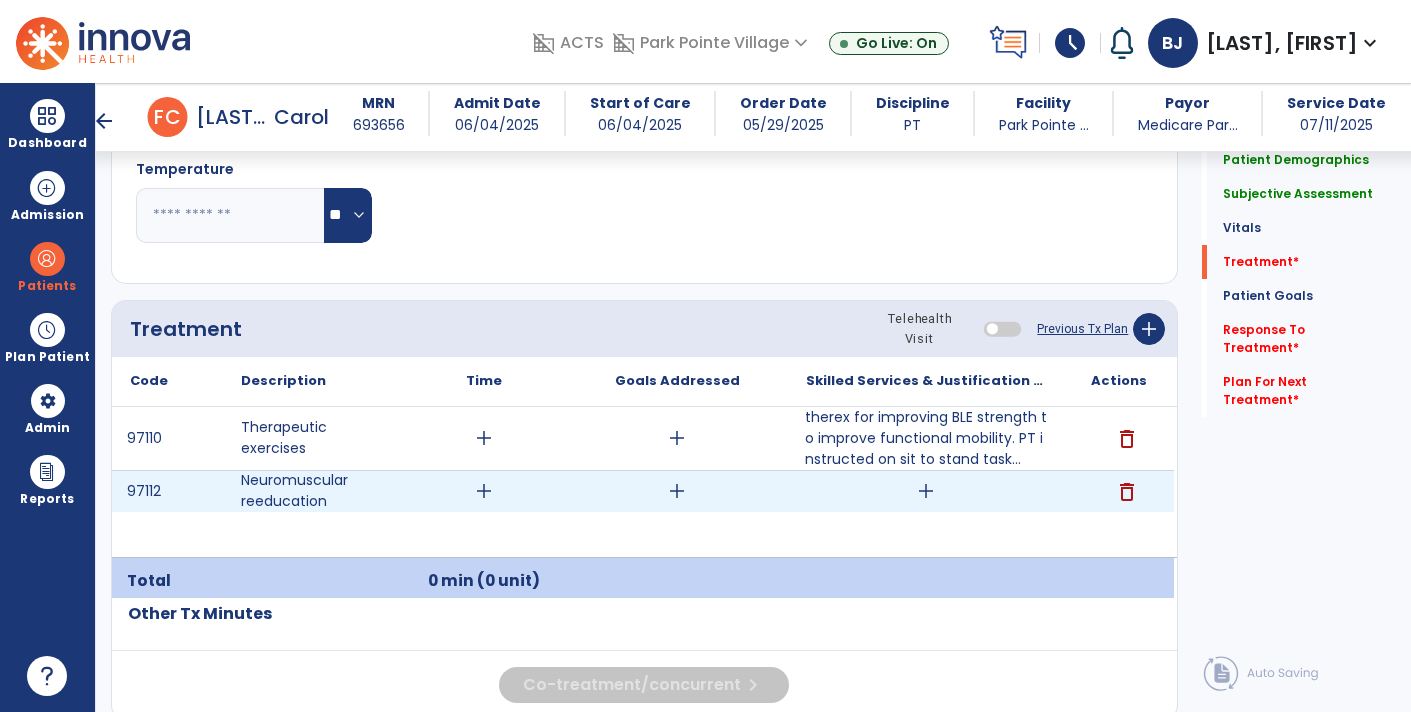 click on "add" at bounding box center [926, 491] 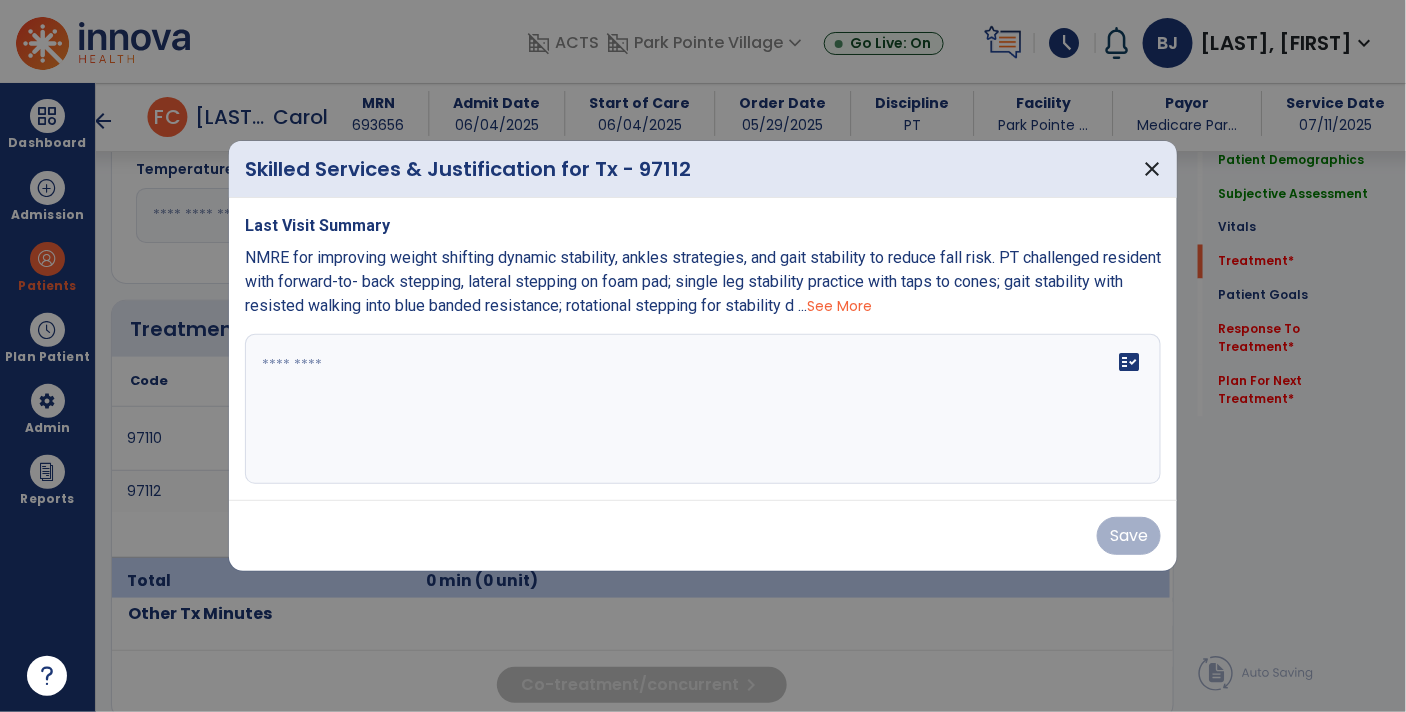 click on "fact_check" at bounding box center [703, 409] 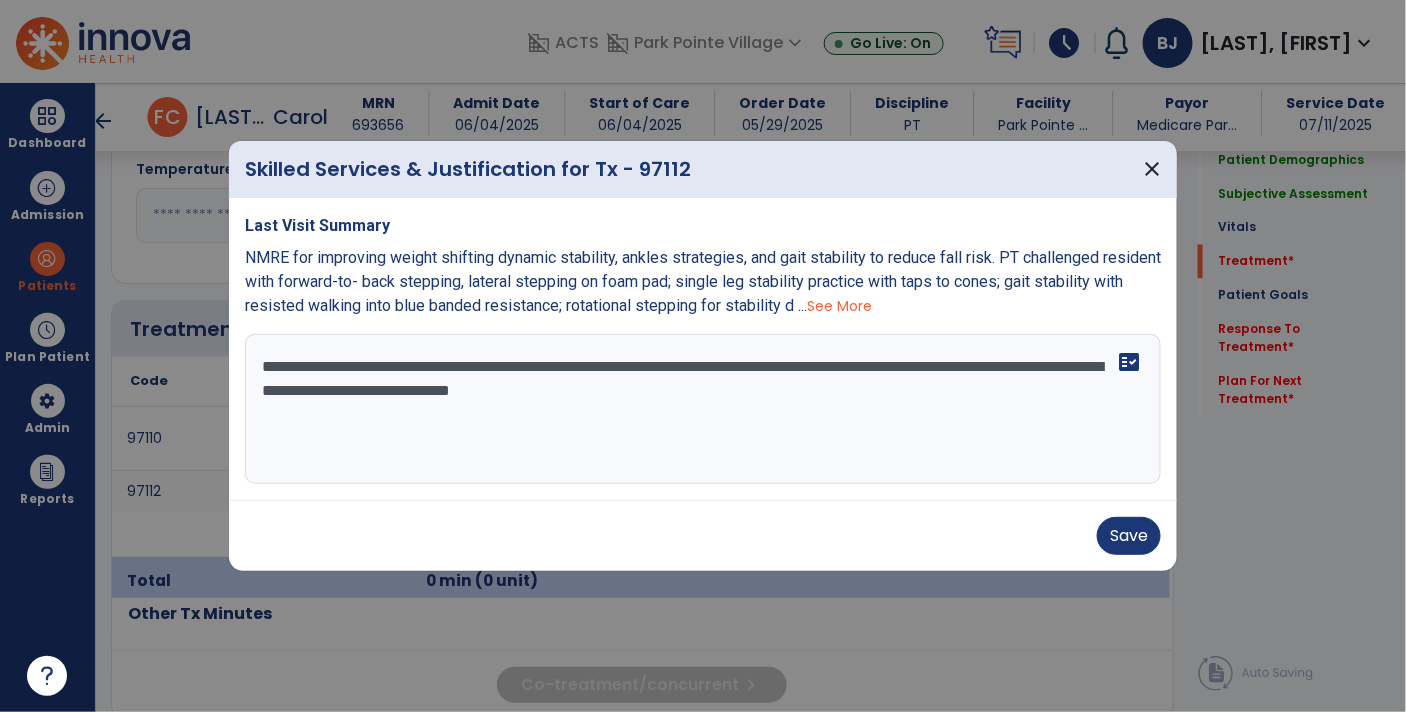 type on "**********" 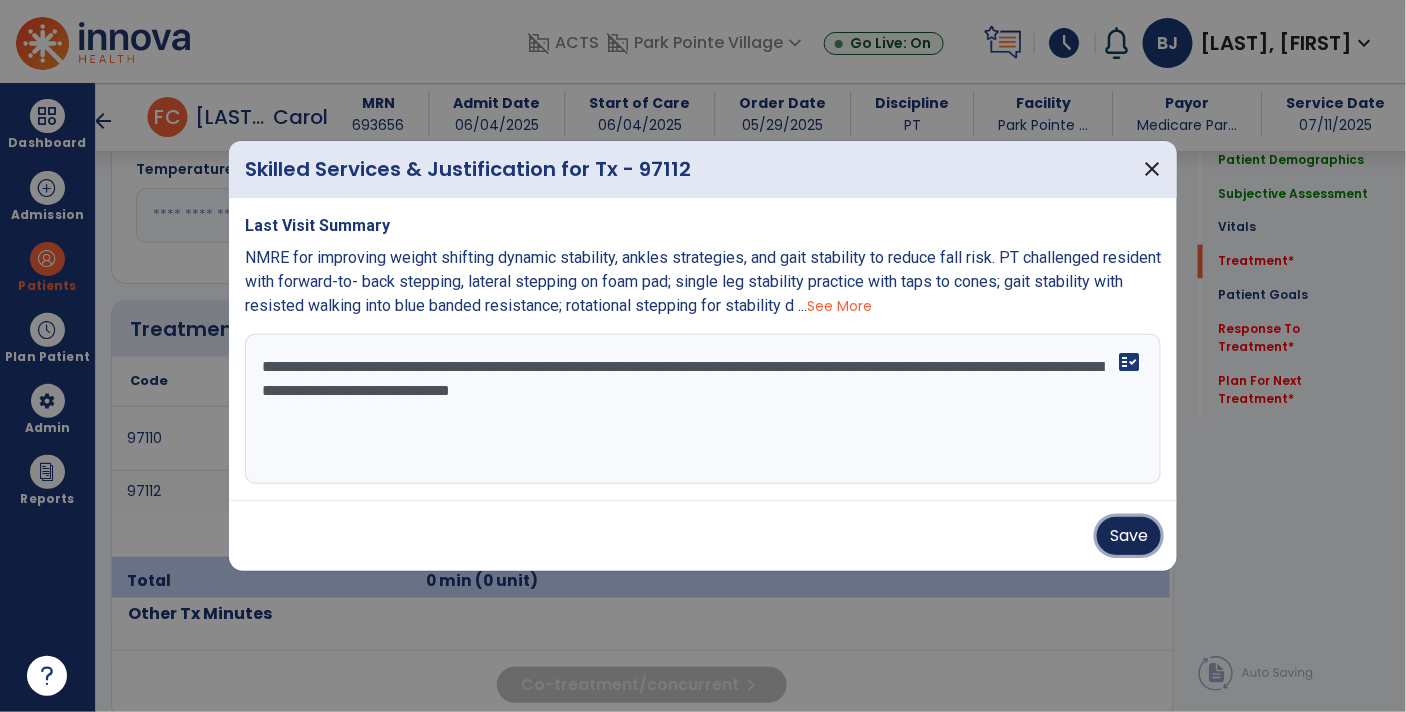click on "Save" at bounding box center [1129, 536] 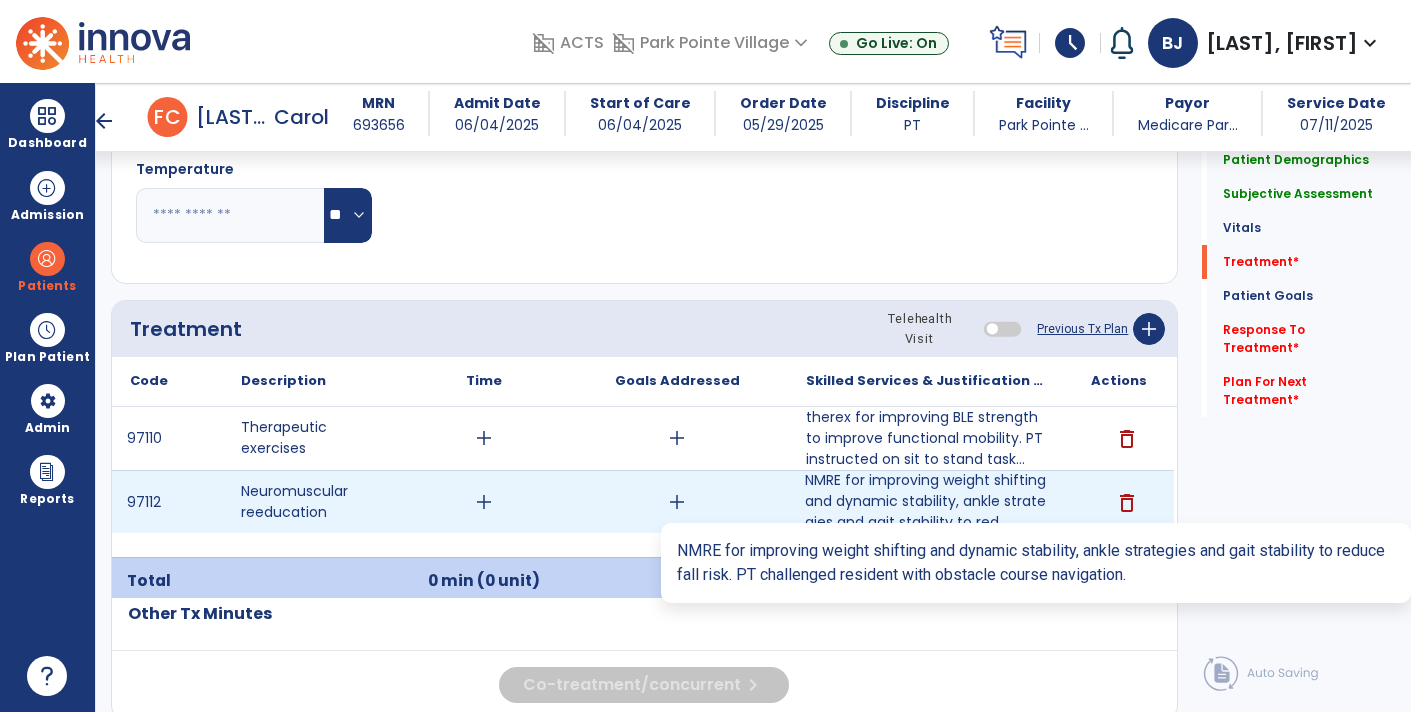 click on "NMRE for improving weight shifting and dynamic stability, ankle strategies and gait stability to red..." at bounding box center (926, 501) 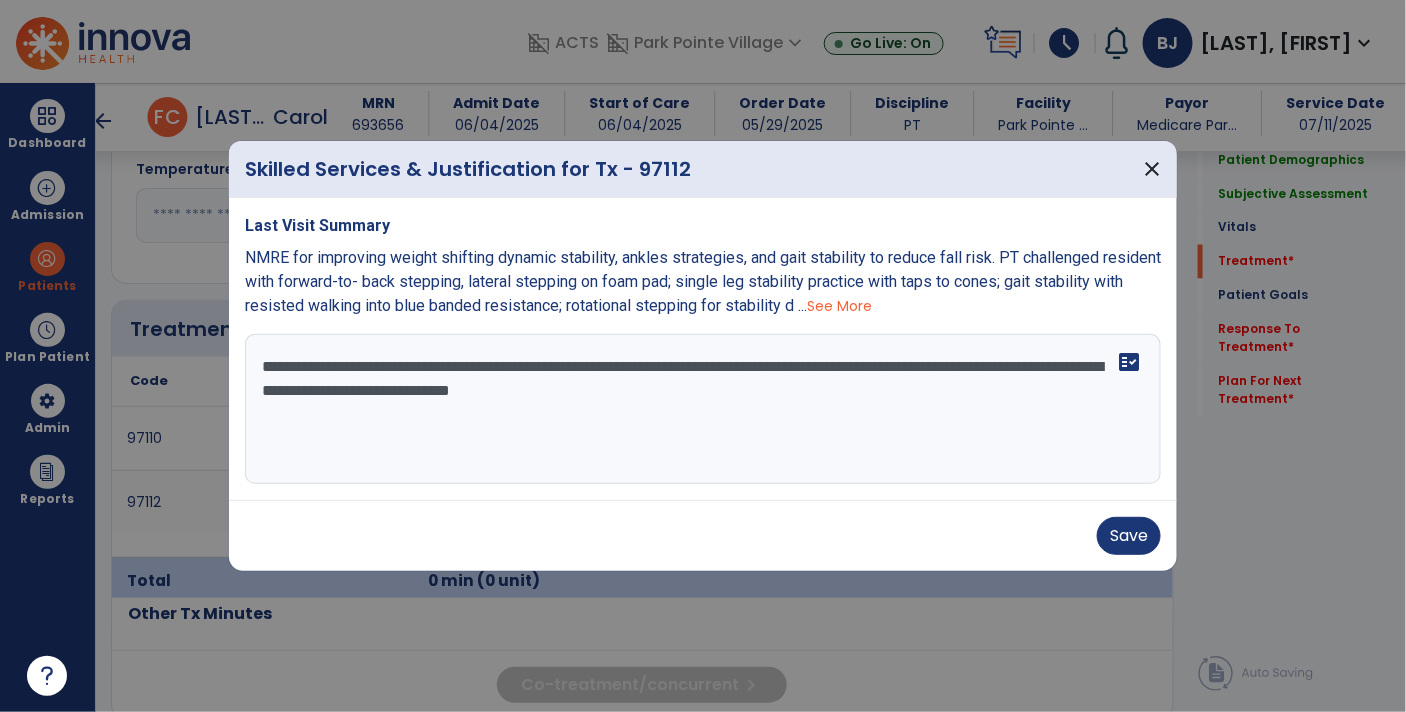 scroll, scrollTop: 1059, scrollLeft: 0, axis: vertical 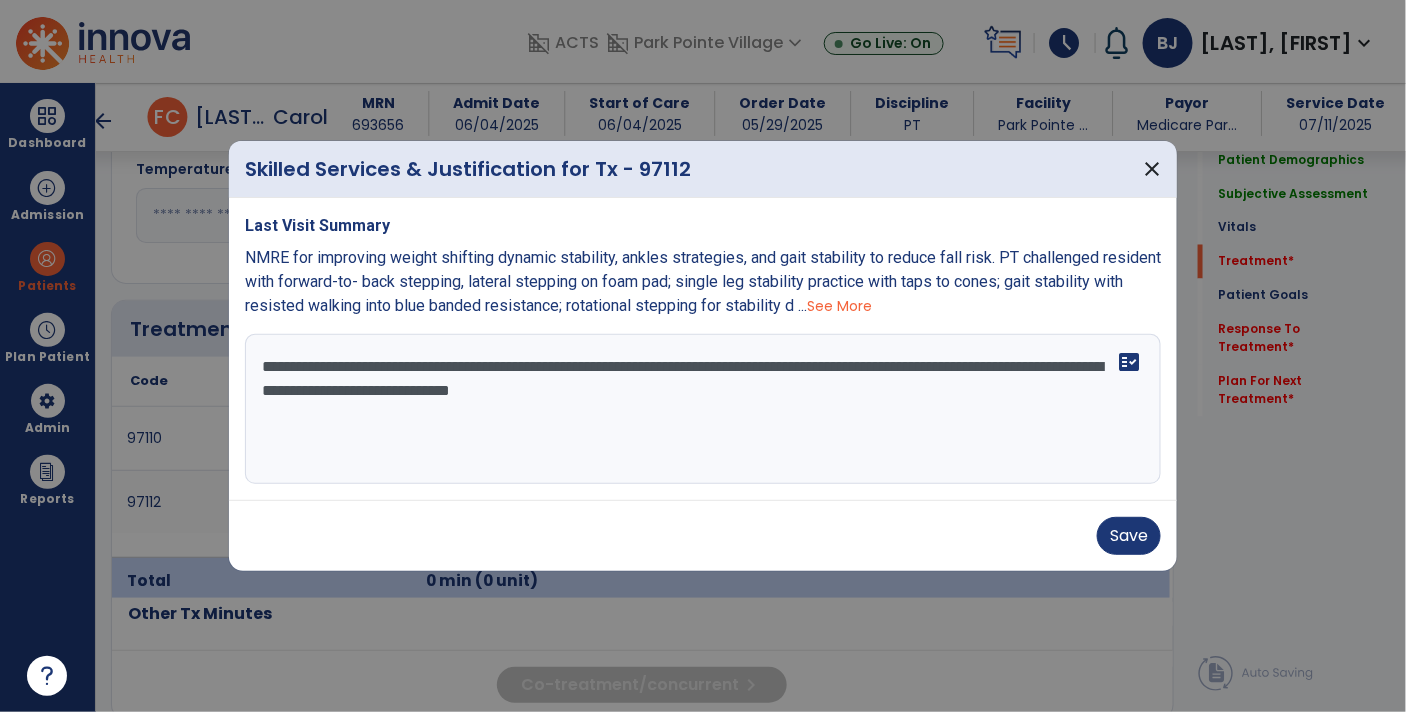 click on "**********" at bounding box center [703, 409] 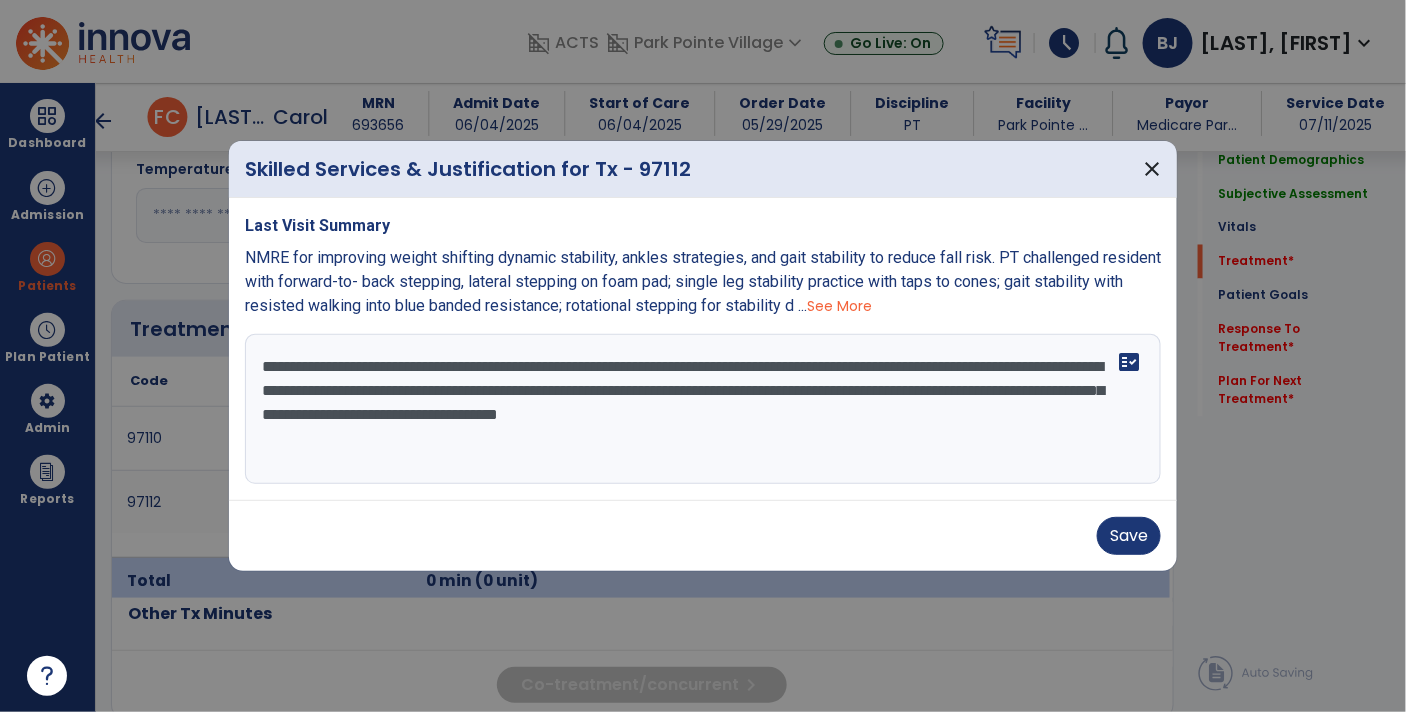 scroll, scrollTop: 14, scrollLeft: 0, axis: vertical 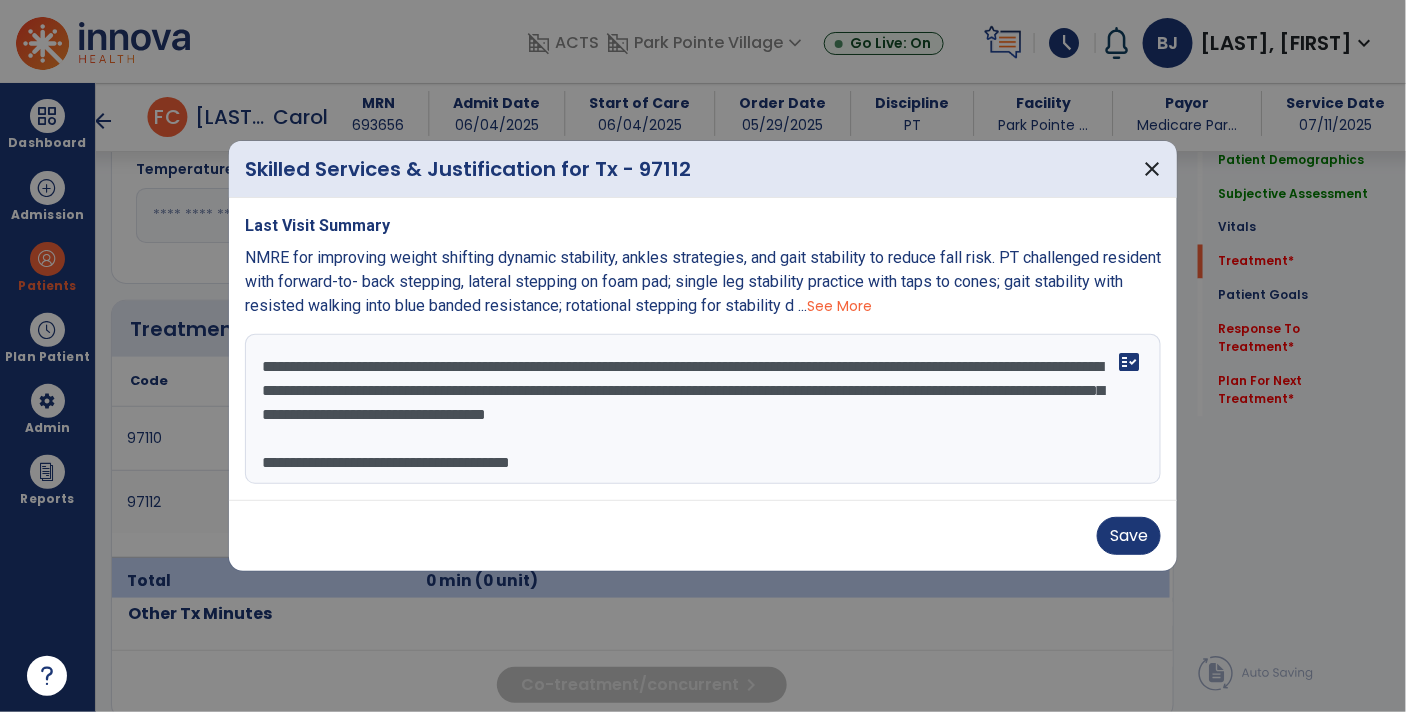click on "**********" at bounding box center [703, 409] 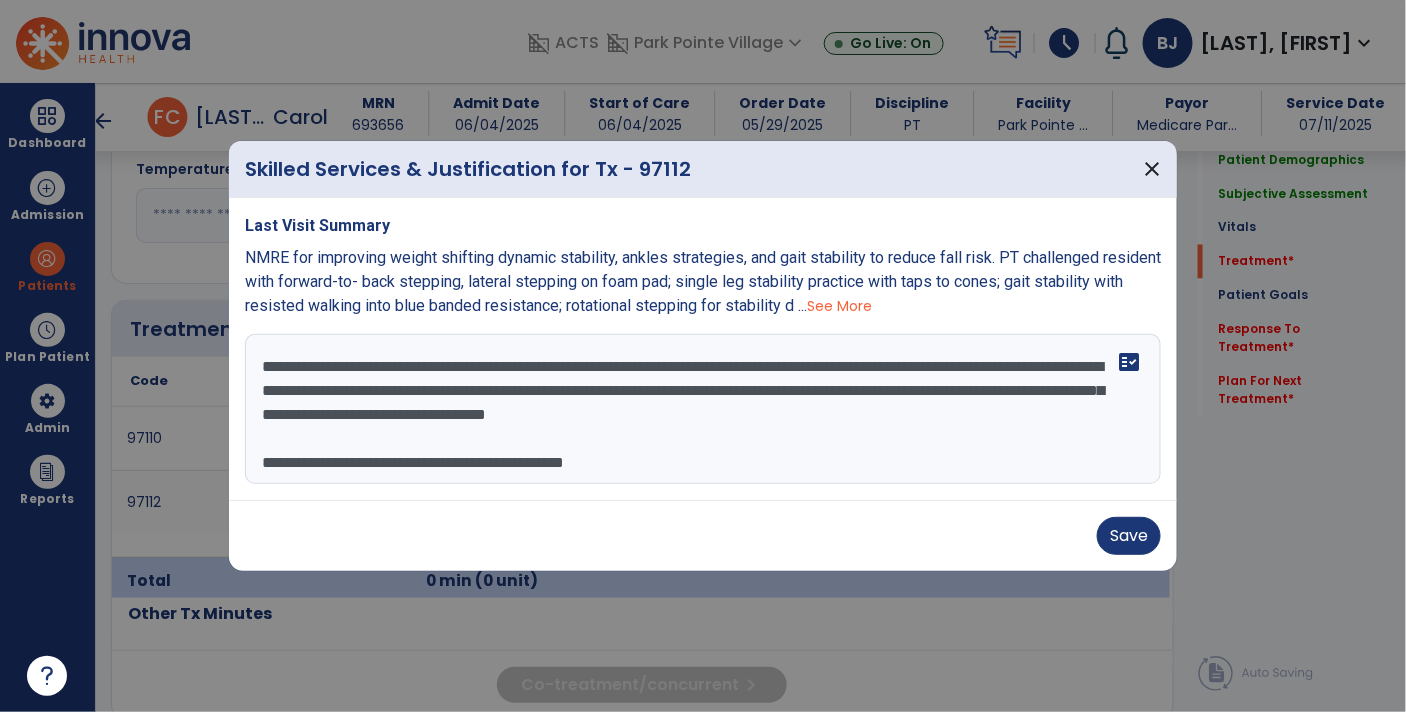 click on "**********" at bounding box center [703, 409] 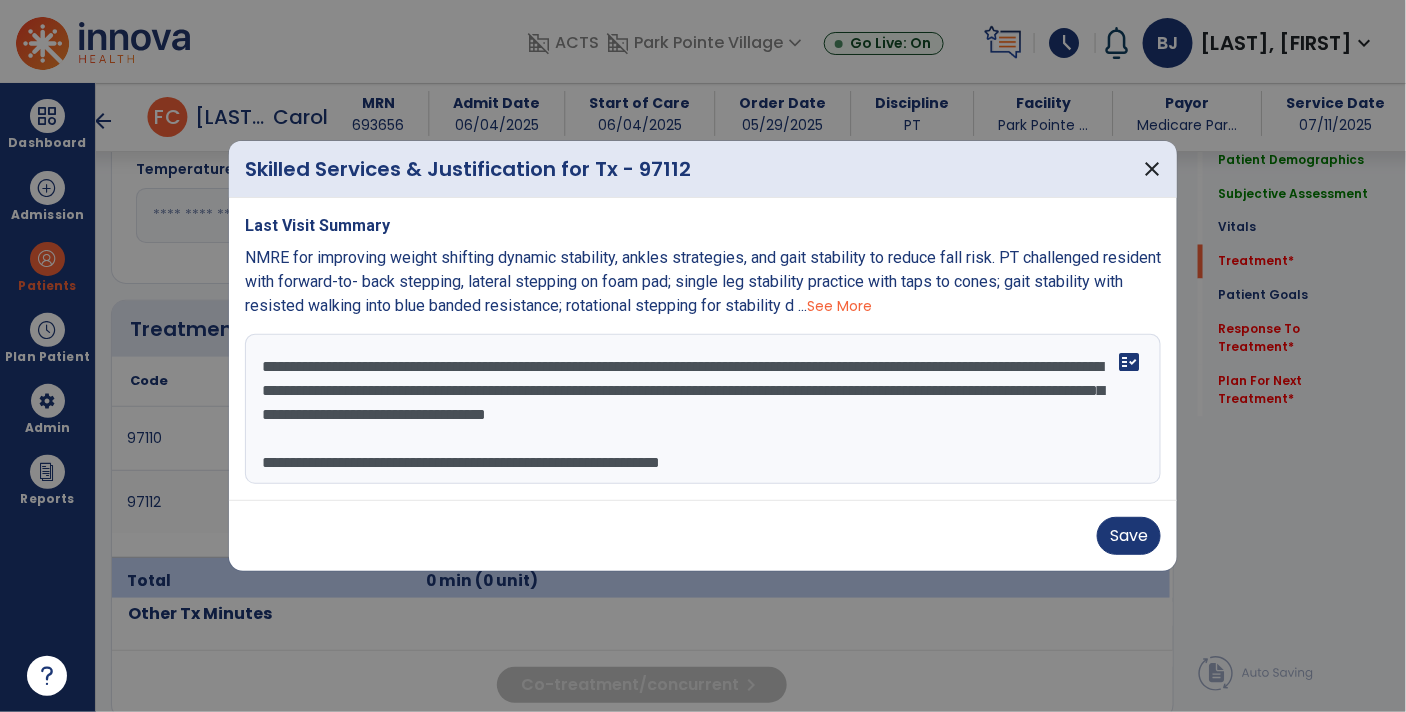 type on "**********" 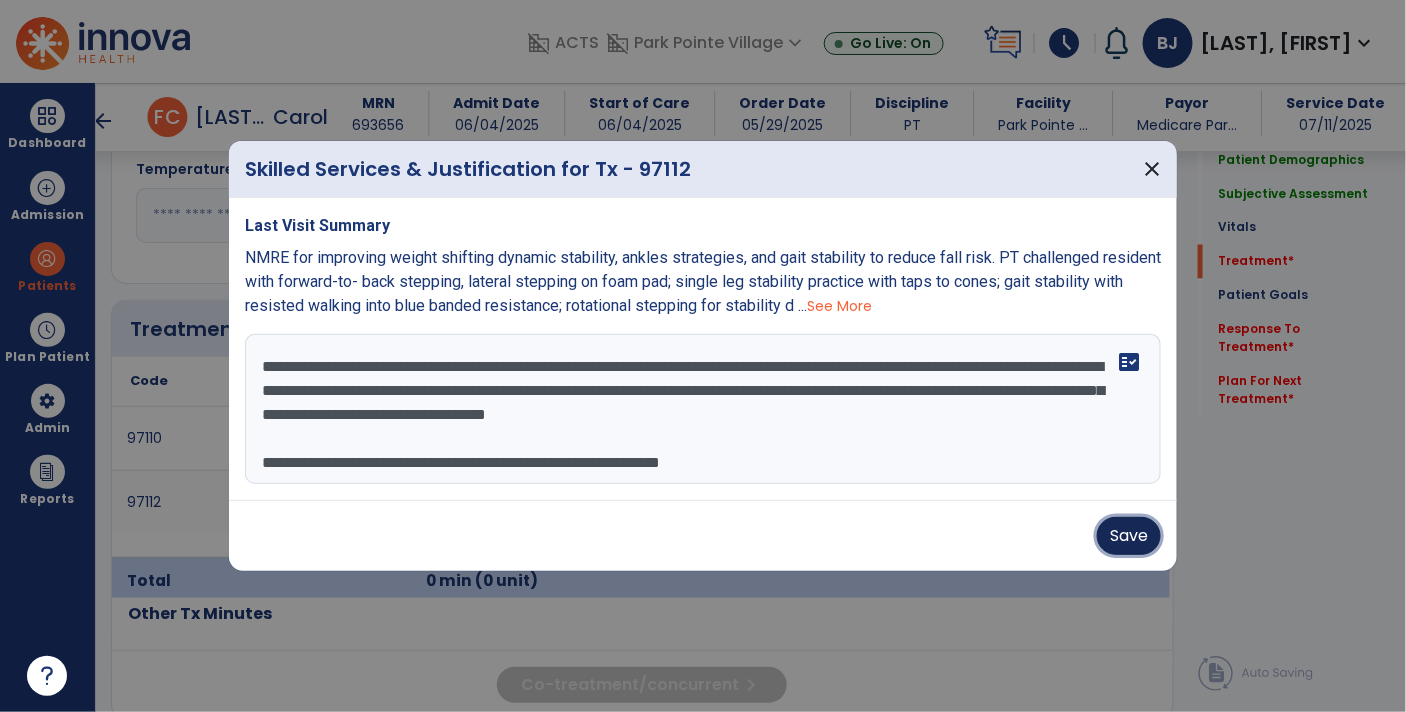 type 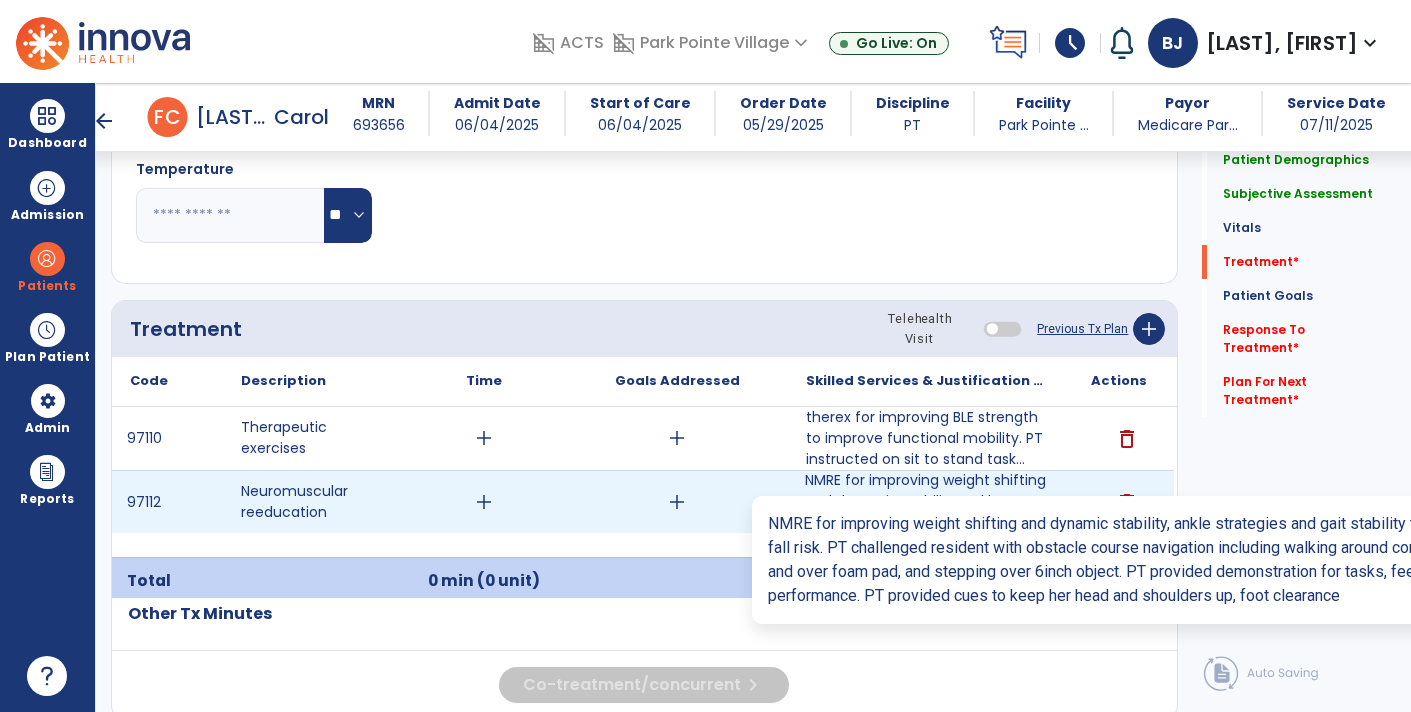 click on "NMRE for improving weight shifting and dynamic stability, ankle strategies and gait stability to red..." at bounding box center (926, 501) 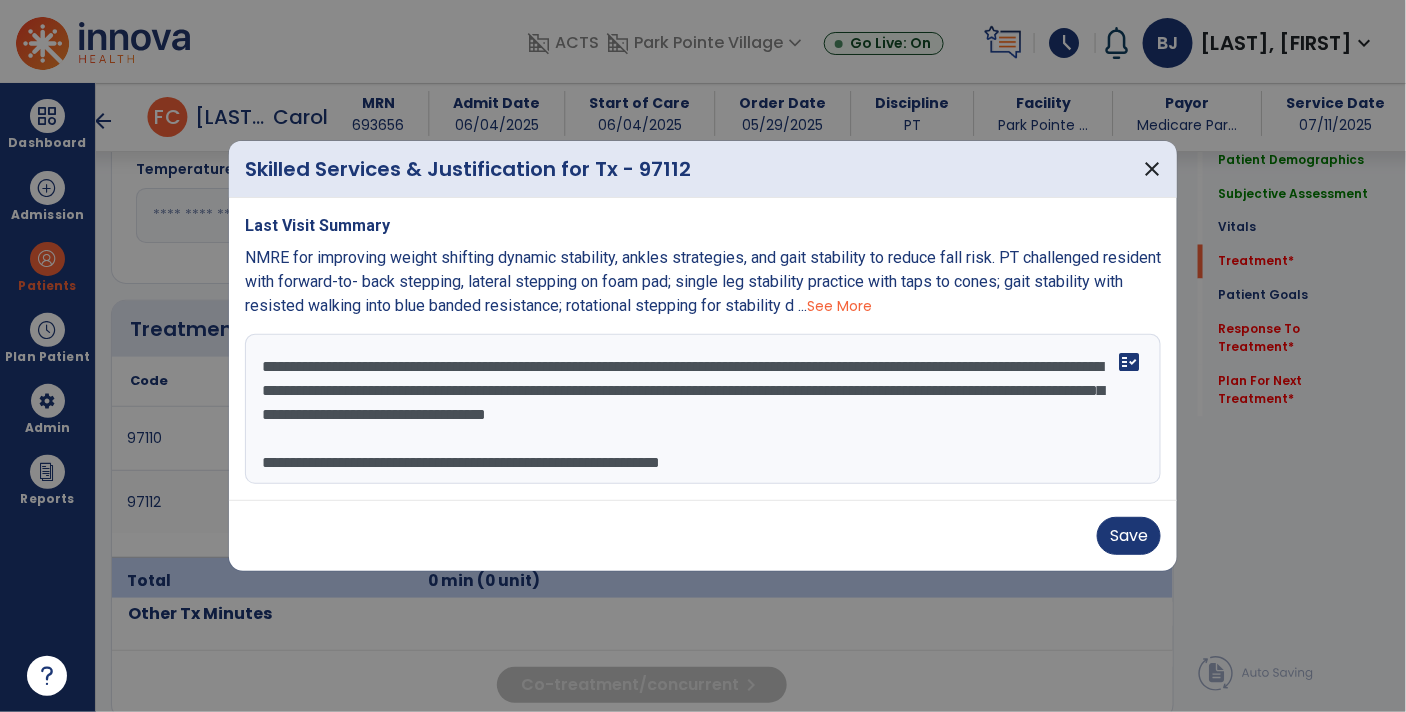 scroll, scrollTop: 1059, scrollLeft: 0, axis: vertical 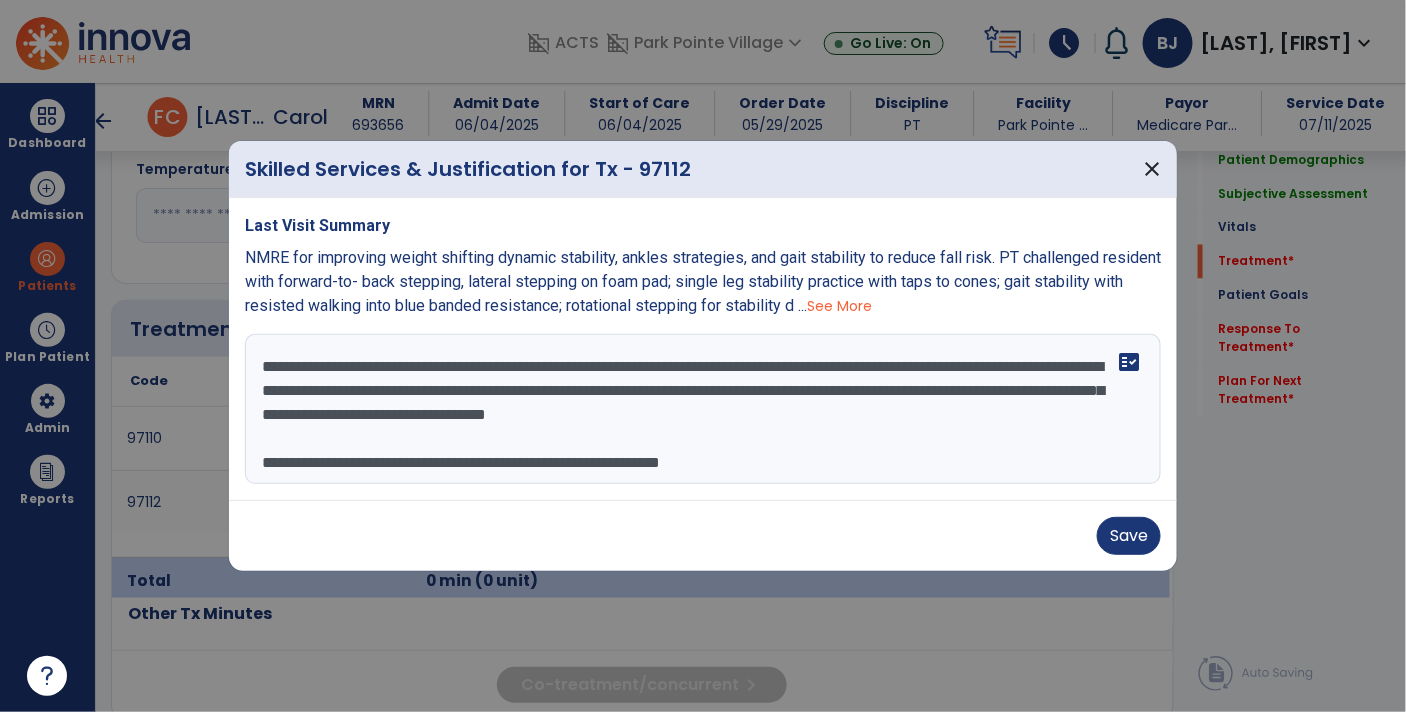 click on "**********" at bounding box center (703, 409) 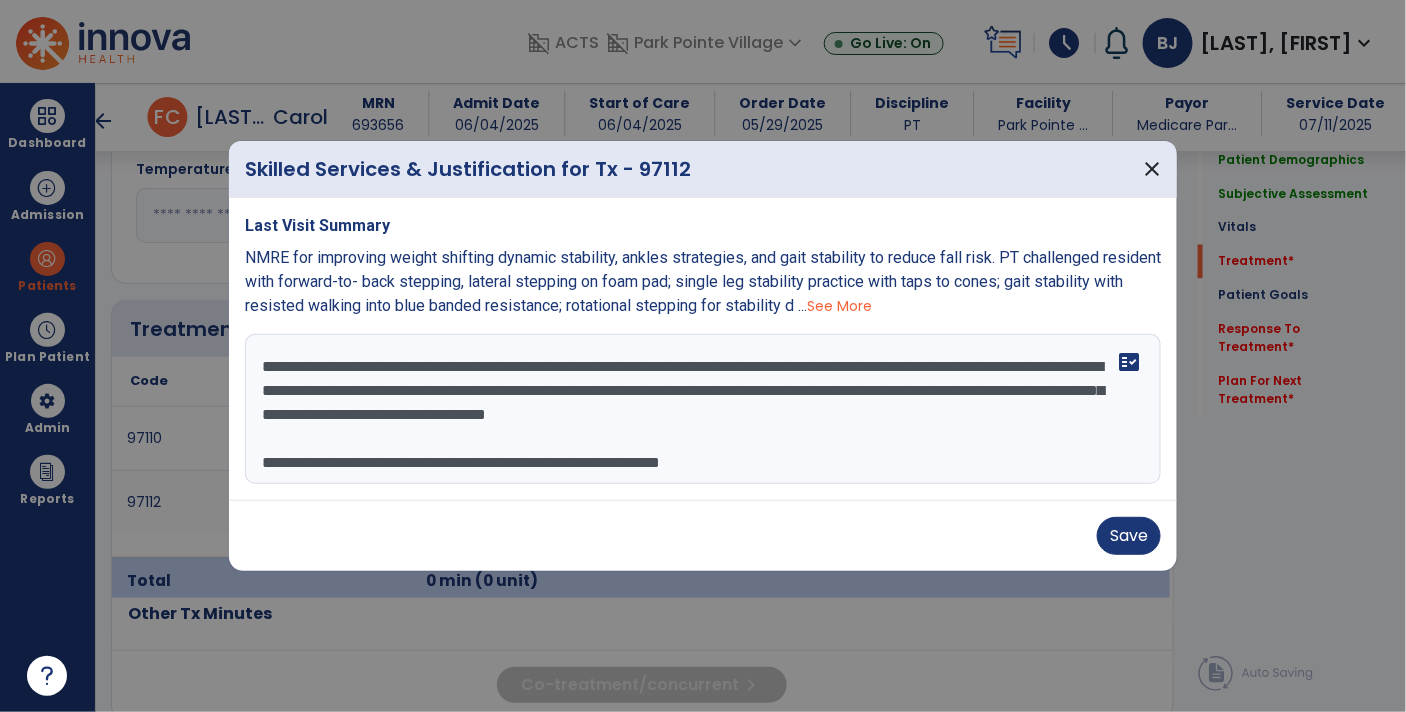 scroll, scrollTop: 23, scrollLeft: 0, axis: vertical 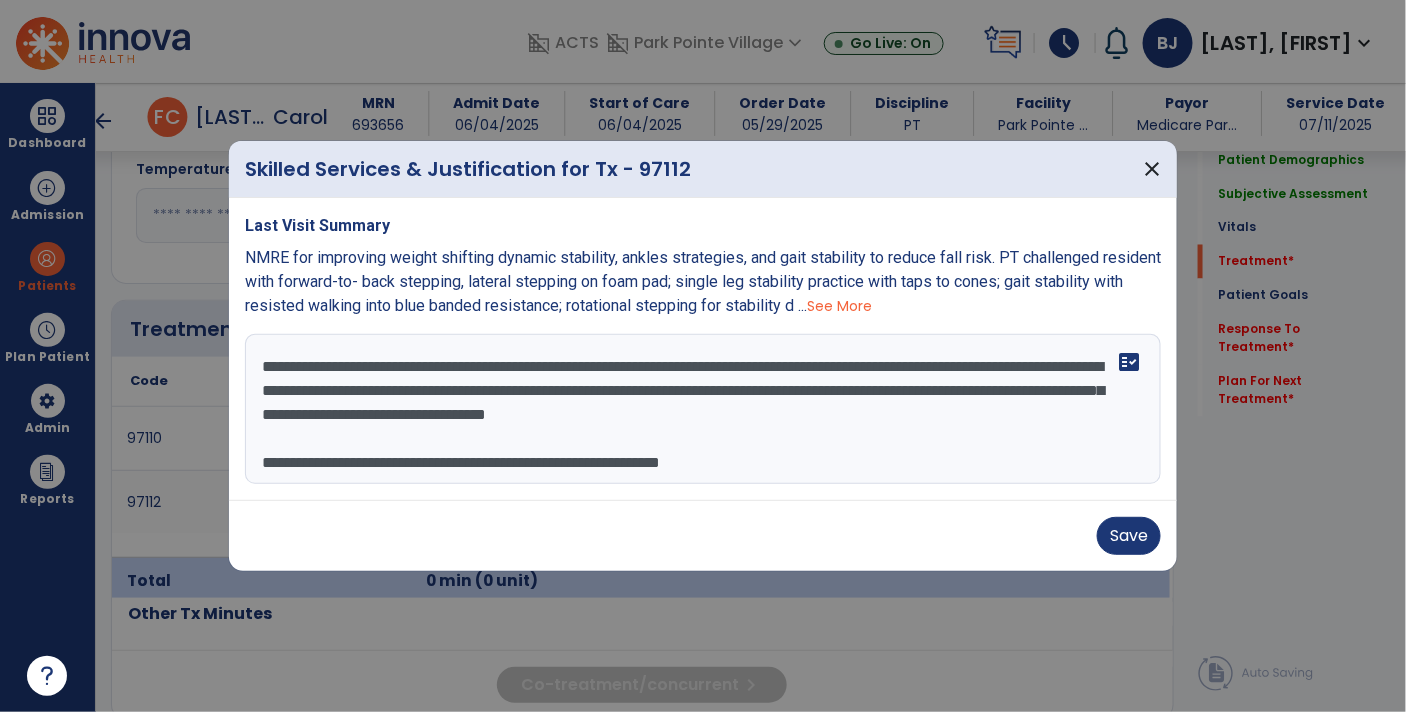 click on "**********" at bounding box center [703, 409] 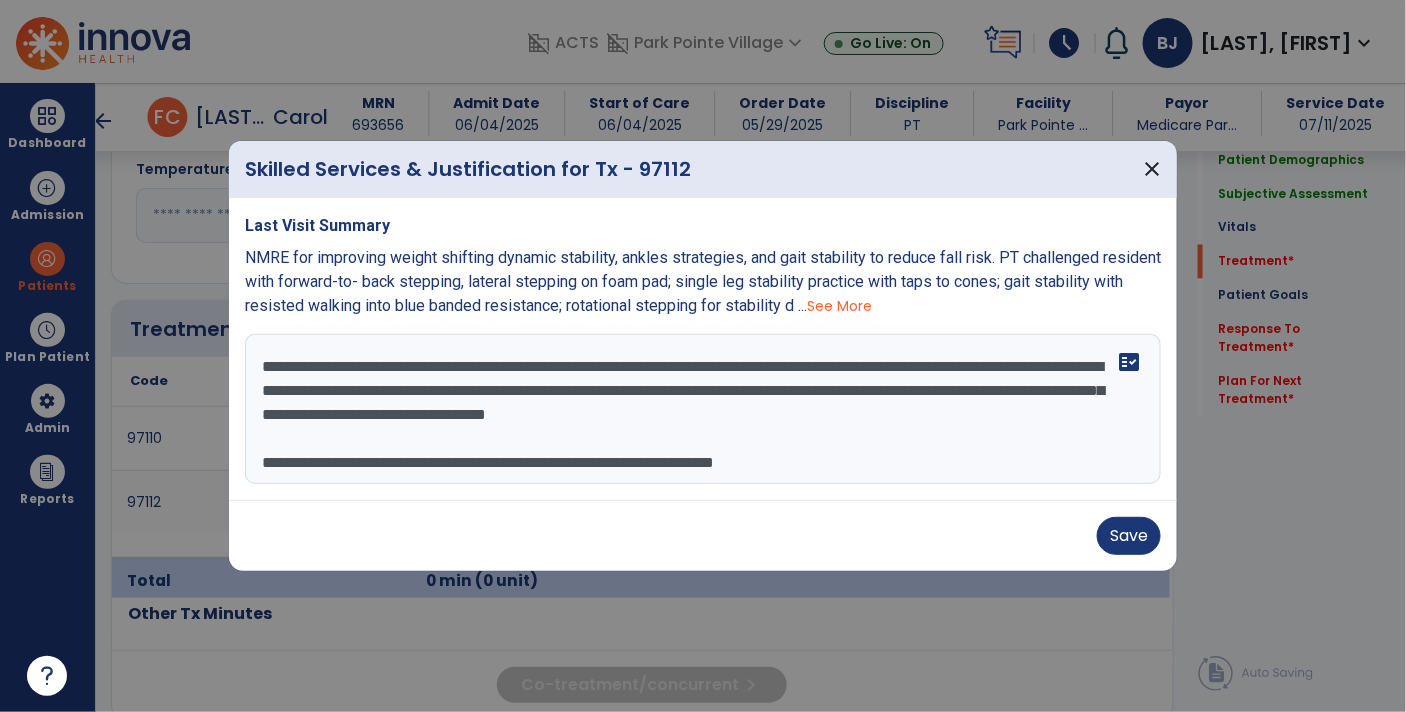 click on "**********" at bounding box center [703, 409] 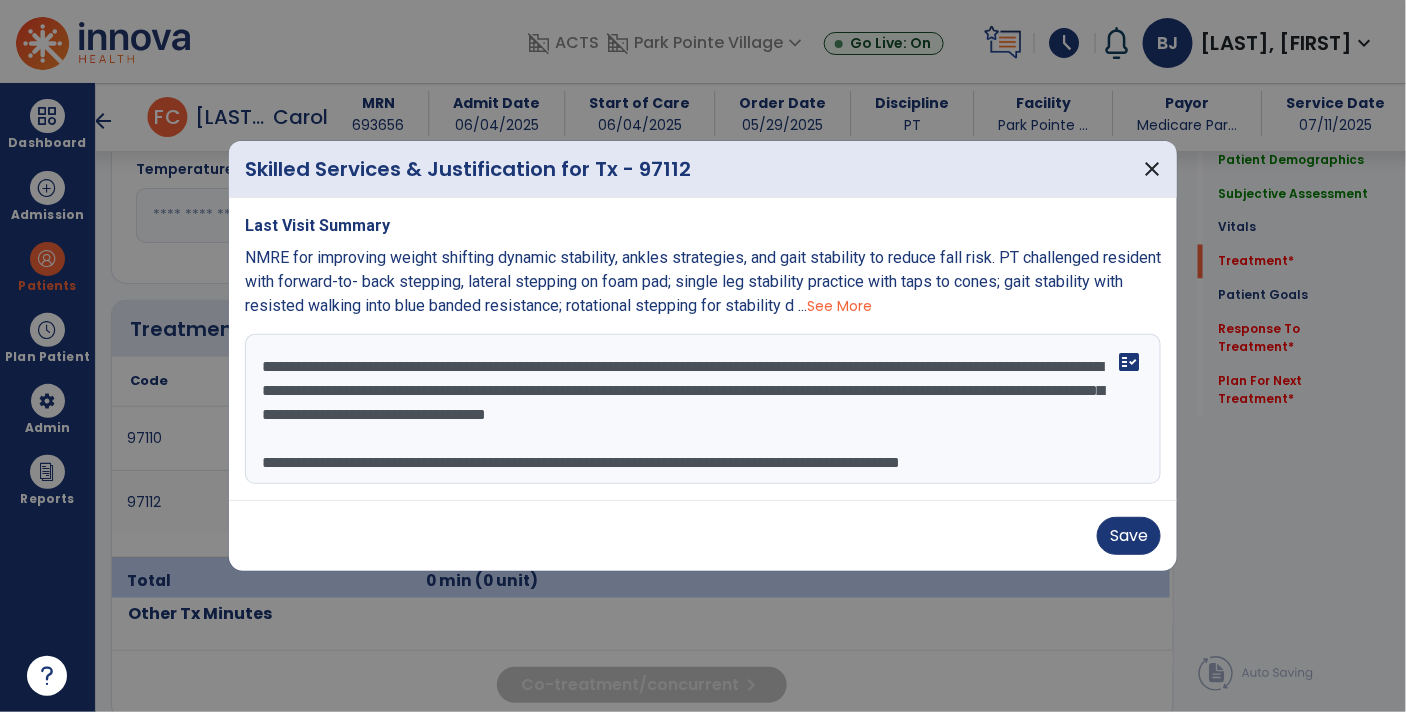 scroll, scrollTop: 38, scrollLeft: 0, axis: vertical 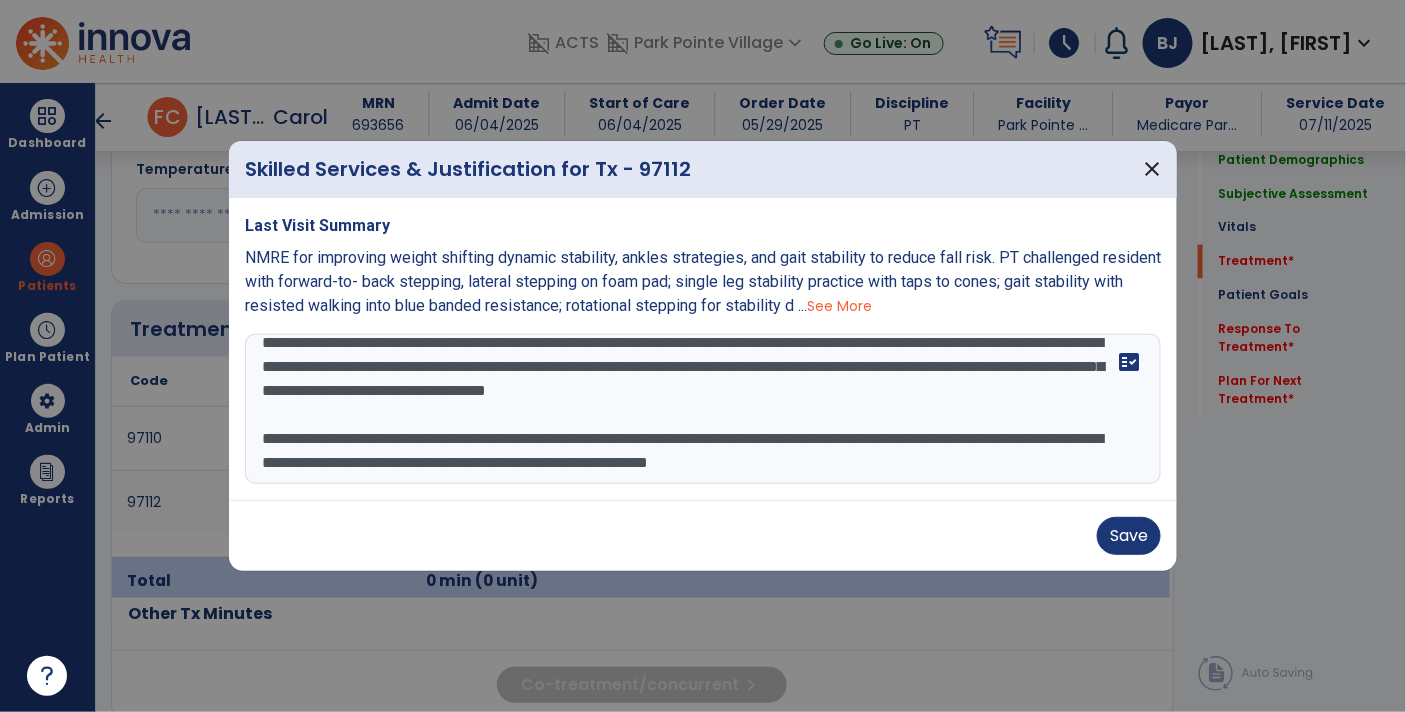 type on "**********" 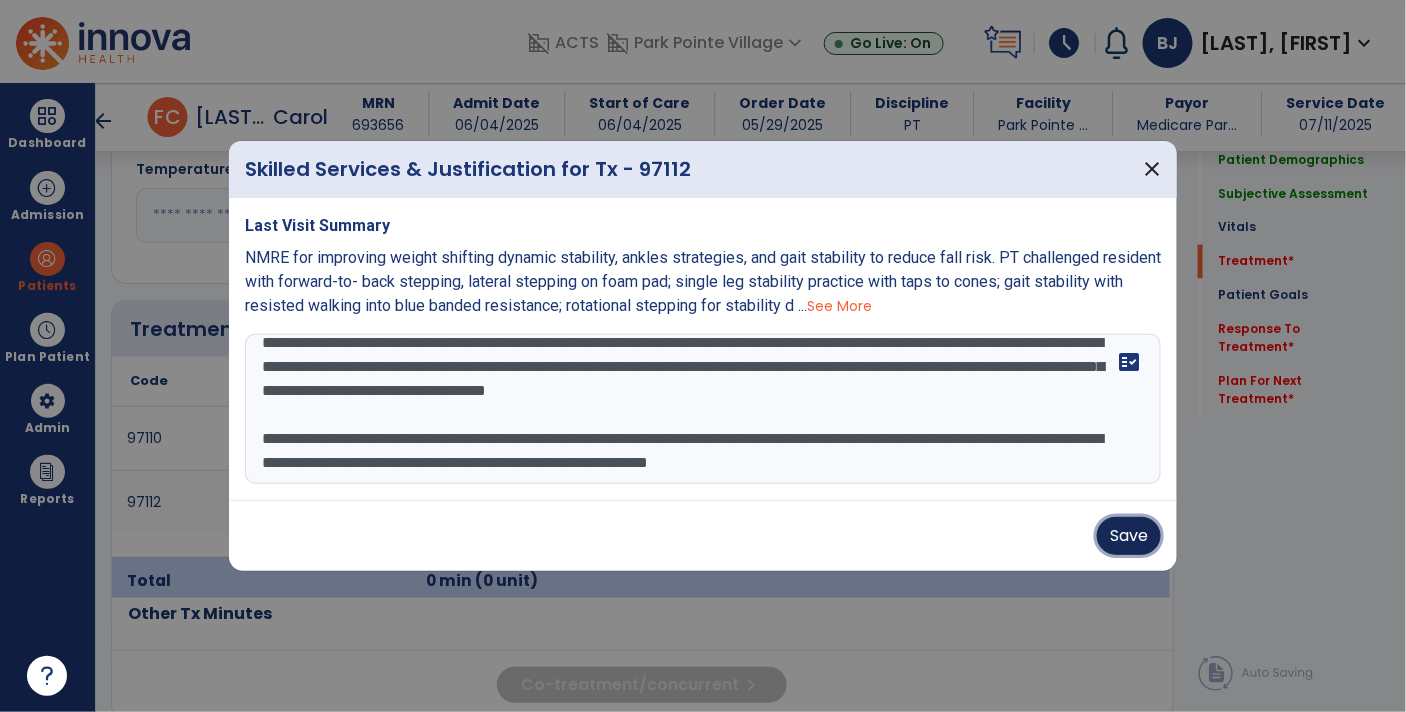 type 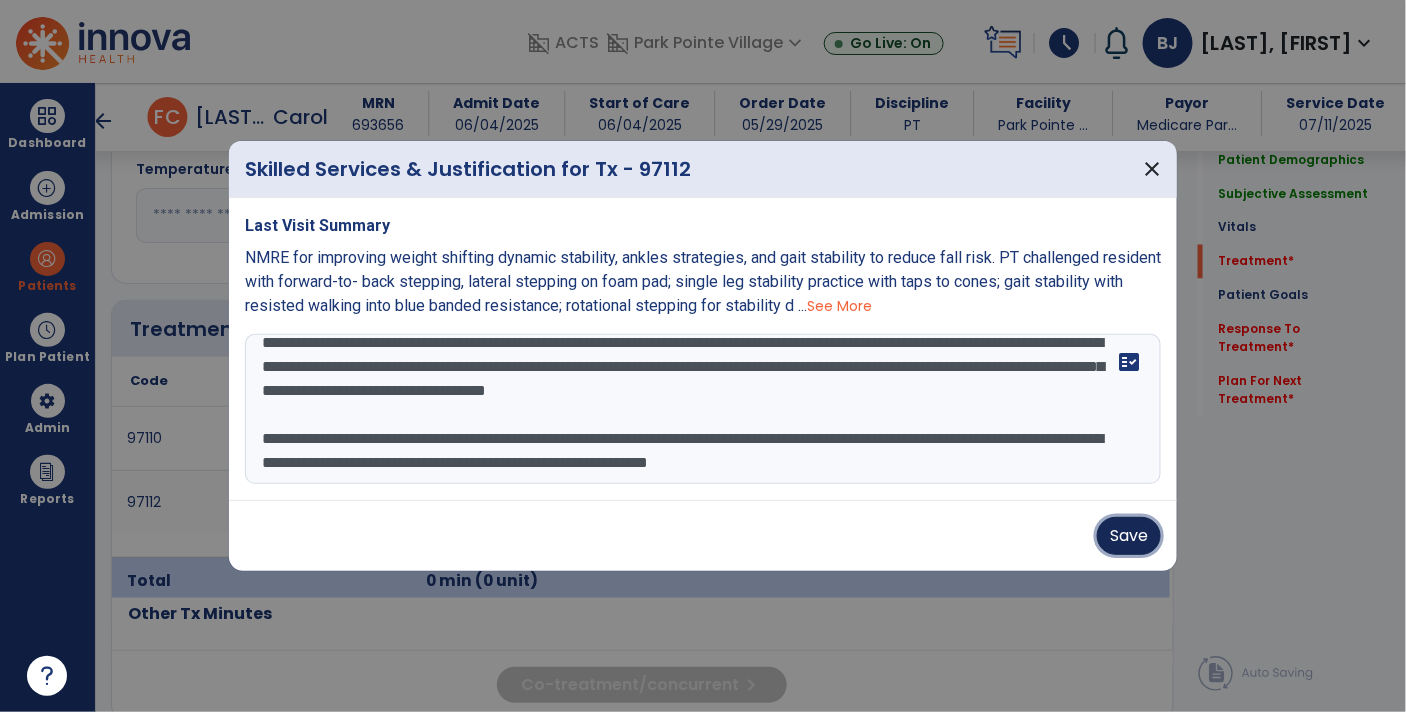 click on "Save" at bounding box center (1129, 536) 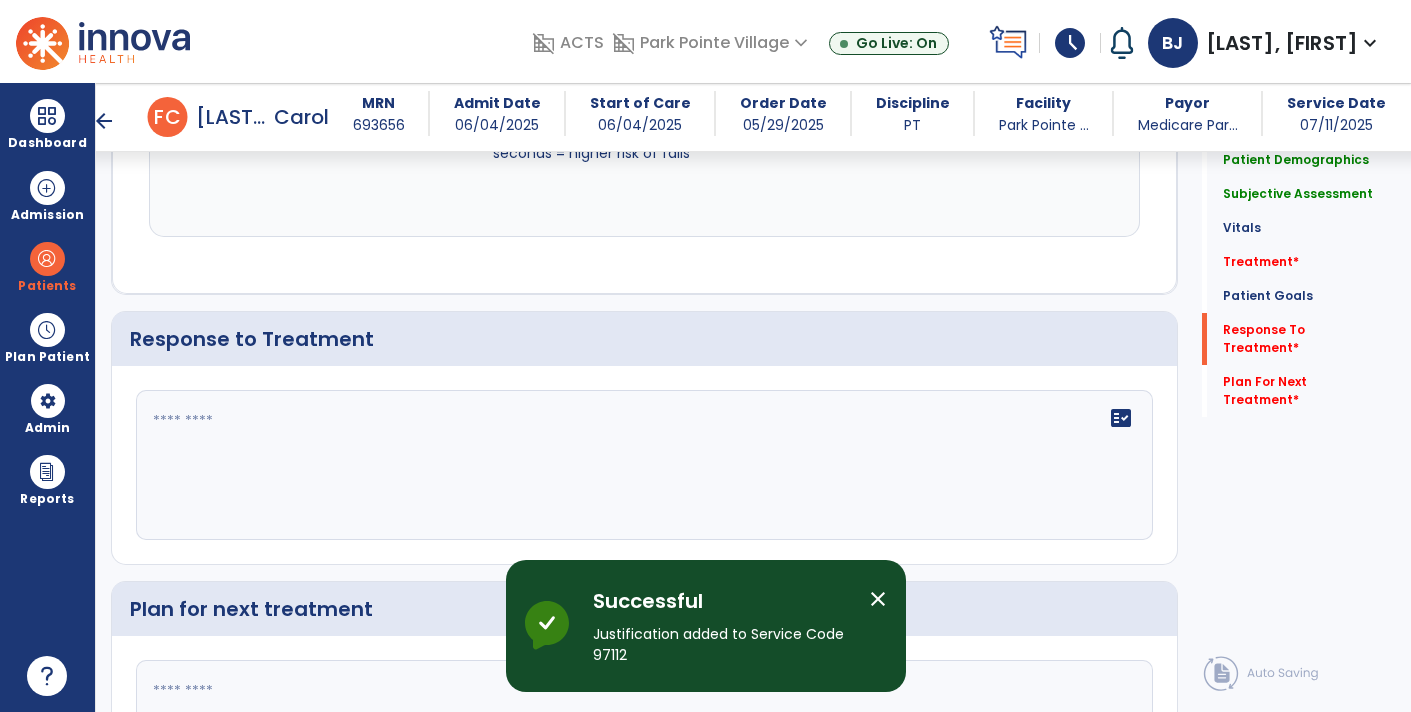 scroll, scrollTop: 2848, scrollLeft: 0, axis: vertical 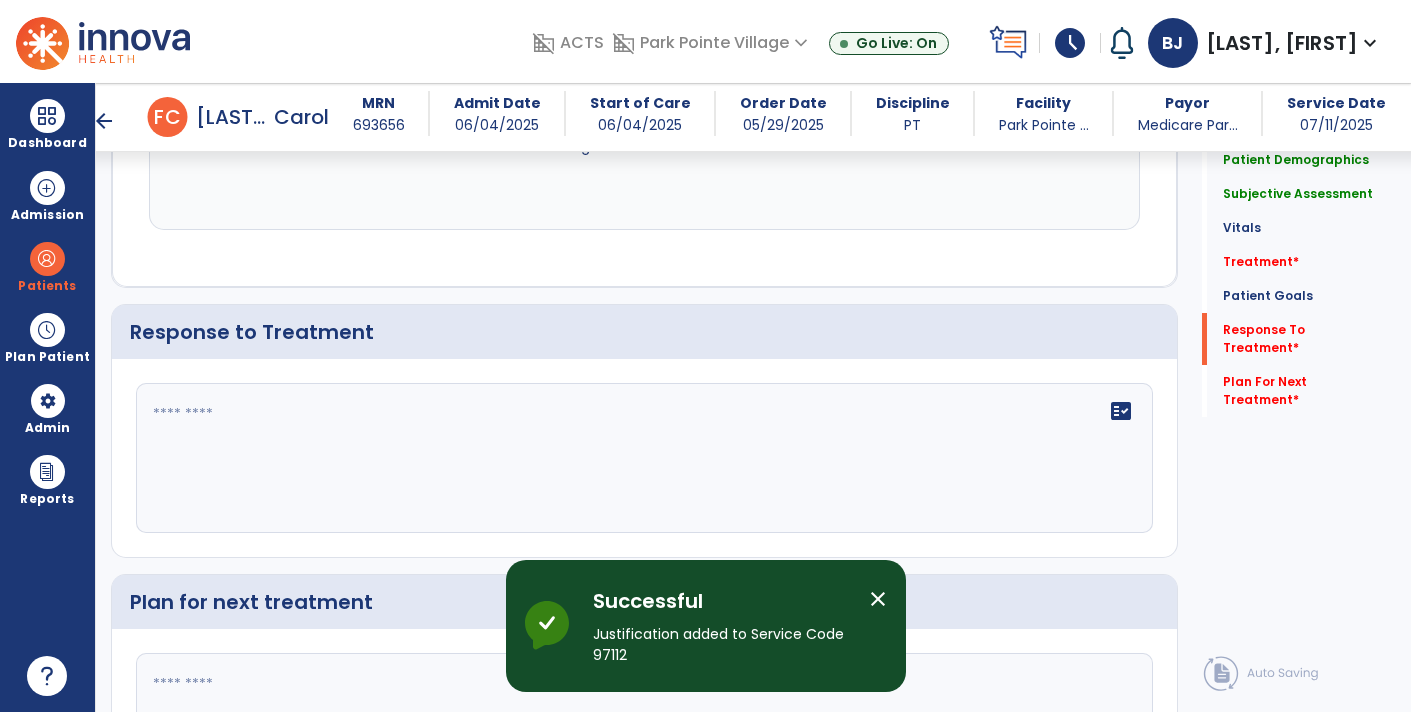 click 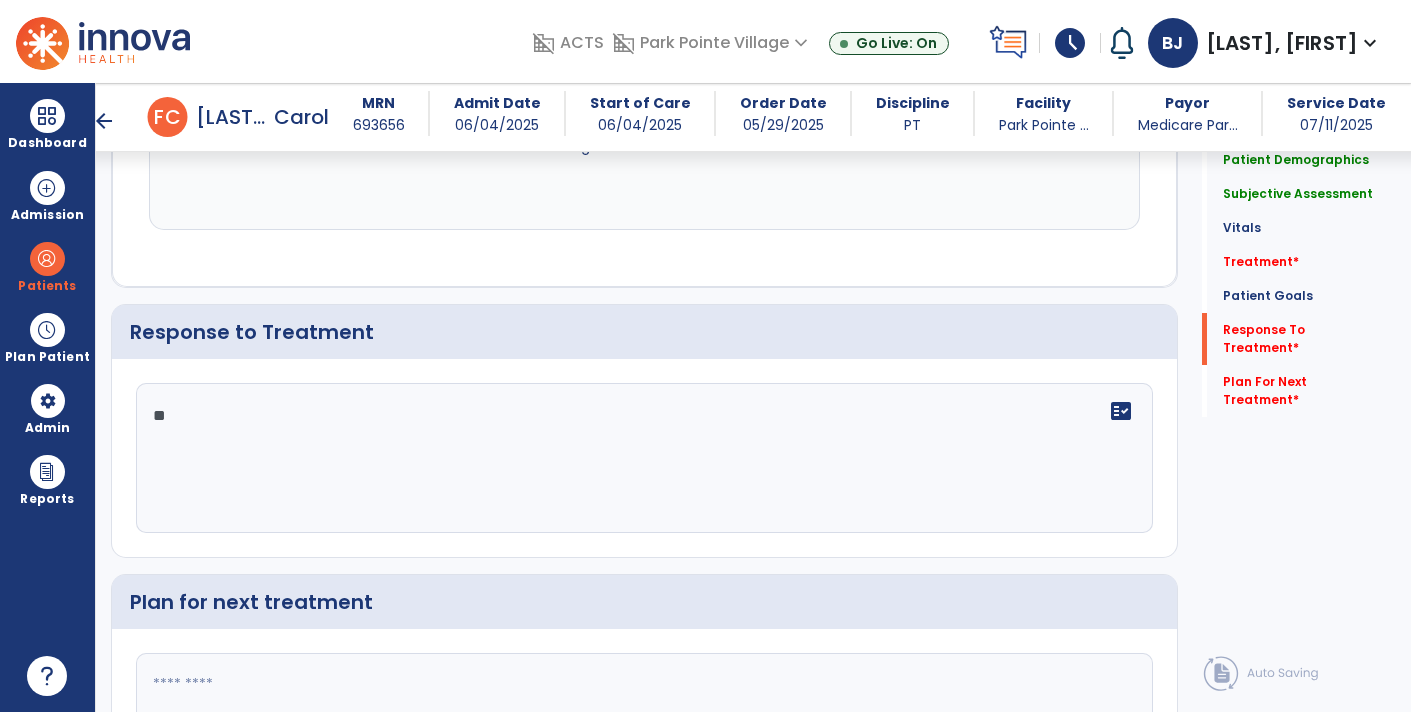 type on "*" 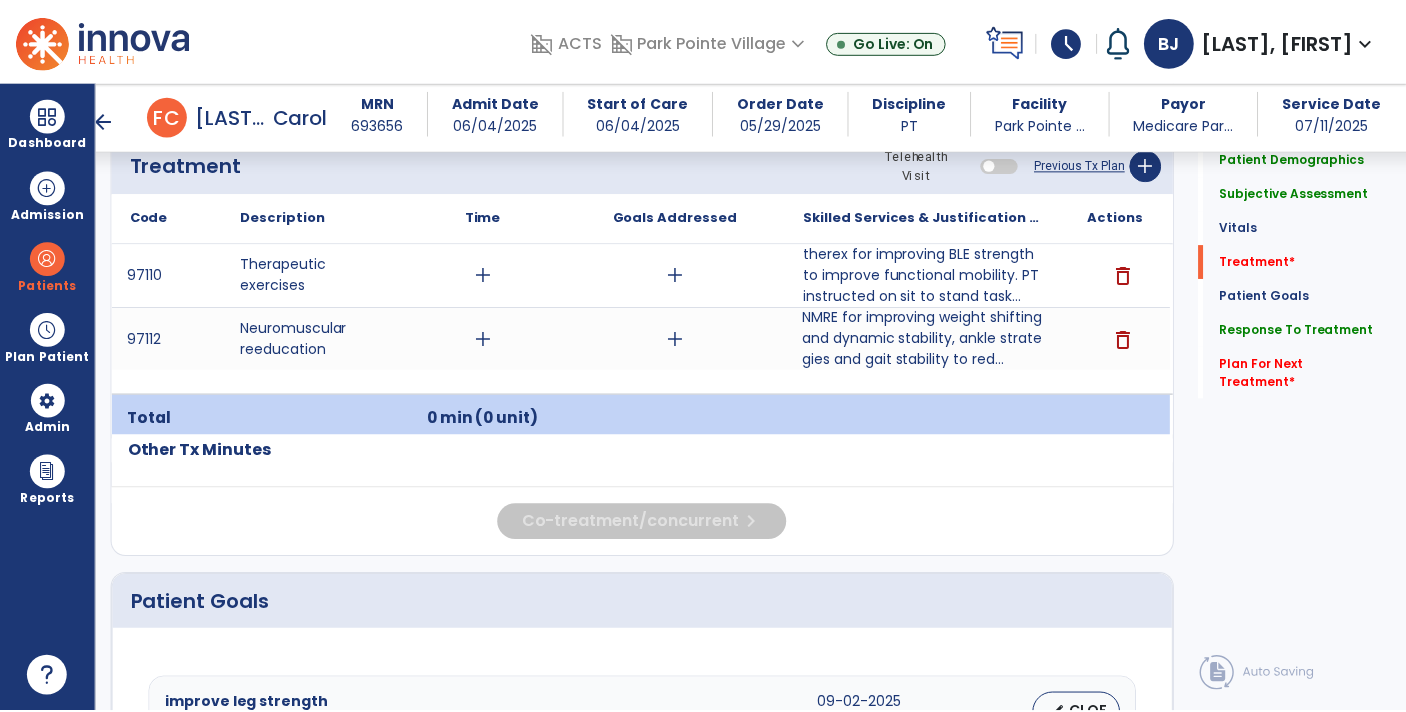 scroll, scrollTop: 1226, scrollLeft: 0, axis: vertical 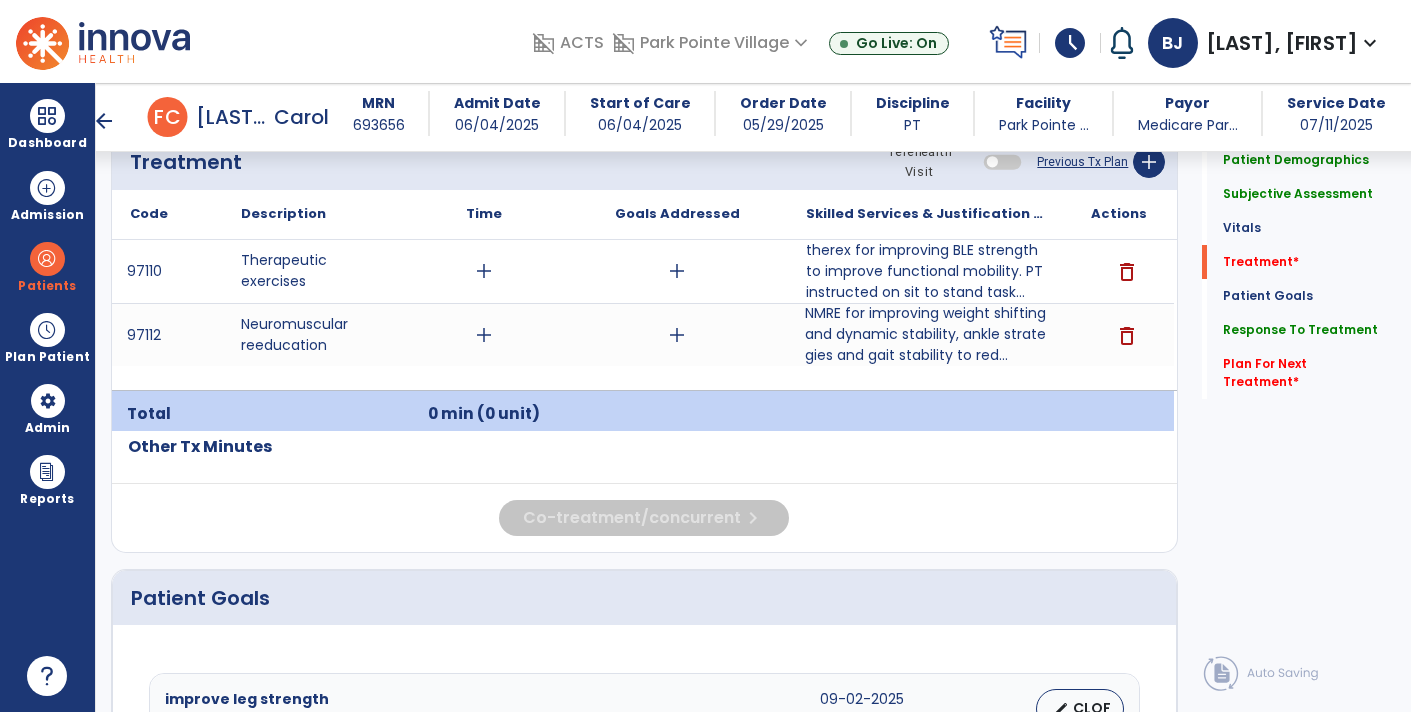 type on "**********" 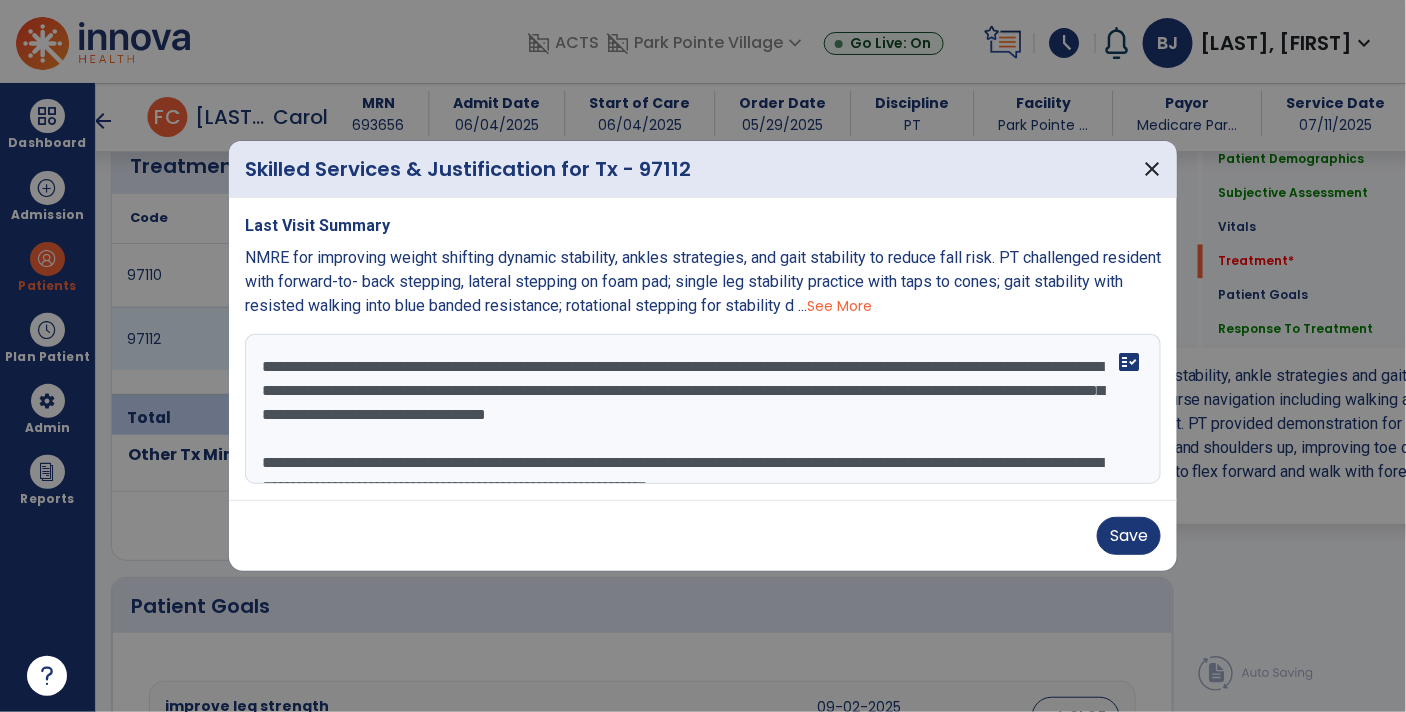scroll, scrollTop: 1226, scrollLeft: 0, axis: vertical 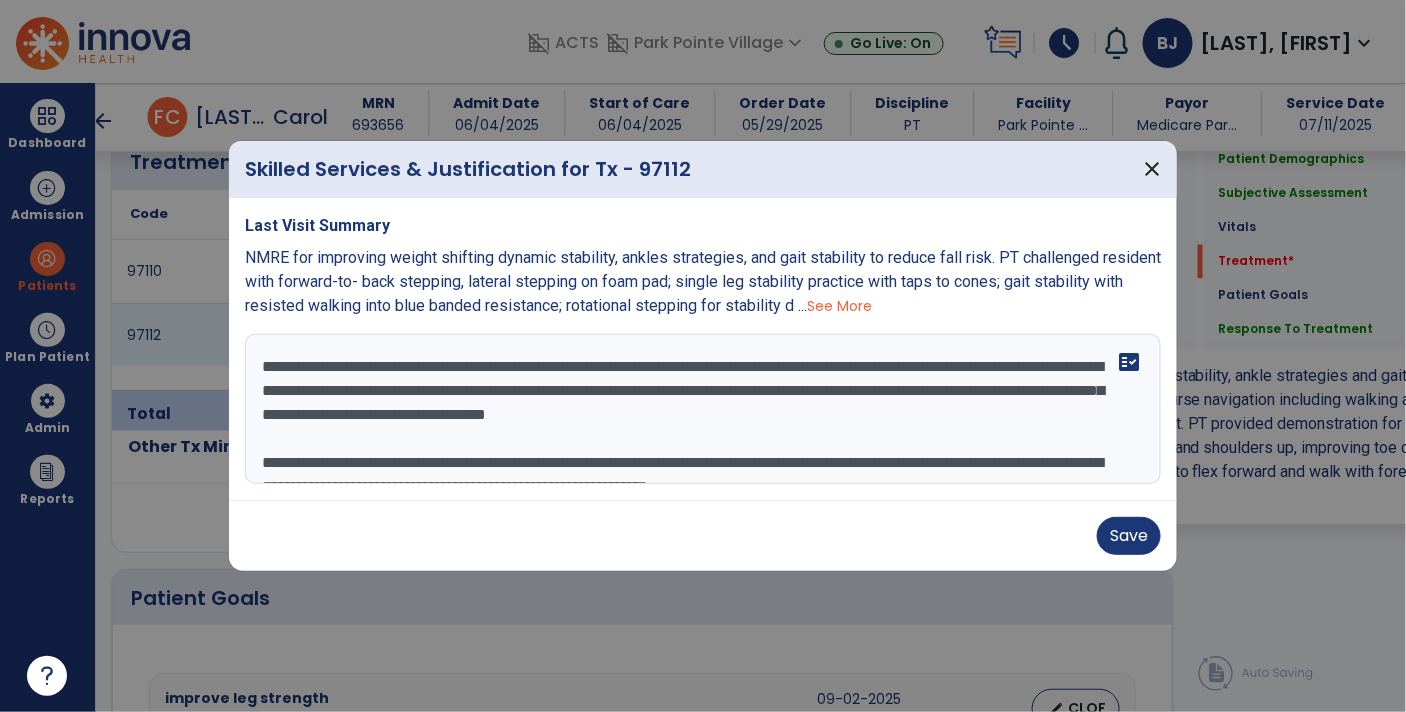click on "**********" at bounding box center [703, 409] 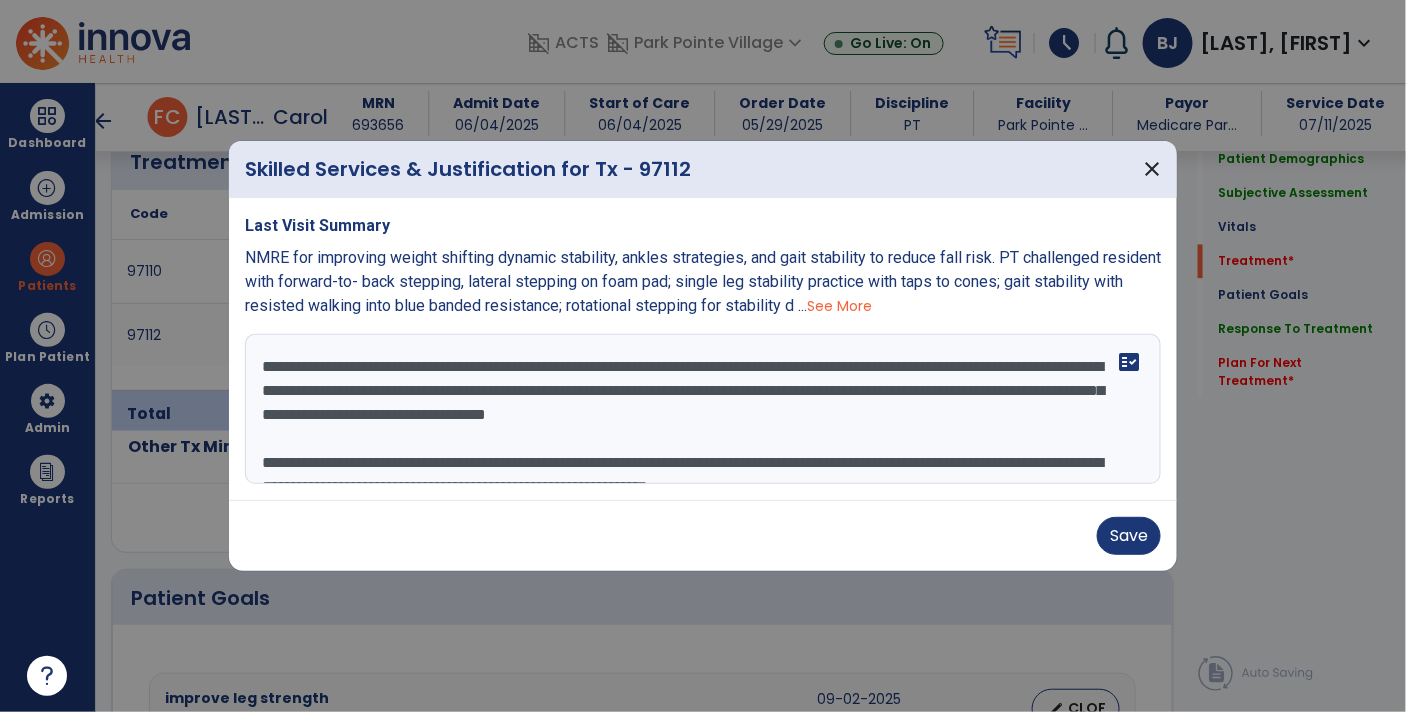 click on "**********" at bounding box center [703, 409] 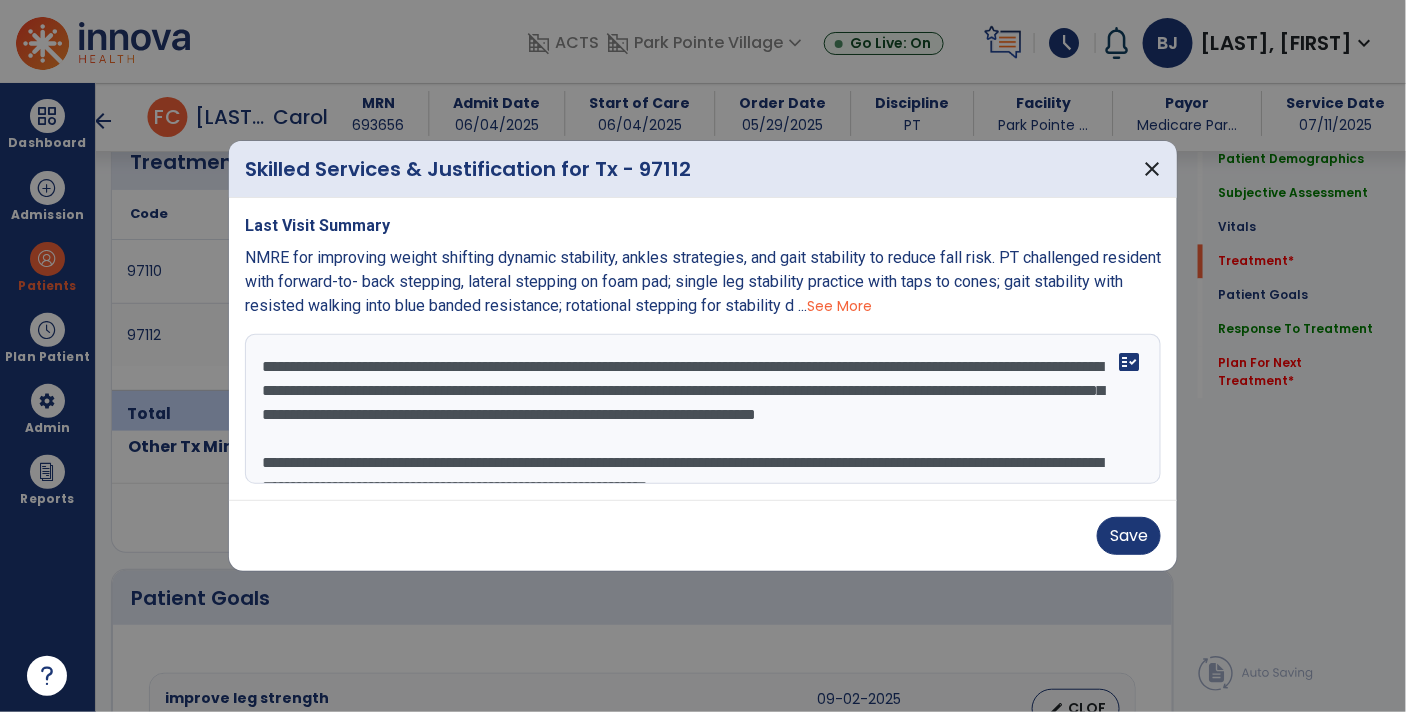 type on "**********" 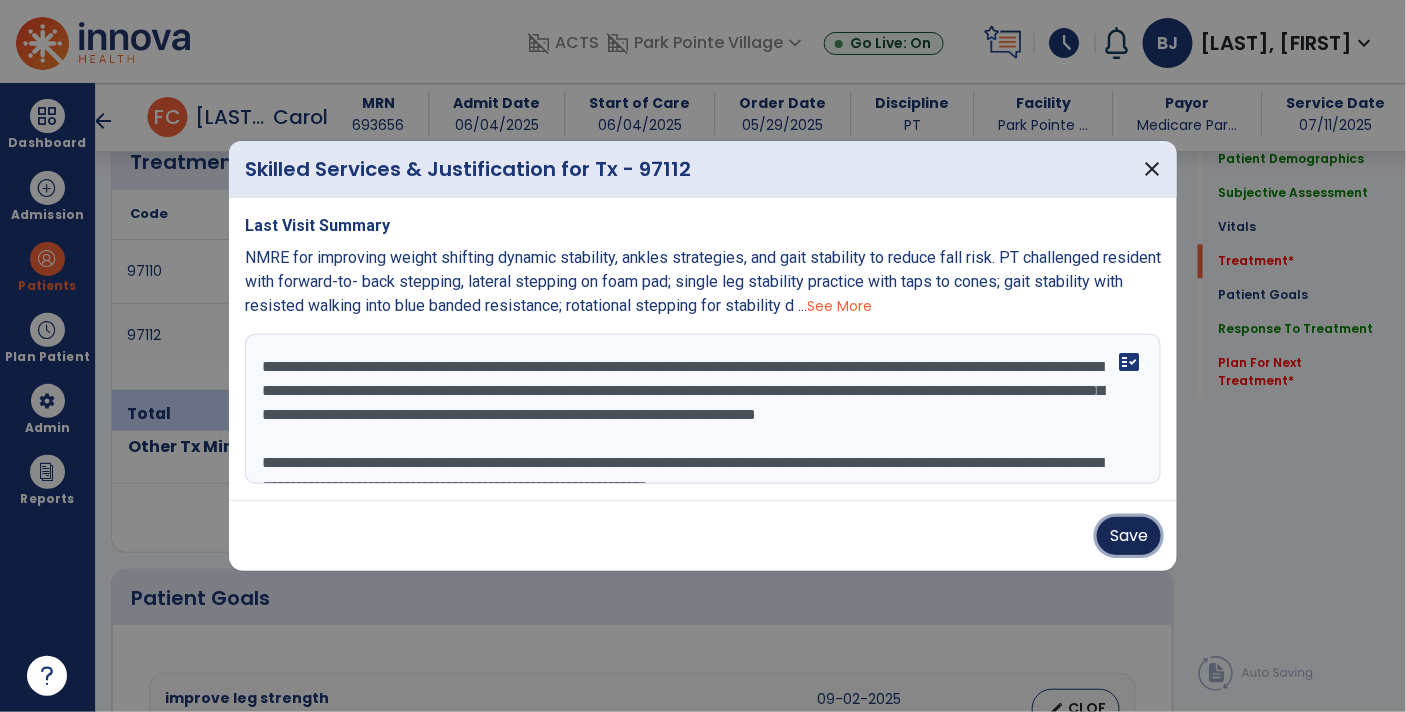 type 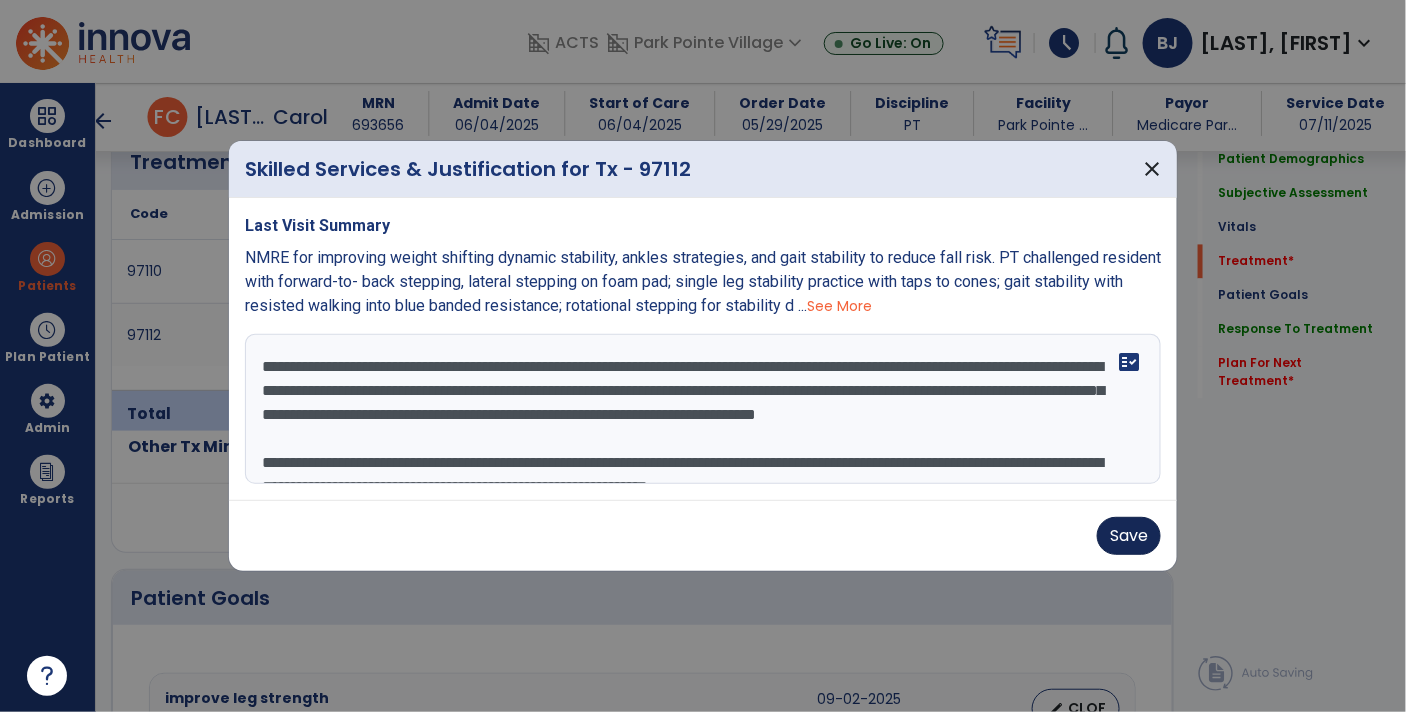 click on "Save" at bounding box center [1129, 536] 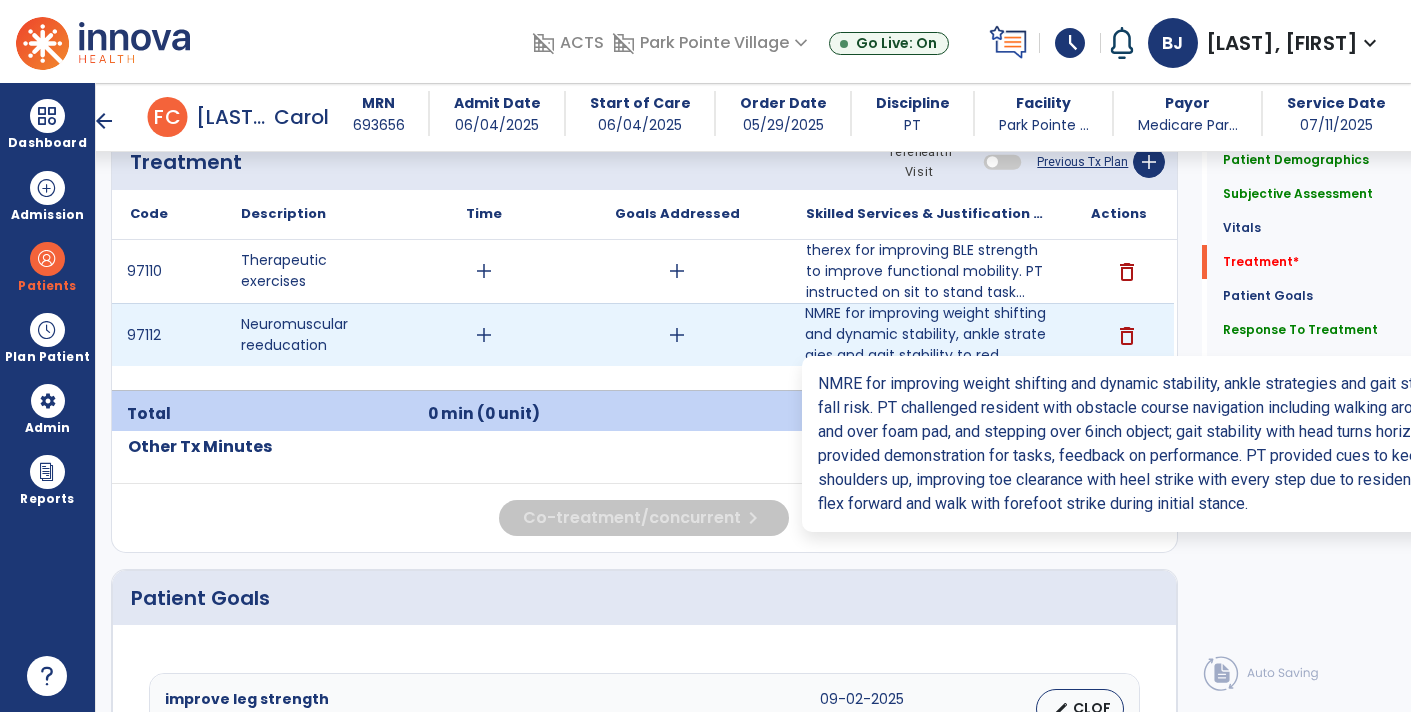 click on "NMRE for improving weight shifting and dynamic stability, ankle strategies and gait stability to red..." at bounding box center (926, 334) 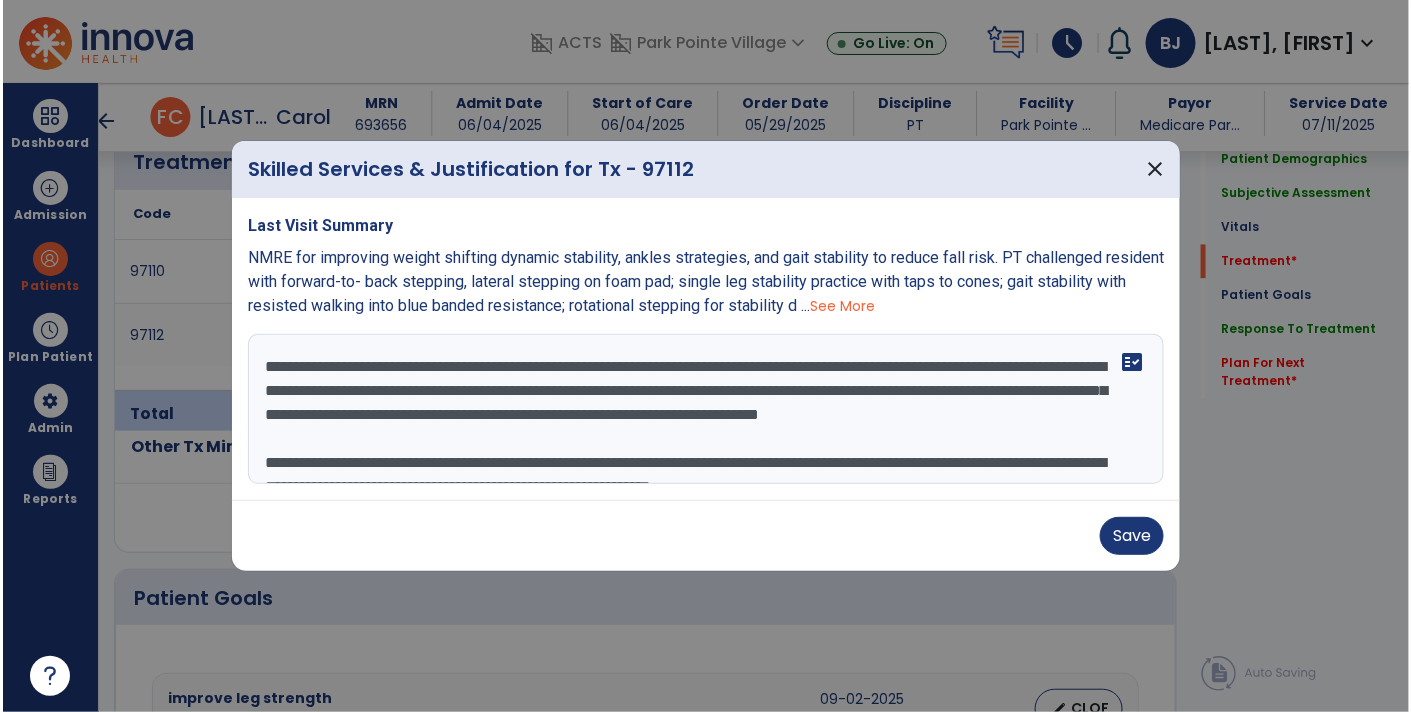 scroll, scrollTop: 1226, scrollLeft: 0, axis: vertical 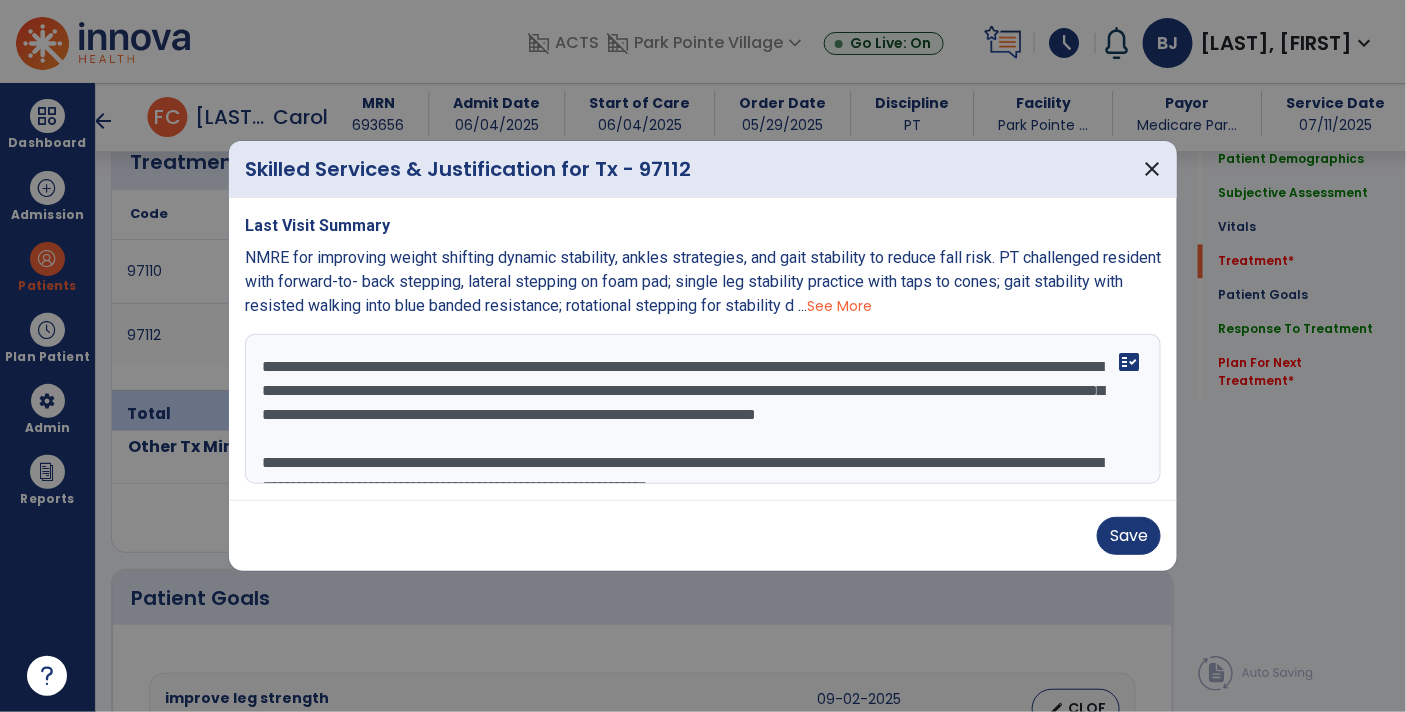 click on "**********" at bounding box center [703, 409] 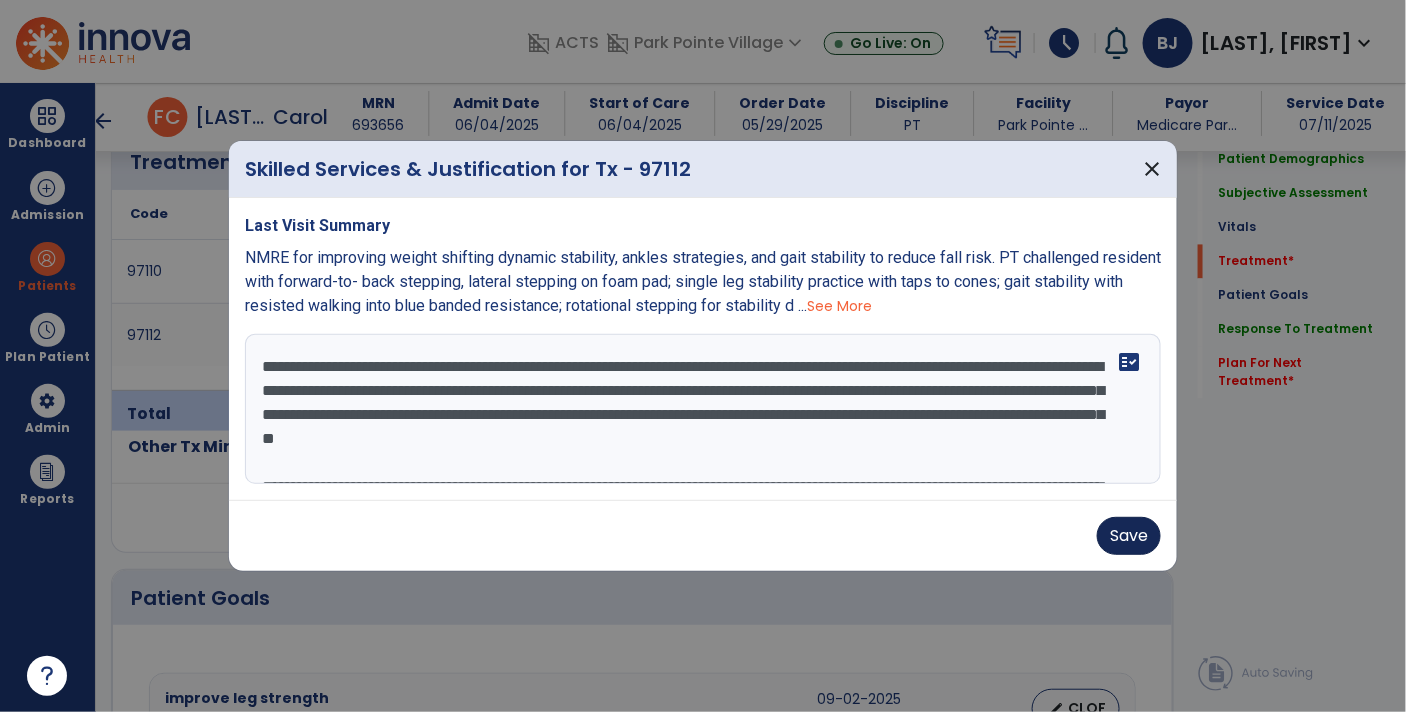type on "**********" 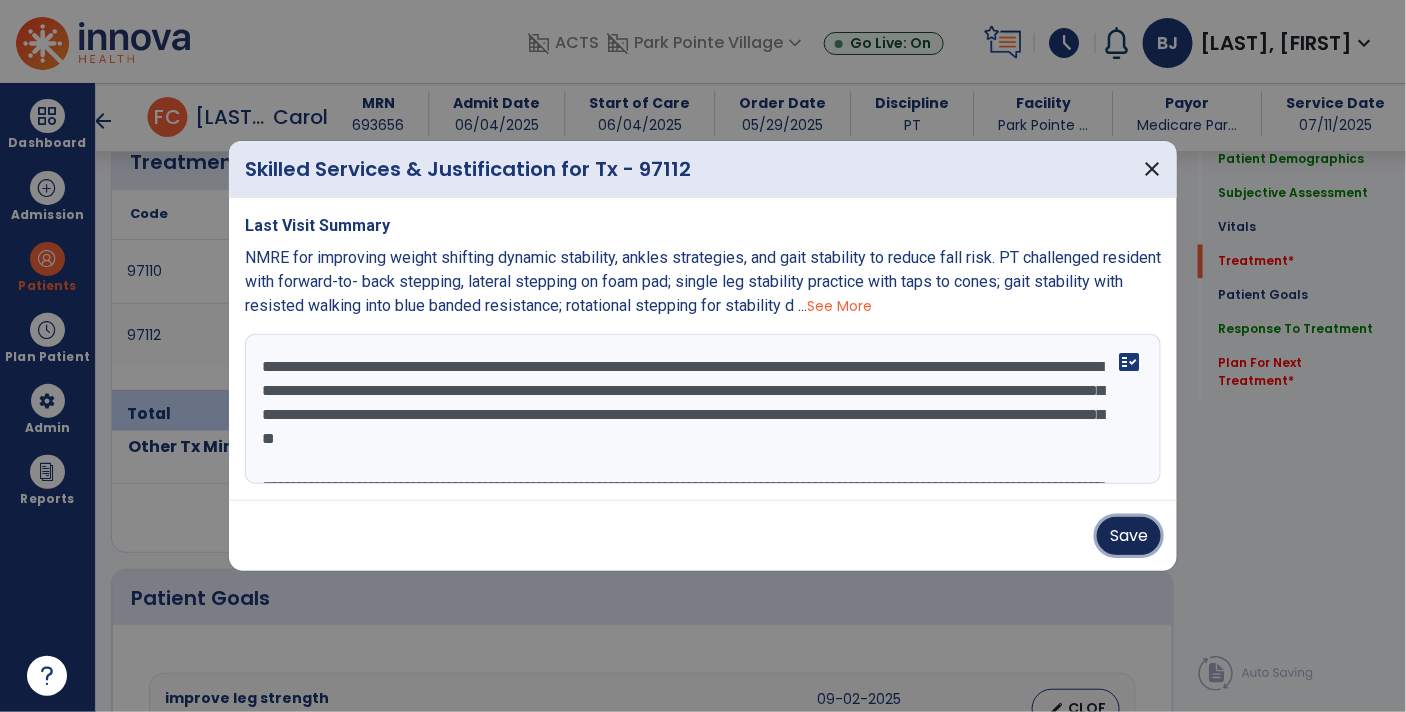 click on "Save" at bounding box center (1129, 536) 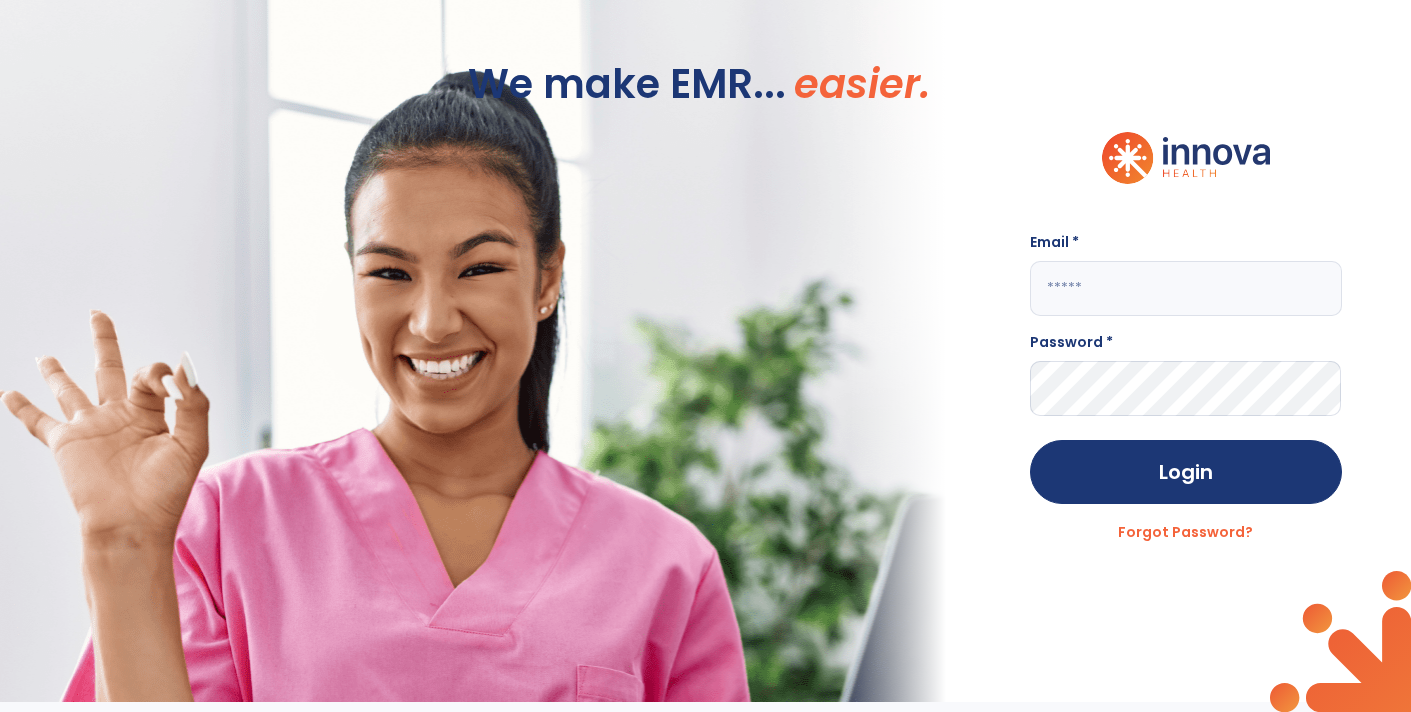 scroll, scrollTop: 0, scrollLeft: 0, axis: both 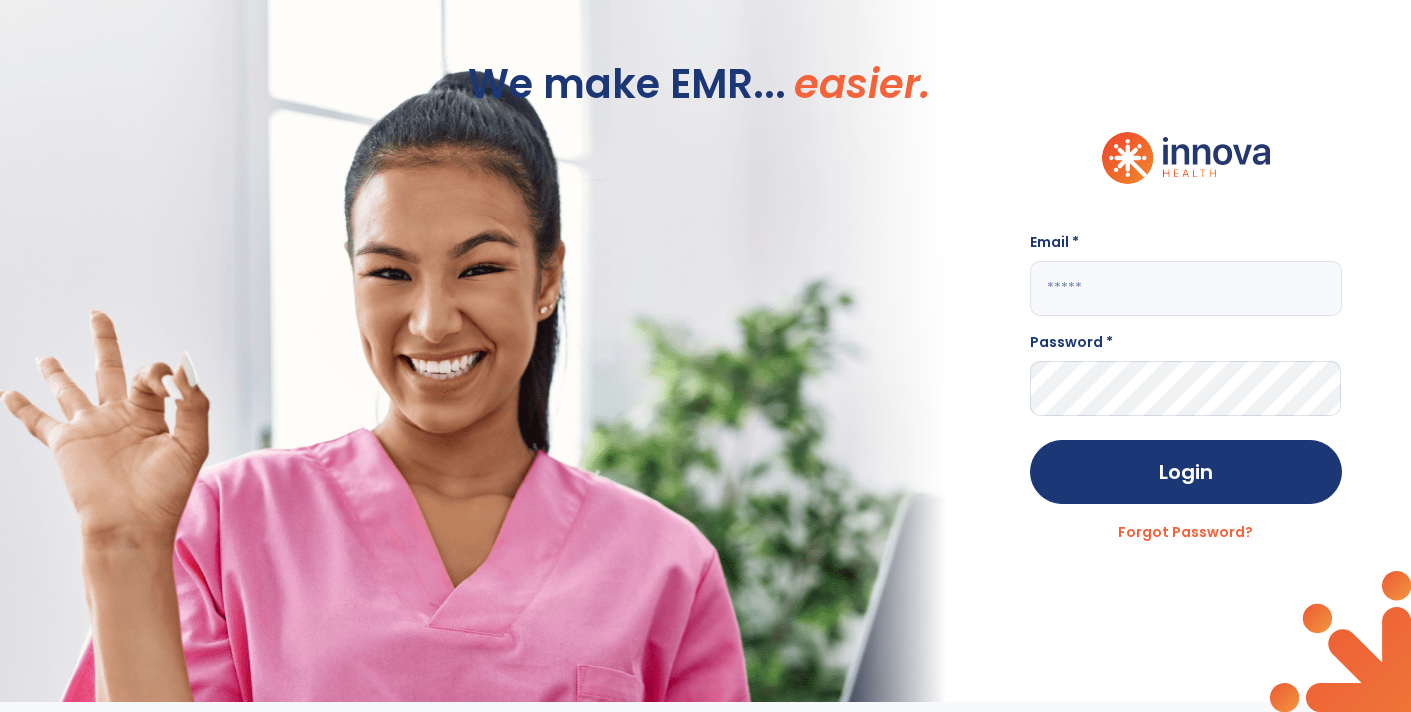click 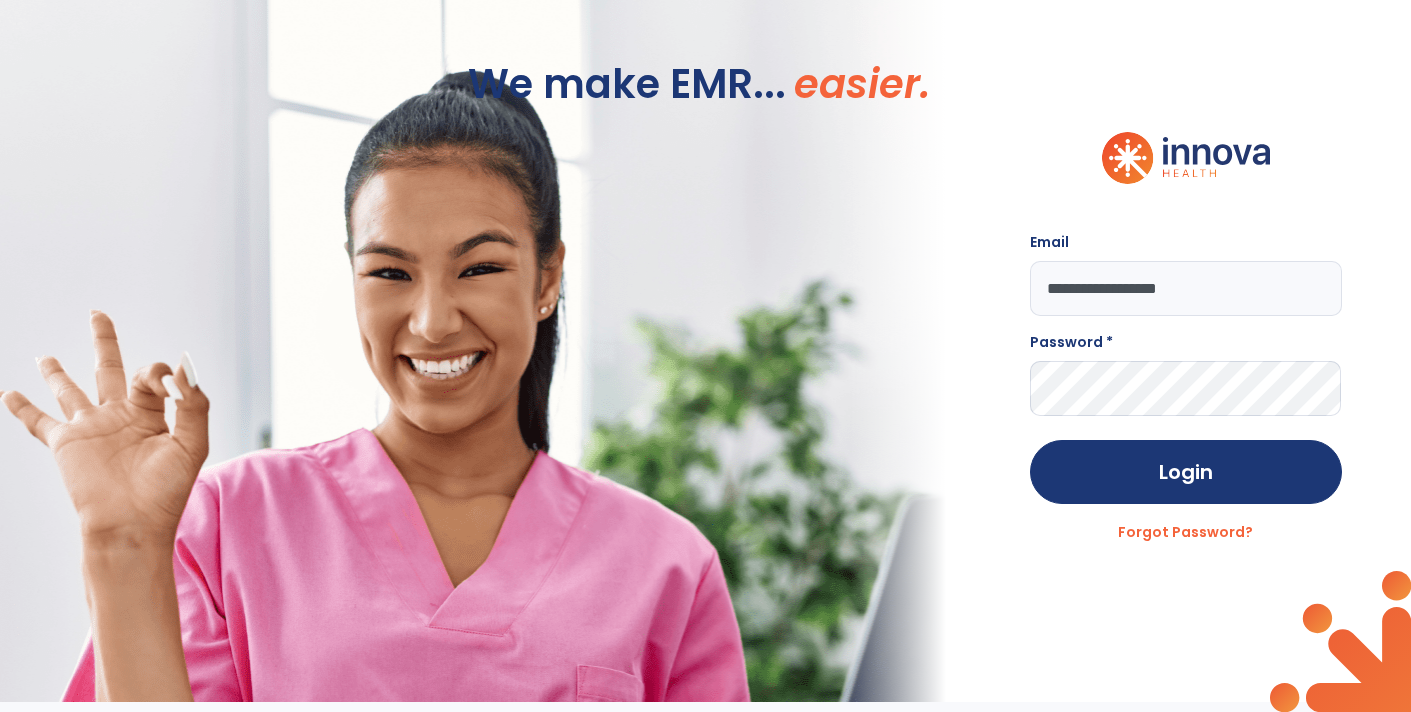 type on "**********" 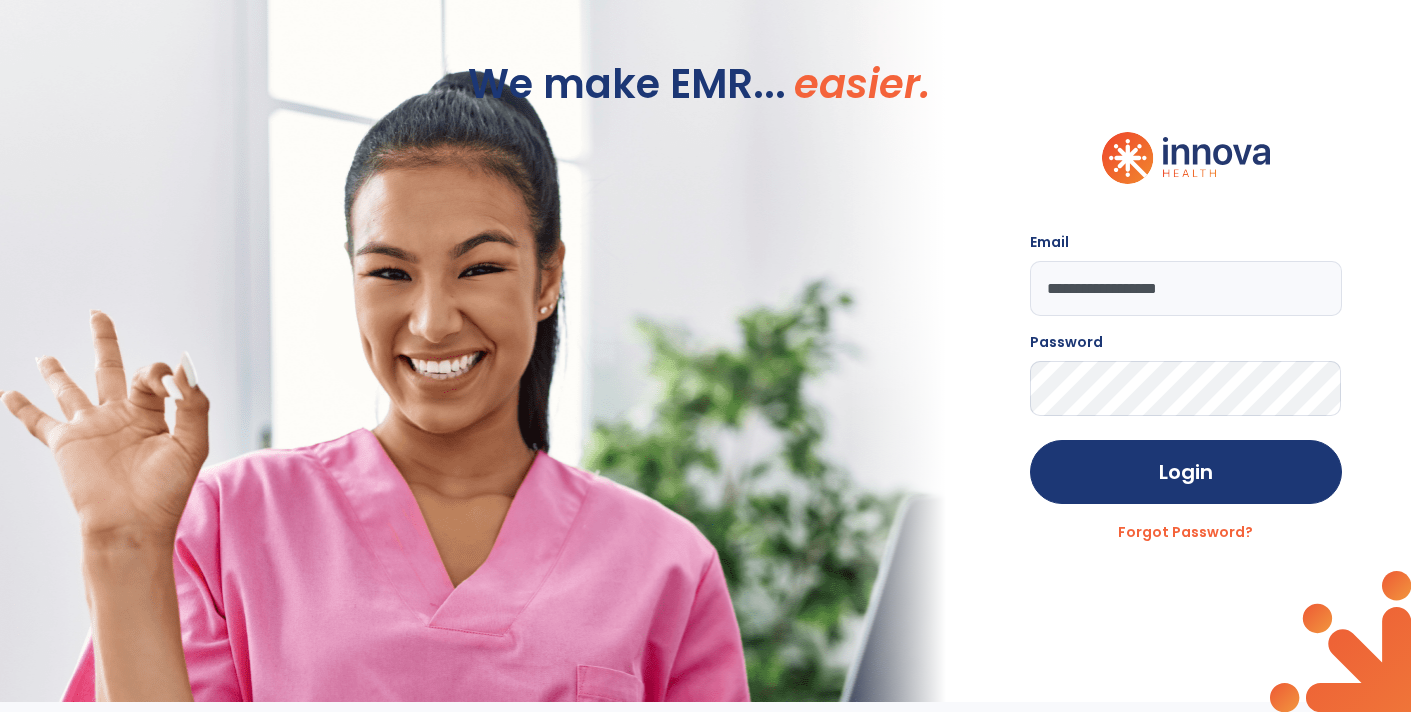 click on "Login" 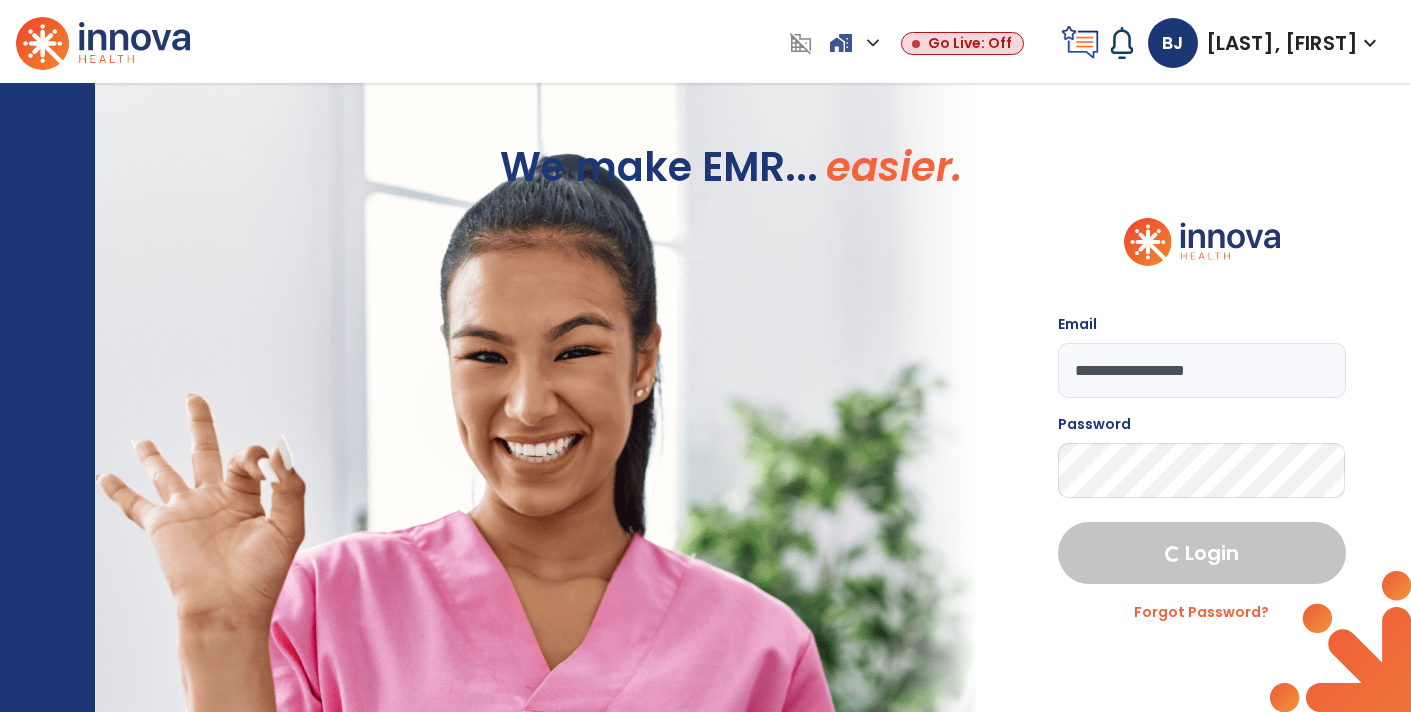 select on "****" 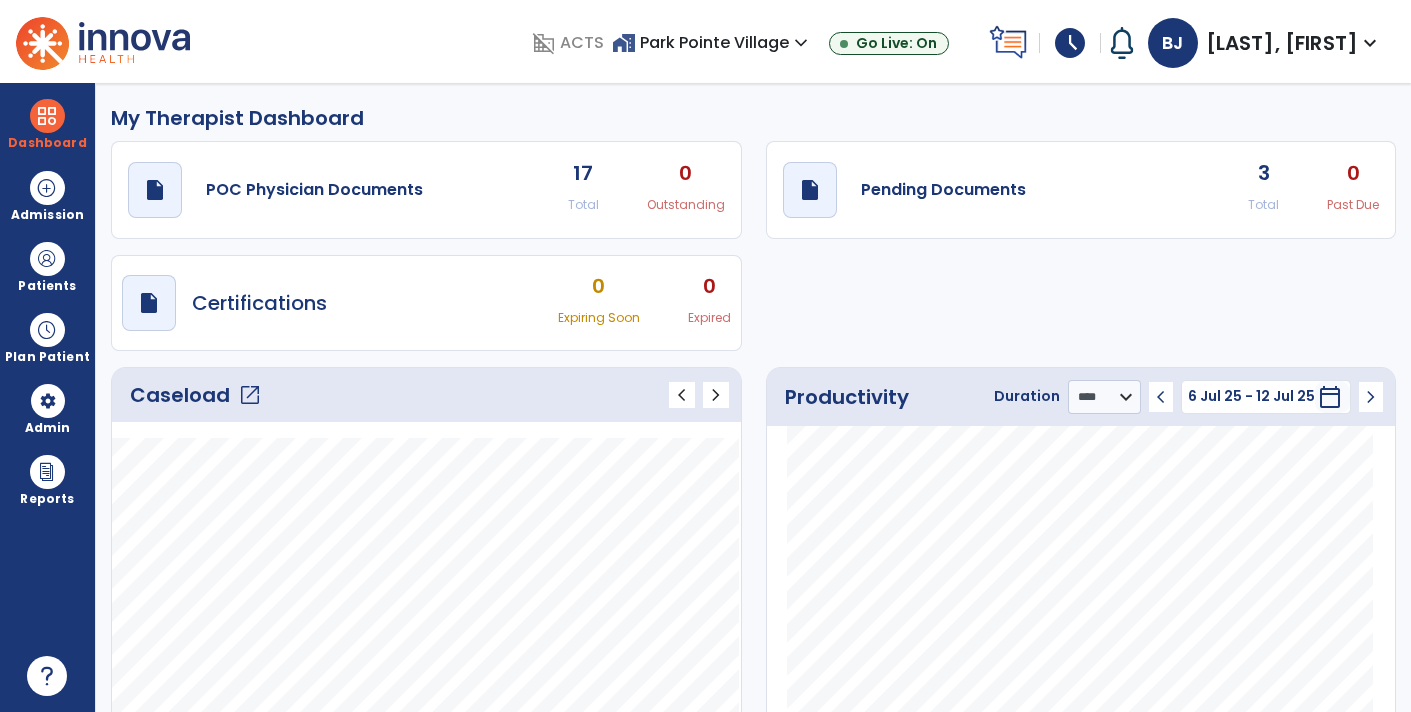 click on "open_in_new" 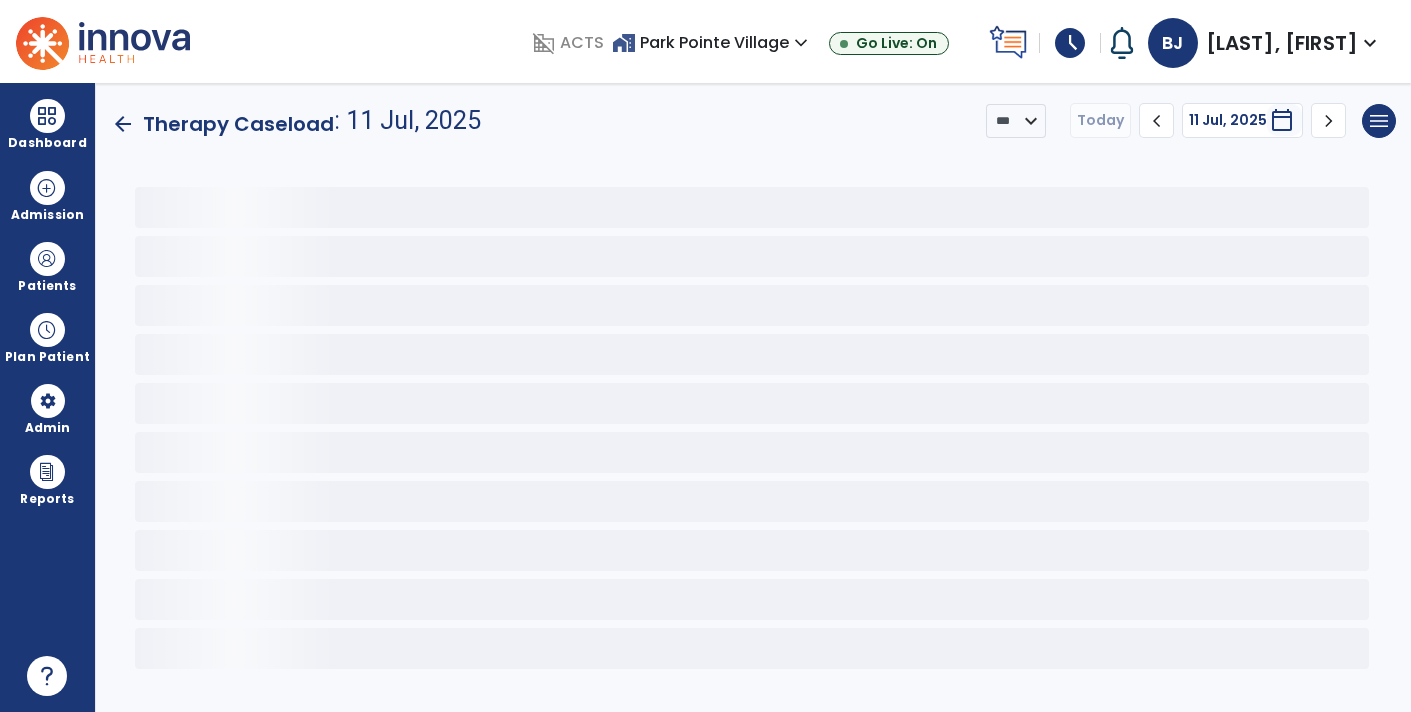 scroll, scrollTop: 0, scrollLeft: 0, axis: both 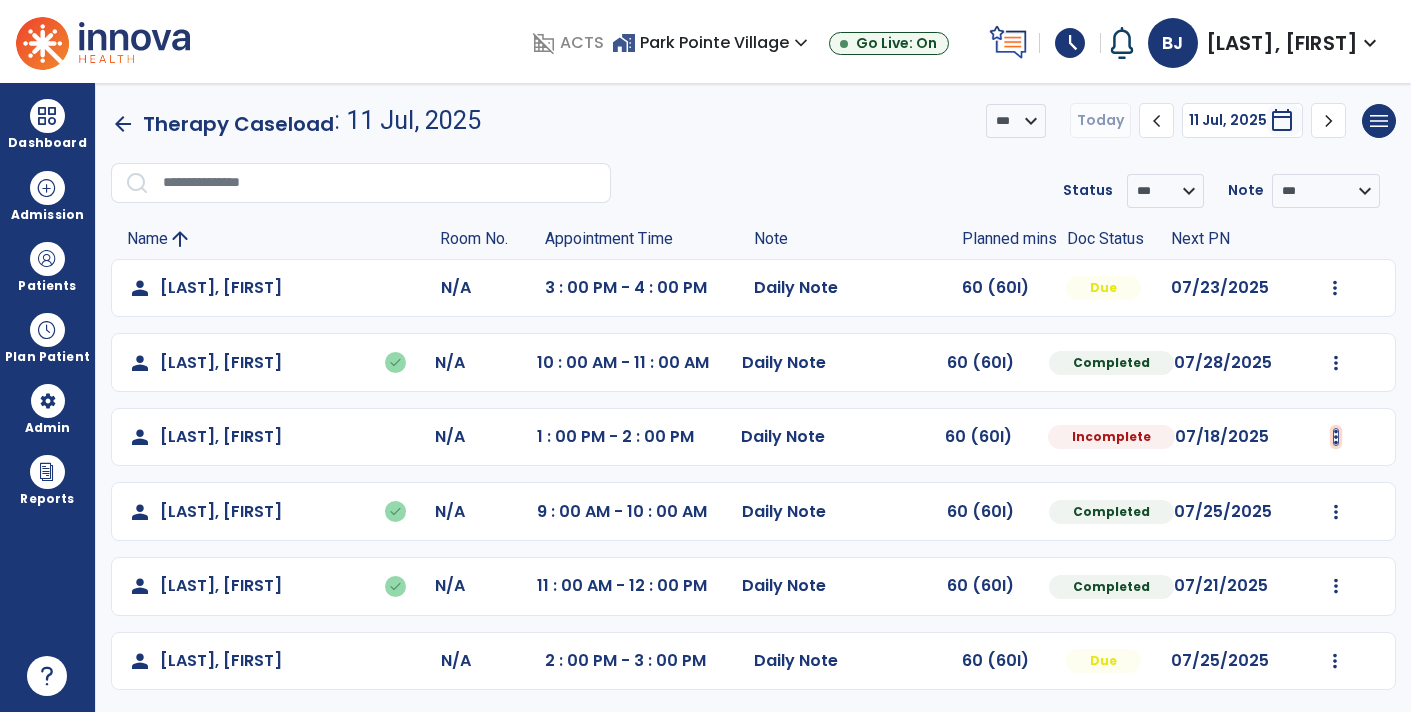 click at bounding box center (1335, 288) 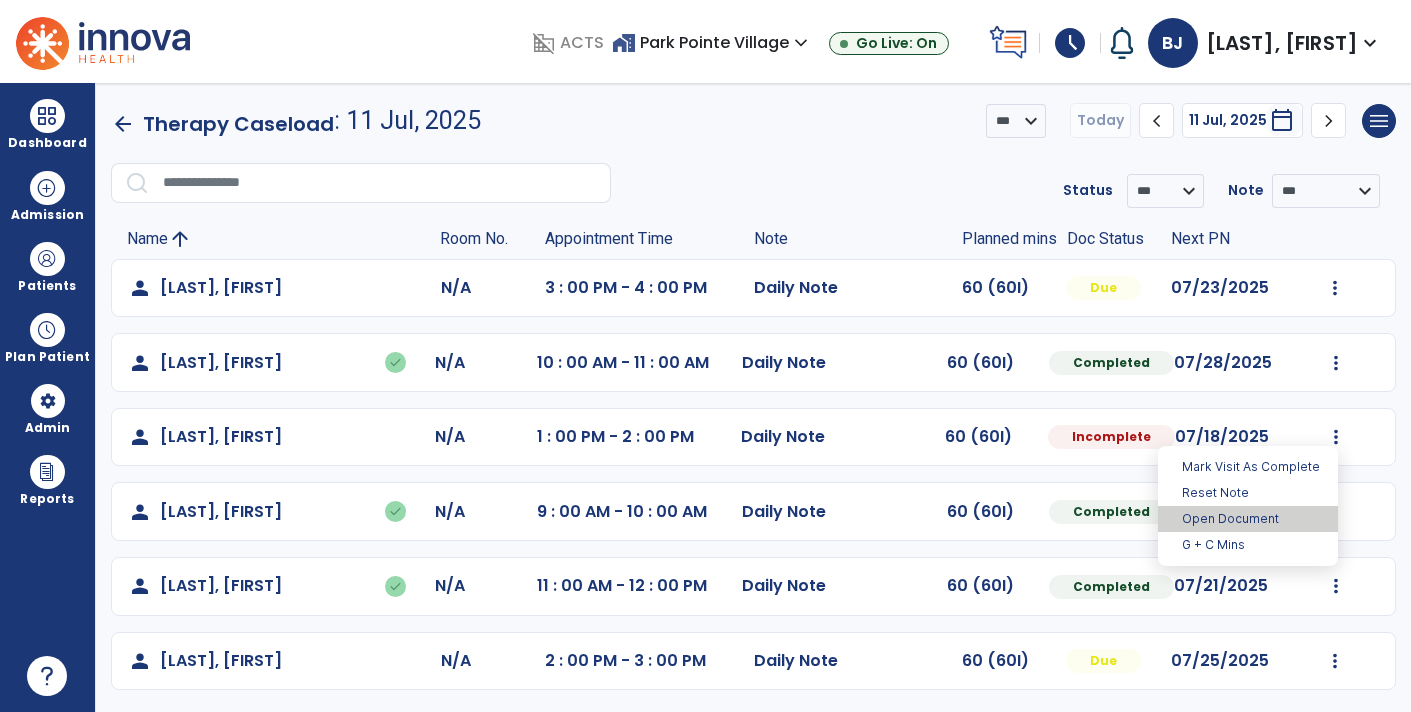 click on "Open Document" at bounding box center (1248, 519) 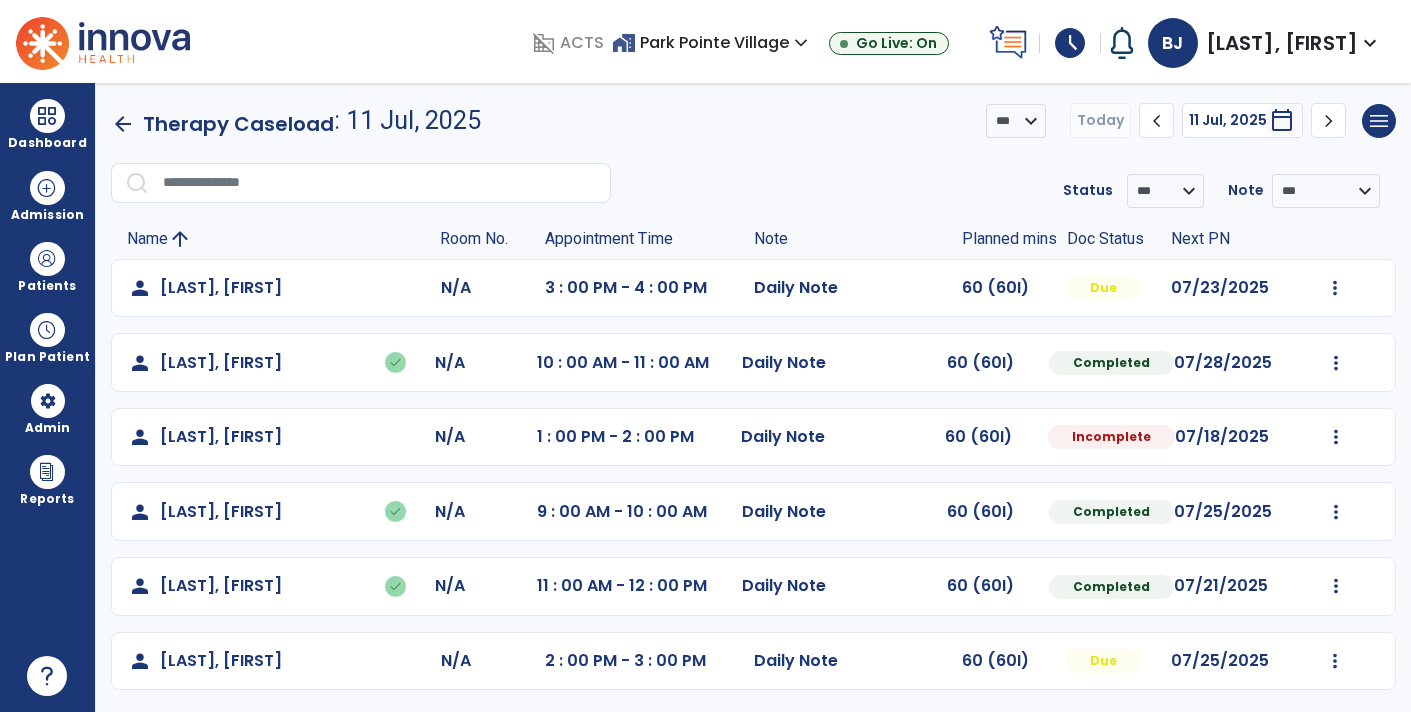 select on "*" 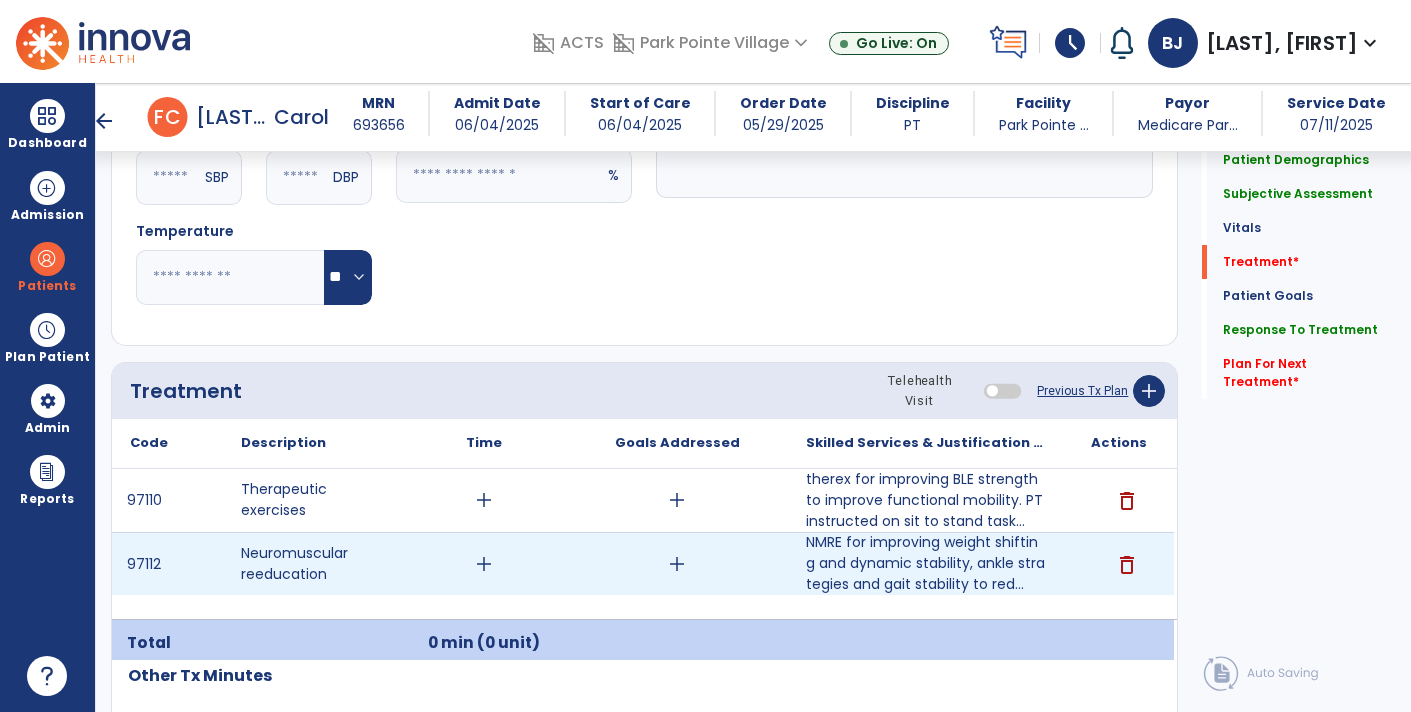 scroll, scrollTop: 1000, scrollLeft: 0, axis: vertical 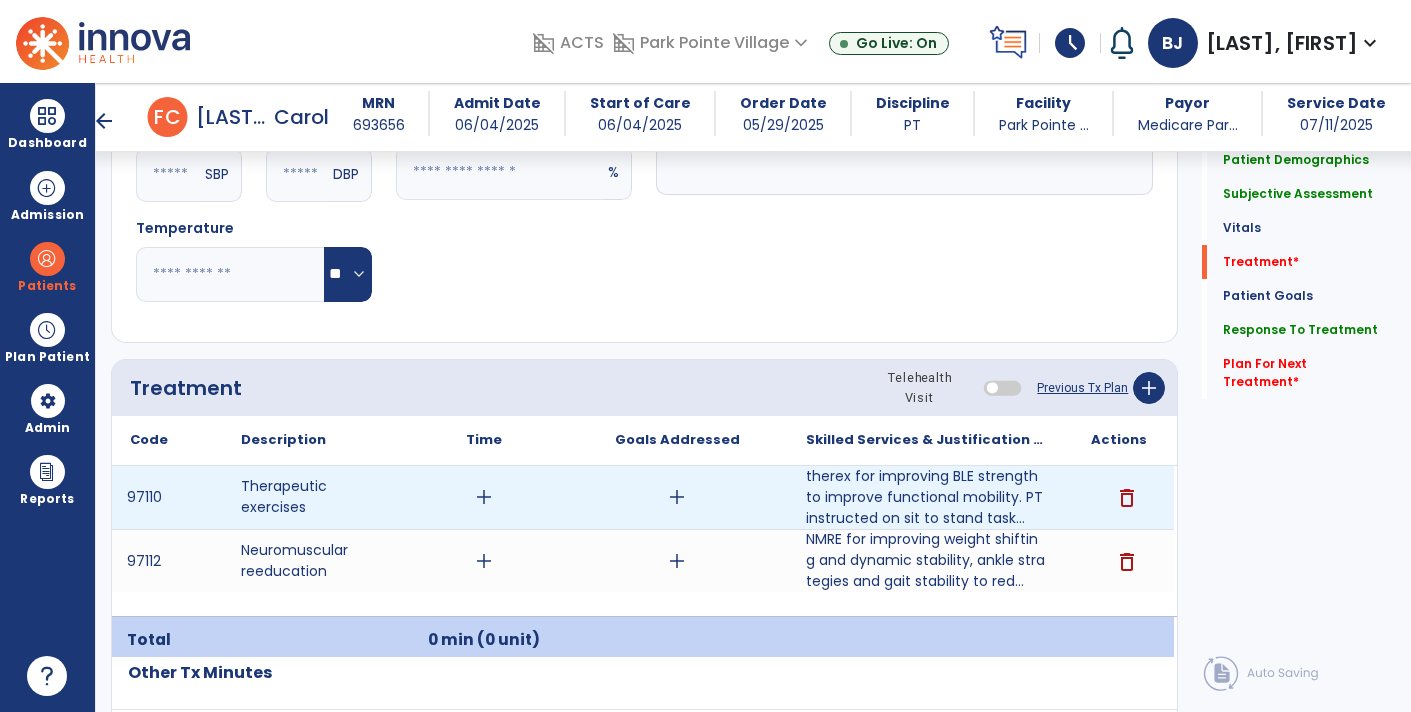 click on "add" at bounding box center (484, 497) 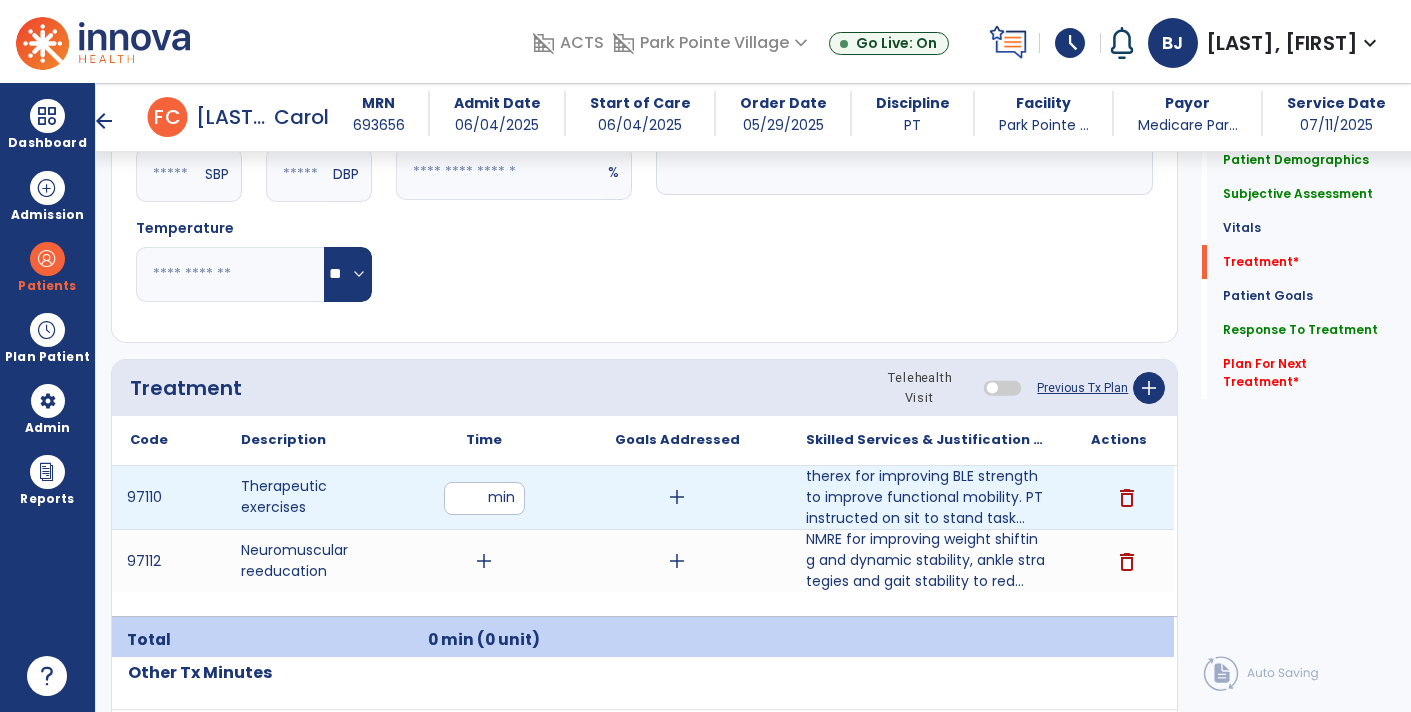 type on "**" 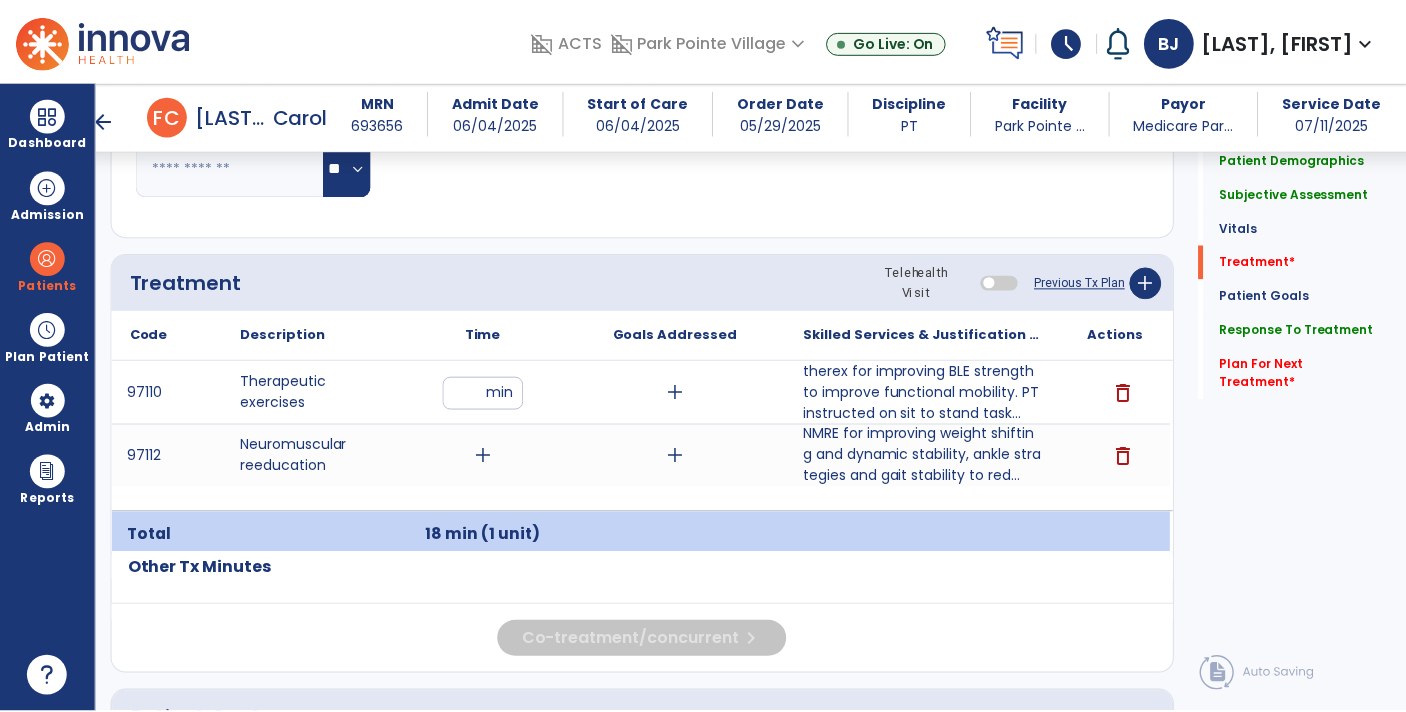 scroll, scrollTop: 1155, scrollLeft: 0, axis: vertical 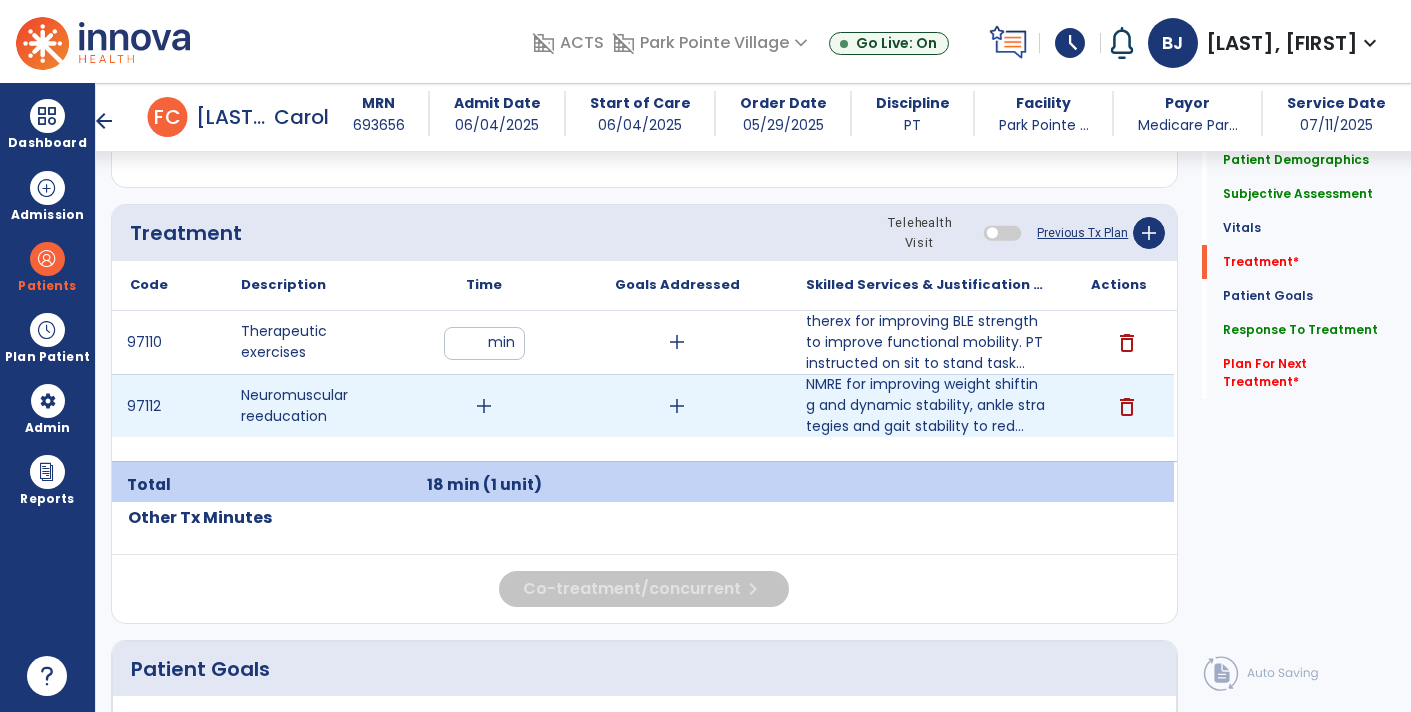 click on "add" at bounding box center [484, 406] 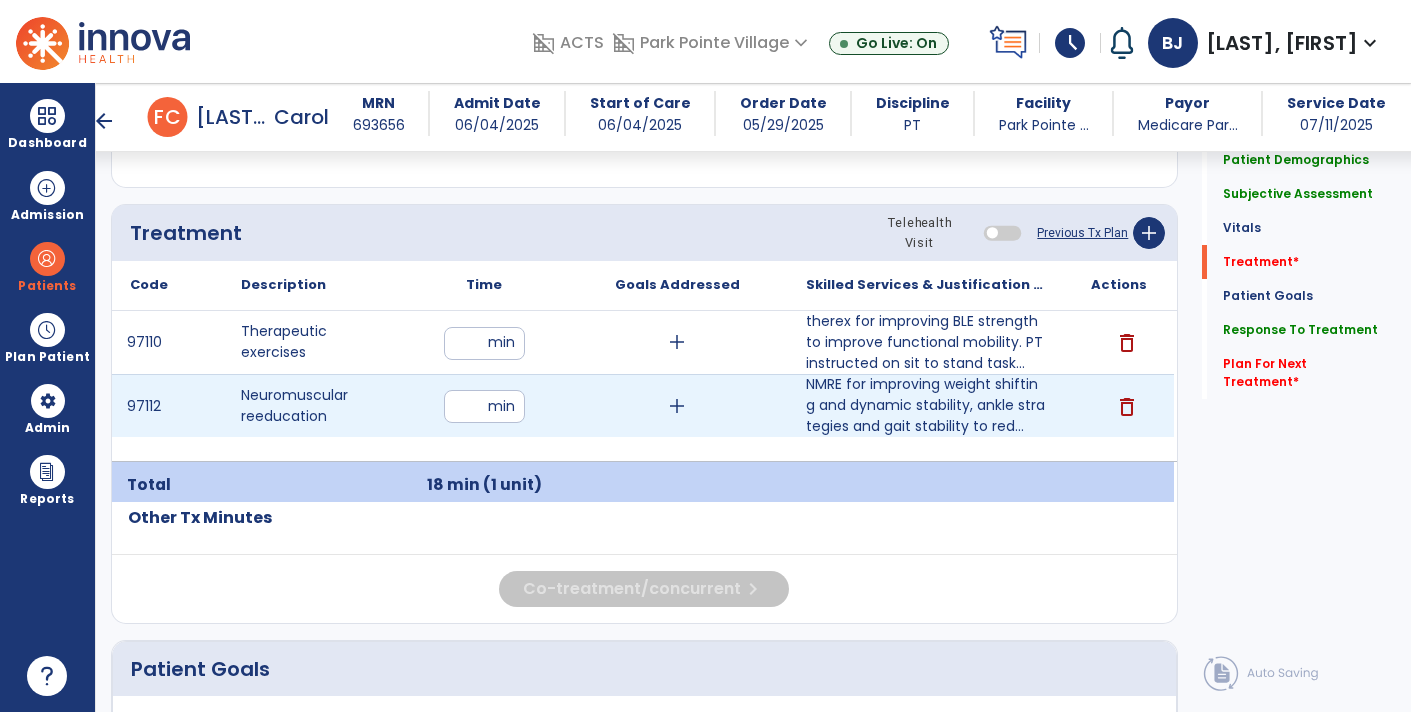 type on "**" 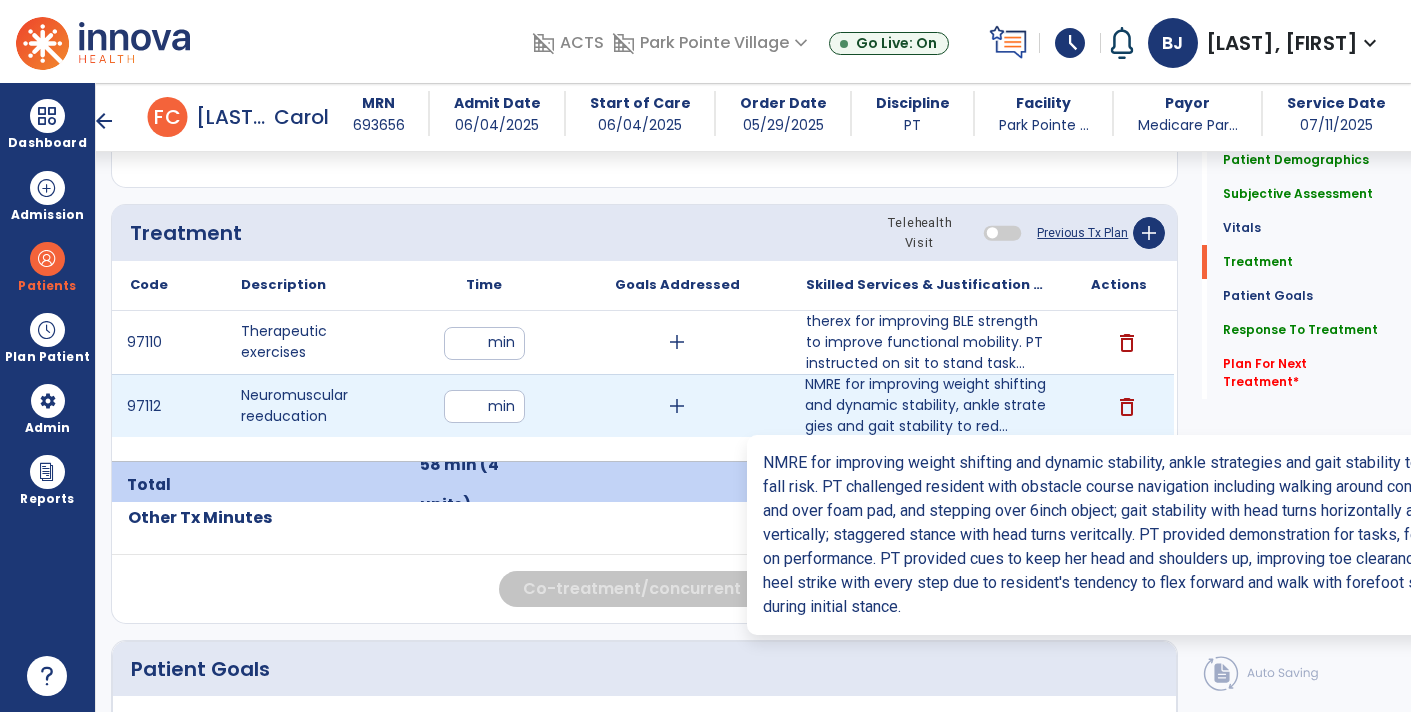 click on "NMRE for improving weight shifting and dynamic stability, ankle strategies and gait stability to red..." at bounding box center [926, 405] 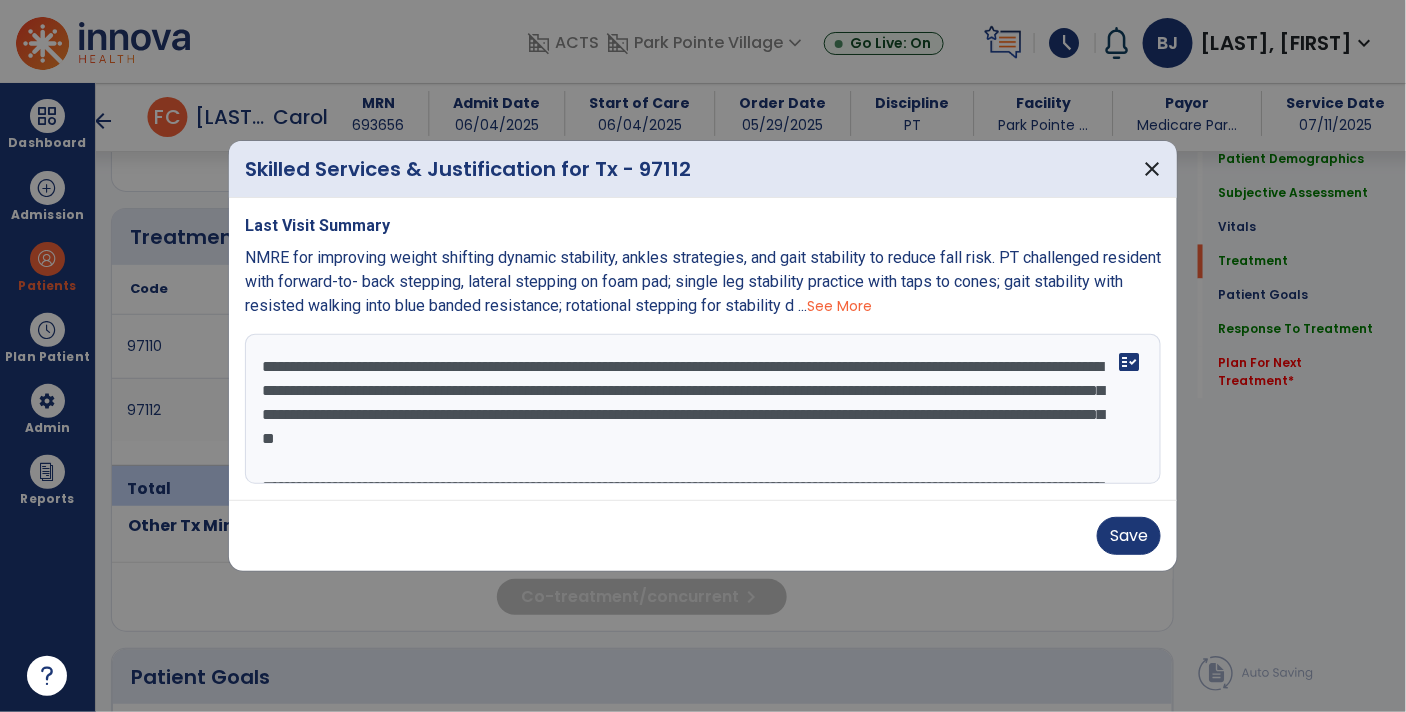 scroll, scrollTop: 1155, scrollLeft: 0, axis: vertical 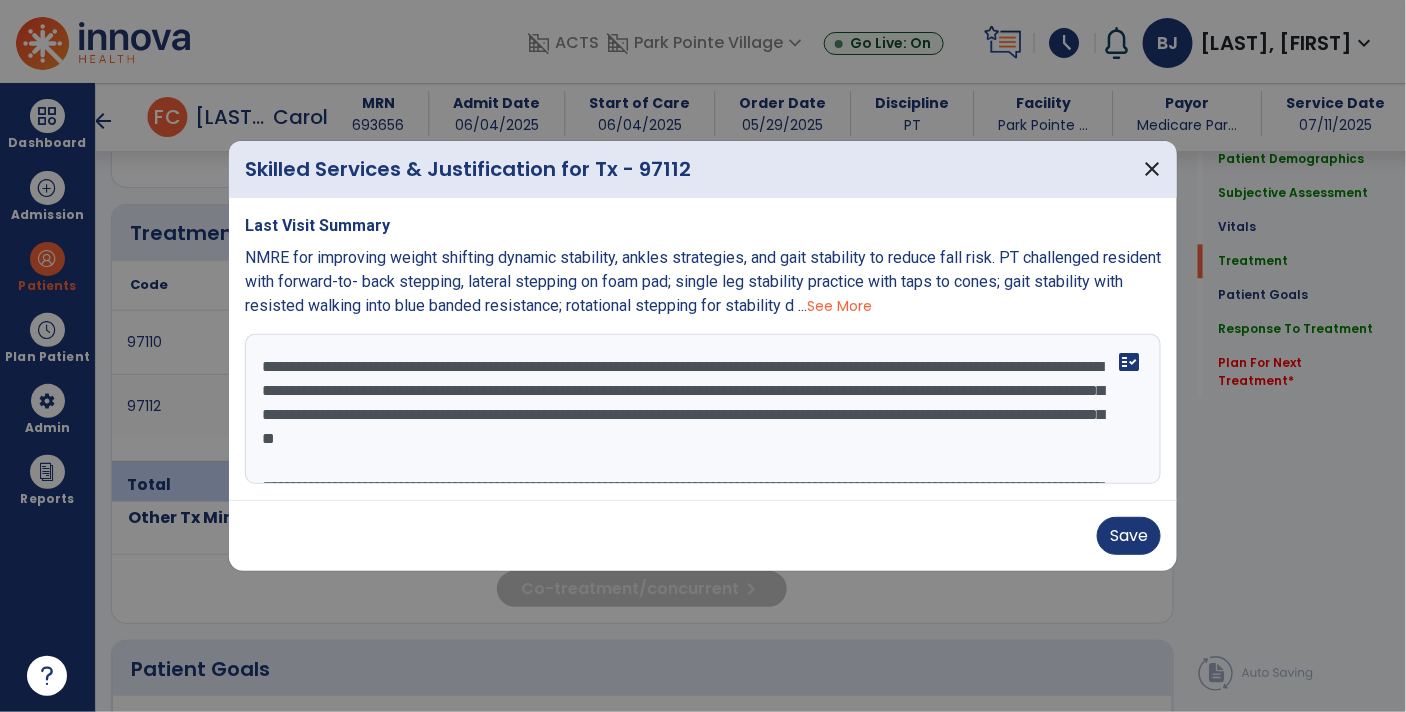 click on "**********" at bounding box center (703, 409) 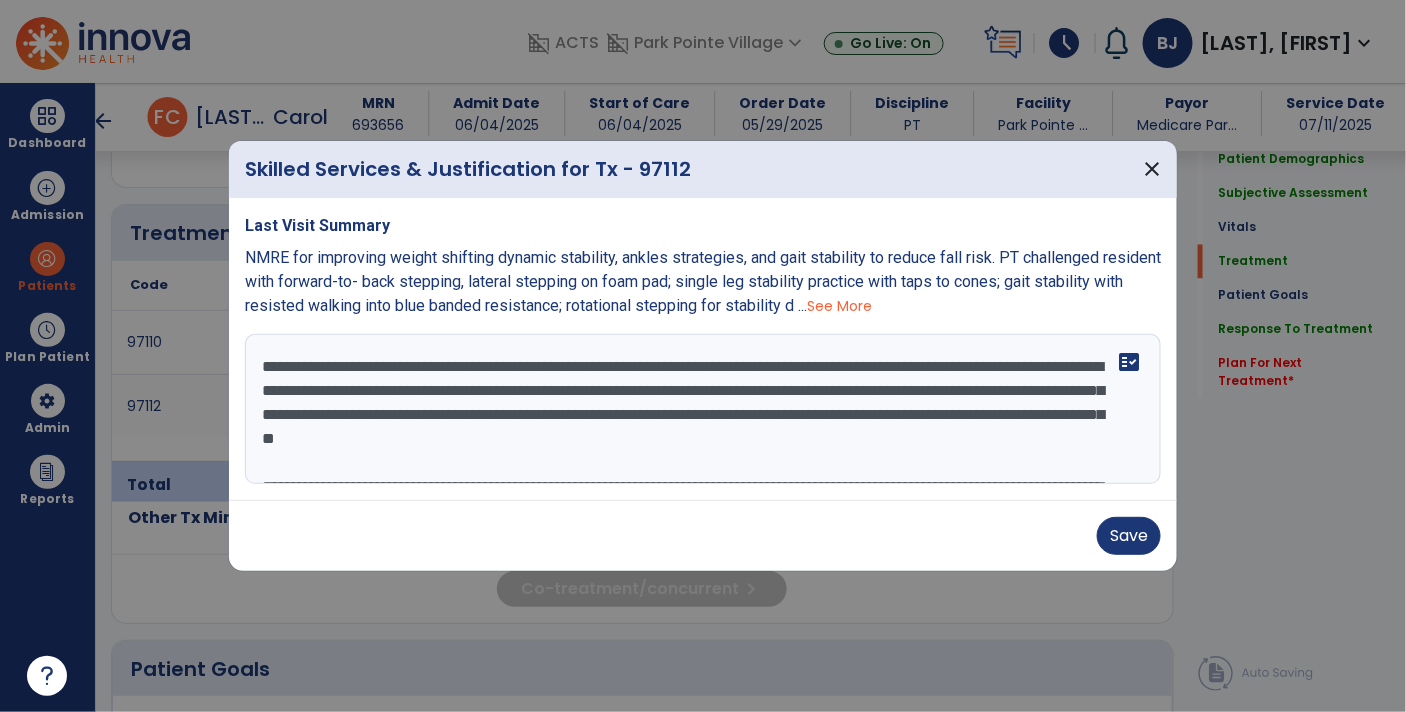 click on "**********" at bounding box center [703, 409] 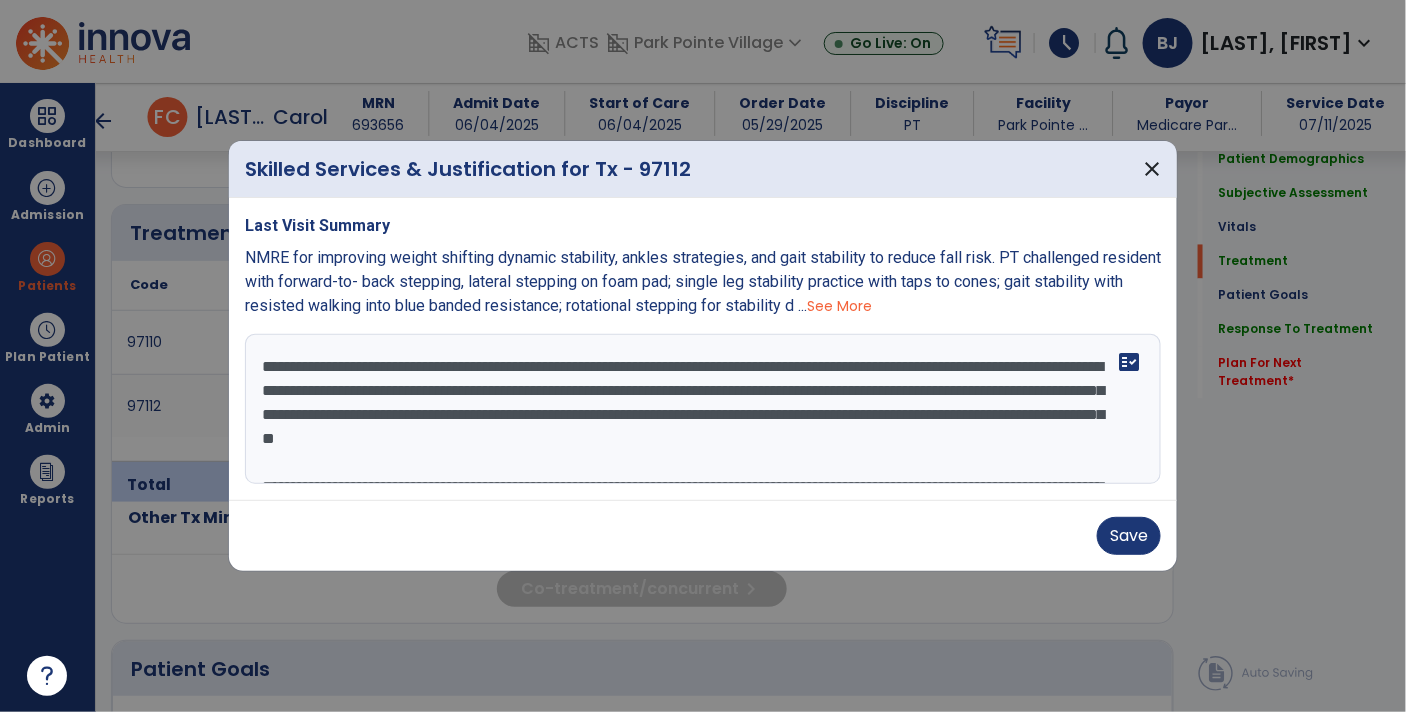 scroll, scrollTop: 72, scrollLeft: 0, axis: vertical 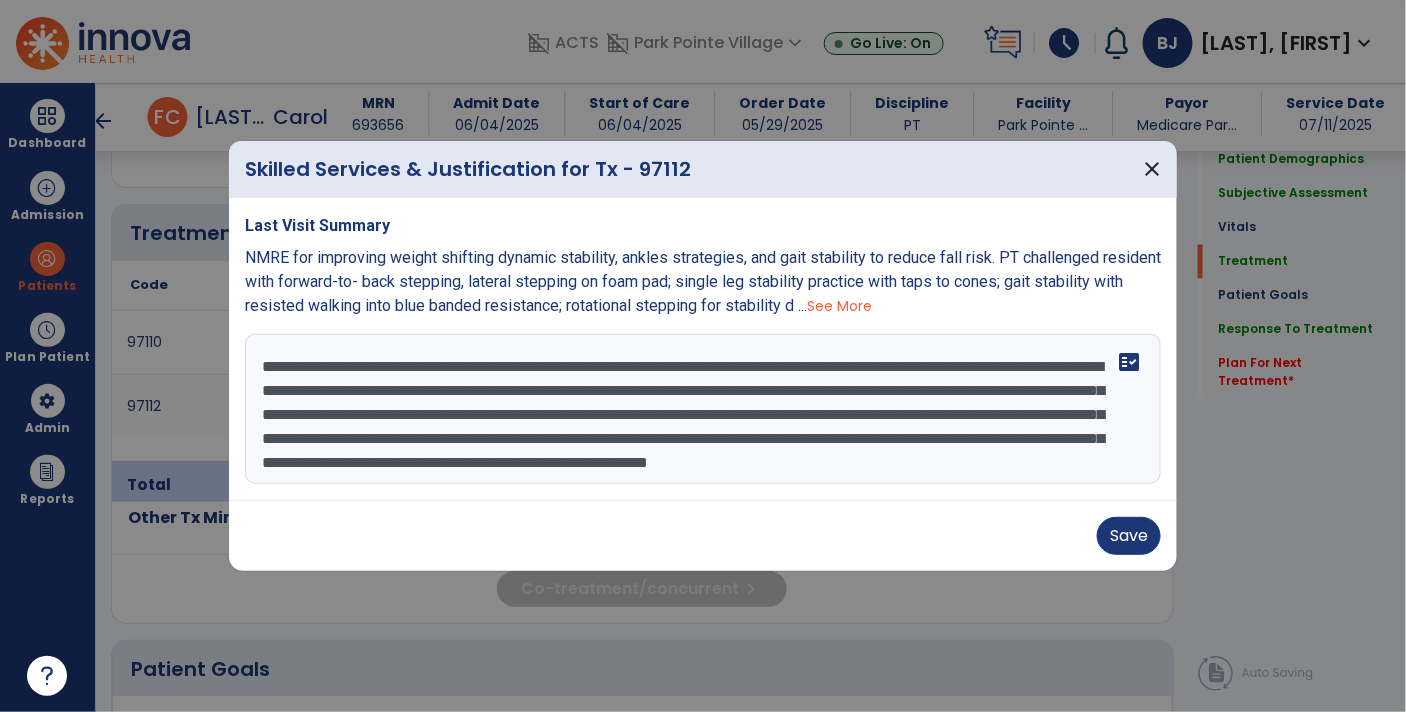 click on "**********" at bounding box center (703, 409) 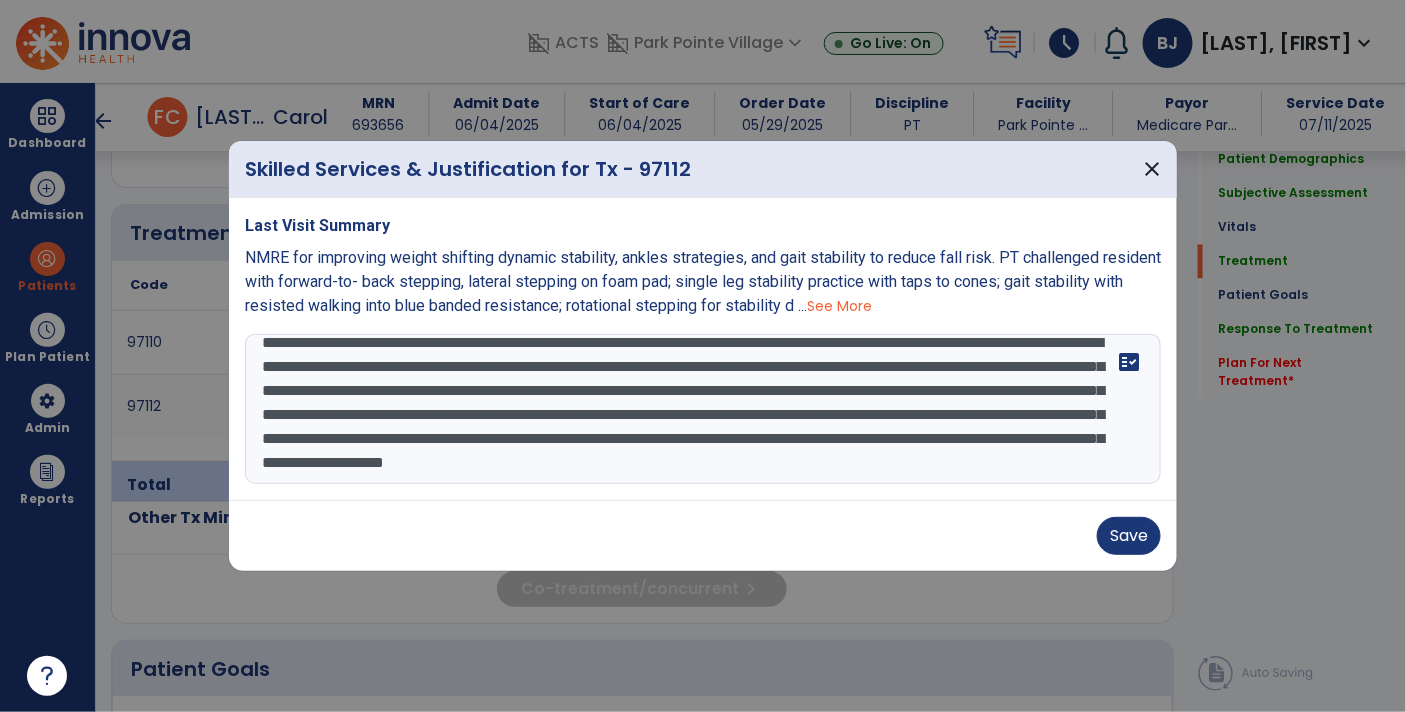 click on "**********" at bounding box center [703, 409] 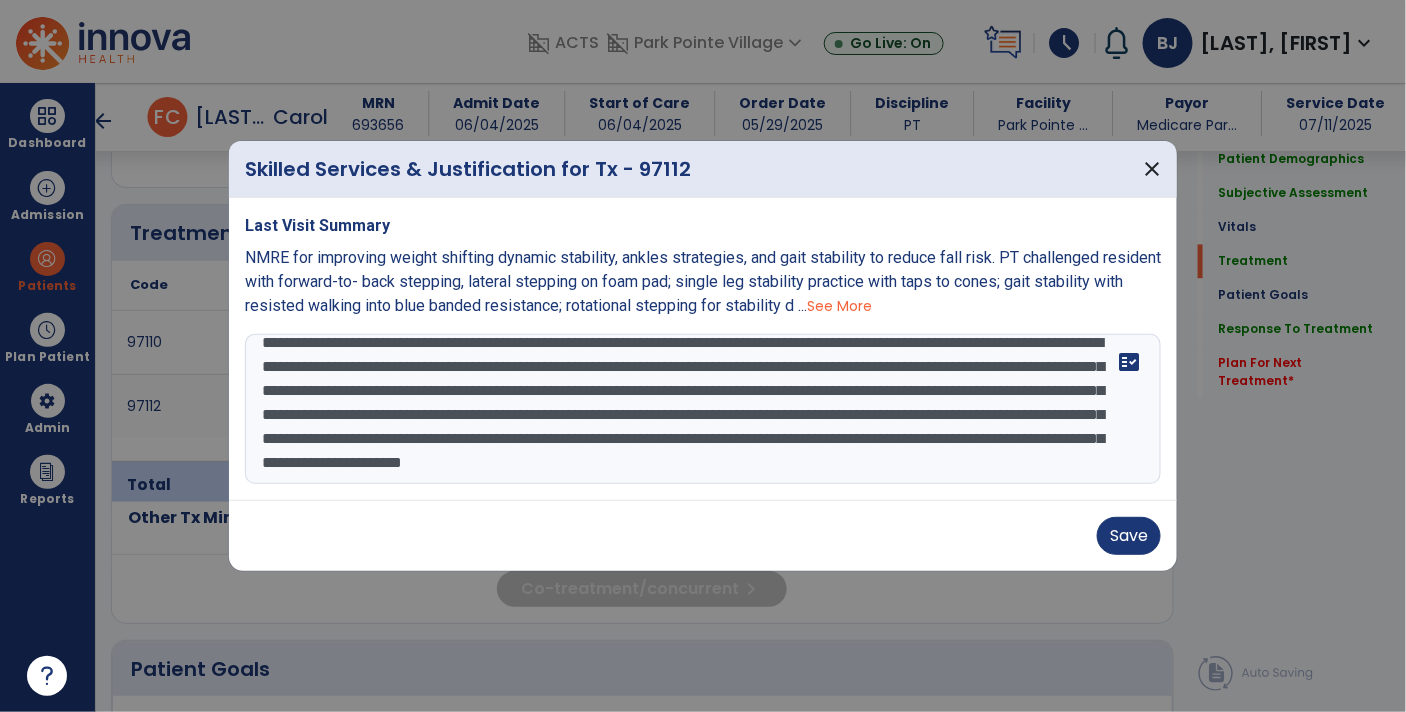 scroll, scrollTop: 47, scrollLeft: 0, axis: vertical 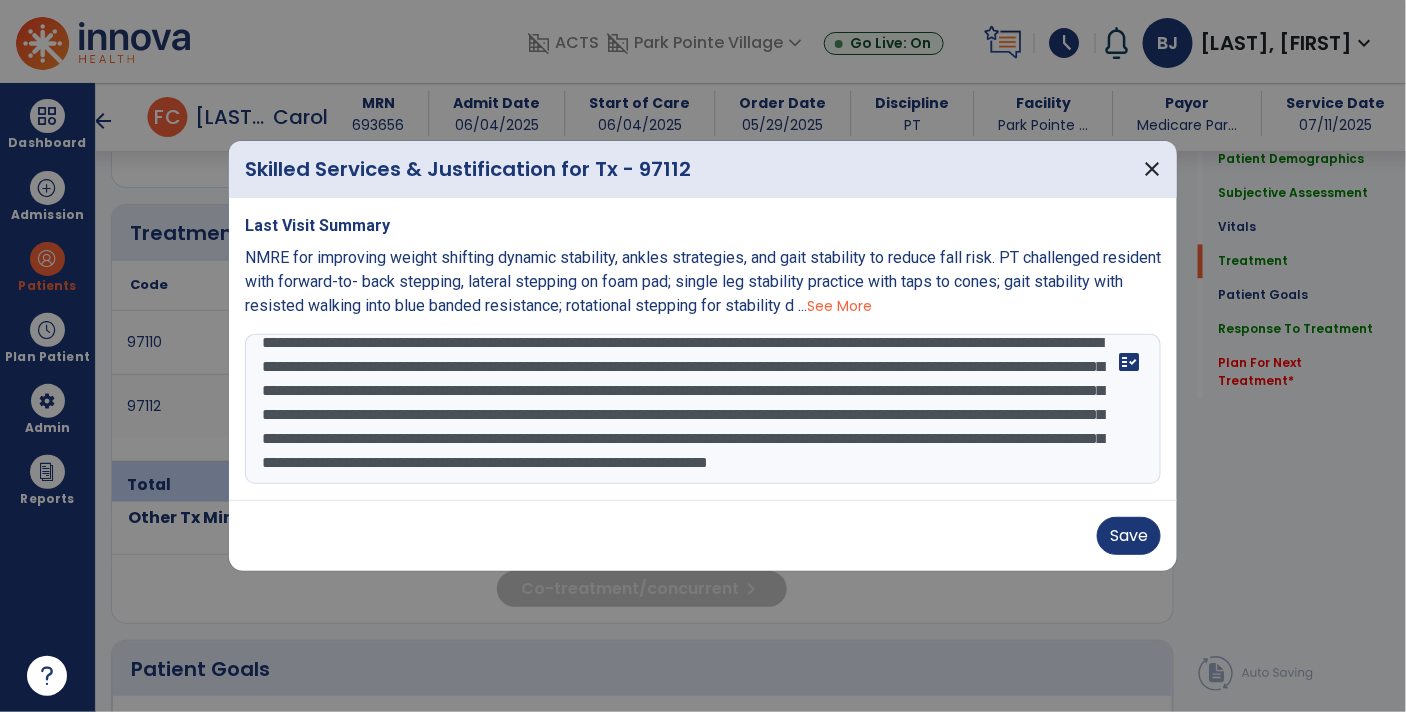 click on "**********" at bounding box center (703, 409) 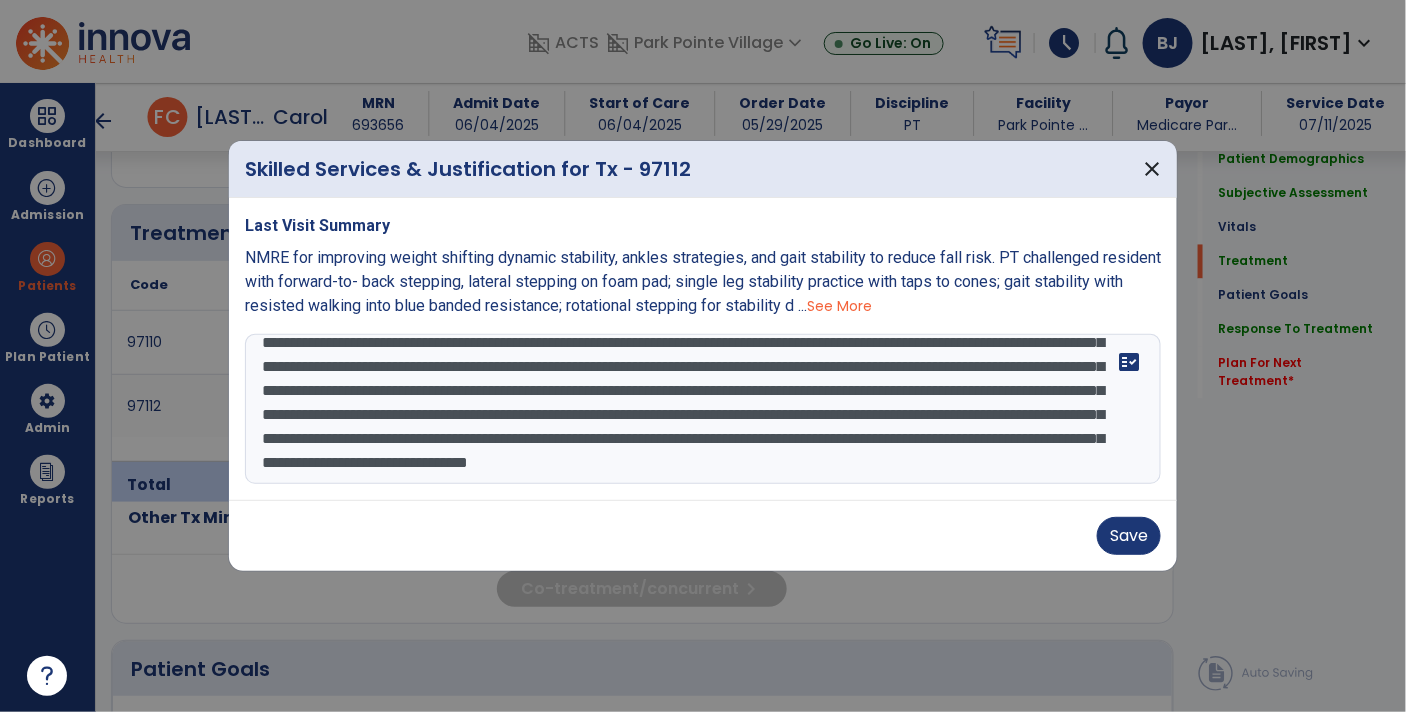 scroll, scrollTop: 95, scrollLeft: 0, axis: vertical 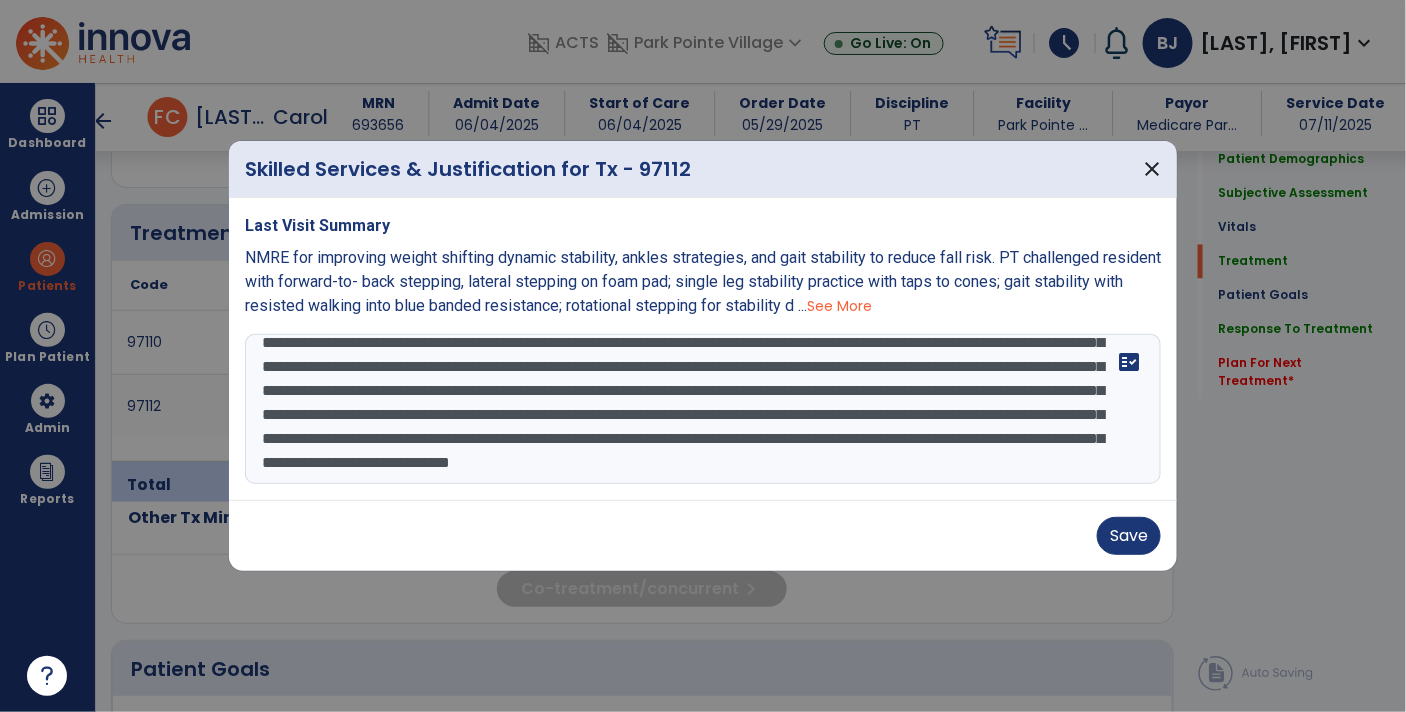 click on "**********" at bounding box center [703, 409] 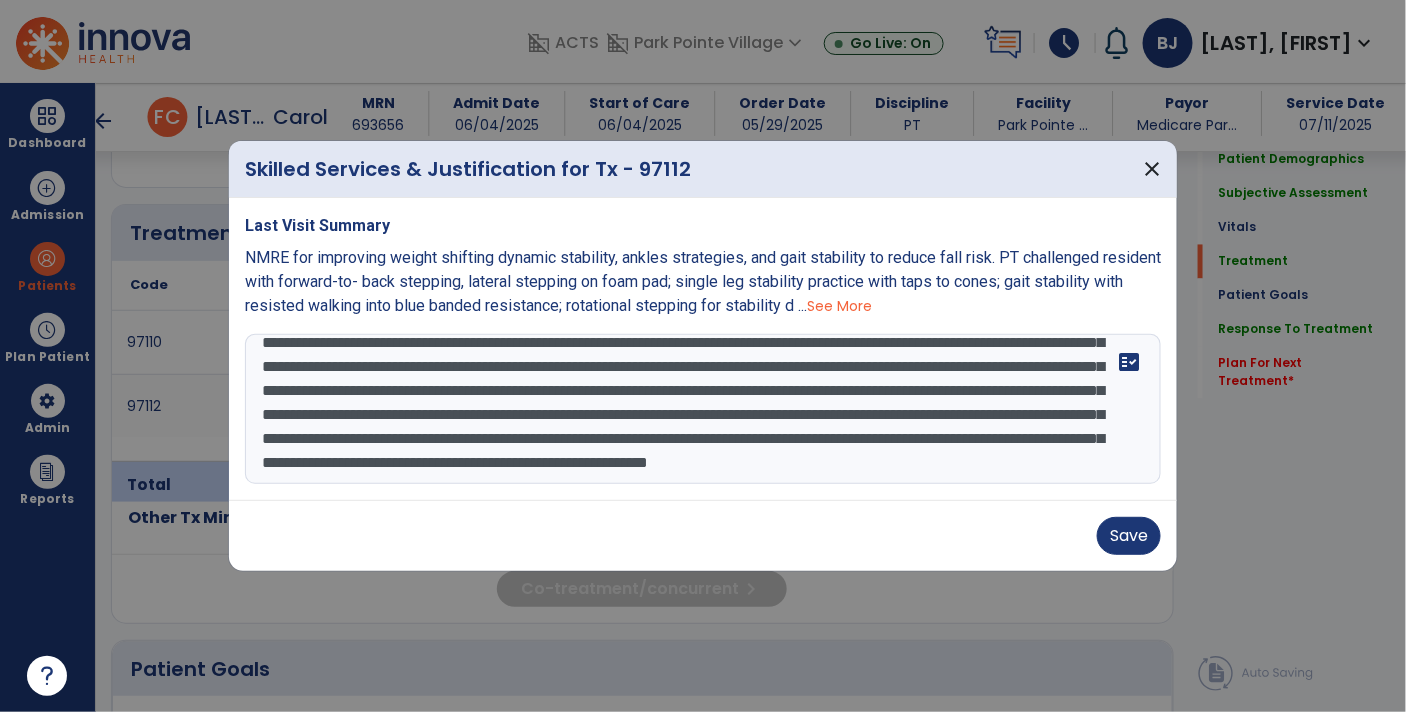 type on "**********" 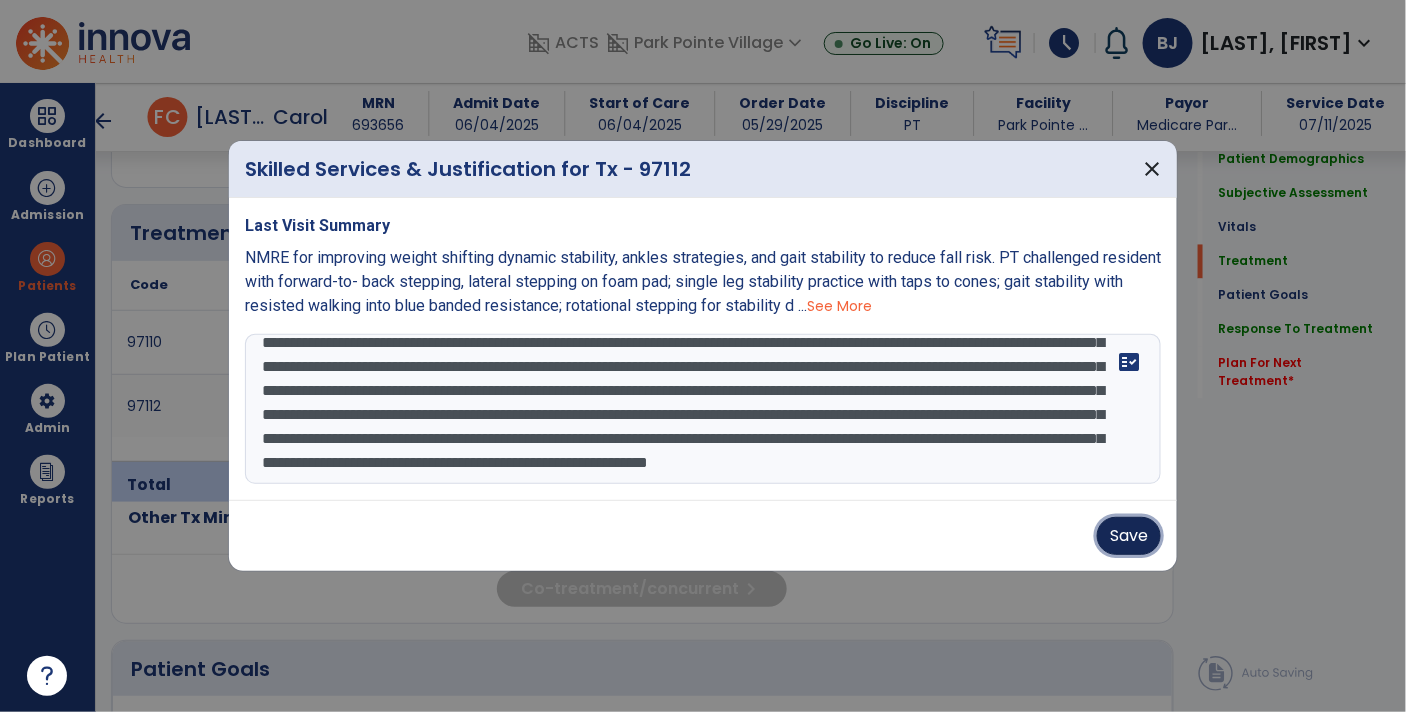 type 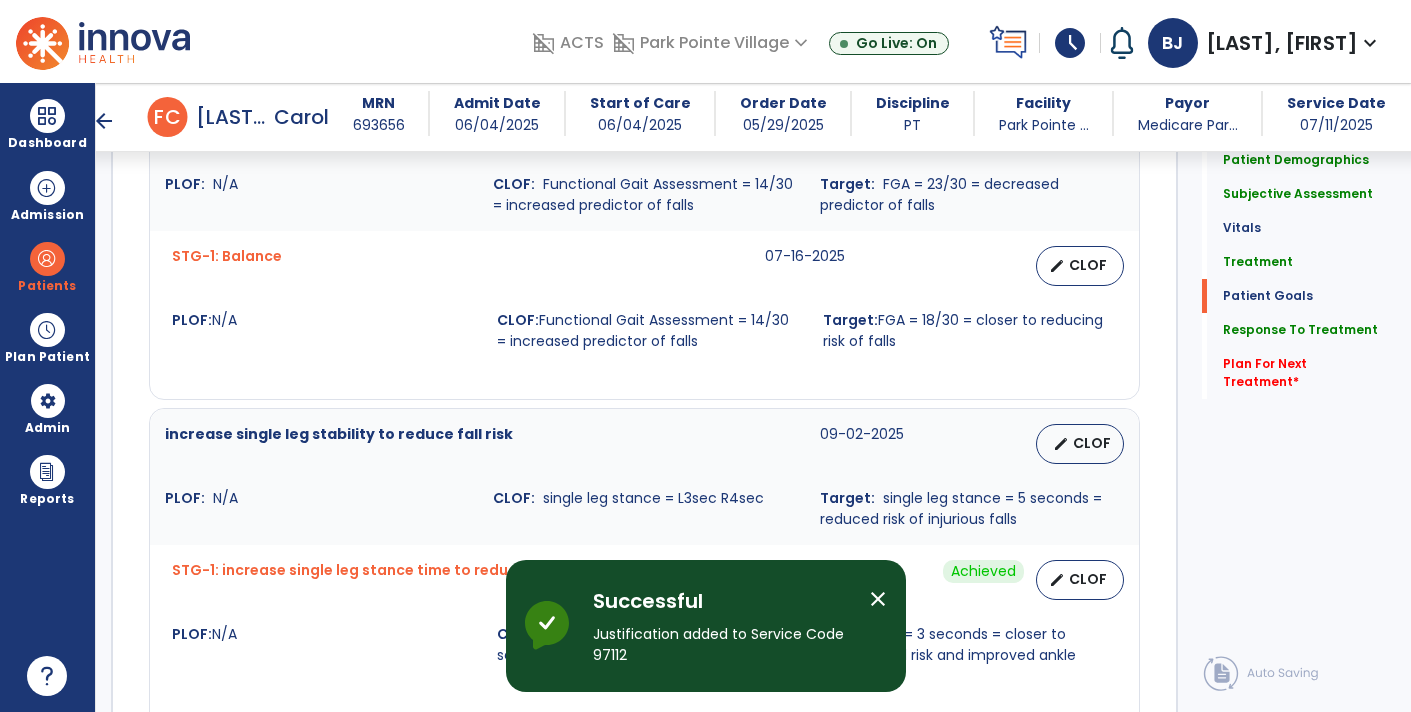scroll, scrollTop: 3018, scrollLeft: 0, axis: vertical 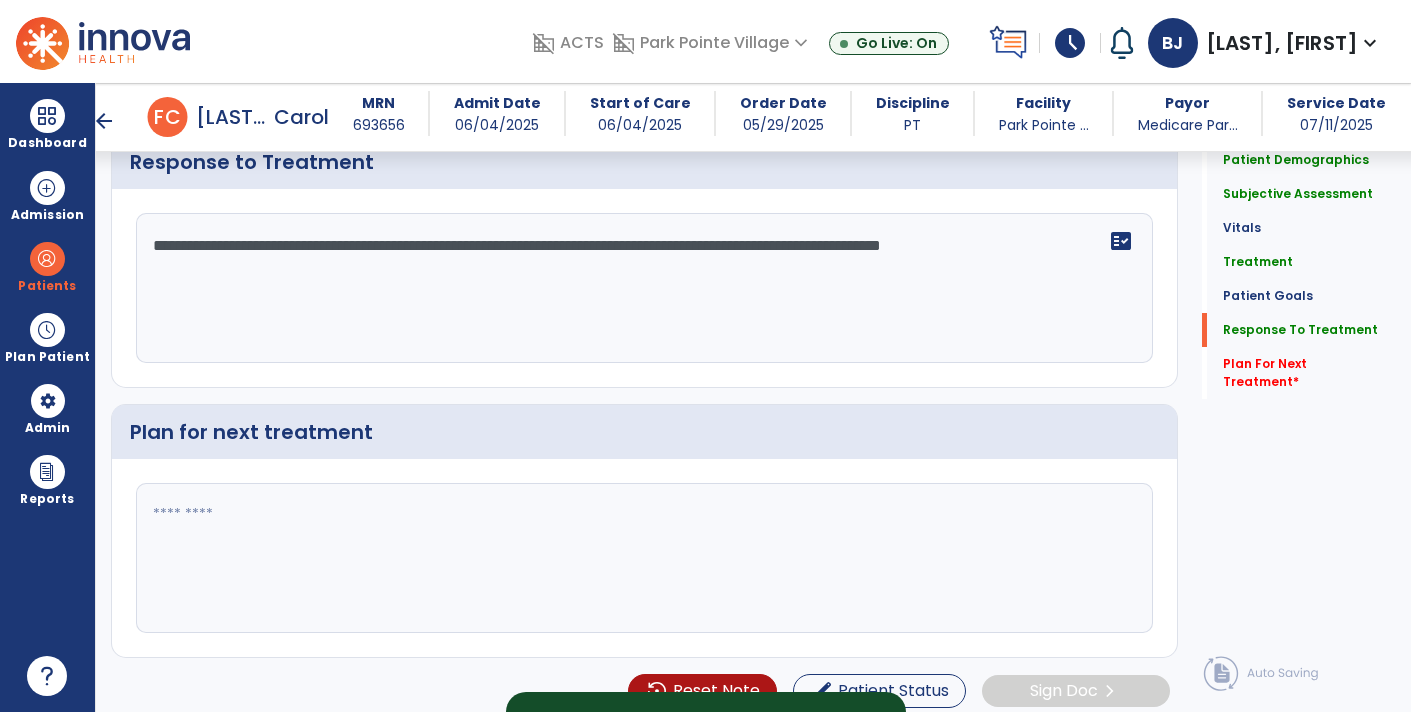 click 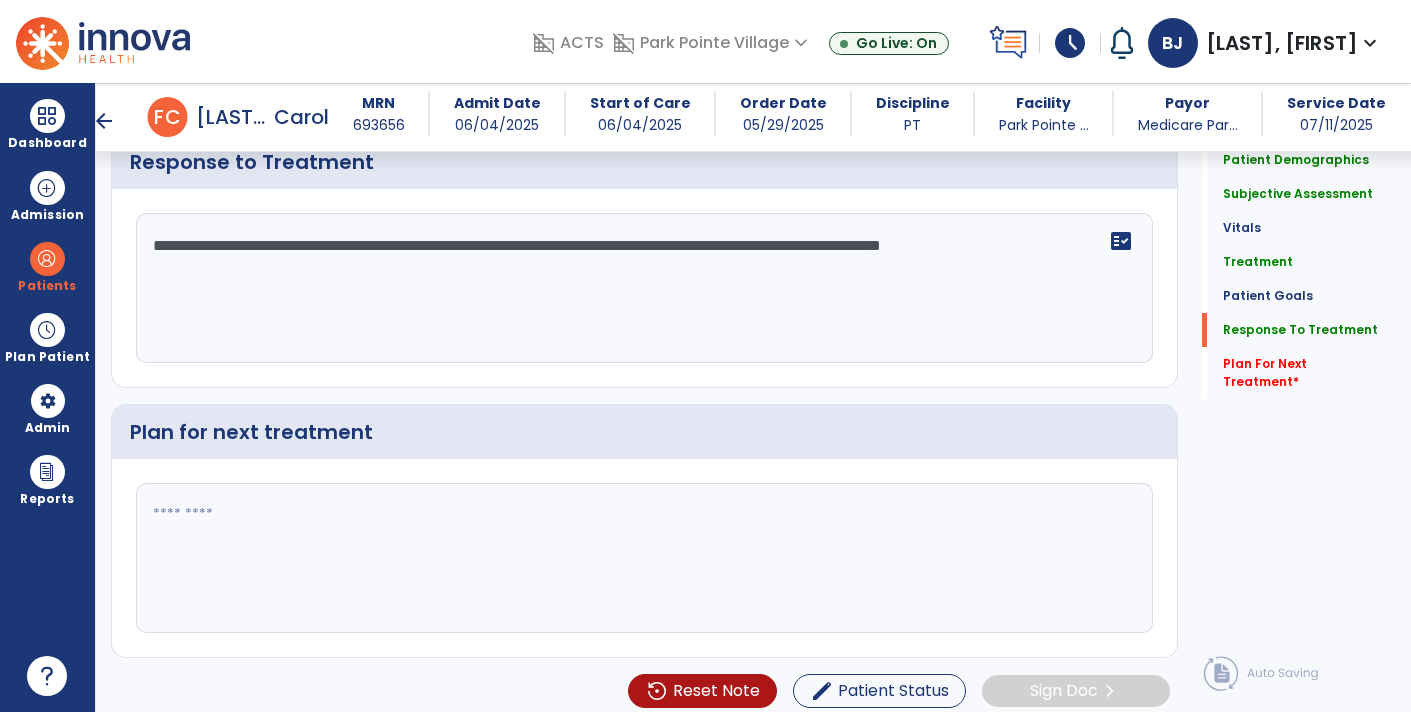 click on "**********" 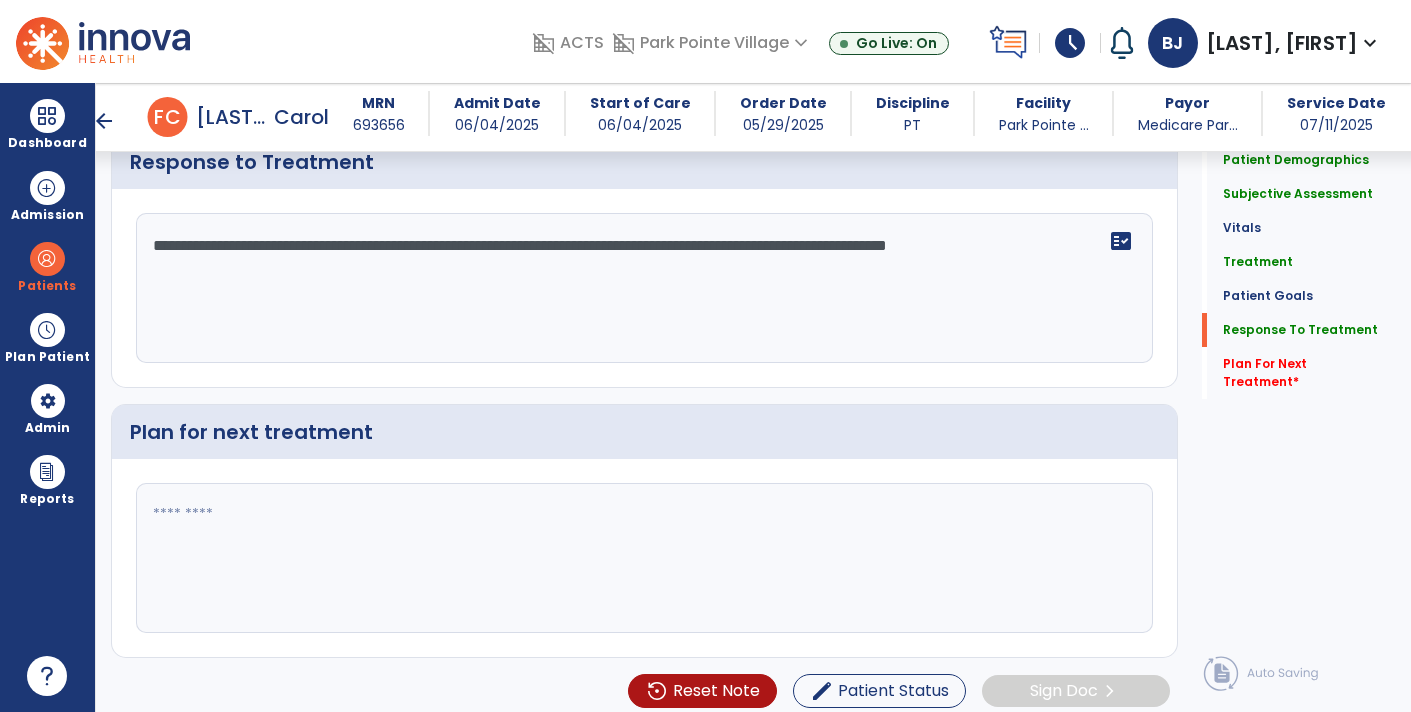 click on "**********" 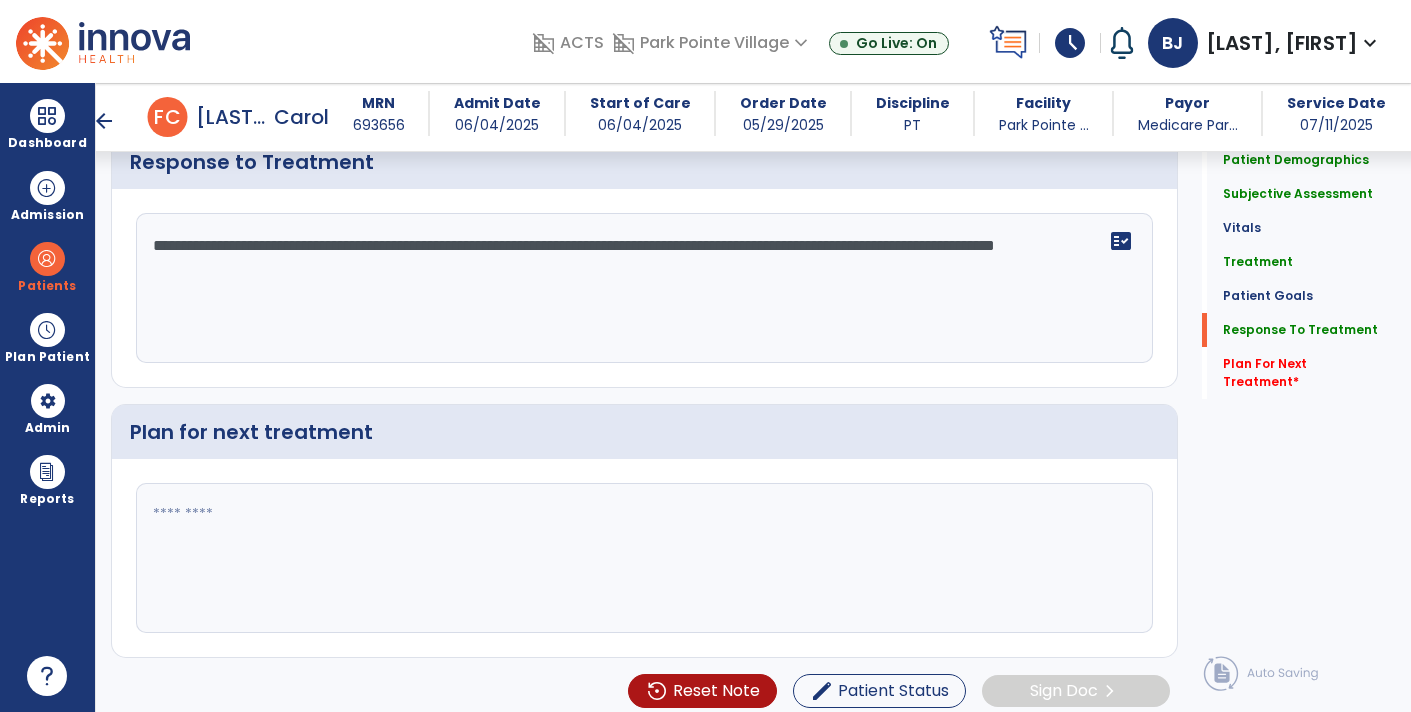 click on "**********" 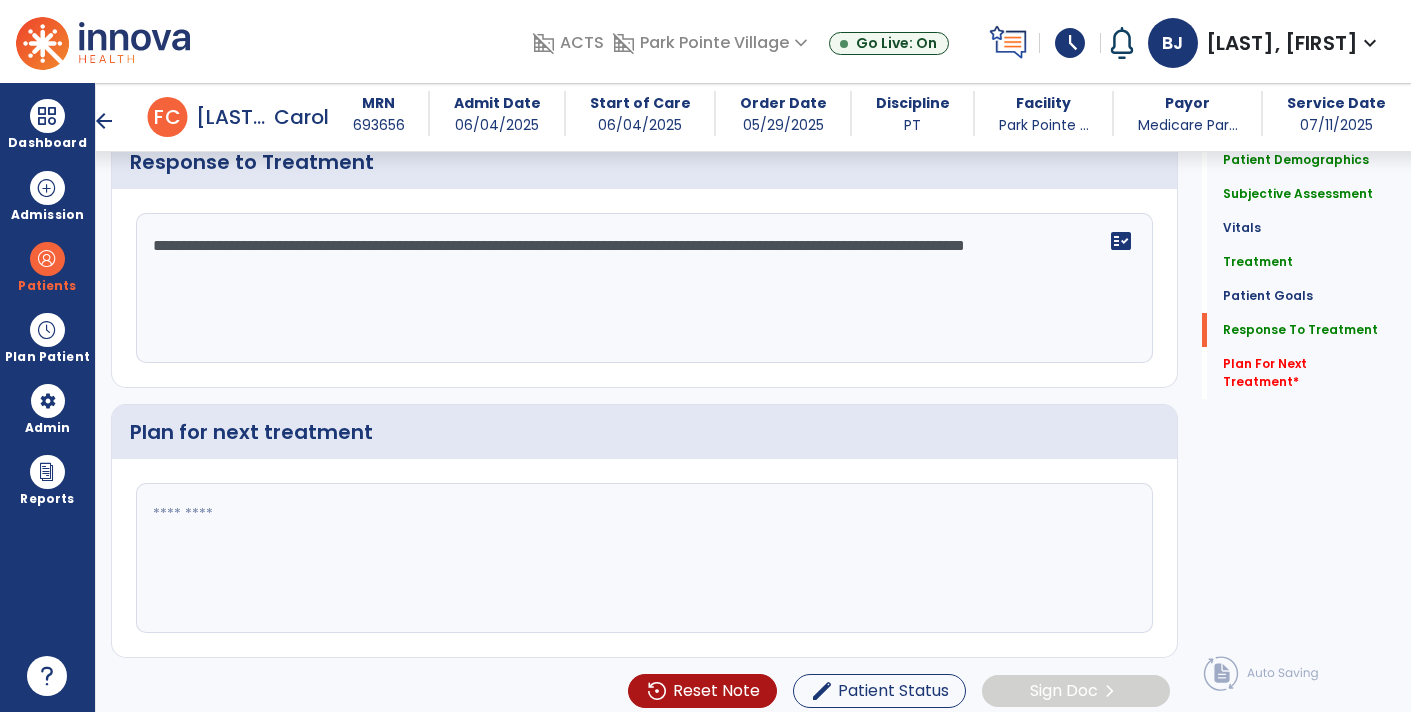 type on "**********" 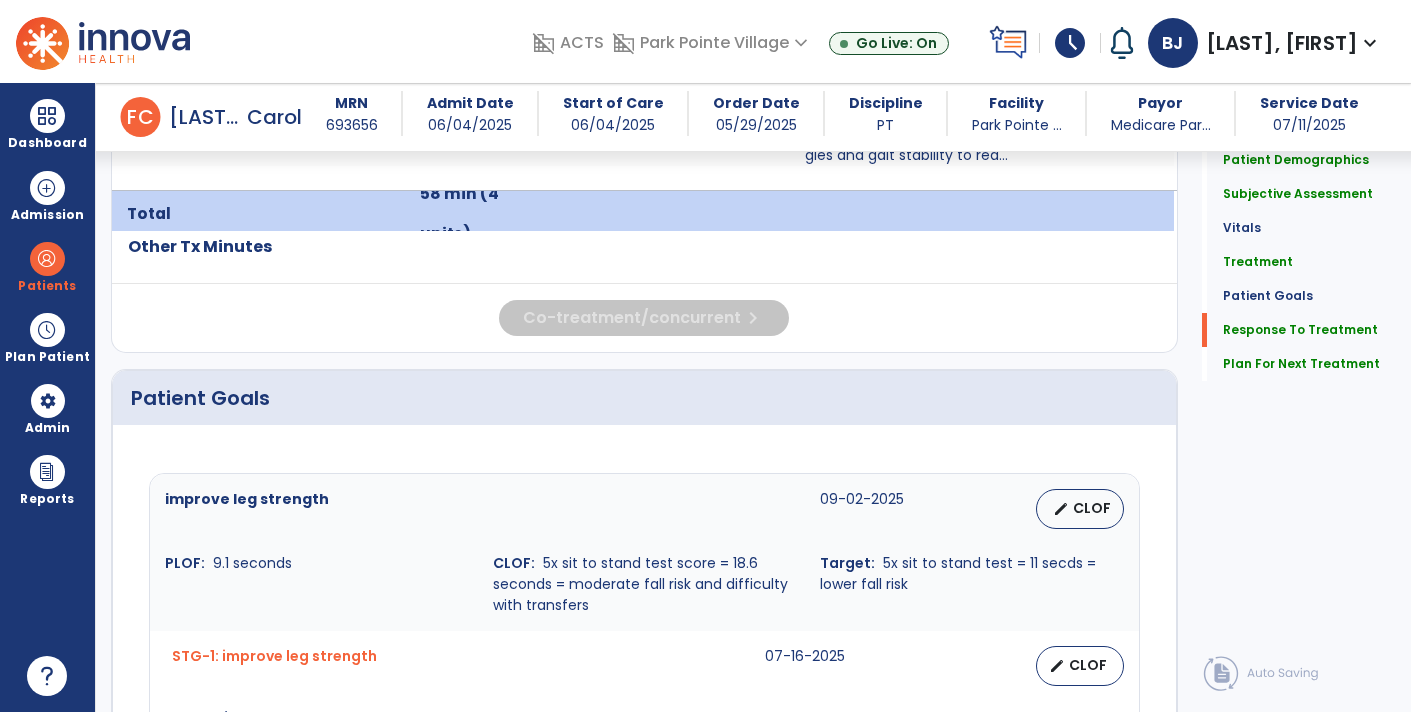 scroll, scrollTop: 3018, scrollLeft: 0, axis: vertical 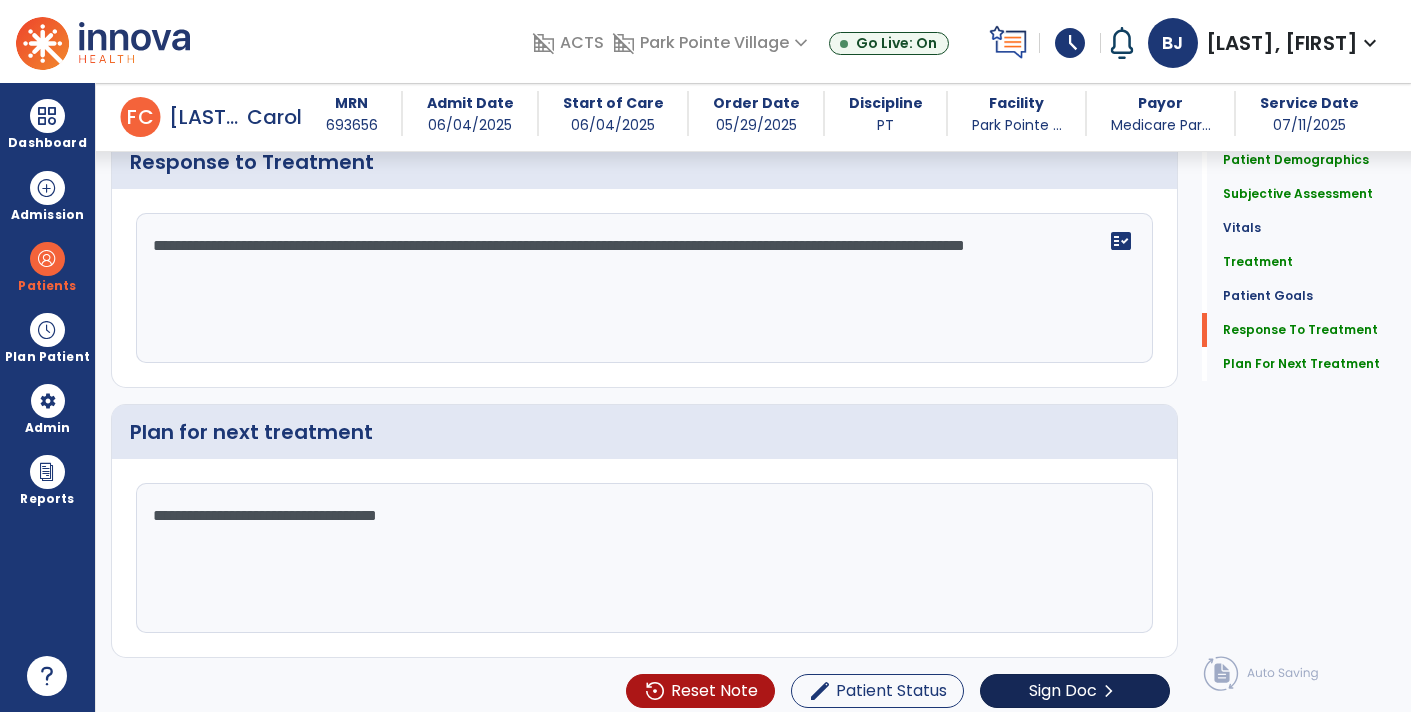 type on "**********" 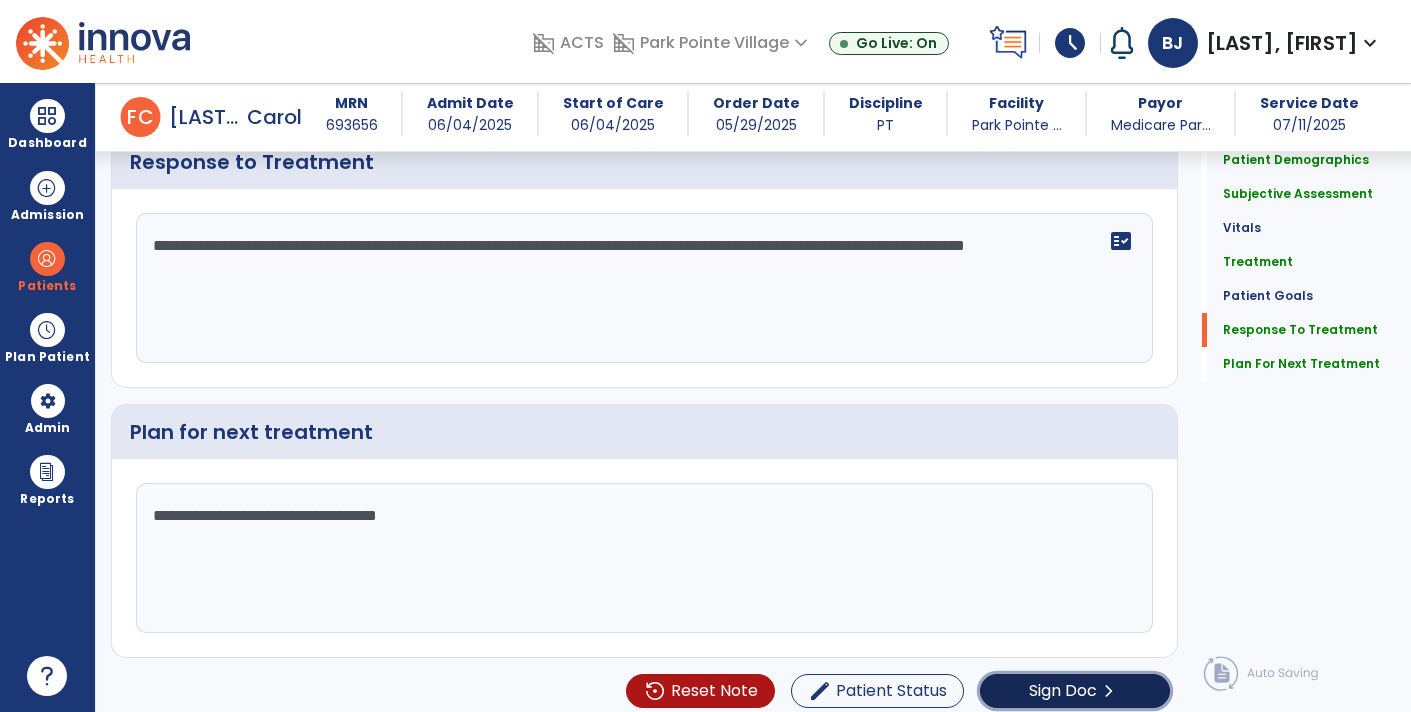 click on "Sign Doc  chevron_right" 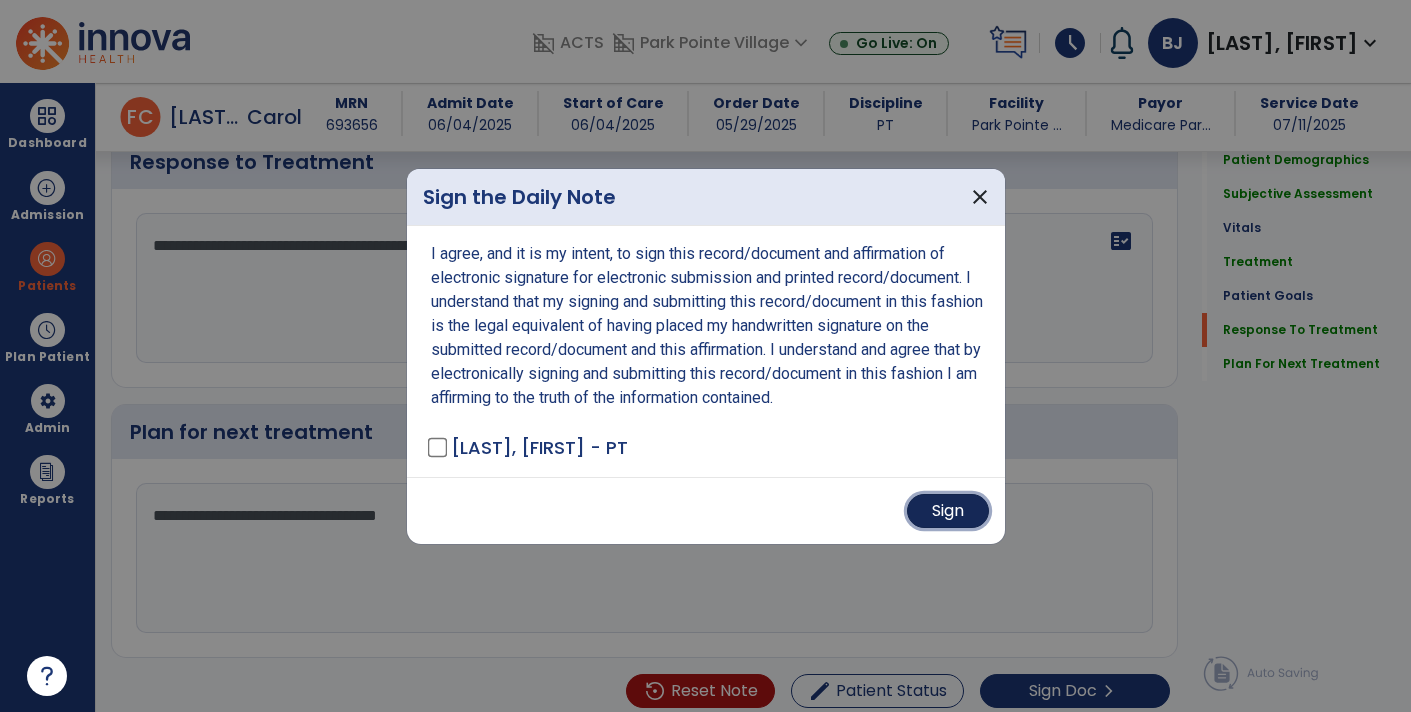 click on "Sign" at bounding box center (948, 511) 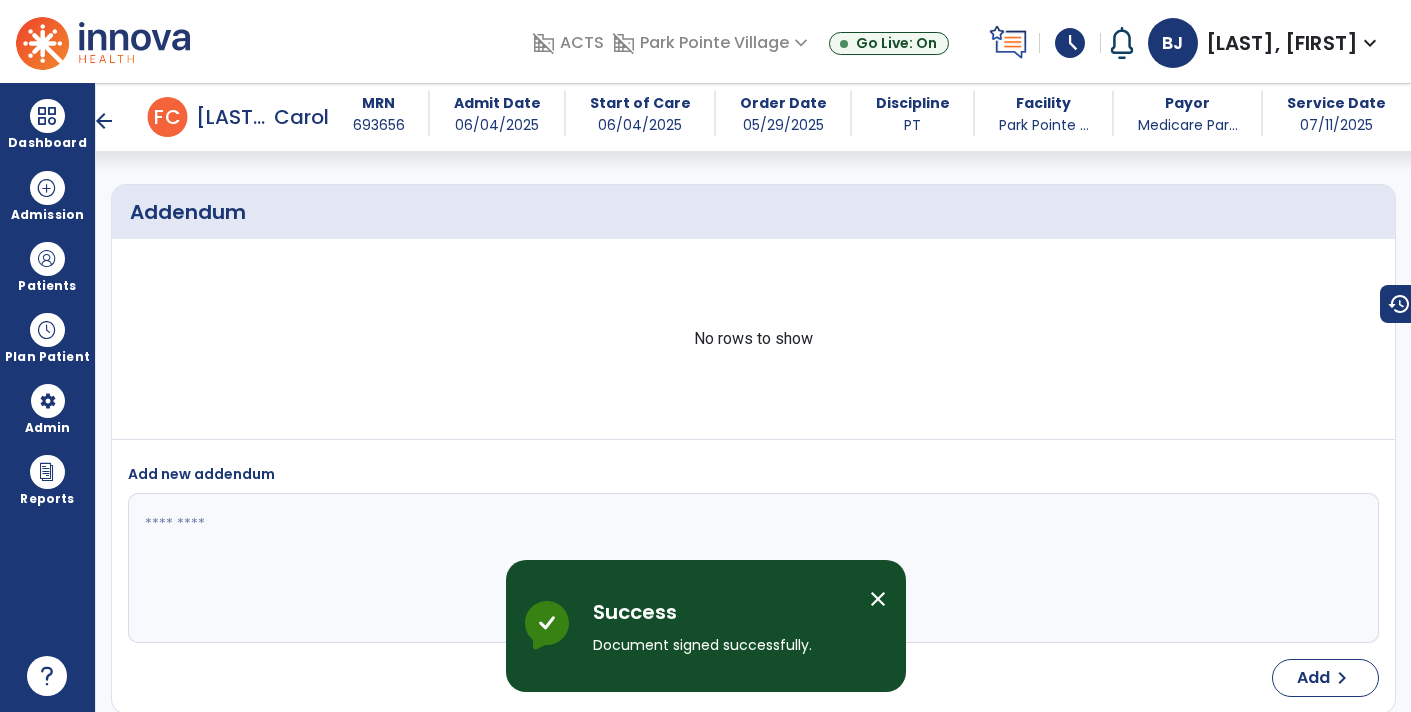 scroll, scrollTop: 4585, scrollLeft: 0, axis: vertical 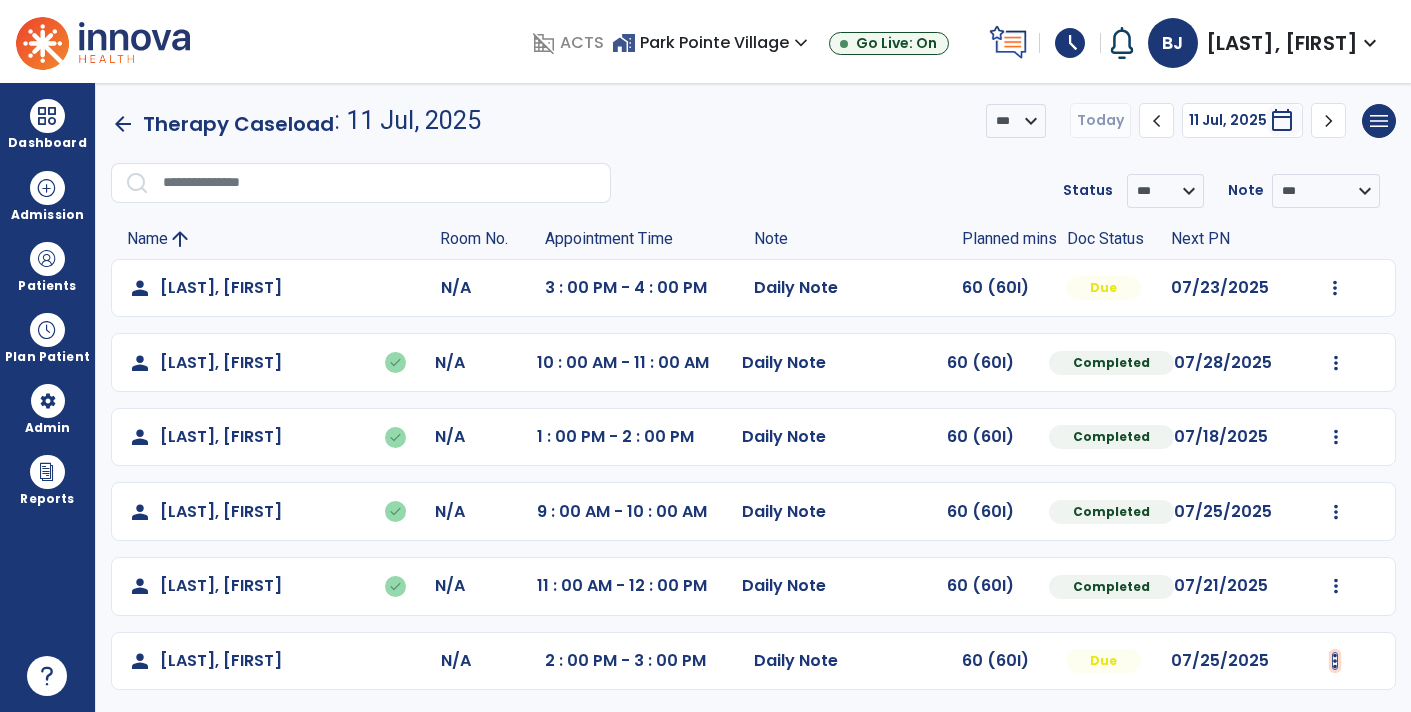 click at bounding box center [1335, 288] 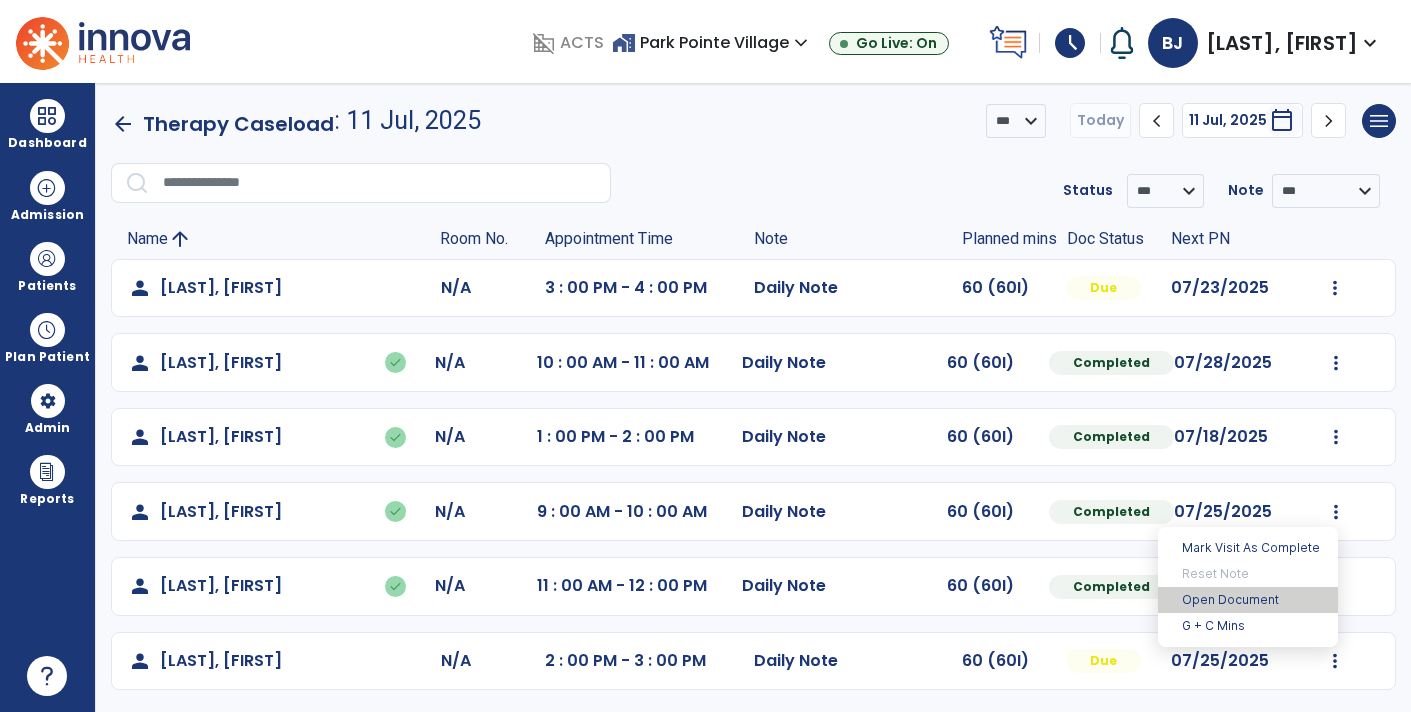 click on "Open Document" at bounding box center [1248, 600] 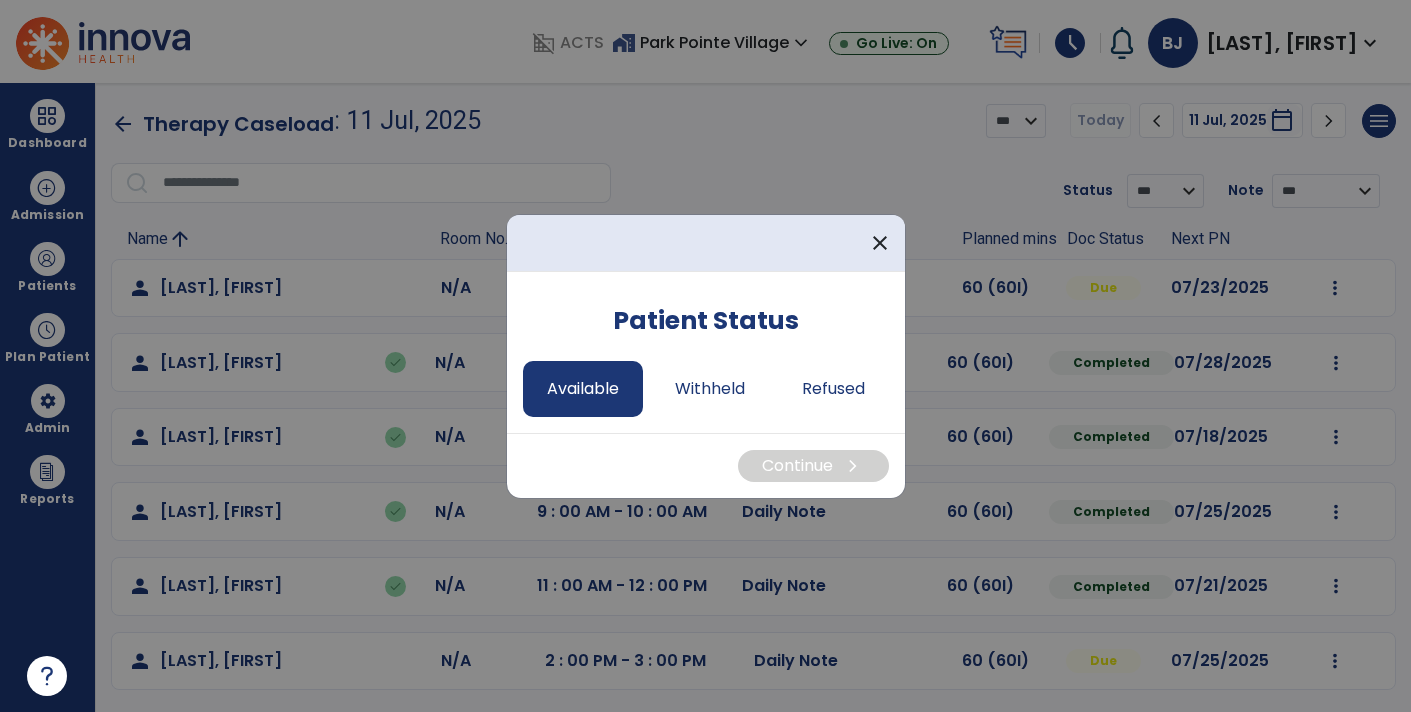 click on "Available" at bounding box center [583, 389] 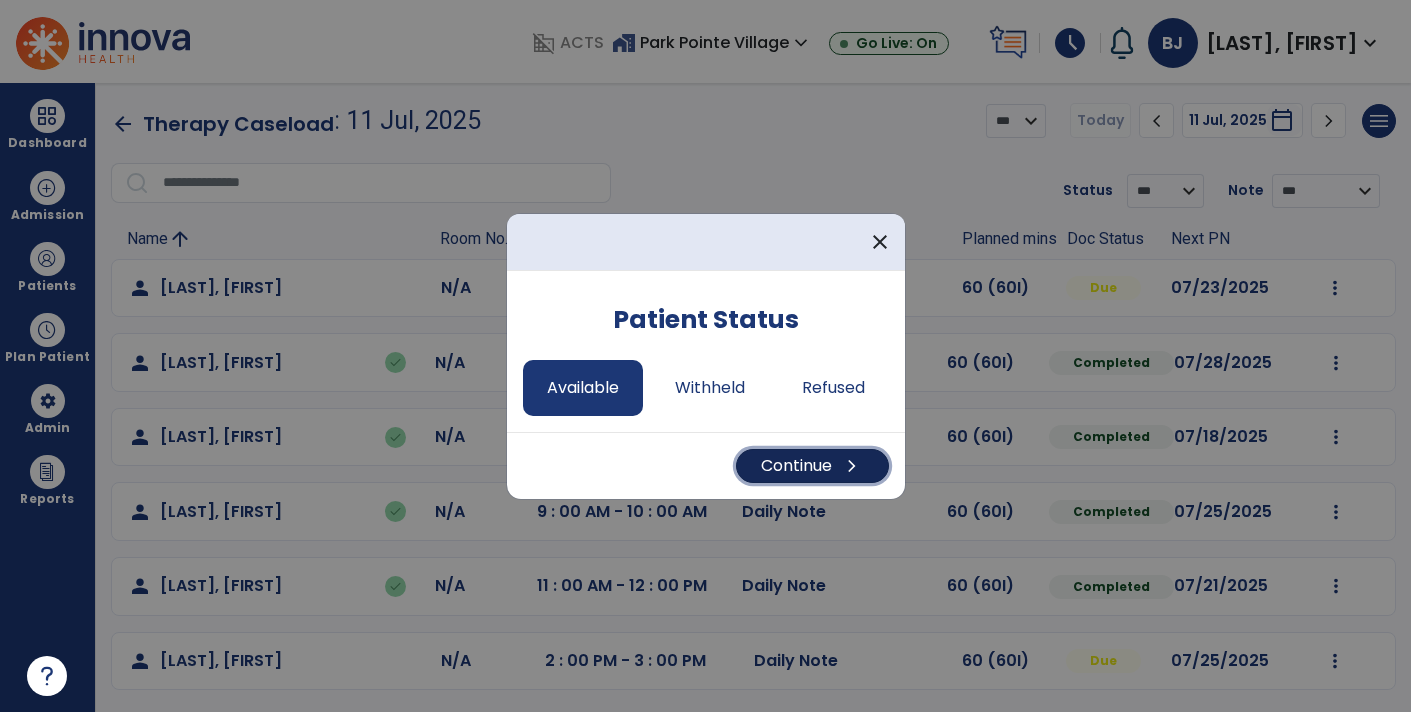 click on "Continue   chevron_right" at bounding box center [812, 466] 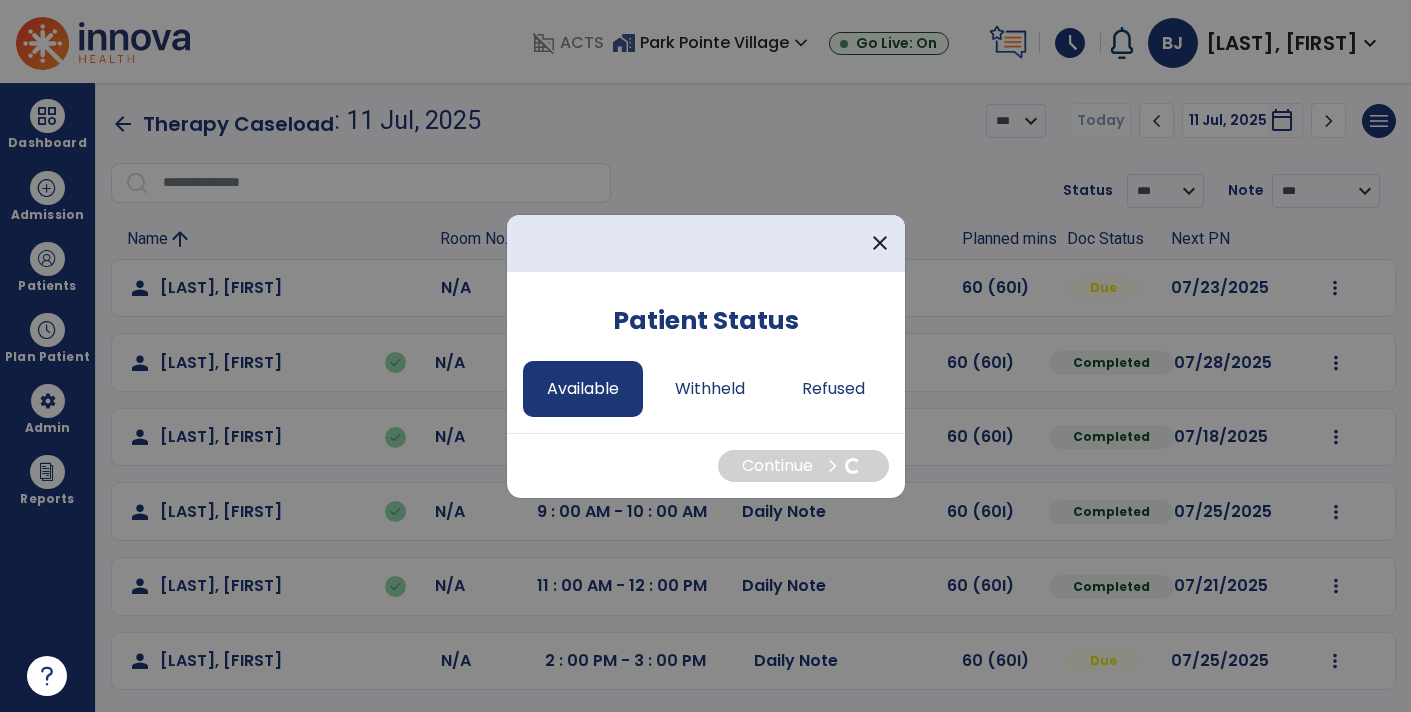 select on "*" 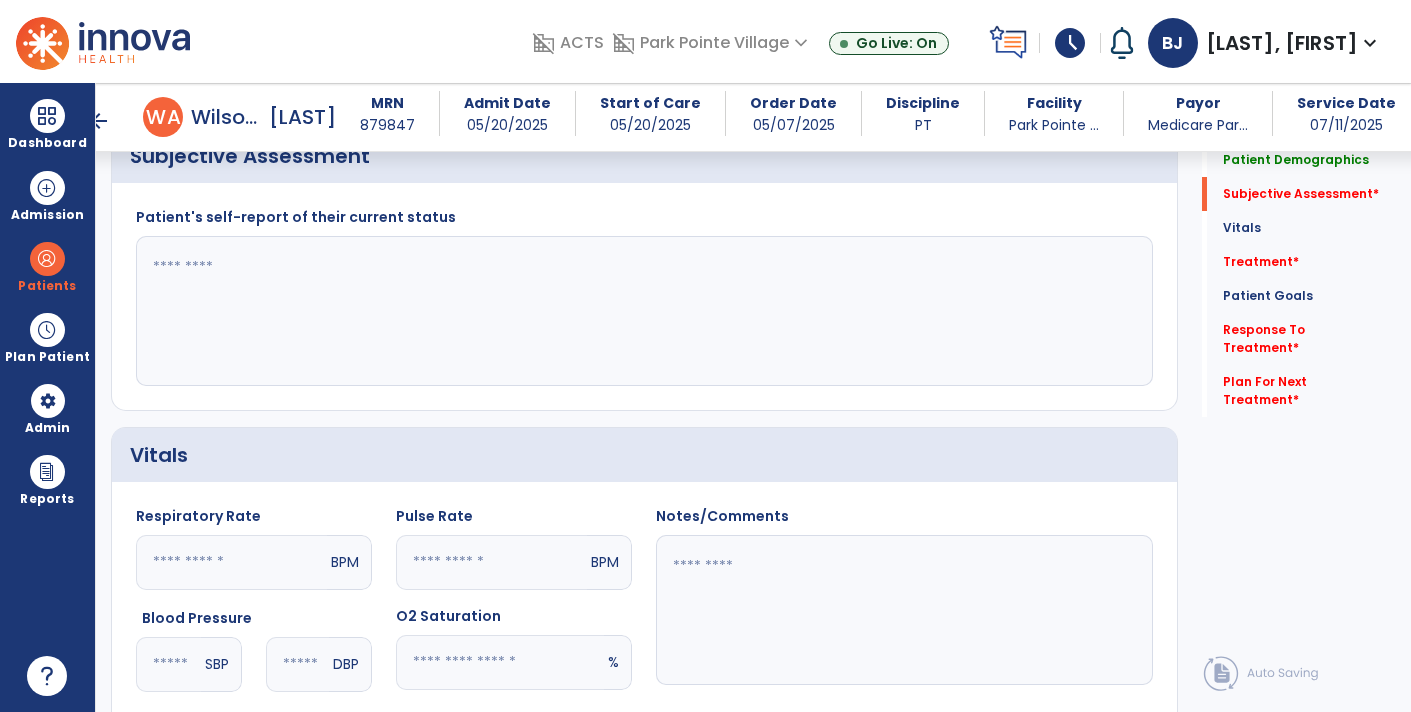 scroll, scrollTop: 511, scrollLeft: 0, axis: vertical 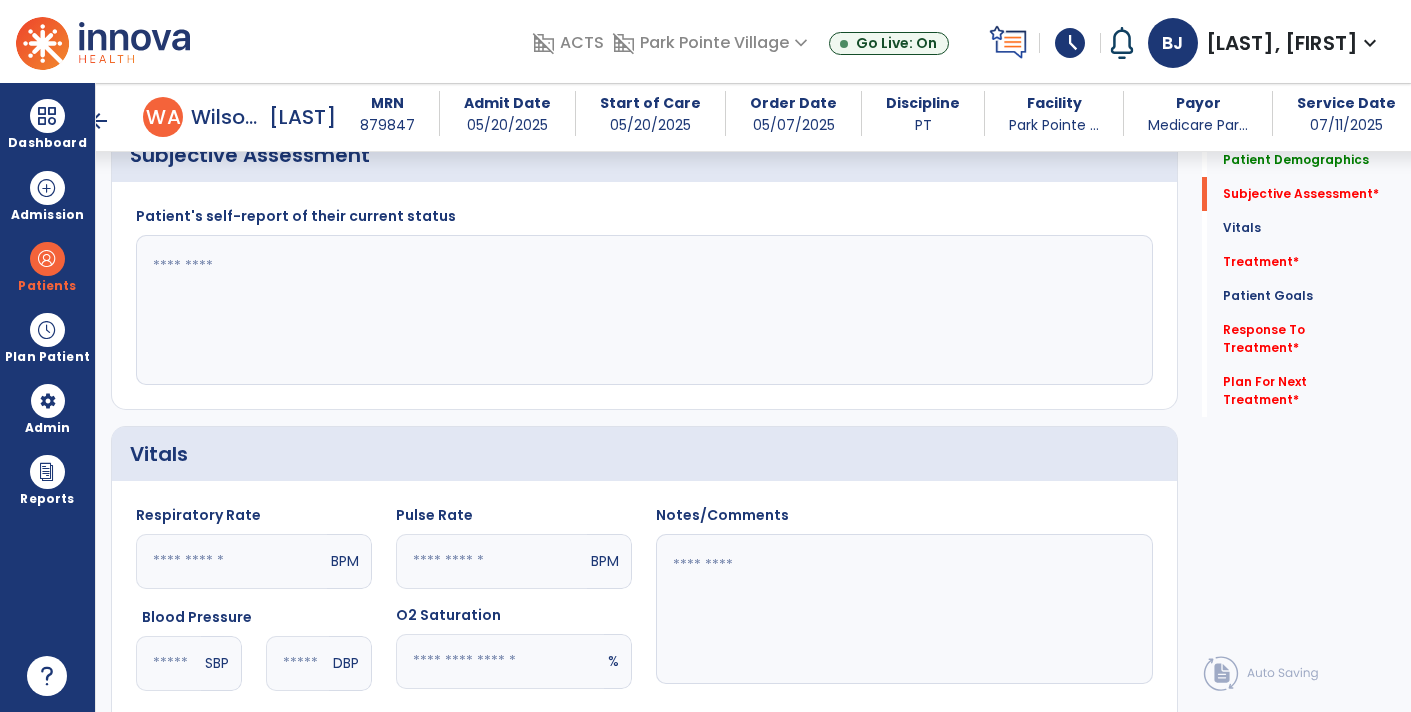 click 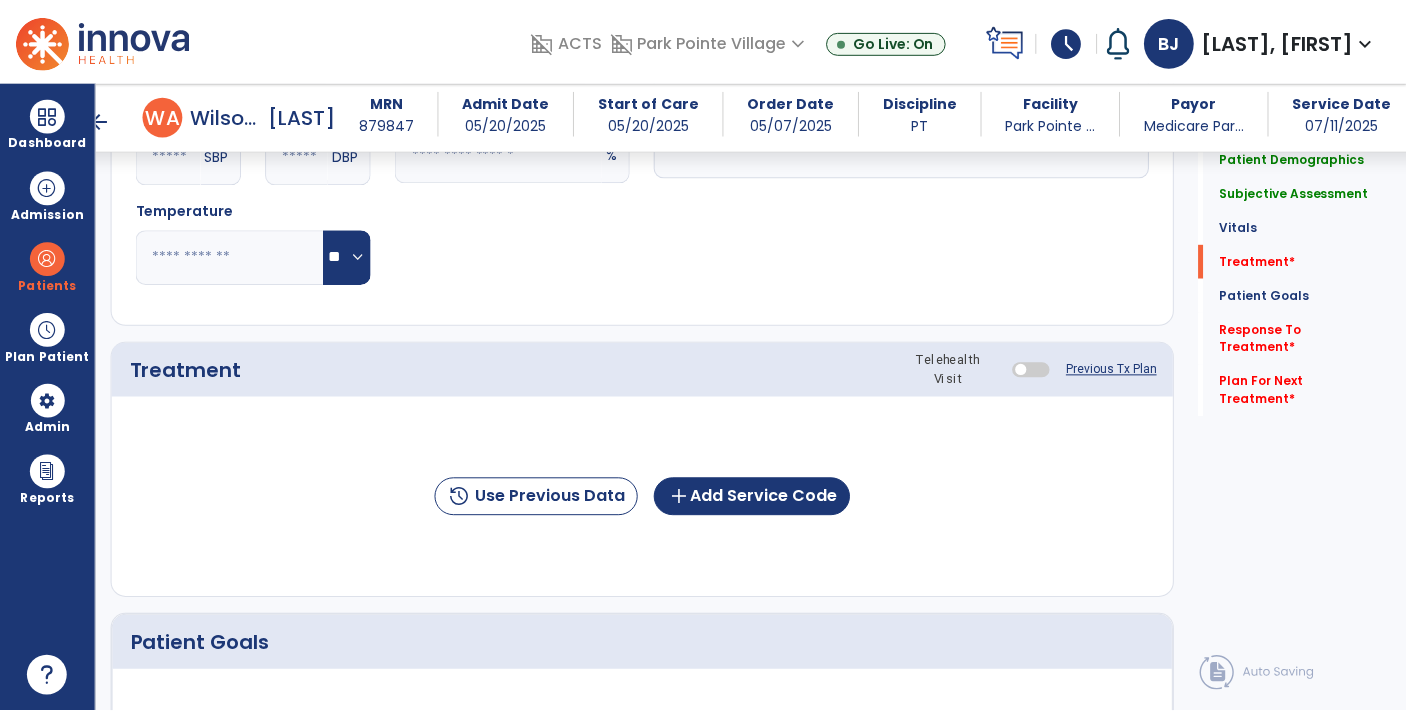 scroll, scrollTop: 1019, scrollLeft: 0, axis: vertical 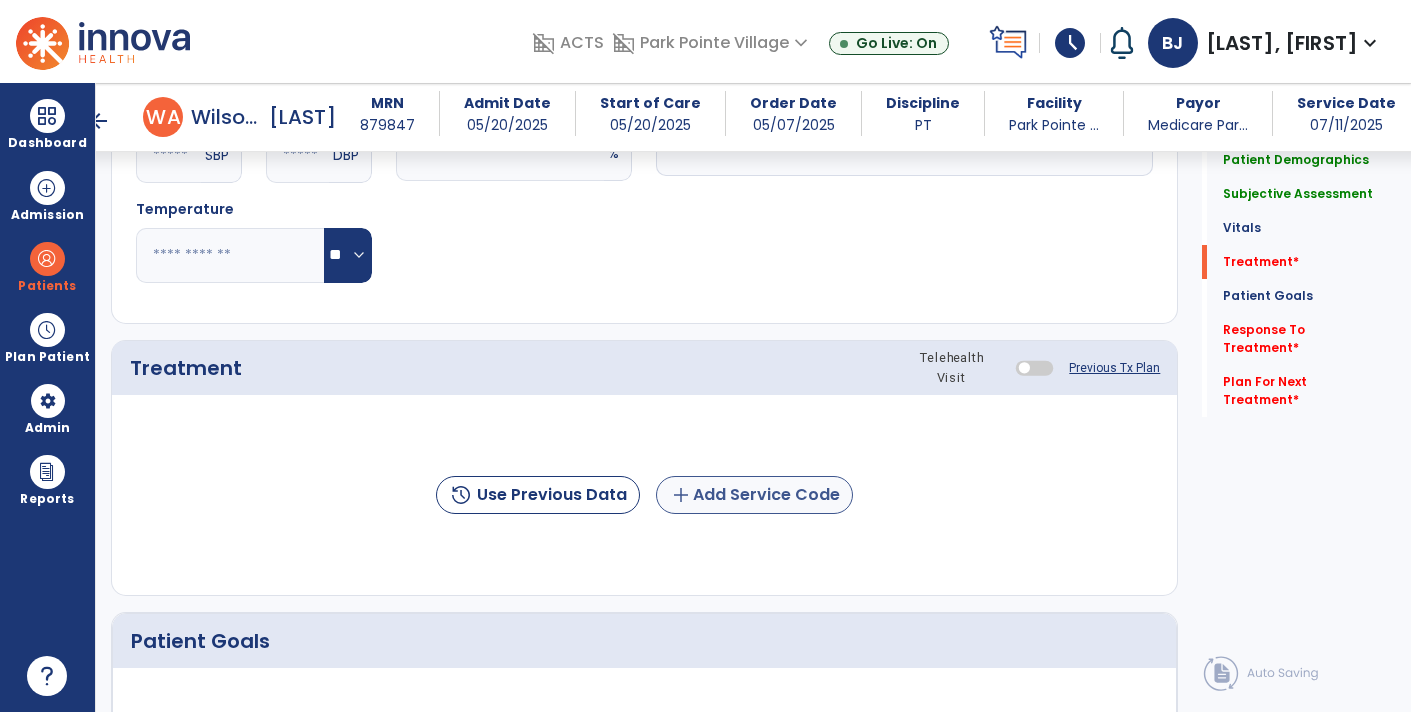 type on "**********" 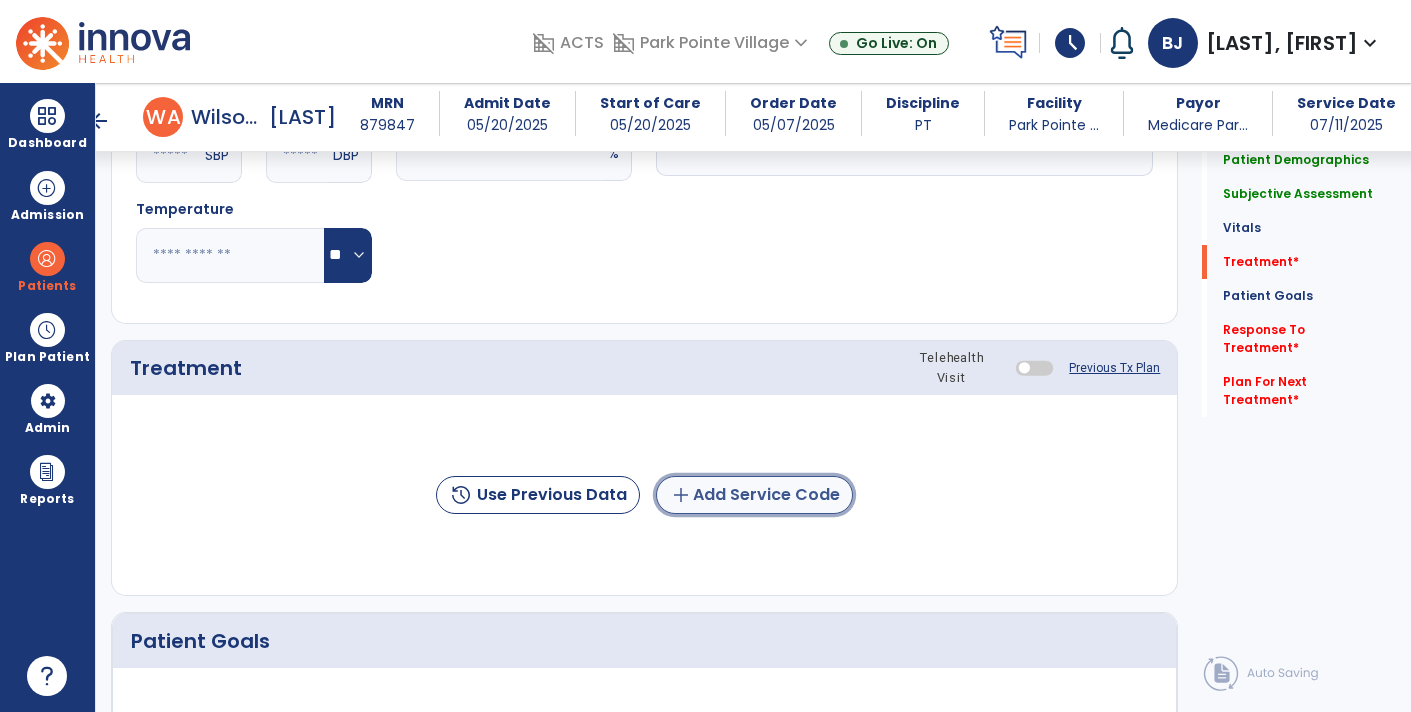click on "add  Add Service Code" 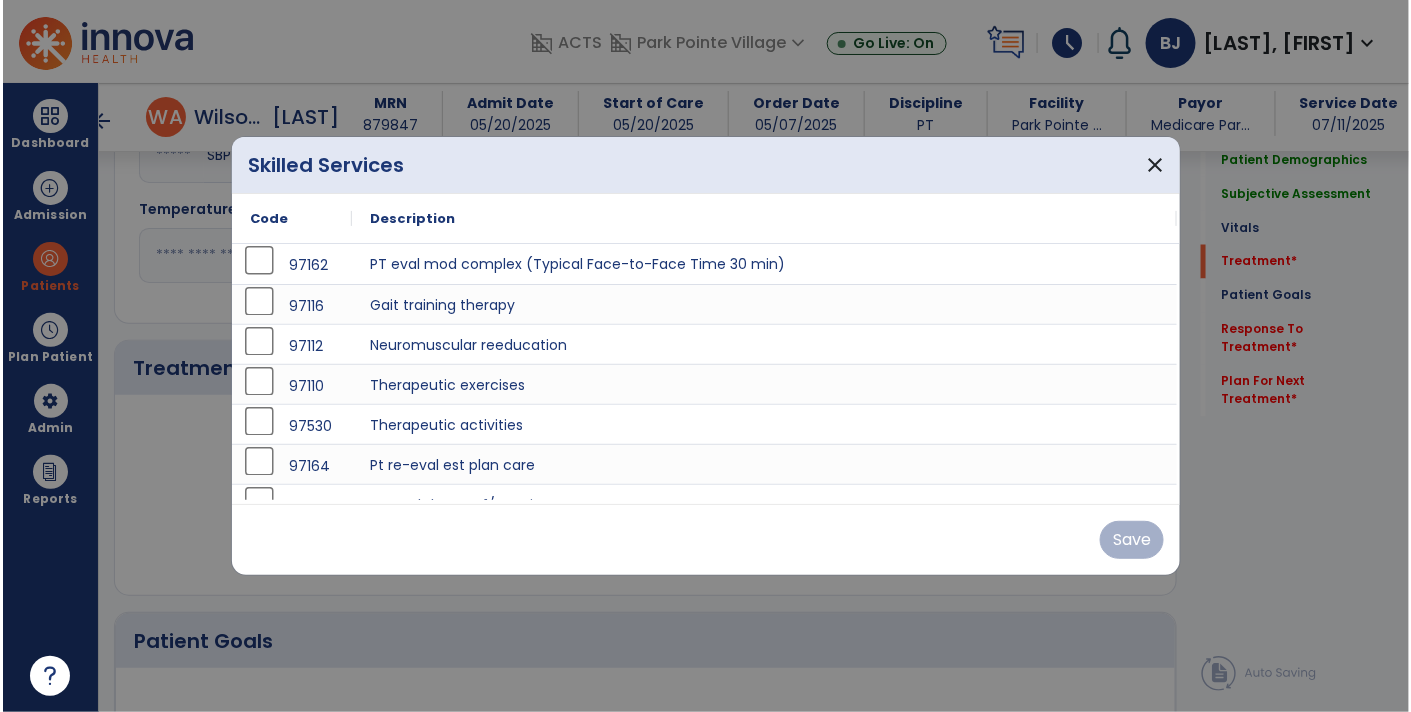scroll, scrollTop: 1019, scrollLeft: 0, axis: vertical 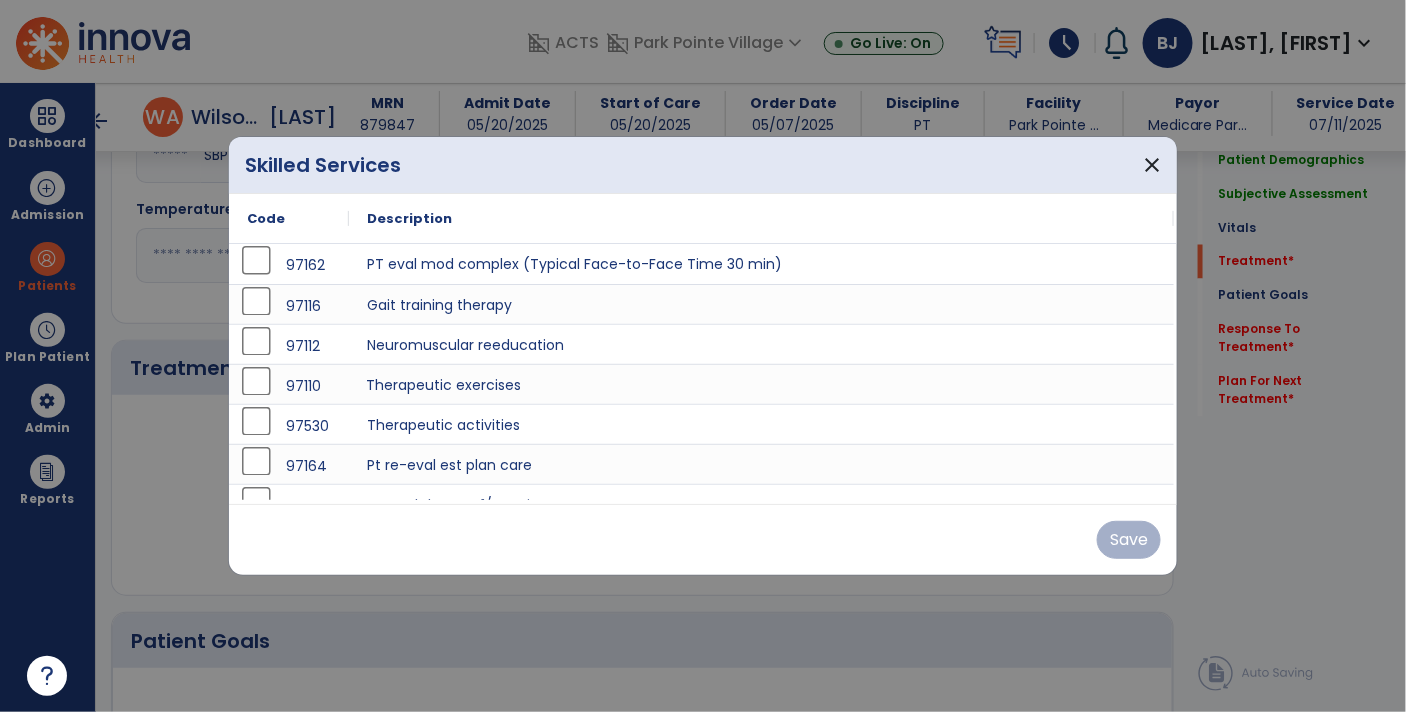 click on "Therapeutic exercises" at bounding box center (761, 384) 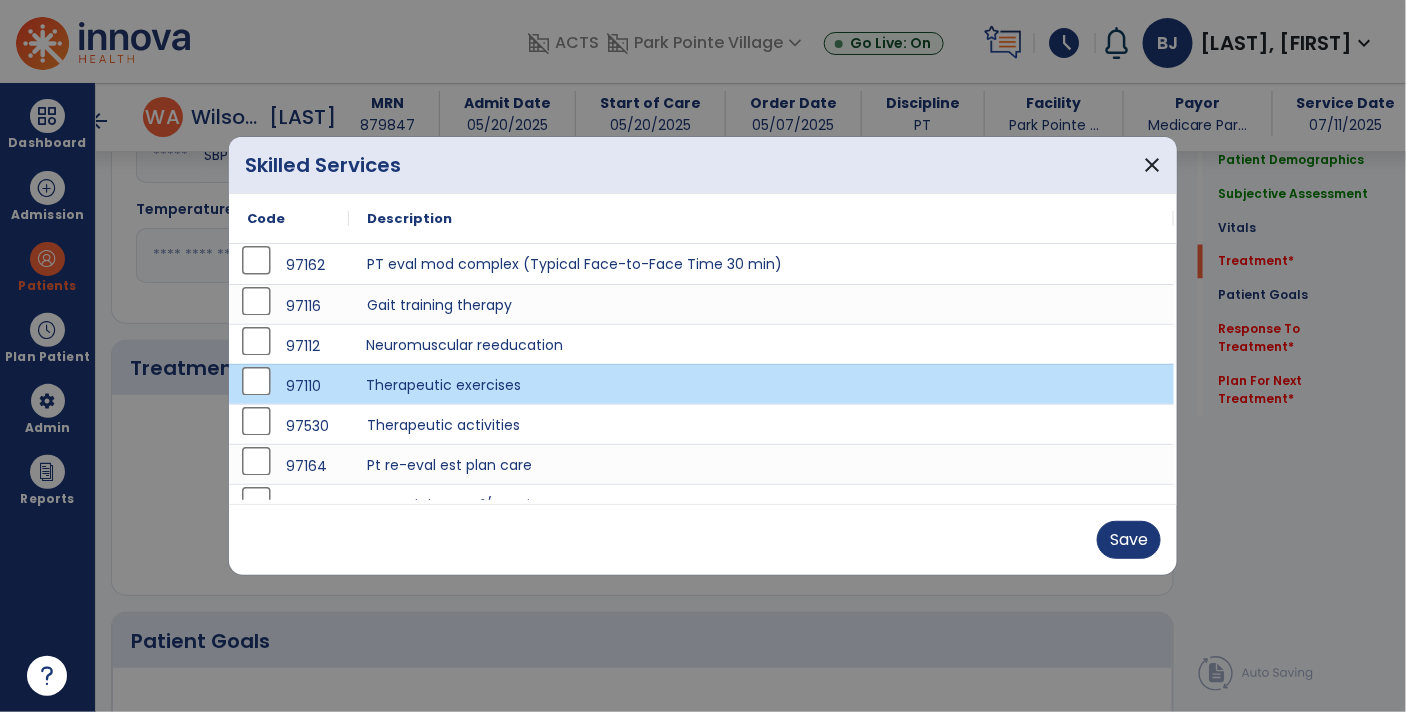 click on "Neuromuscular reeducation" at bounding box center [761, 344] 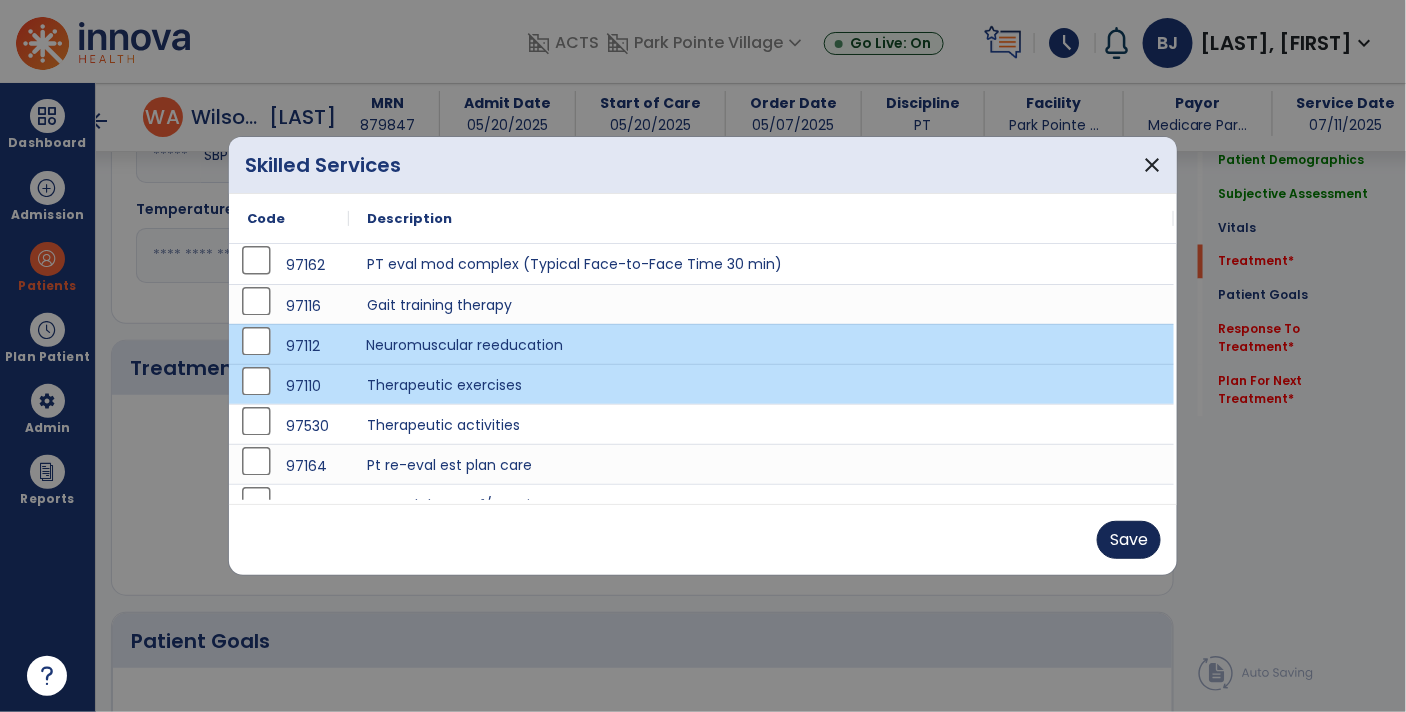 click on "Save" at bounding box center (1129, 540) 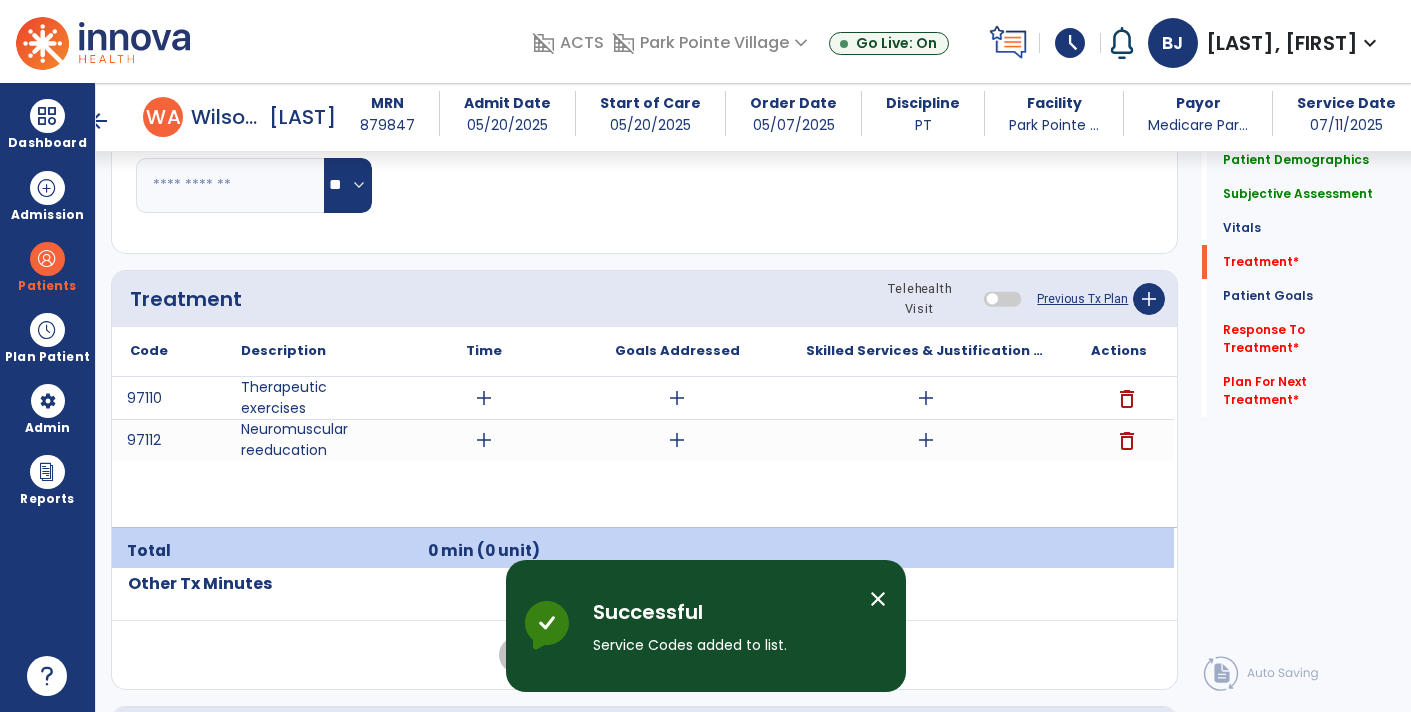 click on "add" at bounding box center (926, 398) 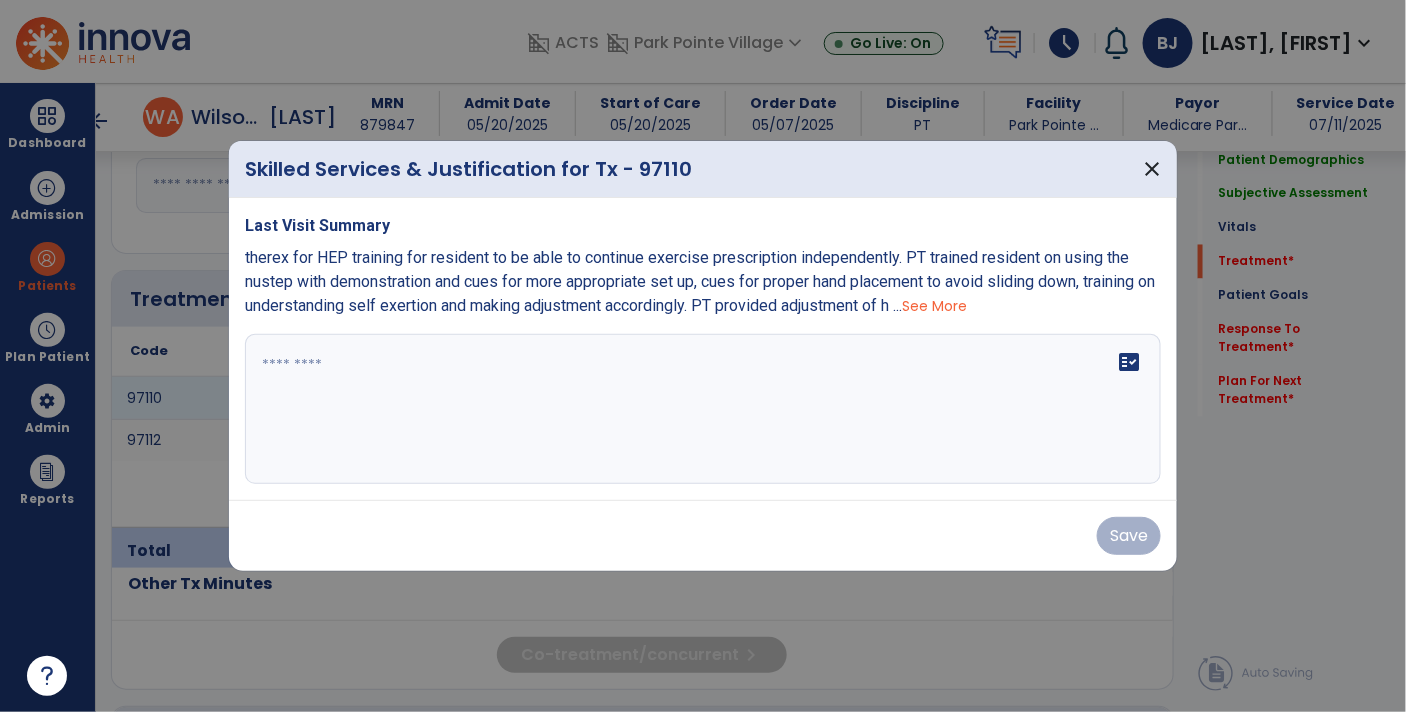 scroll, scrollTop: 1089, scrollLeft: 0, axis: vertical 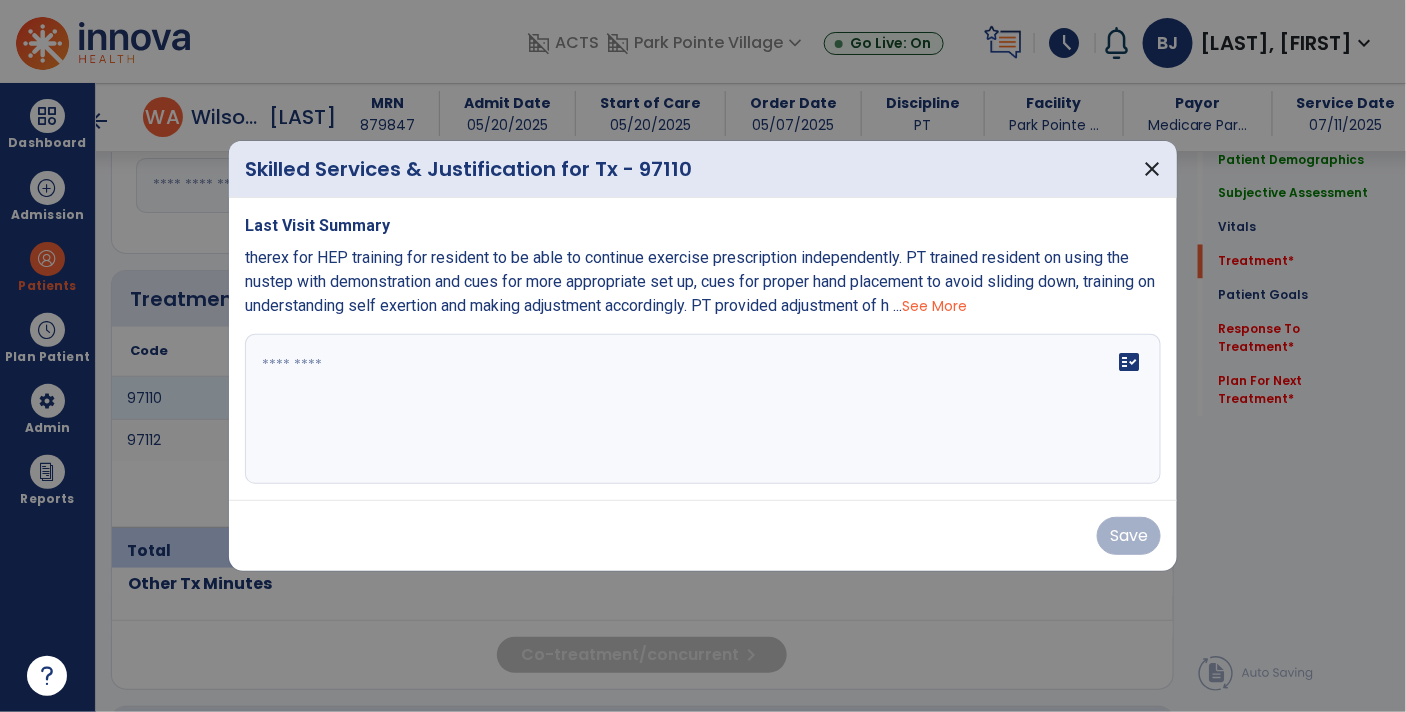 click on "See More" at bounding box center [934, 306] 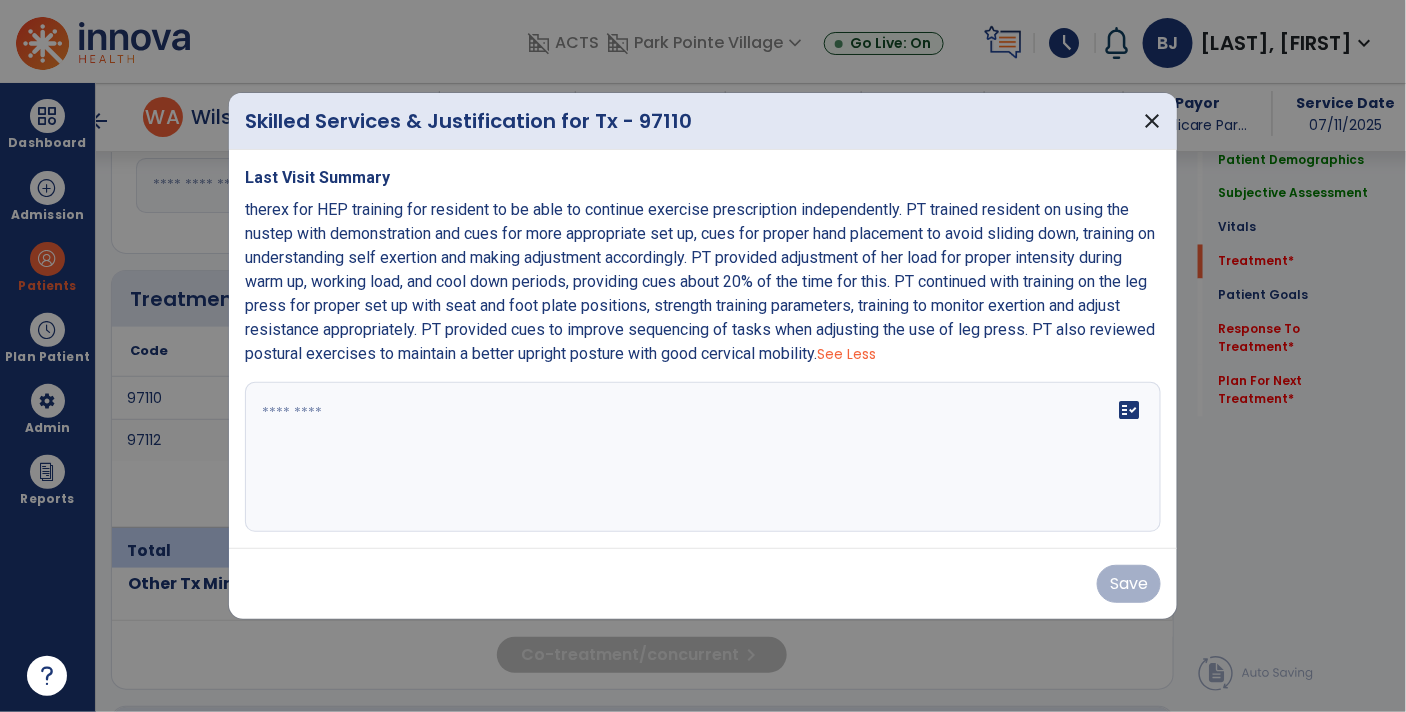 click at bounding box center (703, 457) 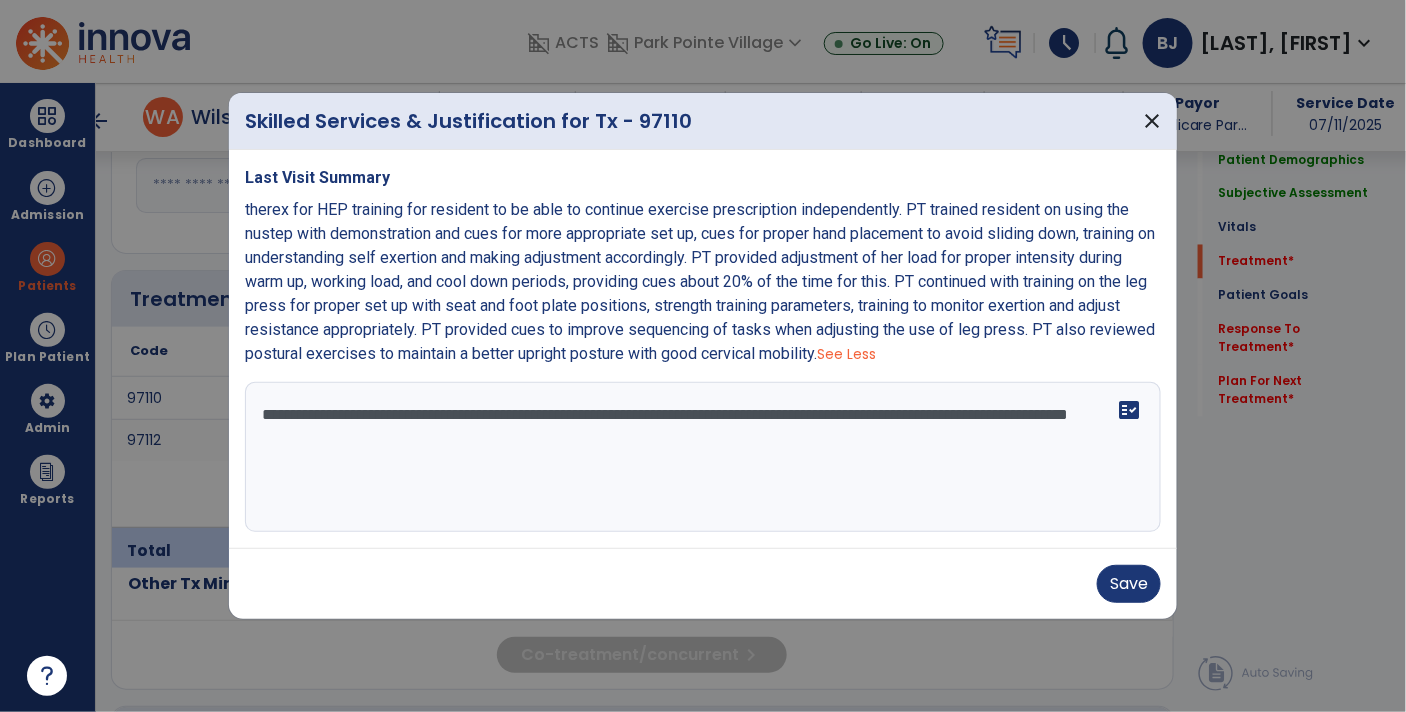 click on "**********" at bounding box center [703, 457] 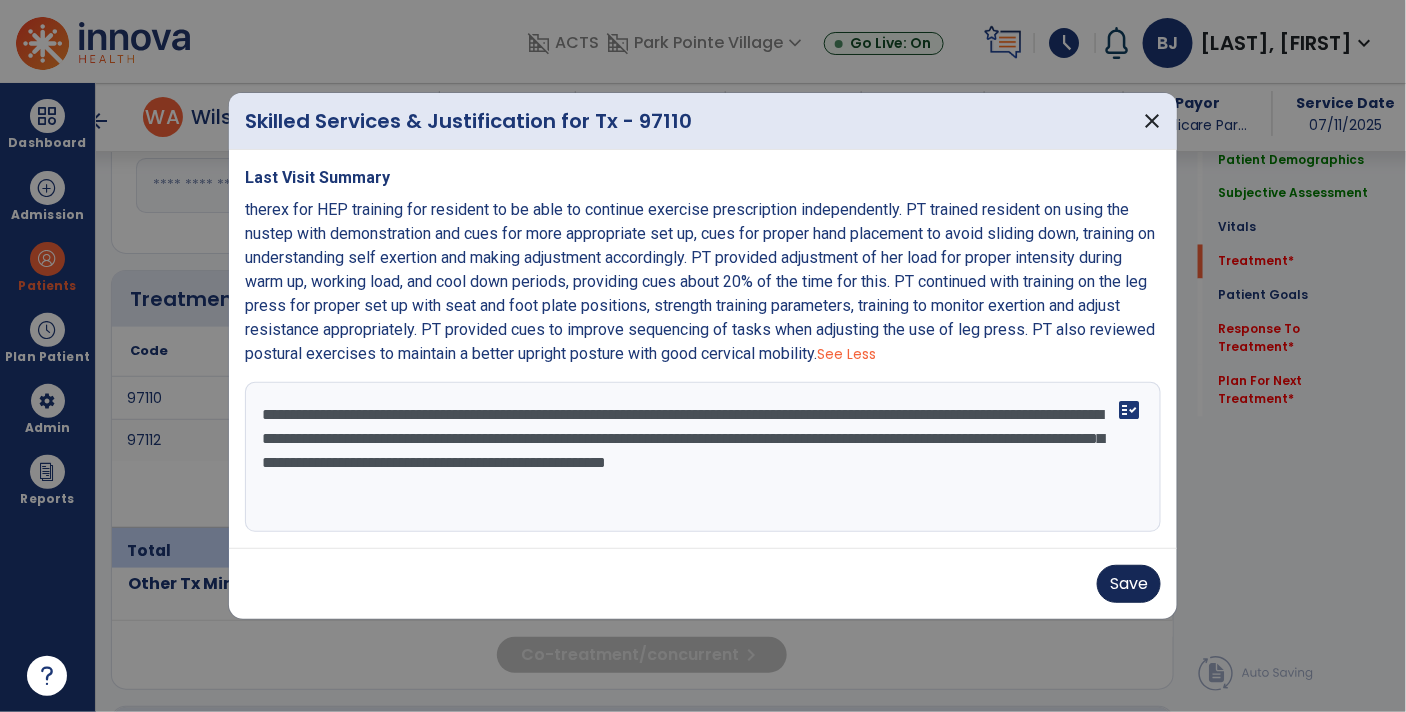 type on "**********" 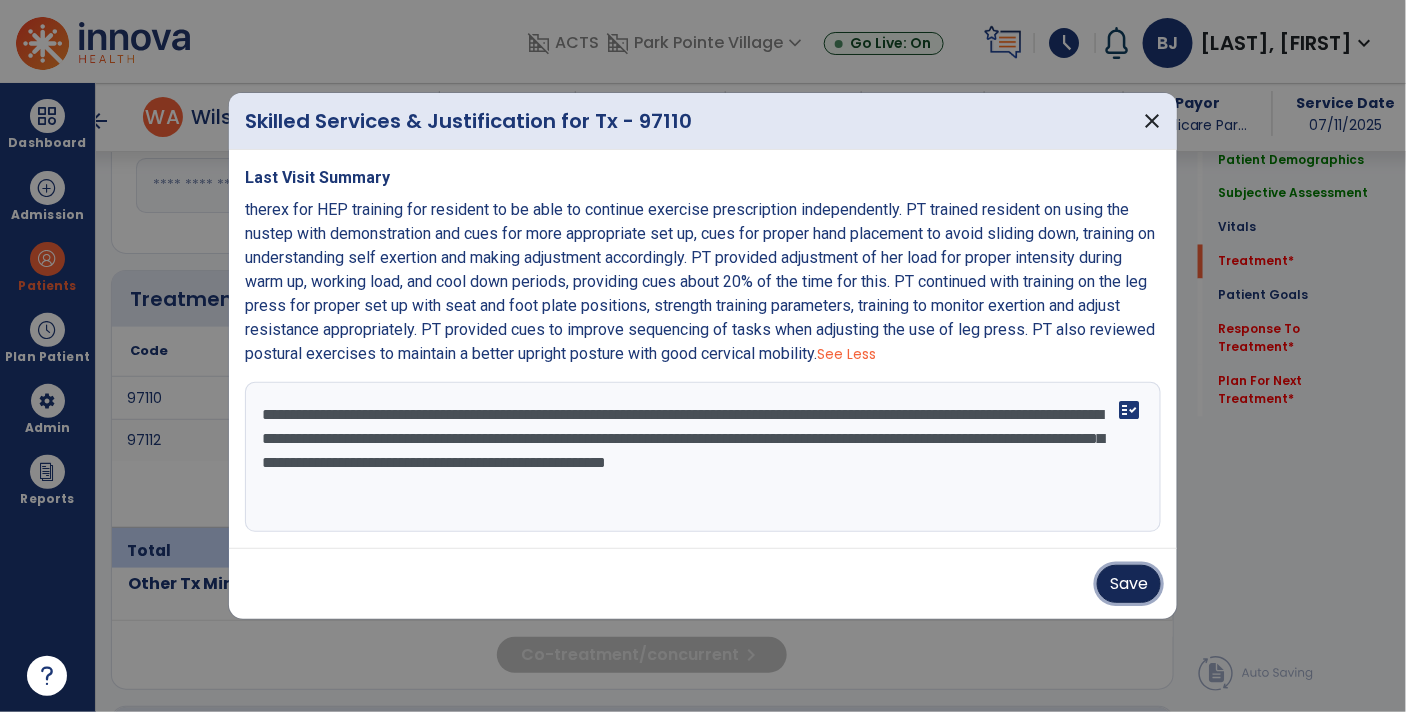 click on "Save" at bounding box center (1129, 584) 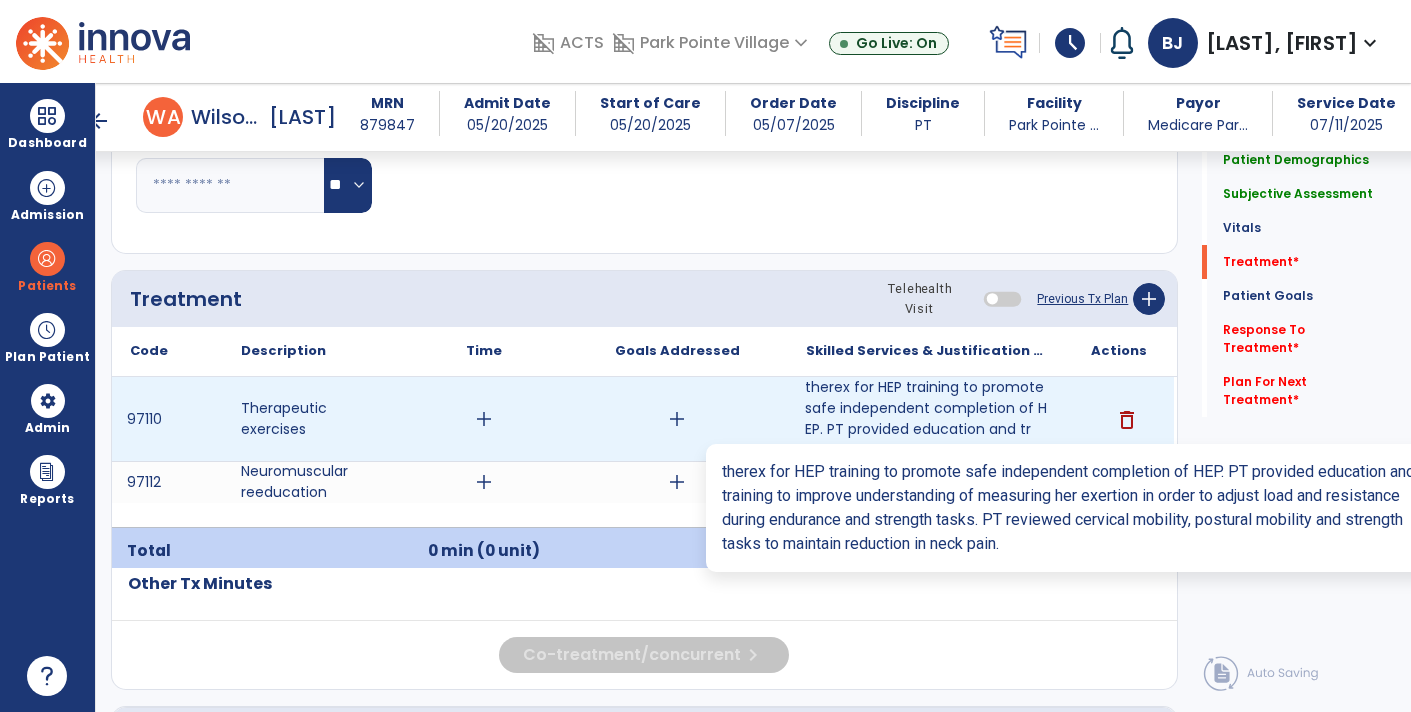 click on "therex for HEP training to promote safe independent completion of HEP. PT provided education and tra..." at bounding box center [926, 419] 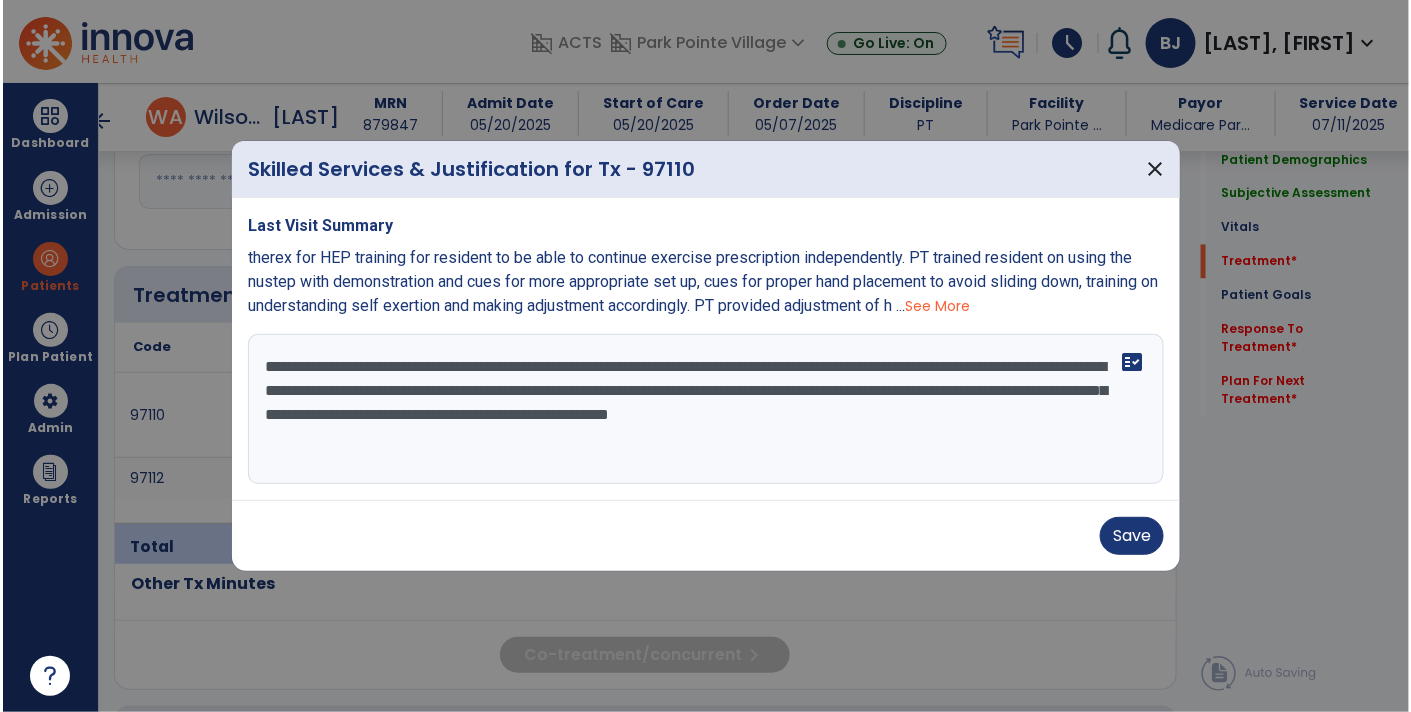 scroll, scrollTop: 1089, scrollLeft: 0, axis: vertical 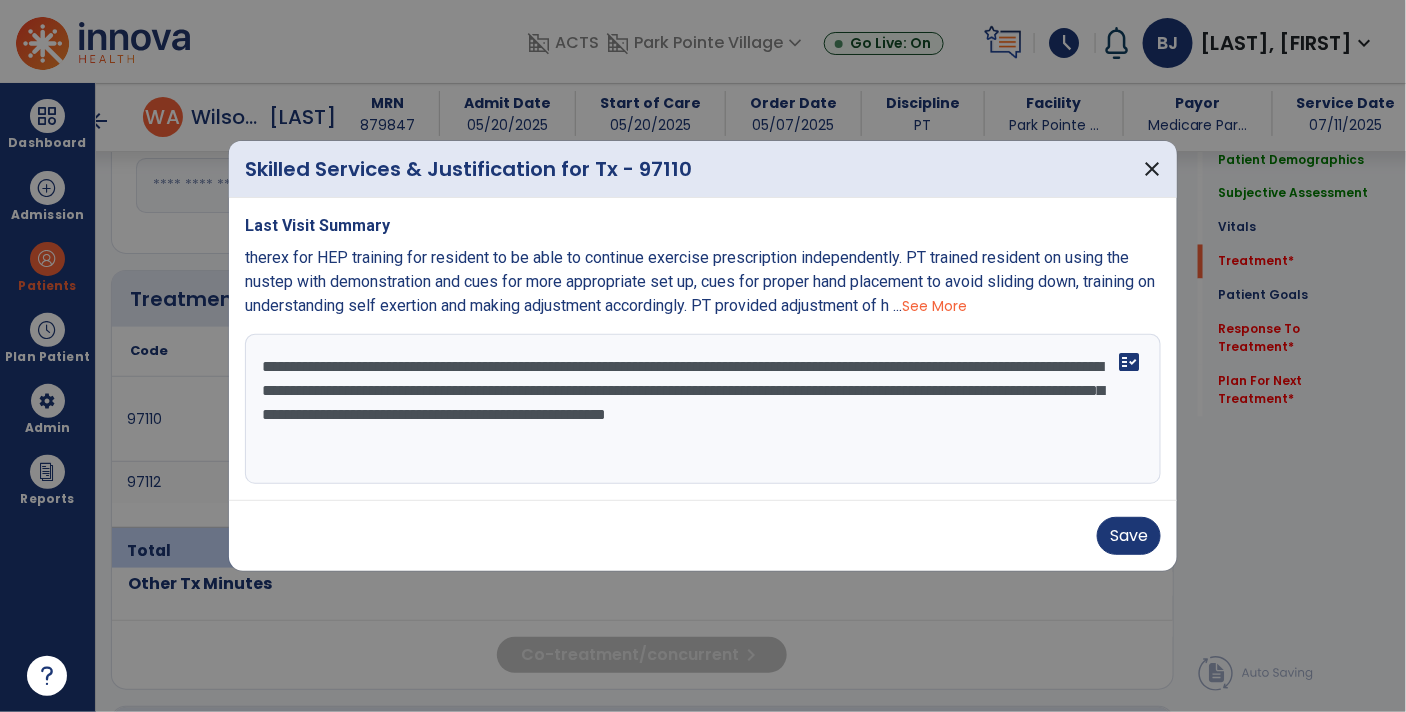 click on "**********" at bounding box center [703, 409] 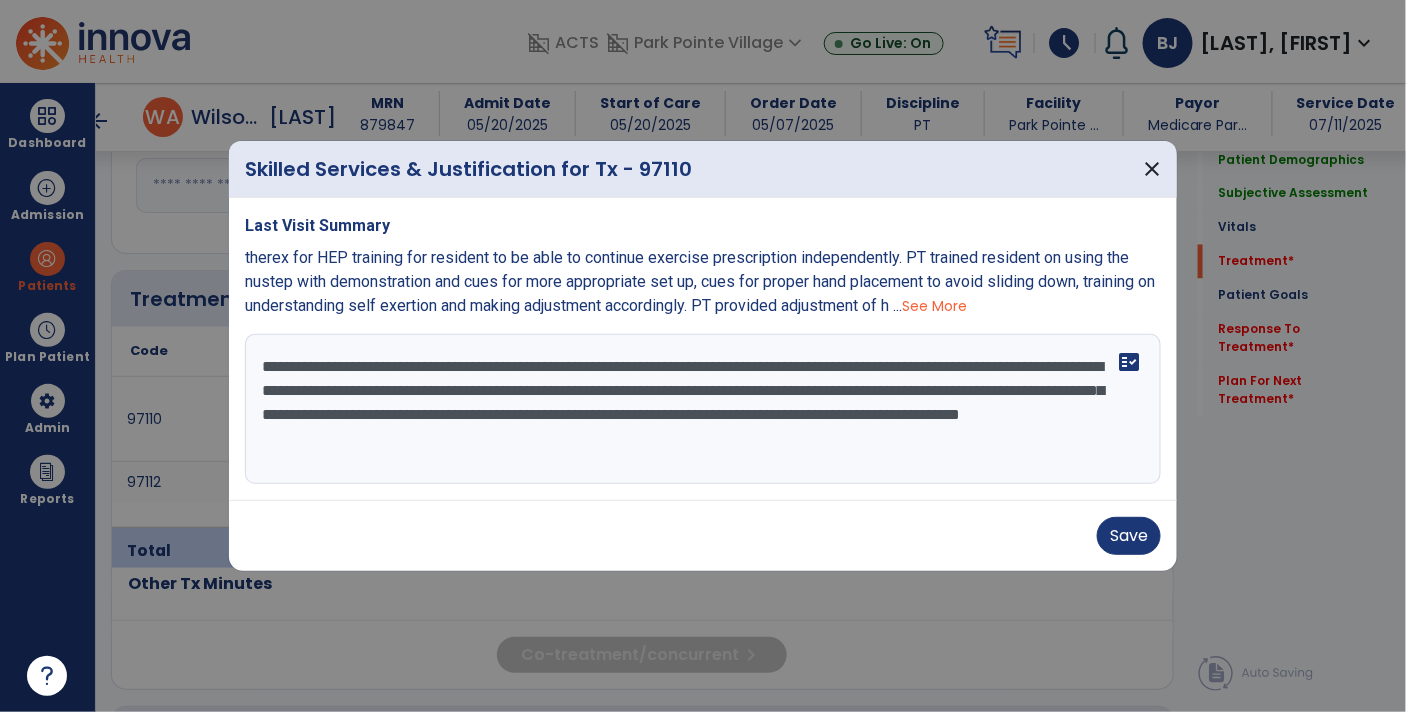 click on "**********" at bounding box center [703, 409] 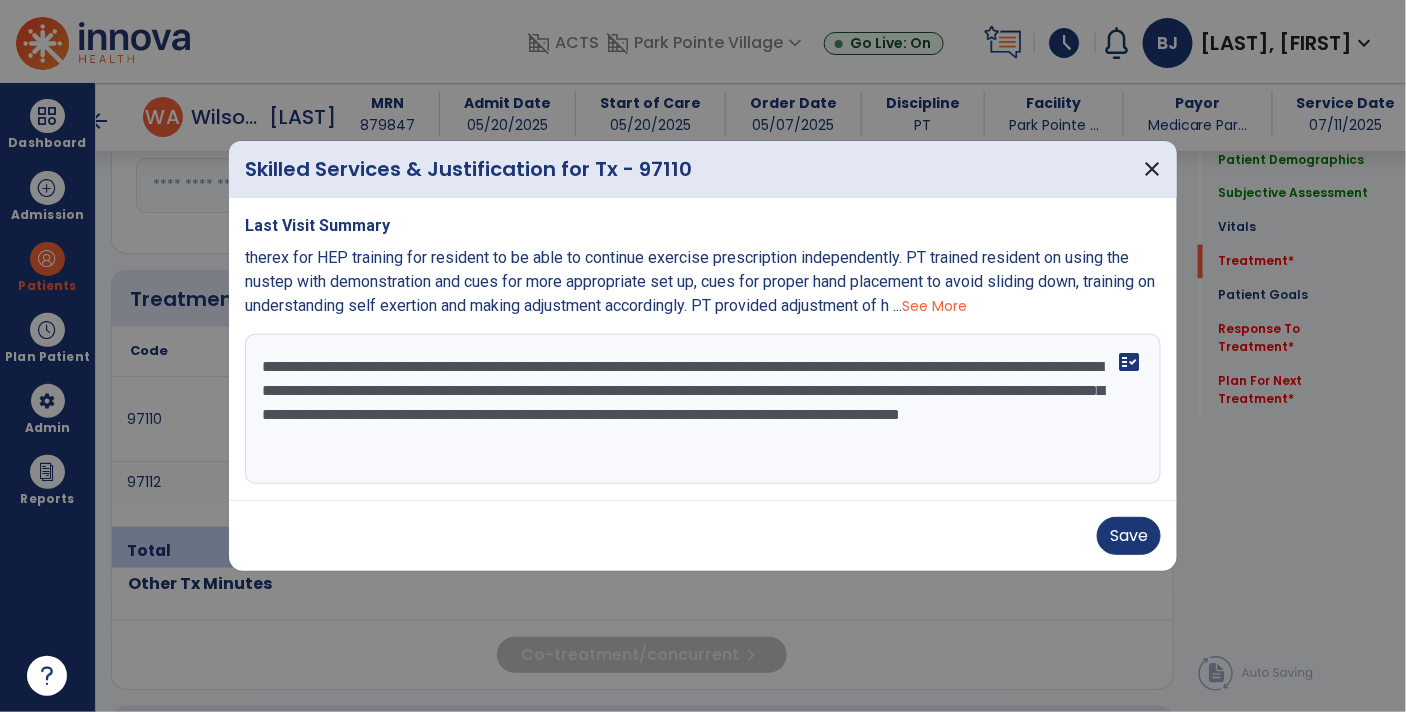 click on "**********" at bounding box center [703, 409] 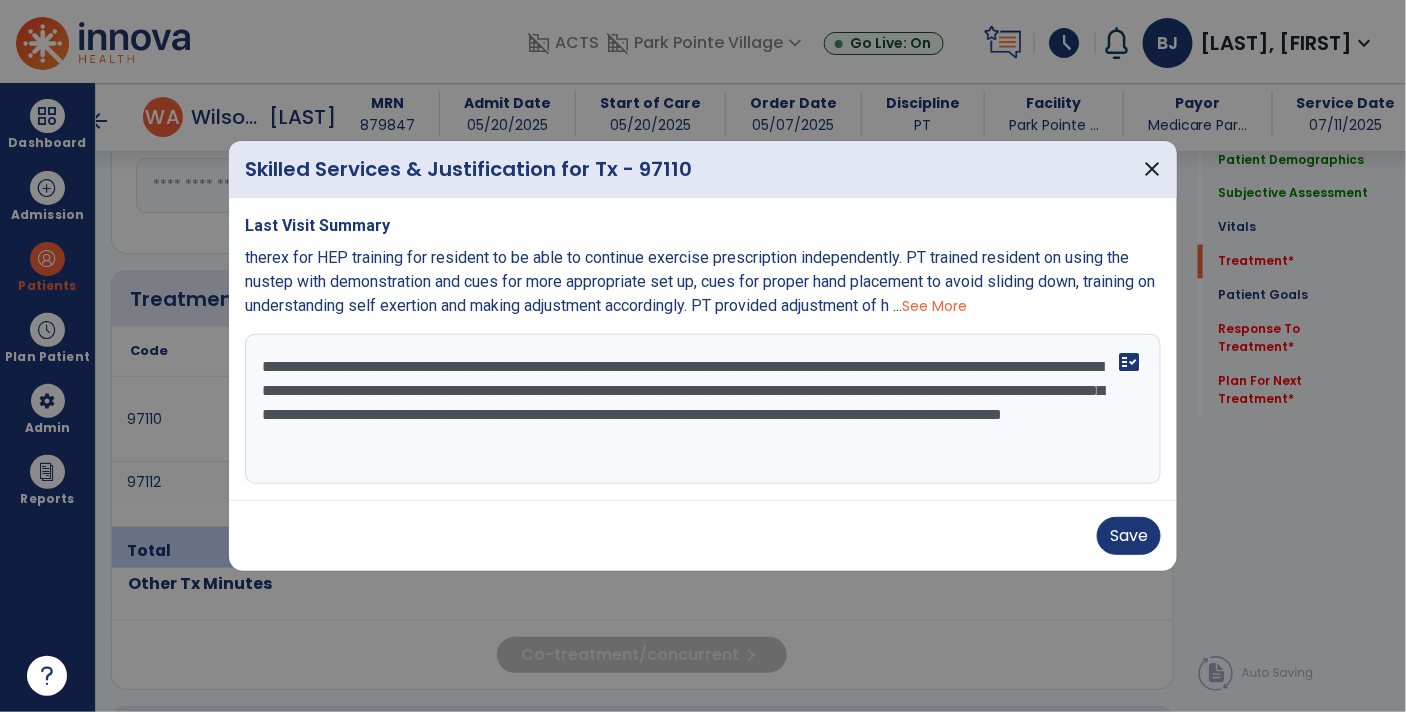 click on "**********" at bounding box center (703, 409) 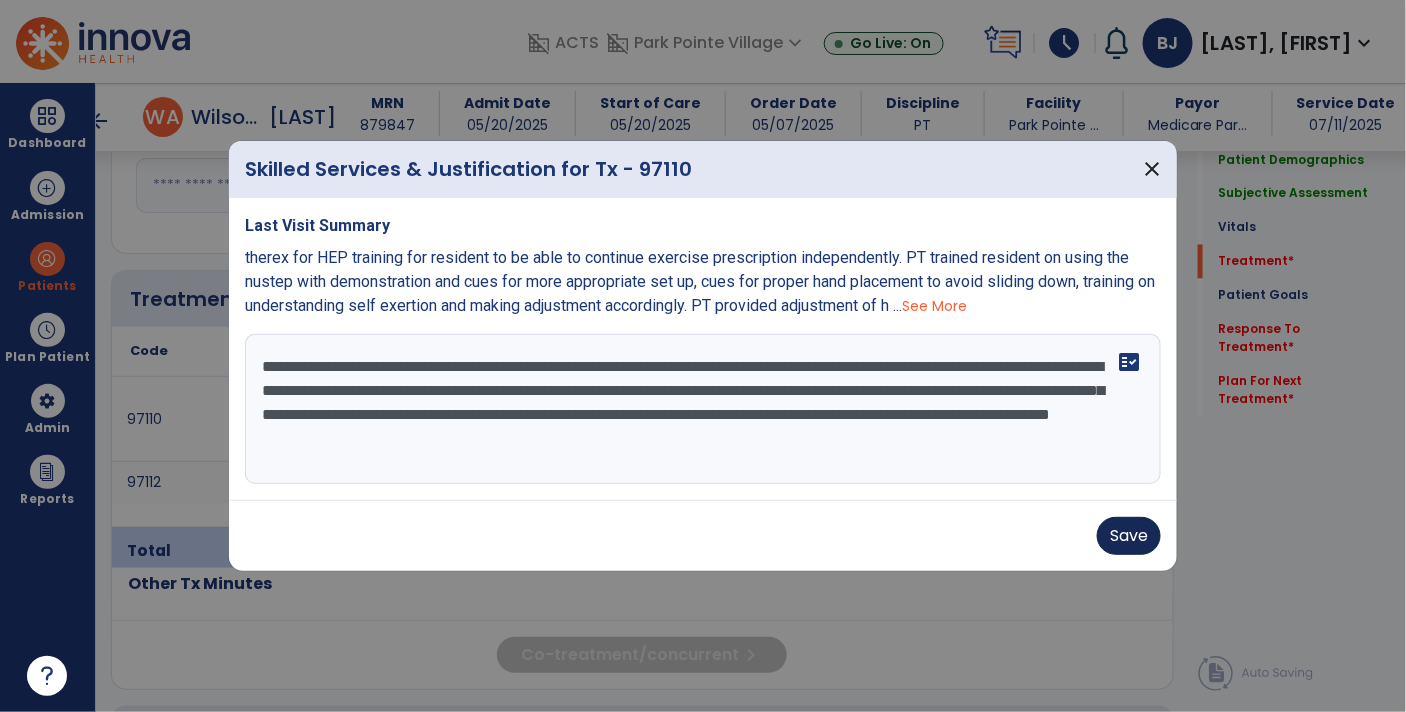 type on "**********" 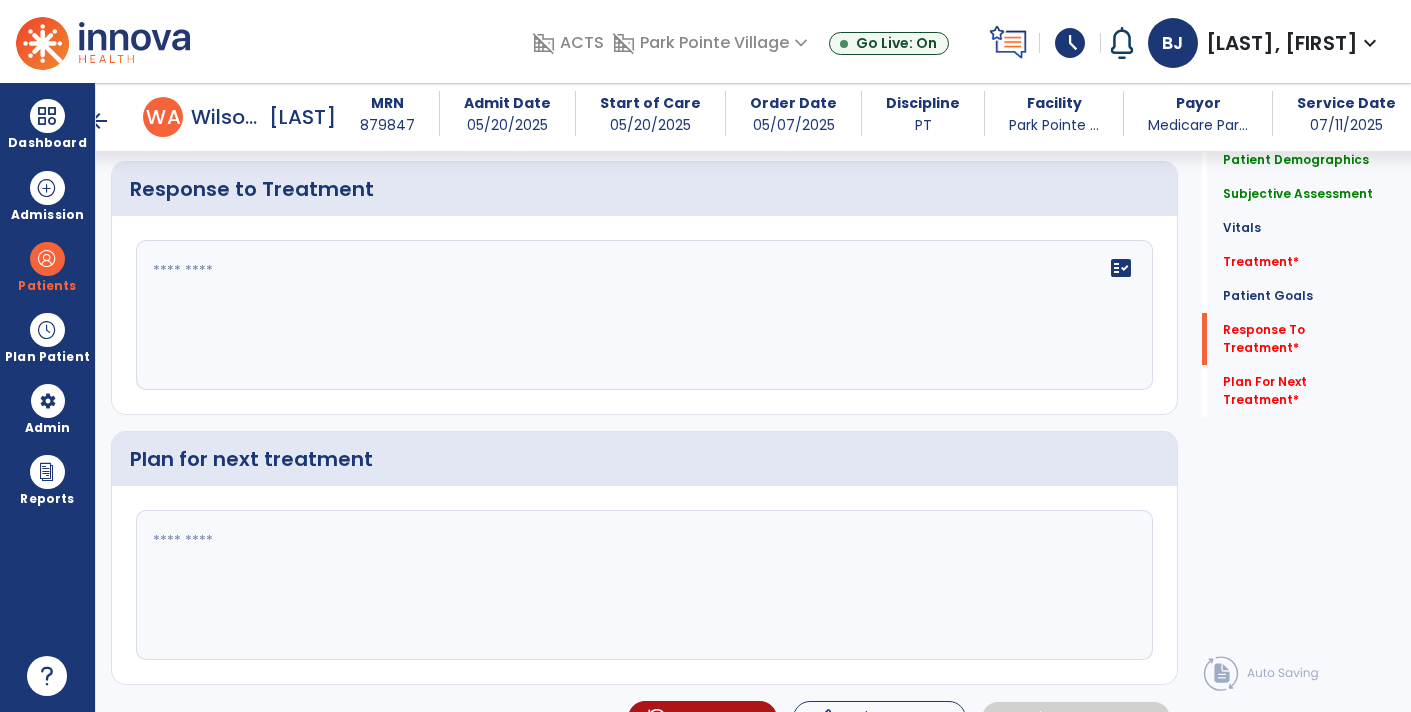scroll, scrollTop: 3395, scrollLeft: 0, axis: vertical 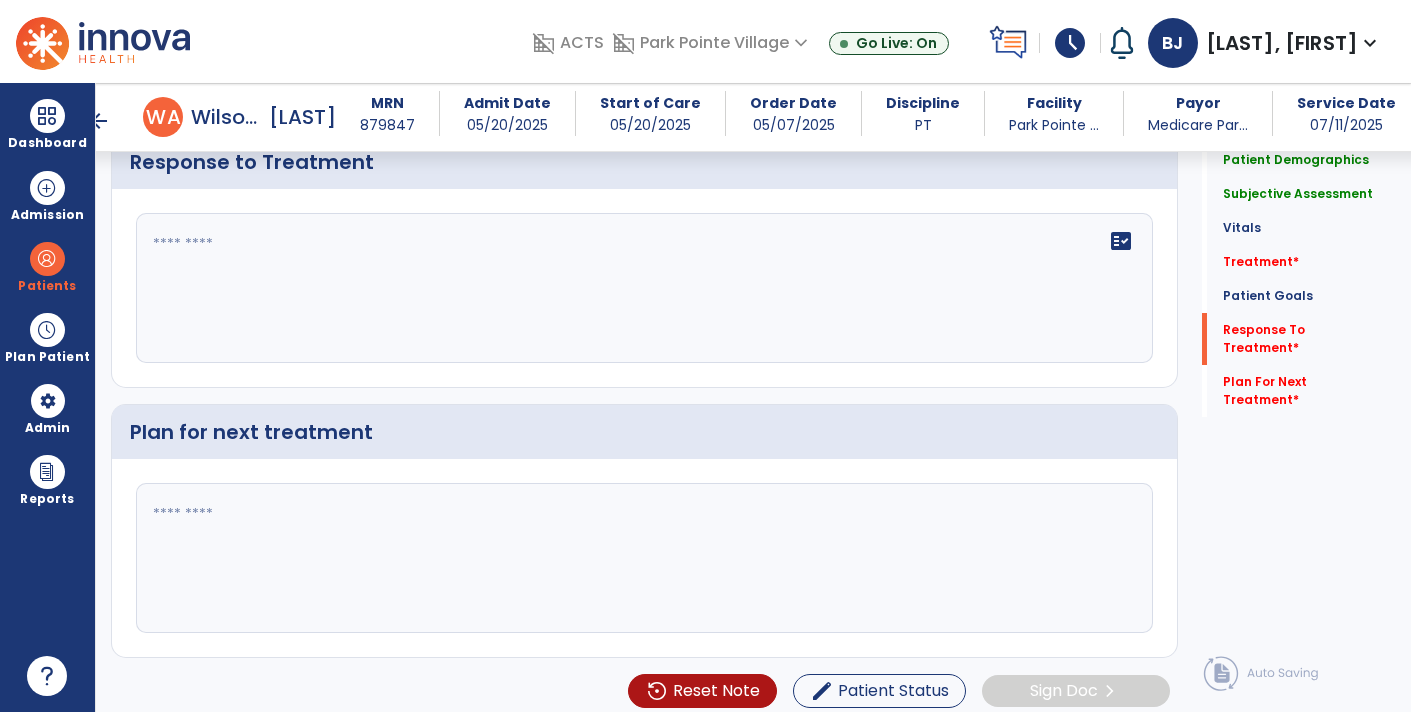 click 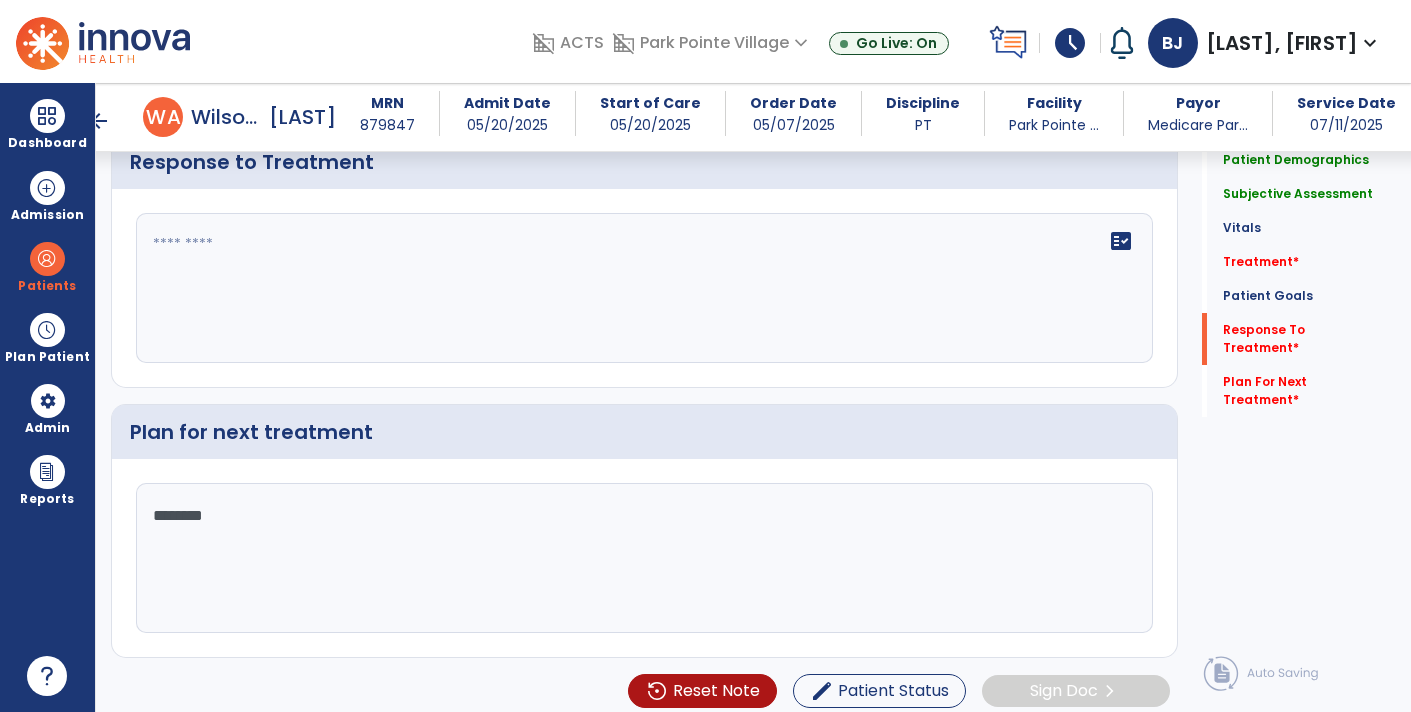 type on "*********" 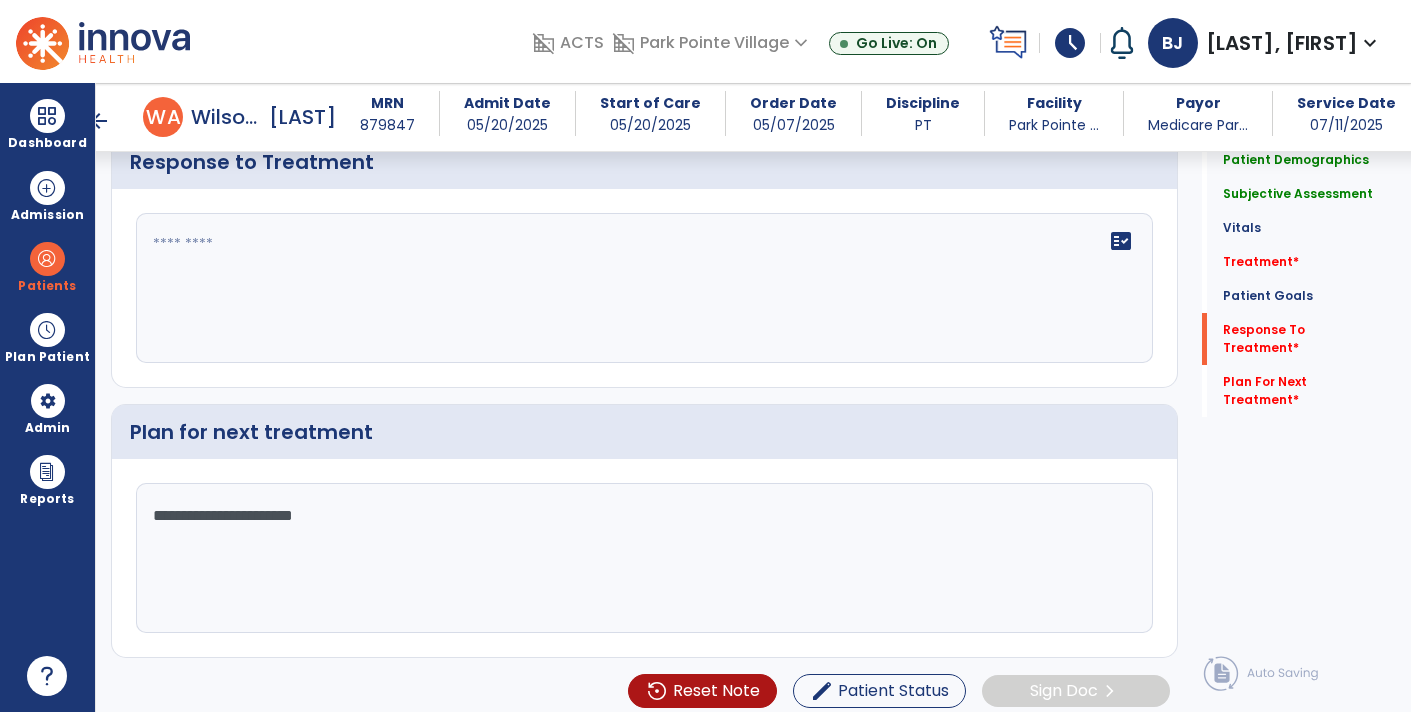 type on "**********" 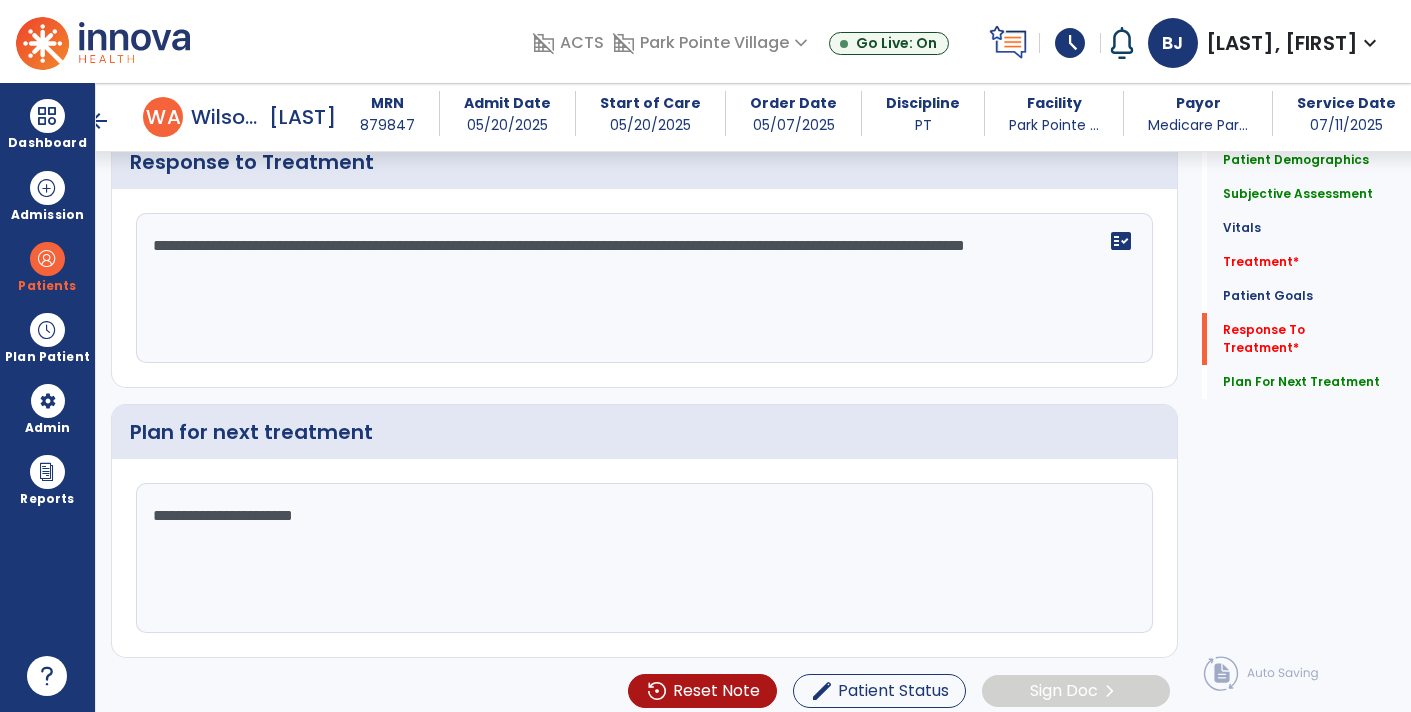 type on "**********" 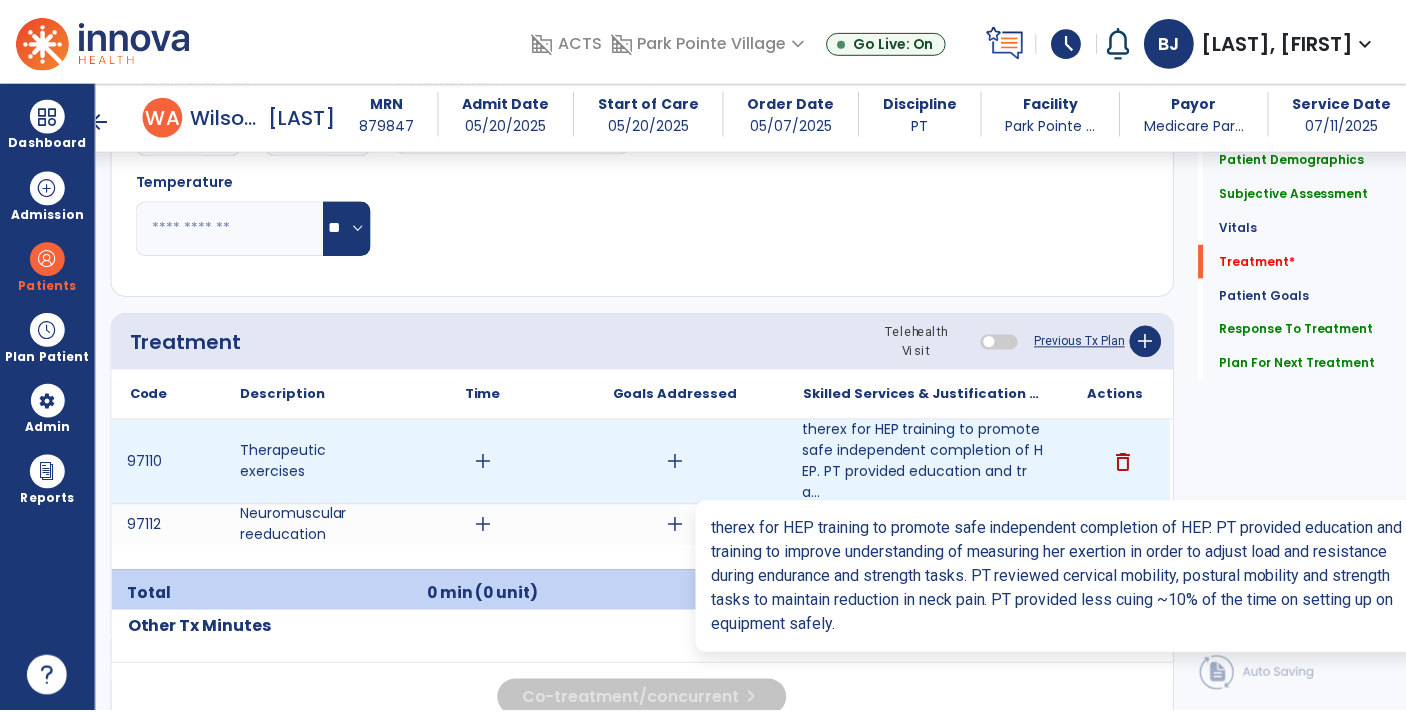 scroll, scrollTop: 1046, scrollLeft: 0, axis: vertical 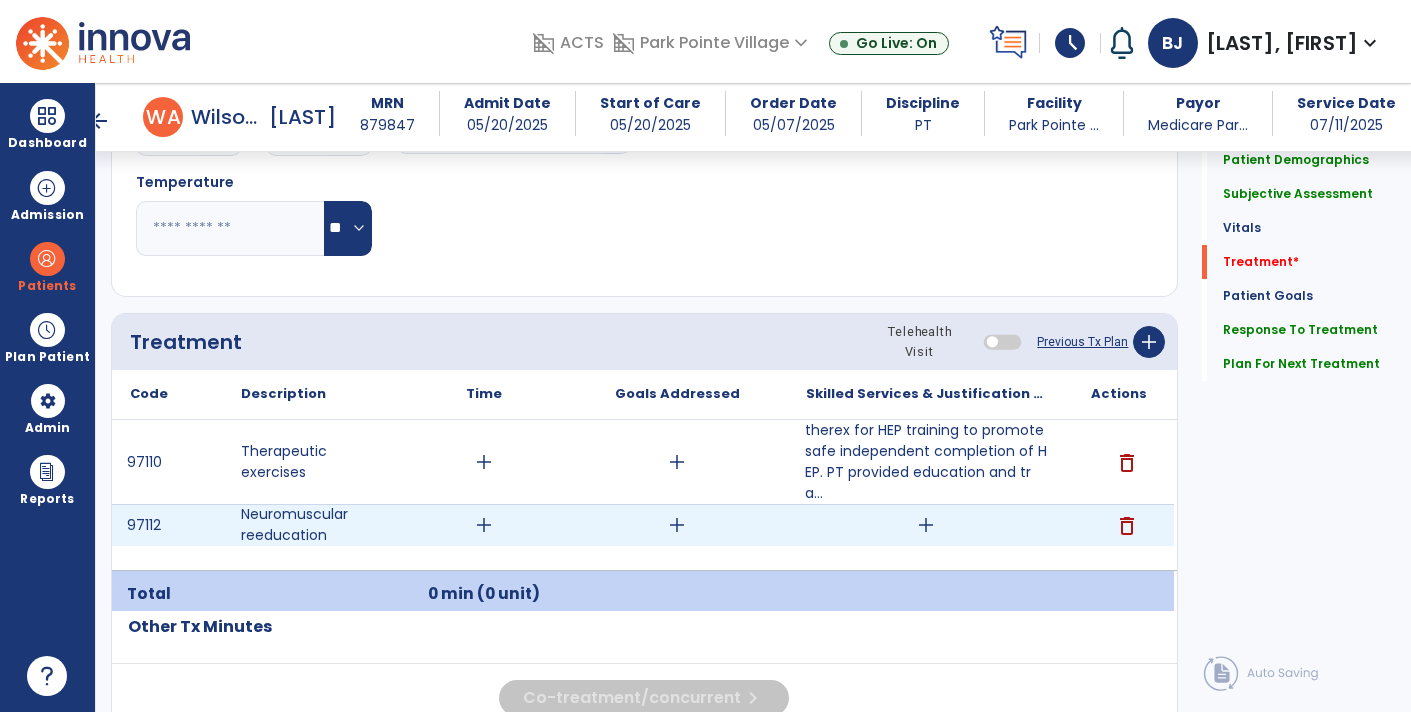 click on "add" at bounding box center (926, 525) 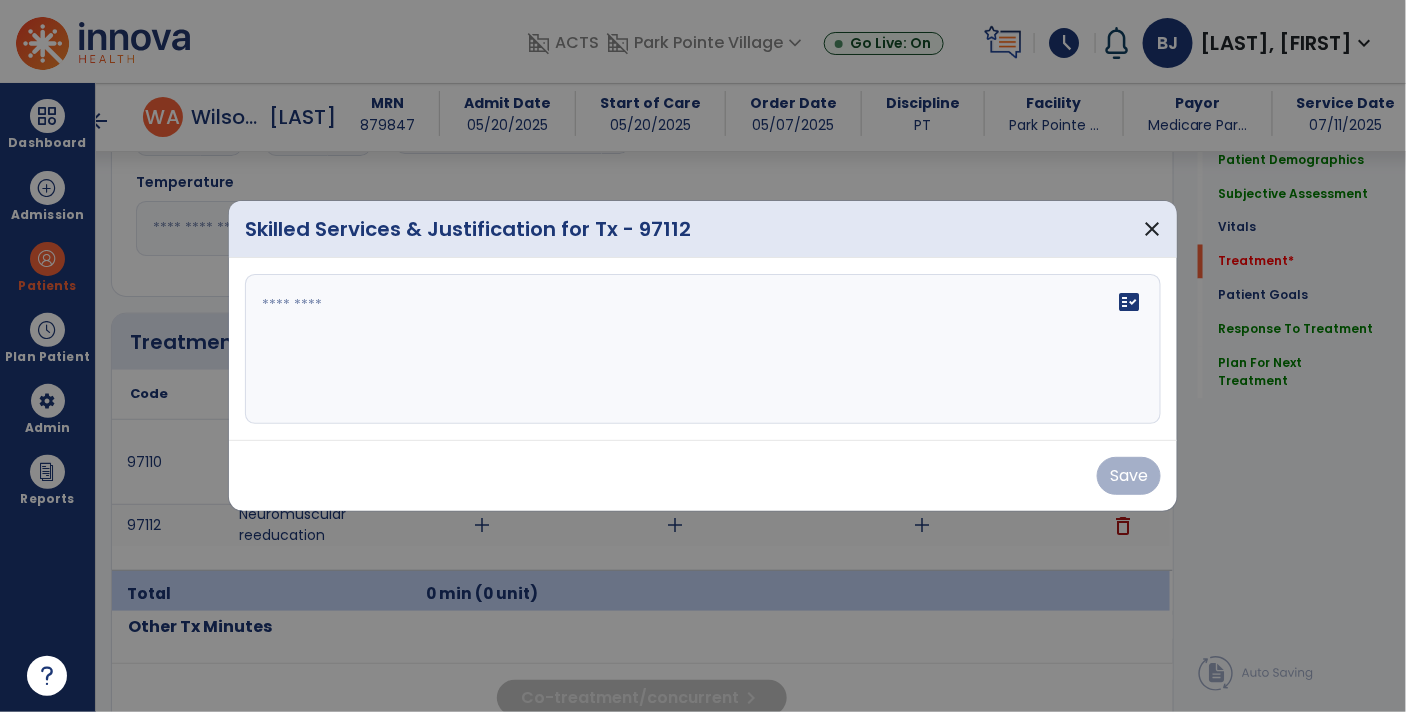 scroll, scrollTop: 1046, scrollLeft: 0, axis: vertical 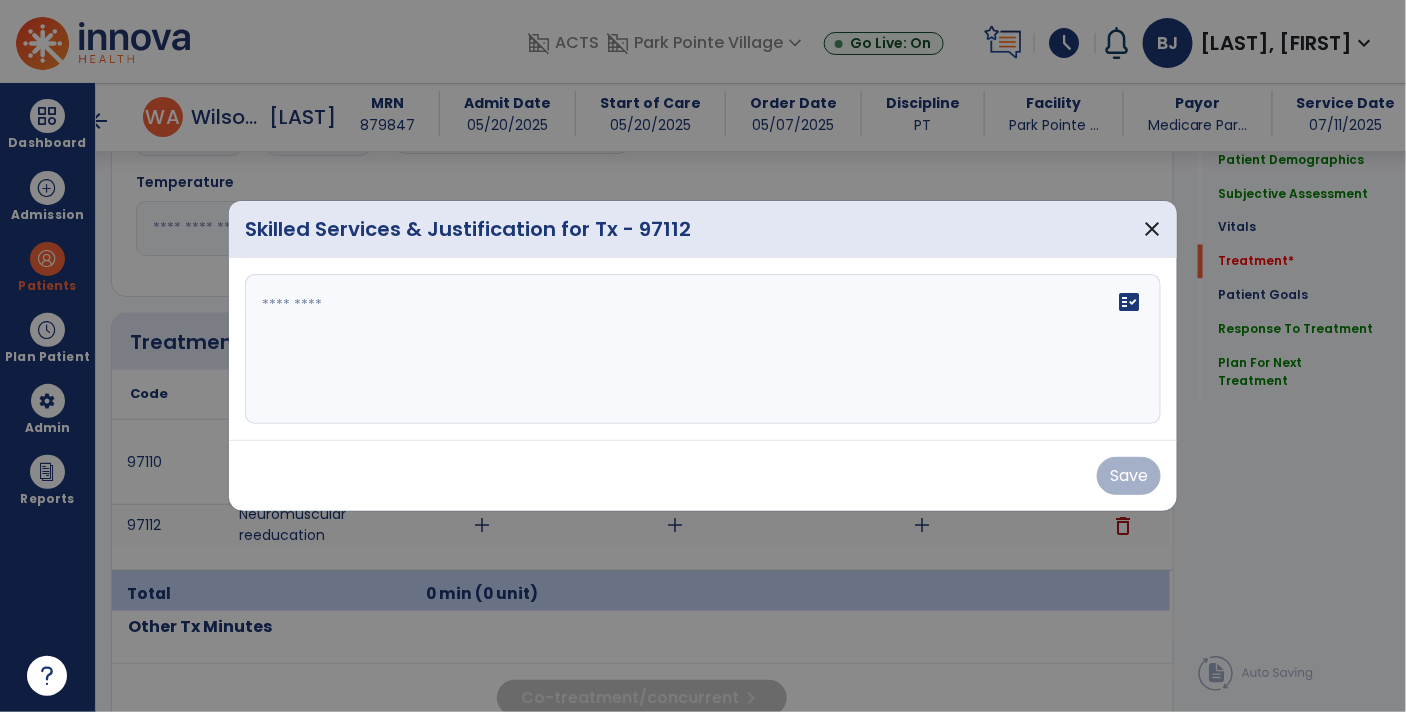 click at bounding box center (703, 349) 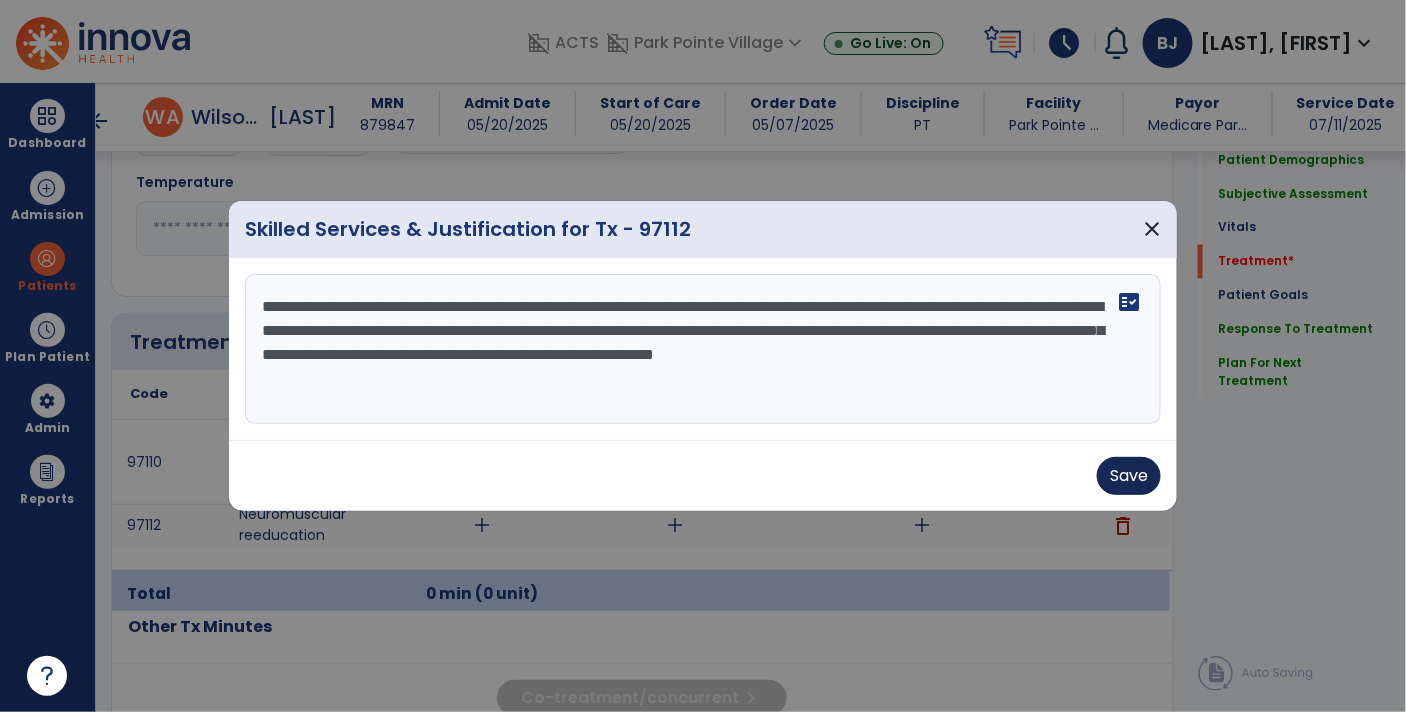 type on "**********" 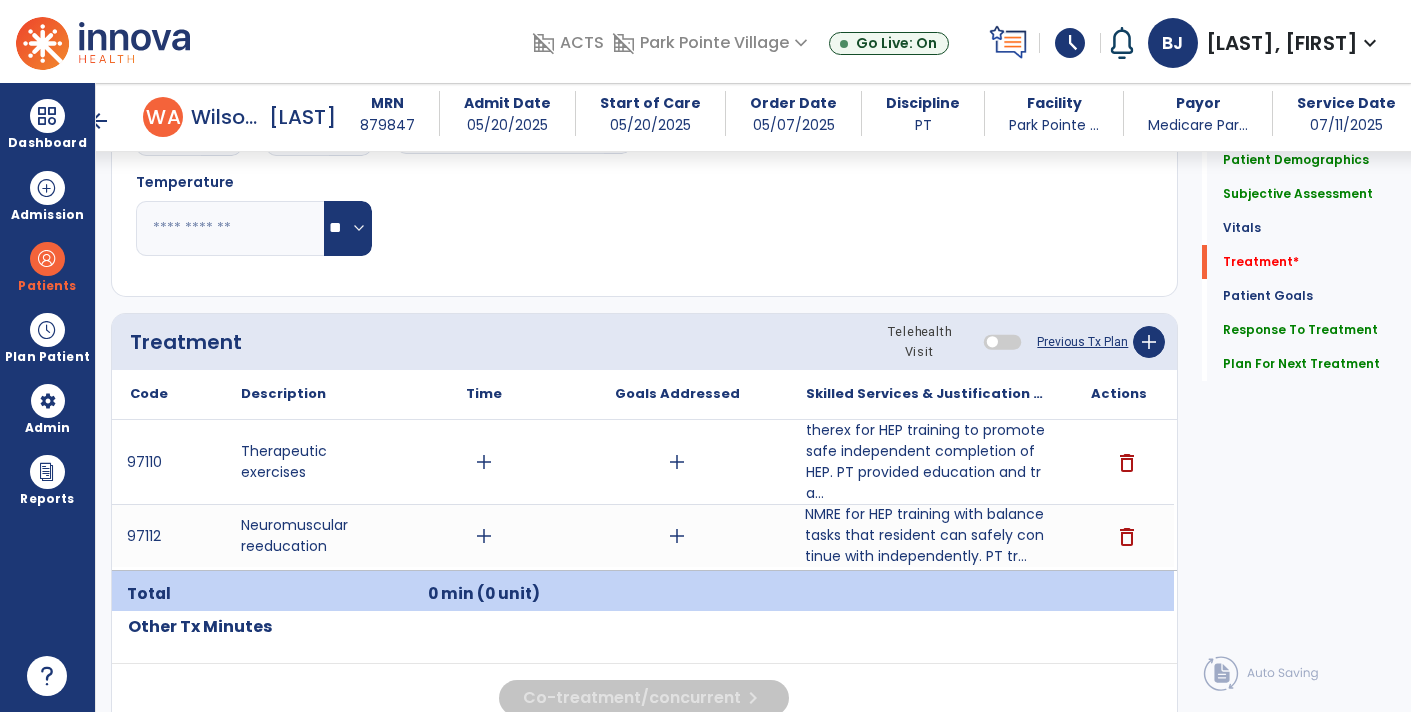 click on "NMRE for HEP training with balance tasks that resident can safely continue with independently. PT tr..." at bounding box center (926, 535) 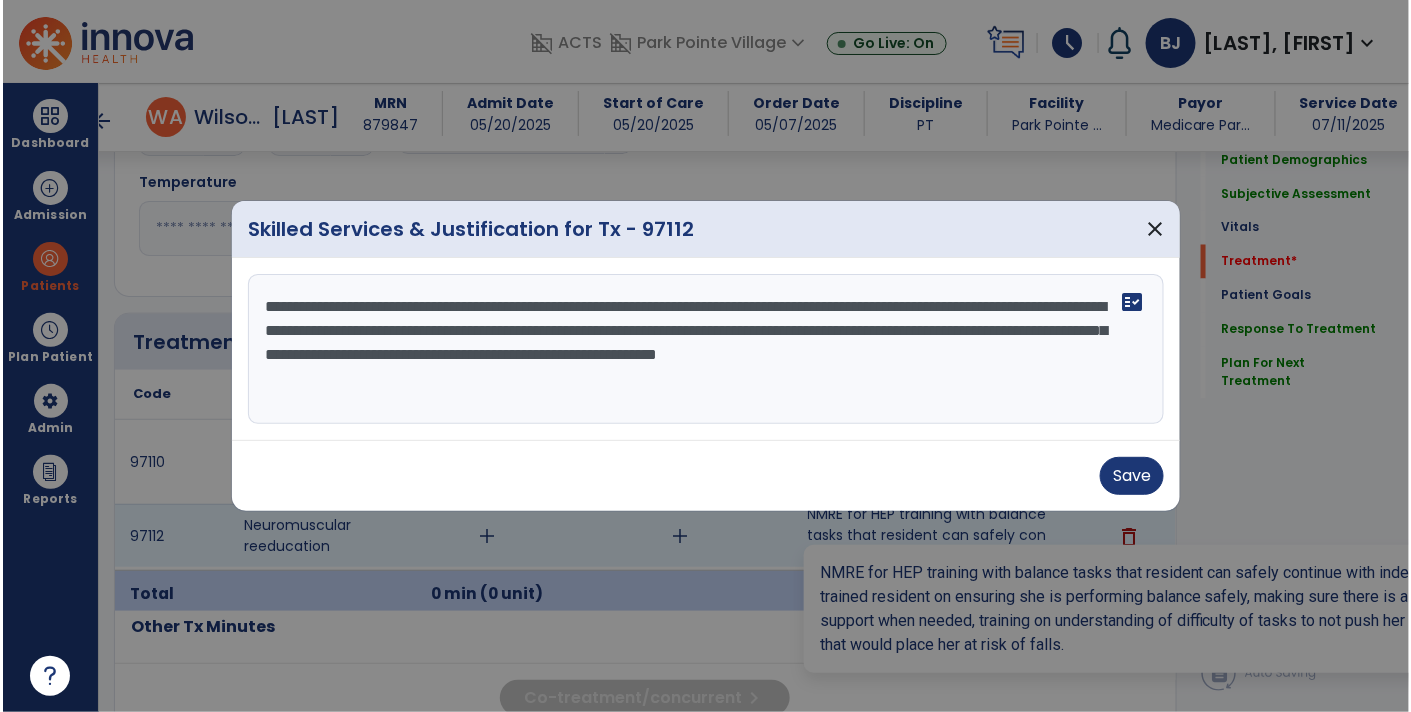 scroll, scrollTop: 1046, scrollLeft: 0, axis: vertical 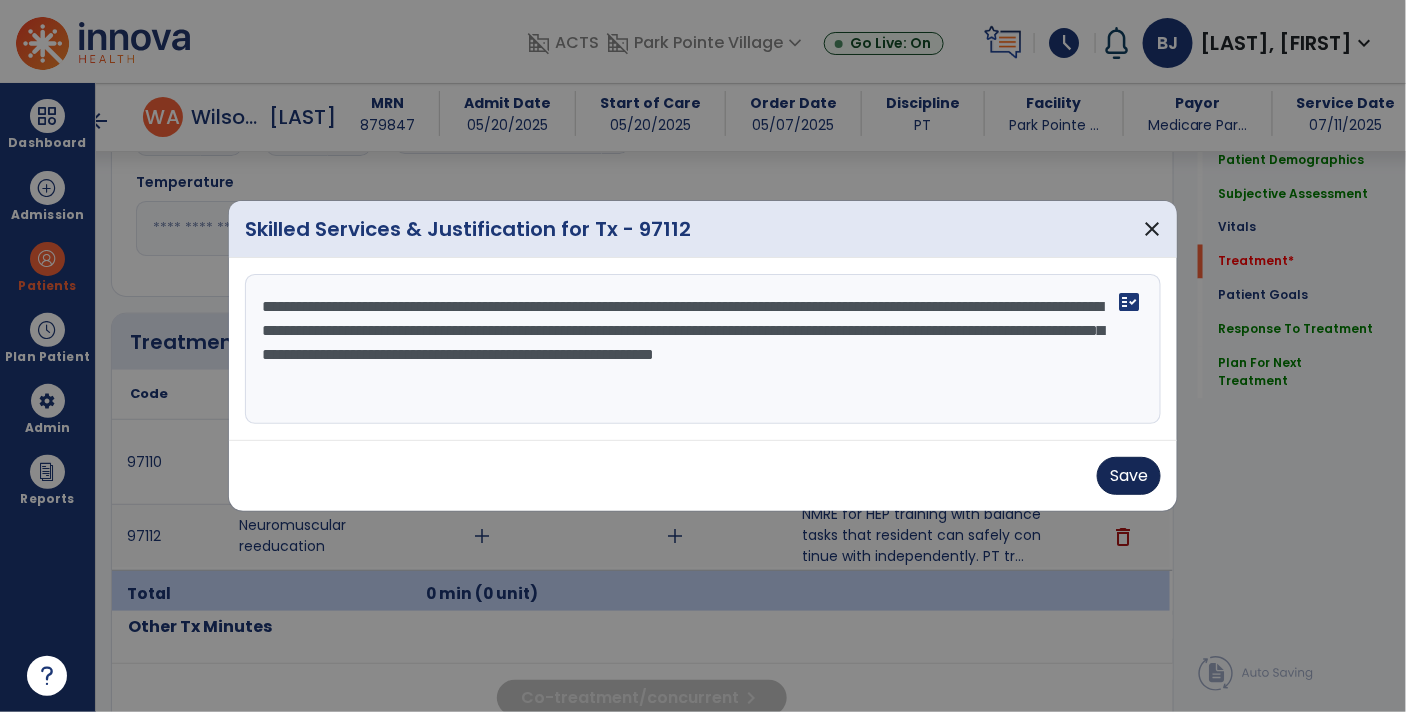 click on "Save" at bounding box center (1129, 476) 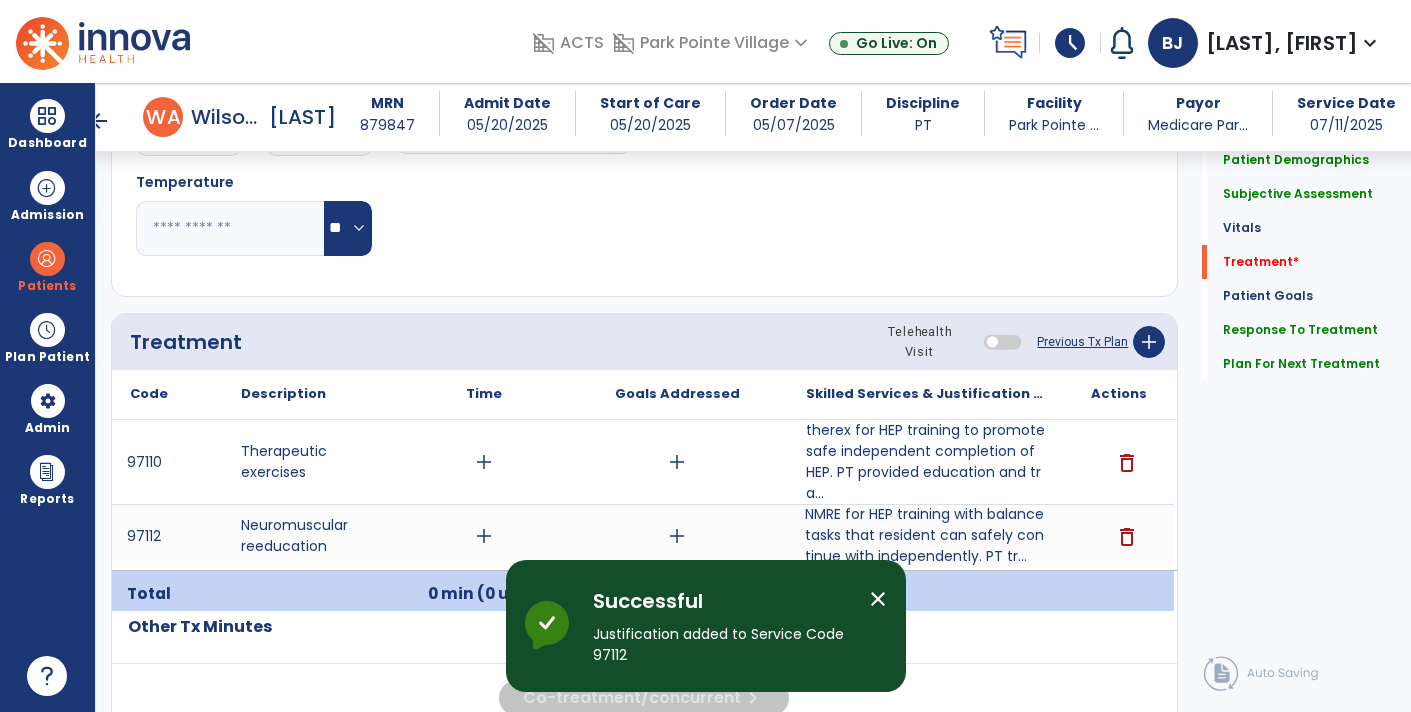 click on "add" at bounding box center [484, 536] 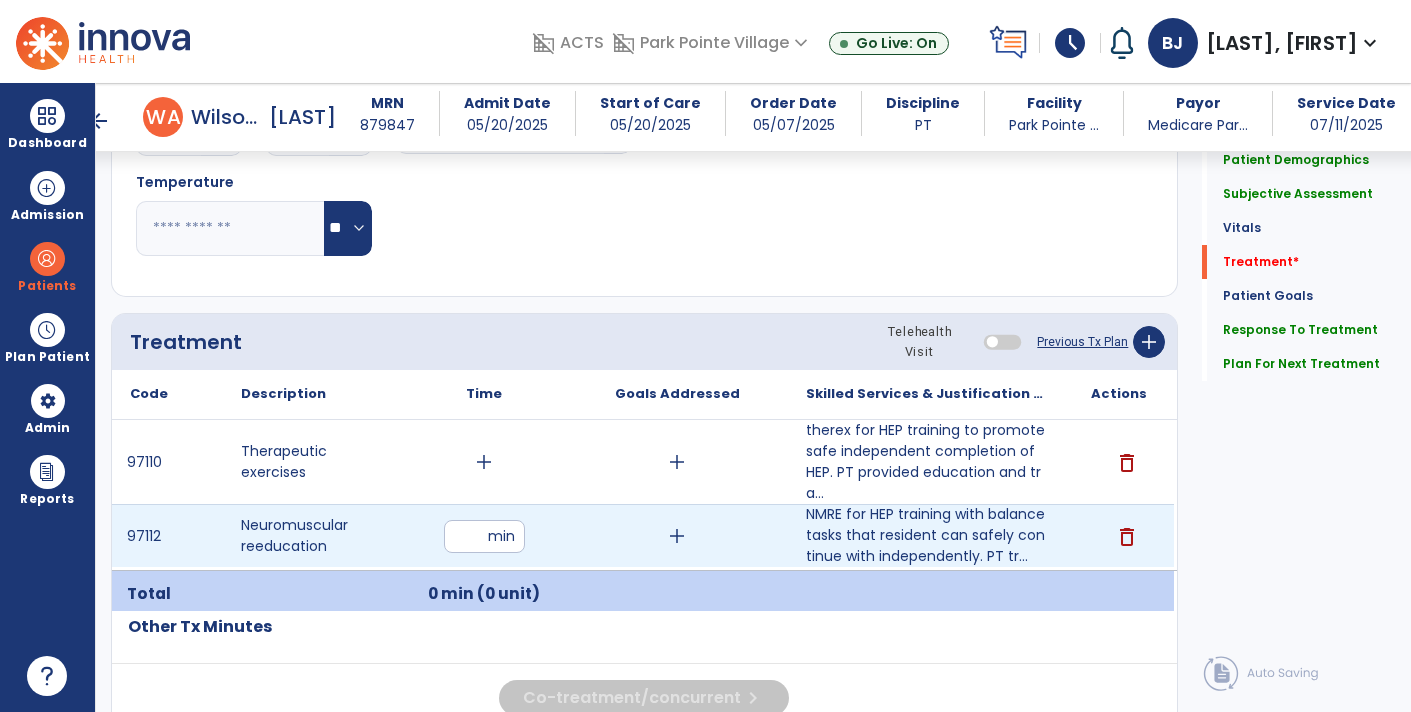 type on "**" 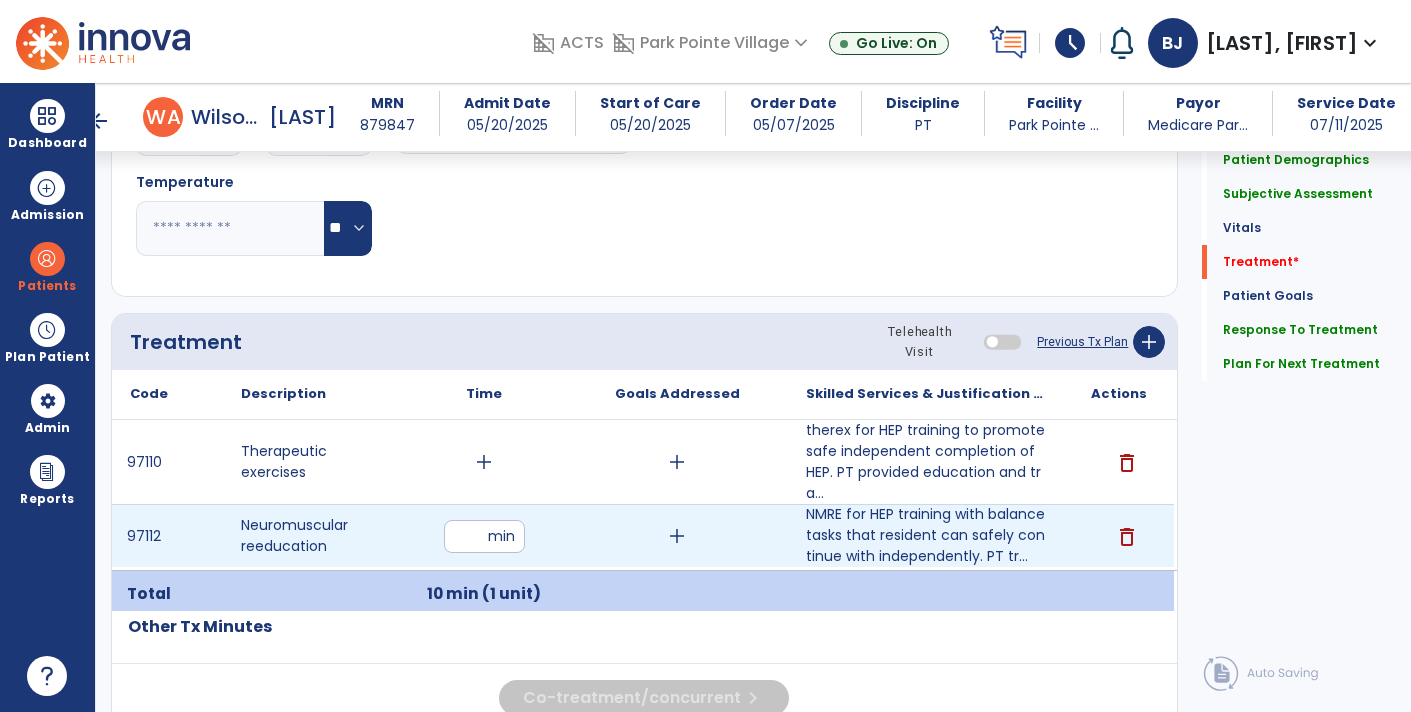 click on "add" at bounding box center [484, 462] 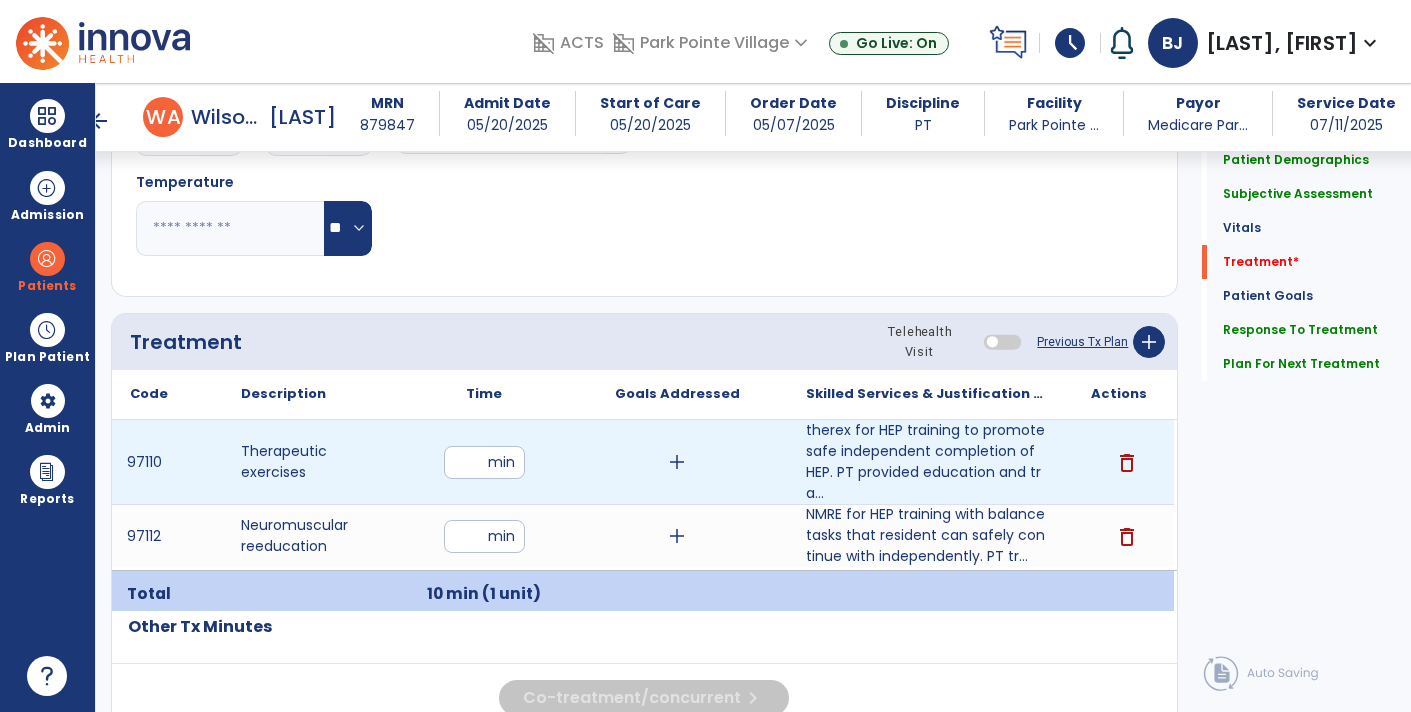 type on "**" 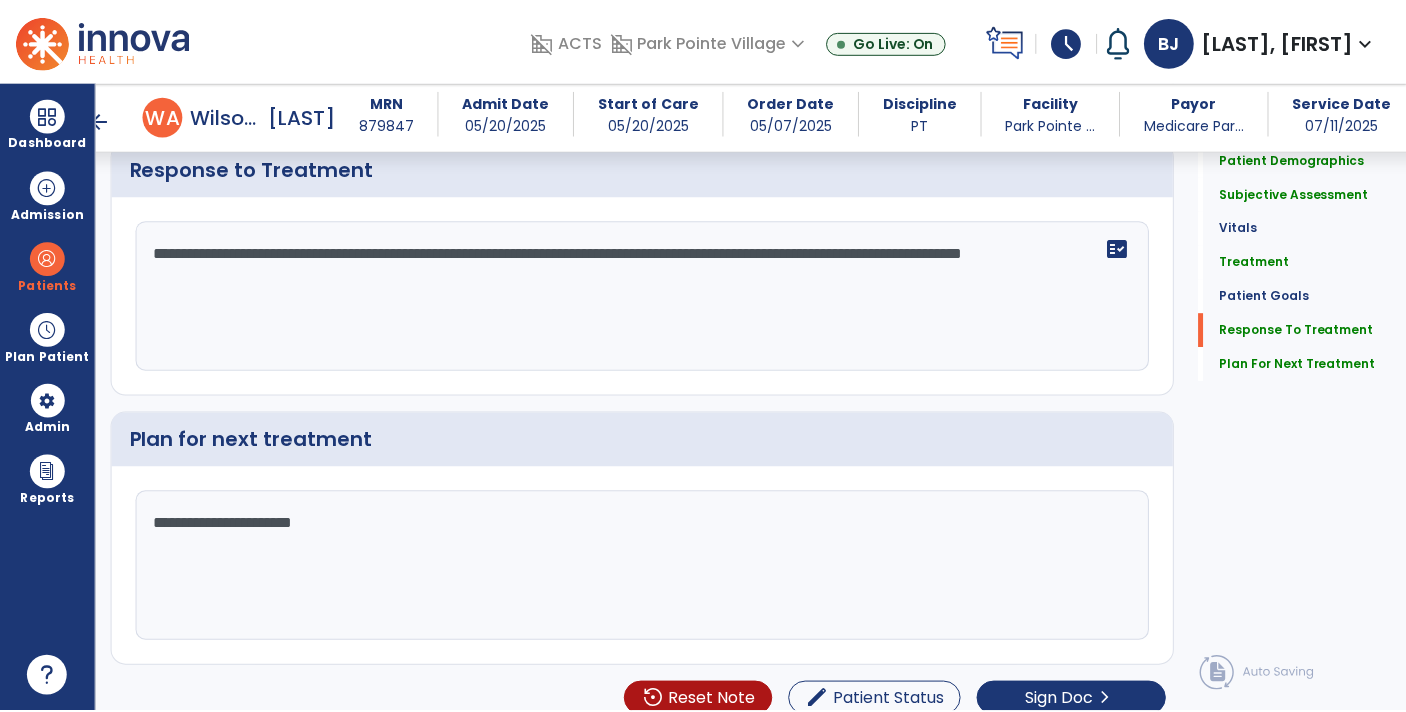 scroll, scrollTop: 3395, scrollLeft: 0, axis: vertical 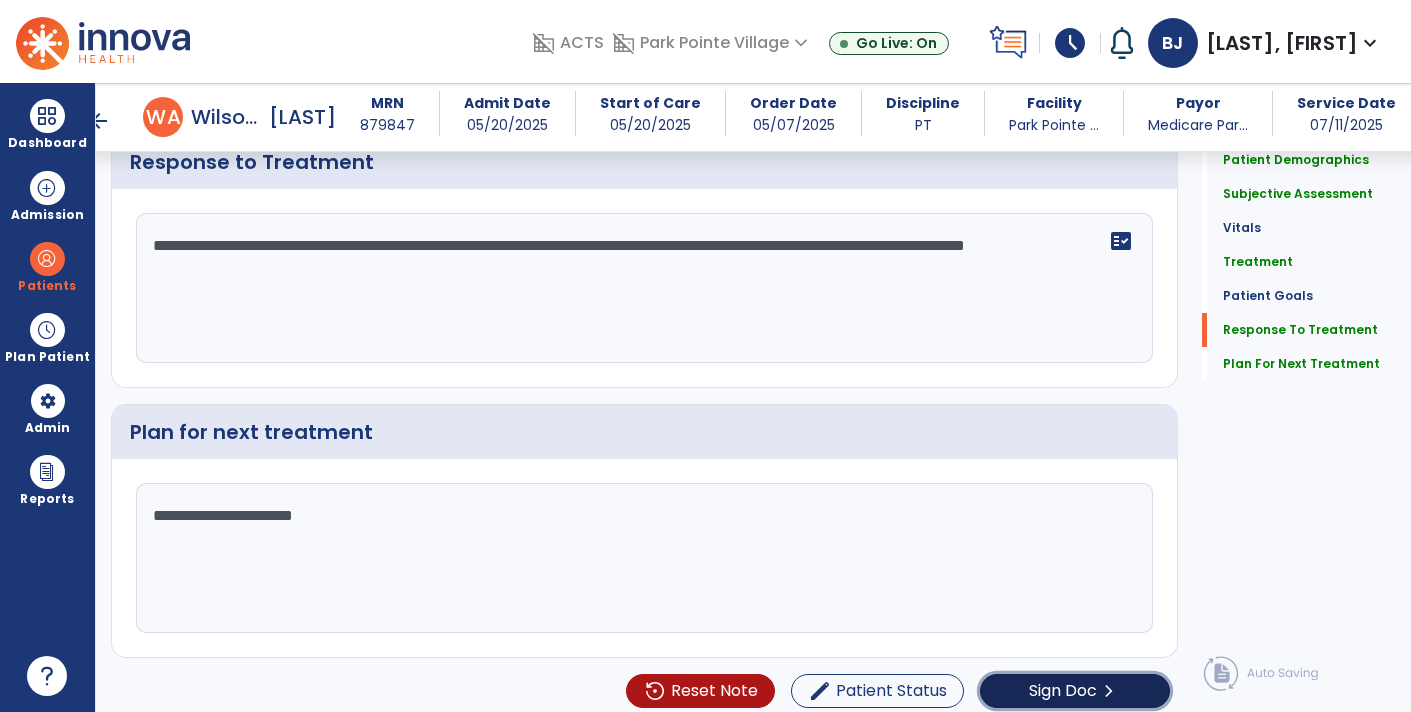 click on "Sign Doc  chevron_right" 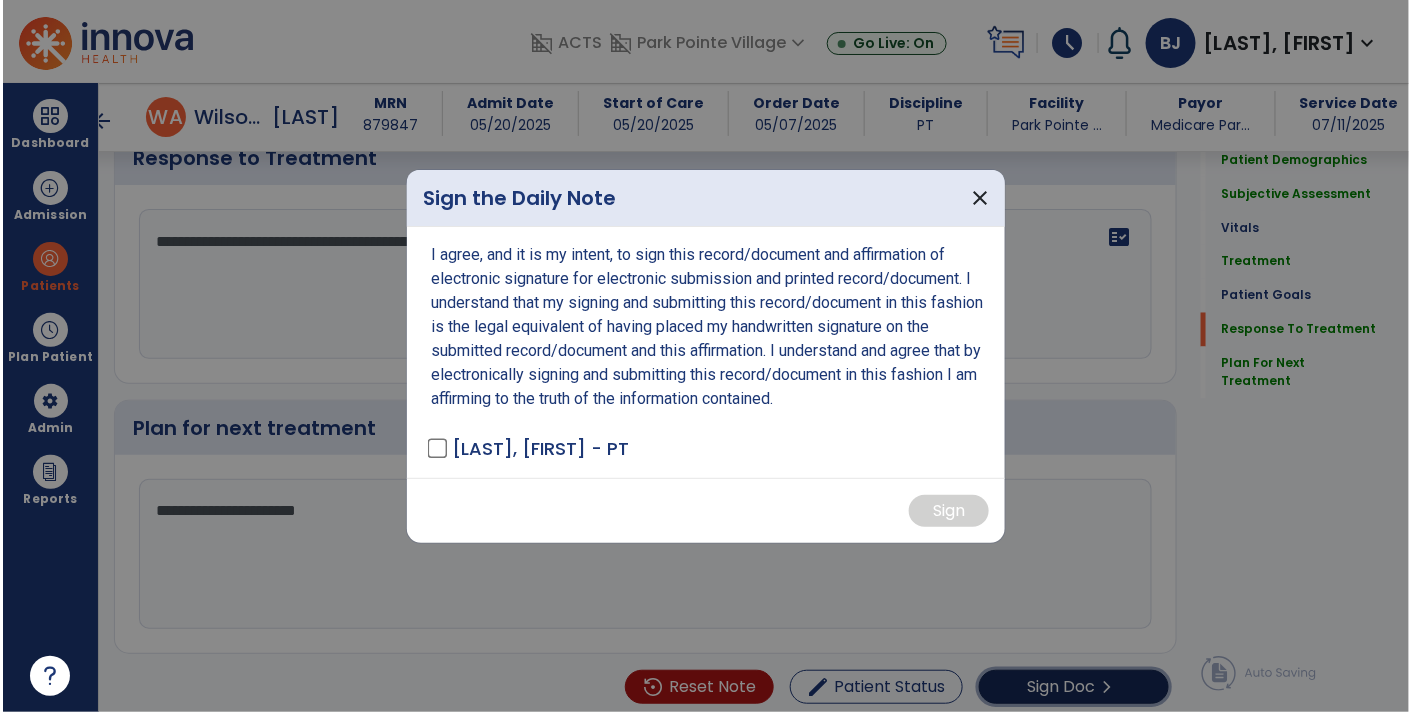 scroll, scrollTop: 3395, scrollLeft: 0, axis: vertical 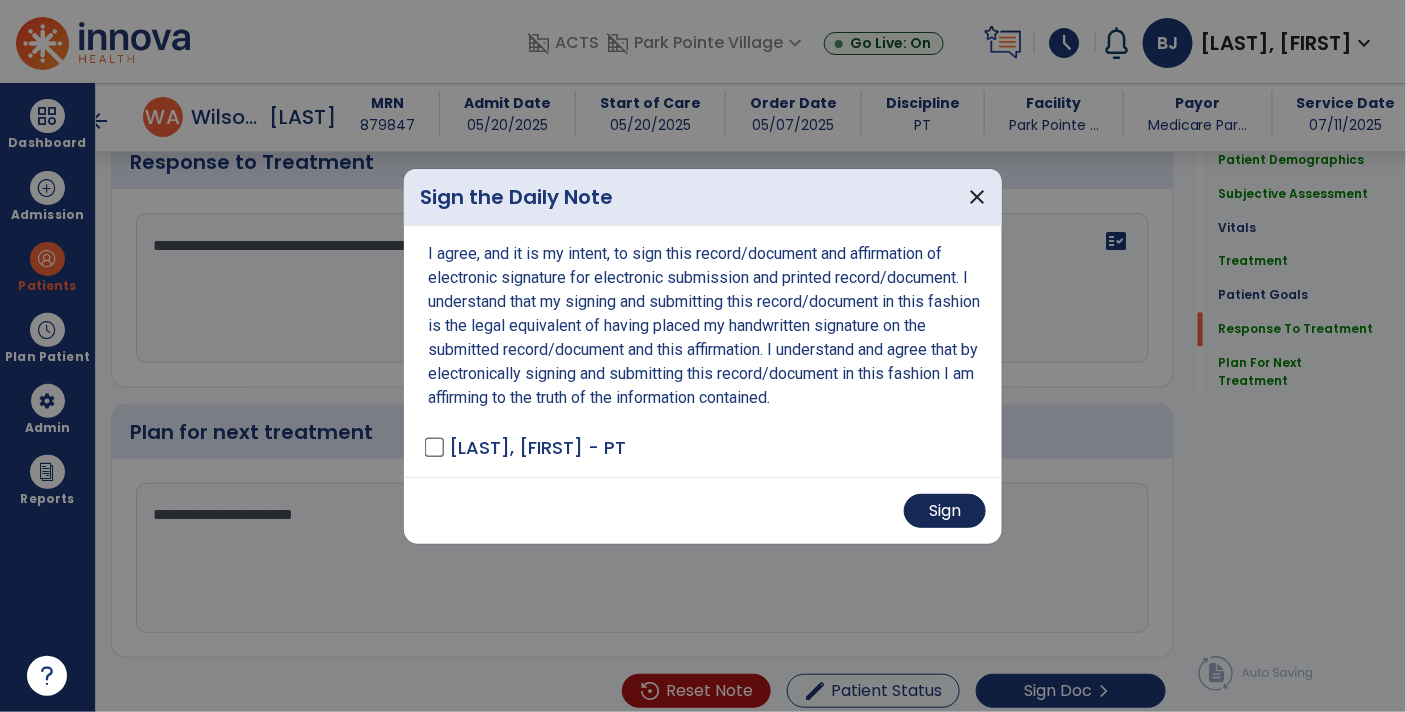 click on "Sign" at bounding box center (945, 511) 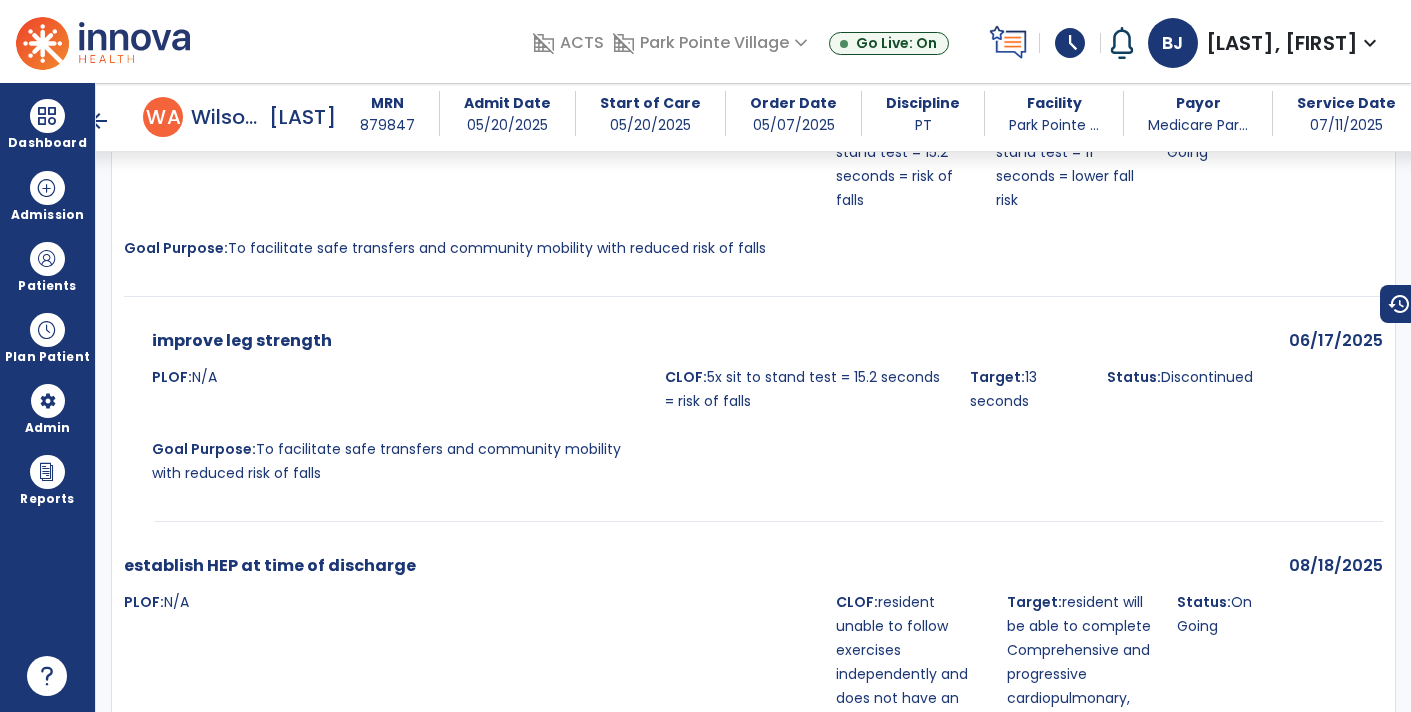 scroll, scrollTop: 0, scrollLeft: 0, axis: both 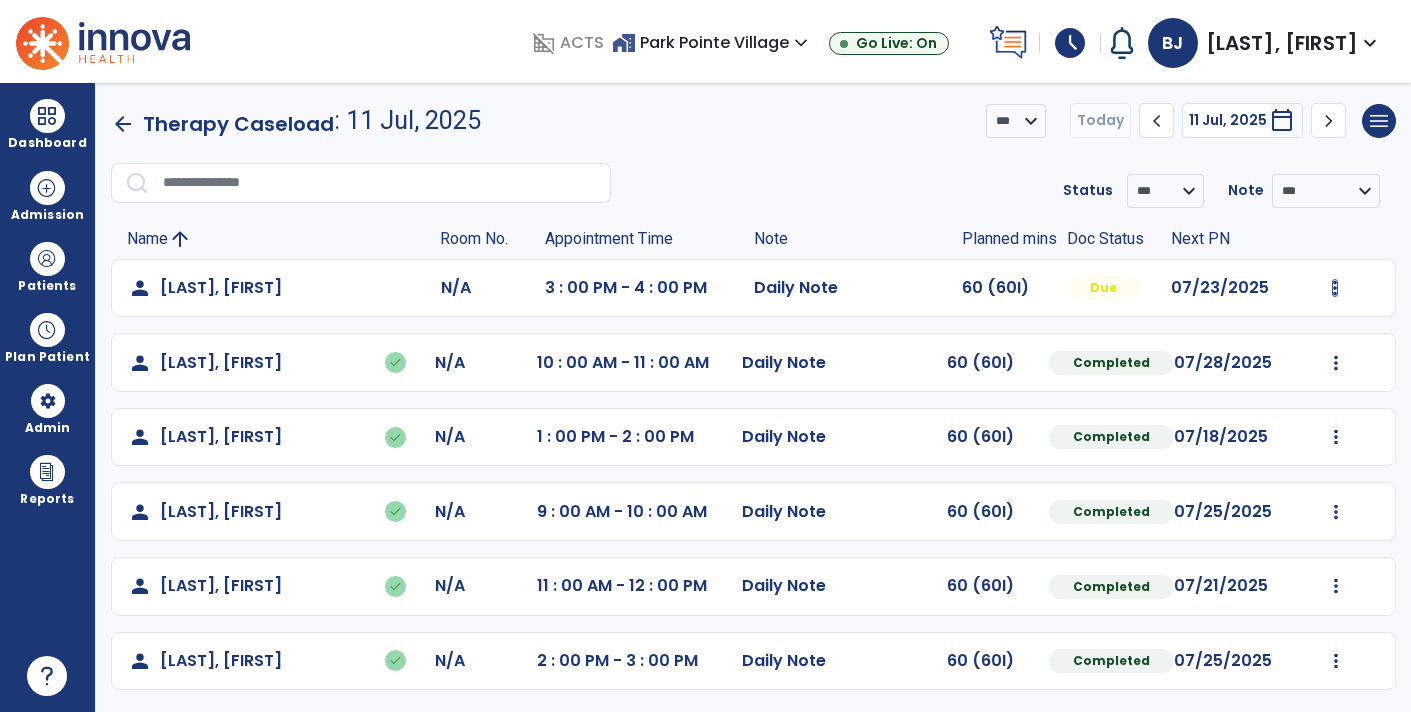 click at bounding box center [1335, 288] 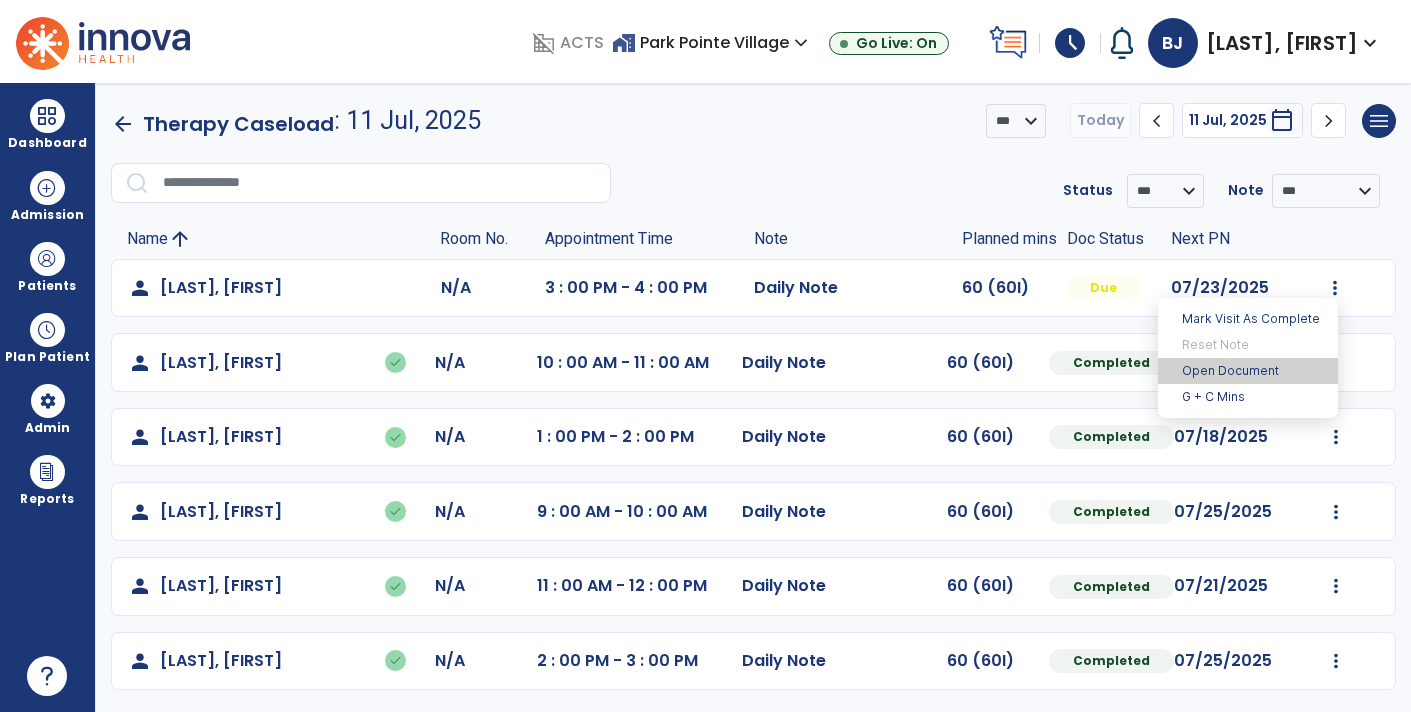 click on "Open Document" at bounding box center [1248, 371] 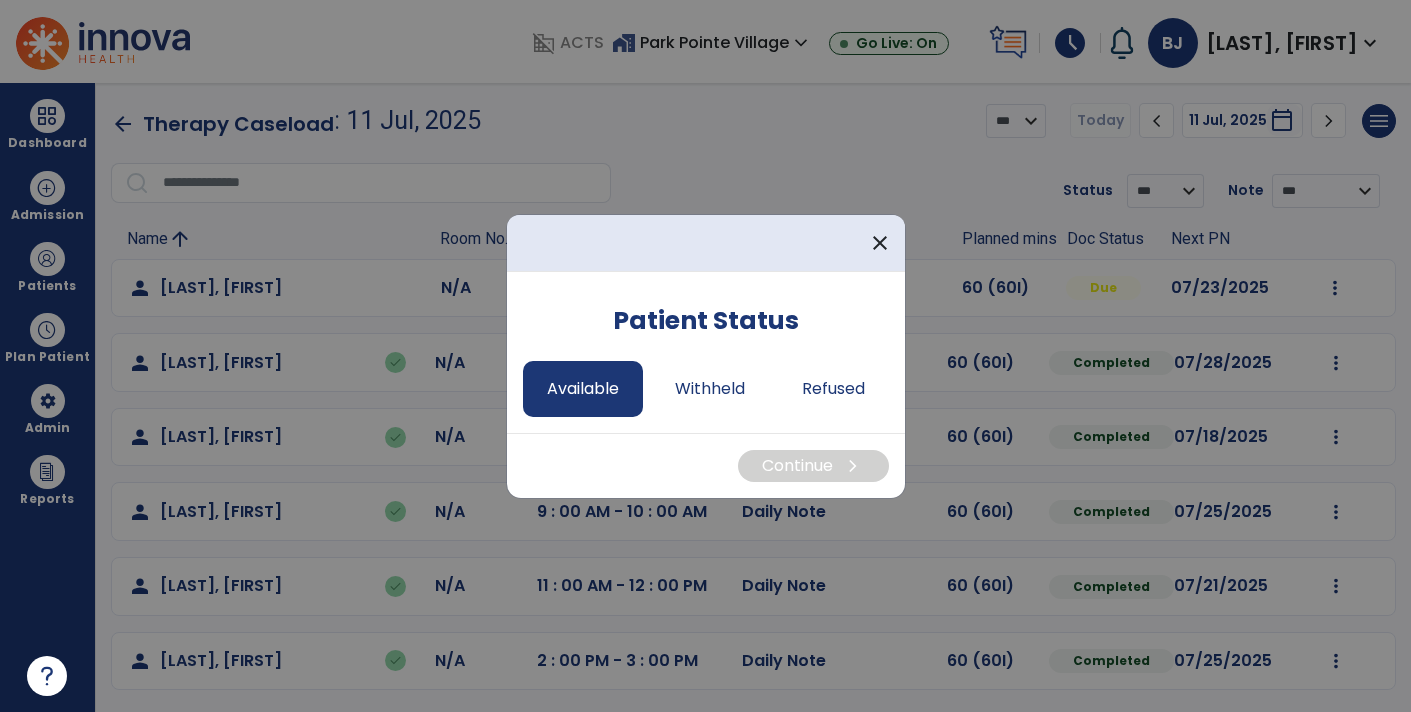 click on "Available" at bounding box center [583, 389] 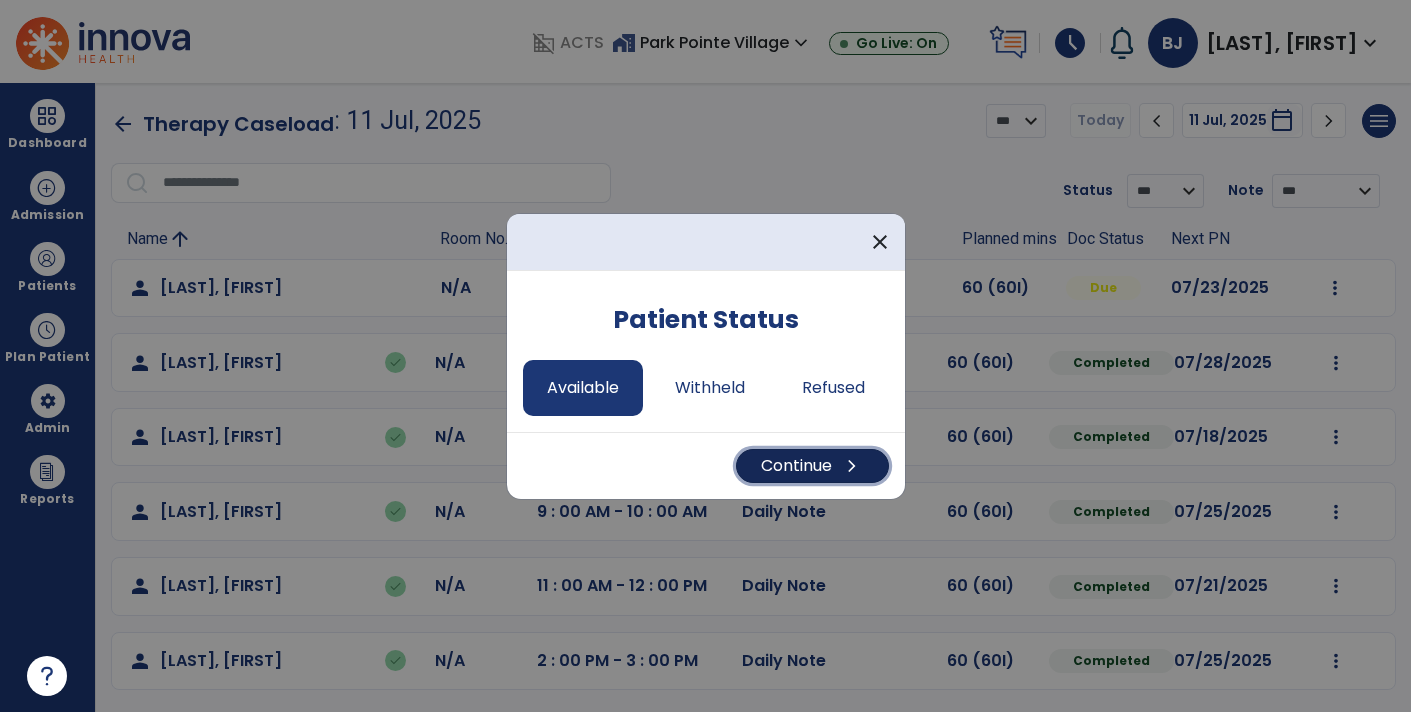 click on "Continue   chevron_right" at bounding box center [812, 466] 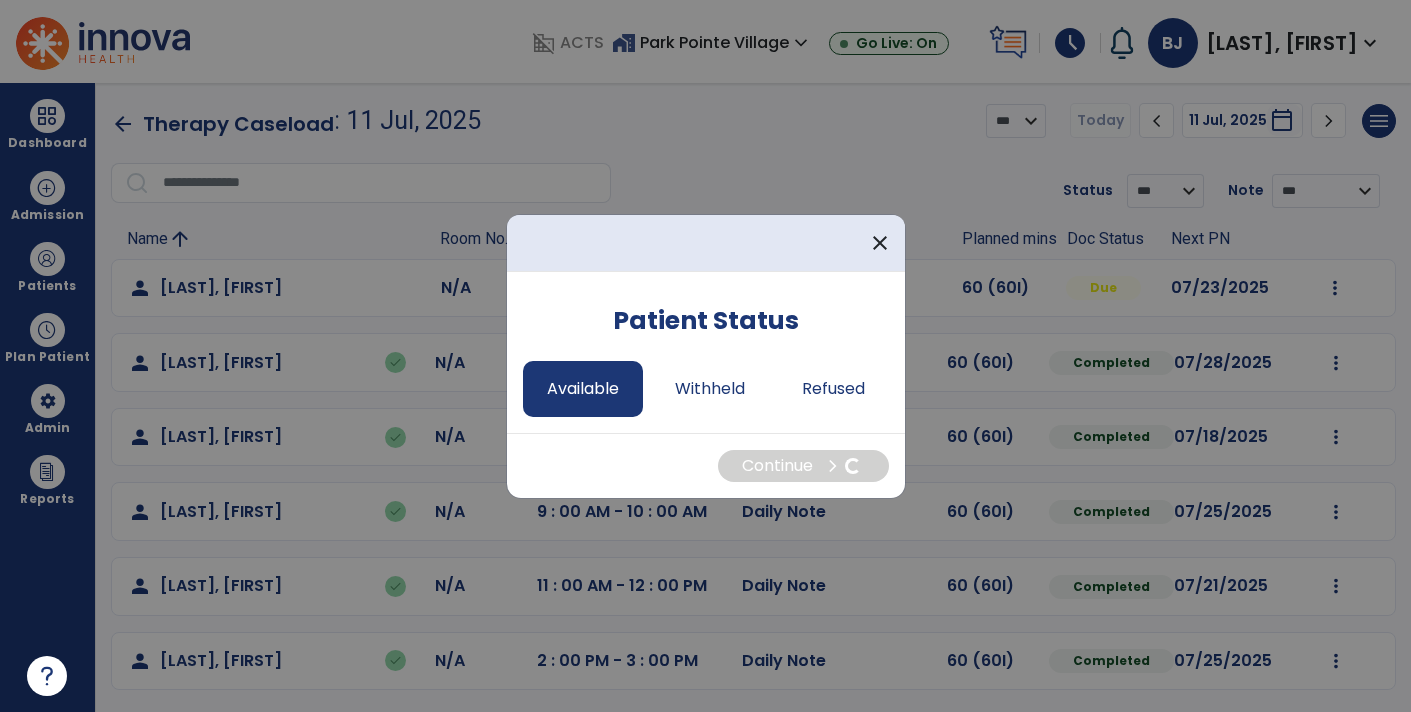 select on "*" 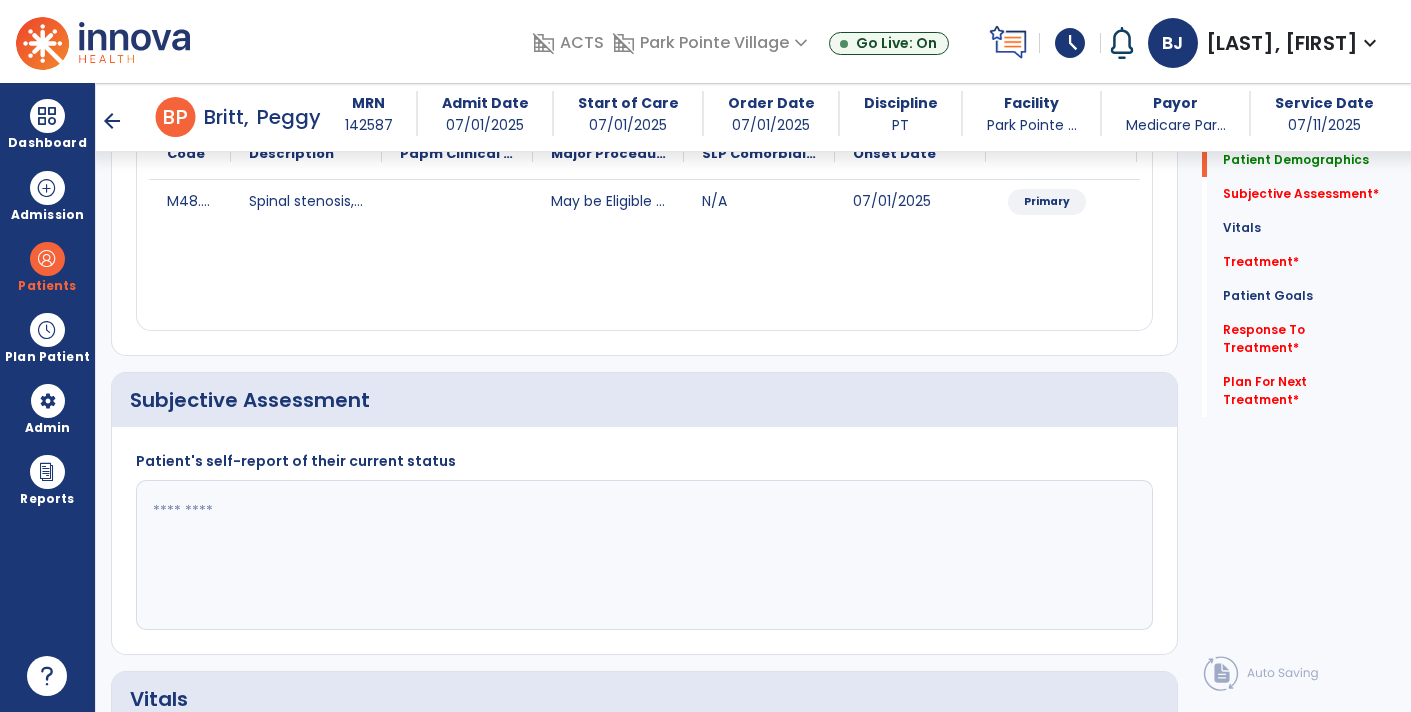 scroll, scrollTop: 278, scrollLeft: 0, axis: vertical 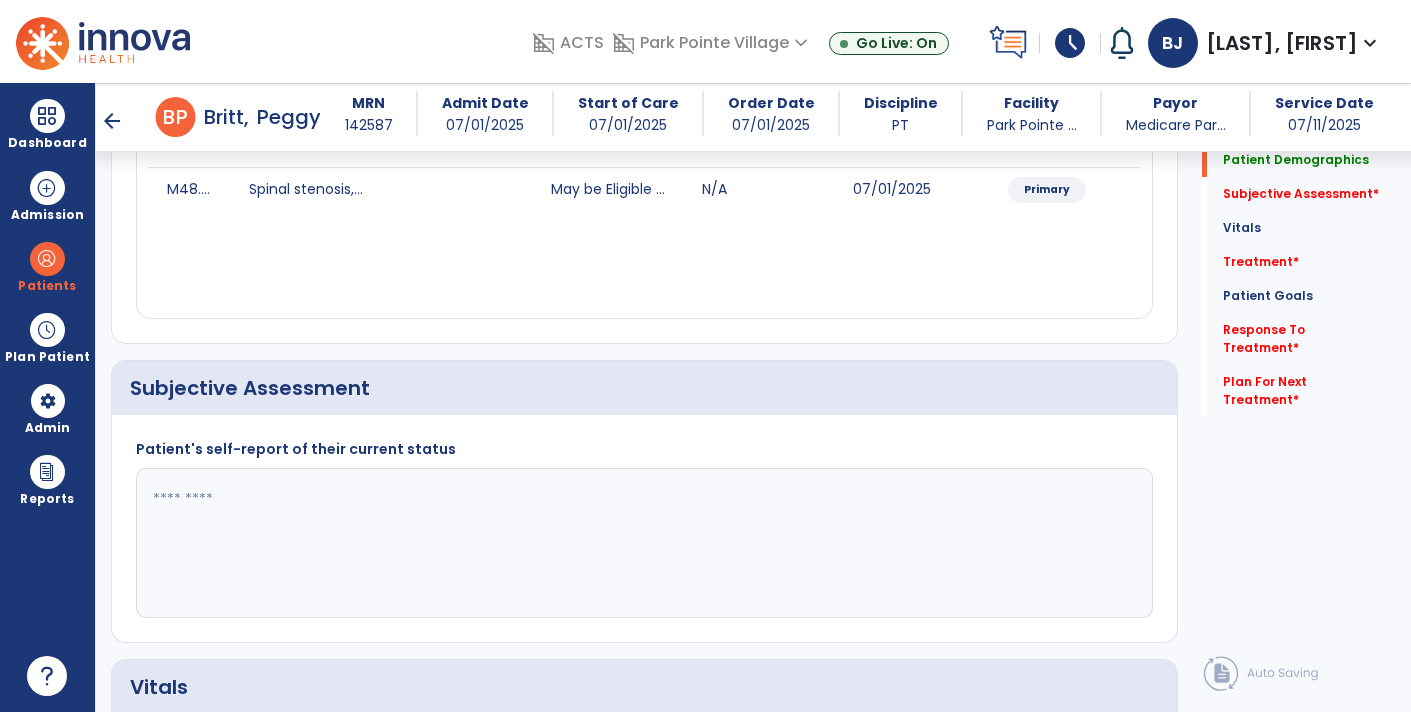 click 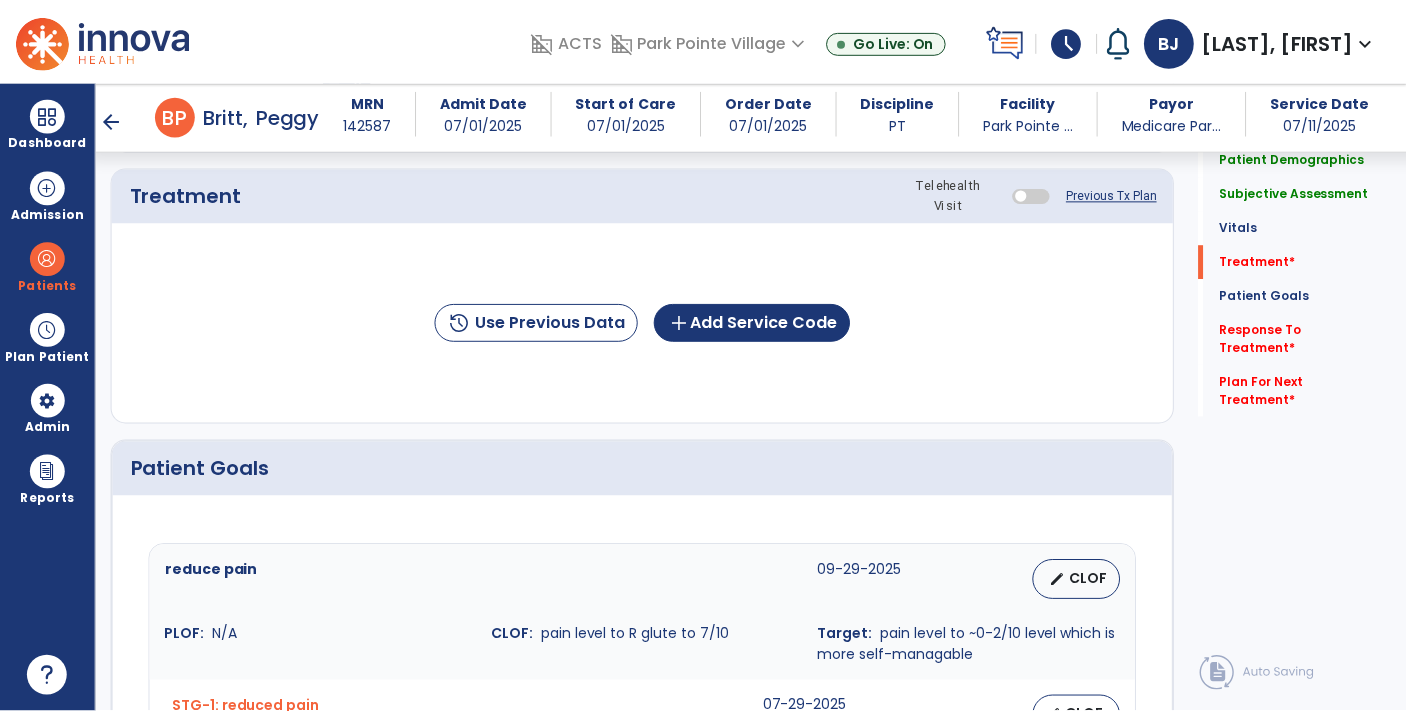 scroll, scrollTop: 1178, scrollLeft: 0, axis: vertical 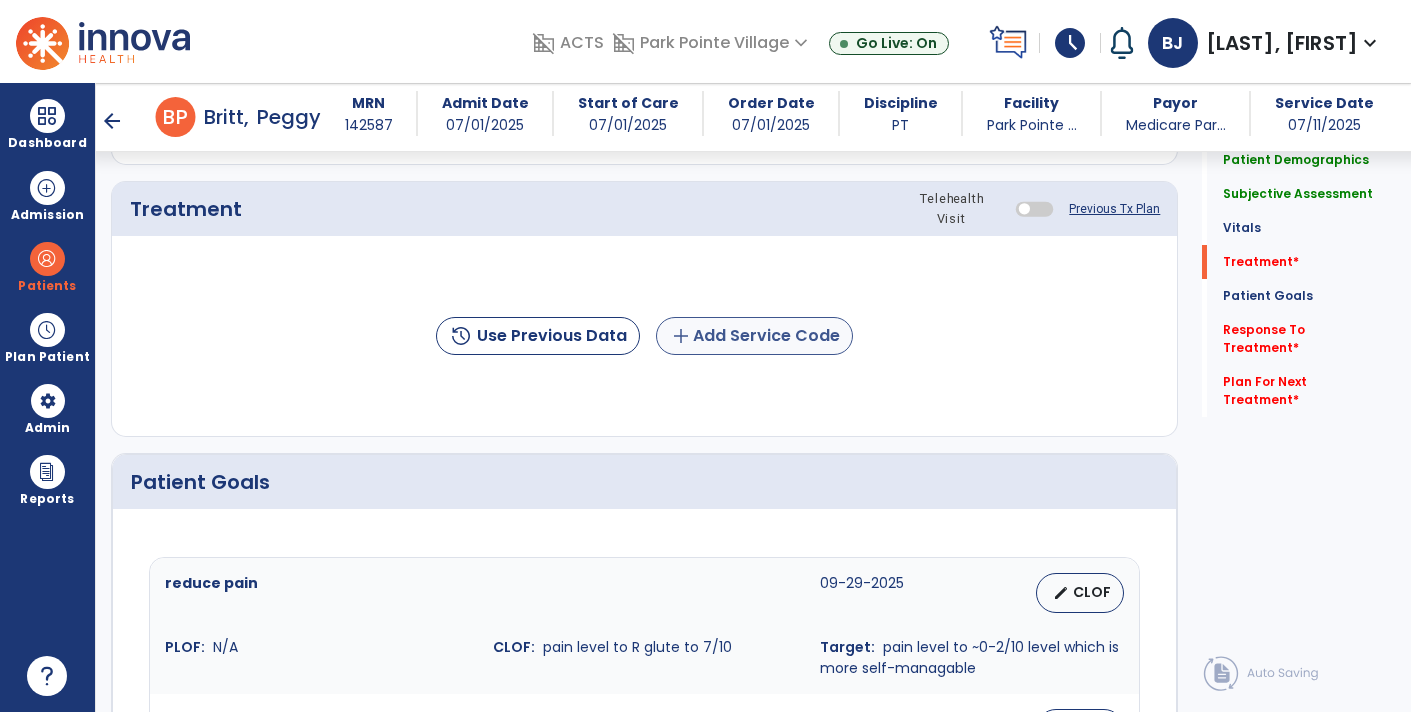 type on "**********" 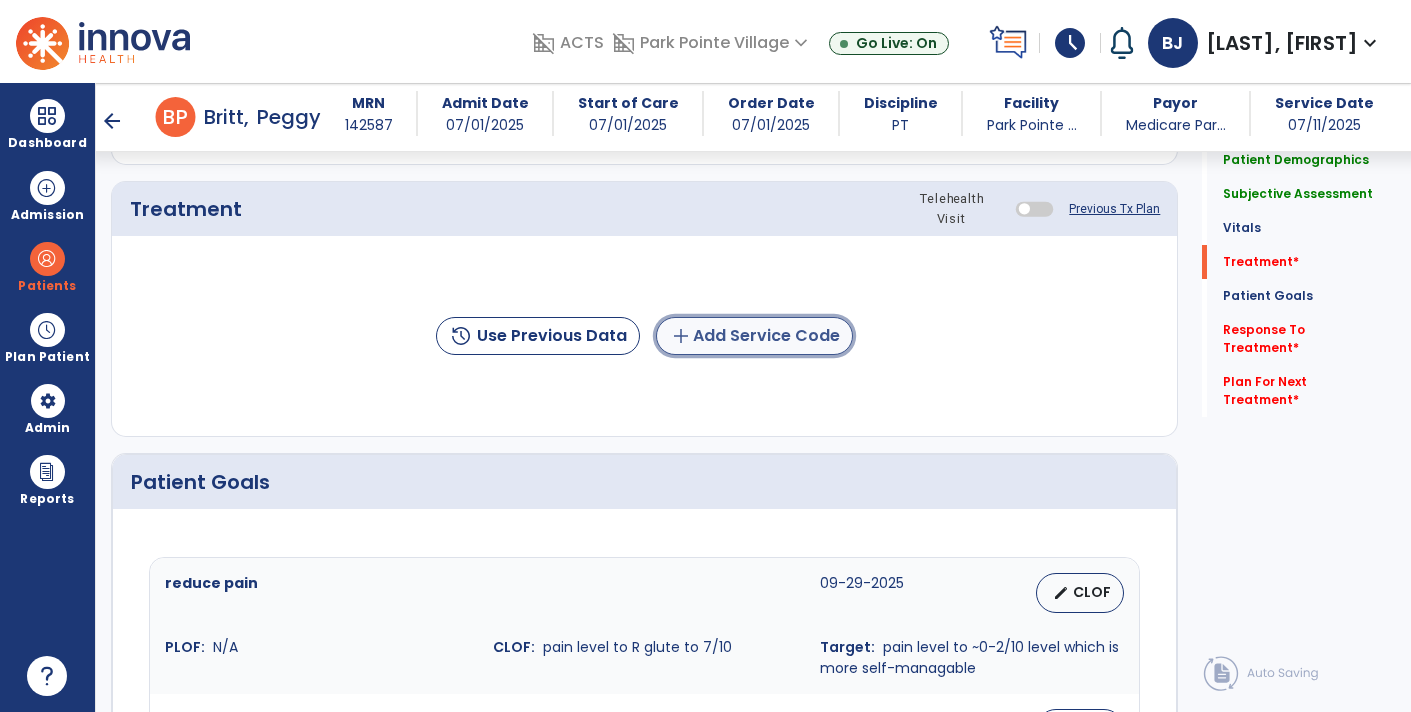 click on "add  Add Service Code" 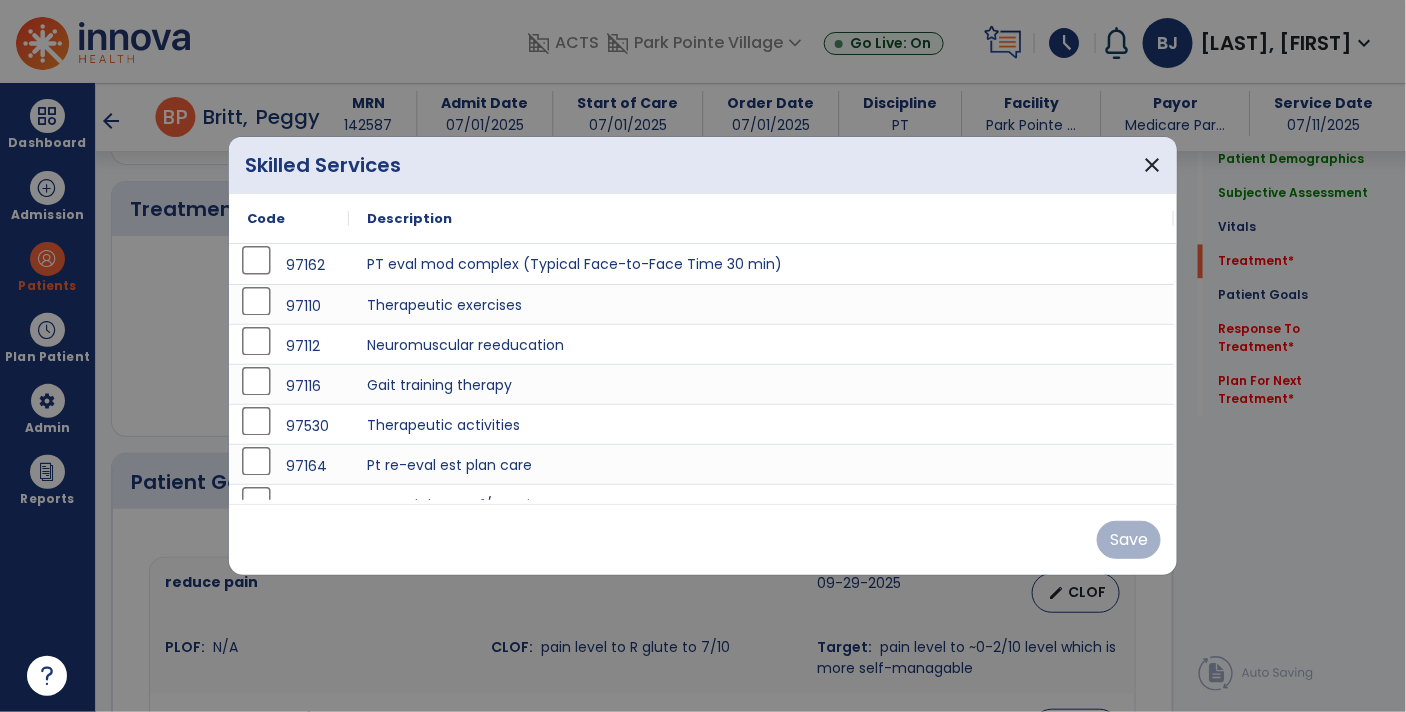 scroll, scrollTop: 1178, scrollLeft: 0, axis: vertical 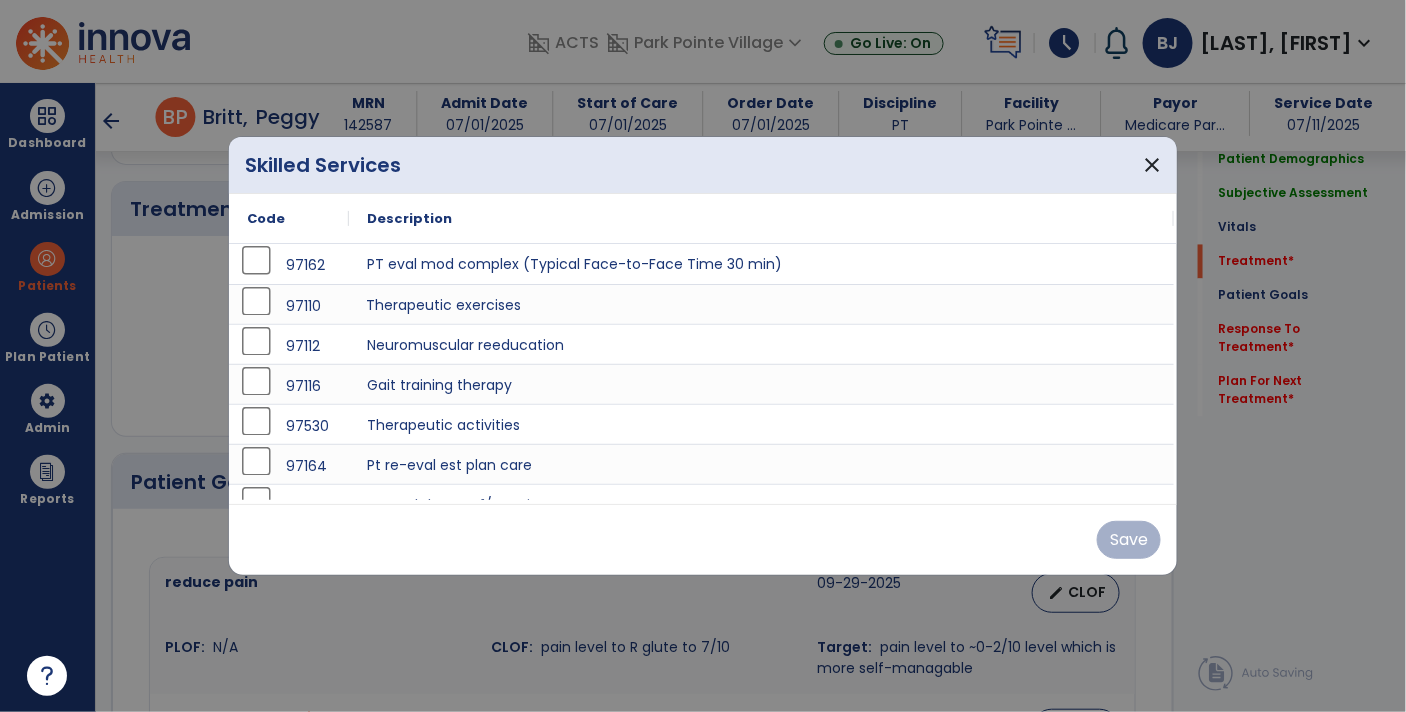 click on "Therapeutic exercises" at bounding box center [761, 304] 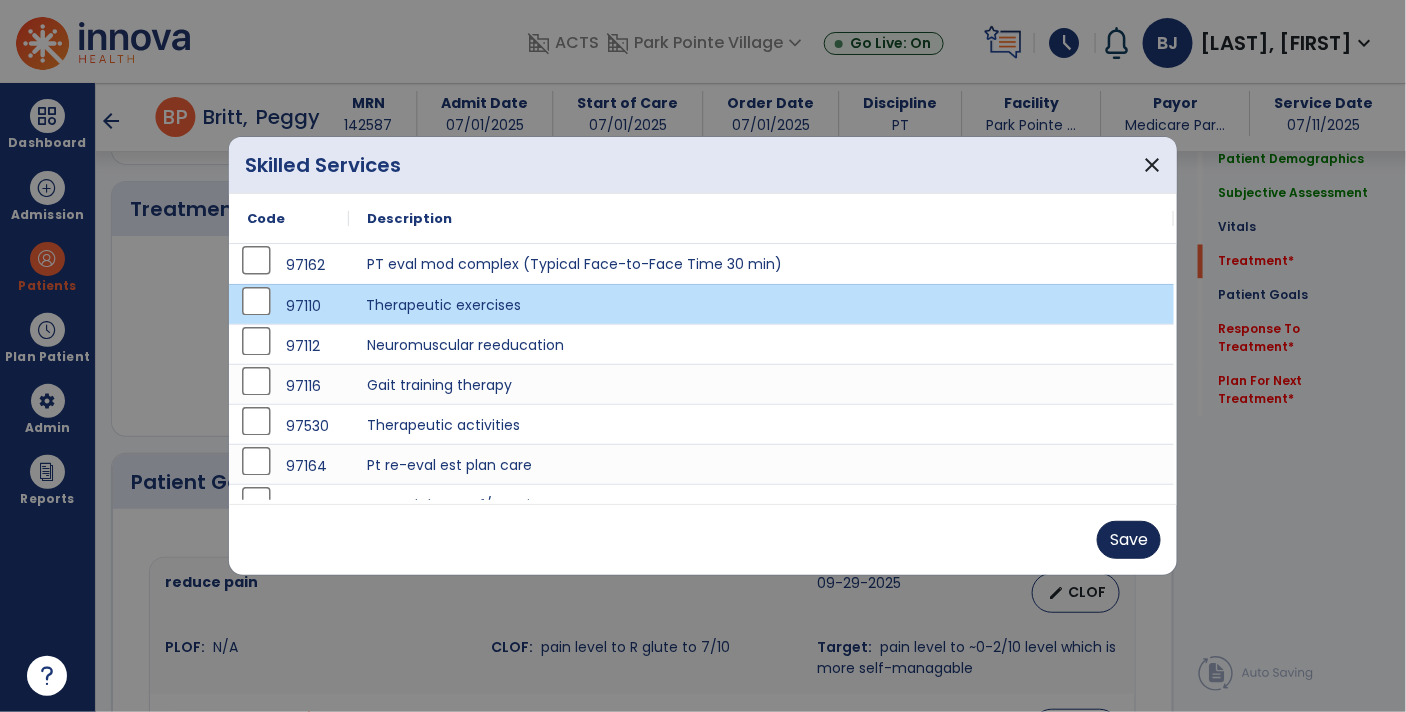 click on "Save" at bounding box center (1129, 540) 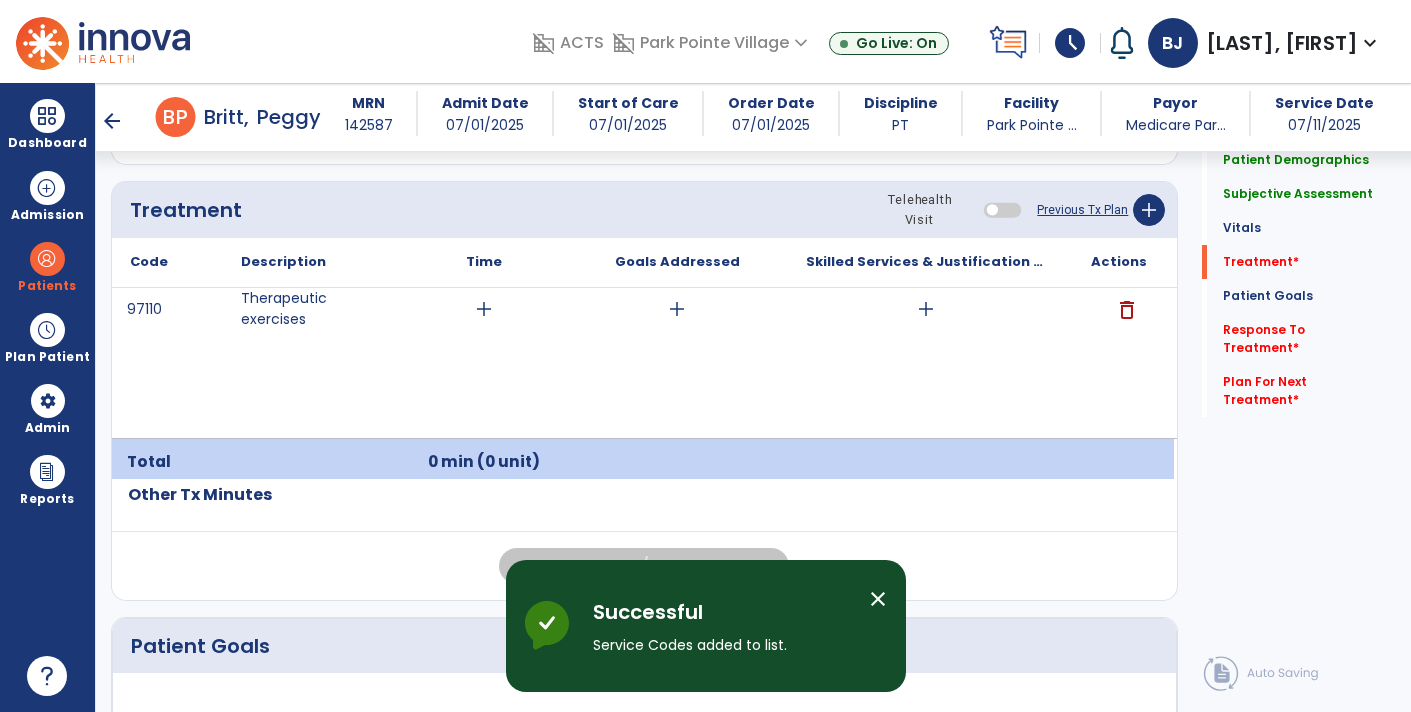 click on "add" at bounding box center (926, 309) 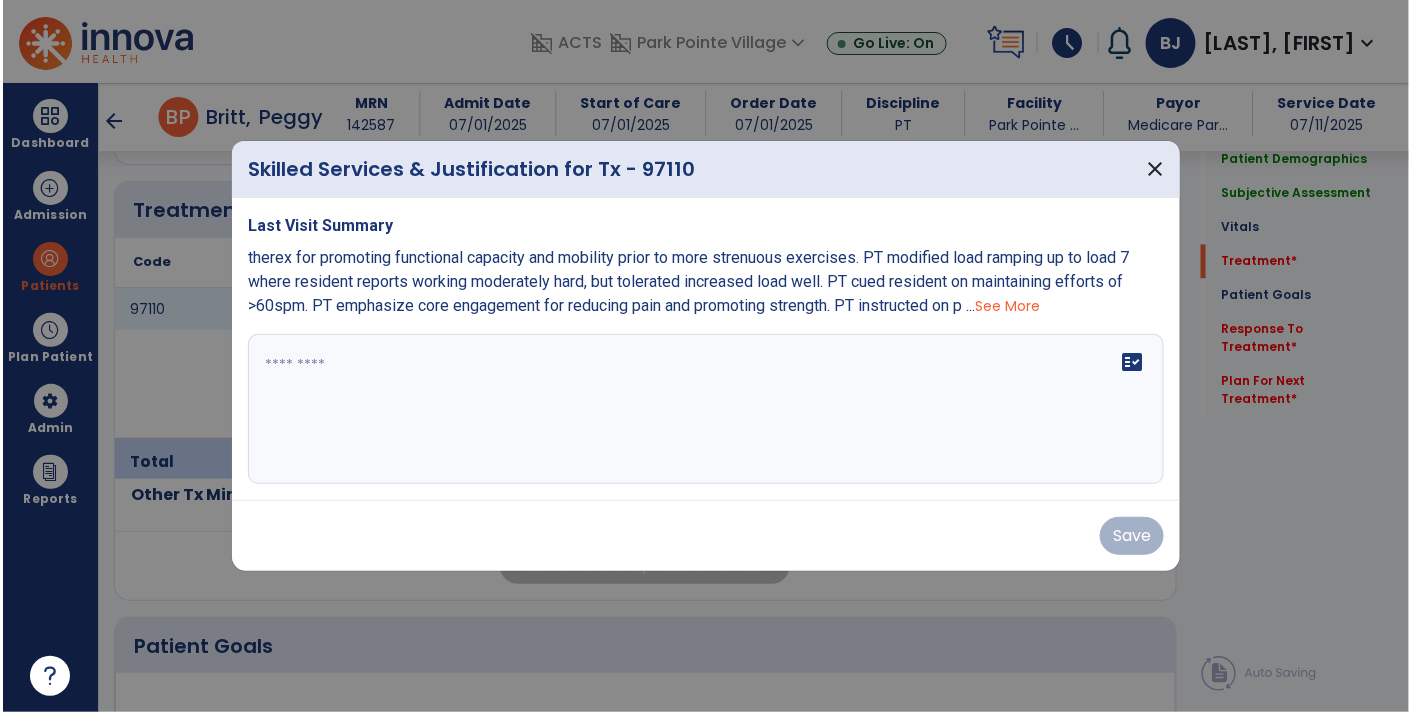 scroll, scrollTop: 1178, scrollLeft: 0, axis: vertical 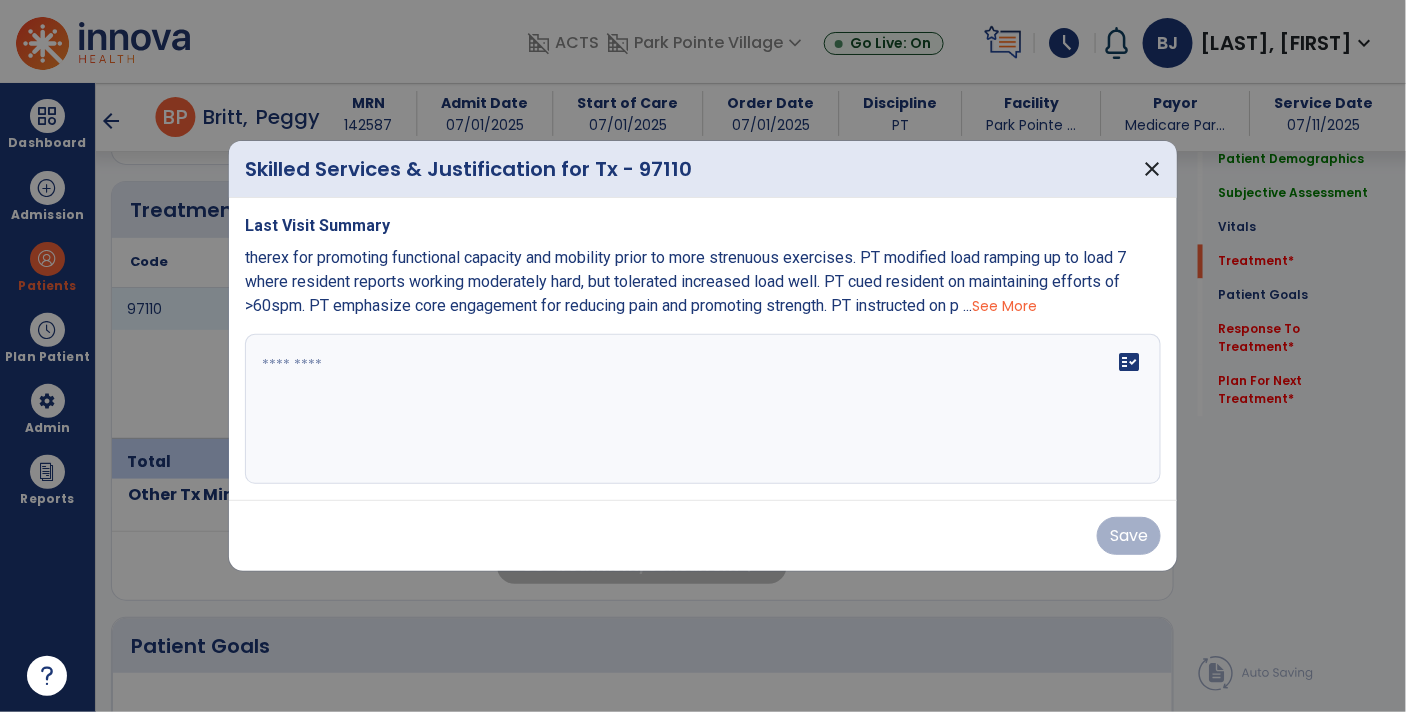 click on "See More" at bounding box center [1004, 306] 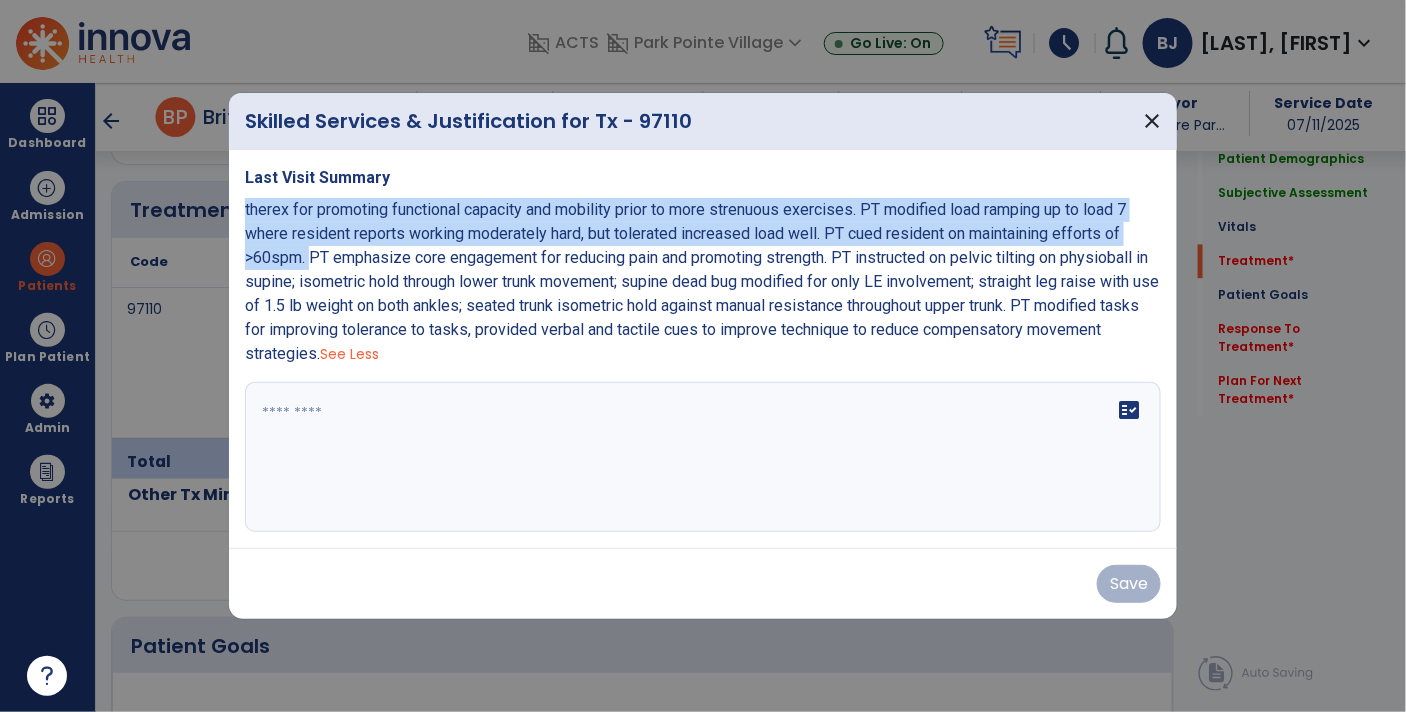 drag, startPoint x: 239, startPoint y: 207, endPoint x: 310, endPoint y: 252, distance: 84.0595 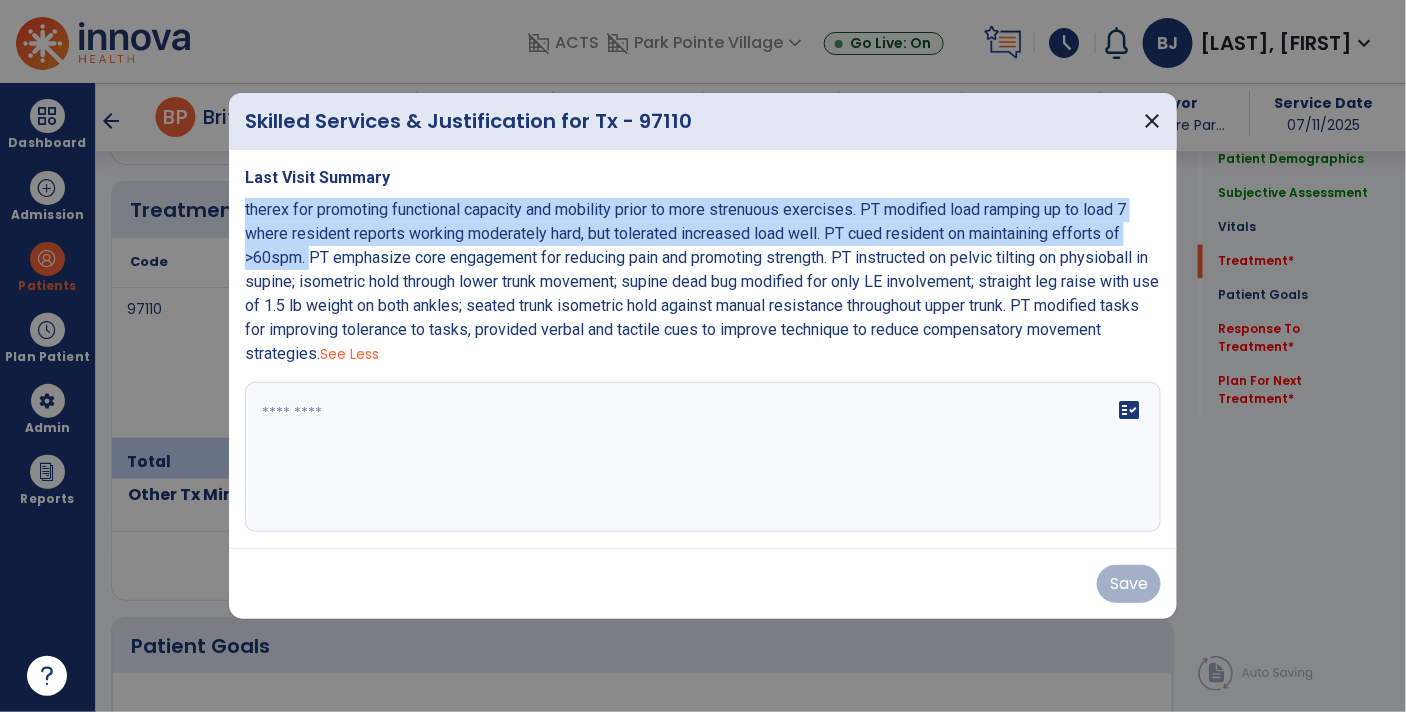 click on "Last Visit Summary therex for promoting functional capacity and mobility prior to more strenuous exercises. PT modified load ramping up to load 7 where resident reports working moderately hard, but tolerated increased load well. PT cued resident on maintaining efforts of >60spm. PT emphasize core engagement for reducing pain and promoting strength. PT instructed on pelvic tilting on physioball in supine; isometric hold through lower trunk movement; supine dead bug modified for only LE involvement; straight leg raise with use of 1.5 lb weight on both ankles; seated trunk isometric hold against manual resistance throughout upper trunk. PT modified tasks for improving tolerance to tasks, provided verbal and tactile cues to improve technique to reduce compensatory movement strategies.  See Less   fact_check" at bounding box center (703, 349) 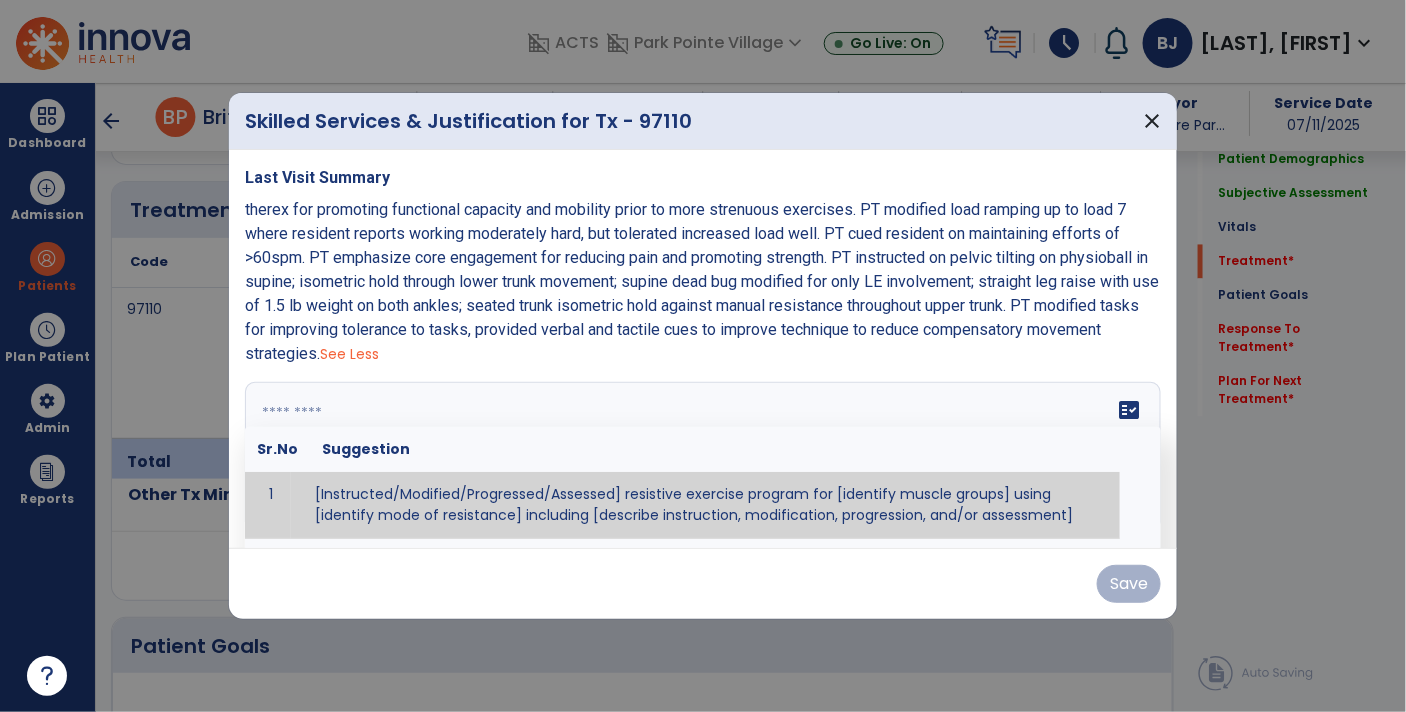 paste on "**********" 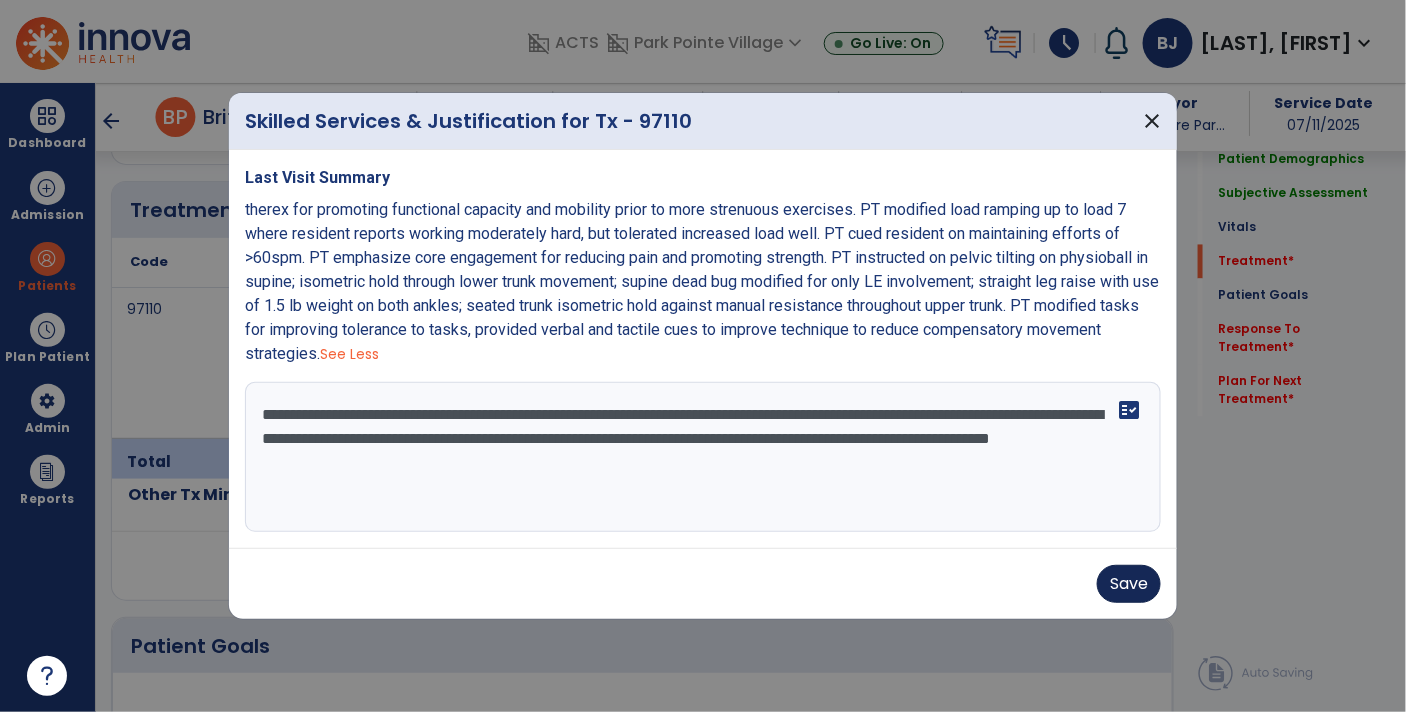 type on "**********" 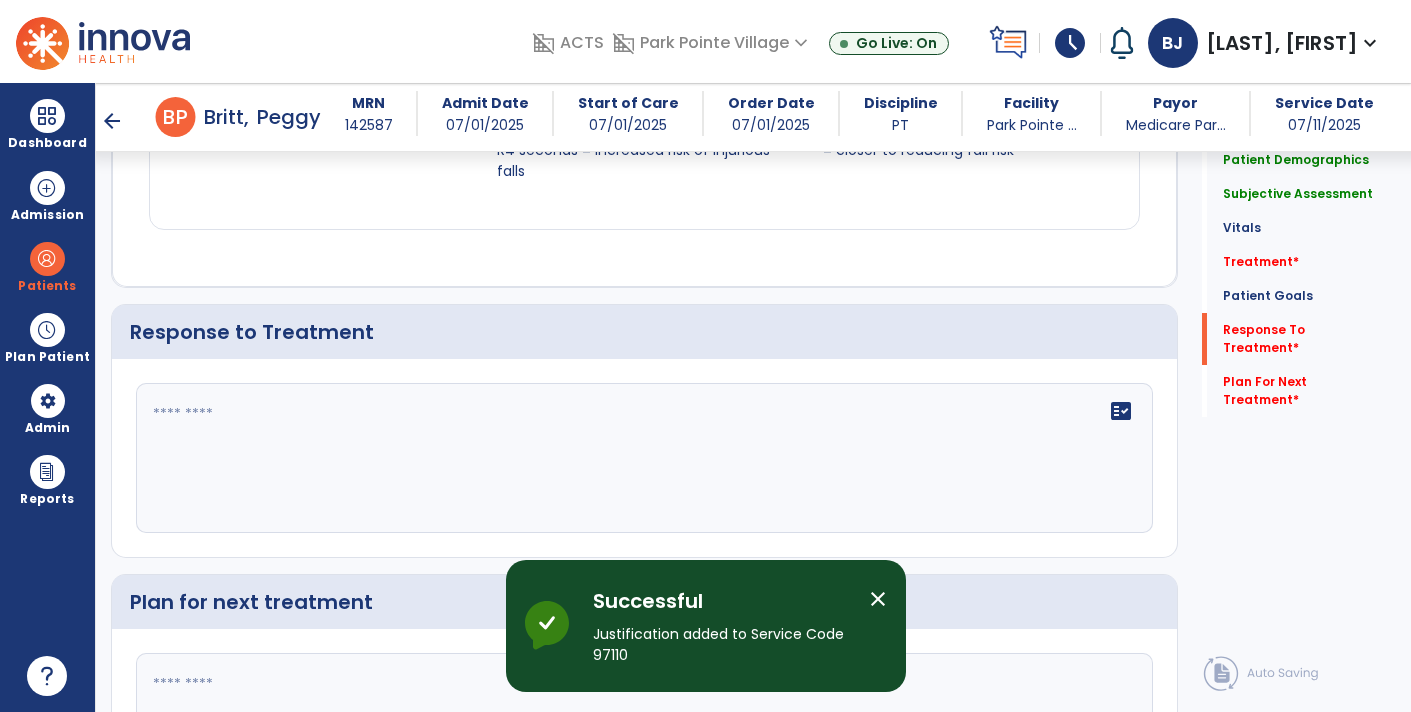 scroll, scrollTop: 2714, scrollLeft: 0, axis: vertical 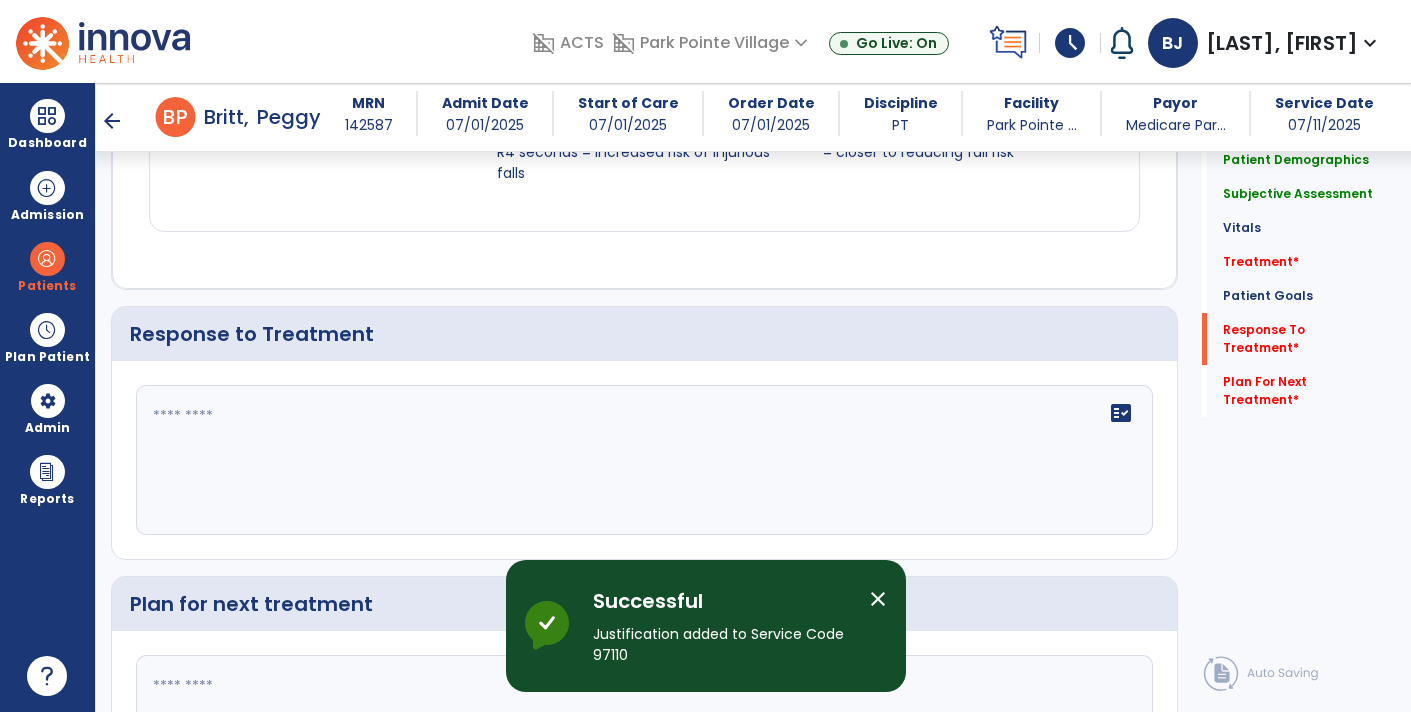 click on "fact_check" 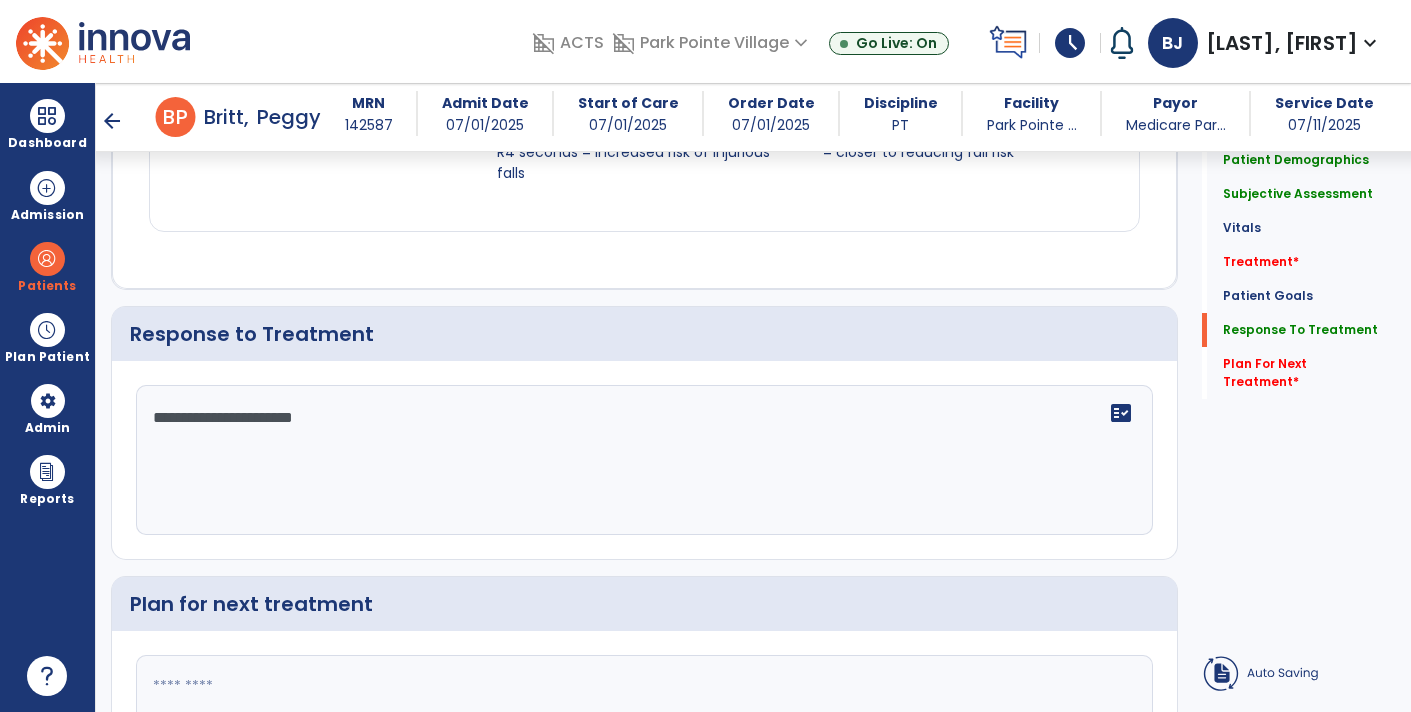 scroll, scrollTop: 2887, scrollLeft: 0, axis: vertical 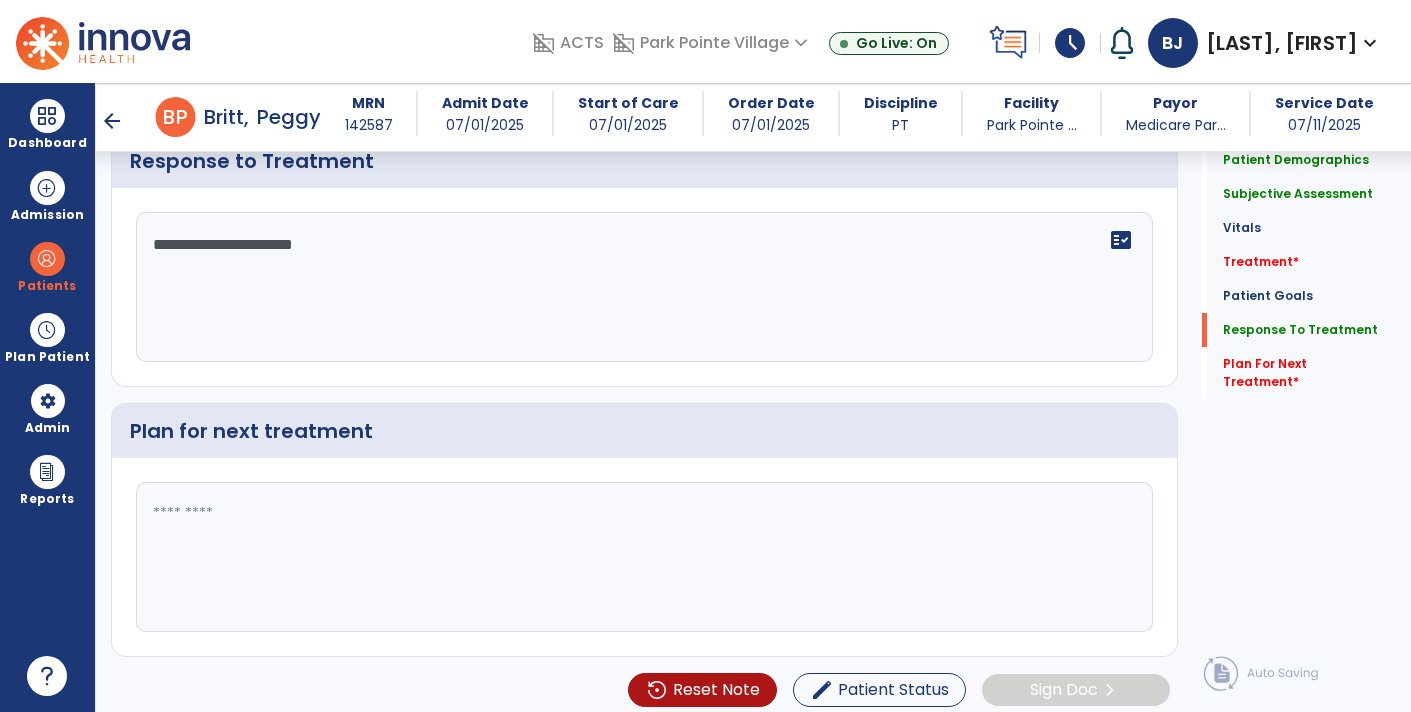 type on "**********" 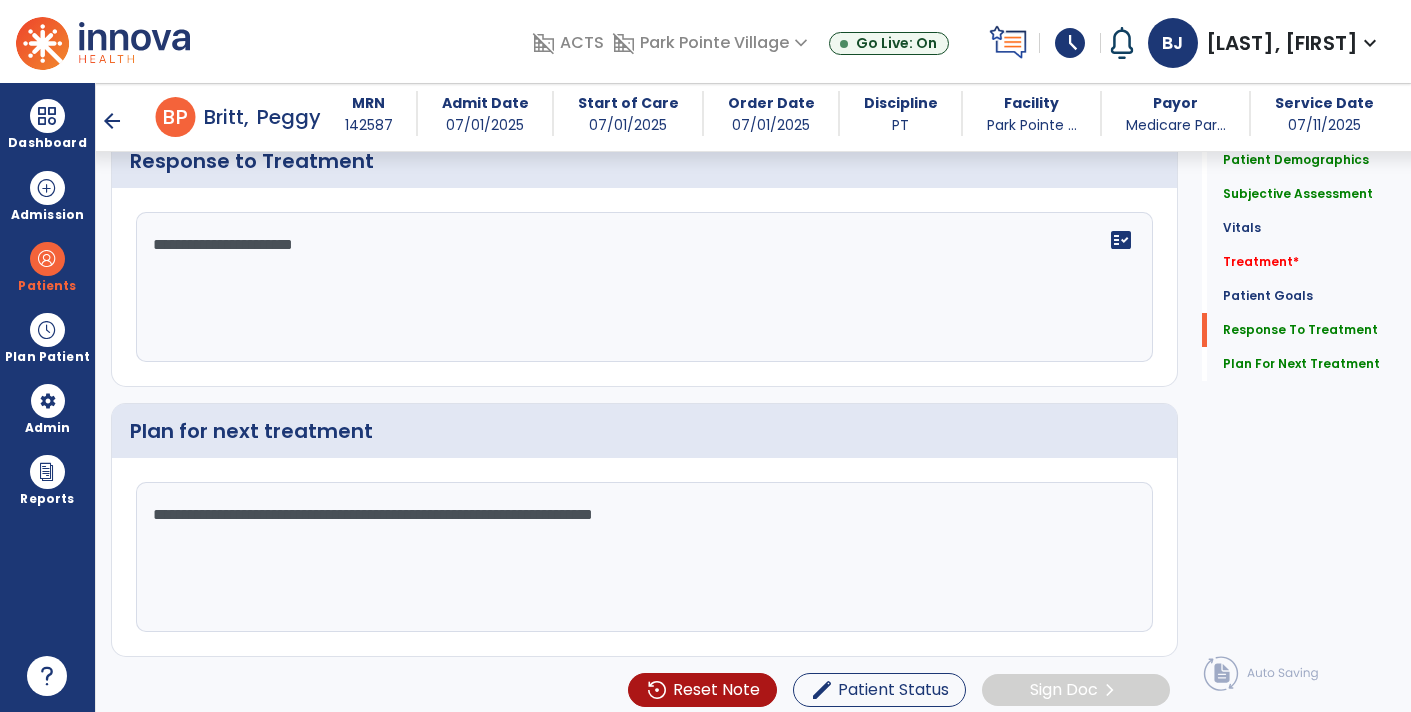 type on "**********" 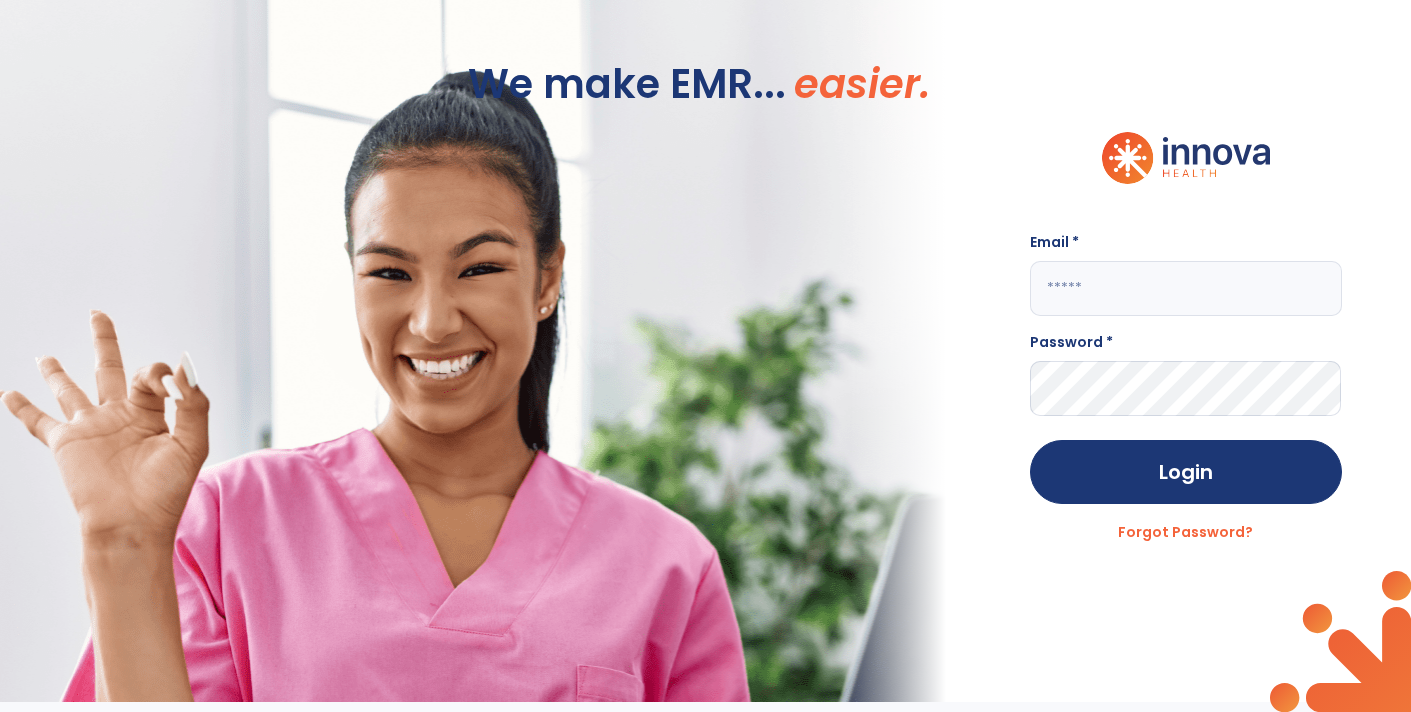 scroll, scrollTop: 0, scrollLeft: 0, axis: both 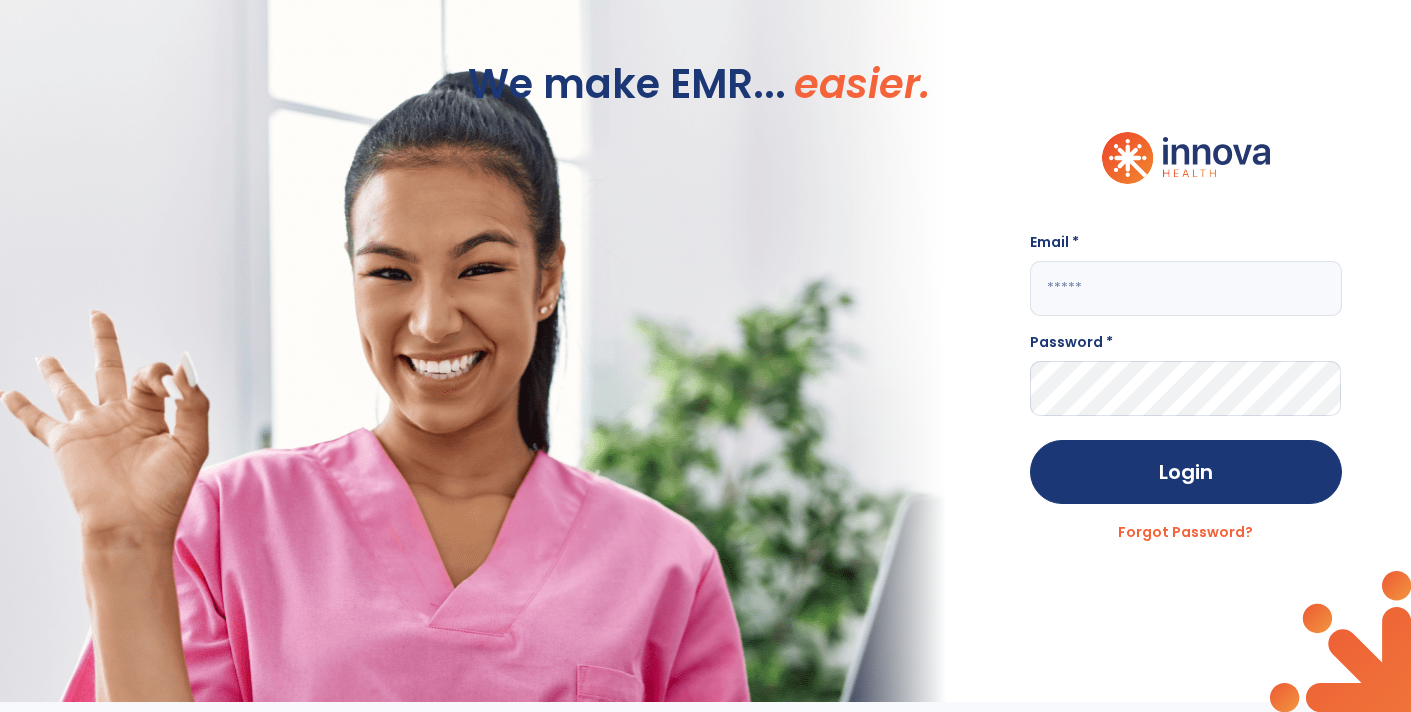 click 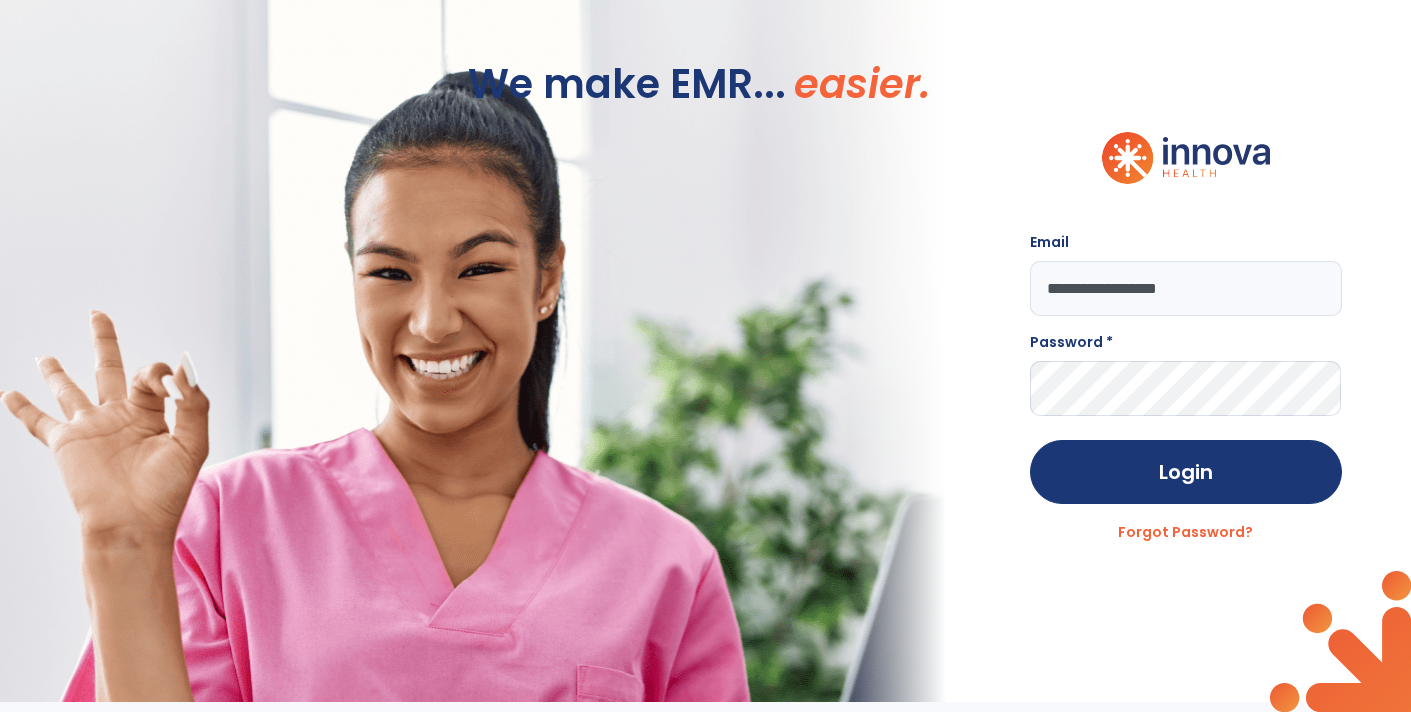 type on "**********" 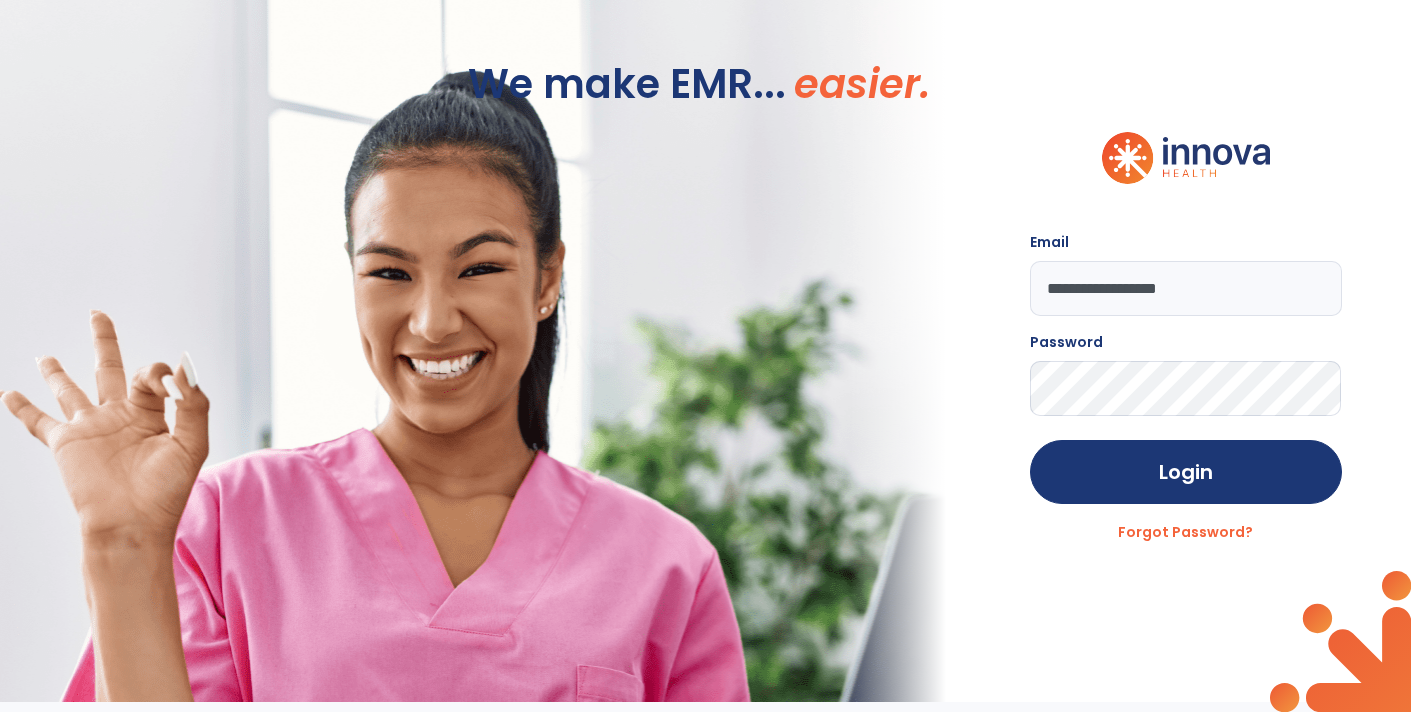 click on "Login" 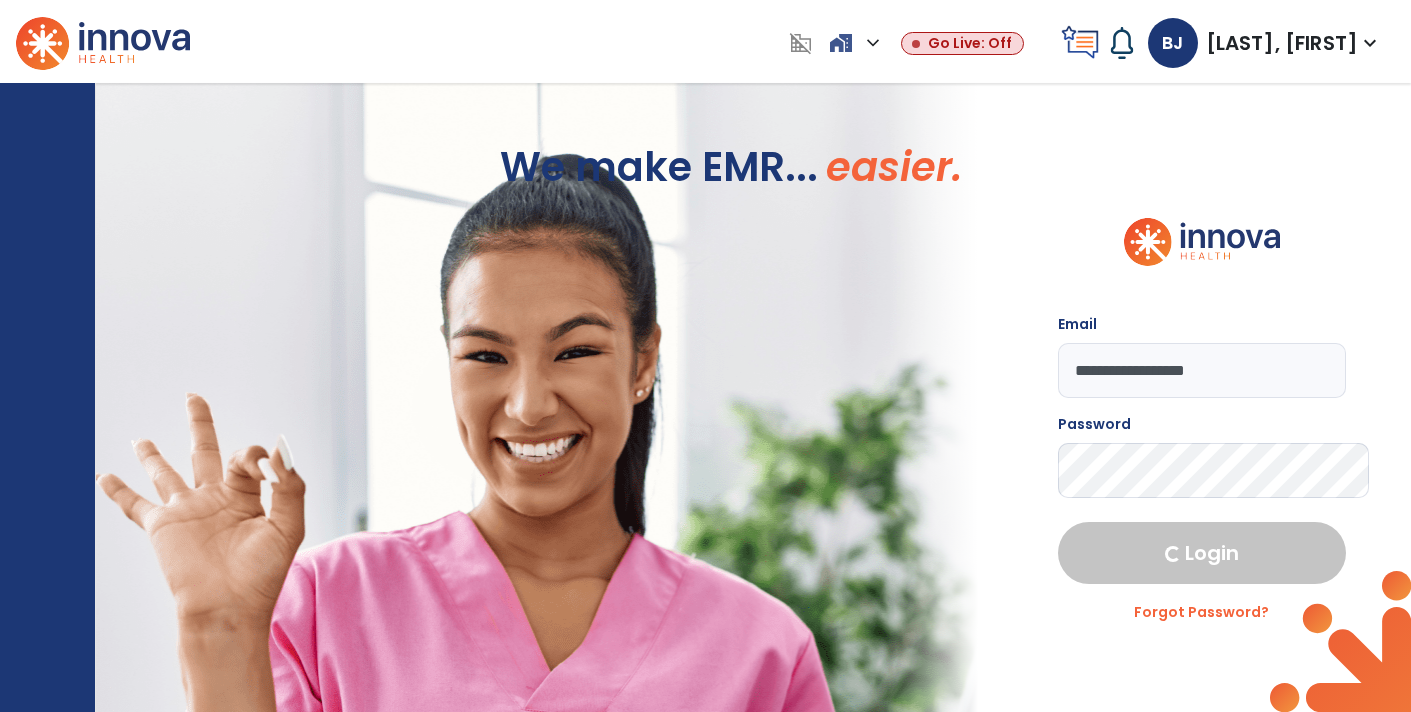 select on "****" 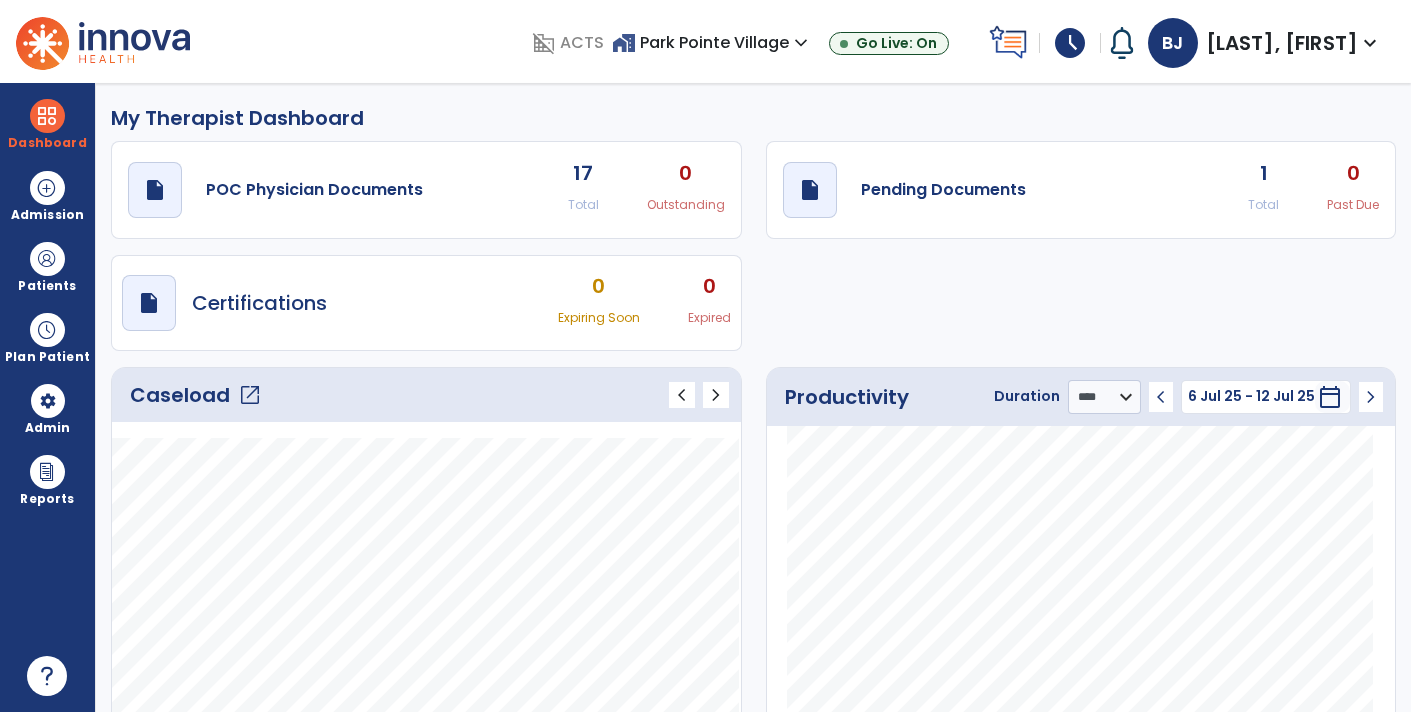 click on "Caseload   open_in_new" 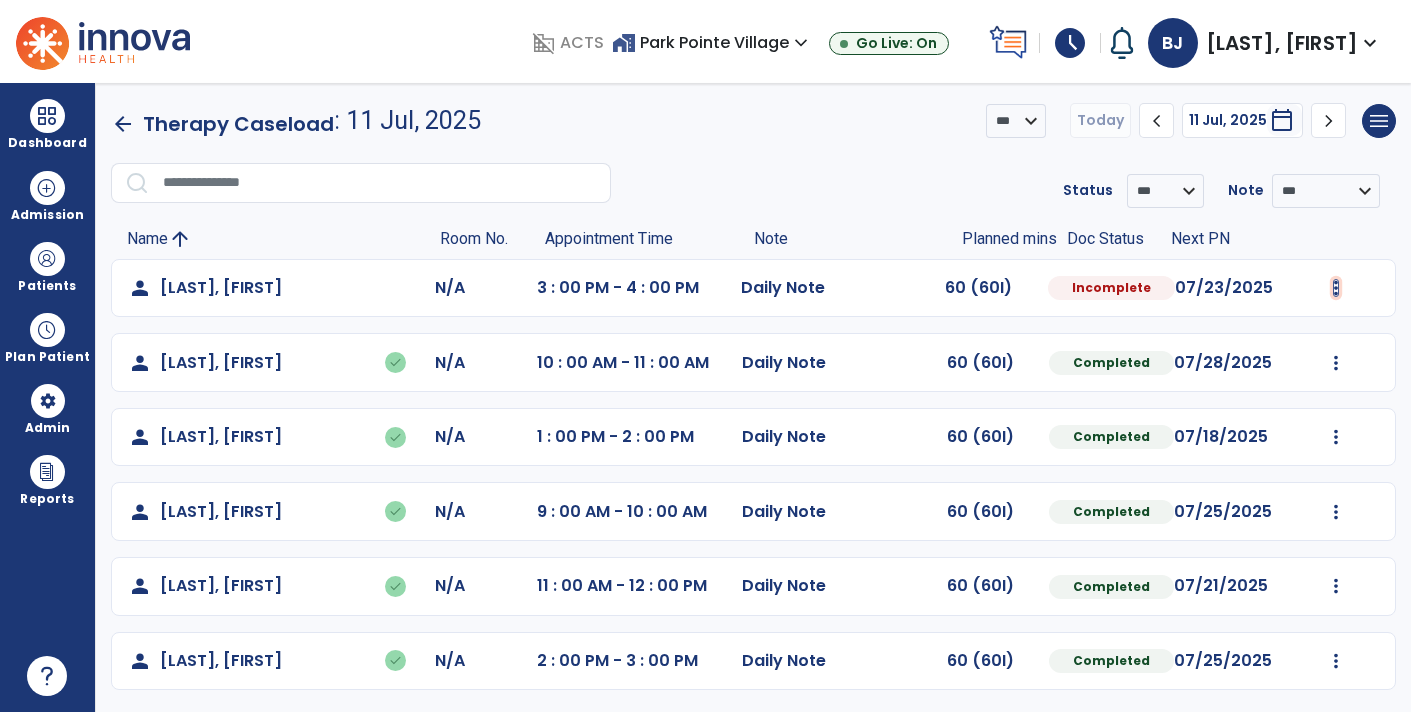click at bounding box center [1336, 288] 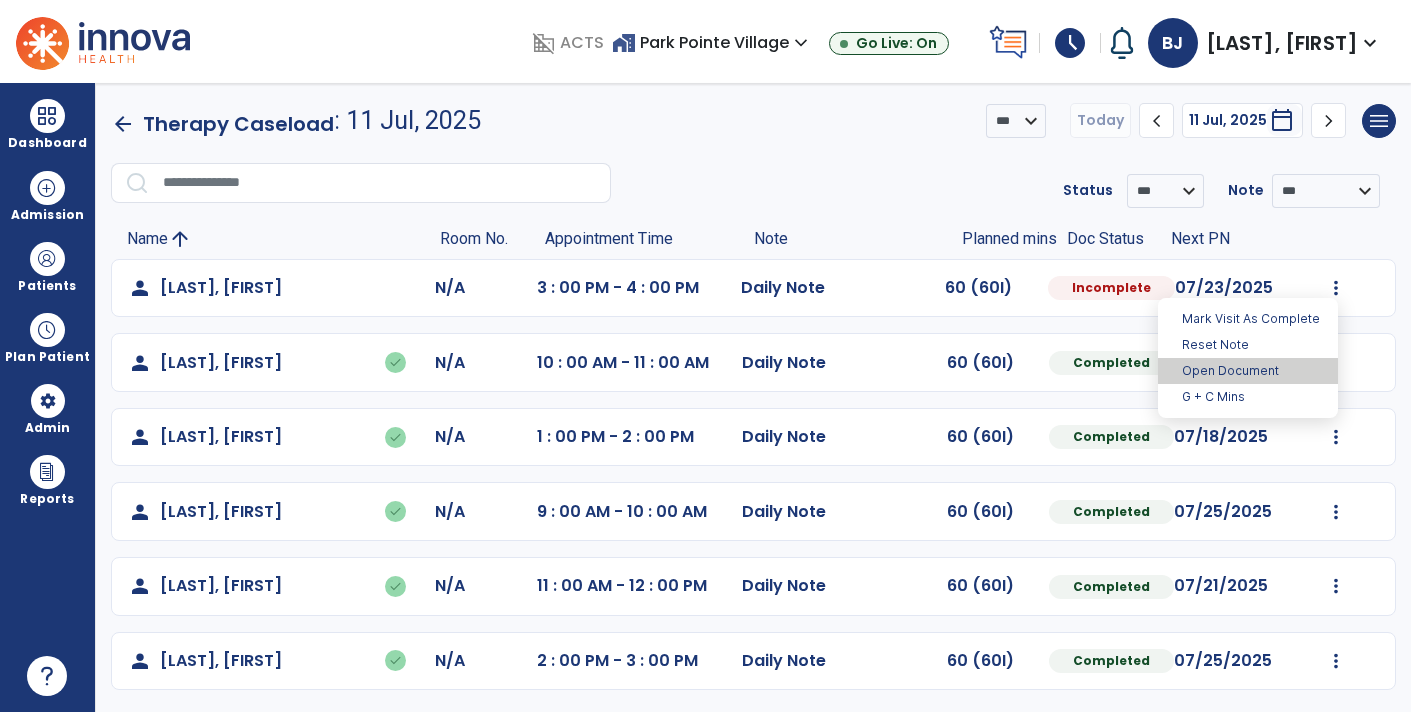 click on "Open Document" at bounding box center (1248, 371) 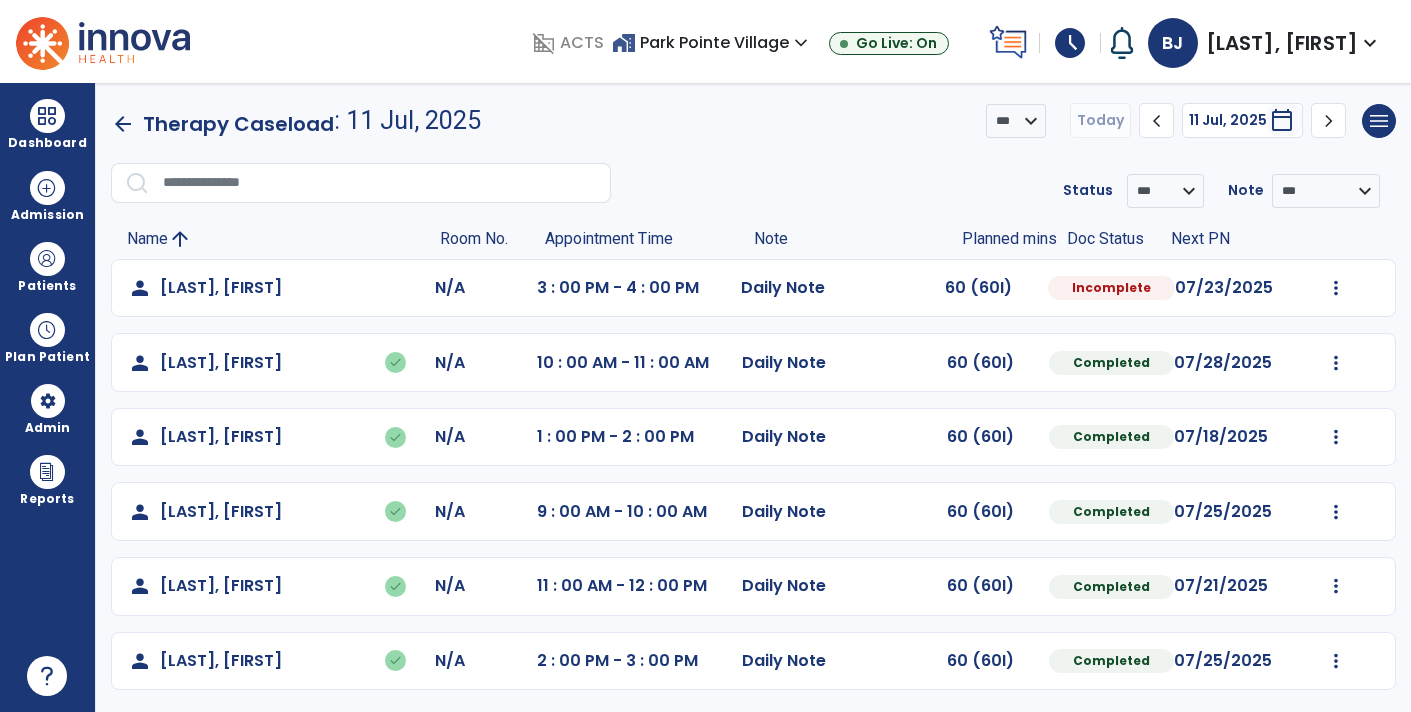 select on "*" 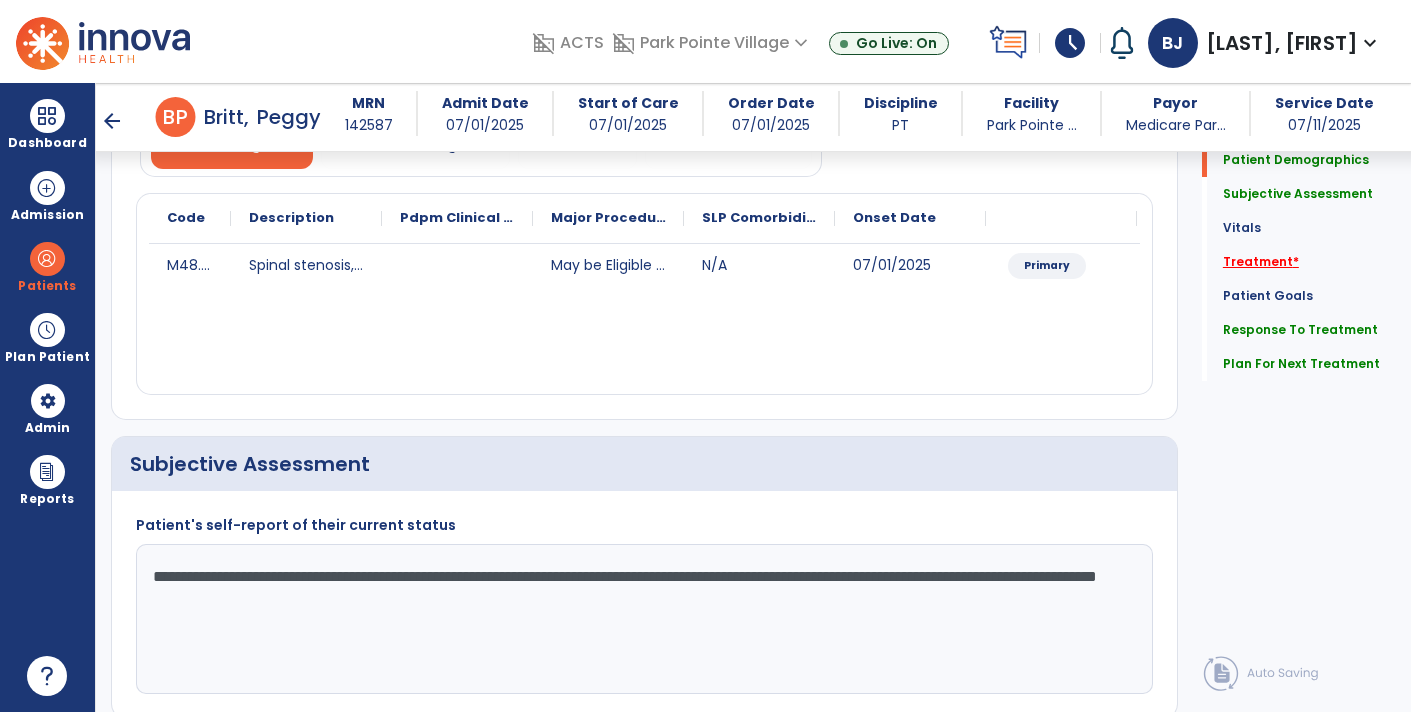 click on "Treatment   *" 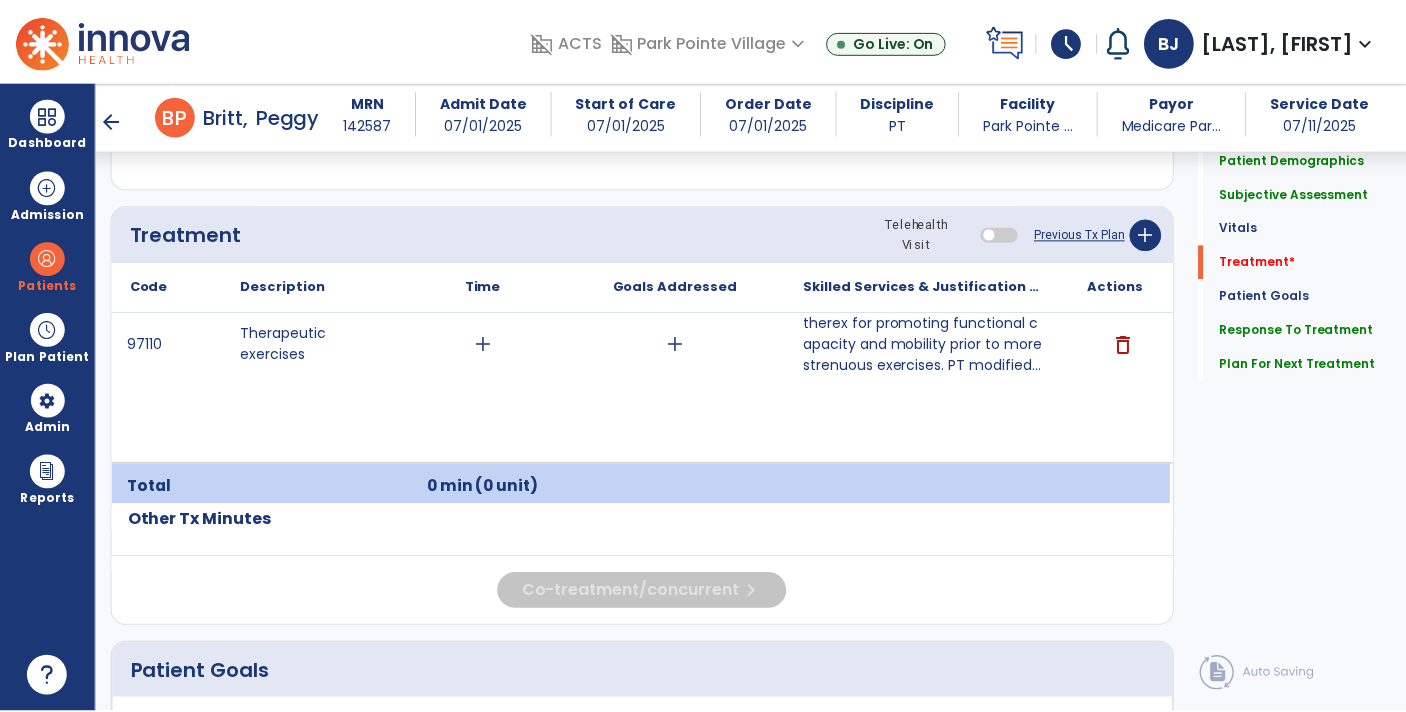 scroll, scrollTop: 1167, scrollLeft: 0, axis: vertical 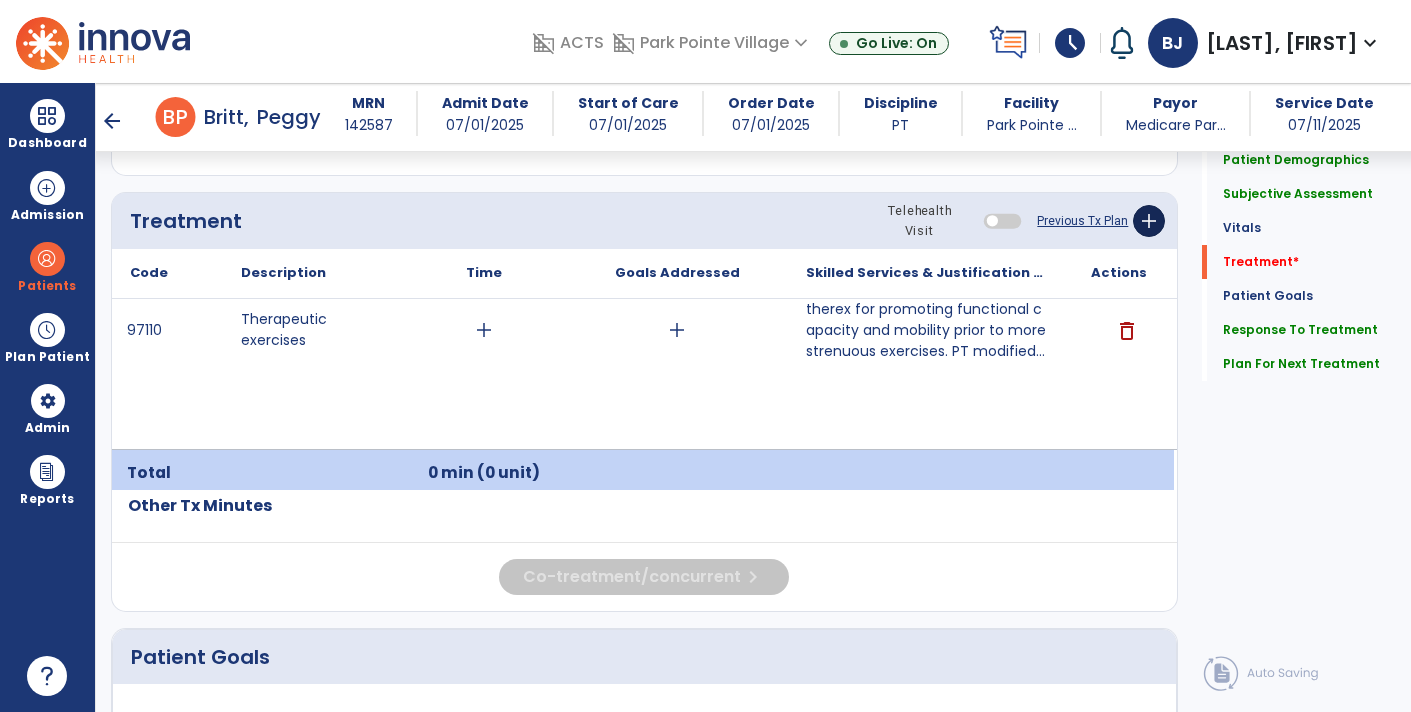click on "add" 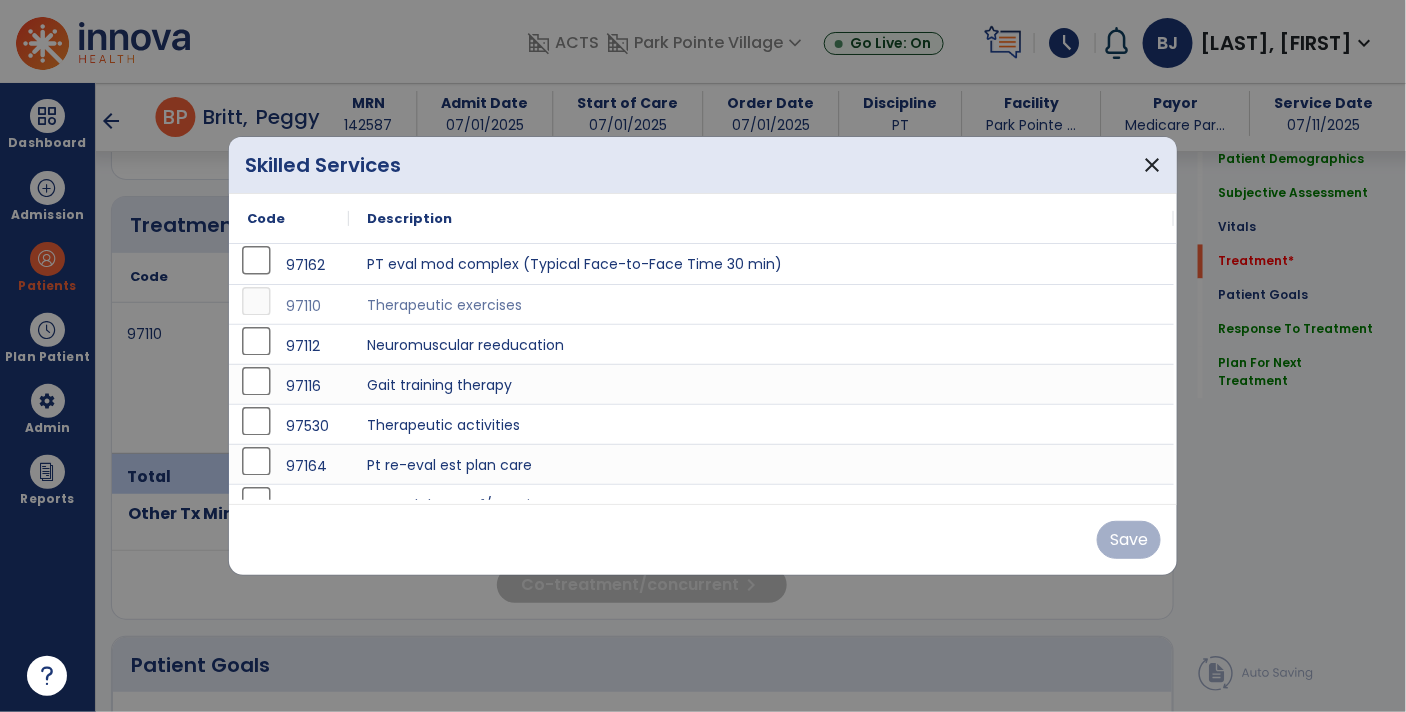 scroll, scrollTop: 1167, scrollLeft: 0, axis: vertical 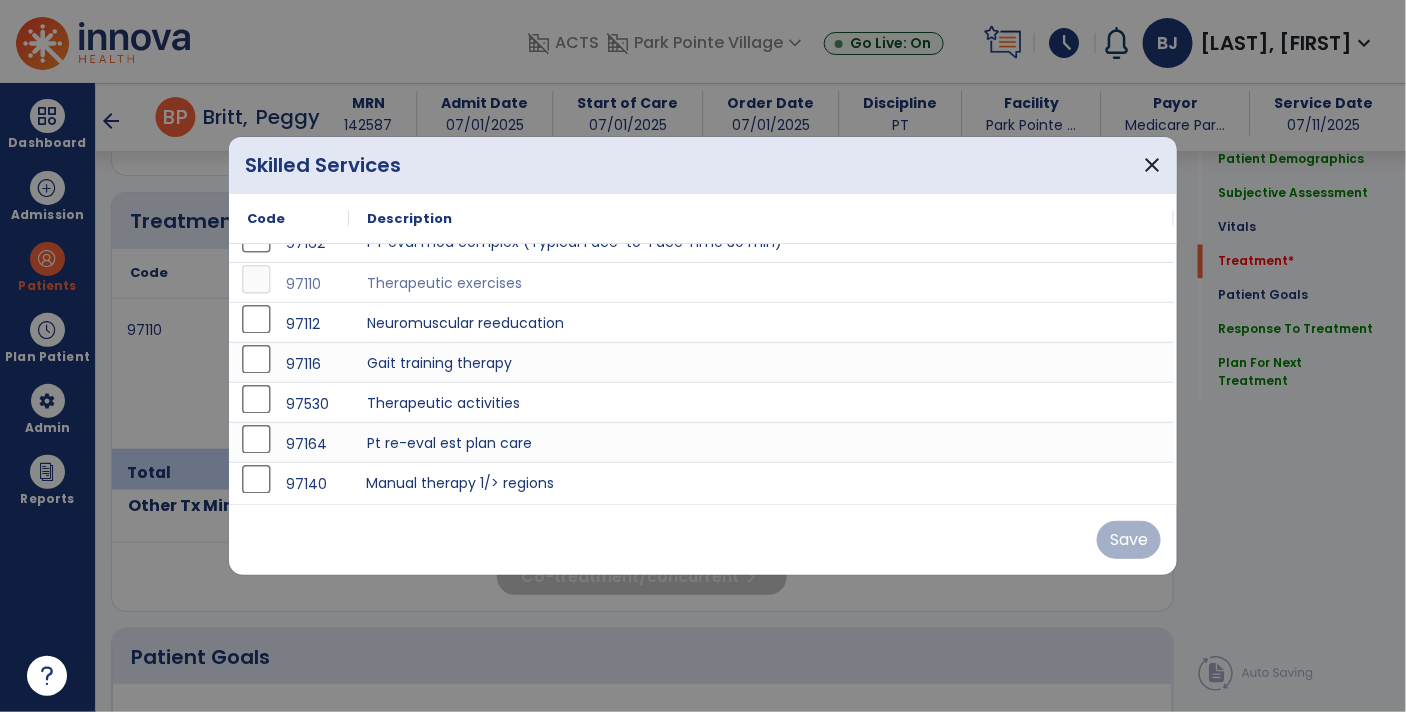 click on "Manual therapy 1/> regions" at bounding box center (761, 482) 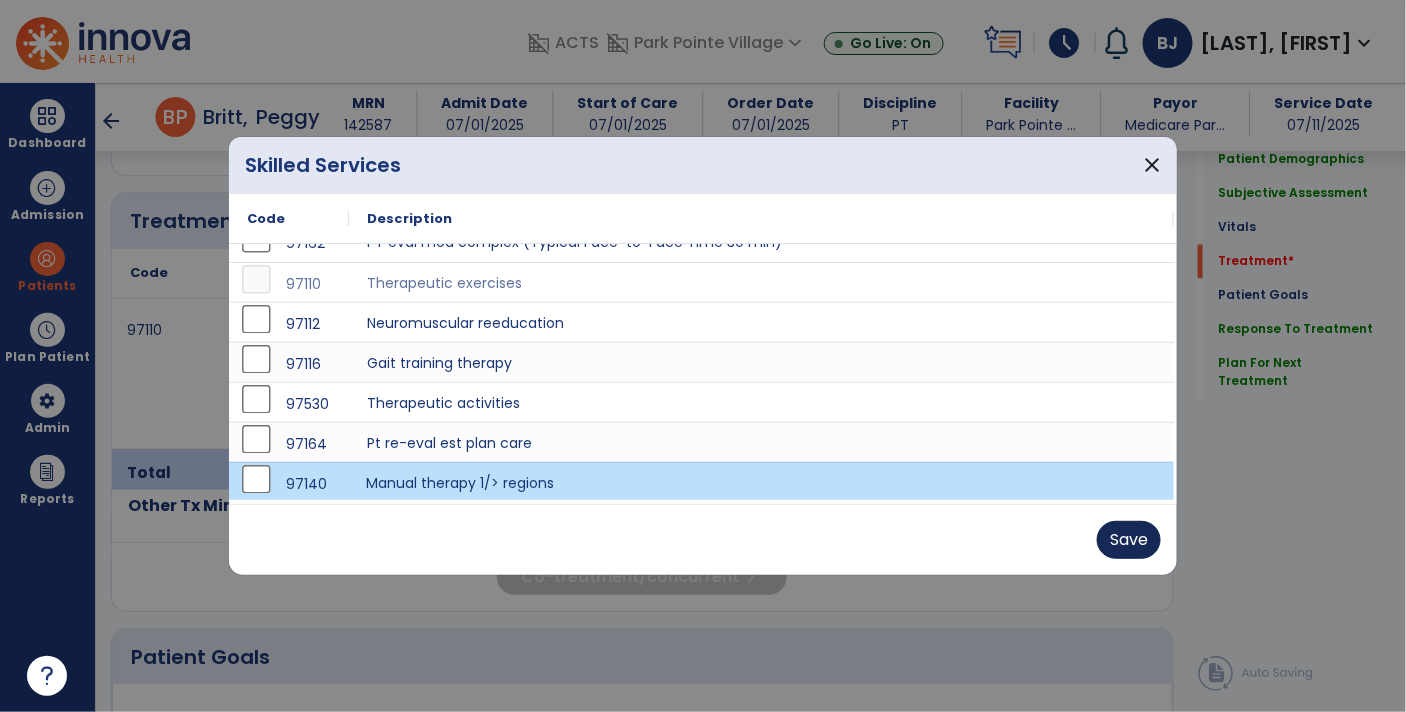 click on "Save" at bounding box center [1129, 540] 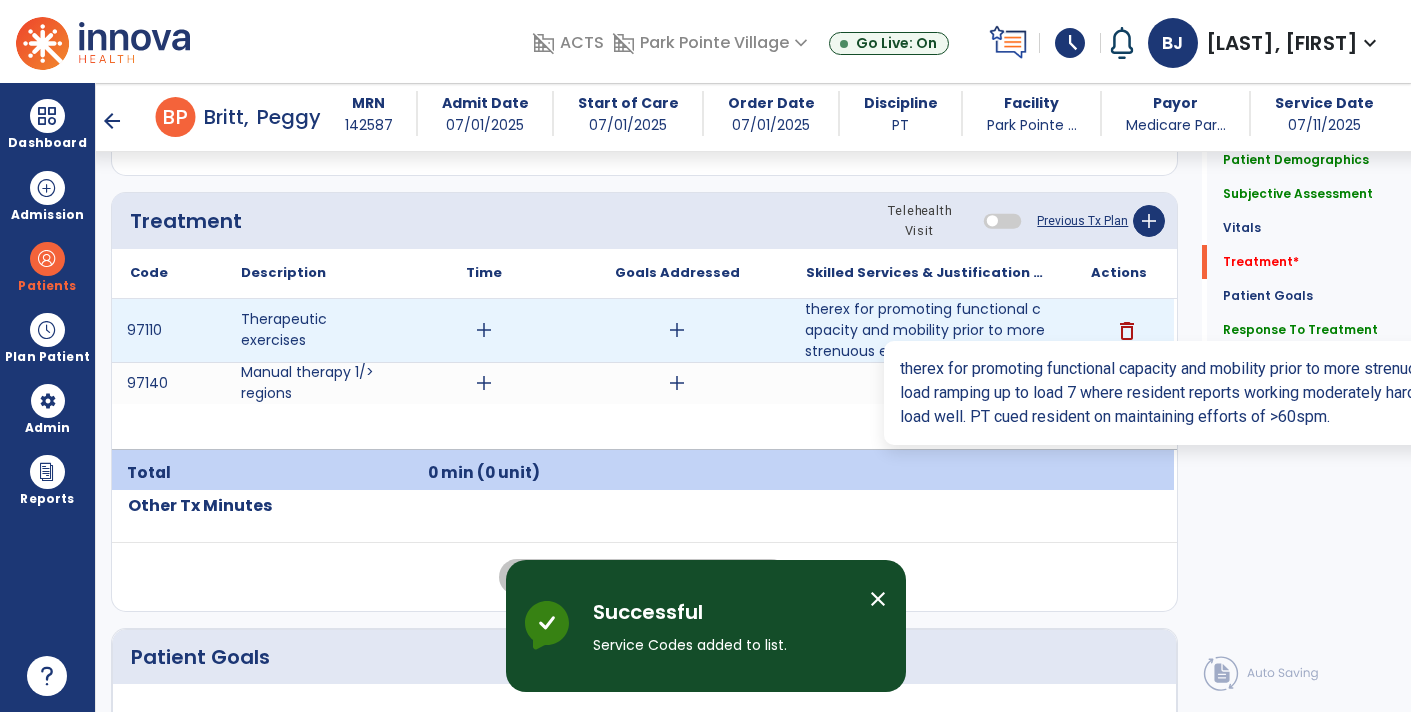 click on "therex for promoting functional capacity and mobility prior to more strenuous exercises. PT modified..." at bounding box center (926, 330) 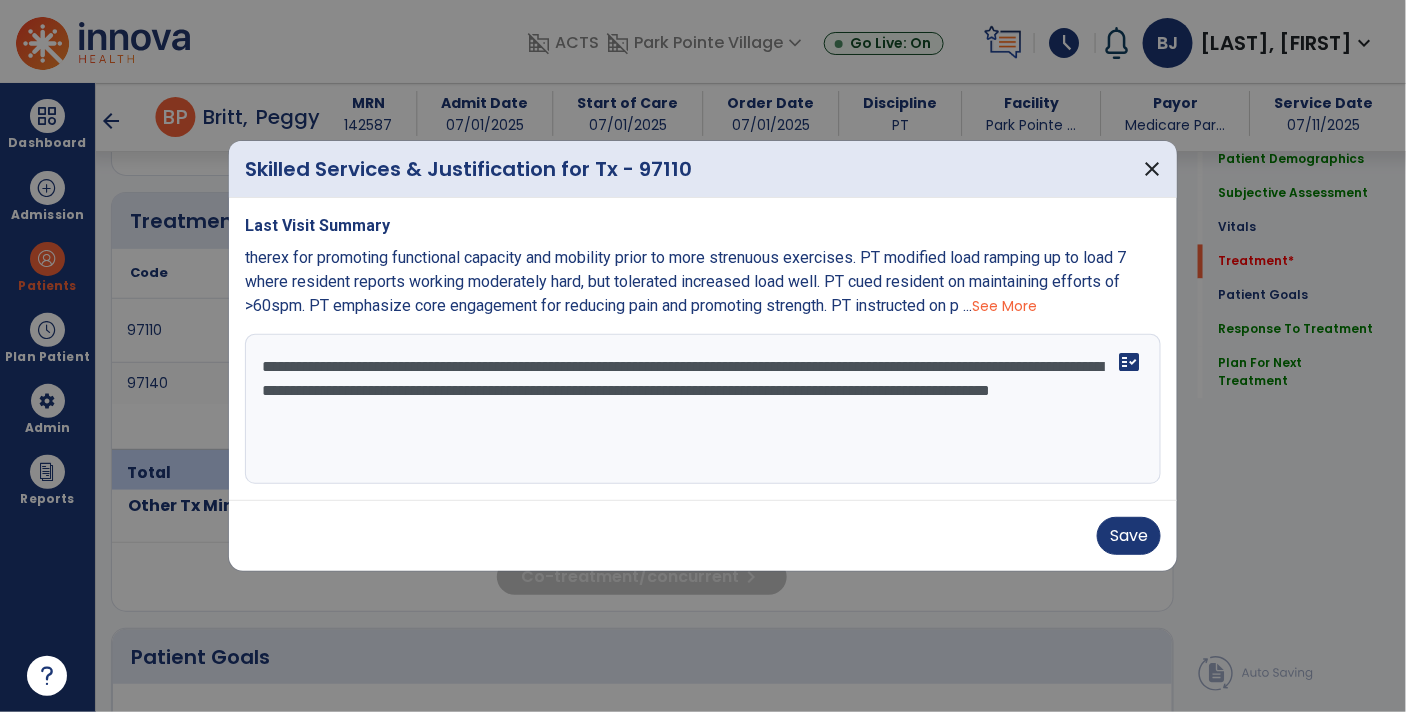 scroll, scrollTop: 1167, scrollLeft: 0, axis: vertical 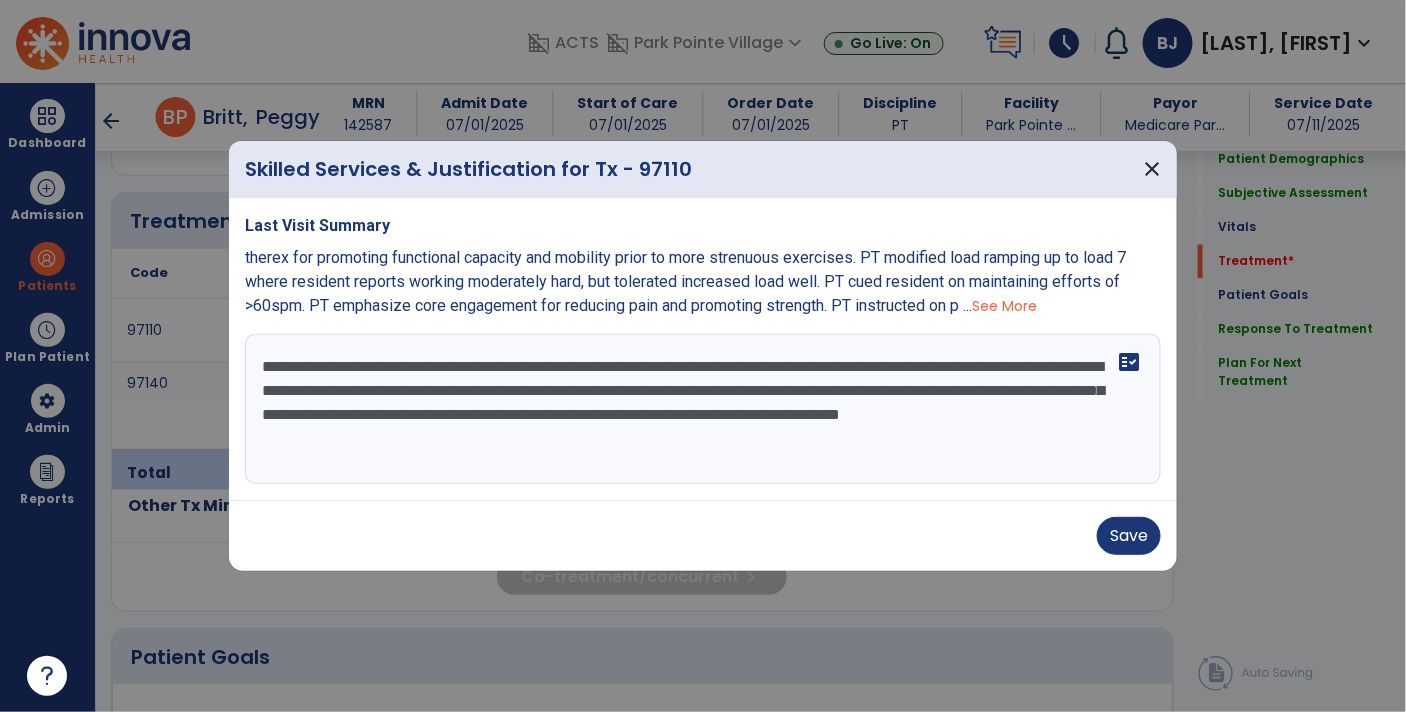 type on "**********" 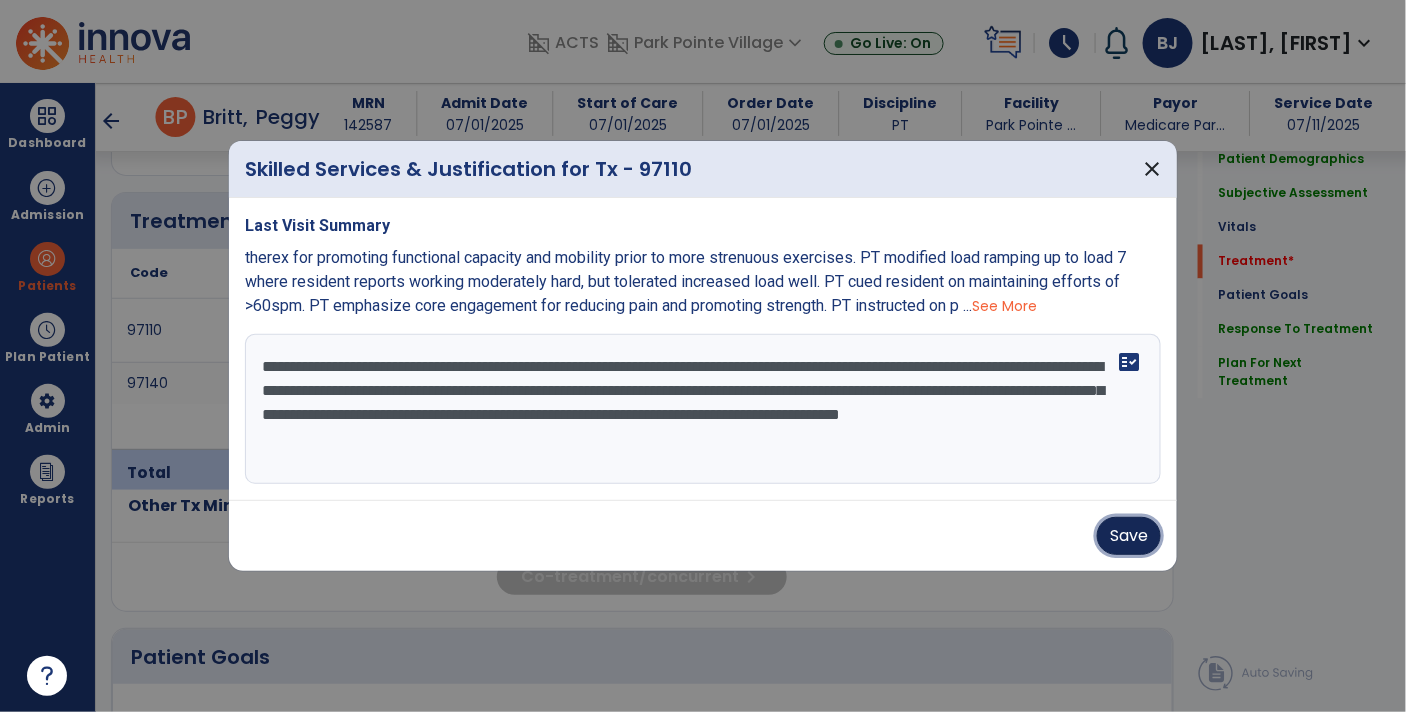 type 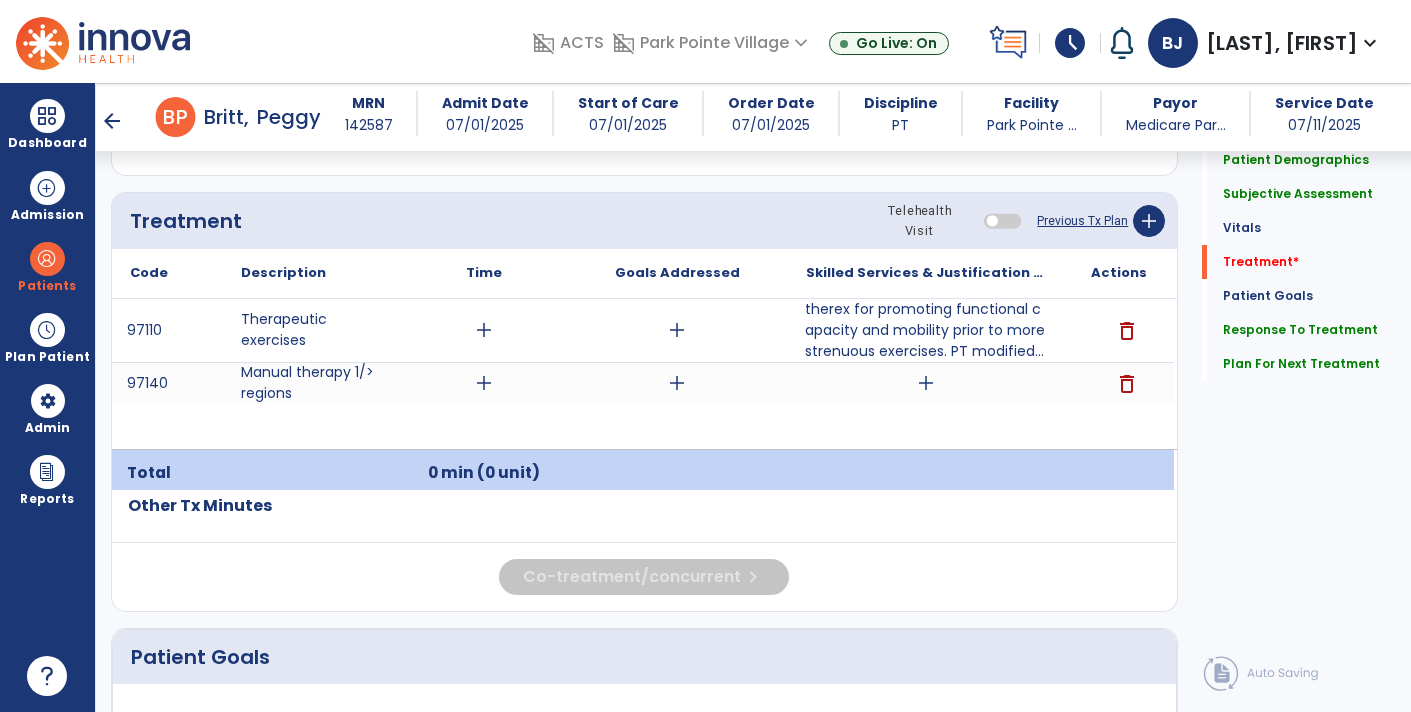 click on "add" at bounding box center (926, 383) 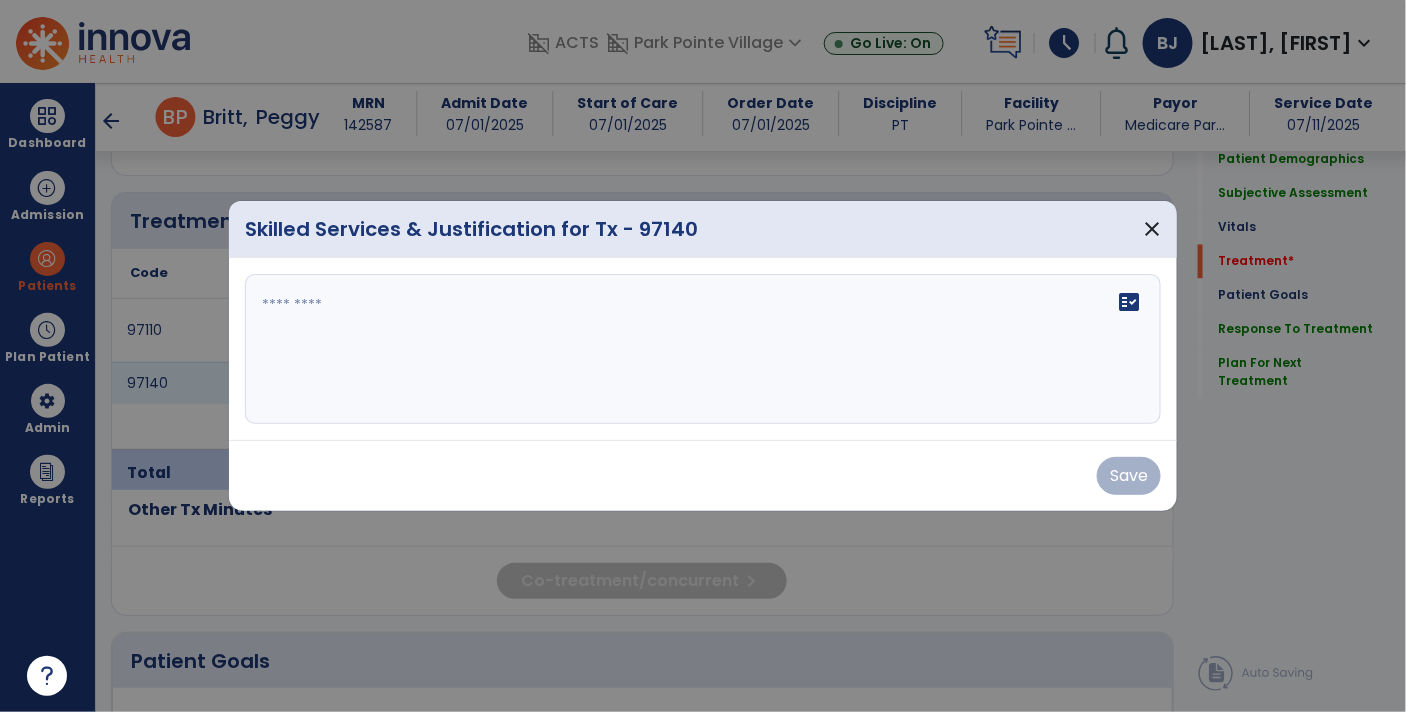 scroll, scrollTop: 1167, scrollLeft: 0, axis: vertical 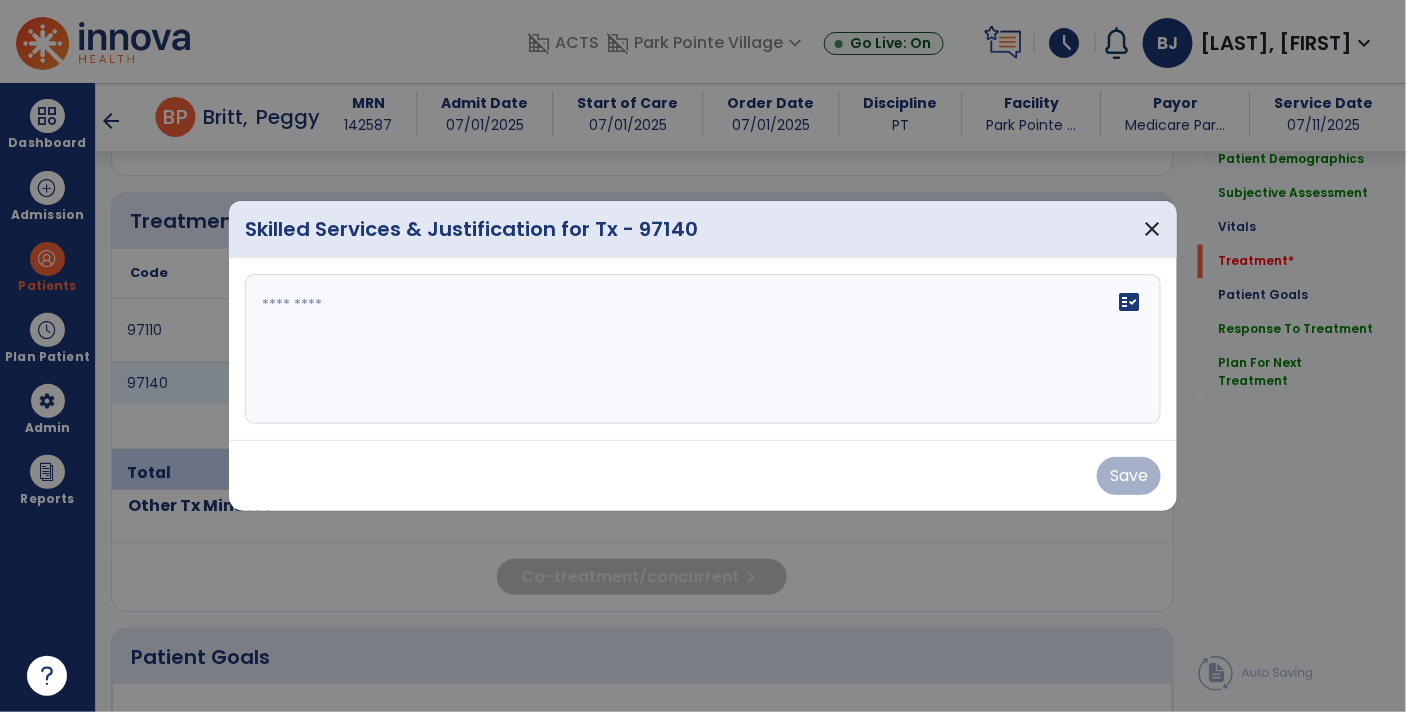 click on "fact_check" at bounding box center (703, 349) 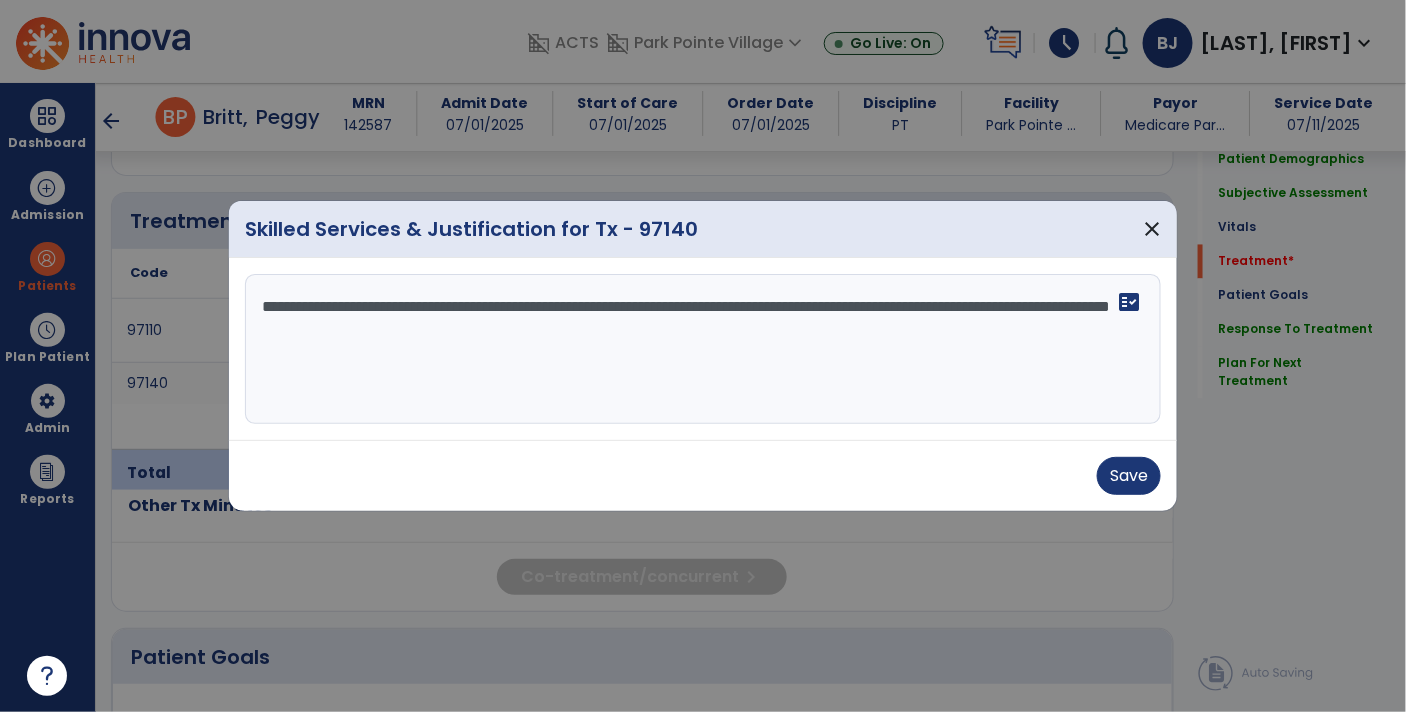 click on "**********" at bounding box center [703, 349] 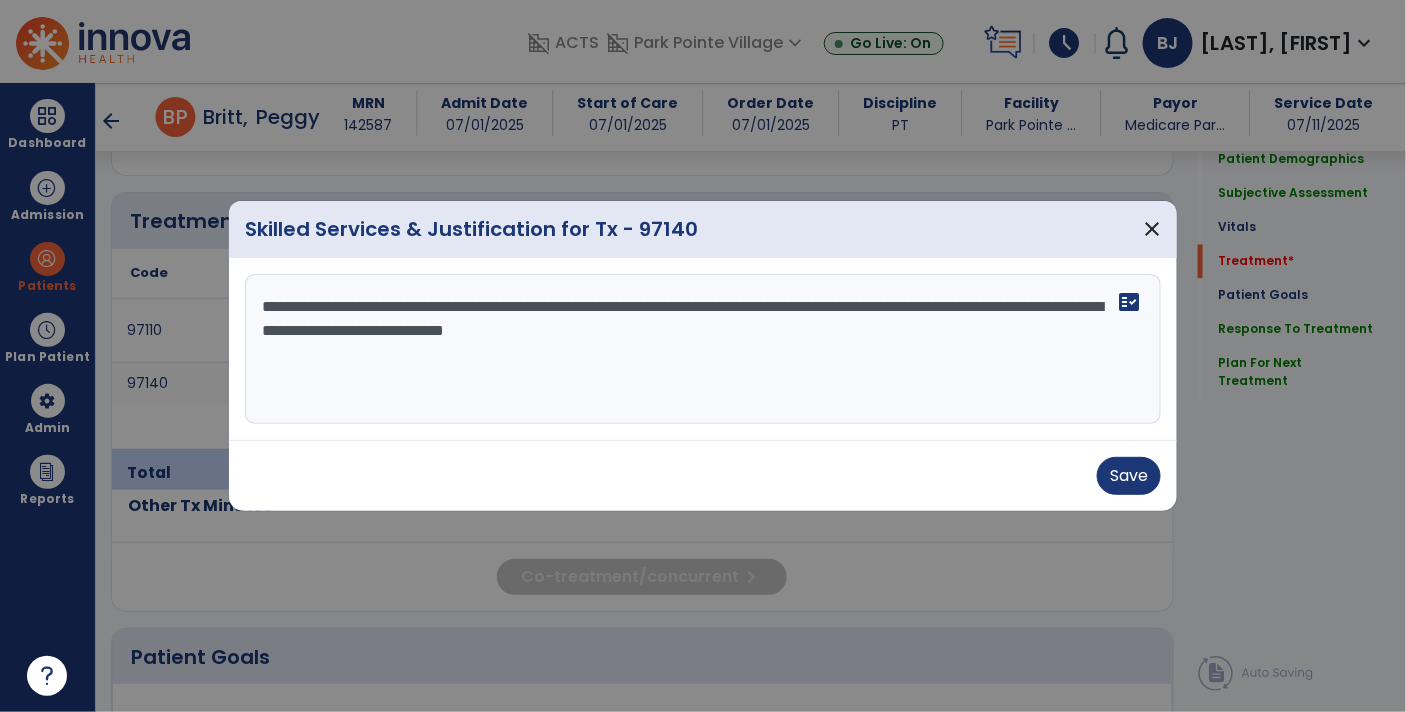 click on "**********" at bounding box center (703, 349) 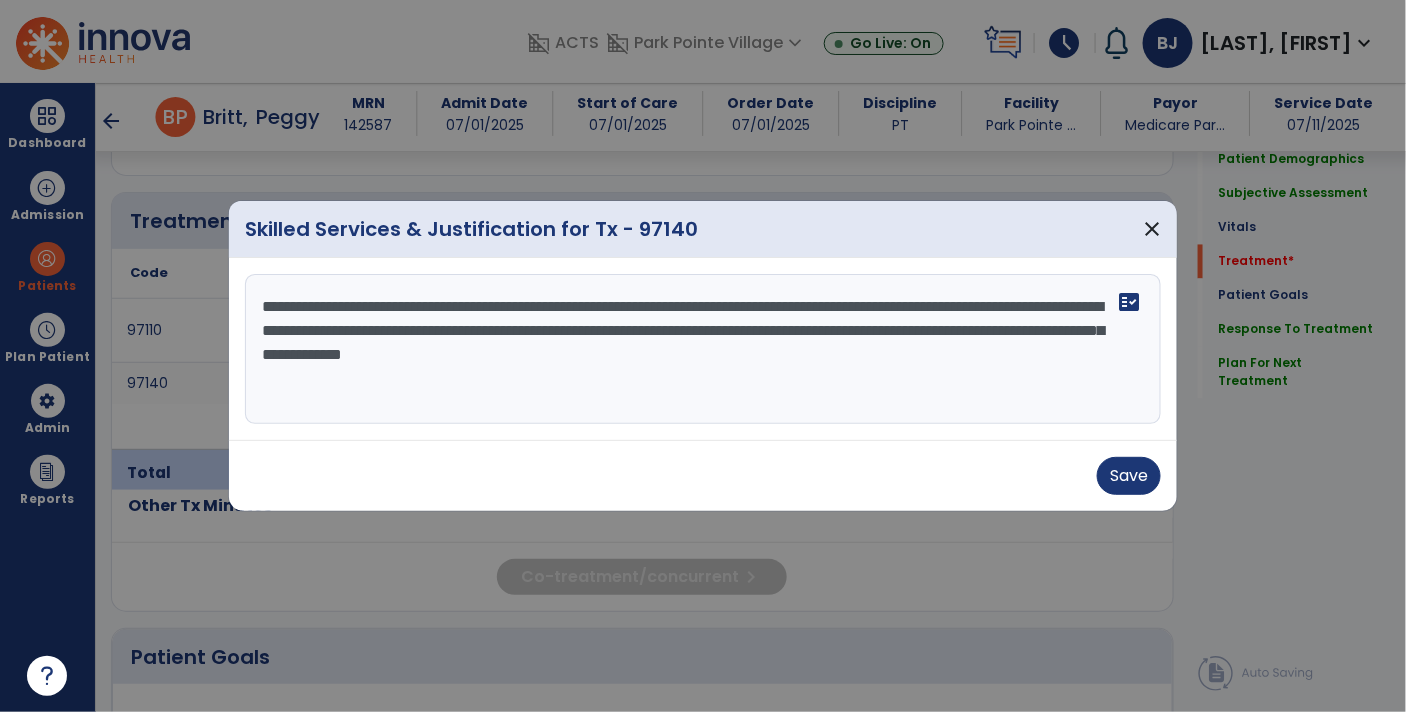 type on "**********" 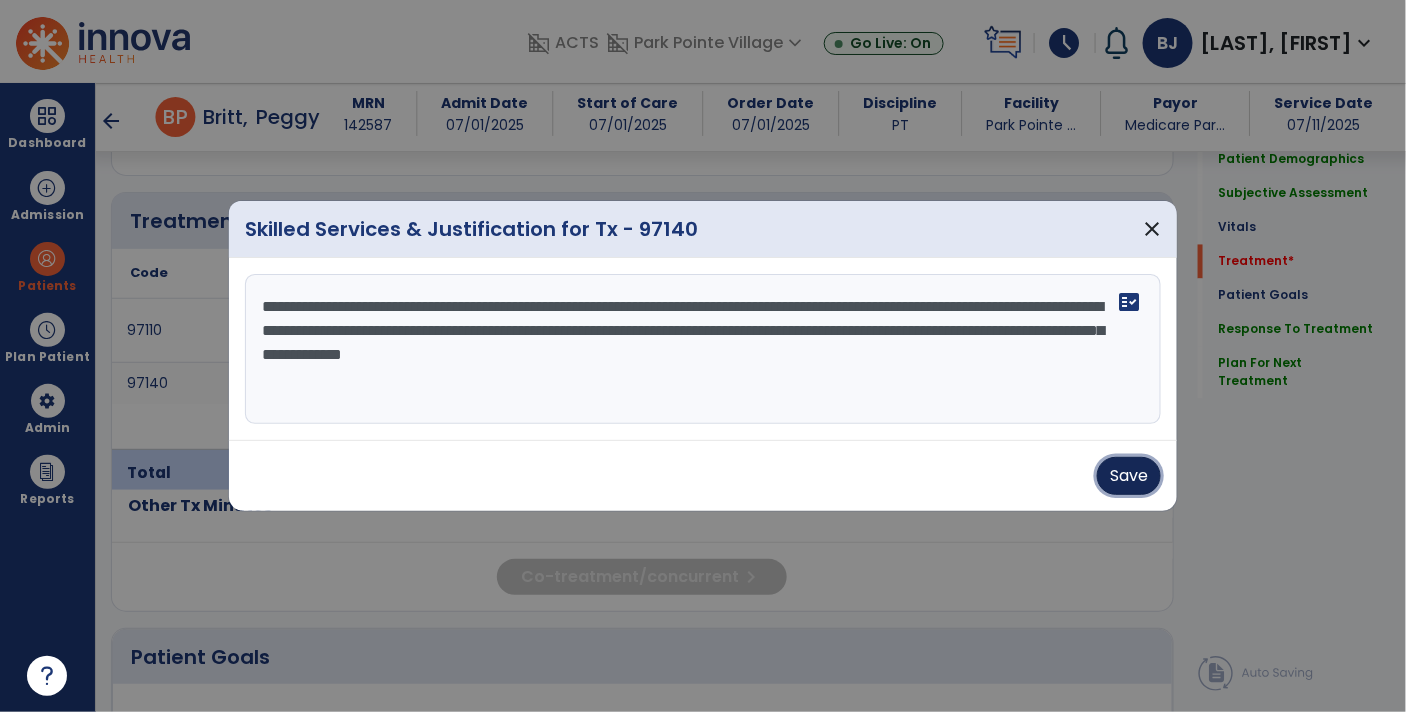 type 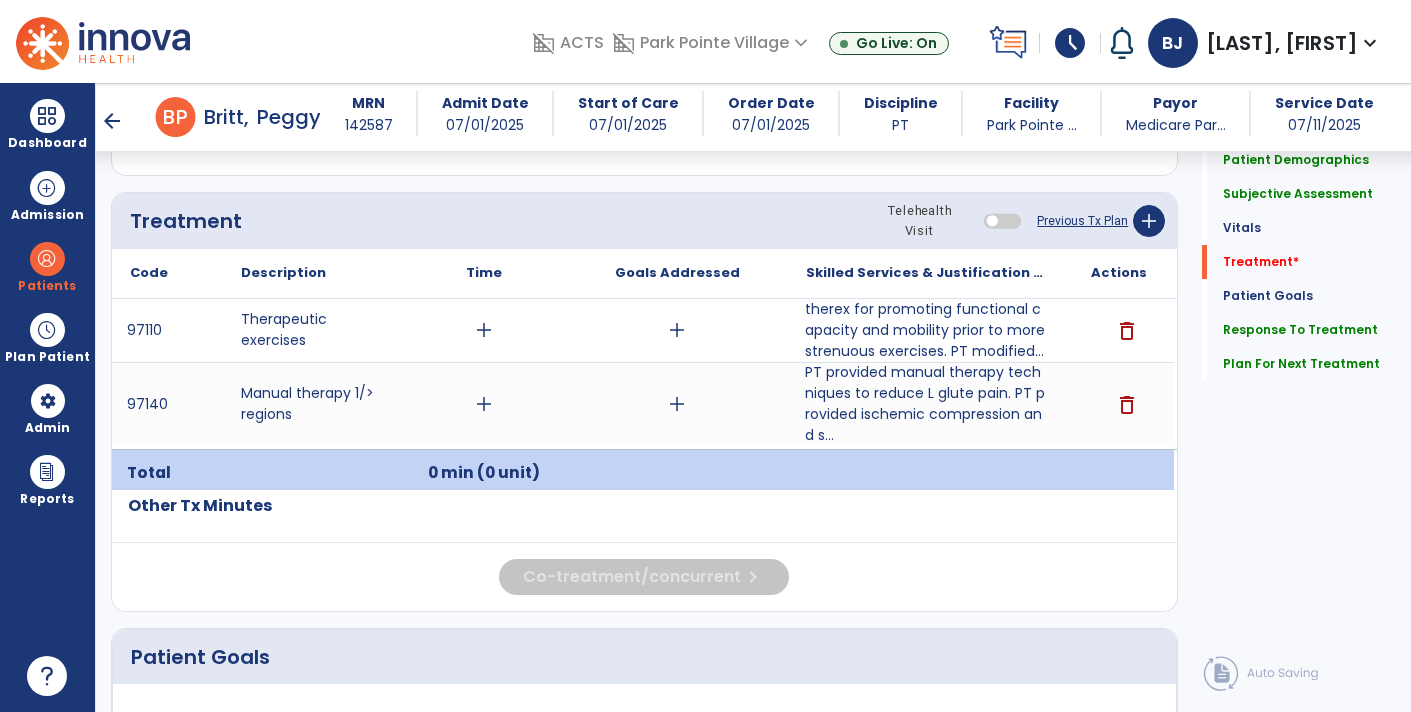 click on "therex for promoting functional capacity and mobility prior to more strenuous exercises. PT modified..." at bounding box center [926, 330] 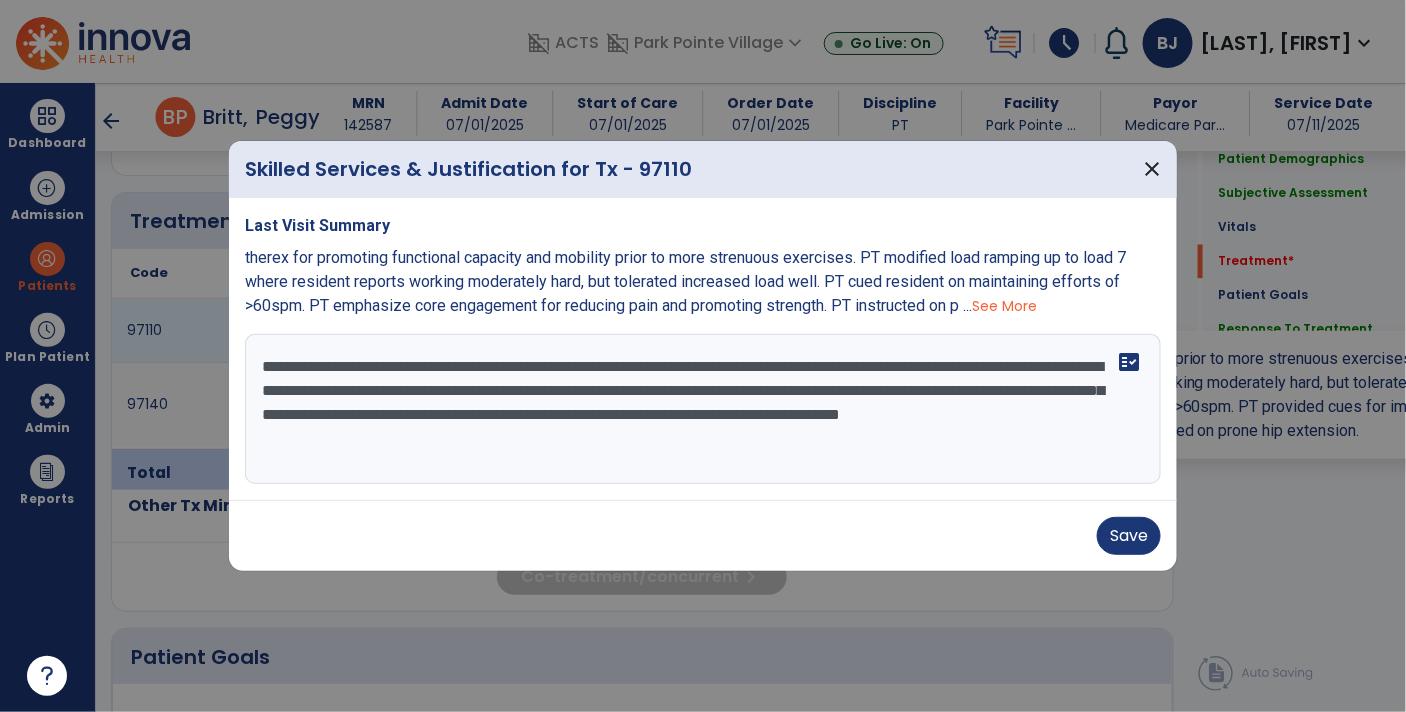 scroll, scrollTop: 1167, scrollLeft: 0, axis: vertical 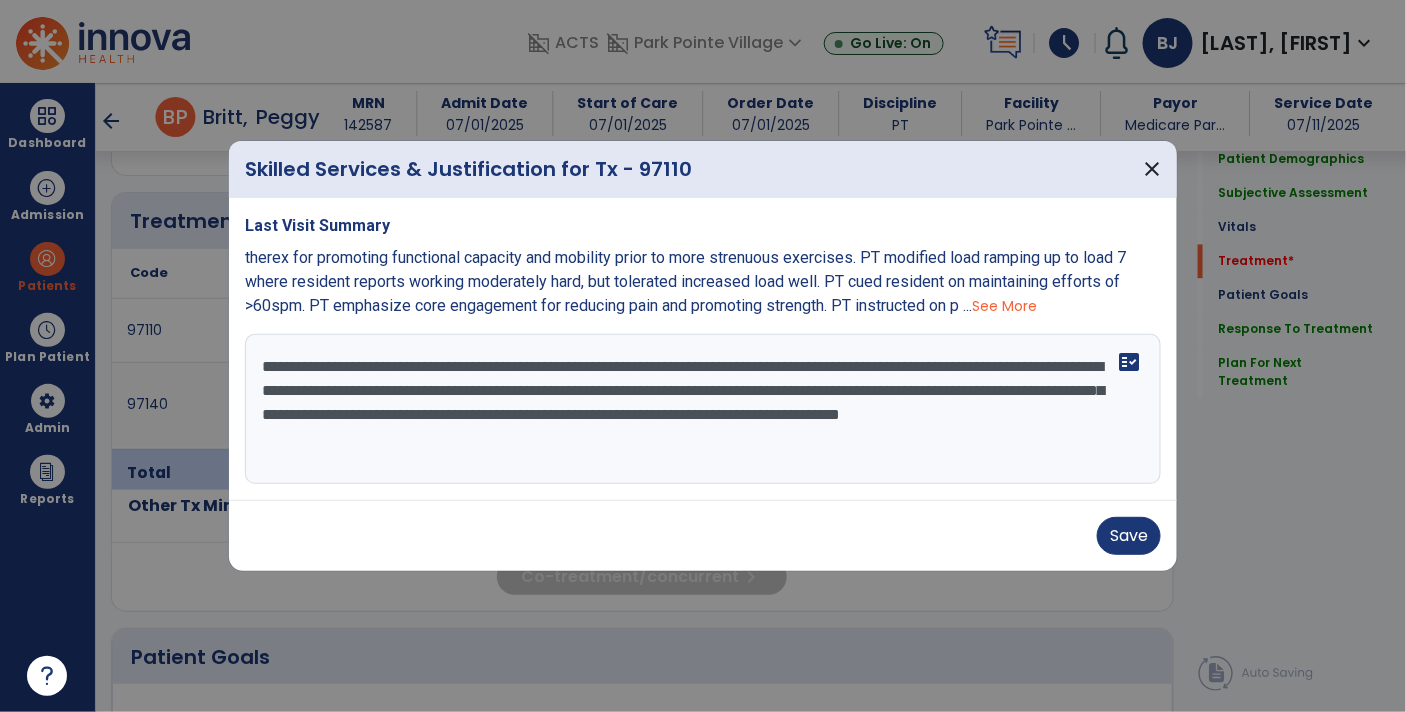 click on "**********" at bounding box center (703, 409) 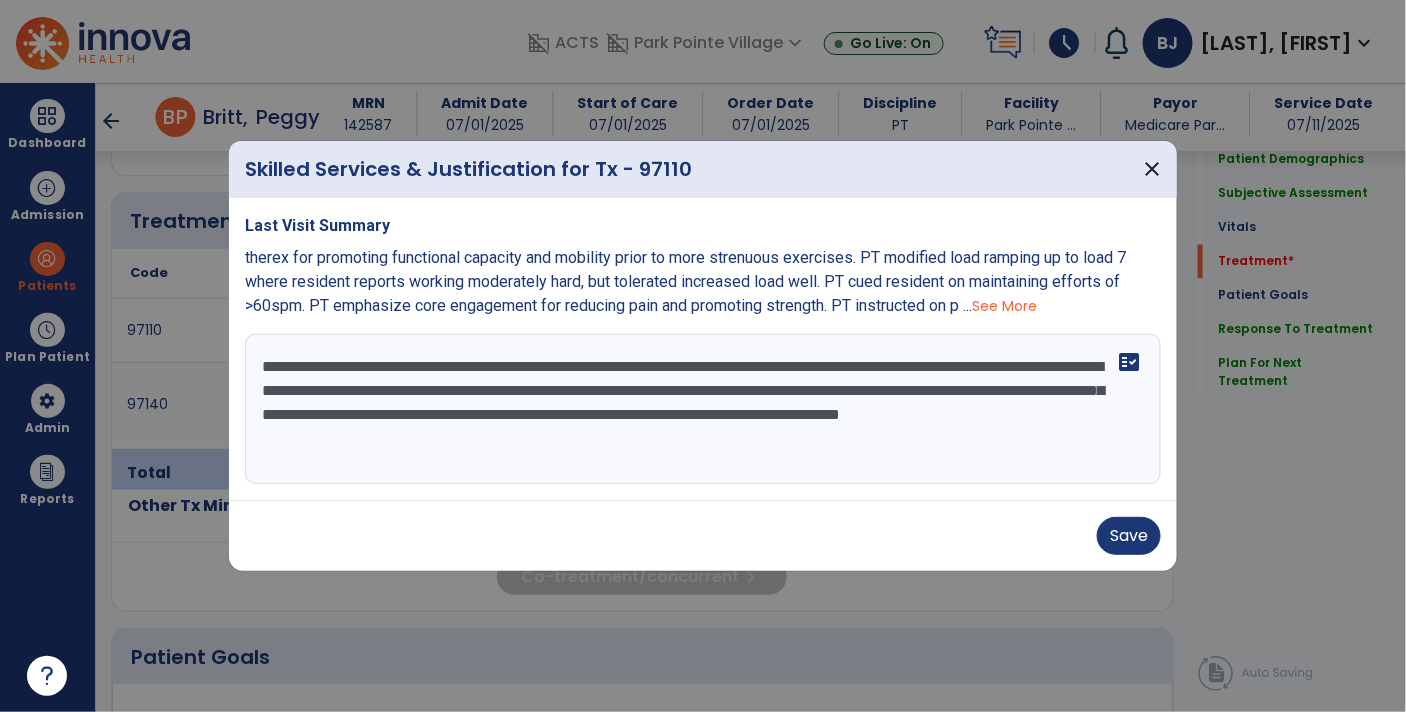 drag, startPoint x: 627, startPoint y: 437, endPoint x: 885, endPoint y: 450, distance: 258.3273 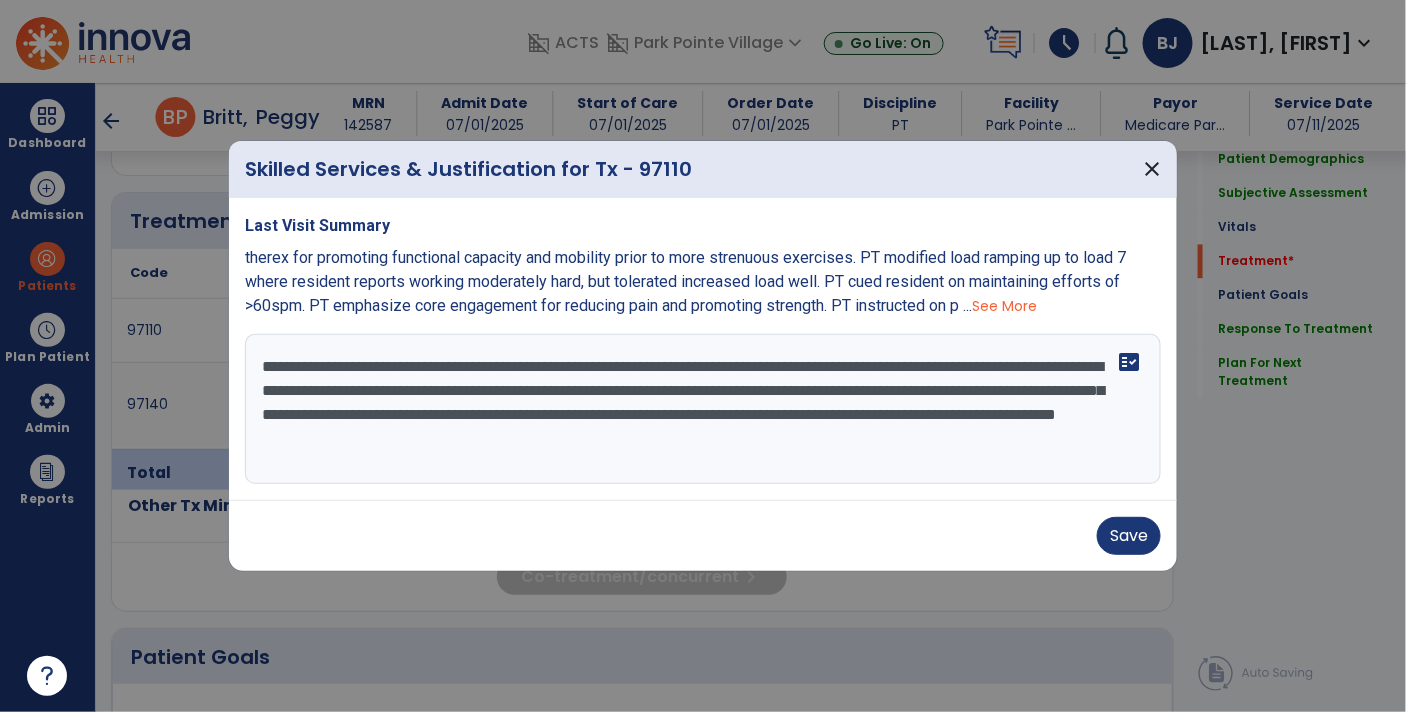 click on "**********" at bounding box center (703, 409) 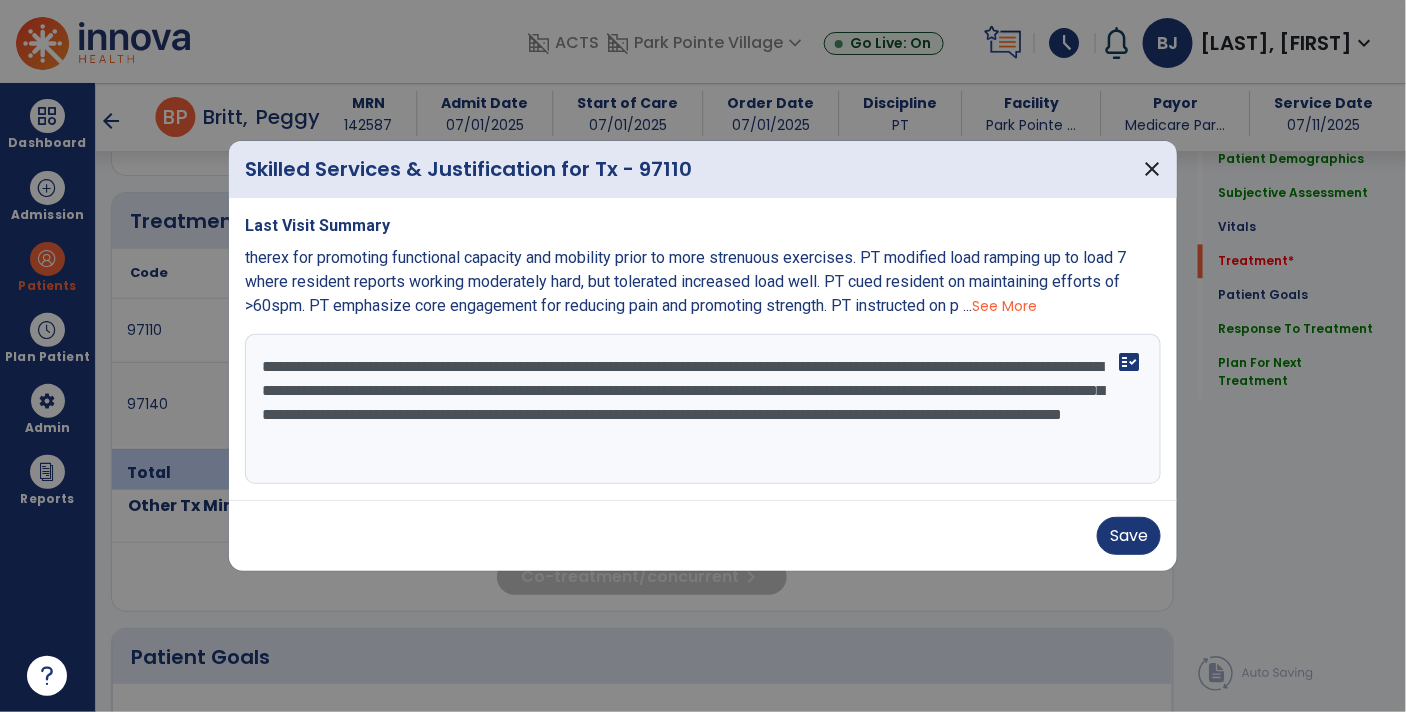 click on "**********" at bounding box center [703, 409] 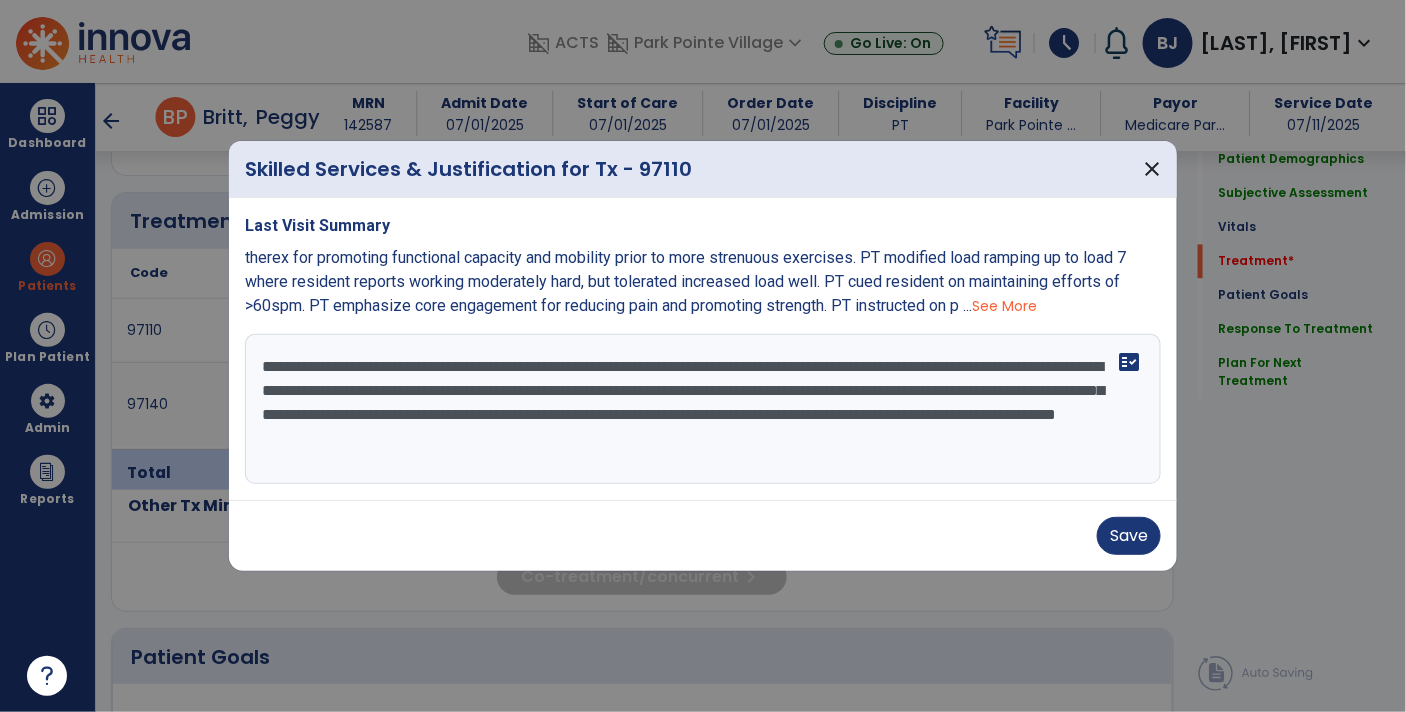 click on "**********" at bounding box center (703, 409) 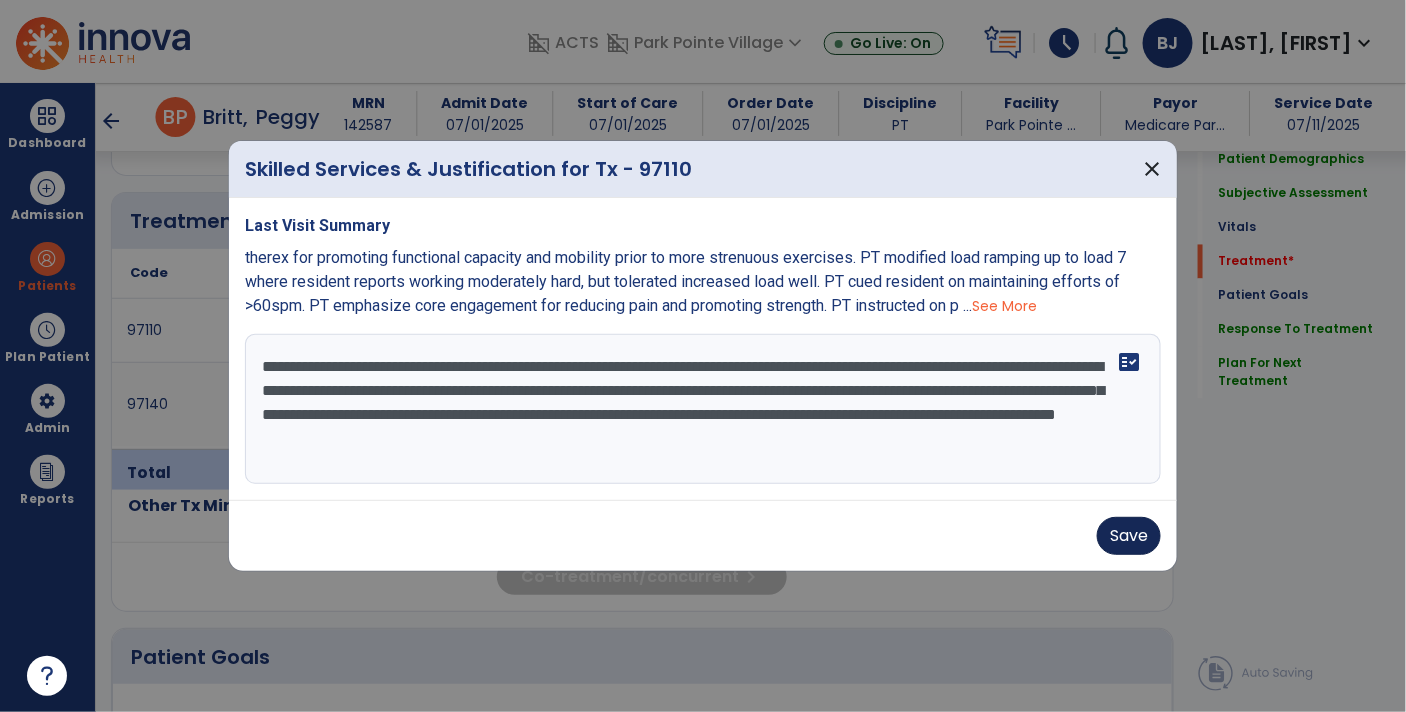 type on "**********" 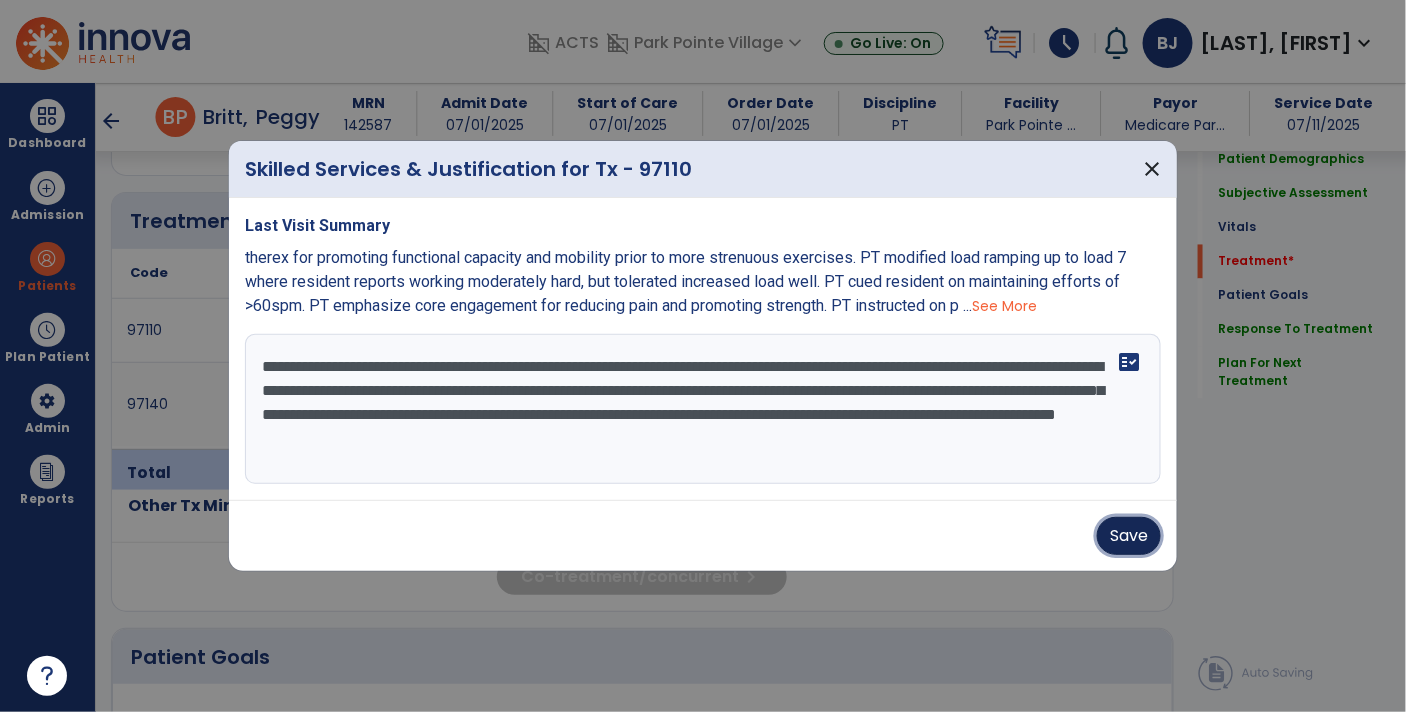 click on "Save" at bounding box center (1129, 536) 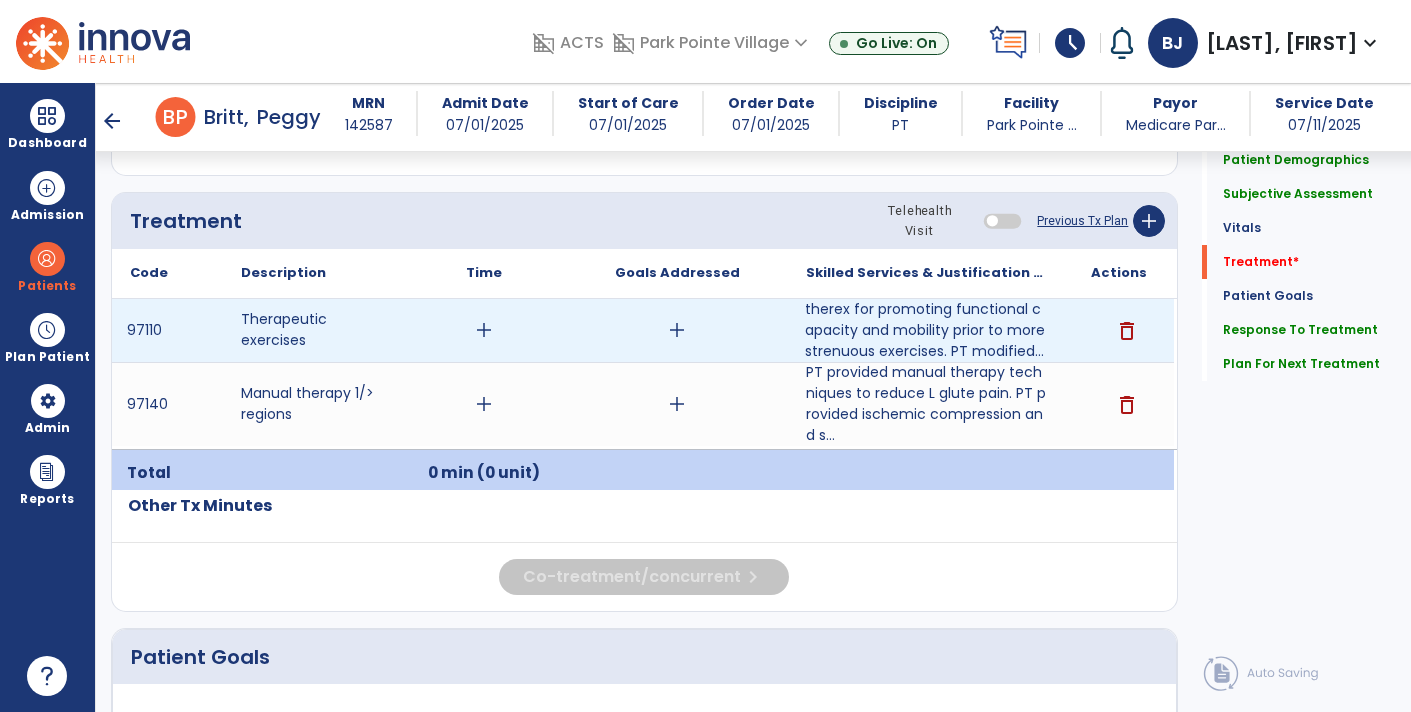 click on "add" at bounding box center (484, 330) 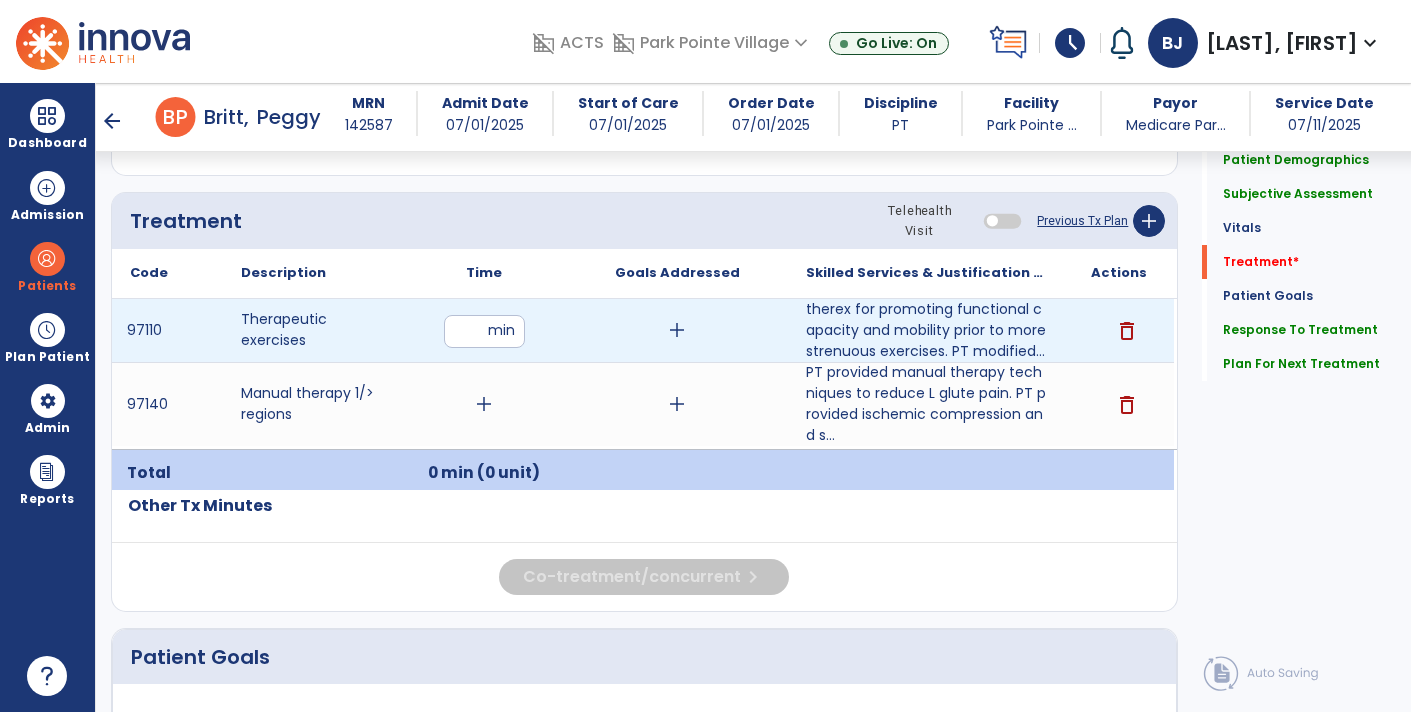 type on "**" 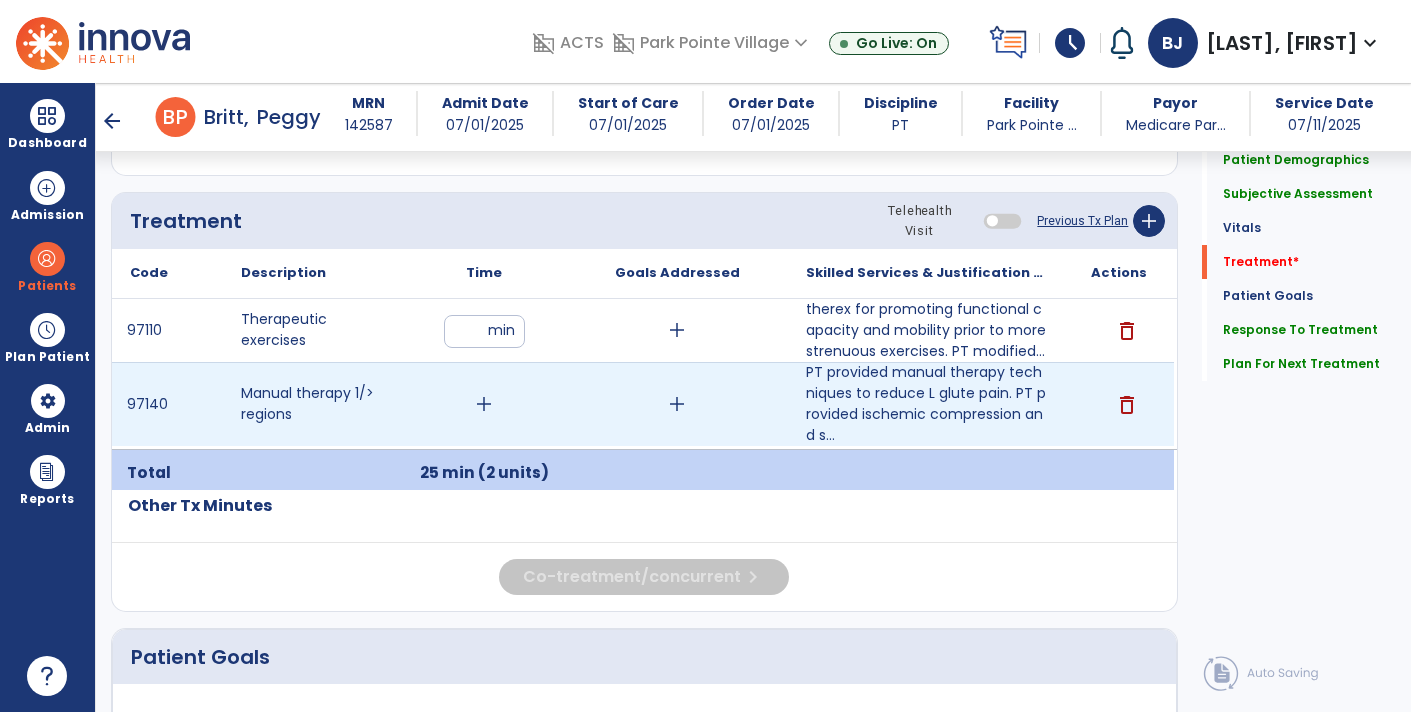 click on "add" at bounding box center [484, 404] 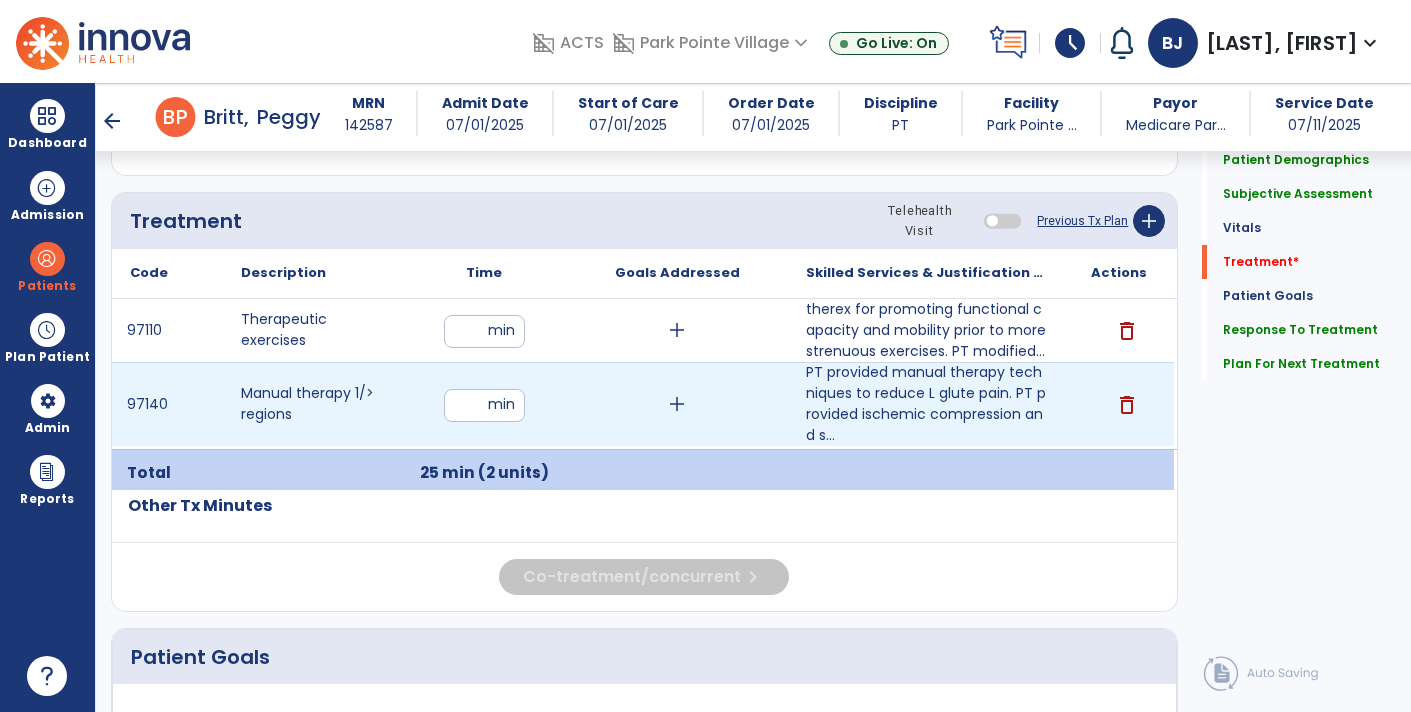 type on "**" 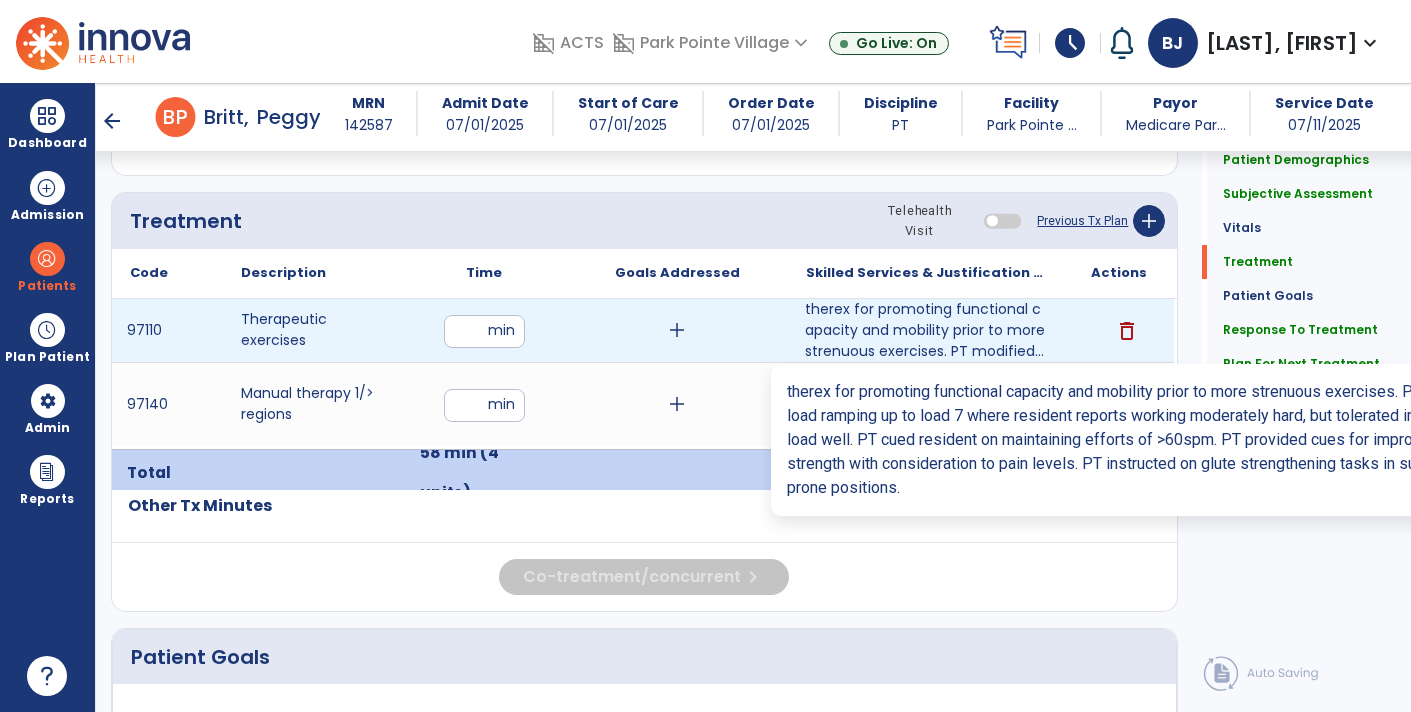 click on "therex for promoting functional capacity and mobility prior to more strenuous exercises. PT modified..." at bounding box center [926, 330] 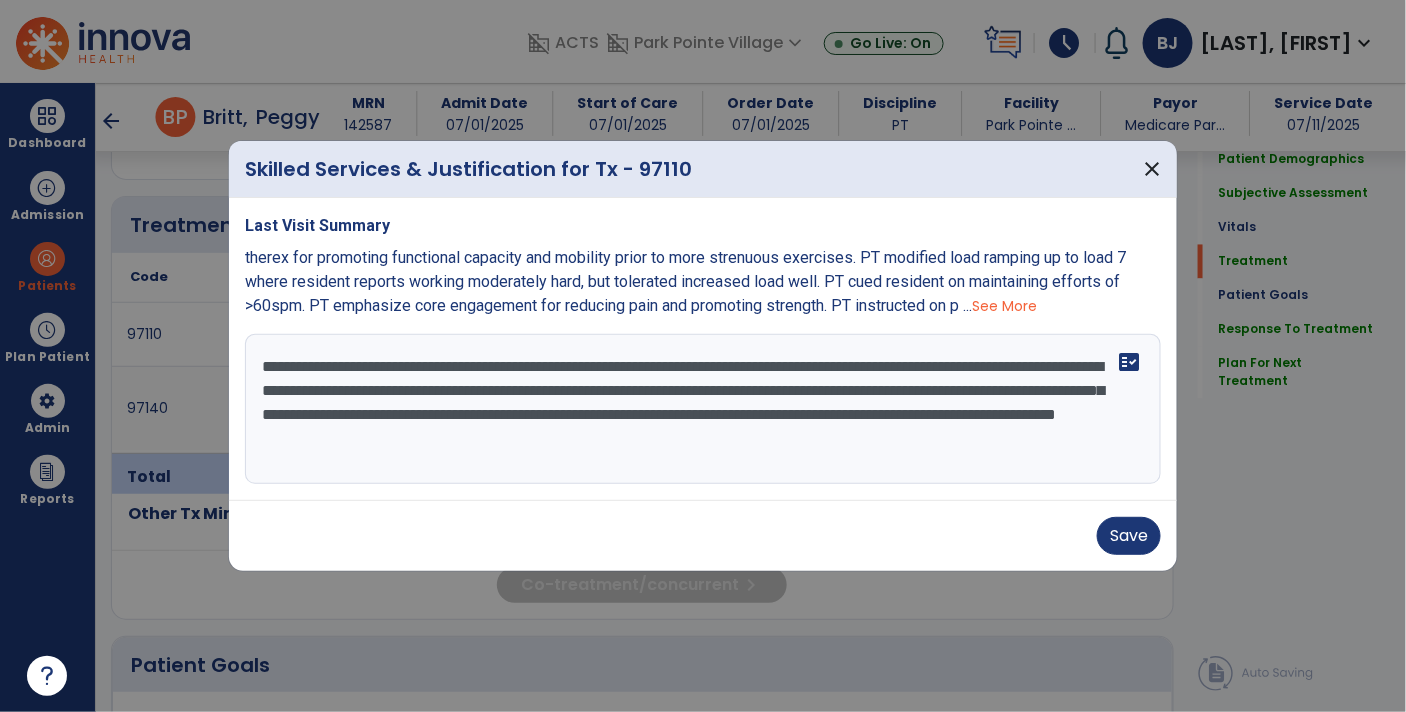 scroll, scrollTop: 1167, scrollLeft: 0, axis: vertical 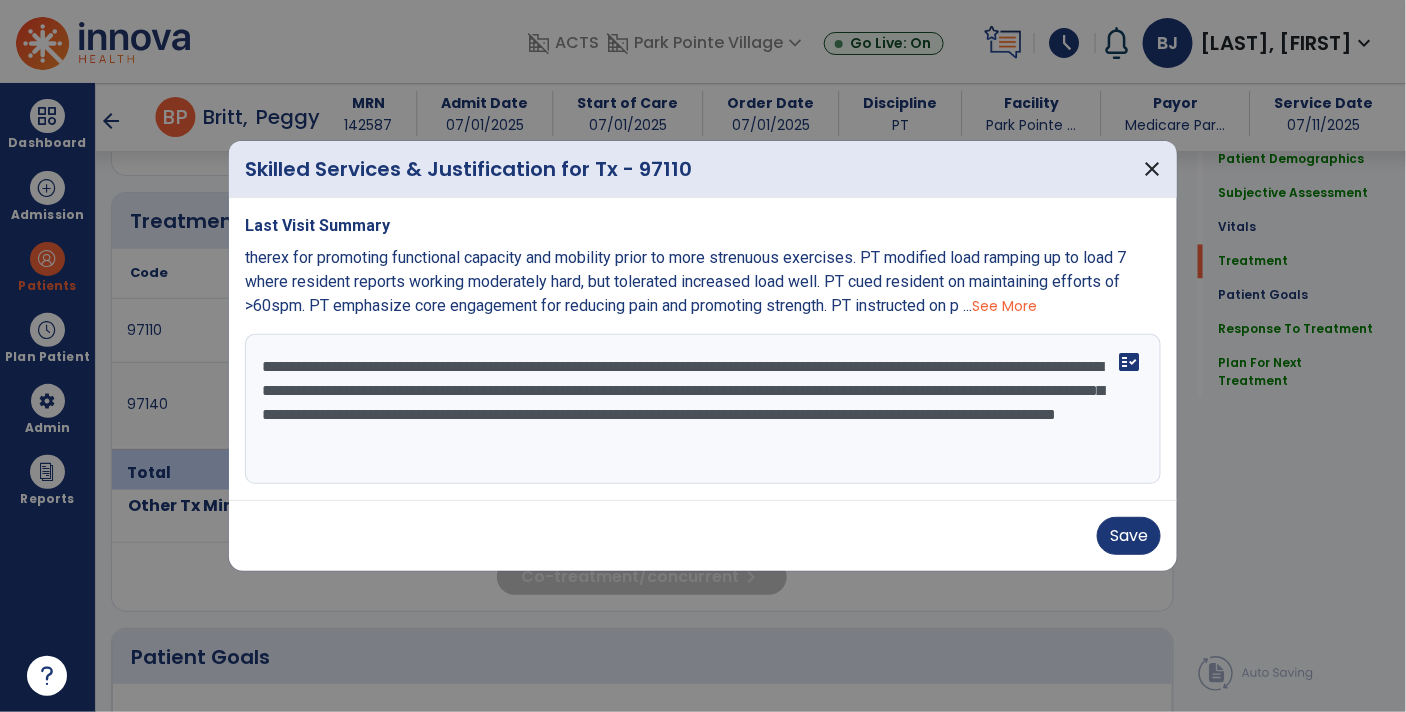 click on "**********" at bounding box center (703, 409) 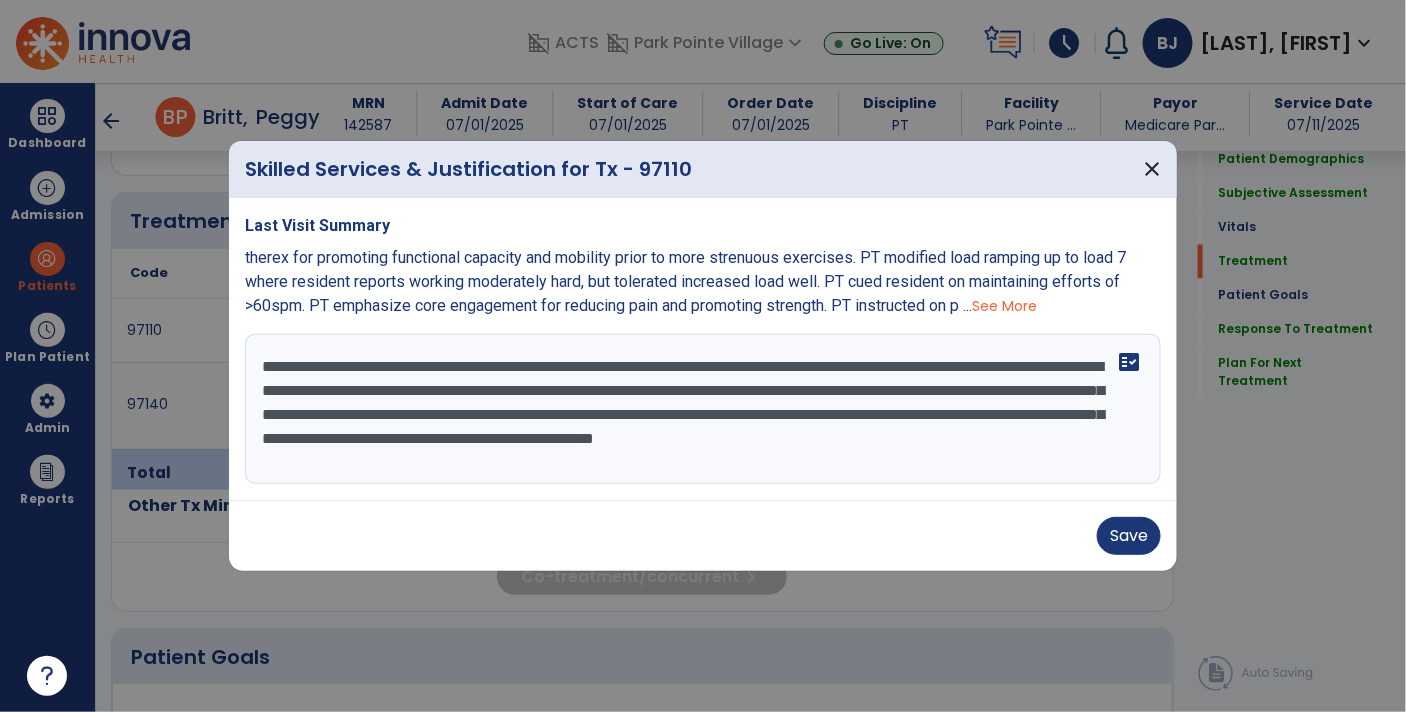 click on "**********" at bounding box center [703, 409] 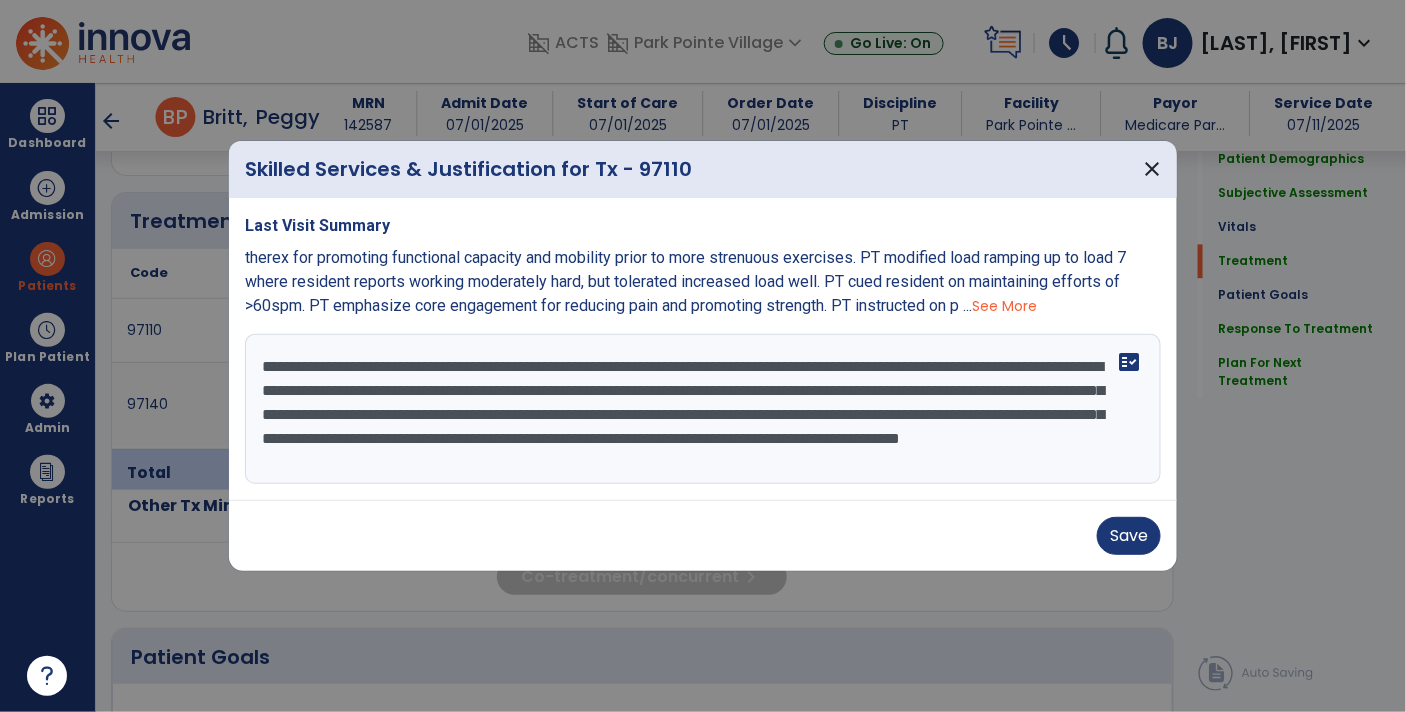 scroll, scrollTop: 23, scrollLeft: 0, axis: vertical 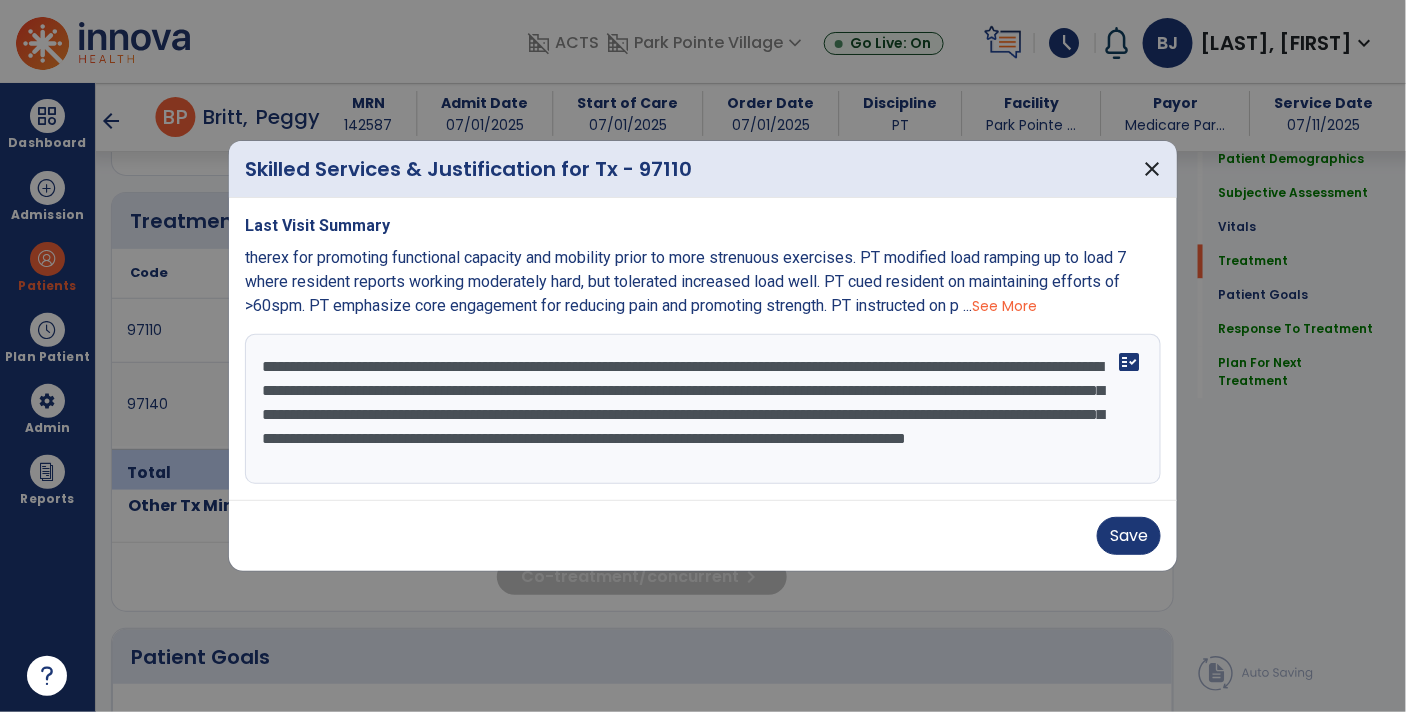 type on "**********" 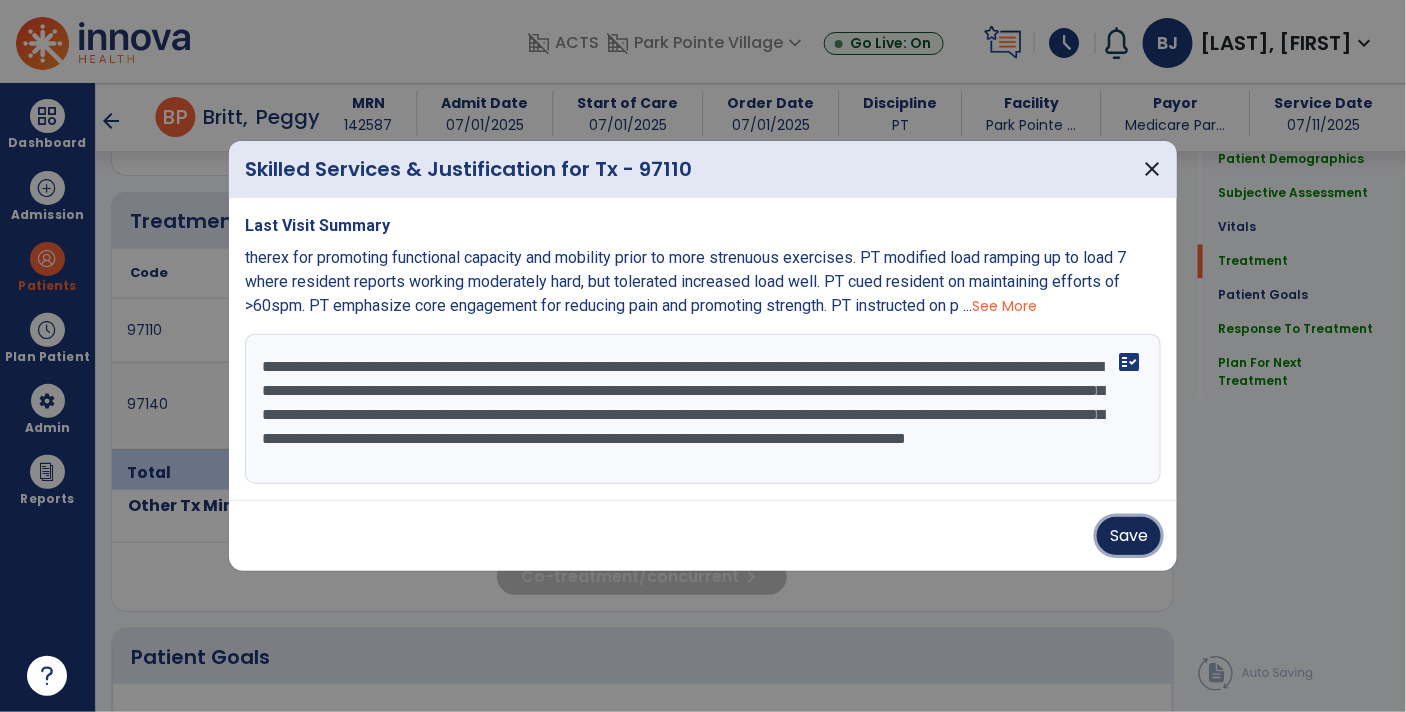 type 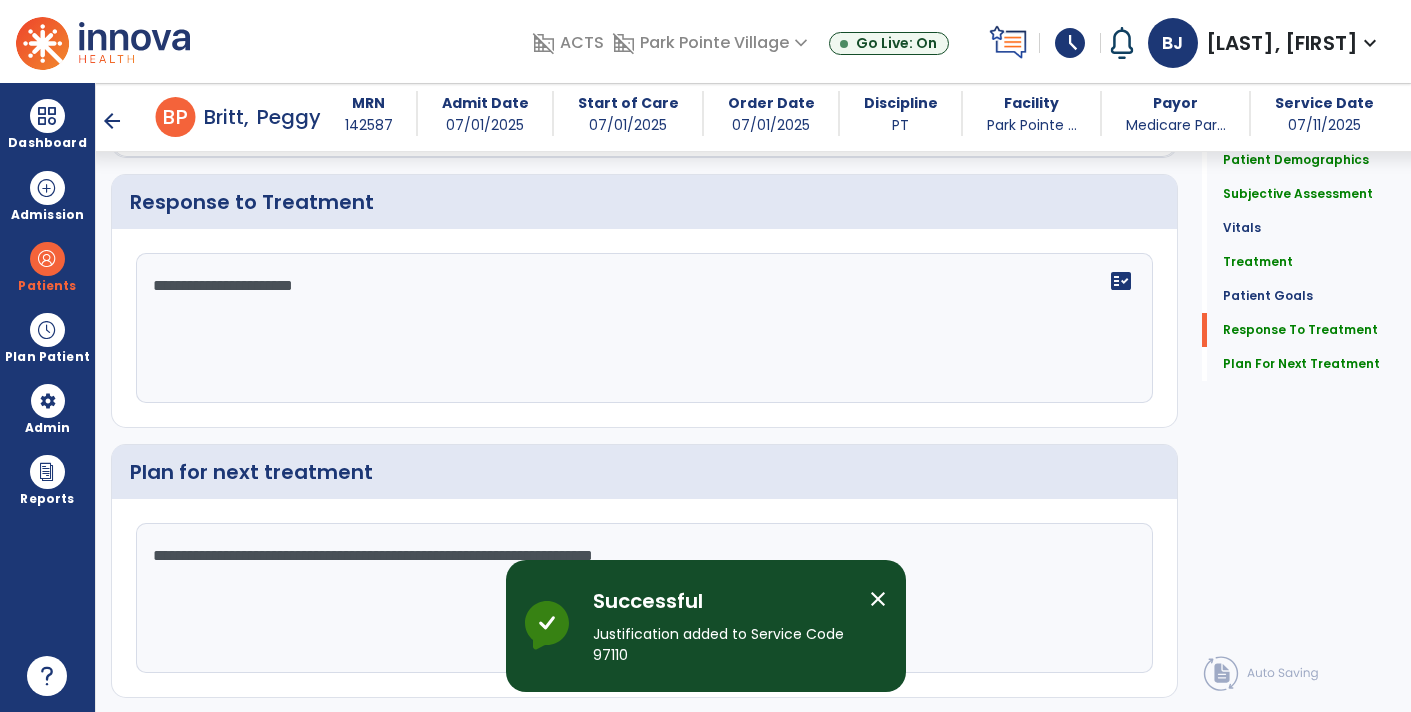 scroll, scrollTop: 2887, scrollLeft: 0, axis: vertical 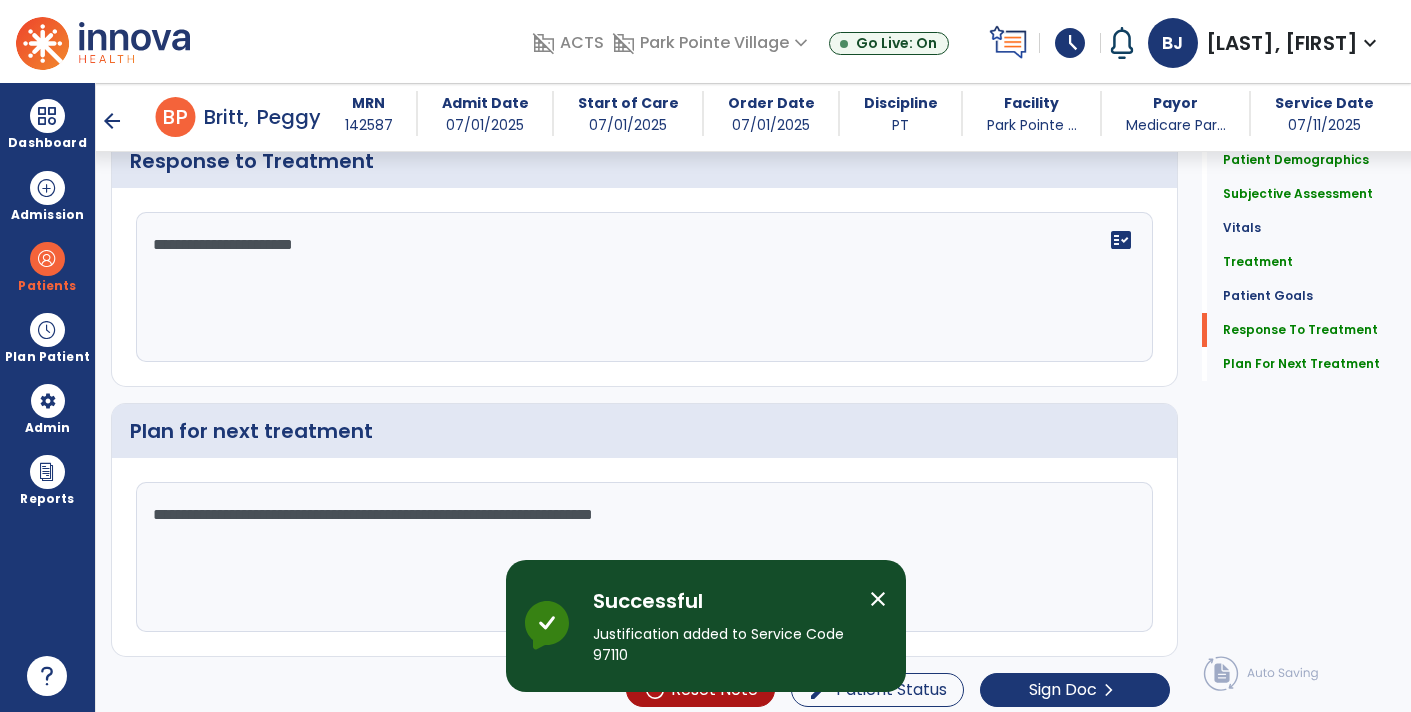 click on "**********" 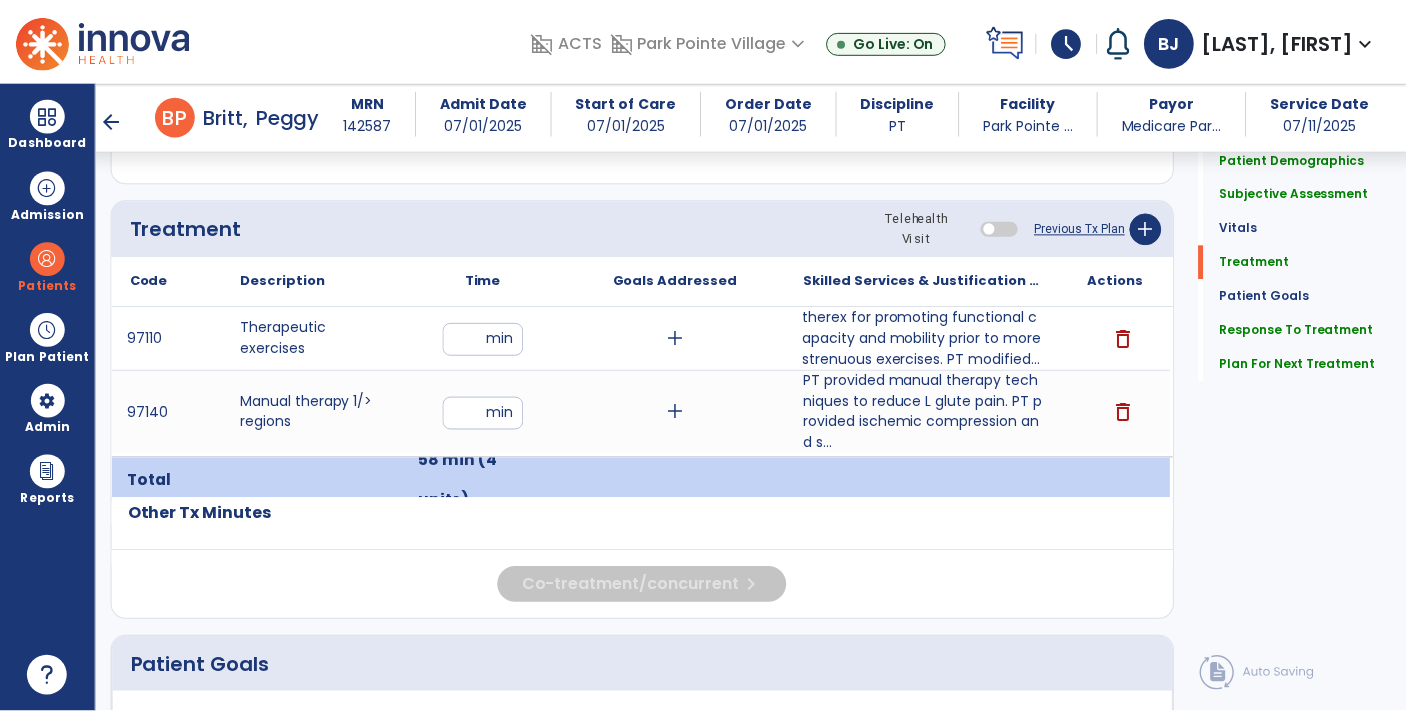 scroll, scrollTop: 1148, scrollLeft: 0, axis: vertical 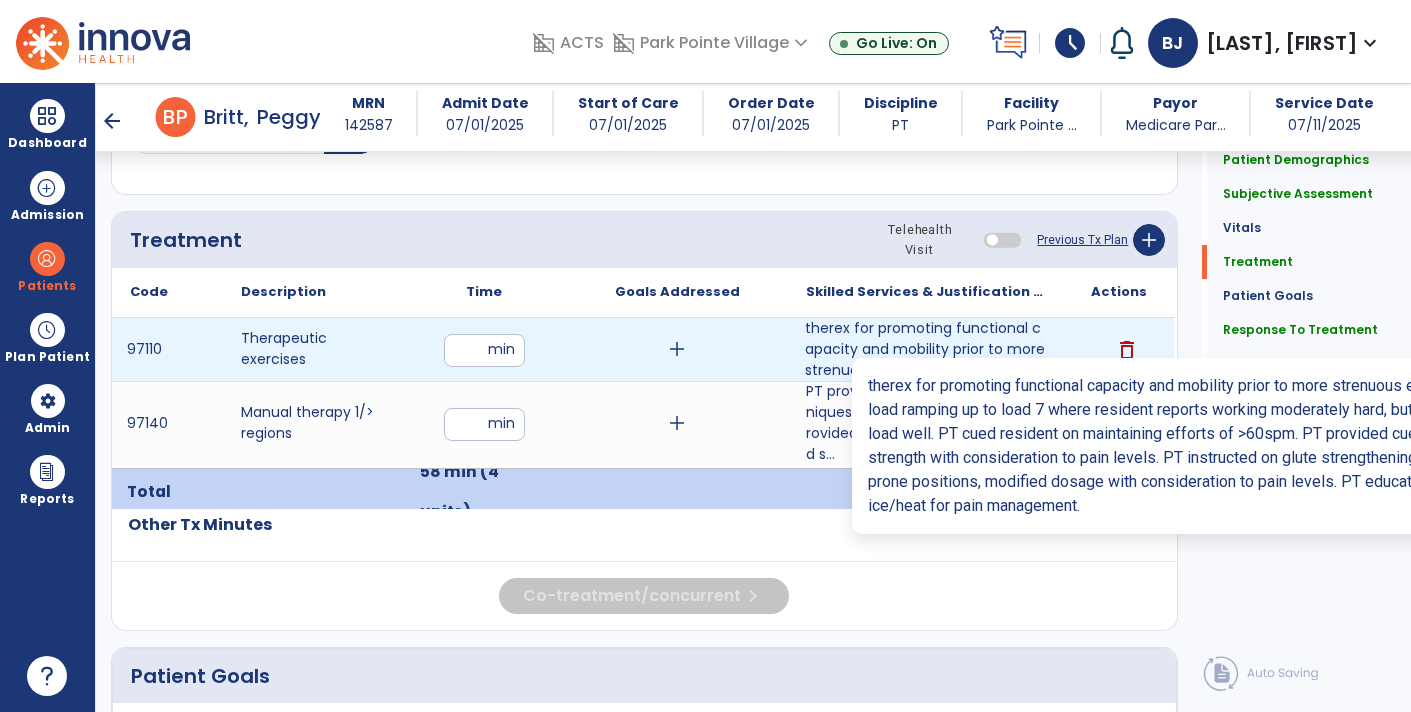 type on "**********" 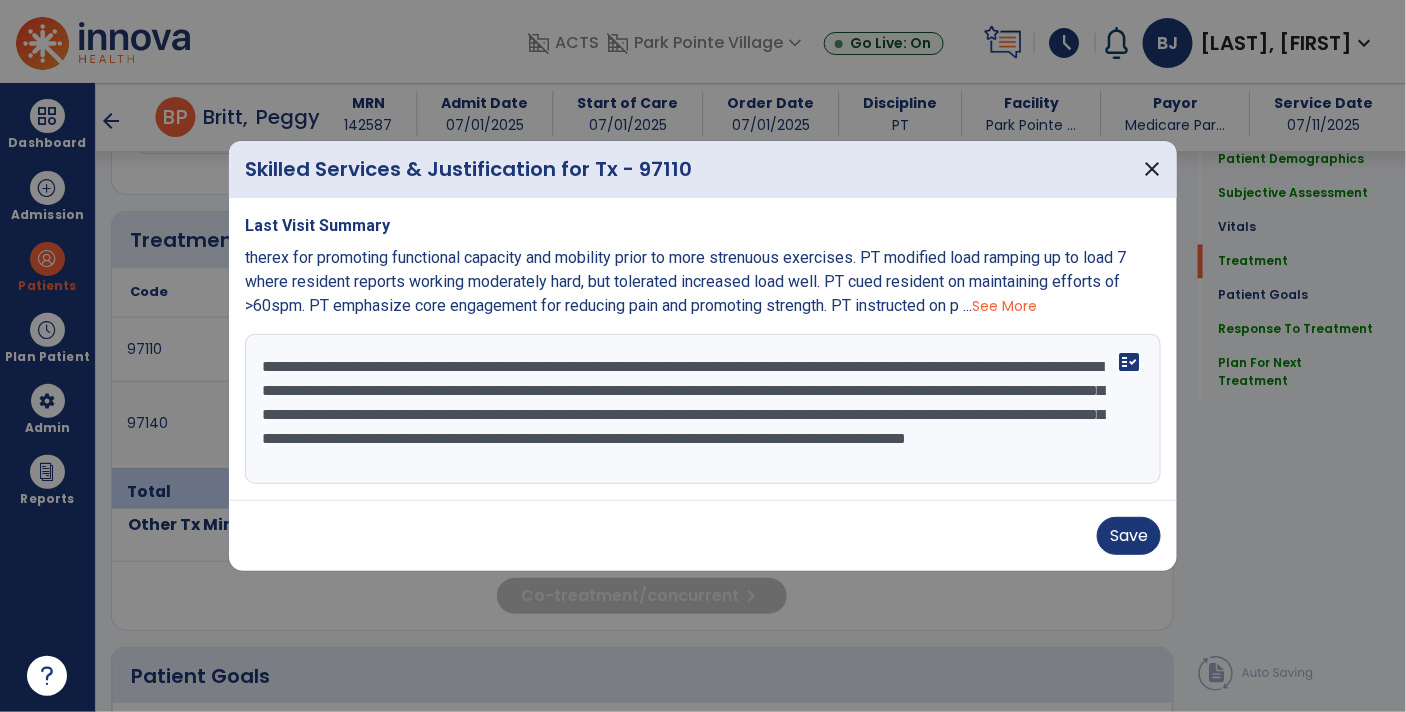 scroll, scrollTop: 1148, scrollLeft: 0, axis: vertical 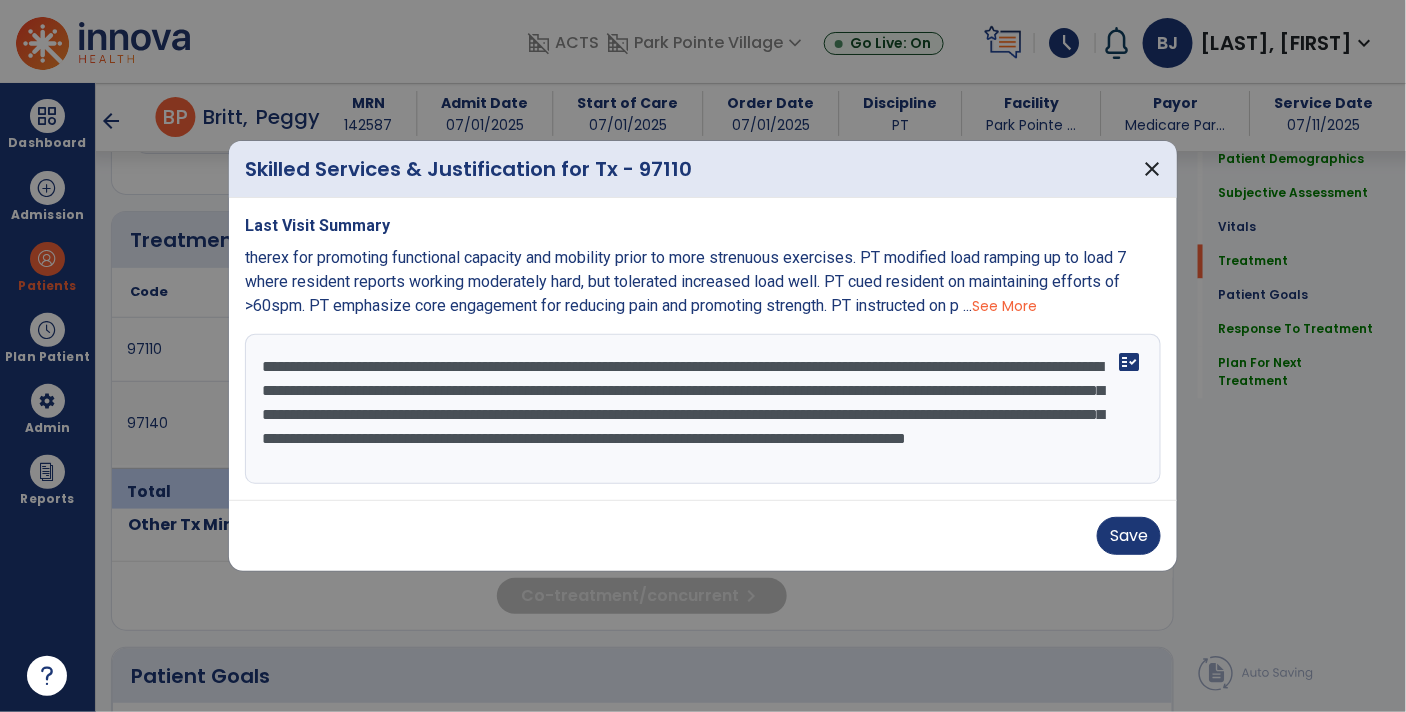 click on "**********" at bounding box center (703, 409) 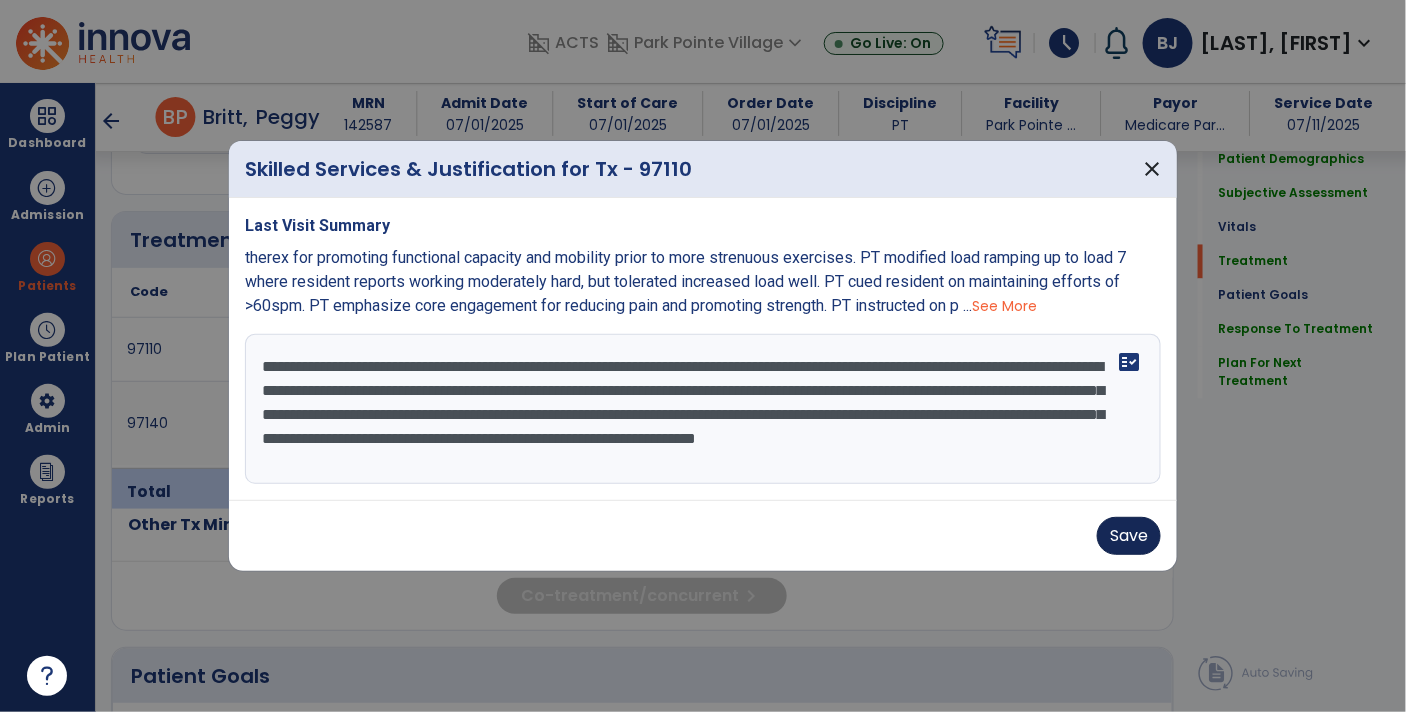 type on "**********" 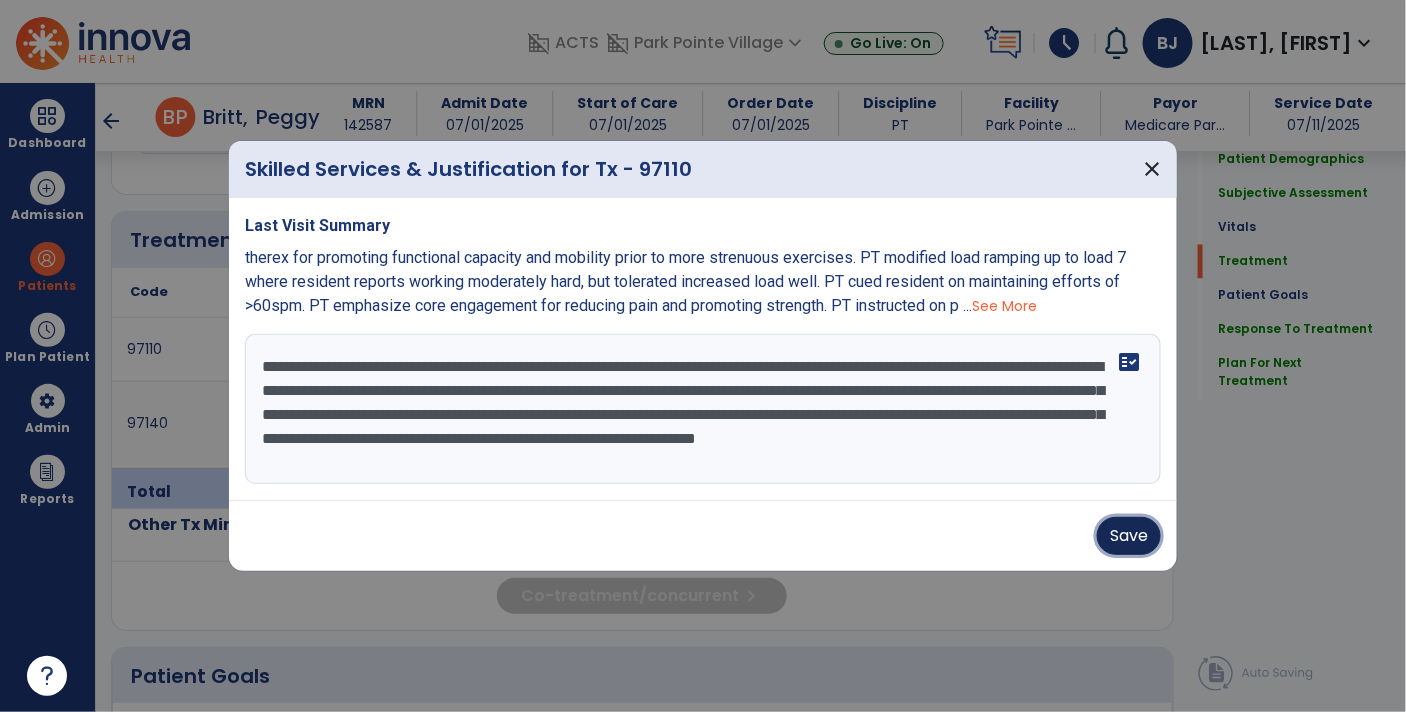 click on "Save" at bounding box center (1129, 536) 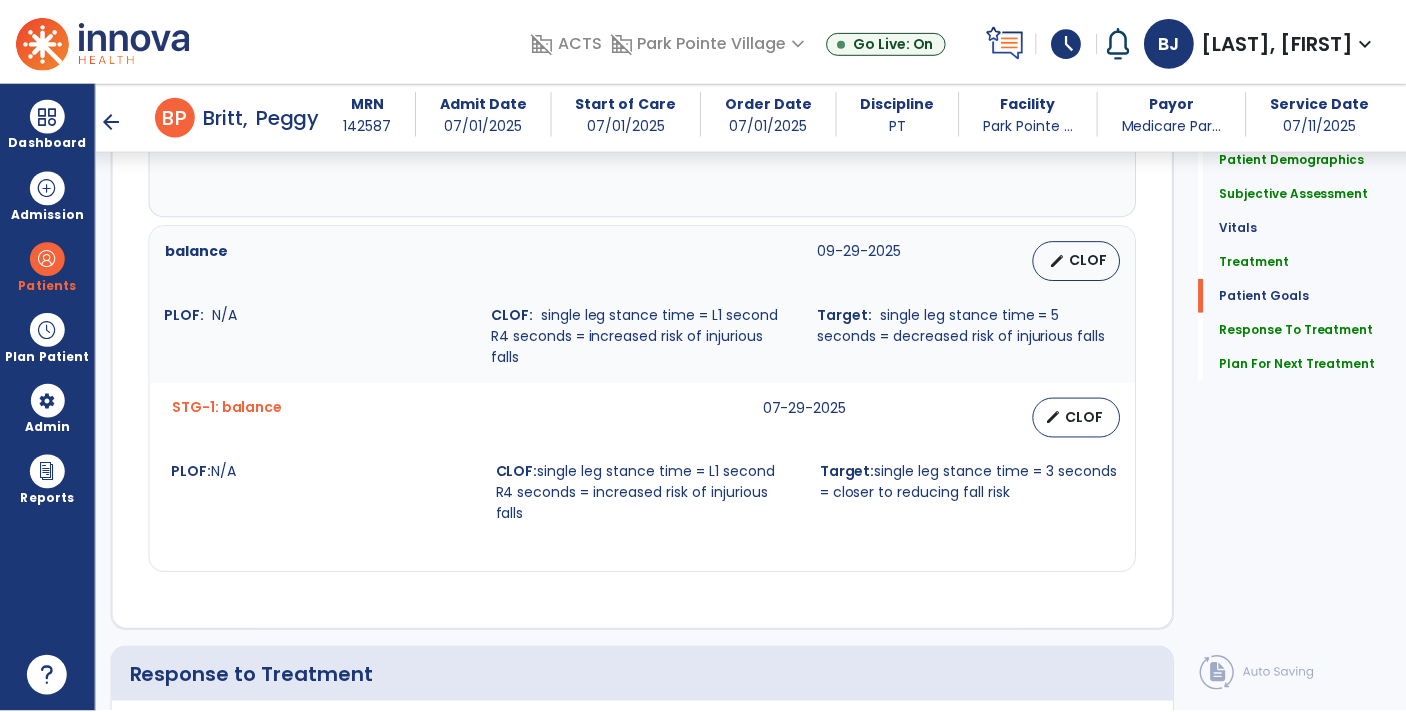 scroll, scrollTop: 2887, scrollLeft: 0, axis: vertical 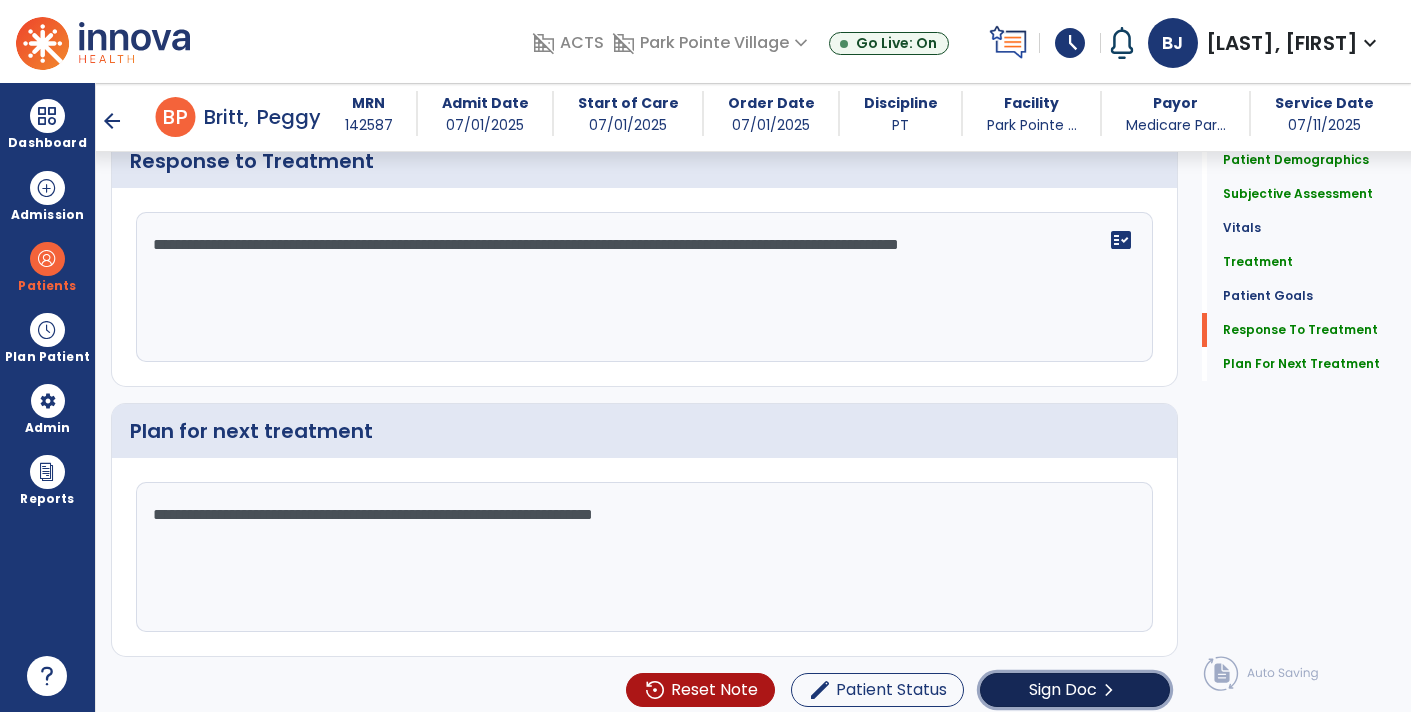 click on "chevron_right" 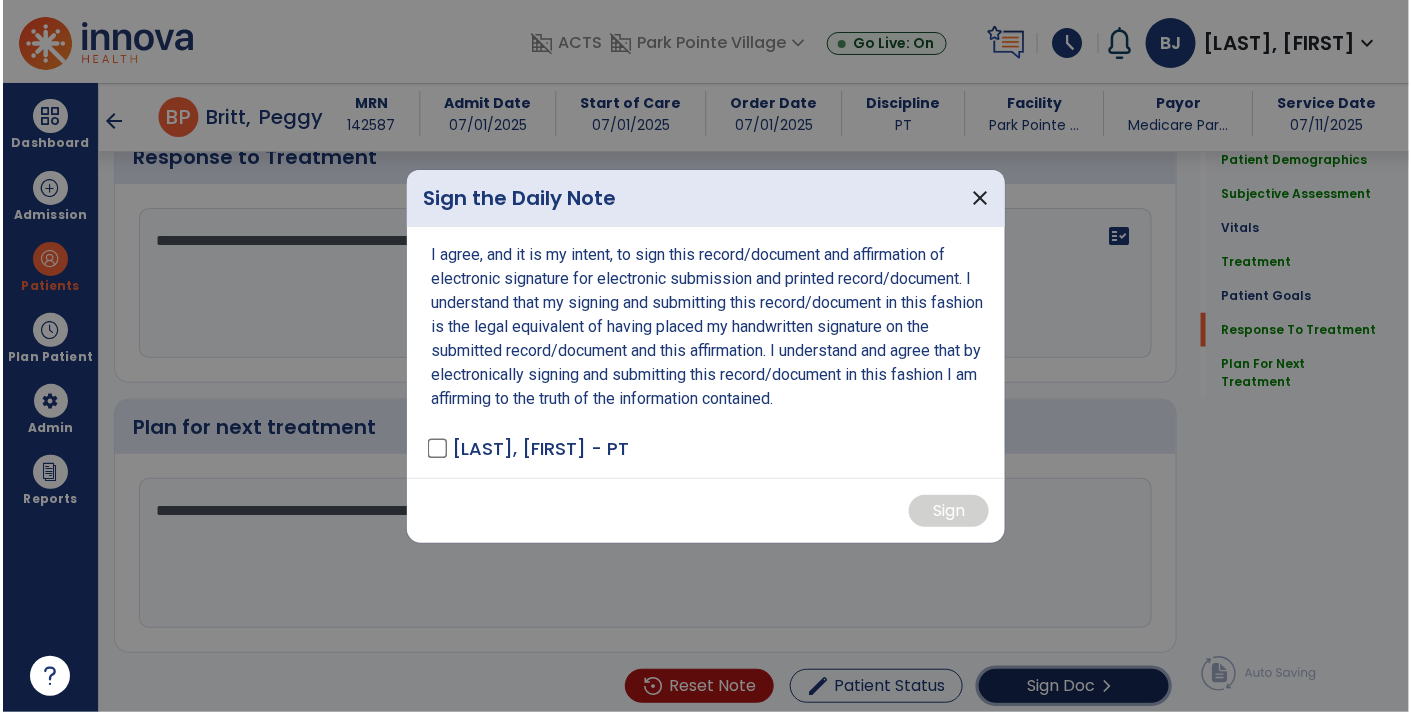 scroll, scrollTop: 2887, scrollLeft: 0, axis: vertical 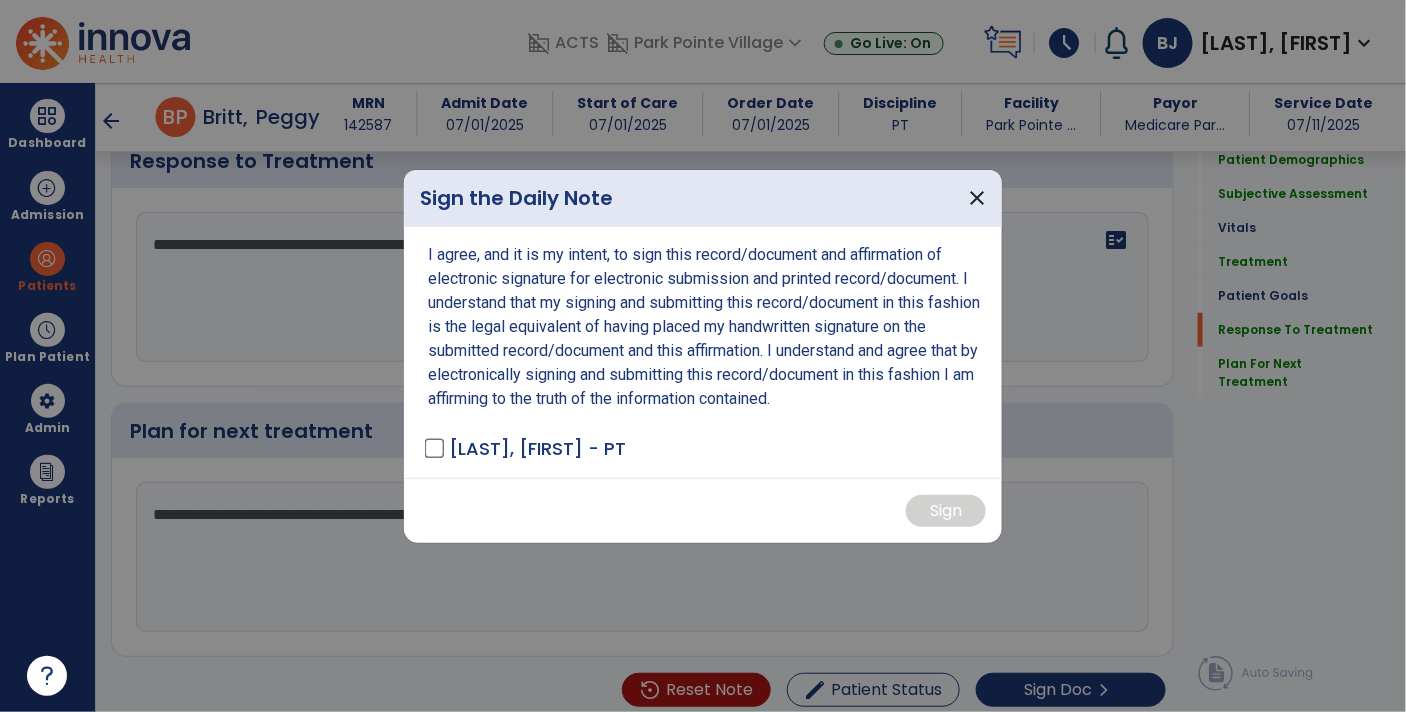 click on "I agree, and it is my intent, to sign this record/document and affirmation of electronic signature for electronic submission and printed record/document. I understand that my signing and submitting this record/document in this fashion is the legal equivalent of having placed my handwritten signature on the submitted record/document and this affirmation. I understand and agree that by electronically signing and submitting this record/document in this fashion I am affirming to the truth of the information contained.  JUSZKIEWICZ, BIJAL  - PT" at bounding box center (703, 352) 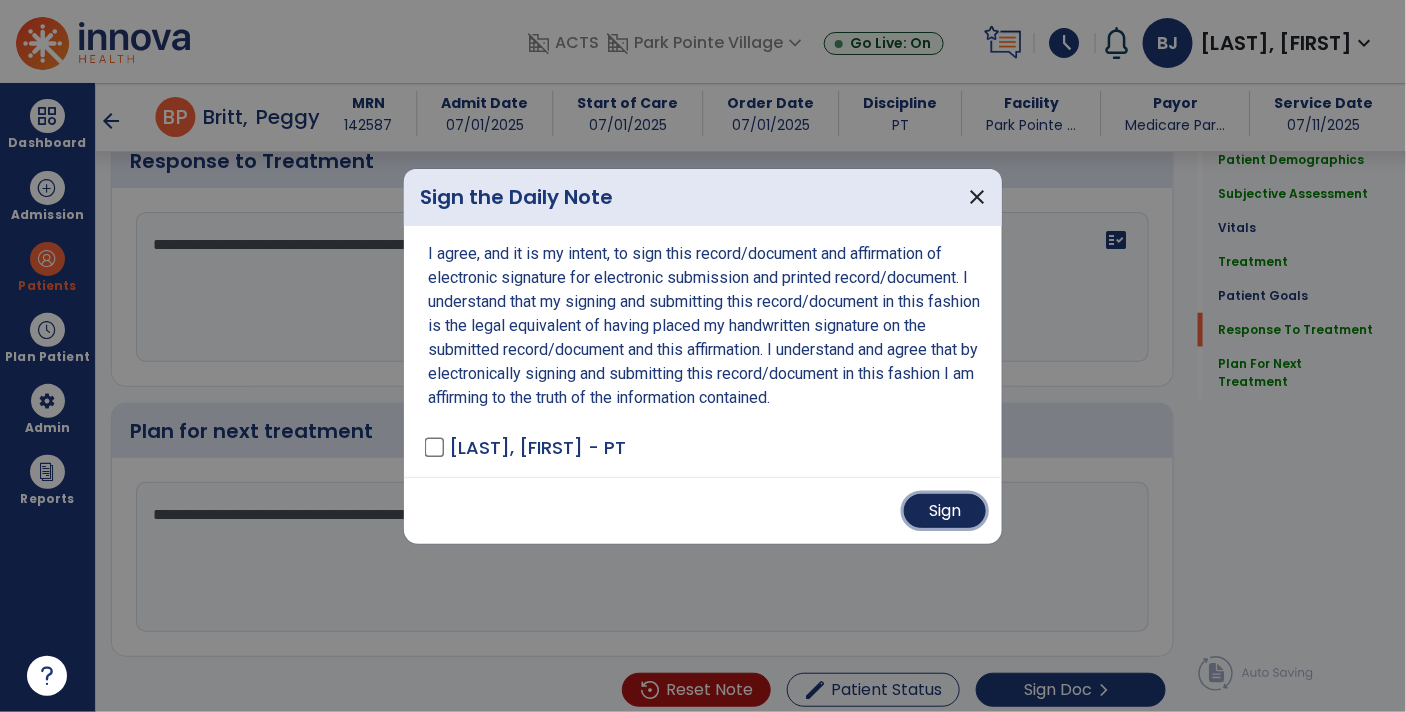 click on "Sign" at bounding box center (945, 511) 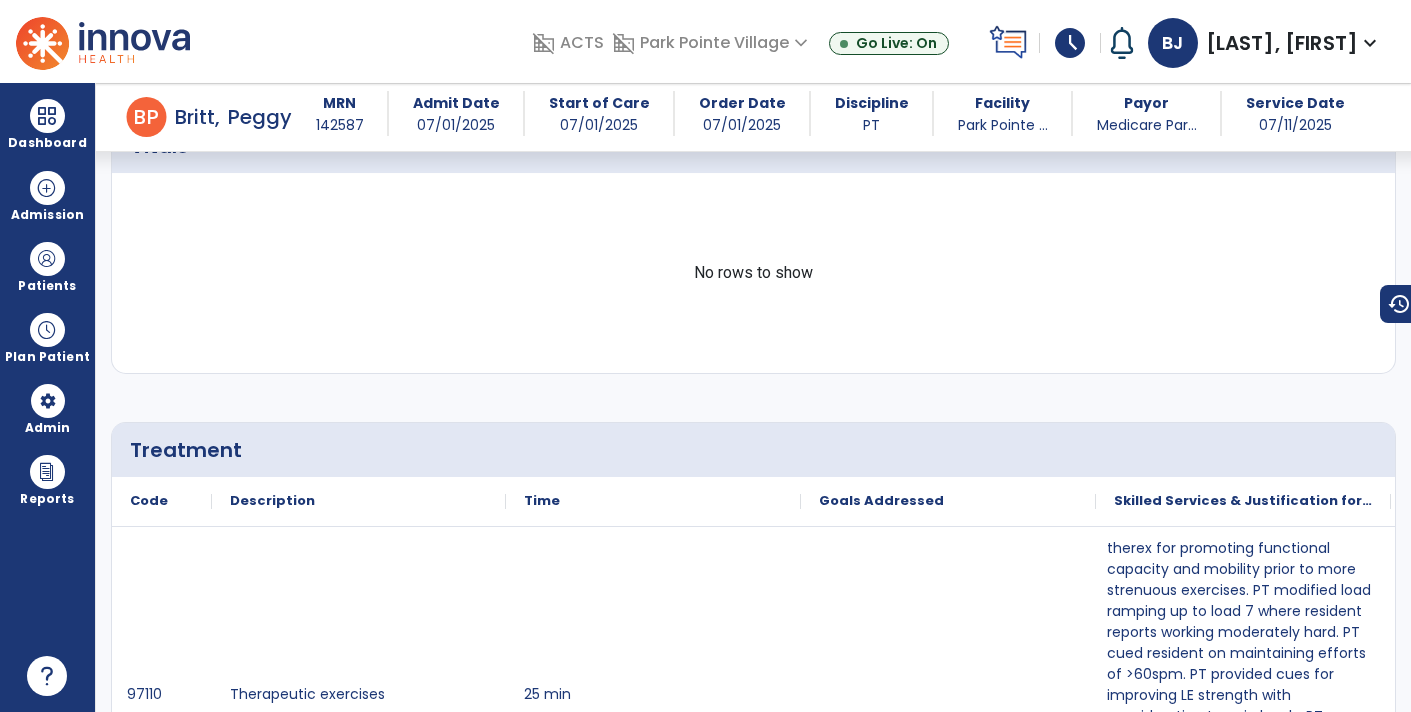 scroll, scrollTop: 0, scrollLeft: 0, axis: both 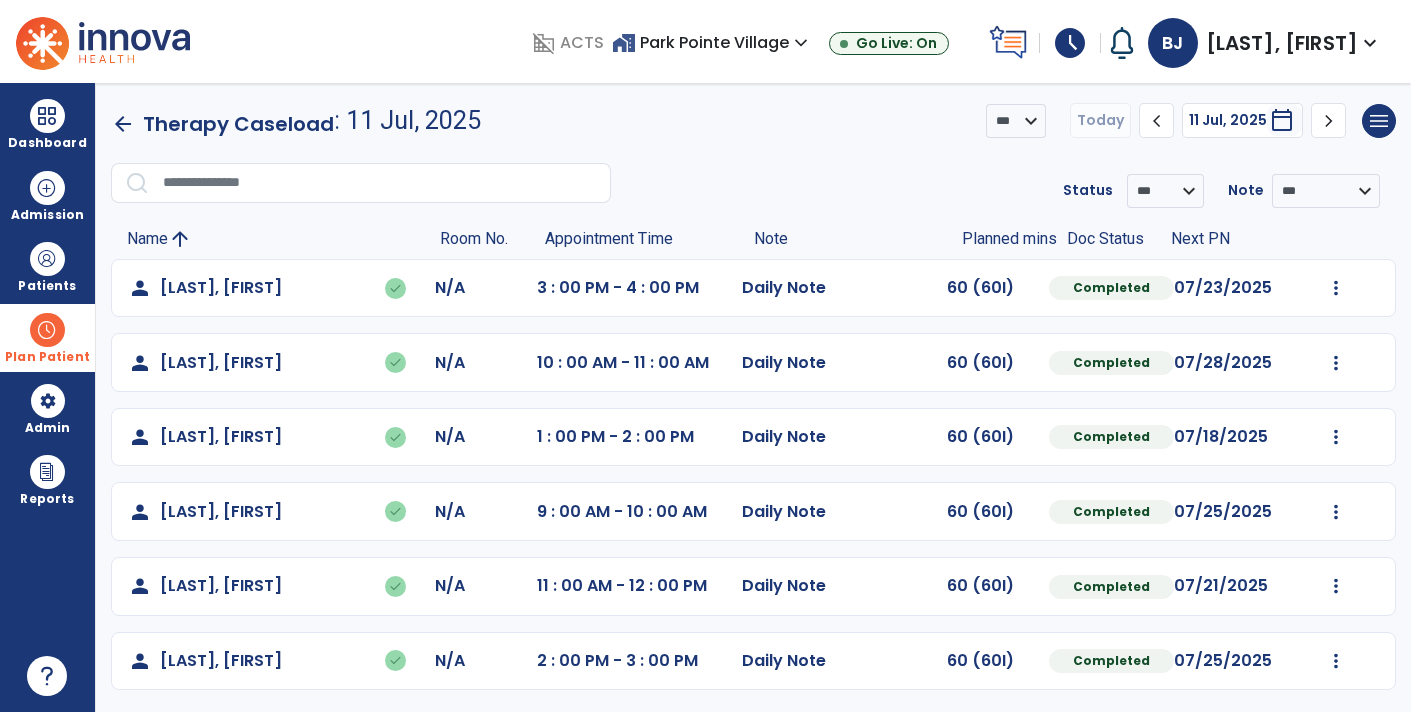 click on "Plan Patient" at bounding box center [47, 266] 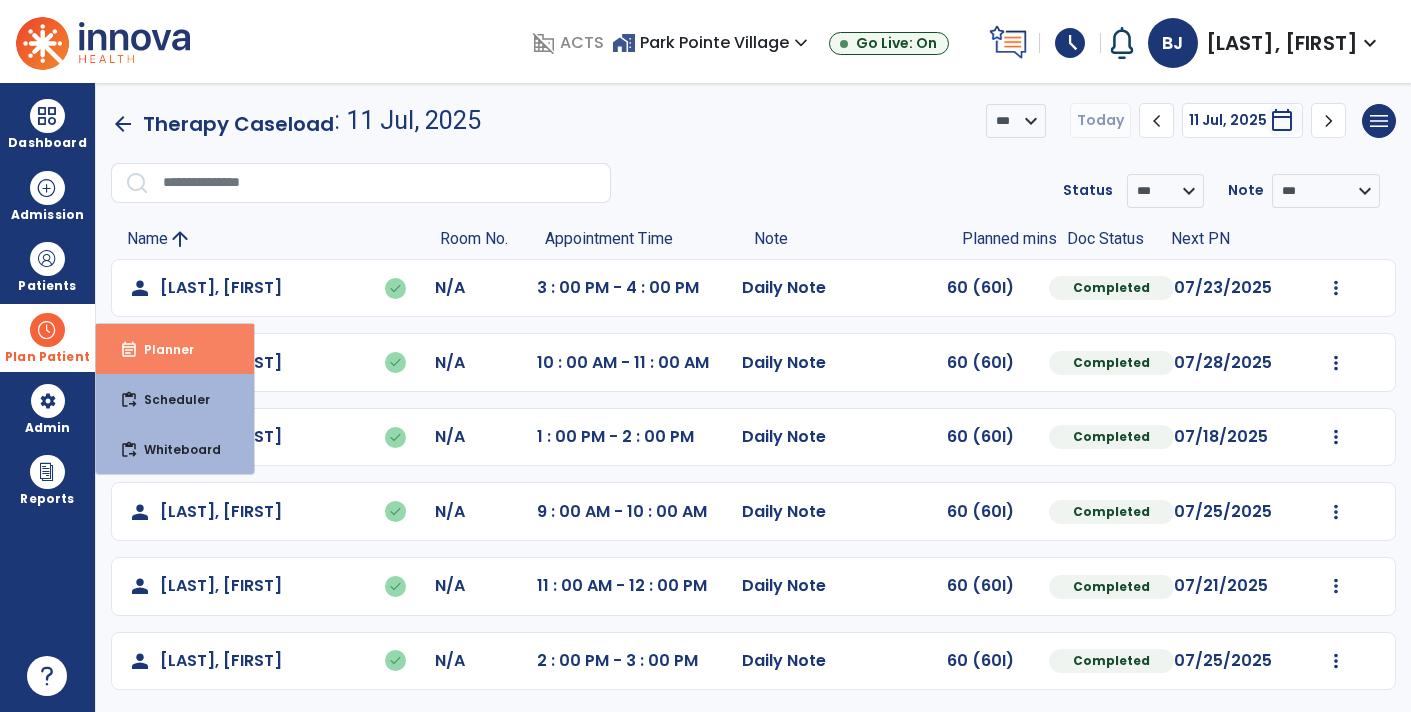 click on "event_note  Planner" at bounding box center [175, 349] 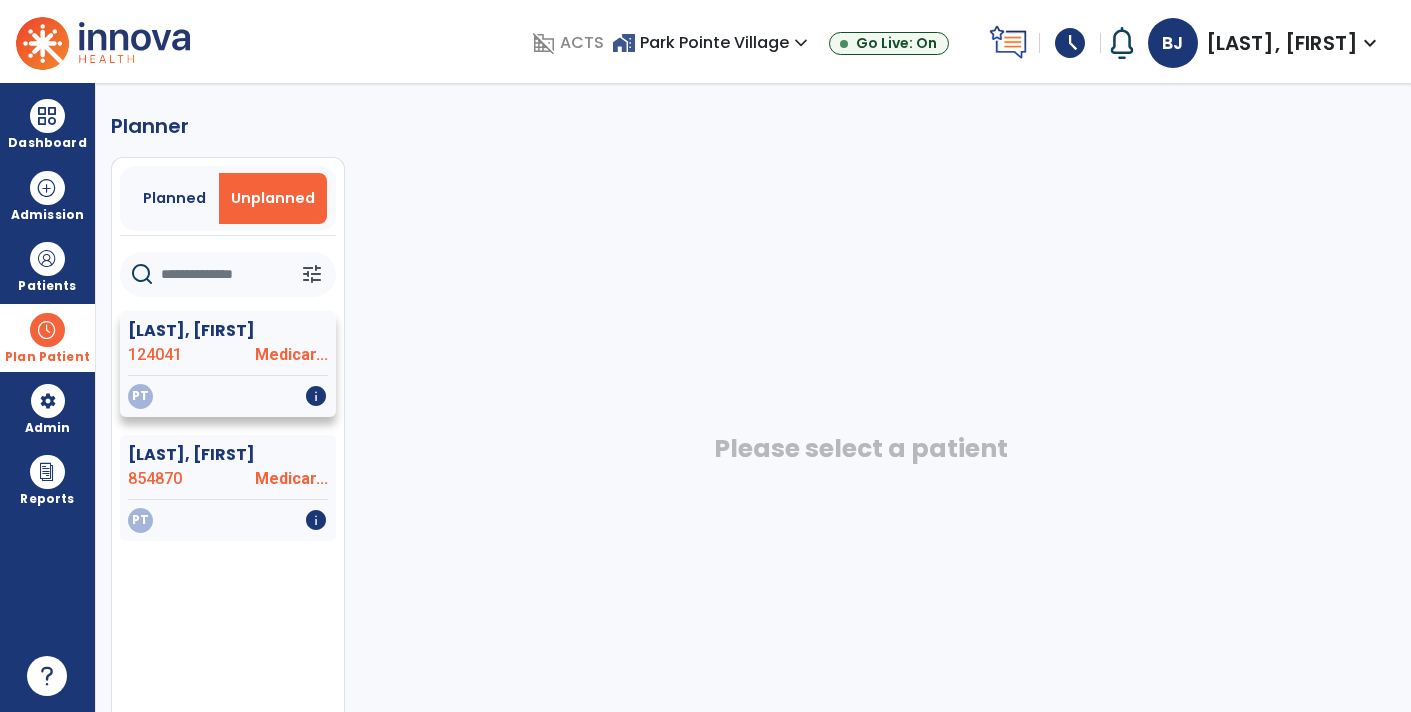 click on "Medicar..." 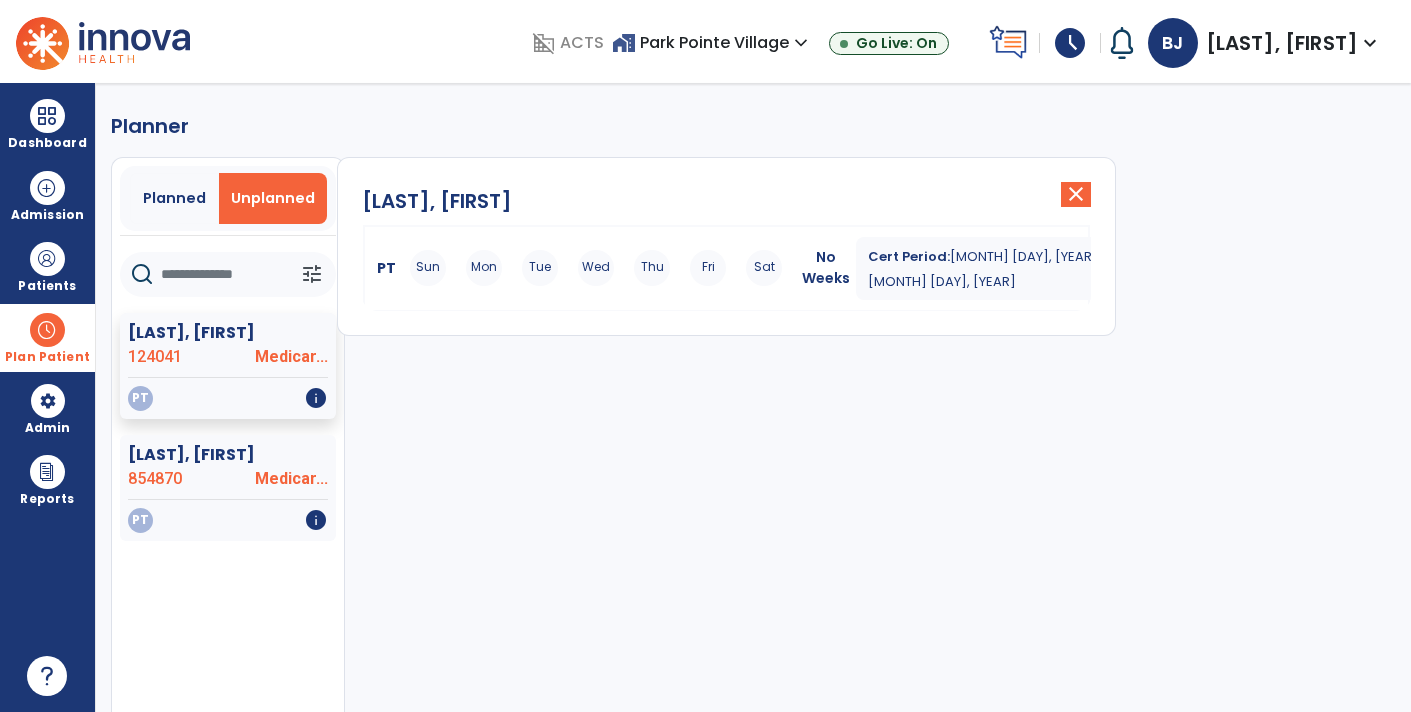 click on "No Weeks" at bounding box center (826, 268) 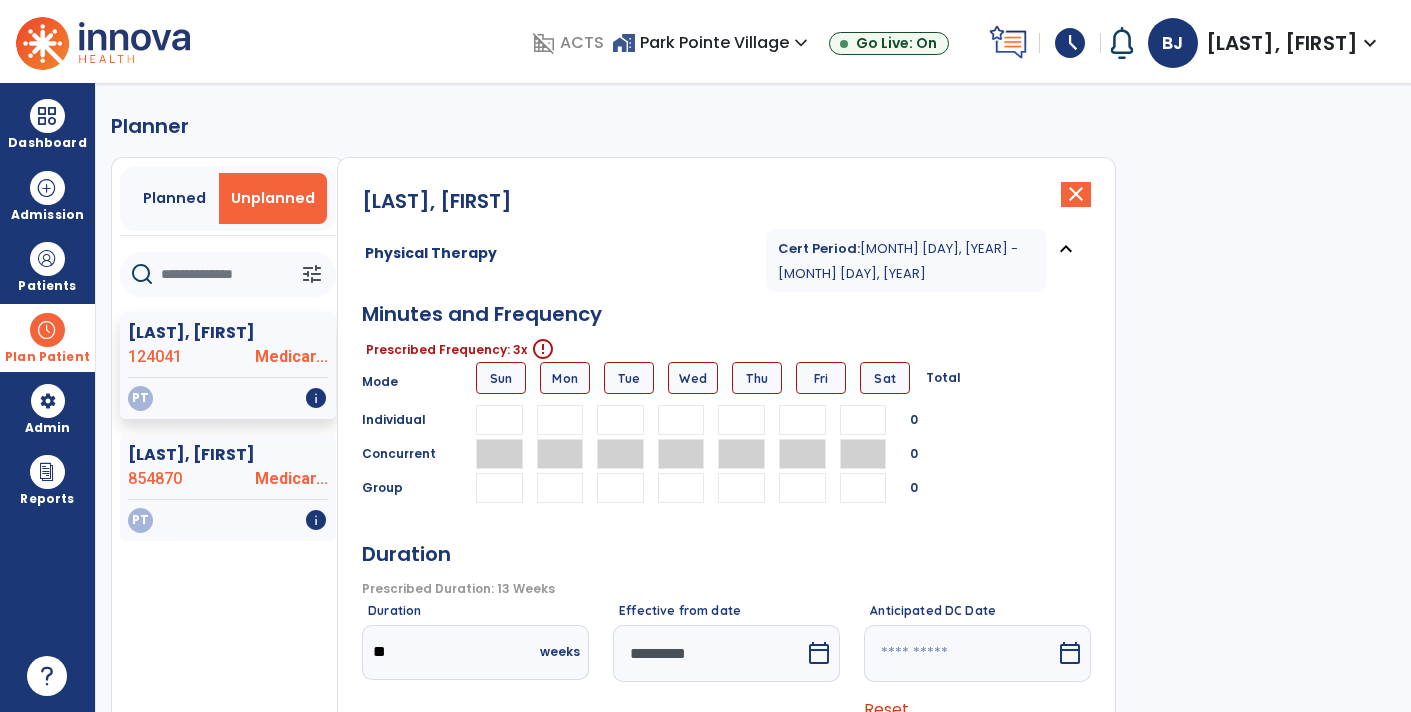 click at bounding box center (560, 420) 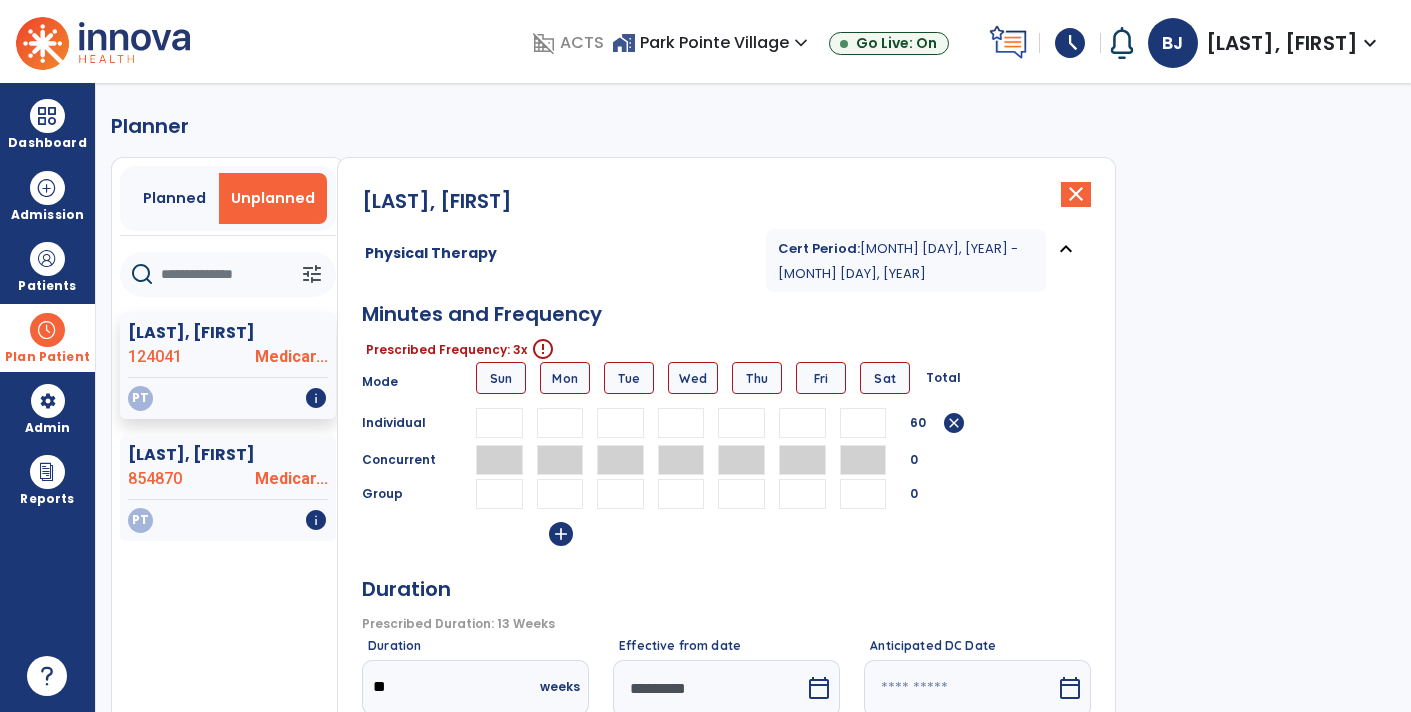 type on "**" 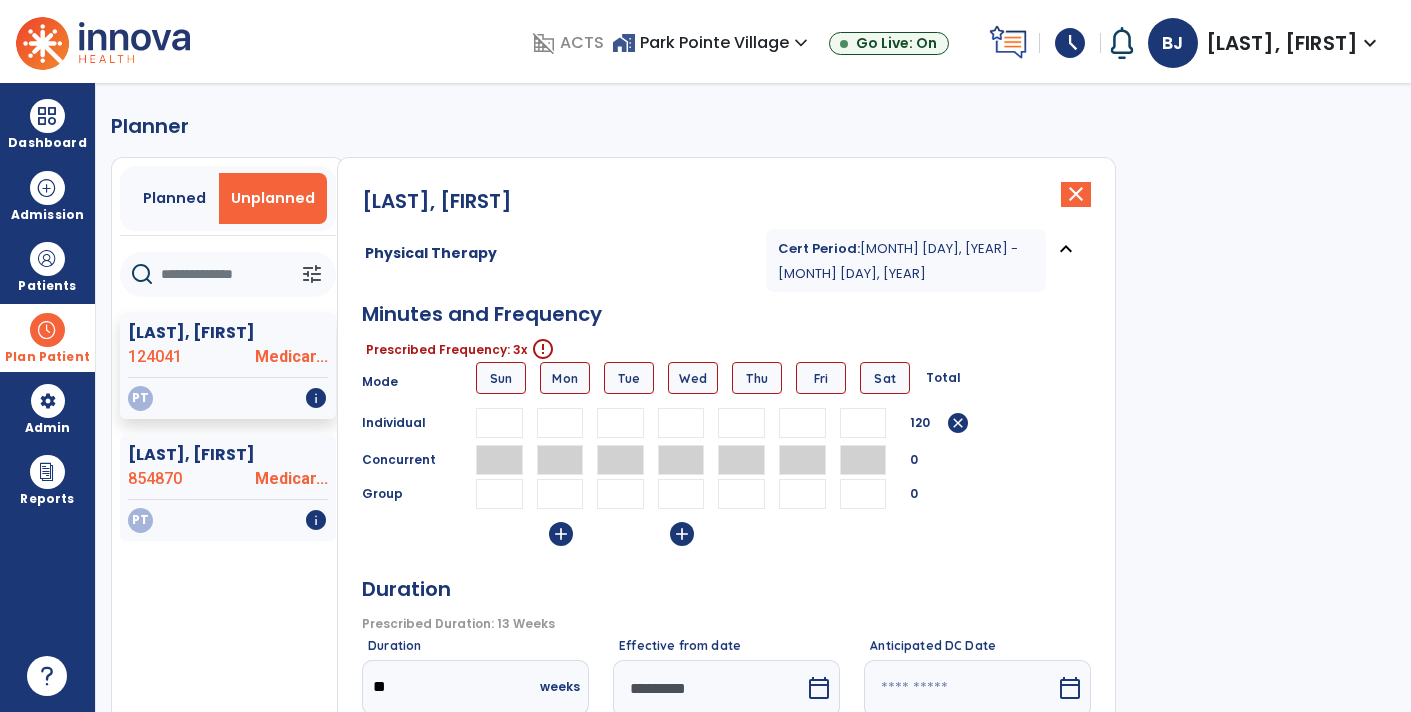 type on "**" 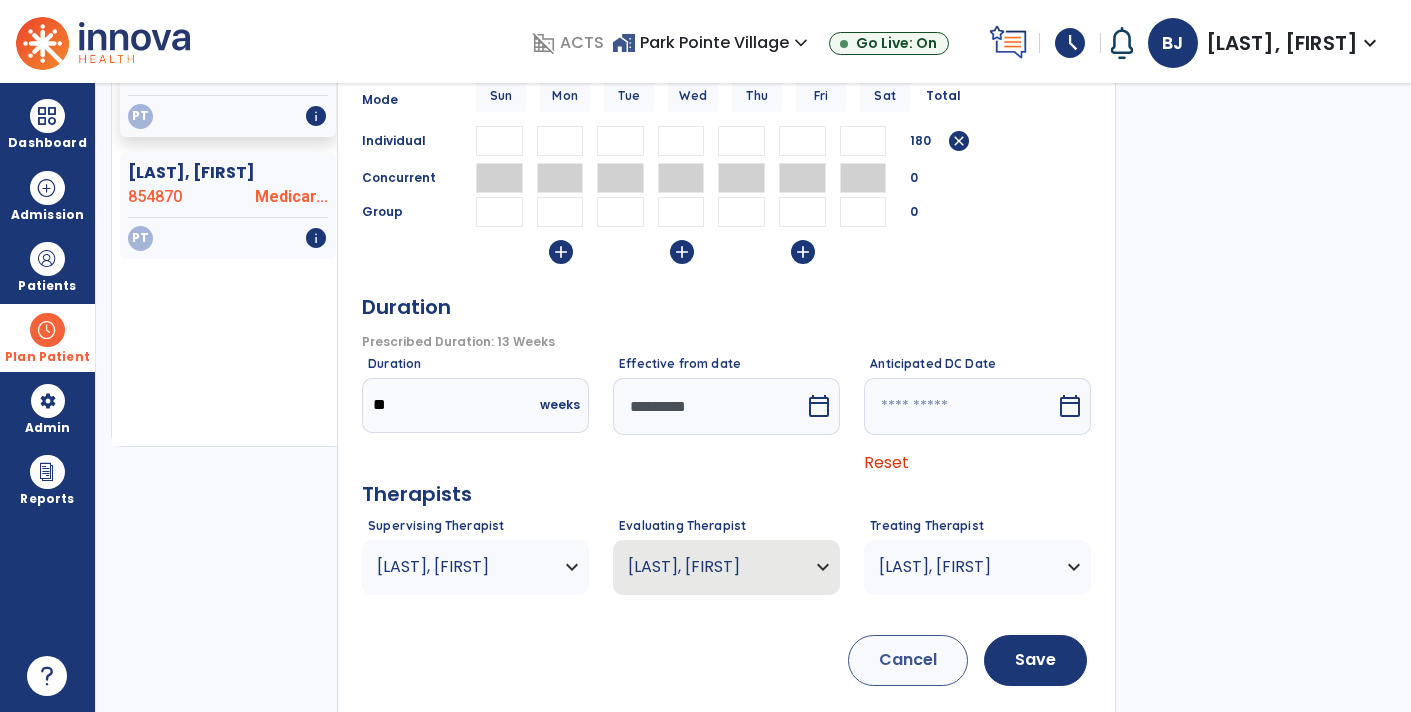 scroll, scrollTop: 279, scrollLeft: 0, axis: vertical 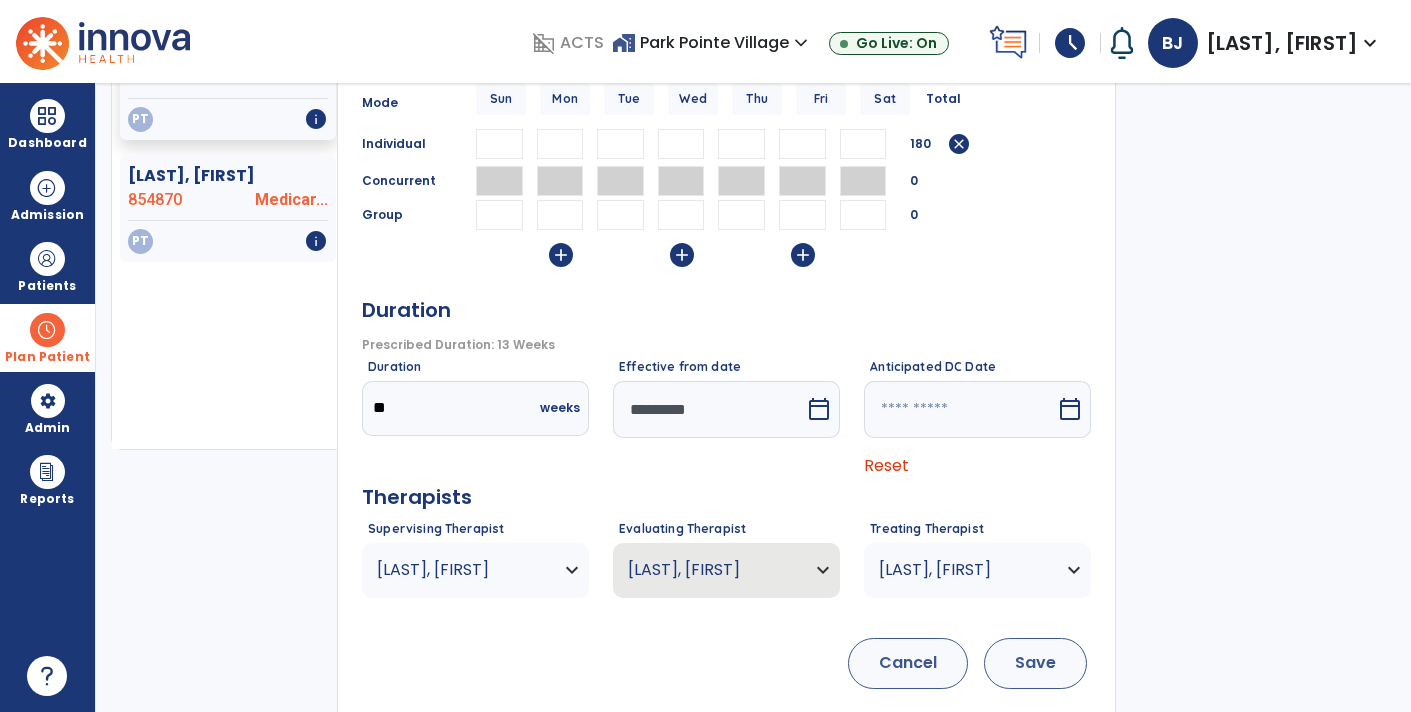 type on "**" 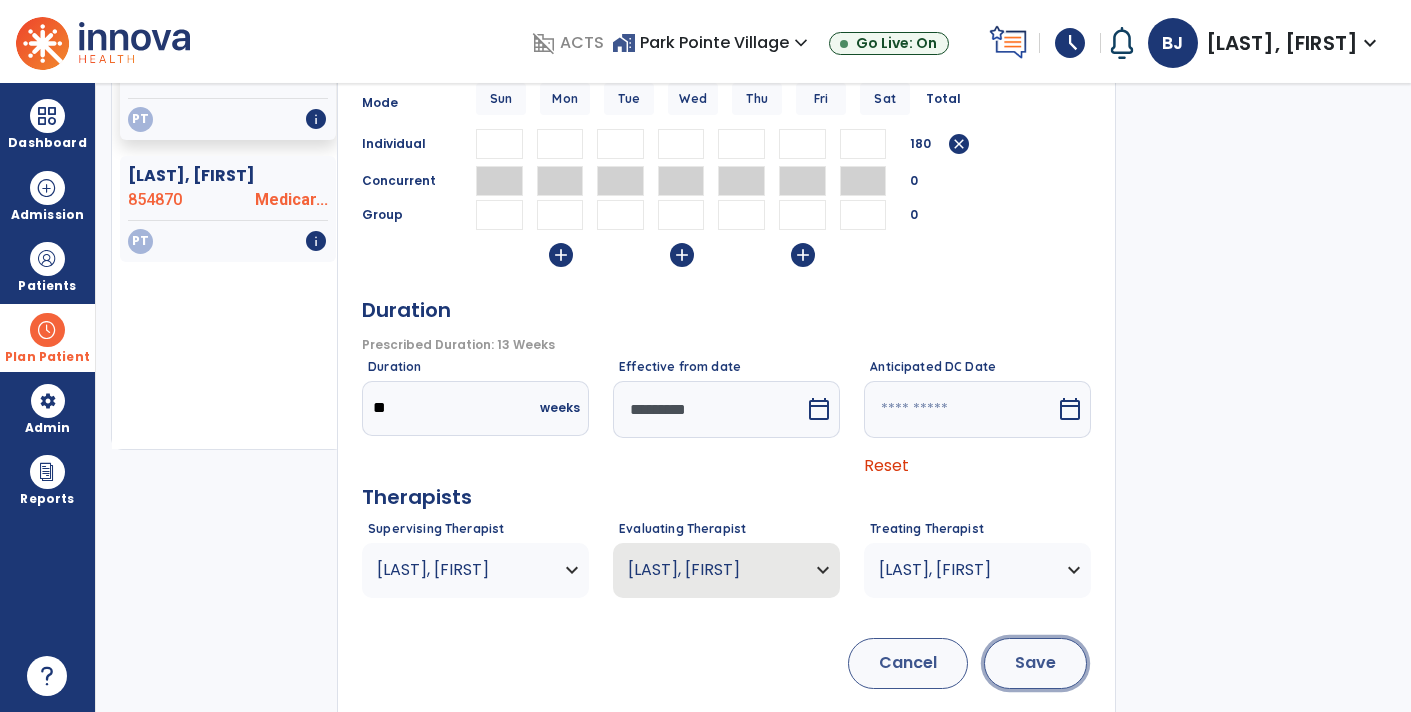 click on "Save" at bounding box center [1035, 663] 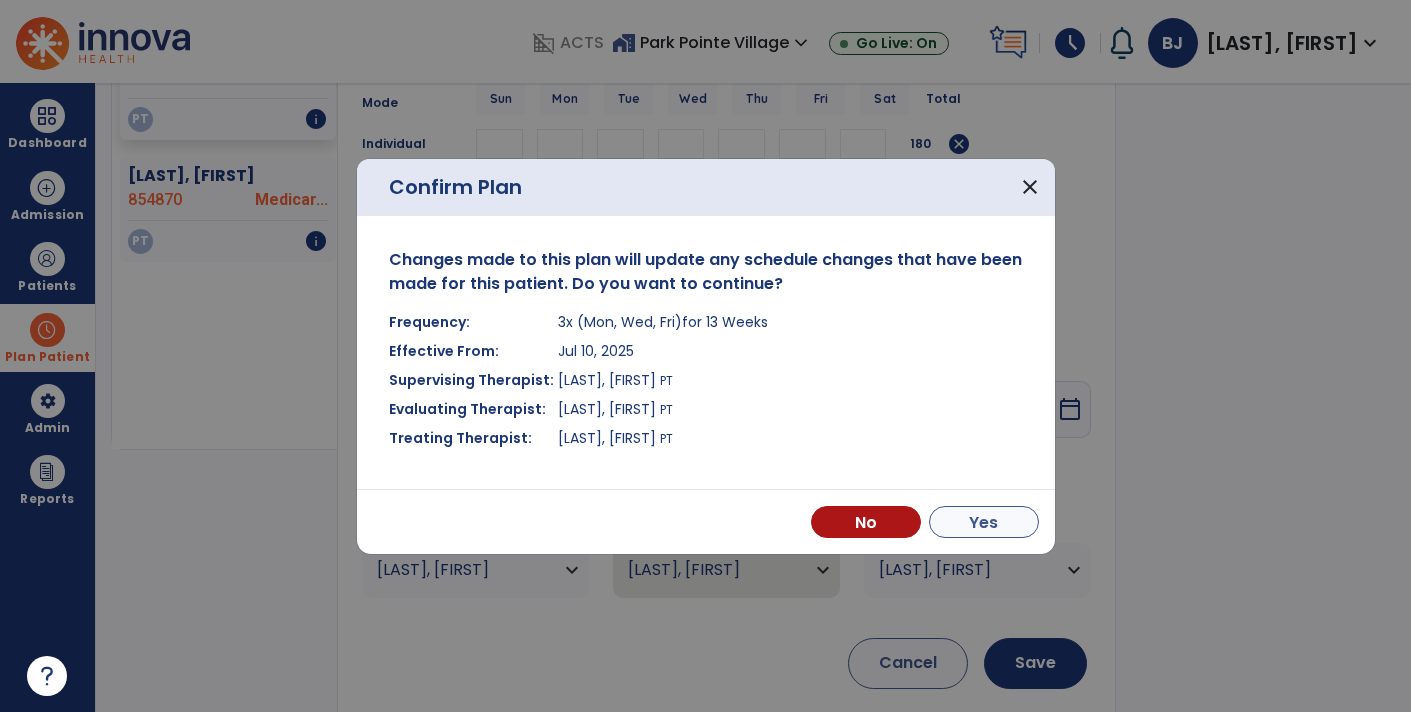 click on "Yes" at bounding box center [984, 522] 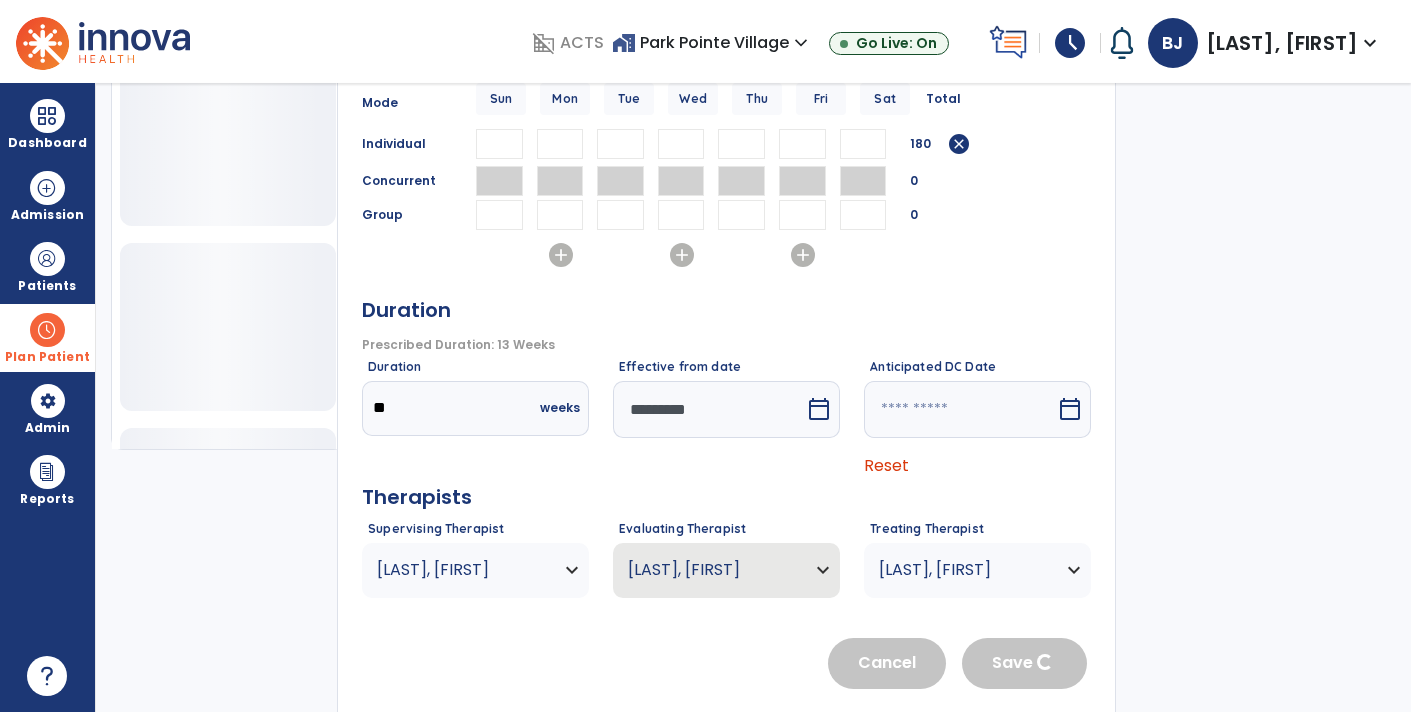 click at bounding box center (47, 330) 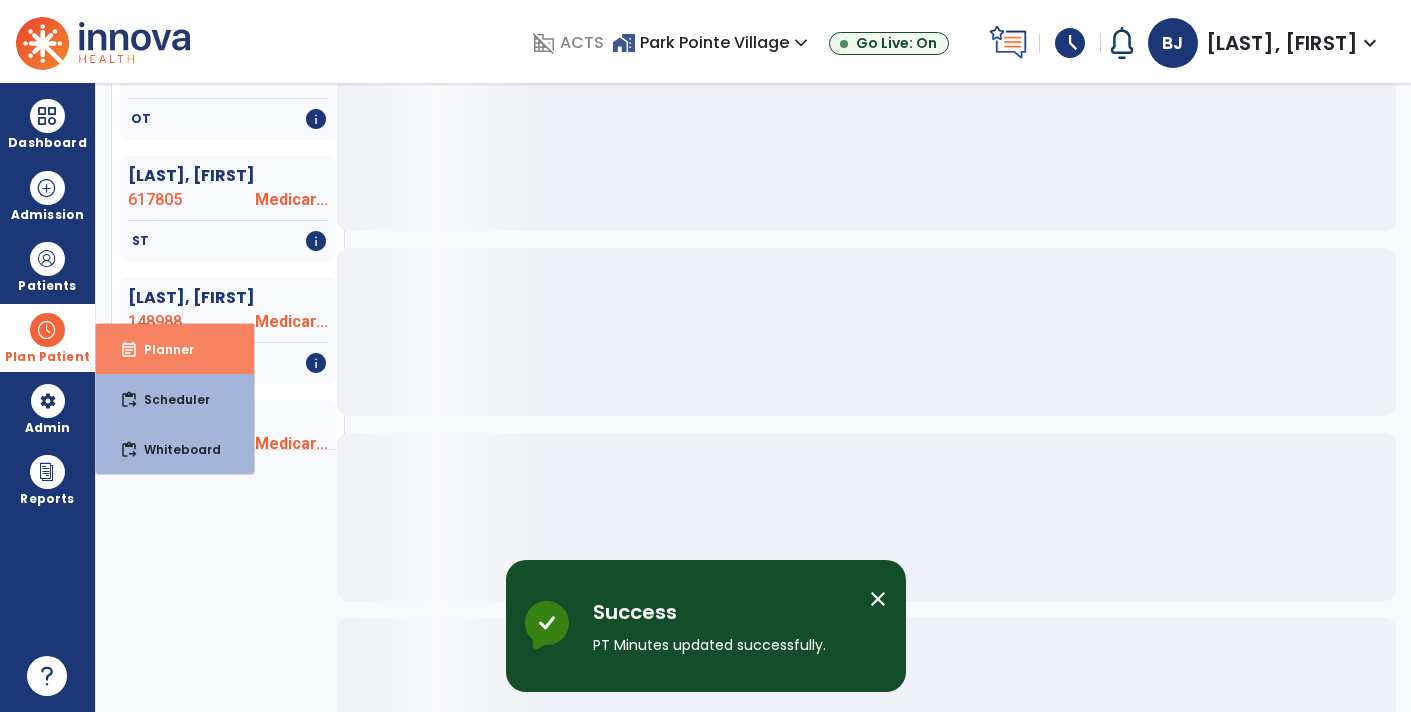 click on "Planner" at bounding box center (161, 349) 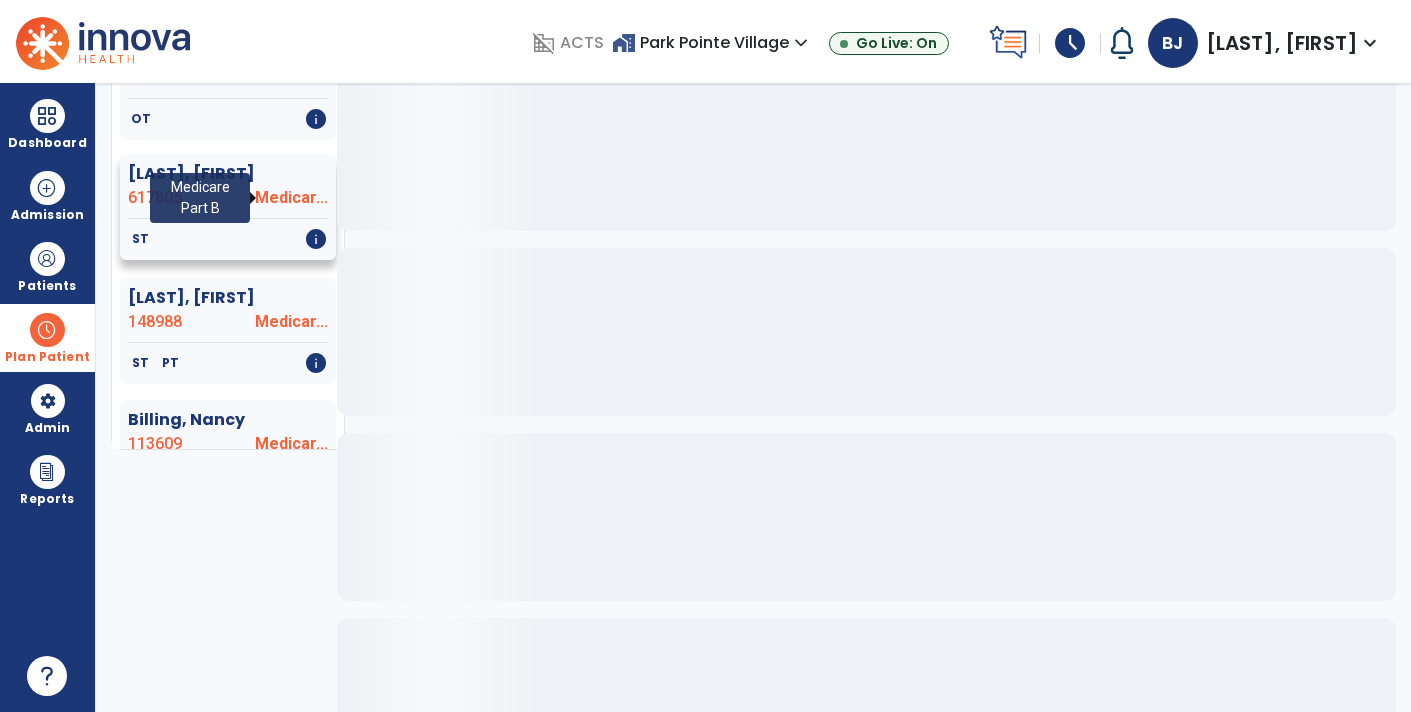 scroll, scrollTop: 0, scrollLeft: 0, axis: both 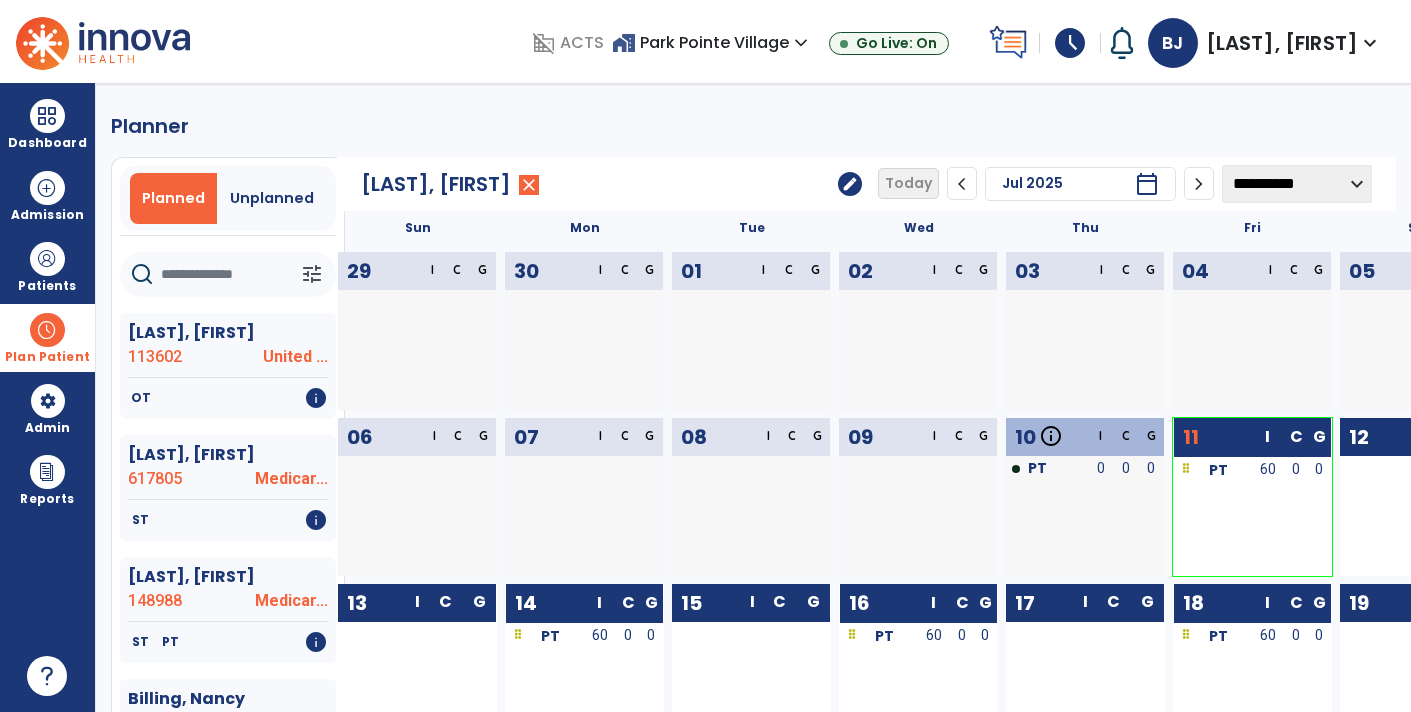 click 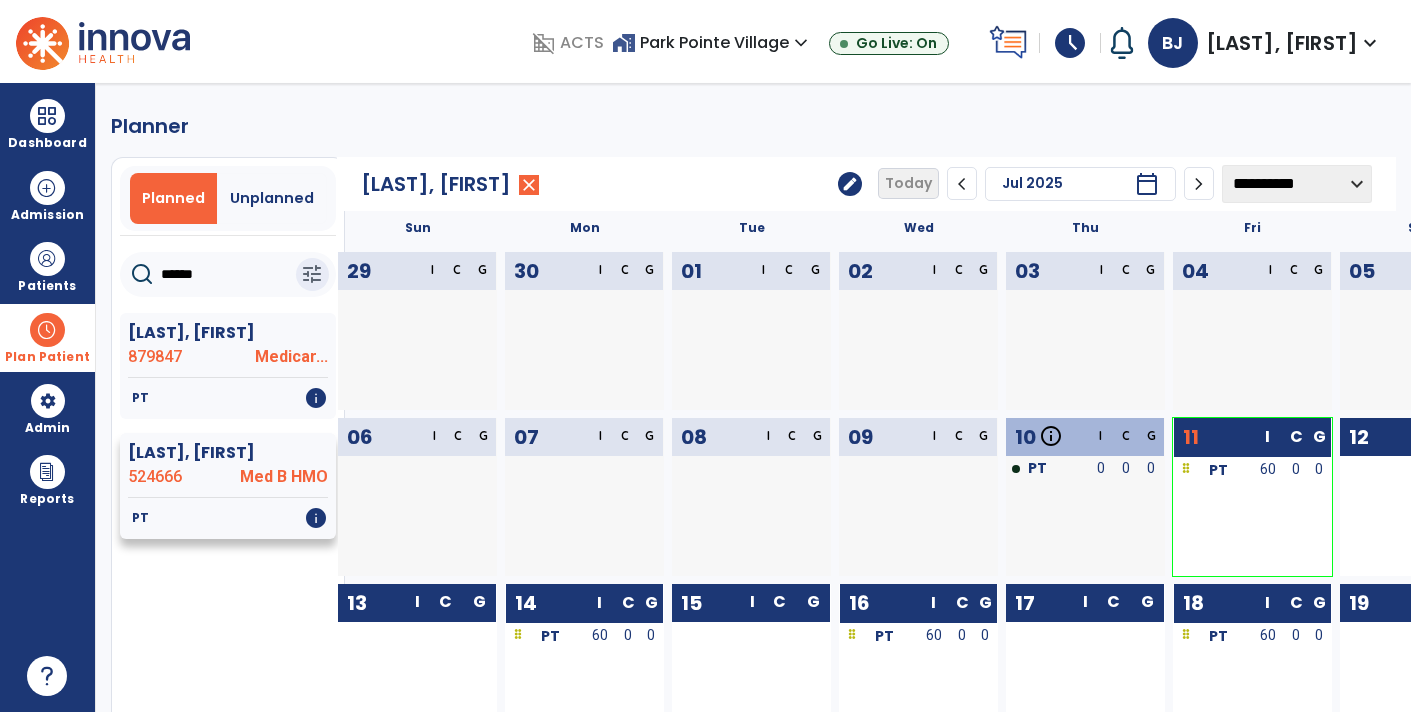 click on "524666" 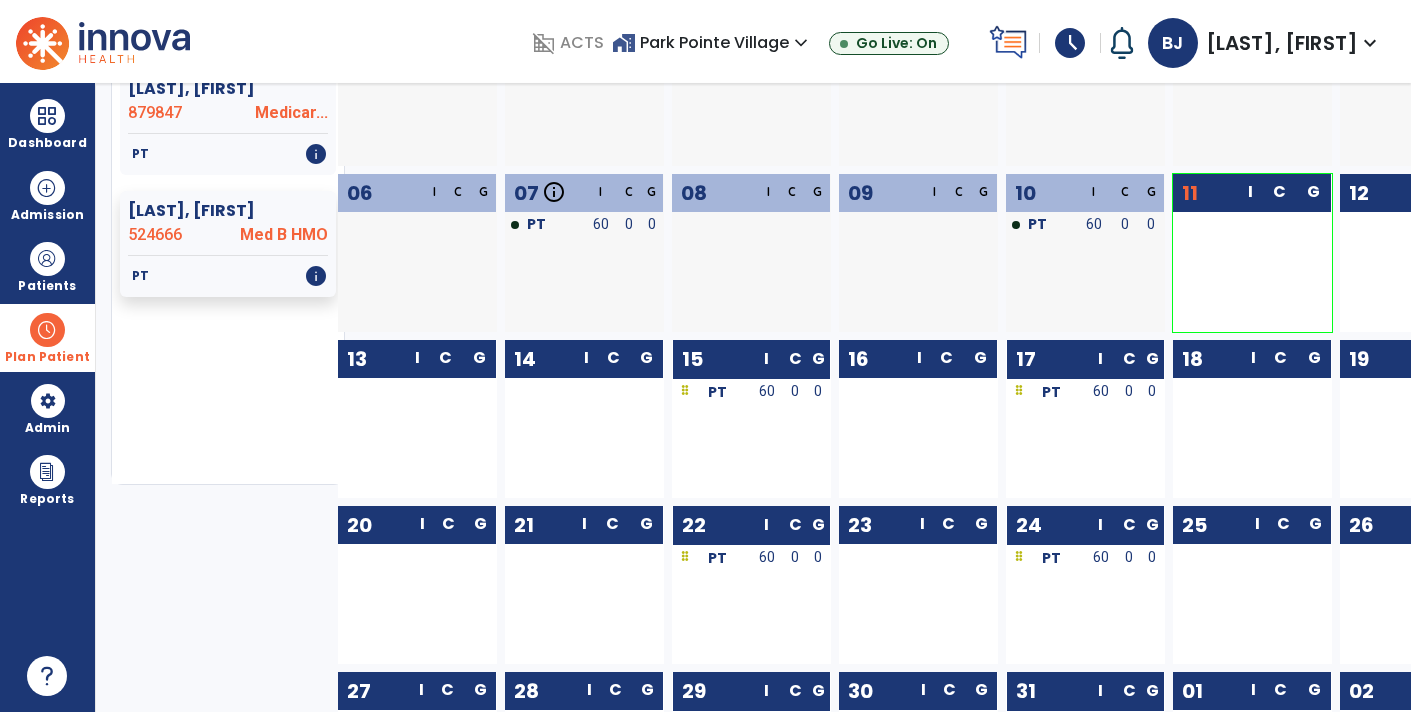 scroll, scrollTop: 310, scrollLeft: 0, axis: vertical 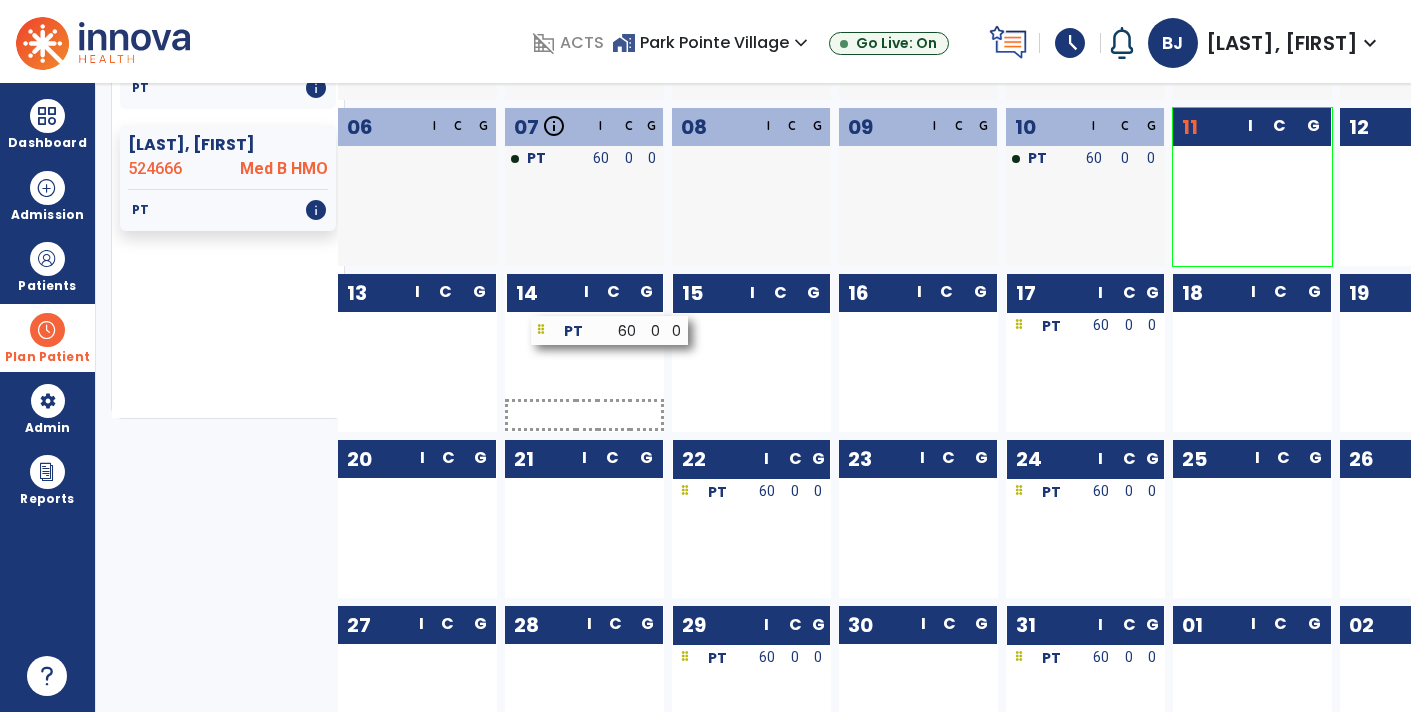 drag, startPoint x: 729, startPoint y: 329, endPoint x: 574, endPoint y: 331, distance: 155.01291 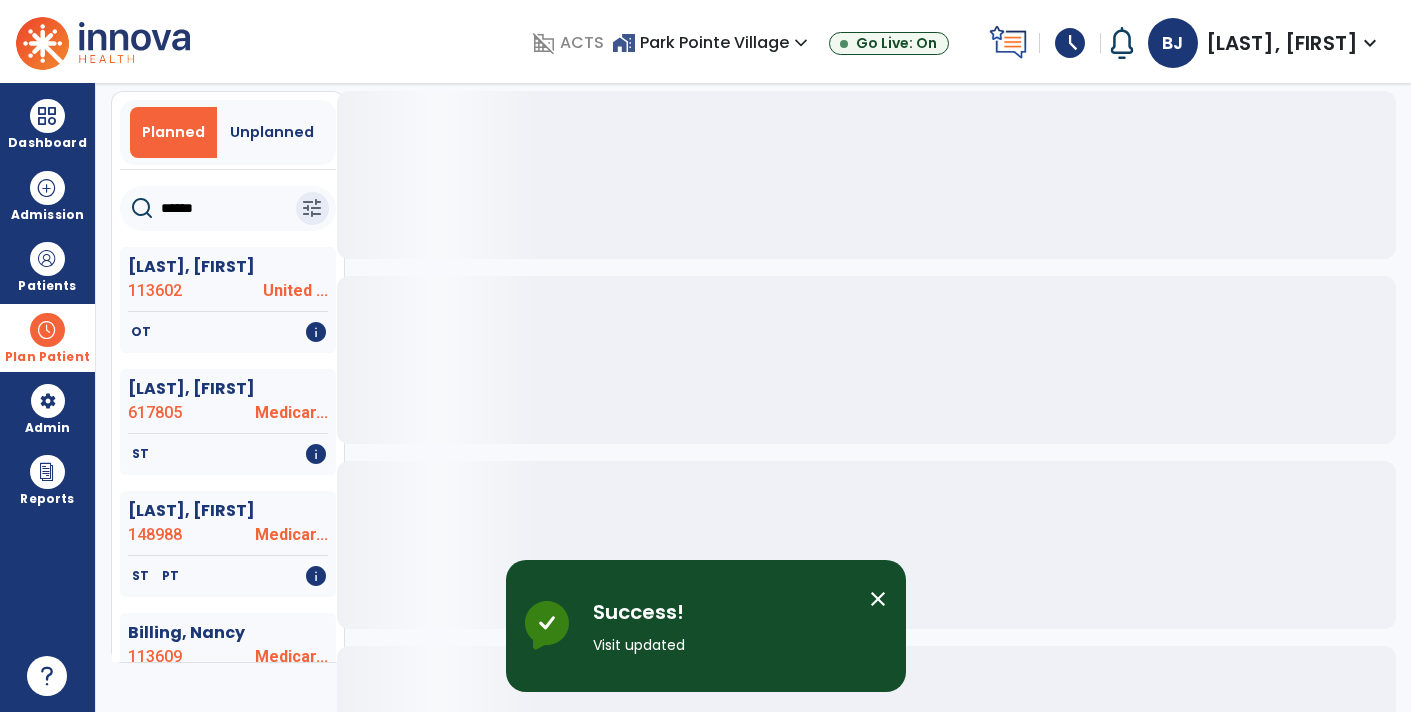 scroll, scrollTop: 0, scrollLeft: 0, axis: both 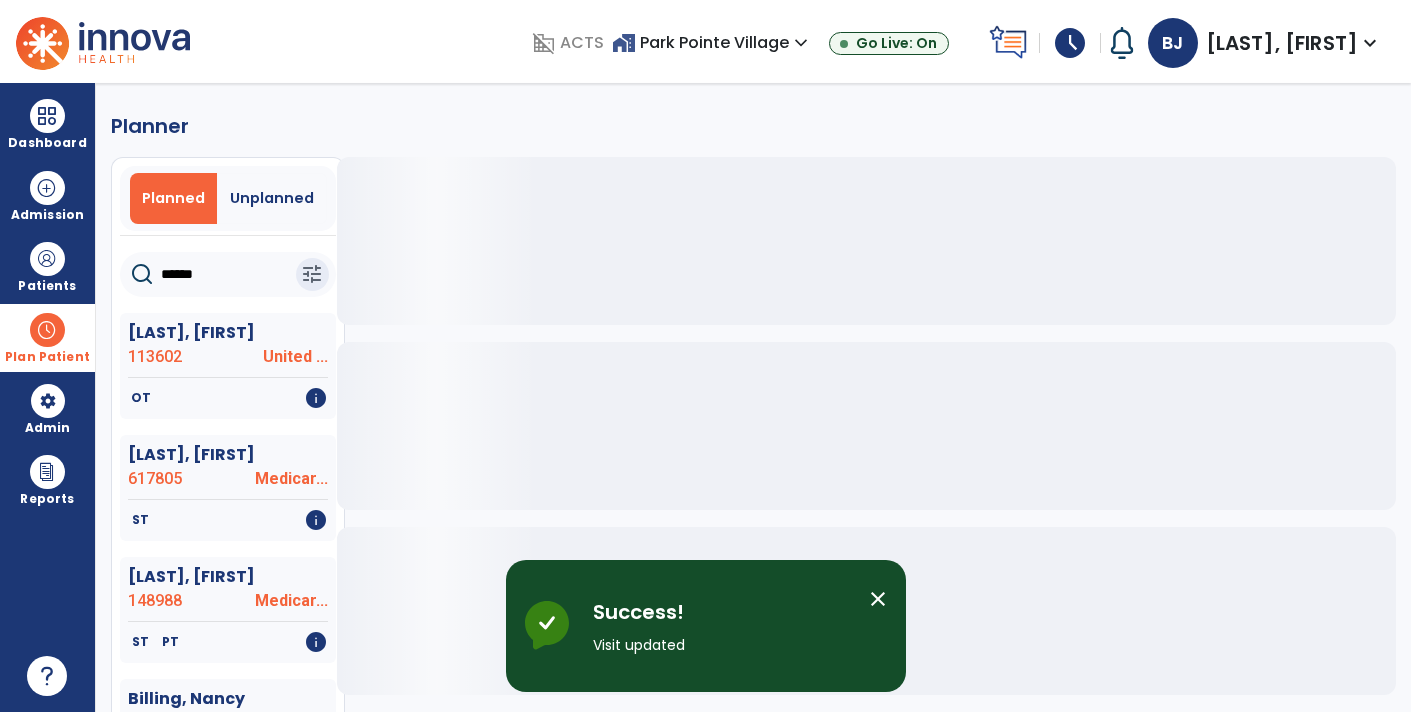 click on "******" 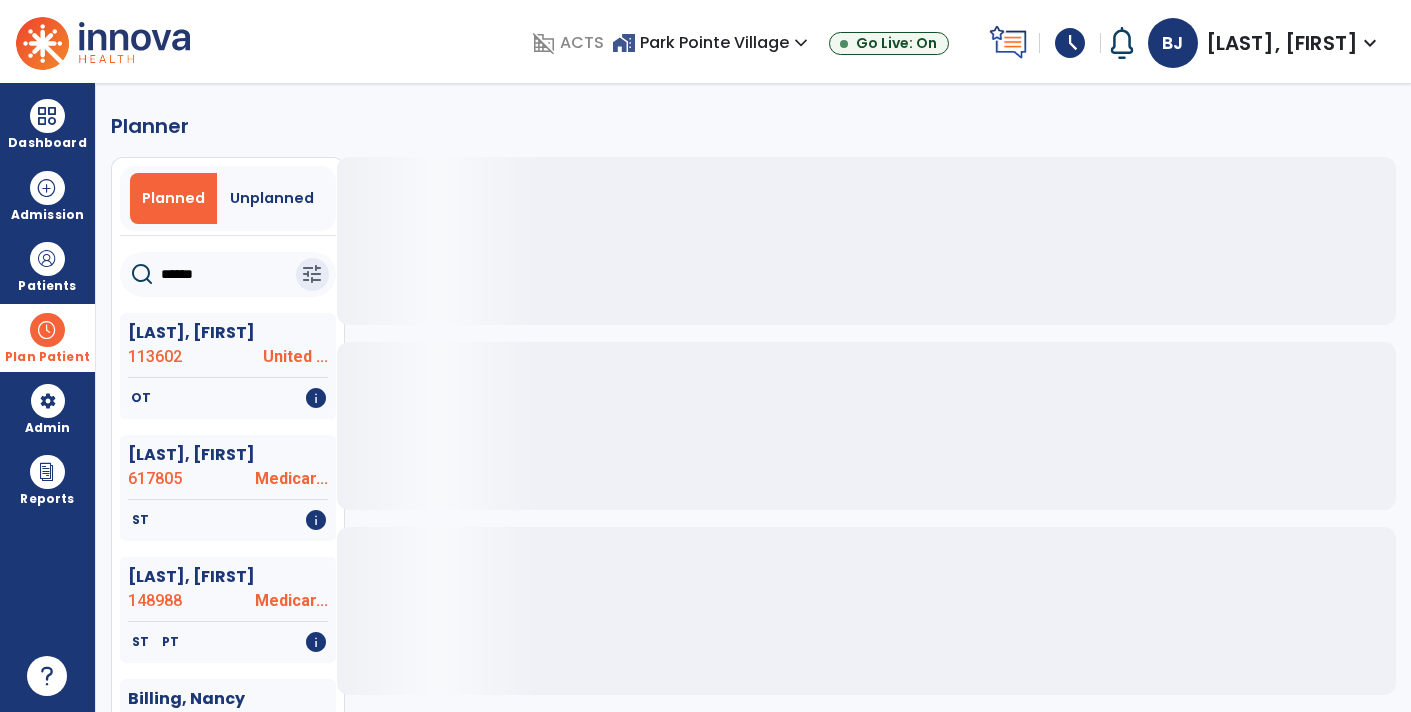 click on "******" 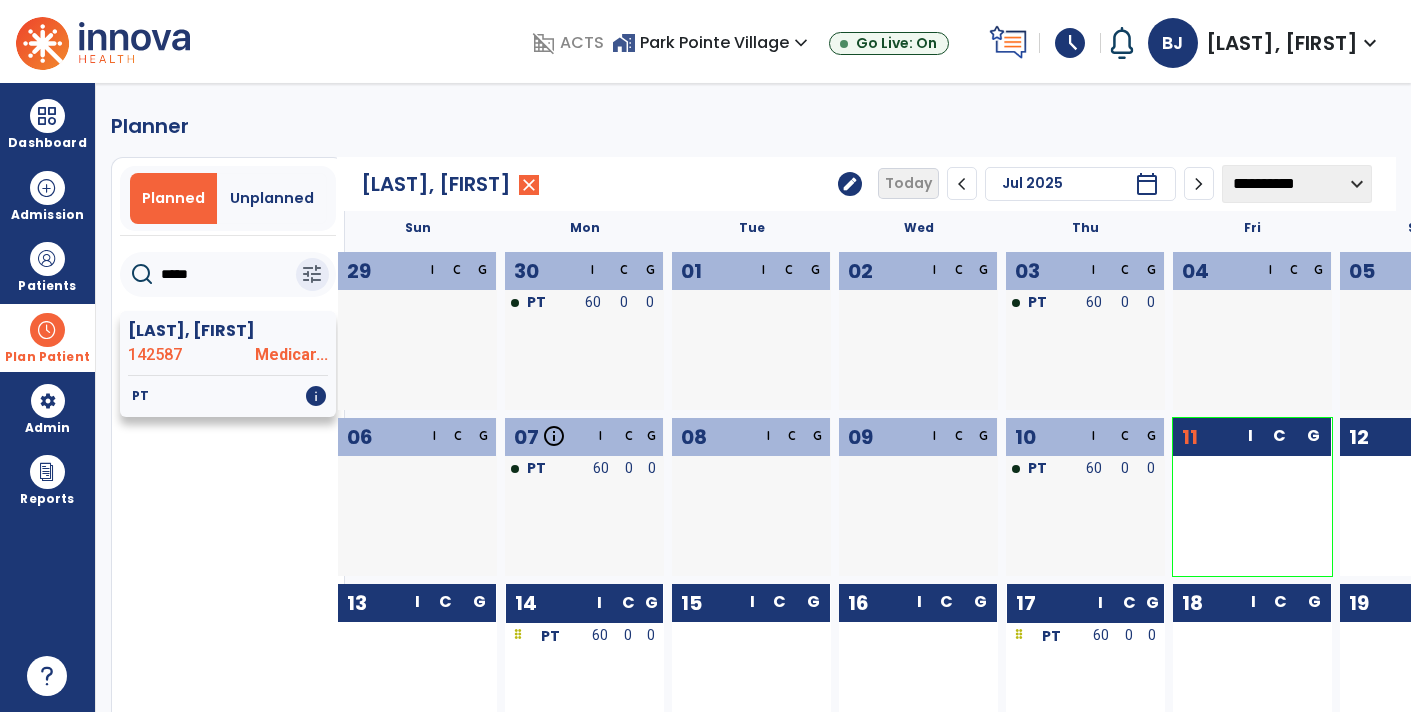 click on "[LAST], [FIRST]" 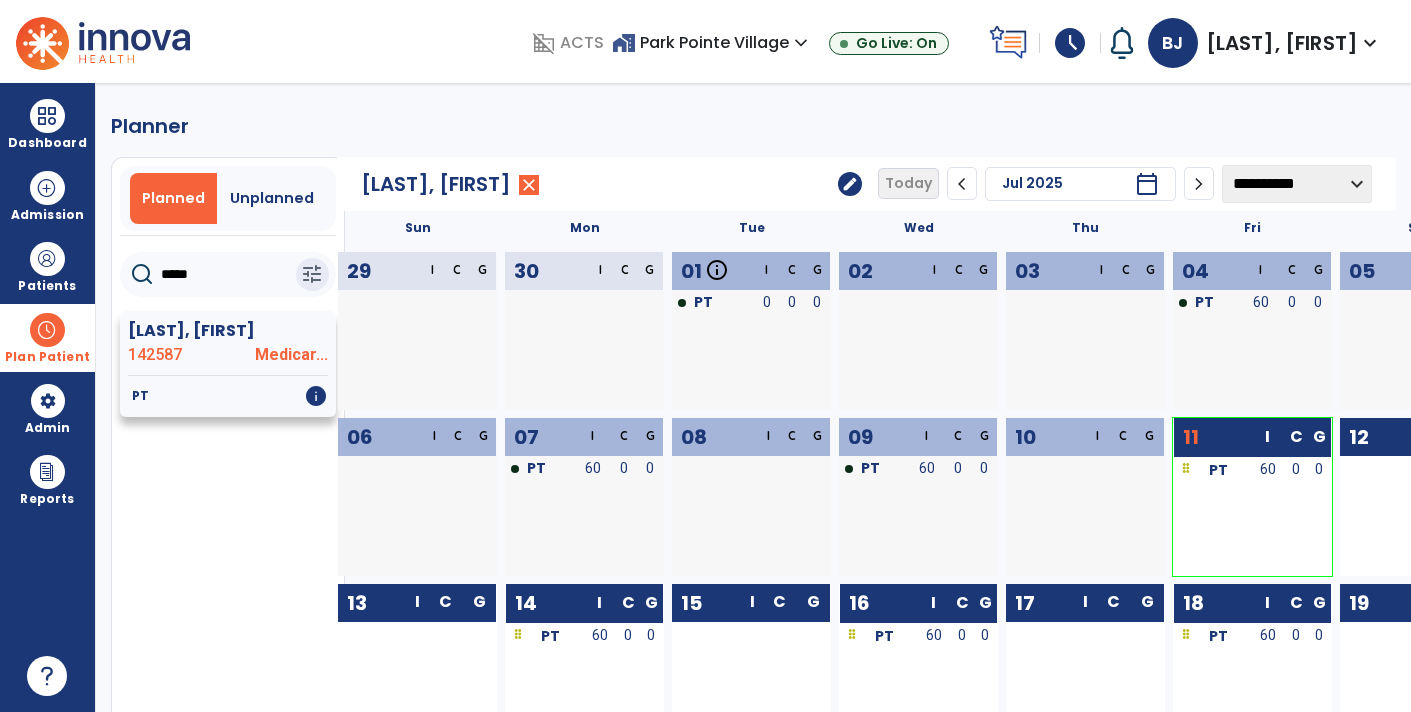 click on "142587" 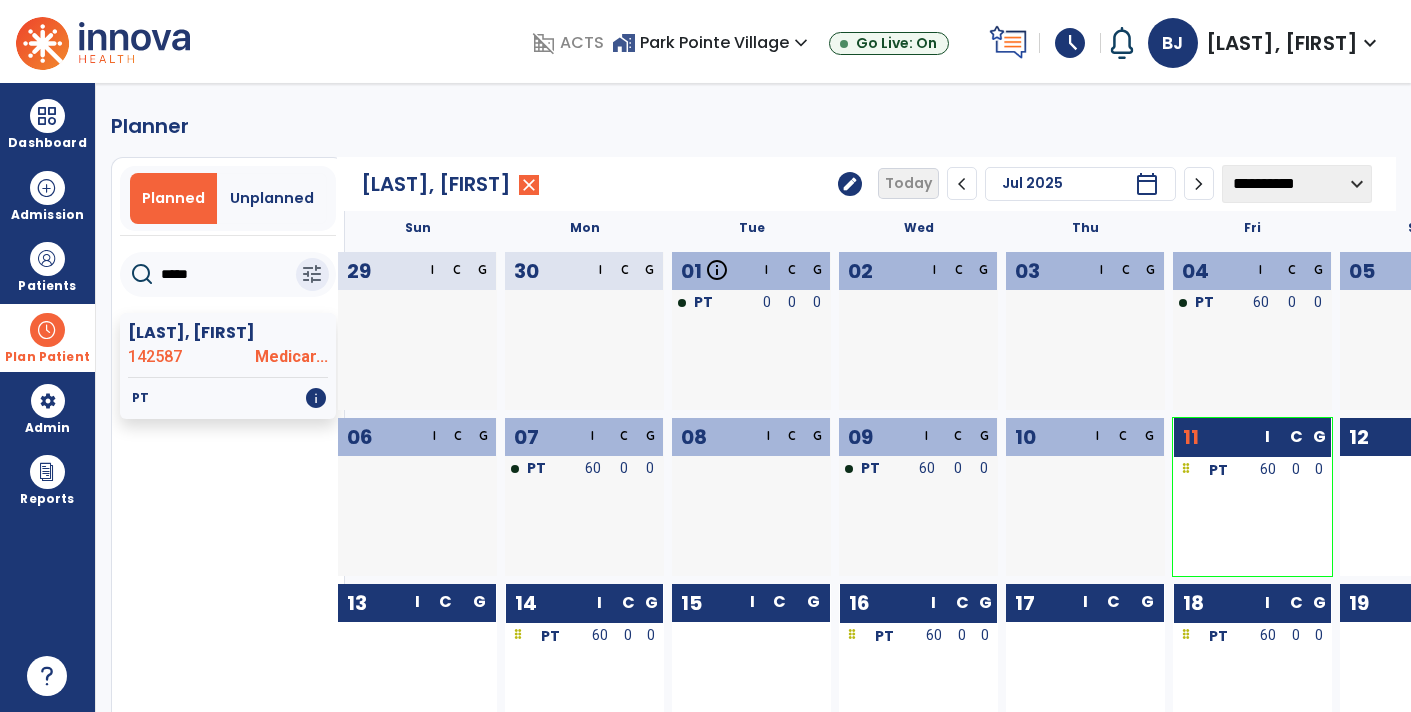 click on "*****" 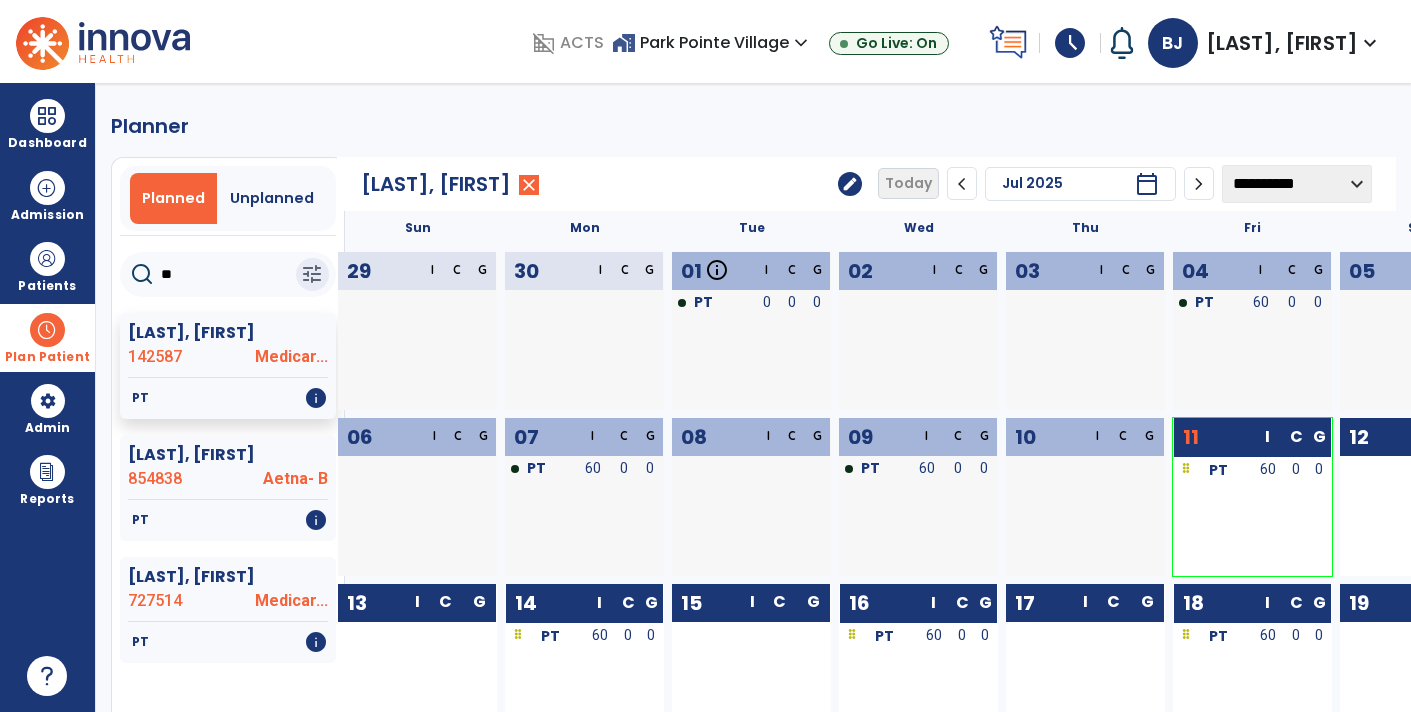 type on "*" 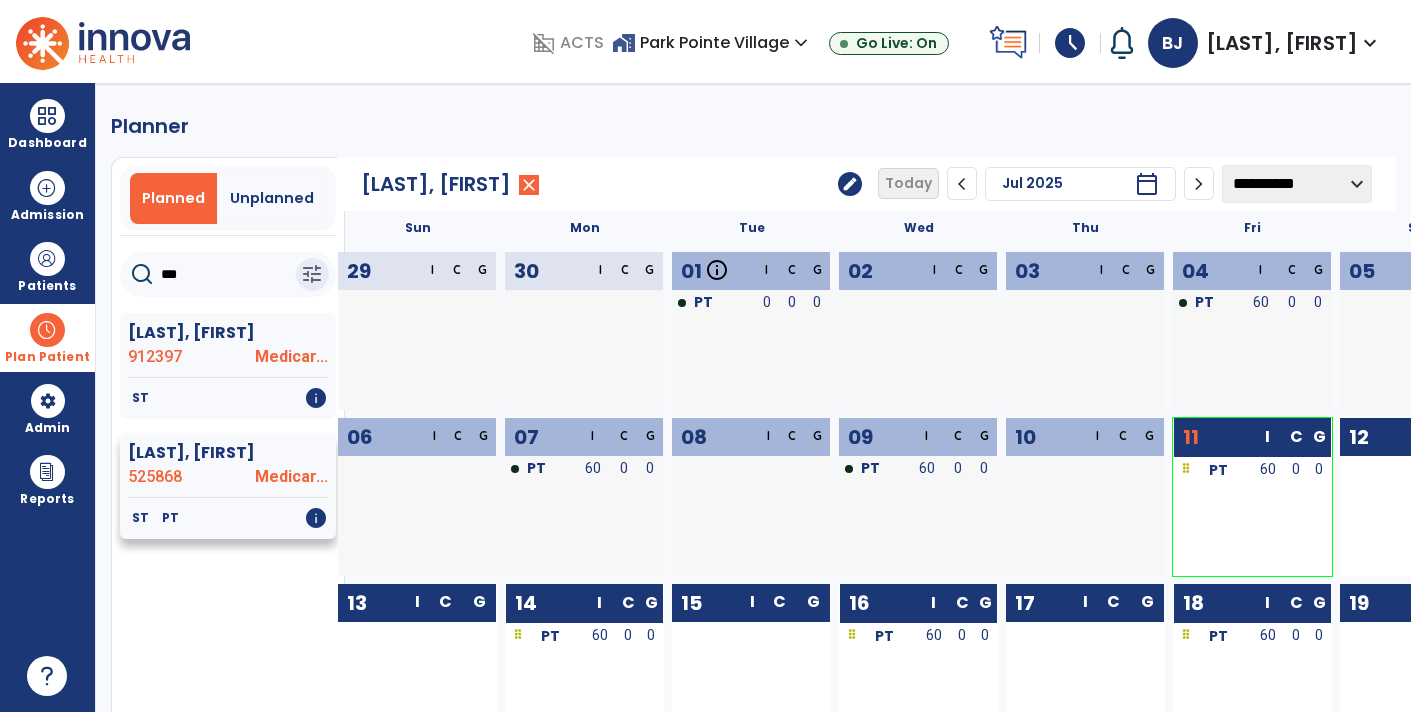 click on "525868" 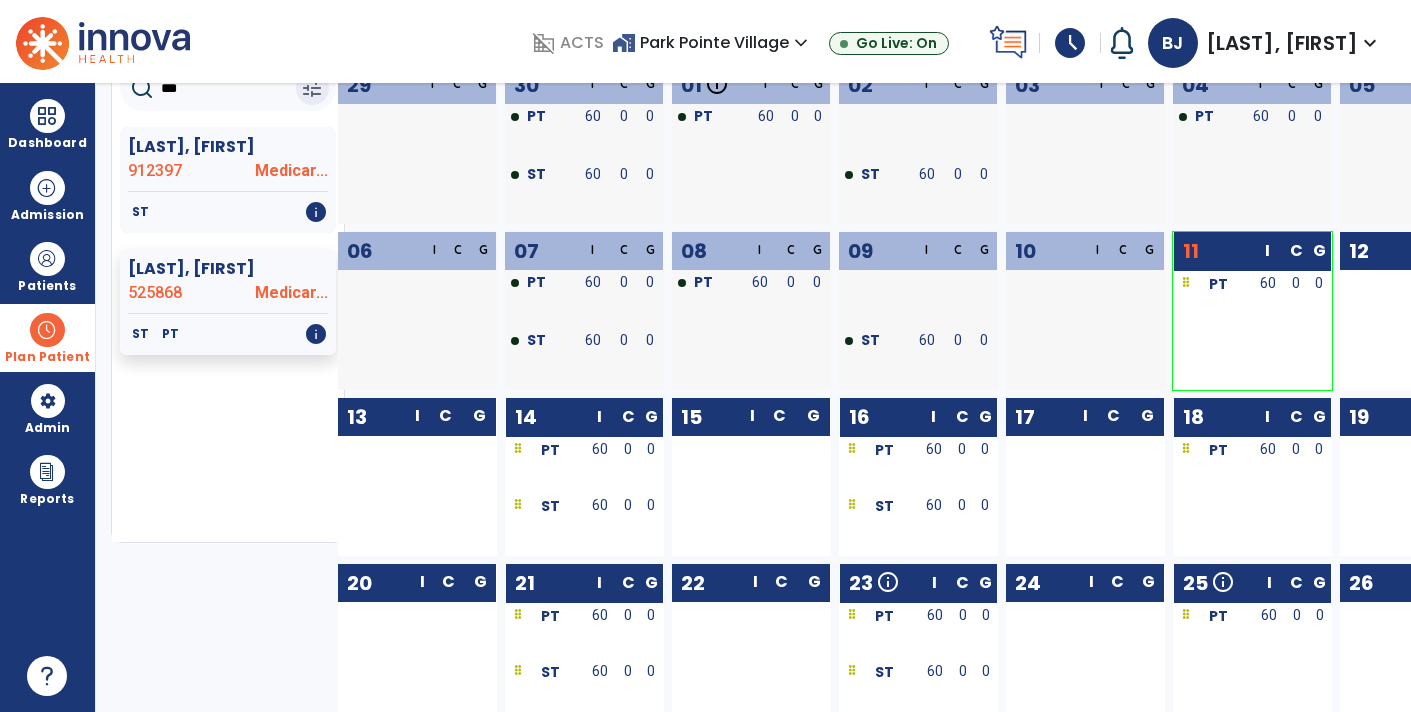 scroll, scrollTop: 189, scrollLeft: 0, axis: vertical 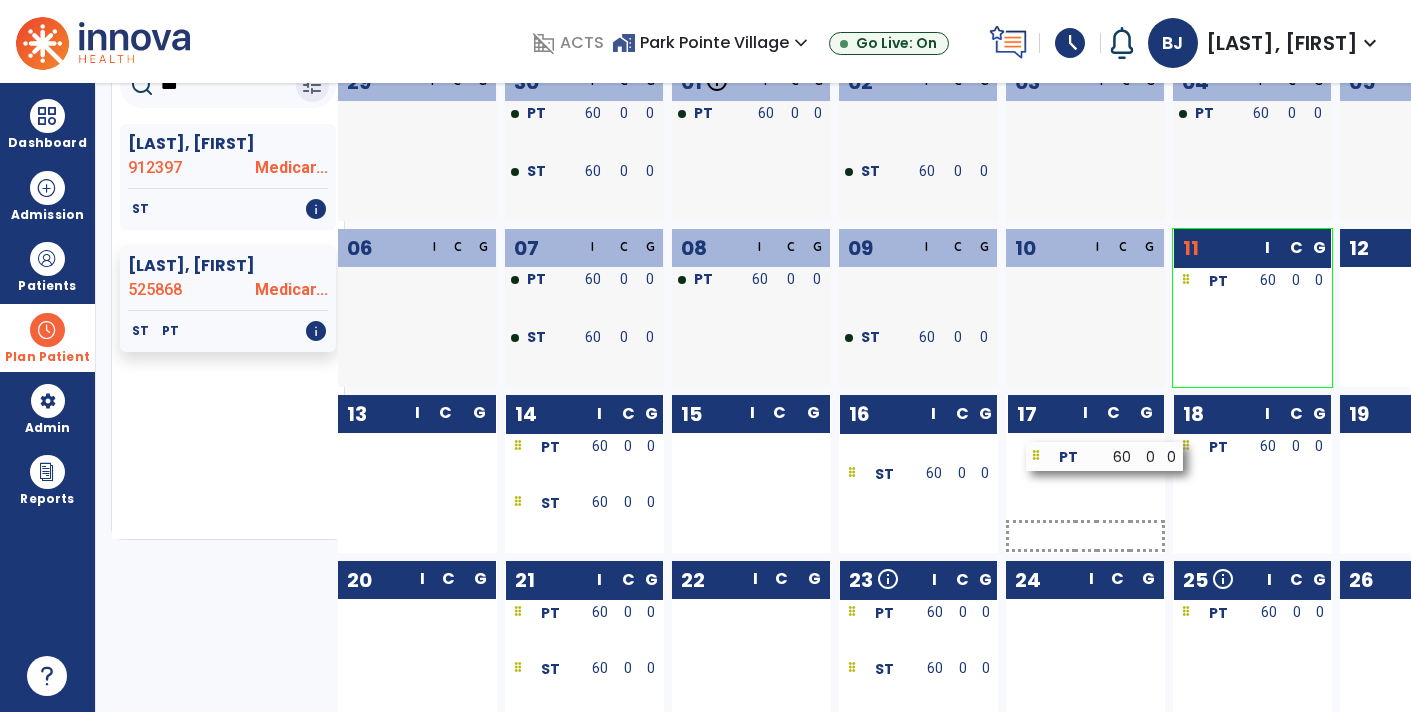drag, startPoint x: 908, startPoint y: 449, endPoint x: 1098, endPoint y: 459, distance: 190.26297 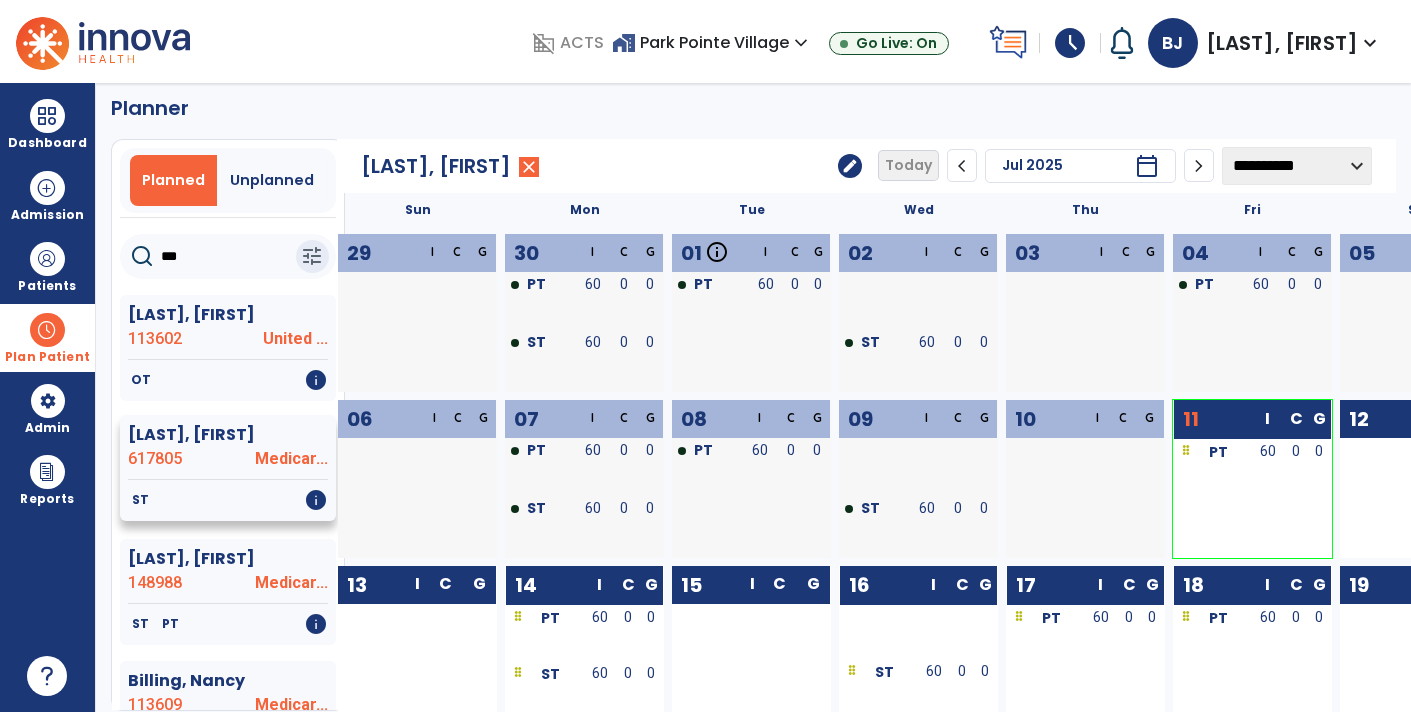 scroll, scrollTop: 0, scrollLeft: 0, axis: both 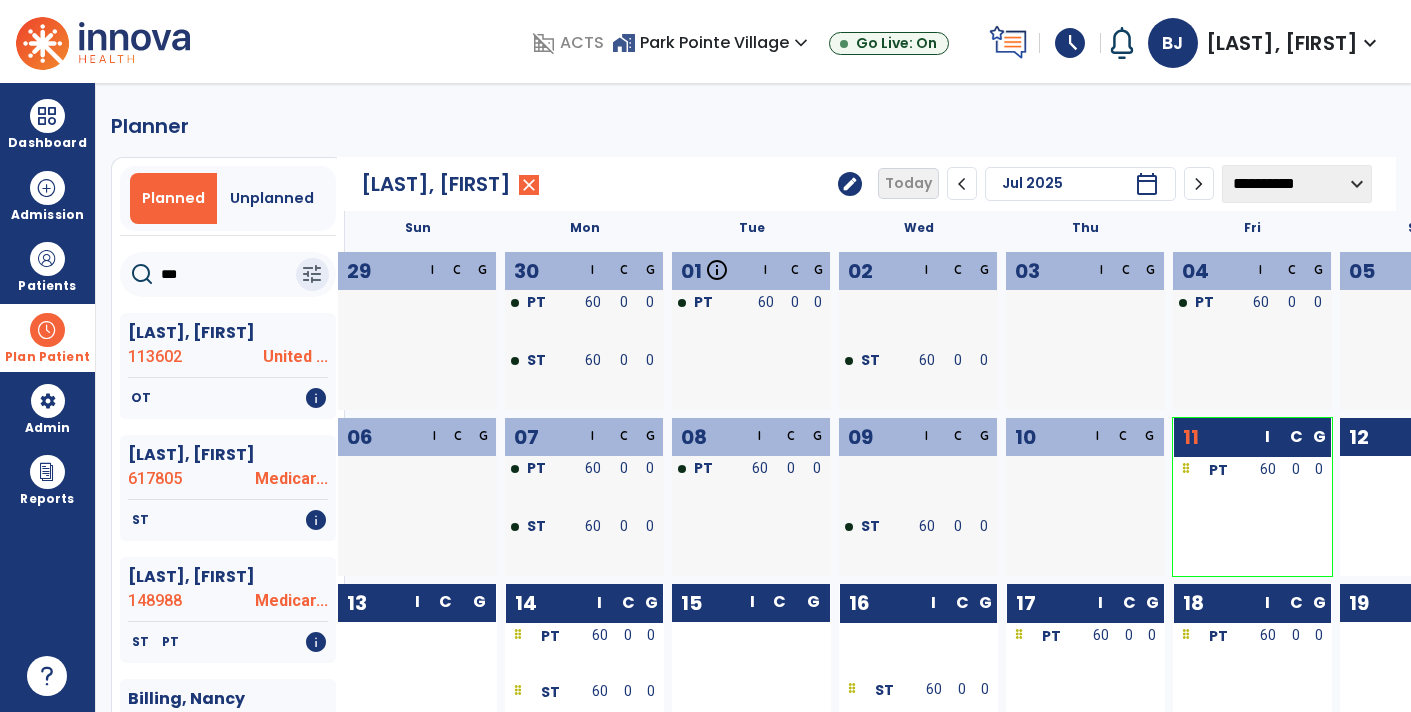 click on "***" 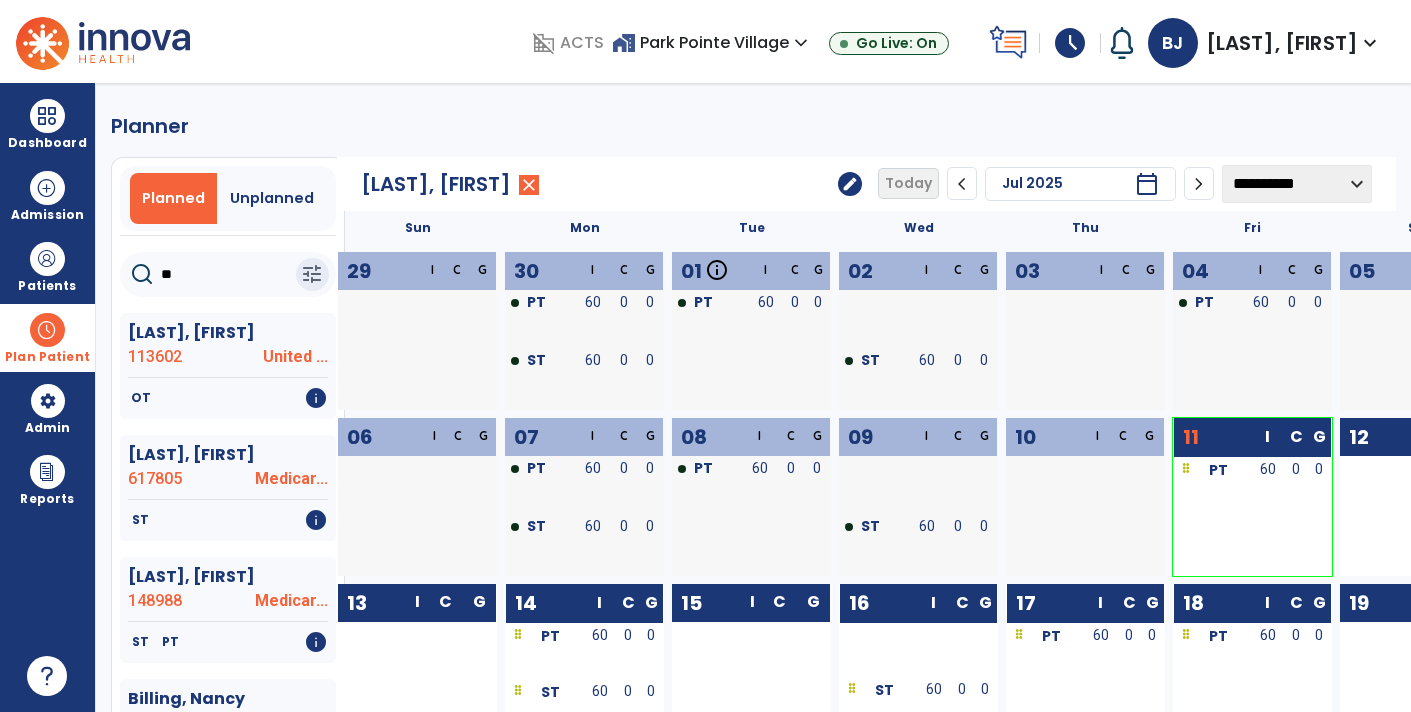 type on "*" 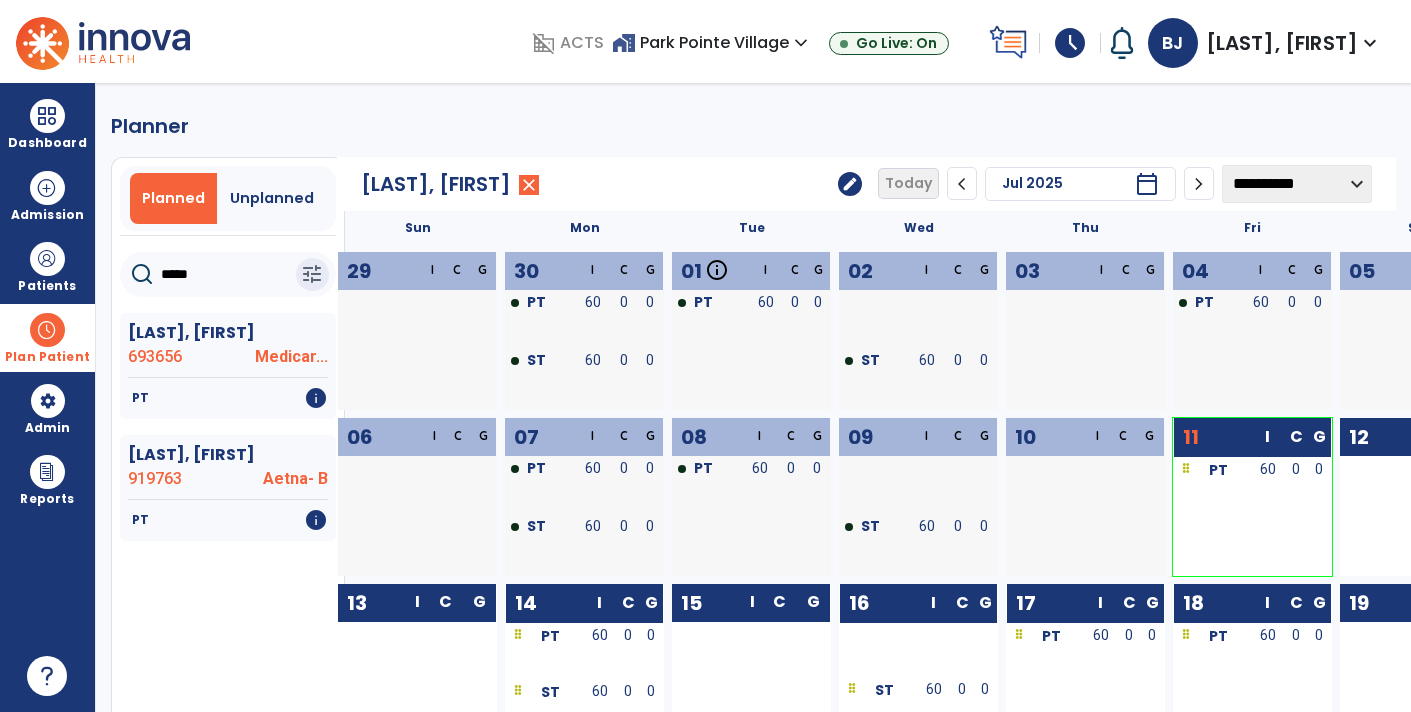 click on "*****" 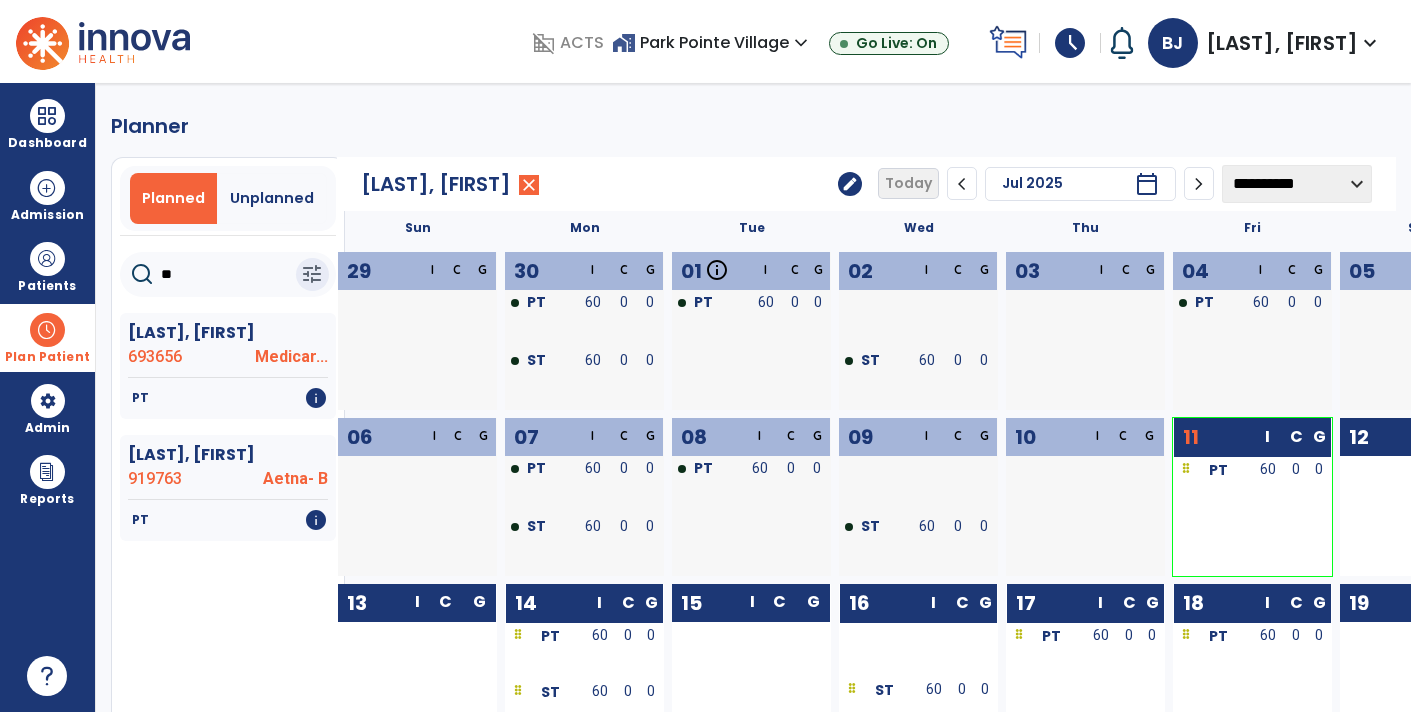 type on "*" 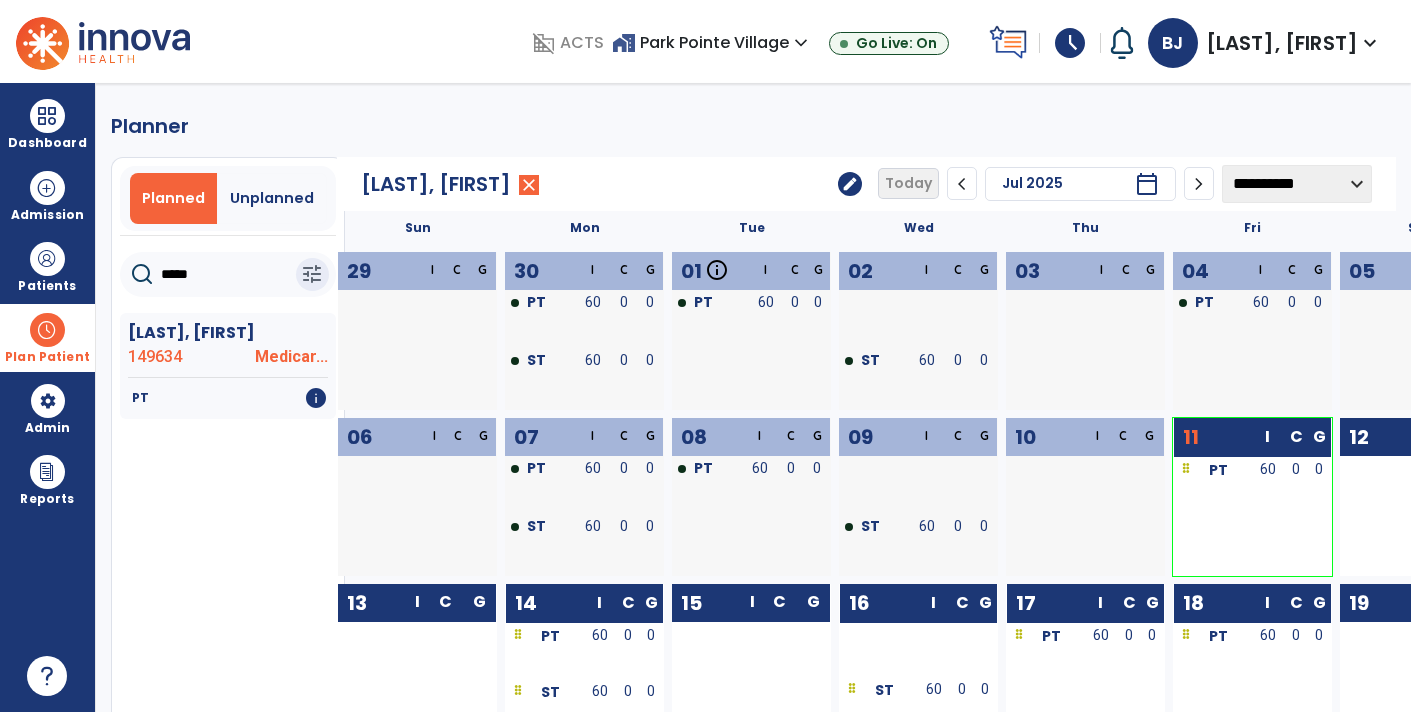 type on "*****" 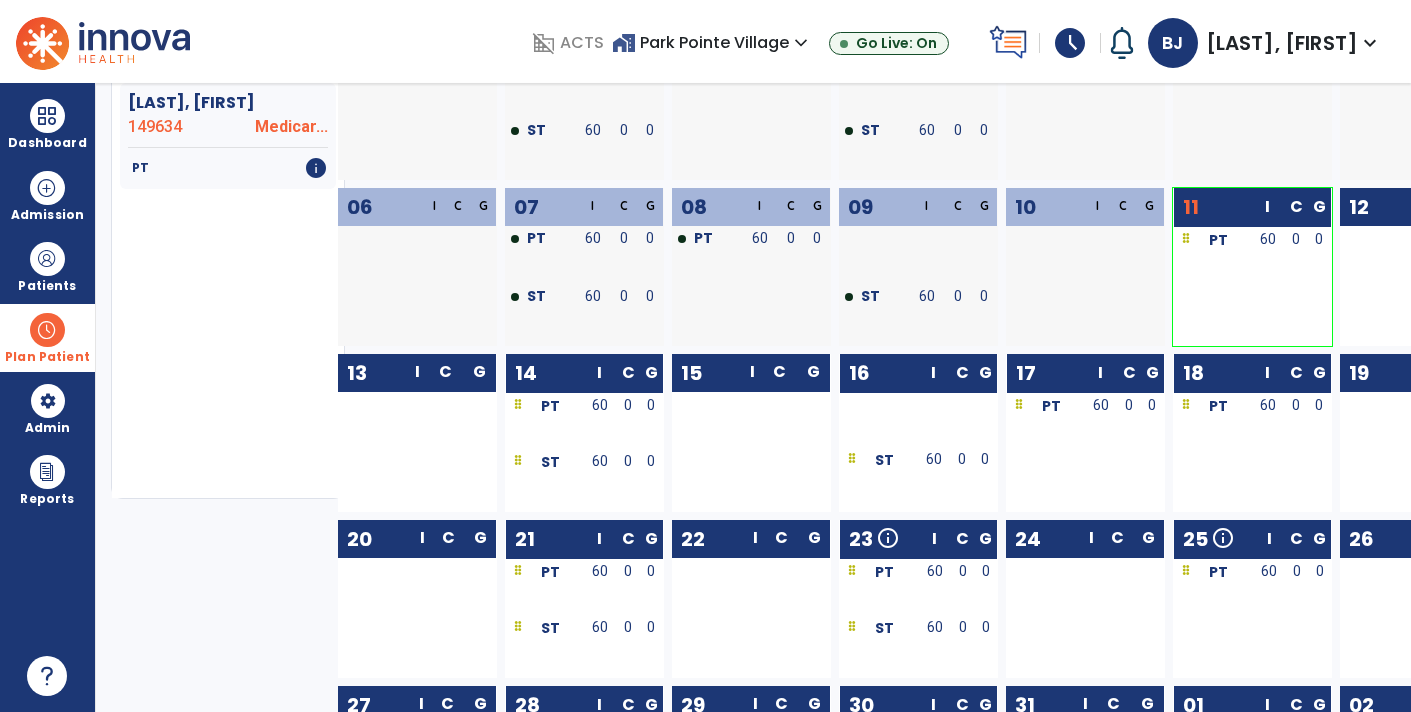 scroll, scrollTop: 251, scrollLeft: 0, axis: vertical 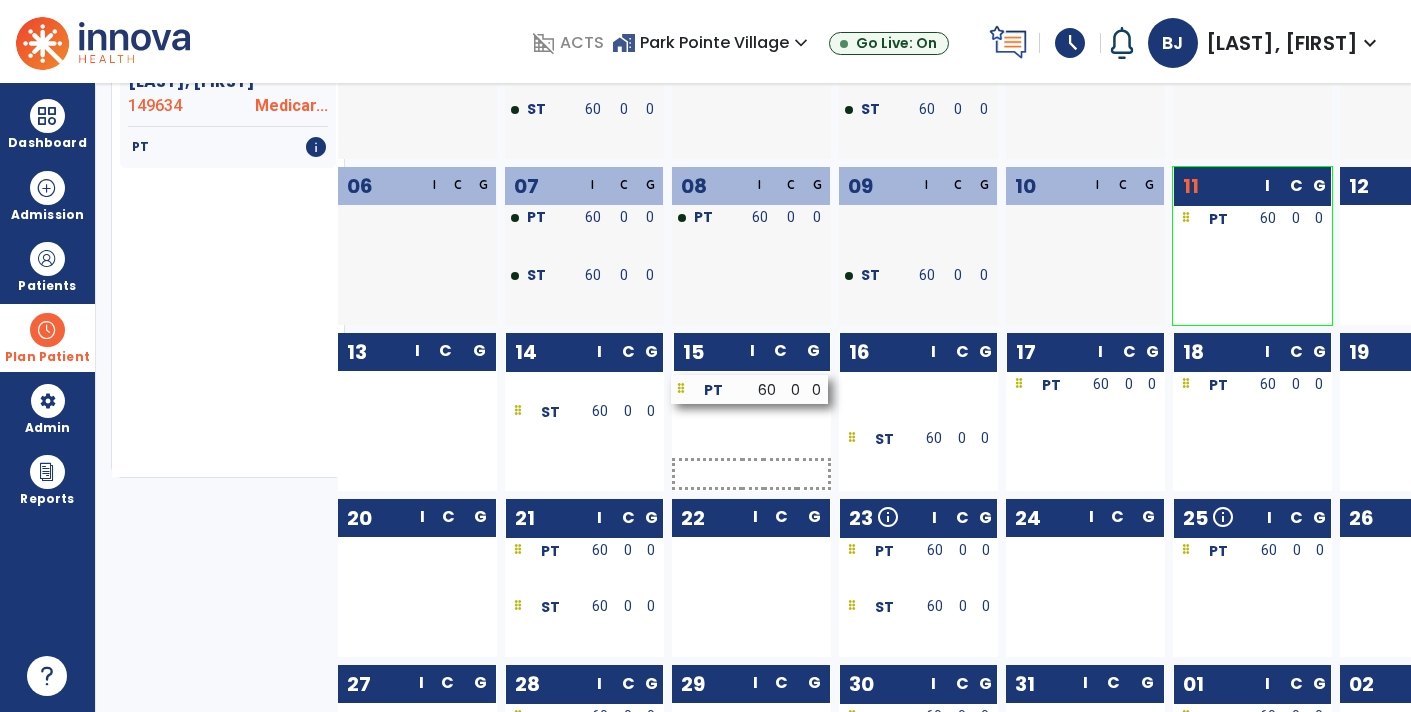 drag, startPoint x: 600, startPoint y: 391, endPoint x: 766, endPoint y: 396, distance: 166.07529 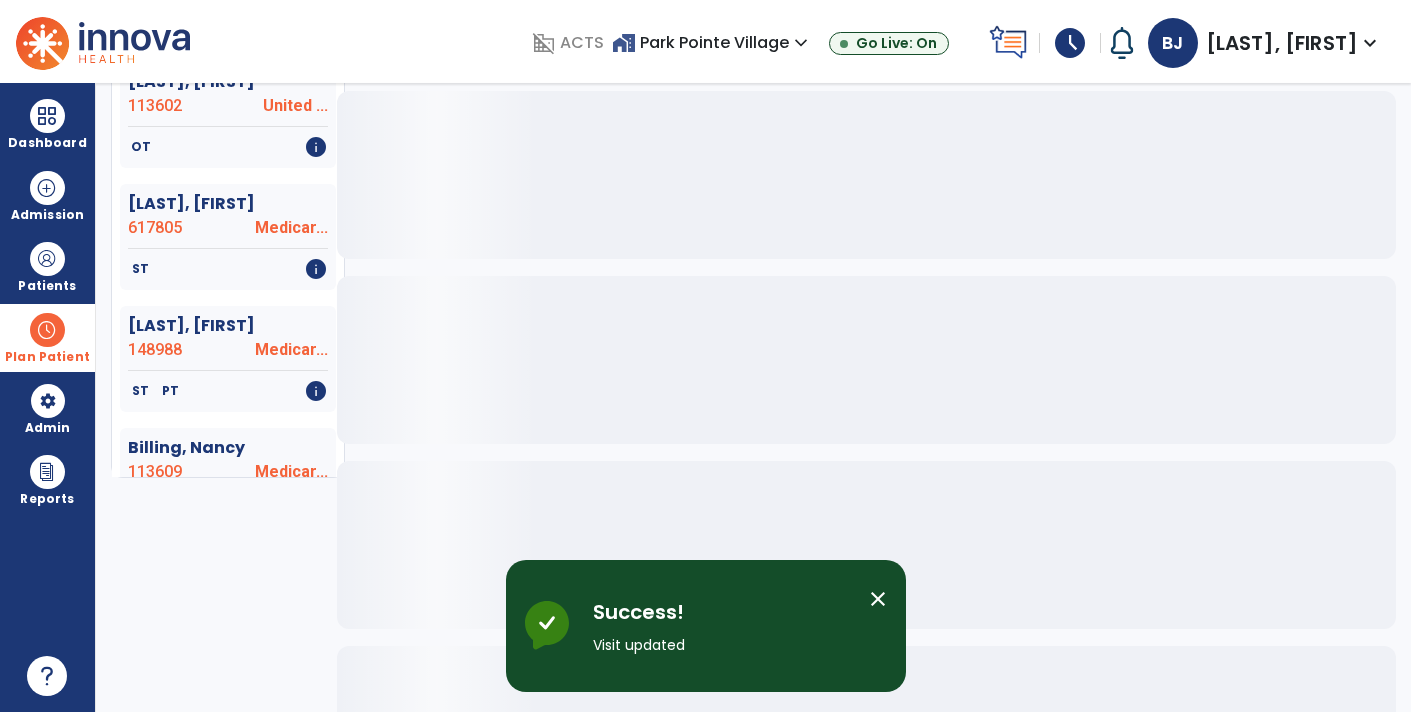 click 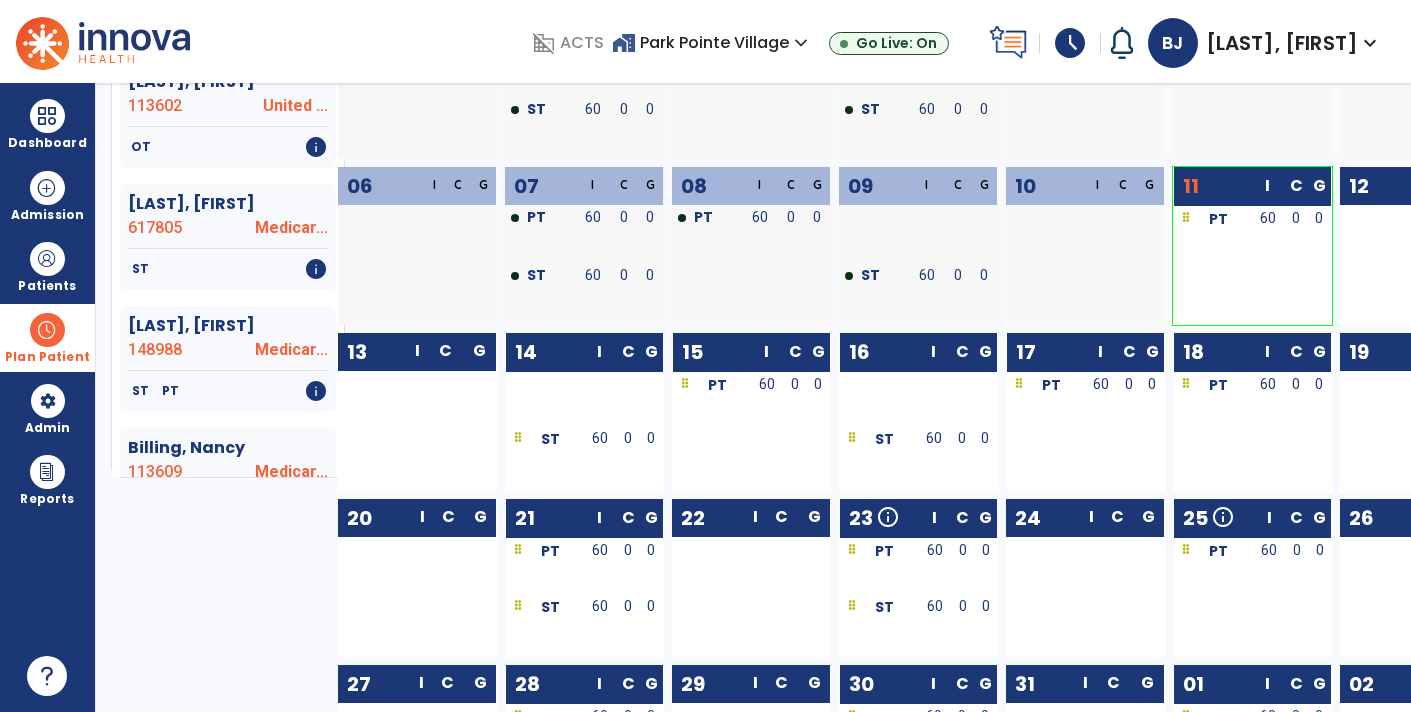drag, startPoint x: 1048, startPoint y: 387, endPoint x: 915, endPoint y: 395, distance: 133.24039 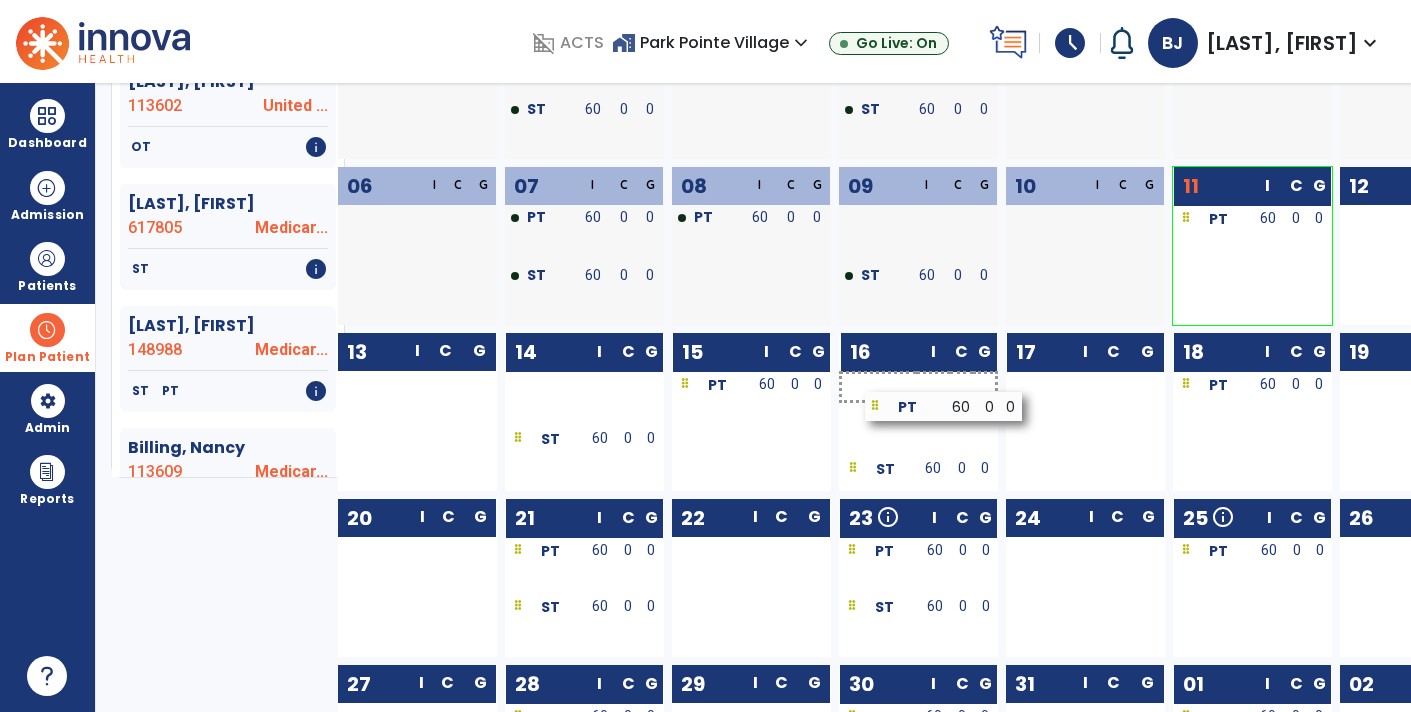 drag, startPoint x: 1033, startPoint y: 382, endPoint x: 892, endPoint y: 404, distance: 142.706 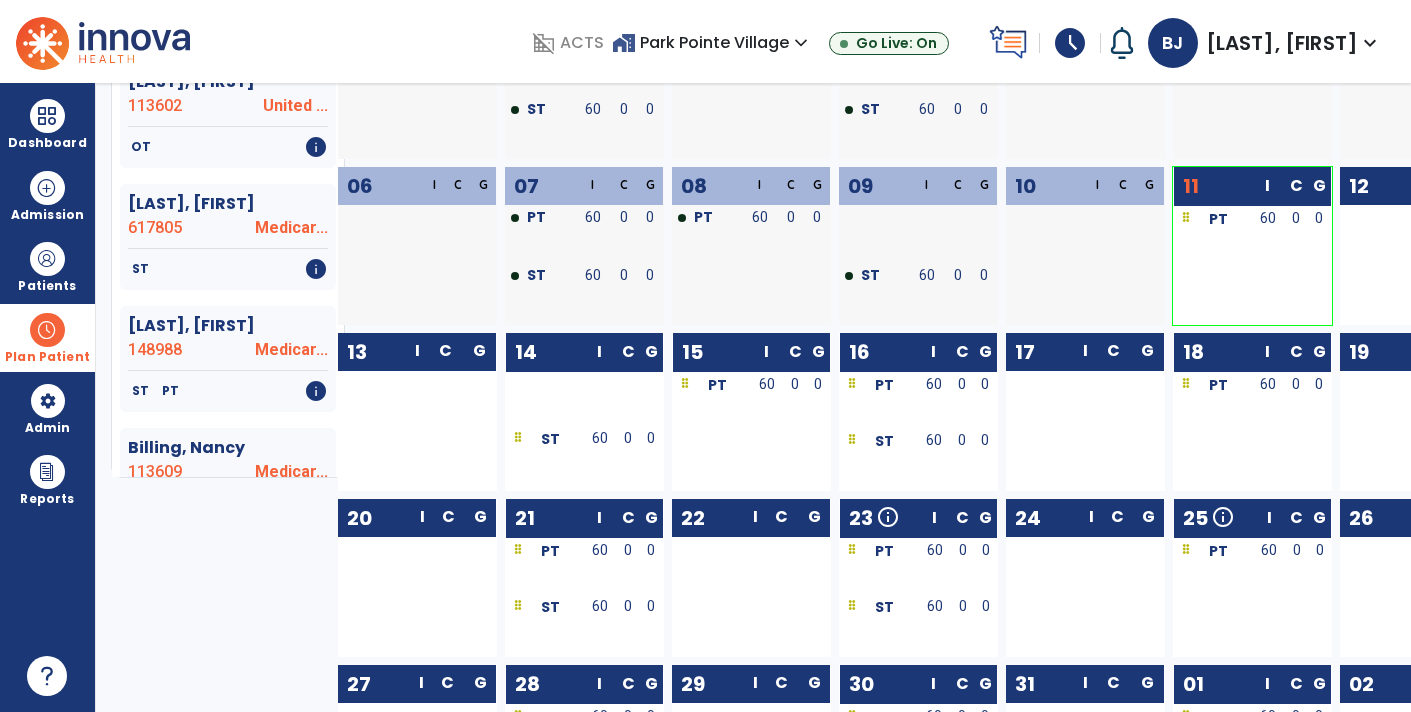click at bounding box center [47, 330] 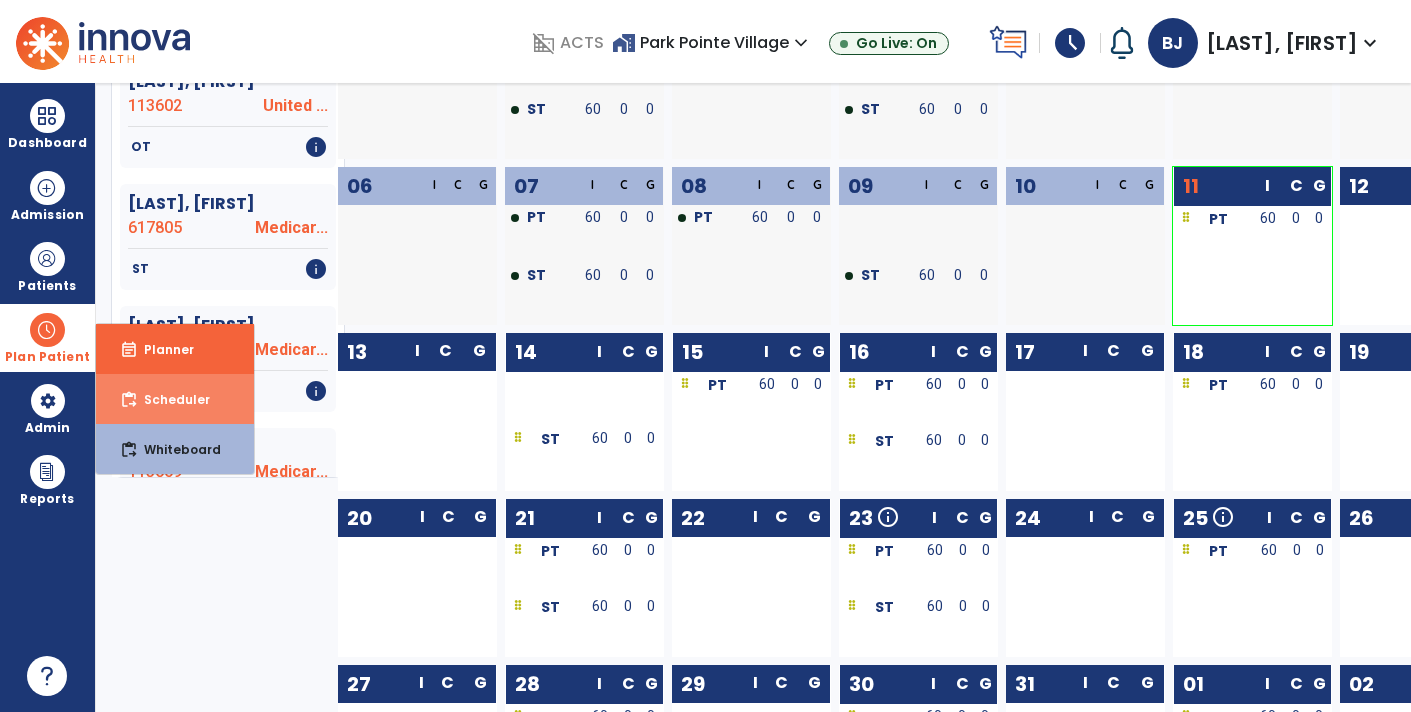 click on "content_paste_go  Scheduler" at bounding box center [175, 399] 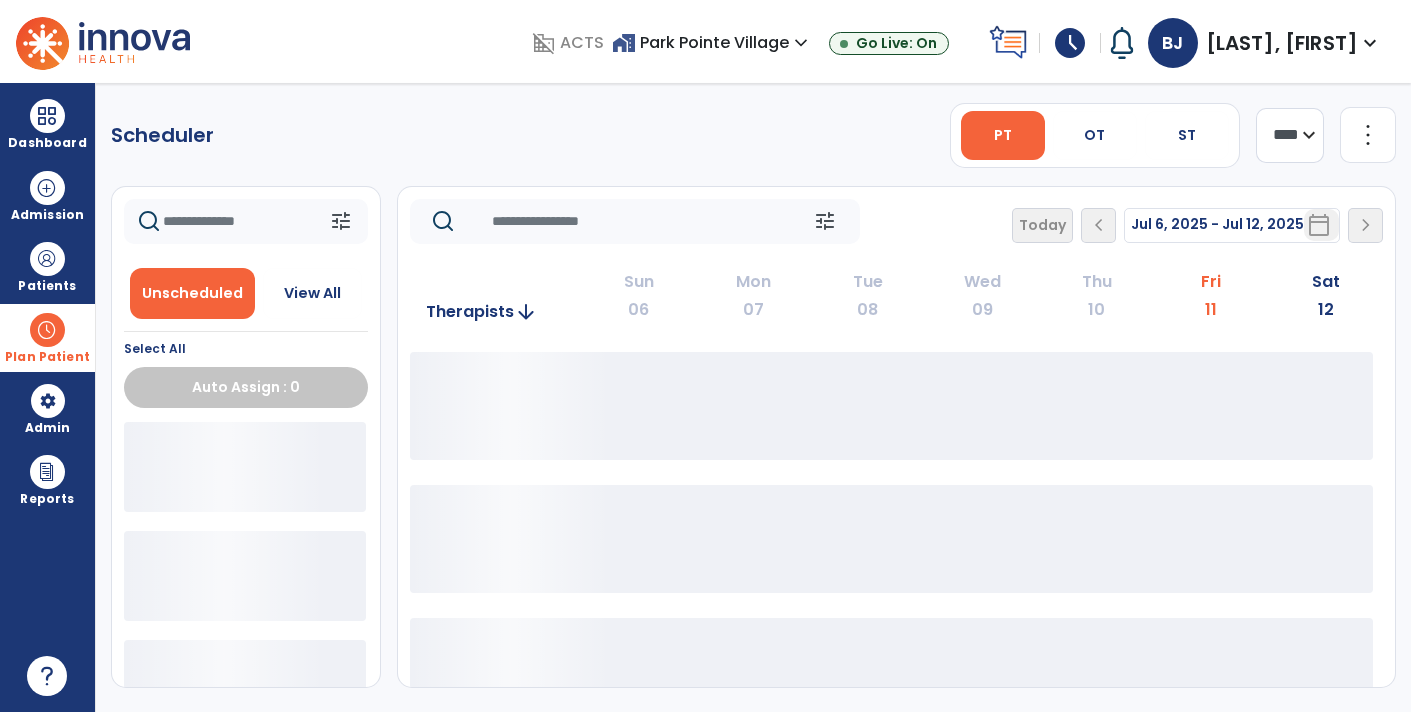 scroll, scrollTop: 0, scrollLeft: 0, axis: both 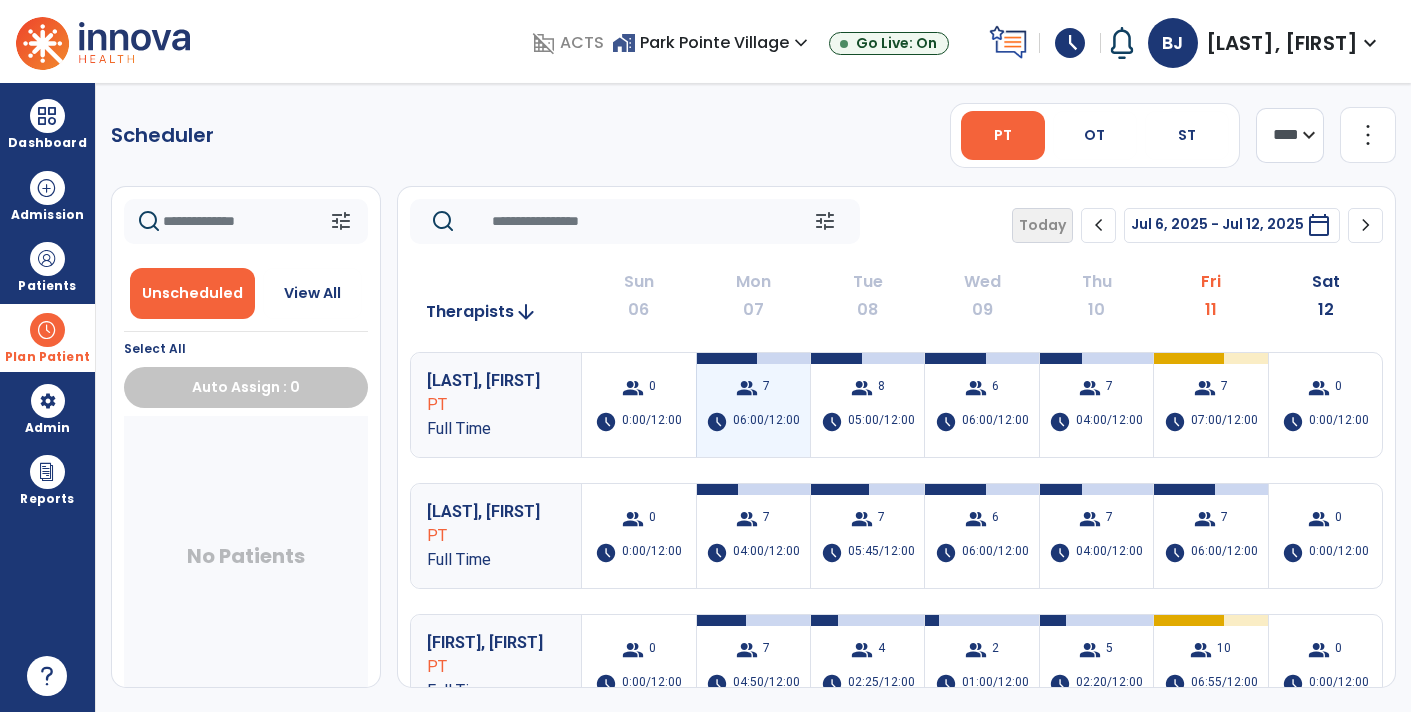 click on "group" at bounding box center [747, 388] 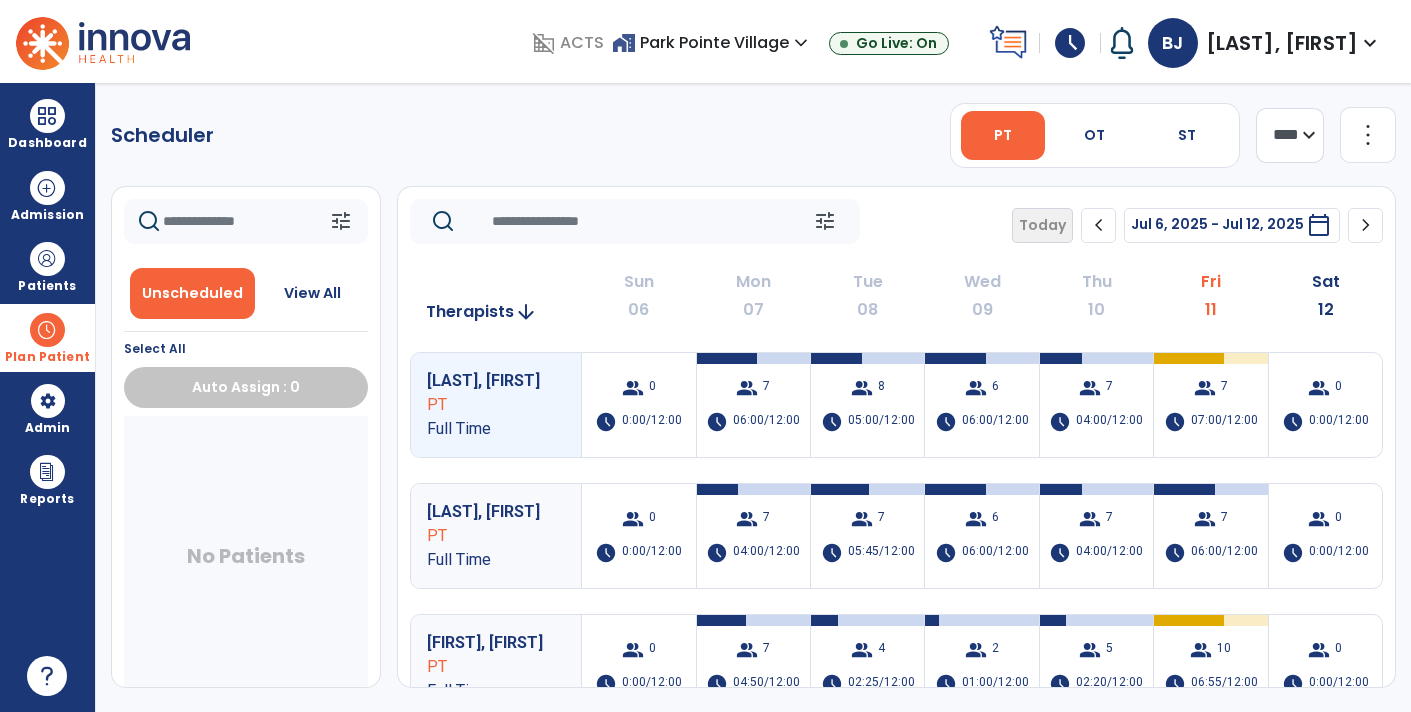 click on "chevron_right" 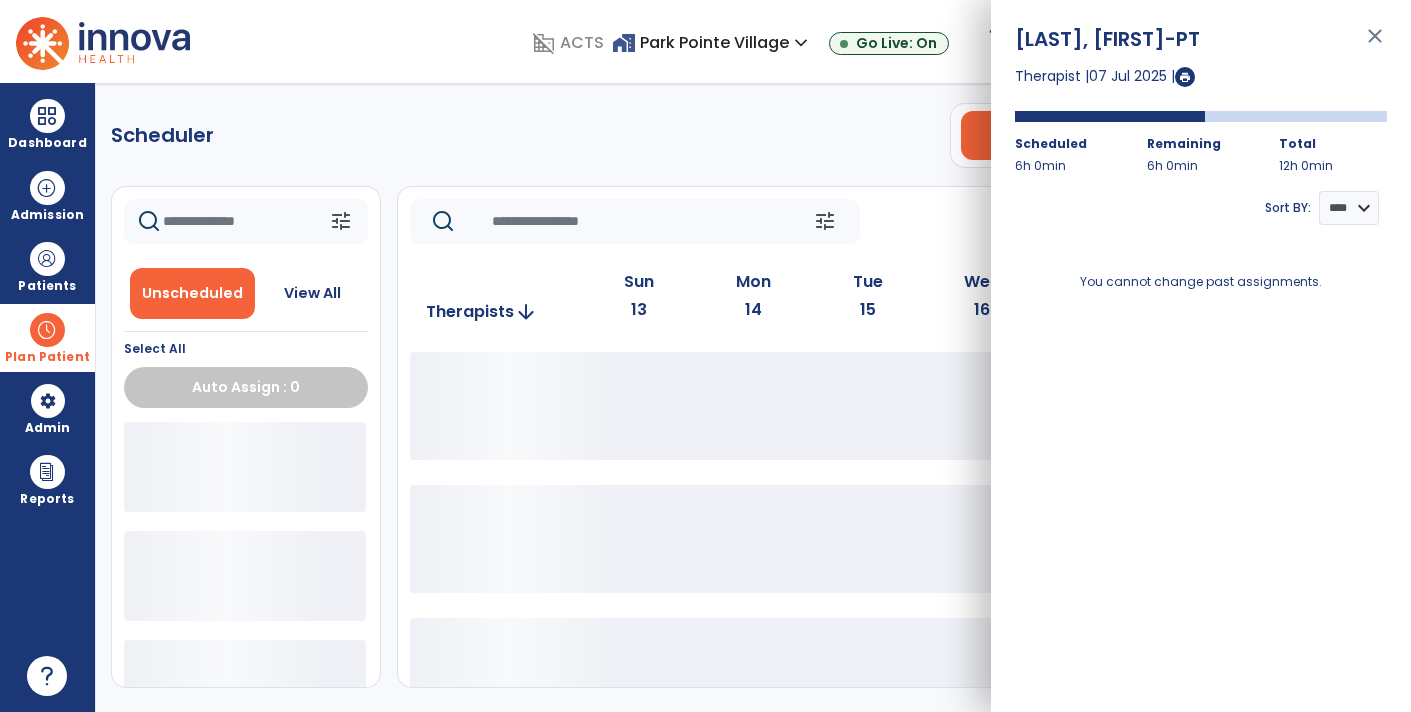 click on "close" at bounding box center (1375, 45) 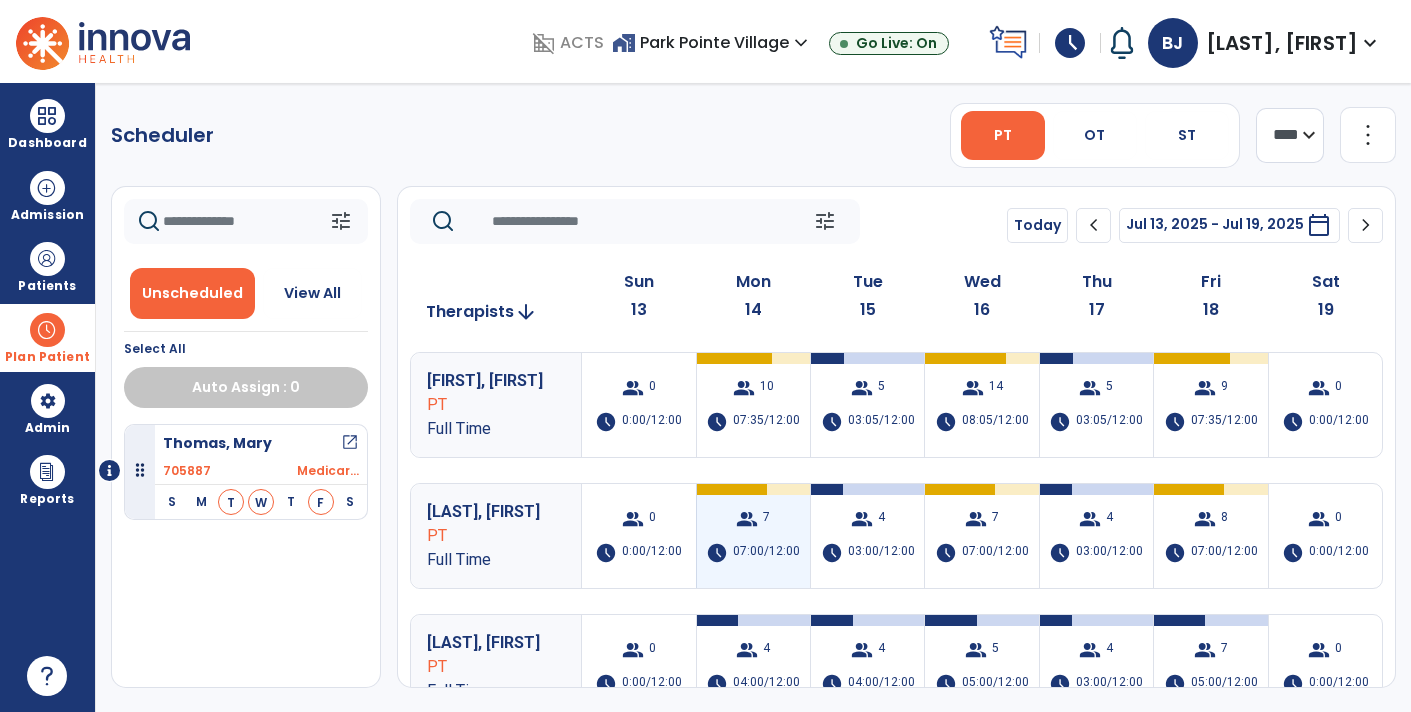 click on "group  7  schedule  07:00/12:00" at bounding box center [753, 536] 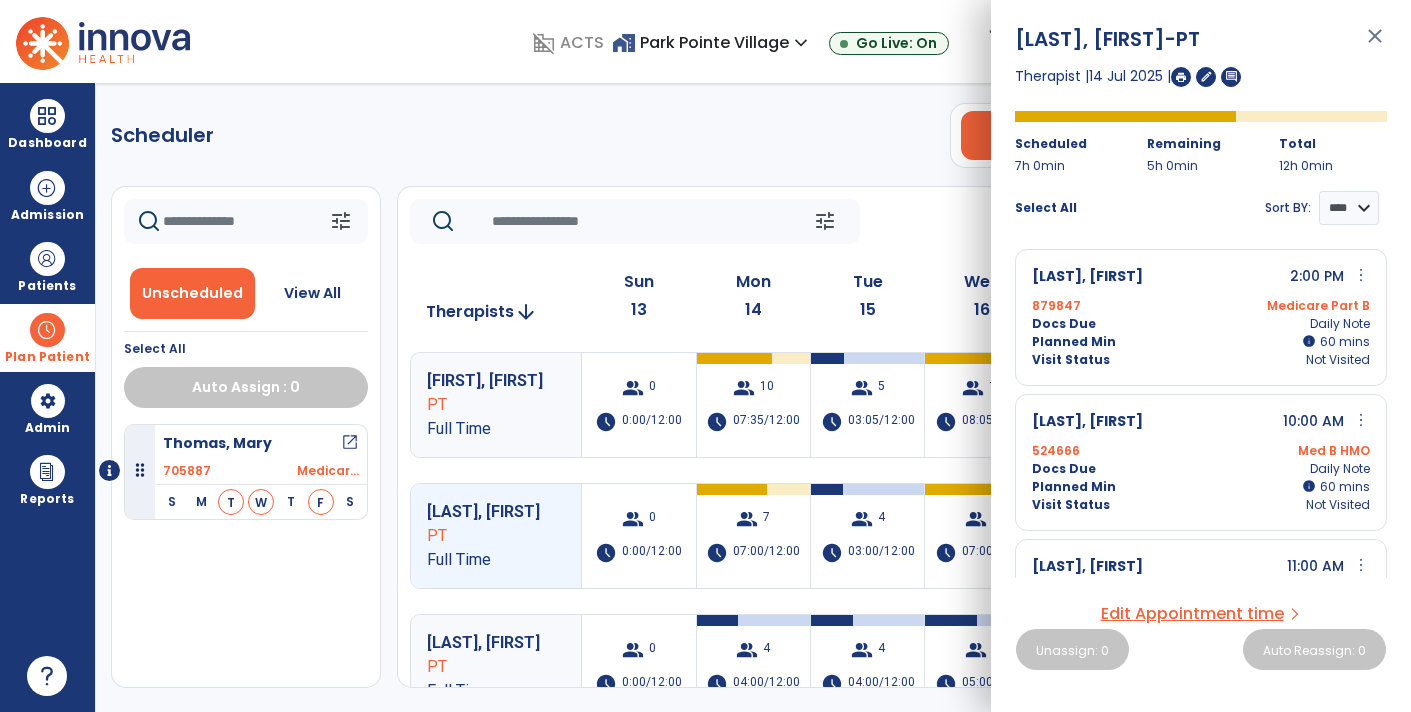 click on "Edit Appointment time" at bounding box center [1192, 614] 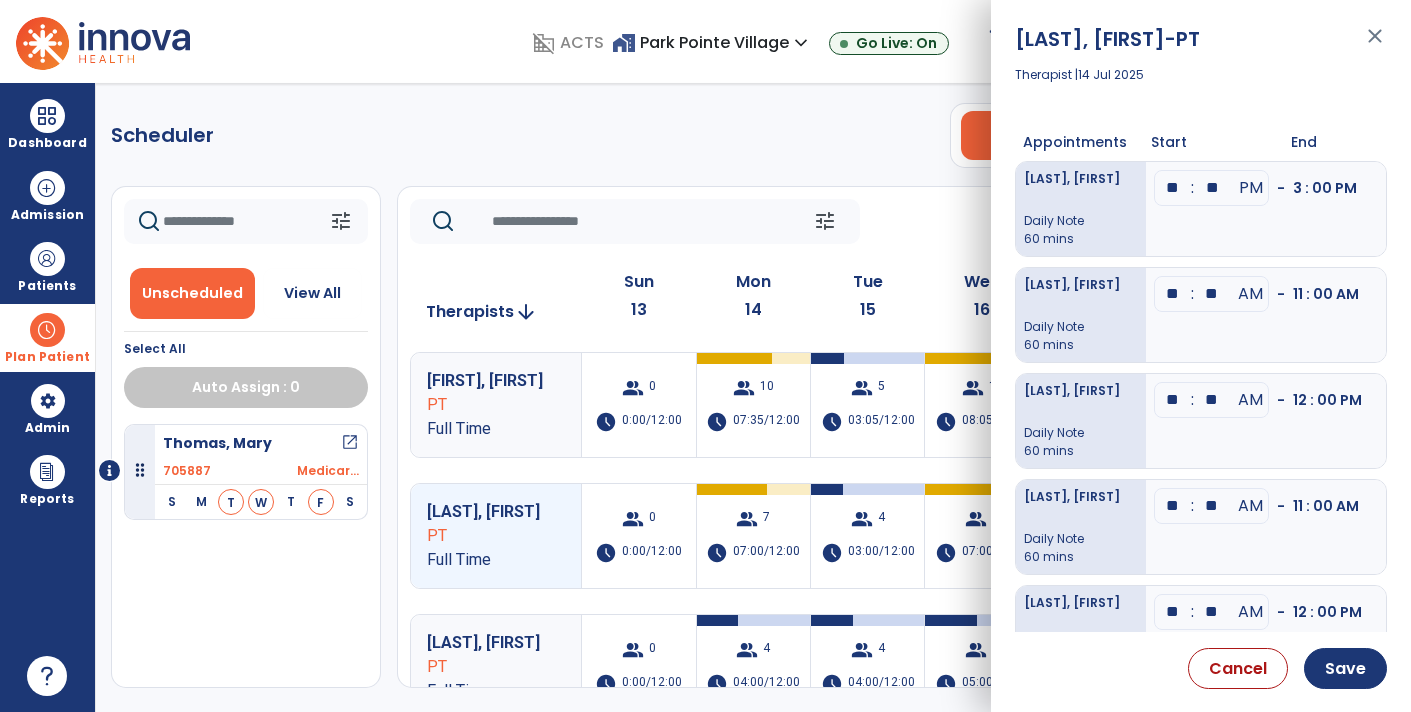 click on "**" at bounding box center [1173, 188] 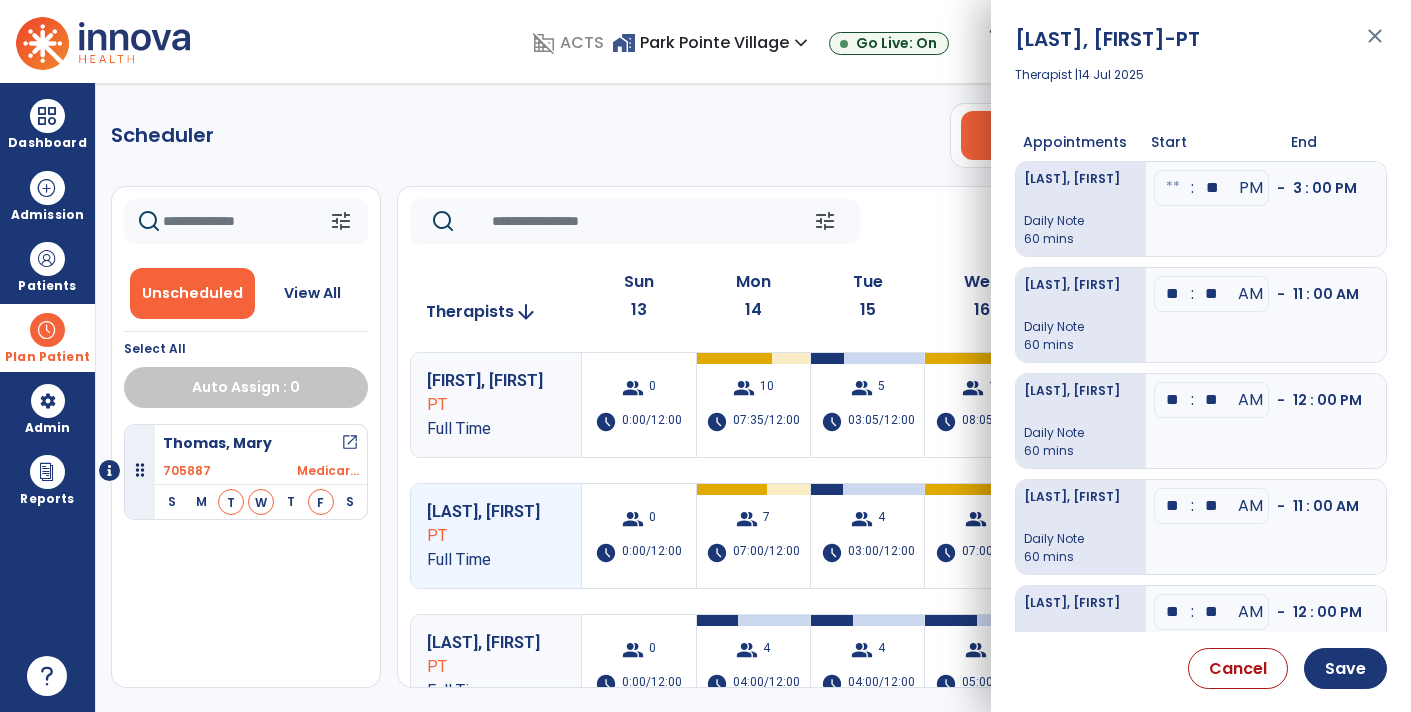 type 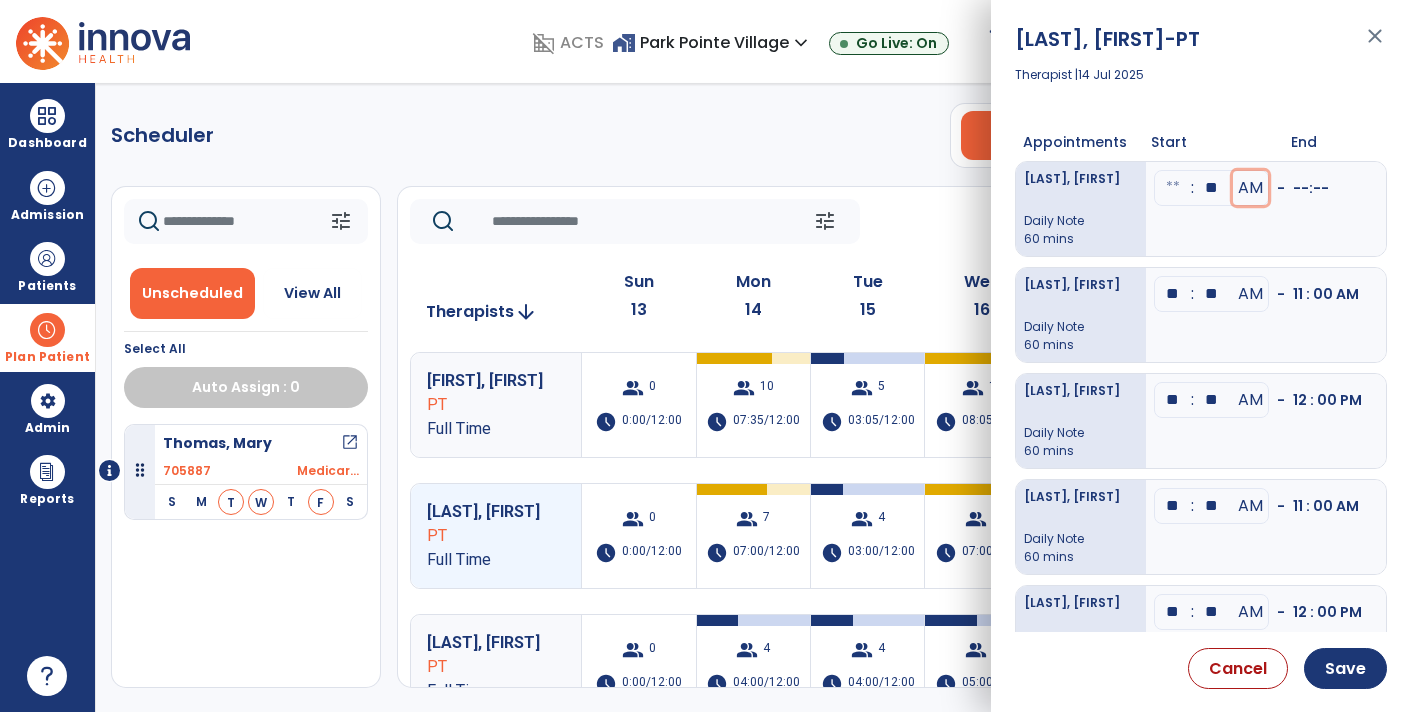 type 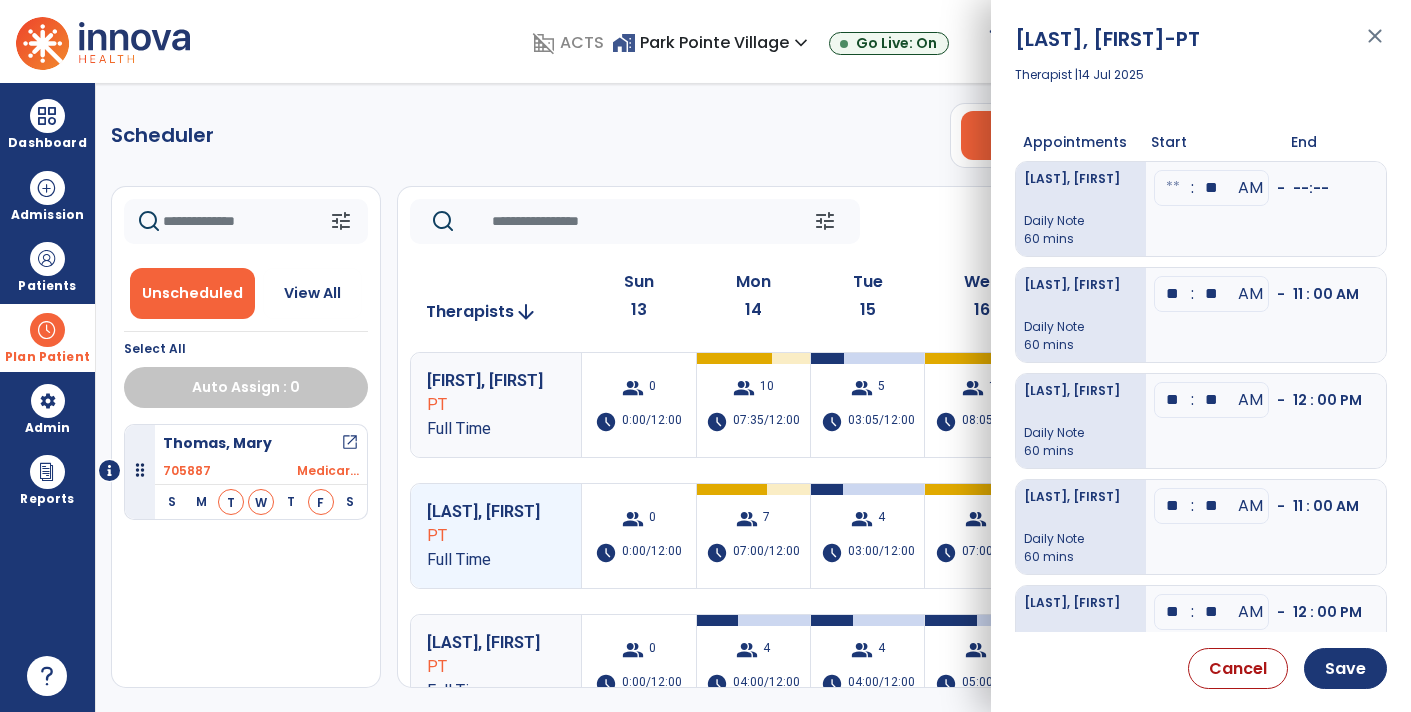 type on "**" 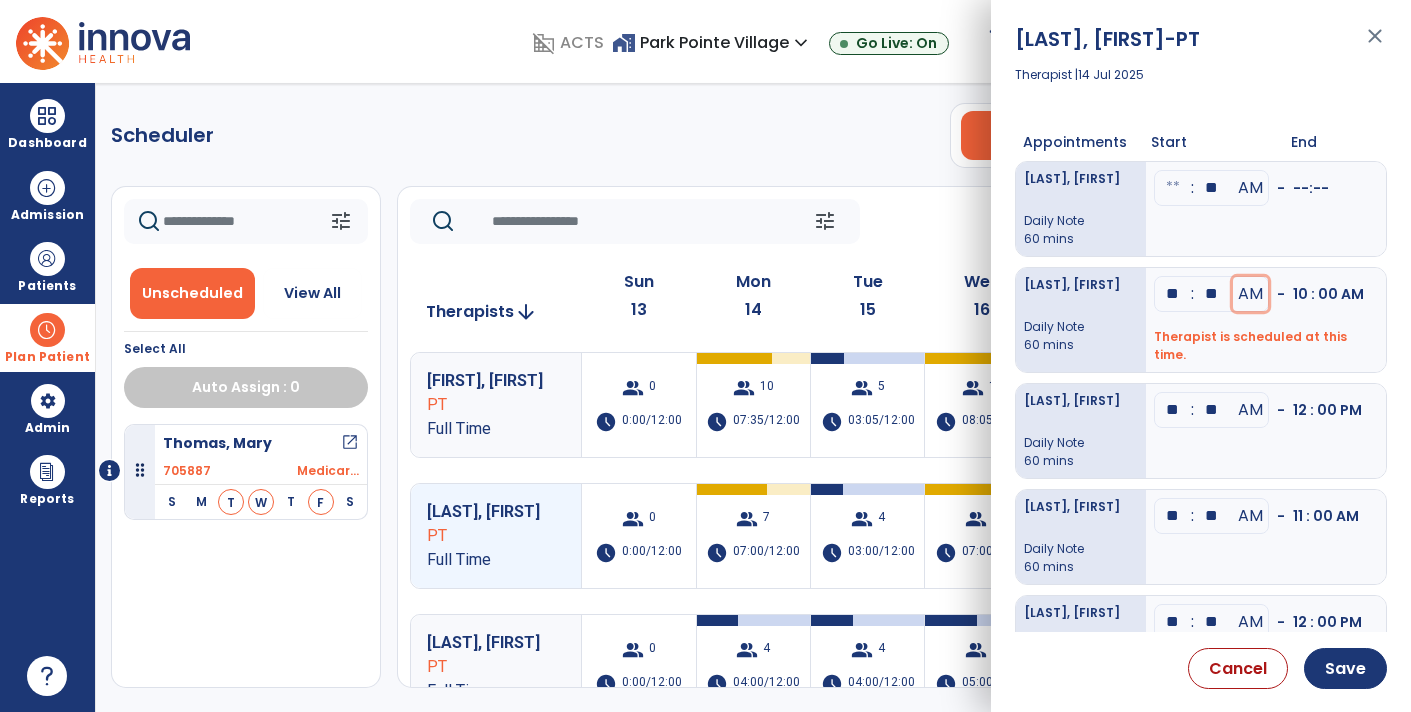 type 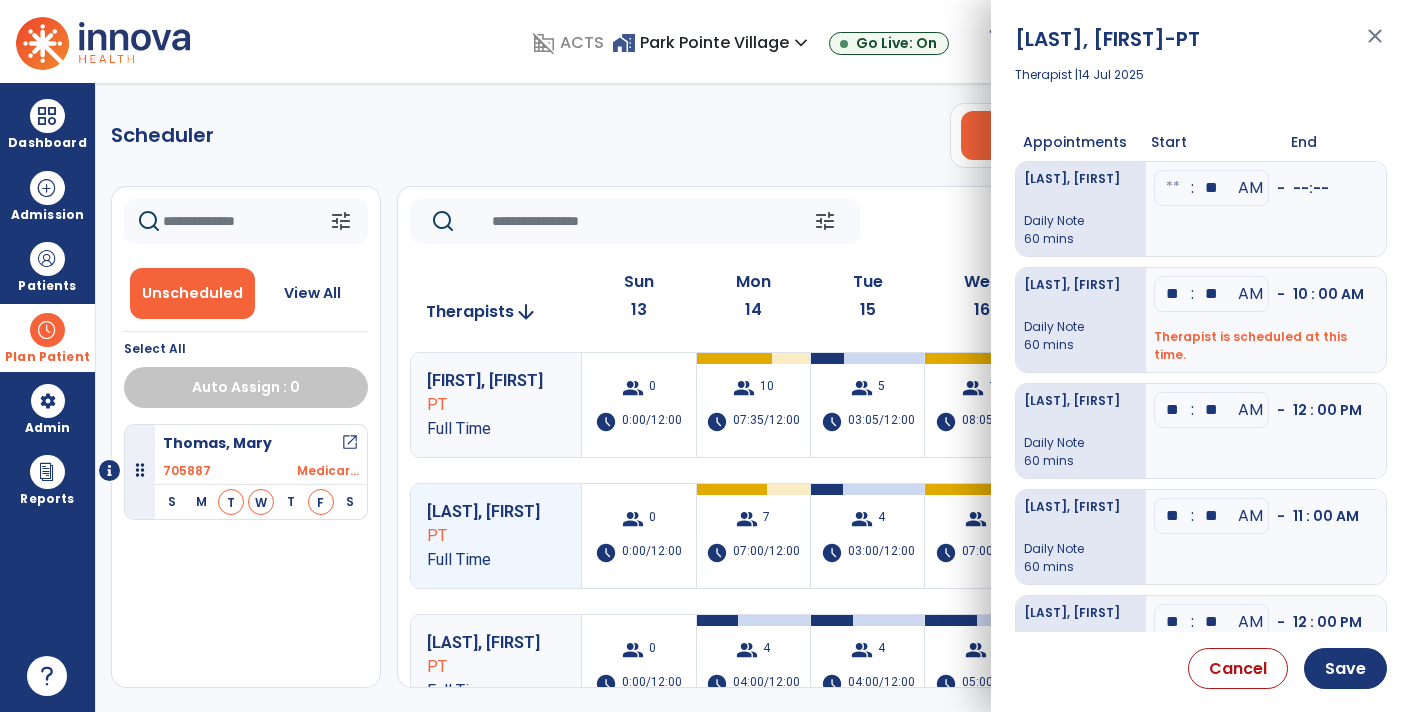 type on "**" 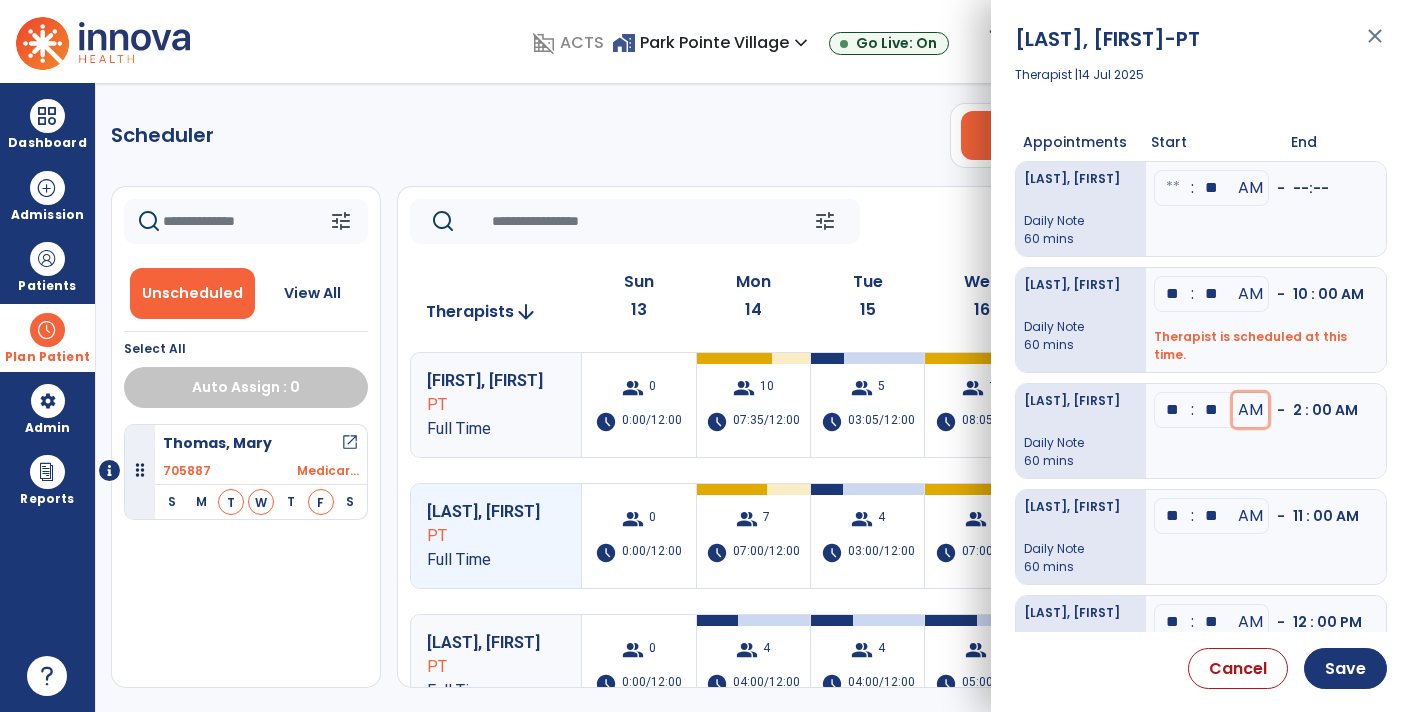 type 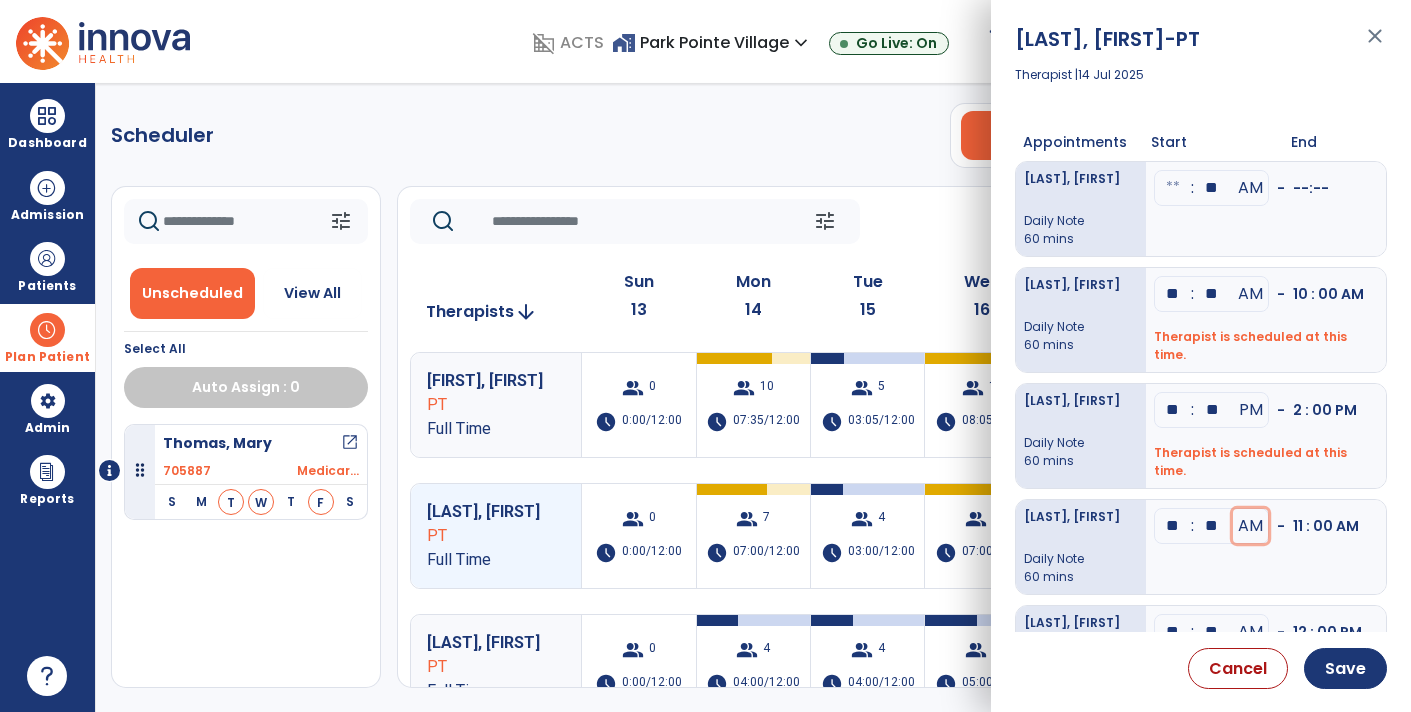 type 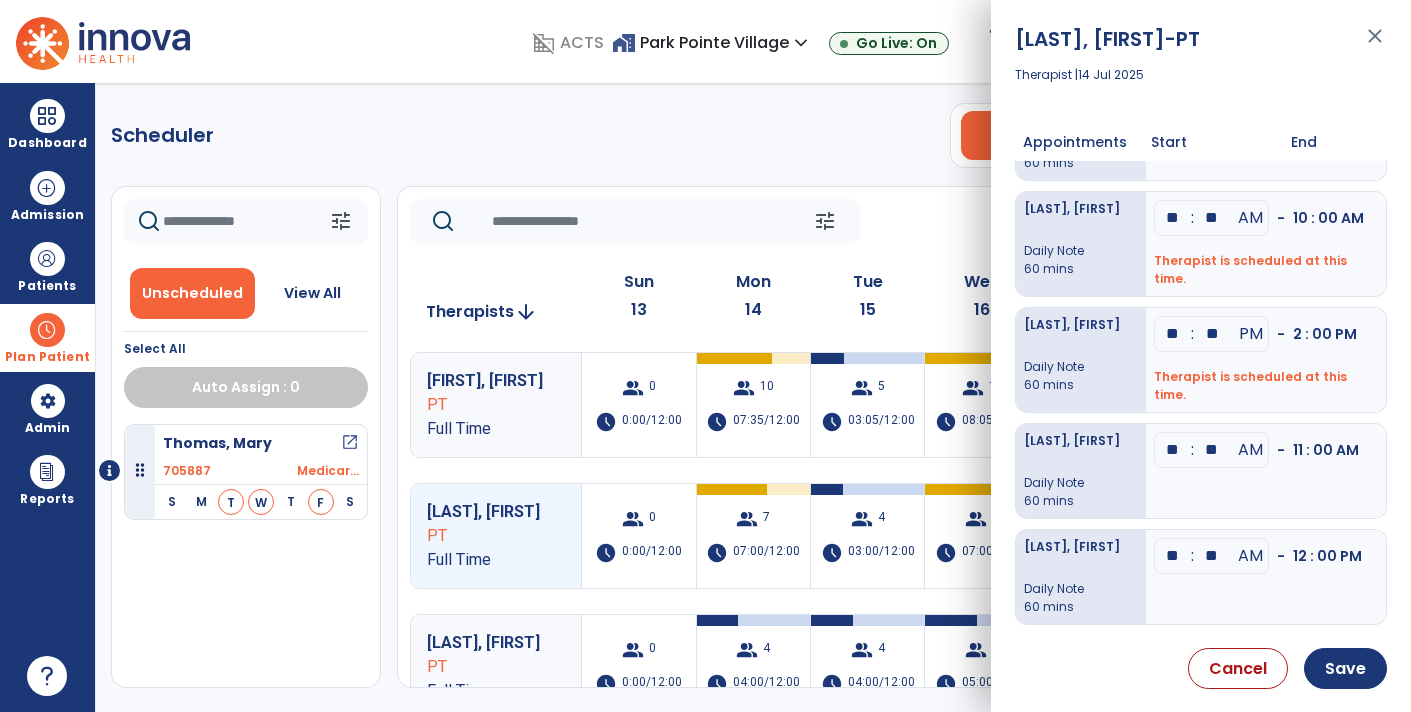 scroll, scrollTop: 115, scrollLeft: 0, axis: vertical 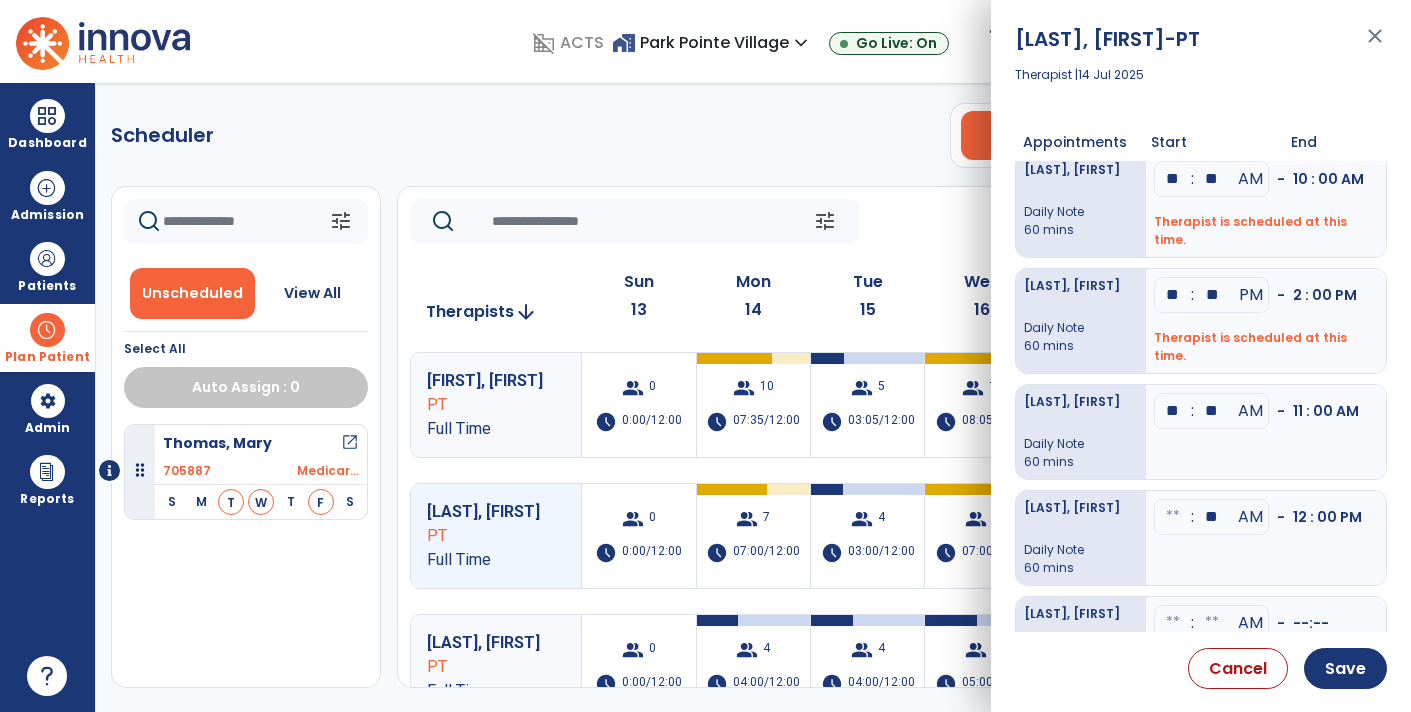 type 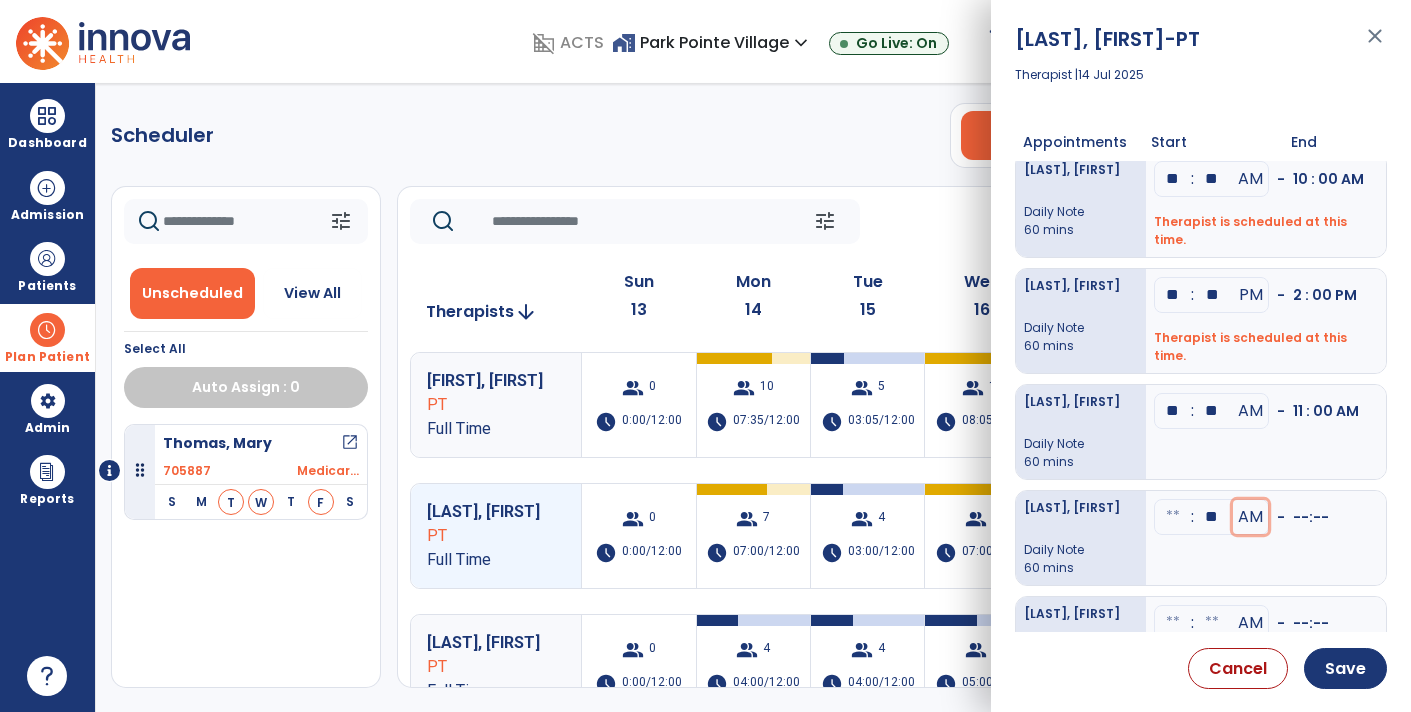 type 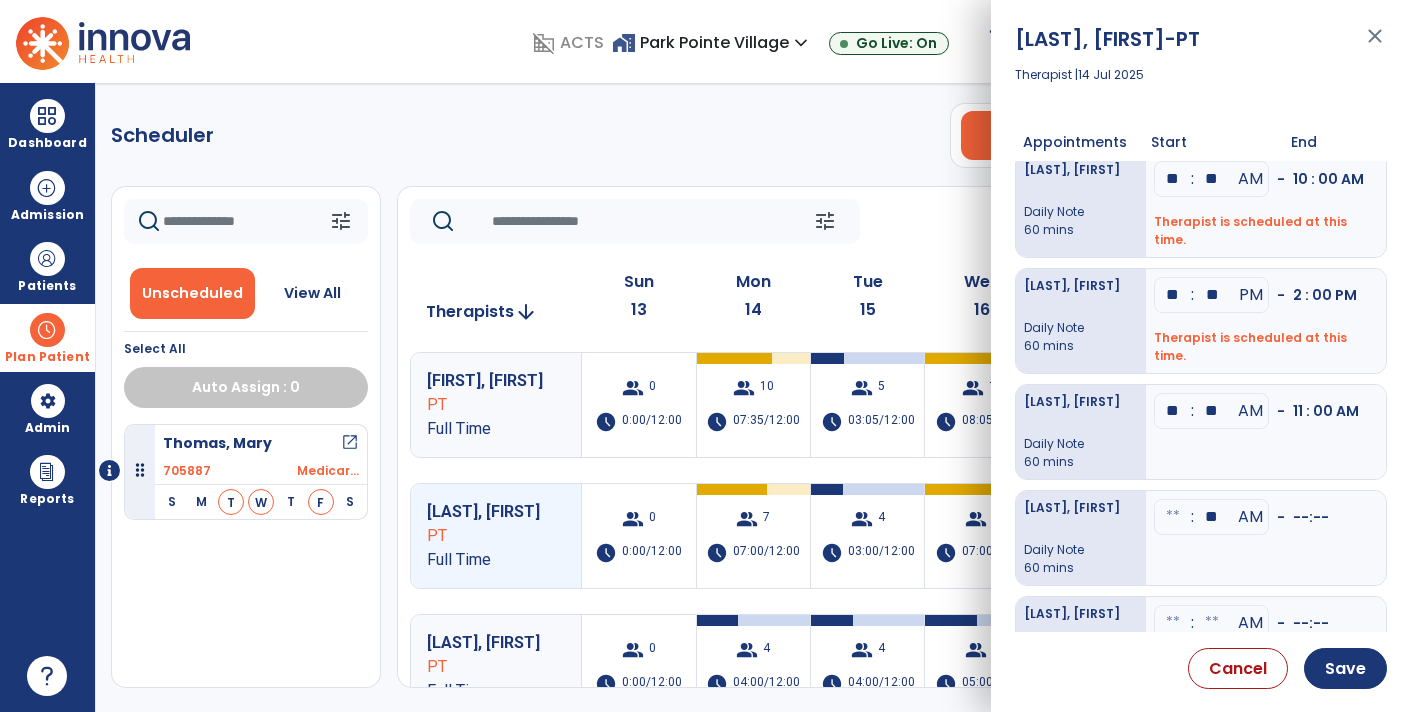 click on "**" at bounding box center [1212, 73] 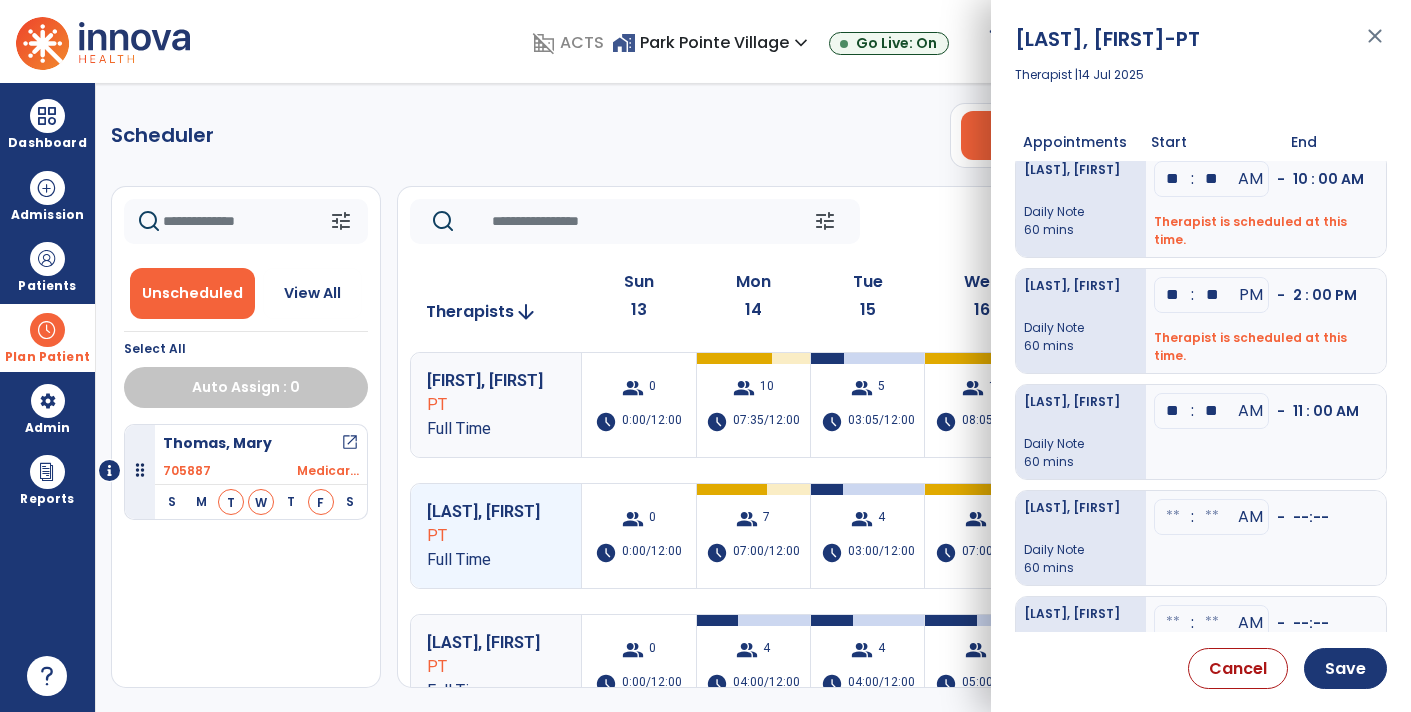 type 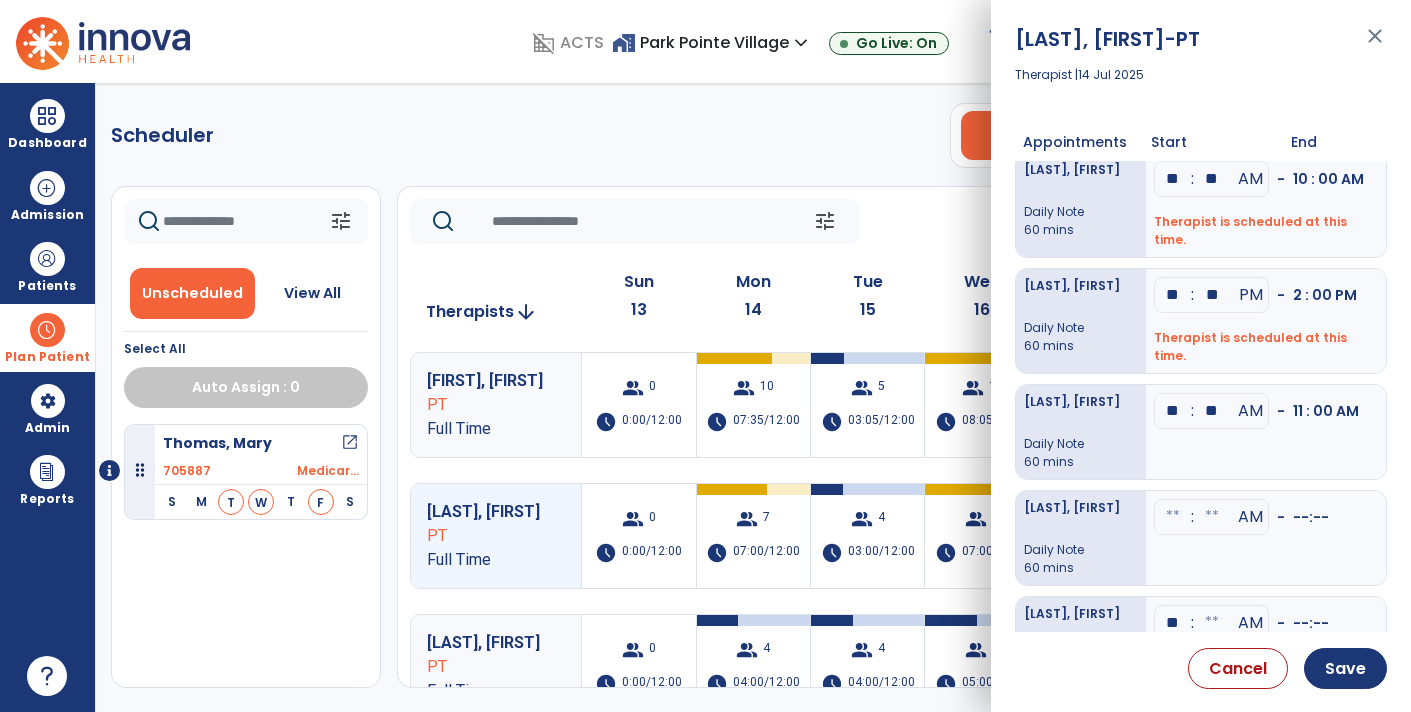 type on "**" 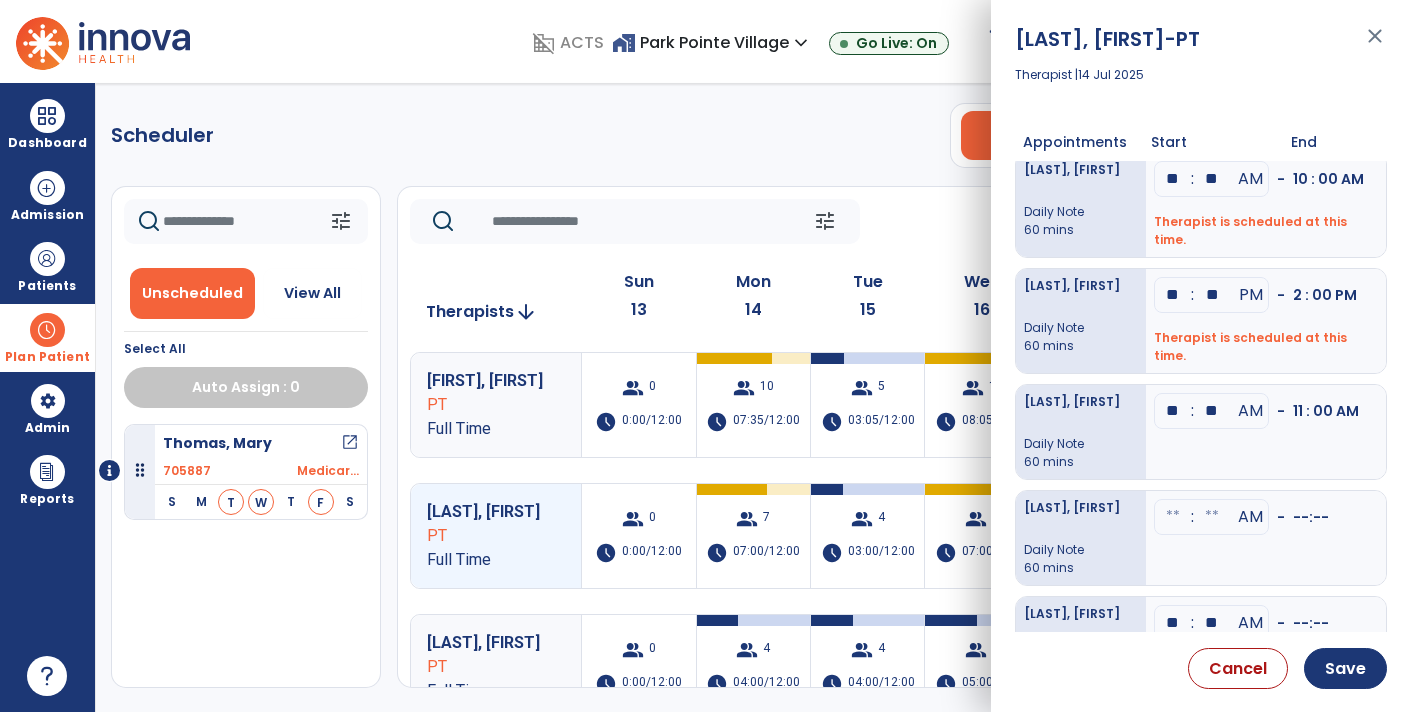 type on "**" 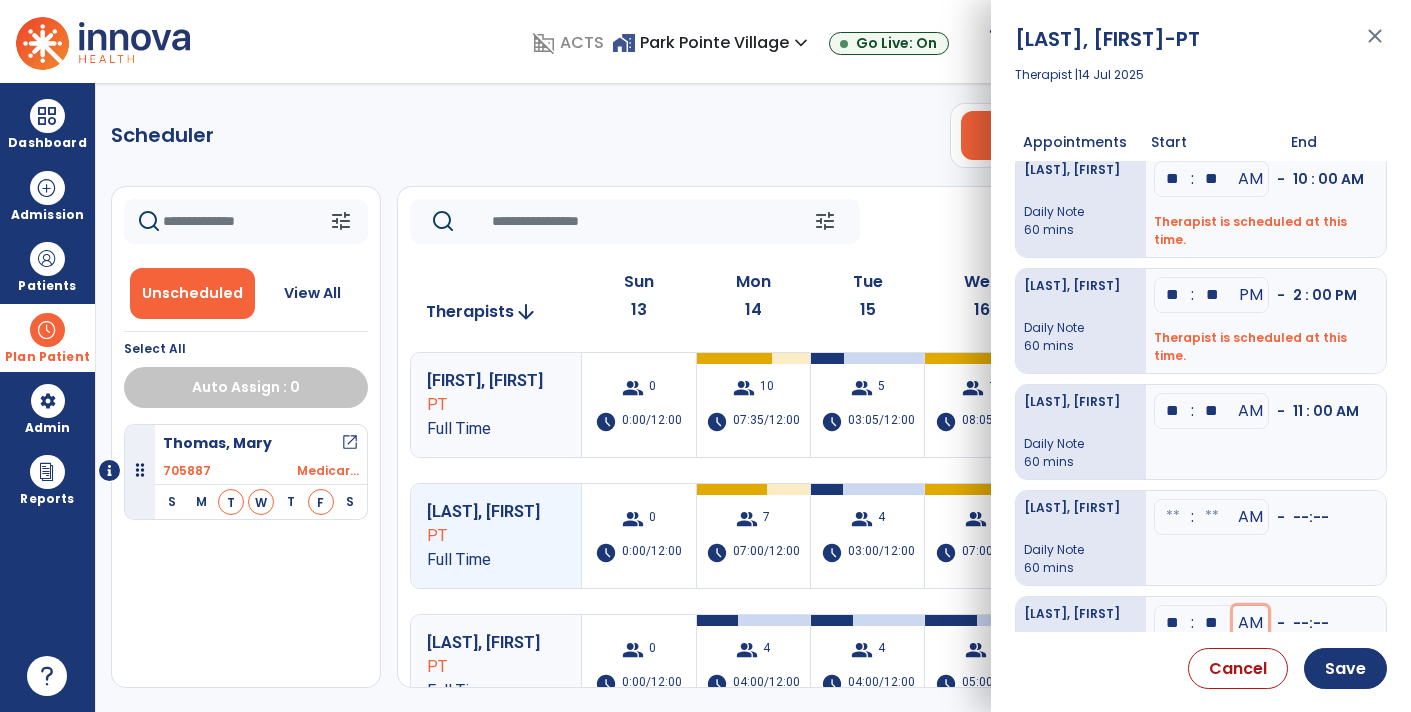 type 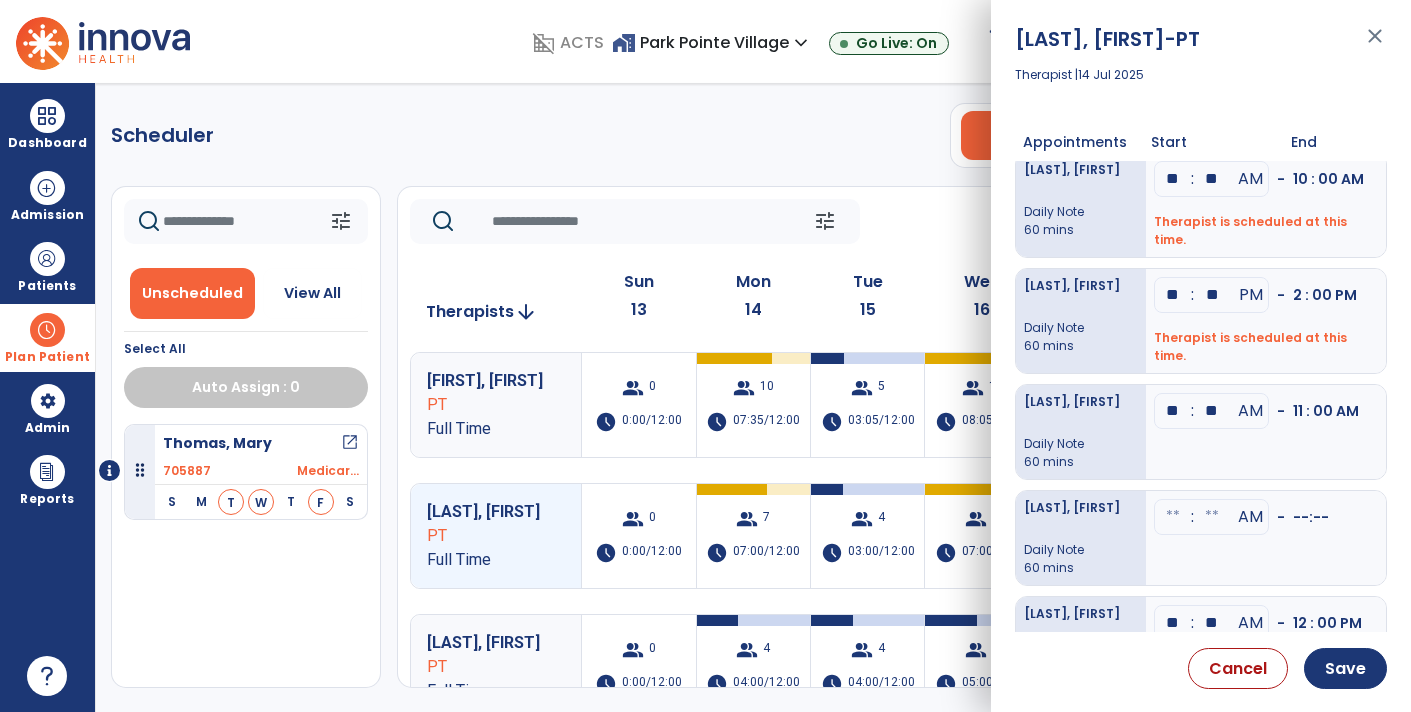 scroll, scrollTop: 267, scrollLeft: 0, axis: vertical 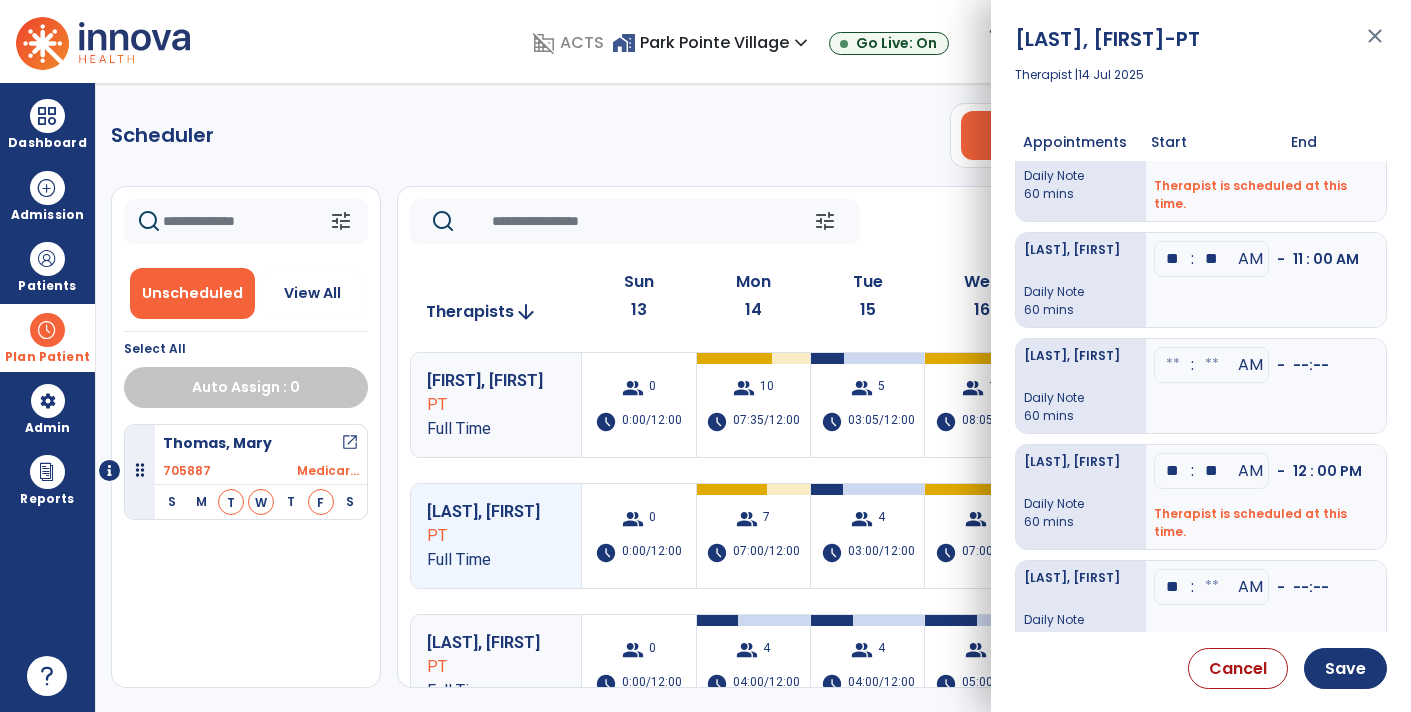 type on "**" 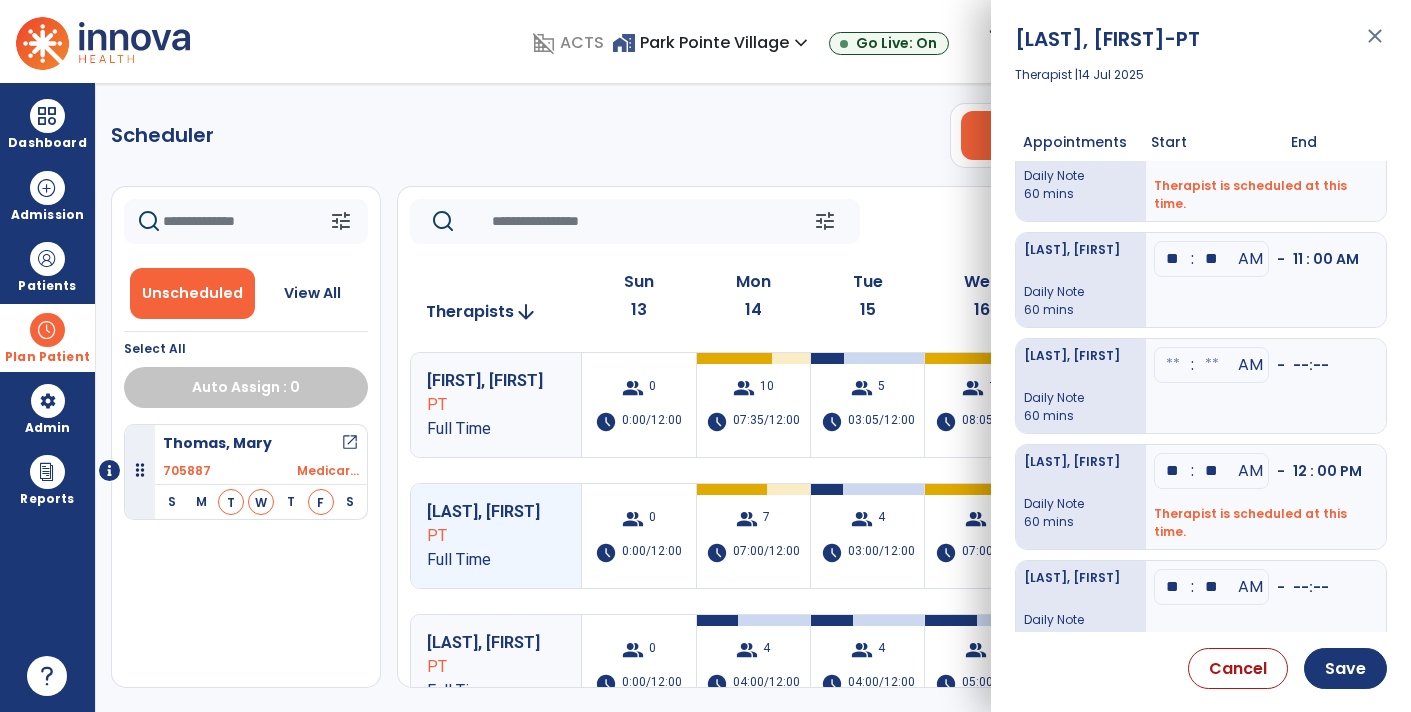 type on "**" 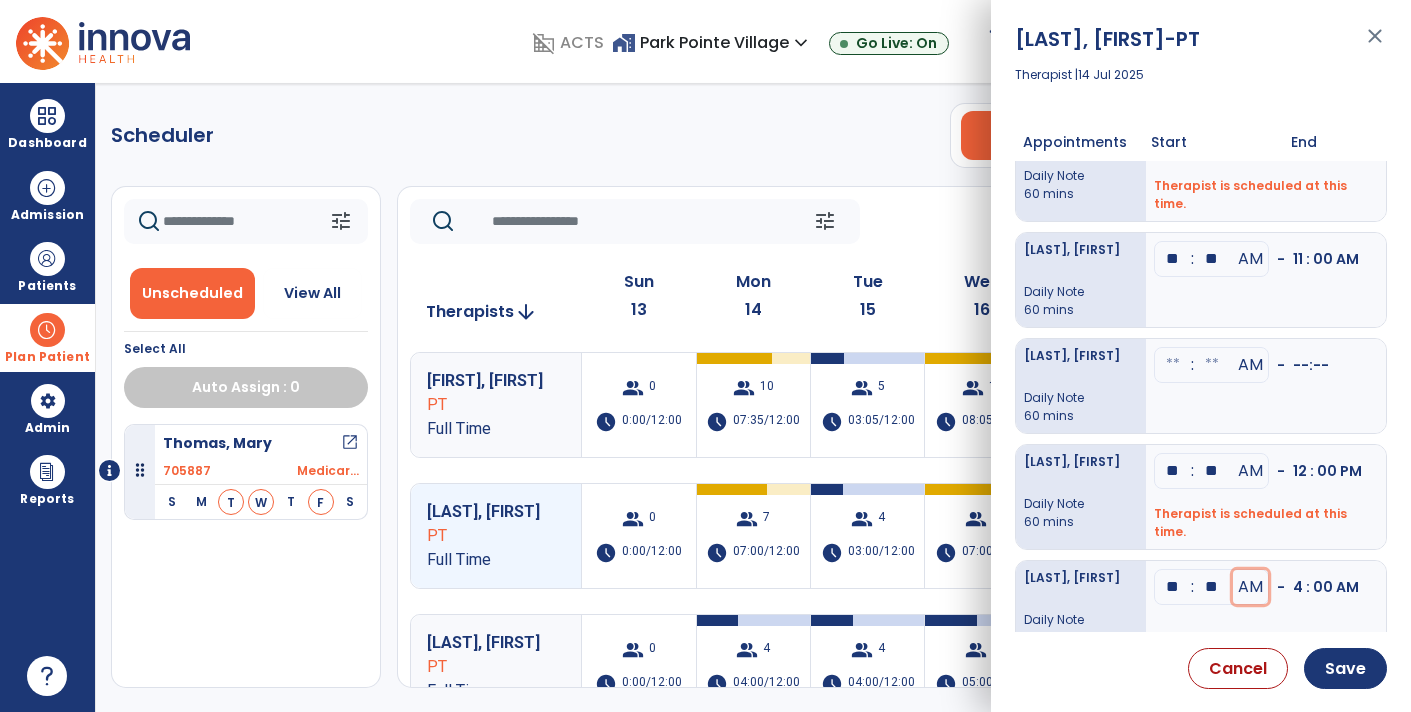 type 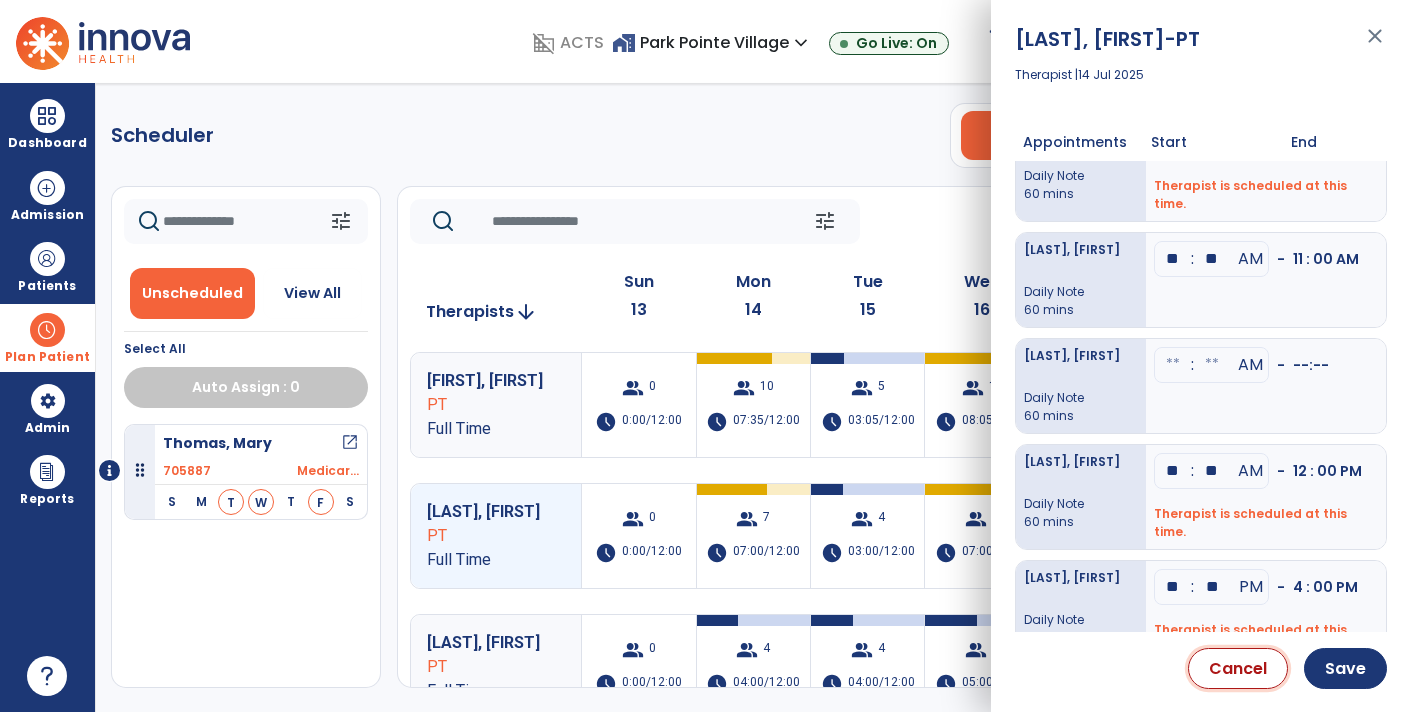 type 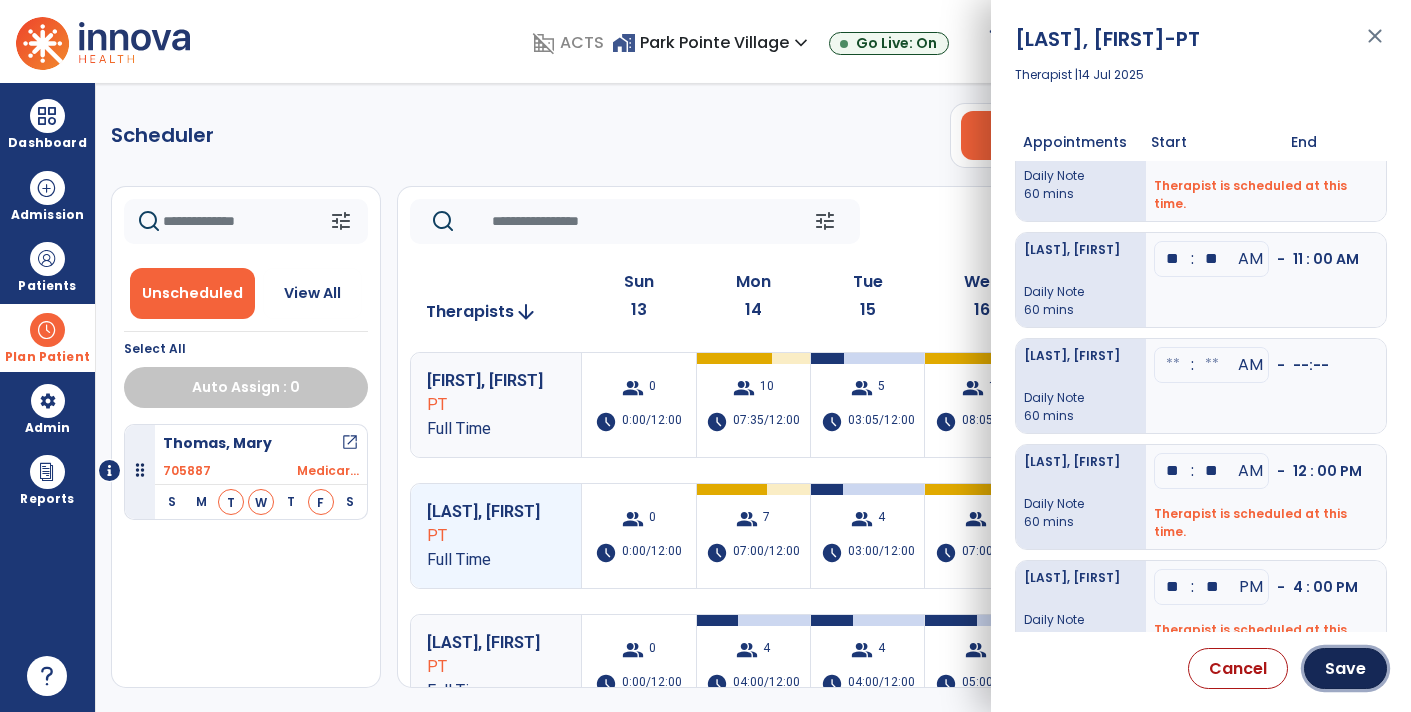 type 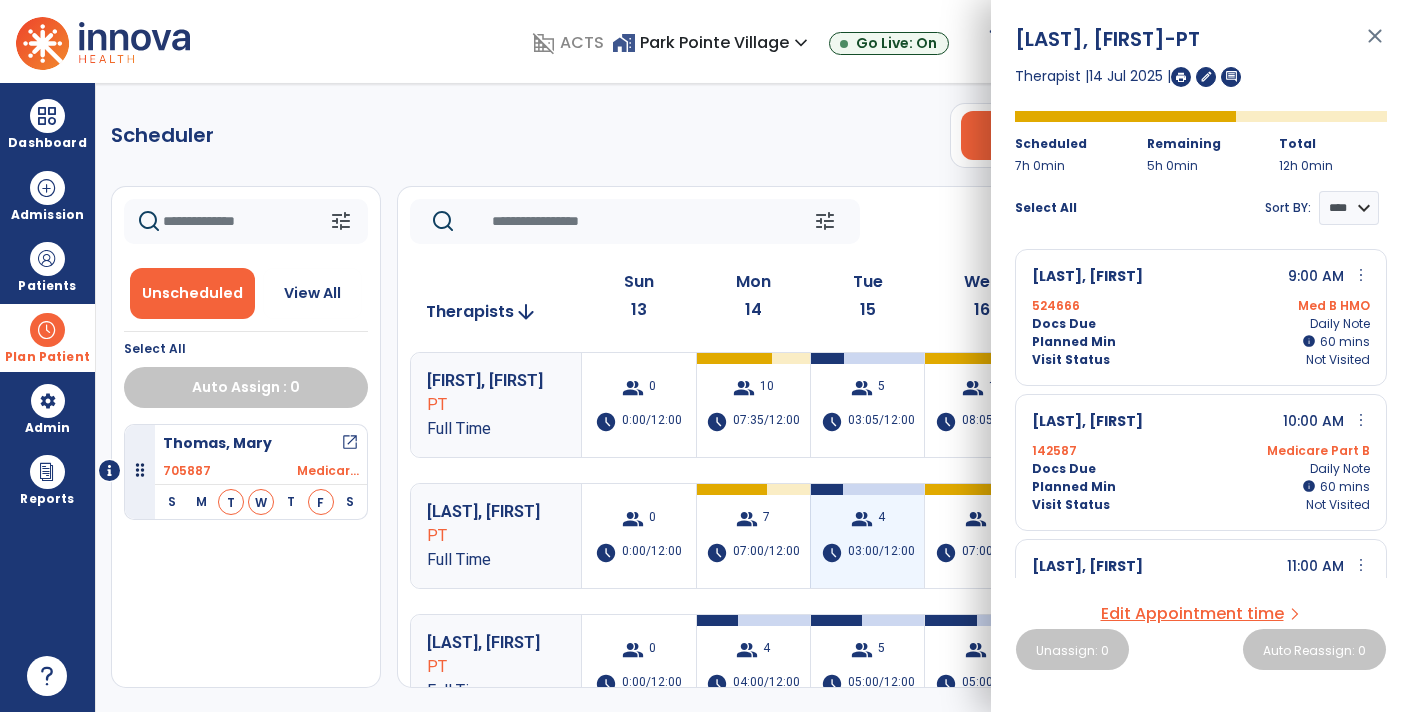 click on "group  4  schedule  03:00/12:00" at bounding box center [867, 536] 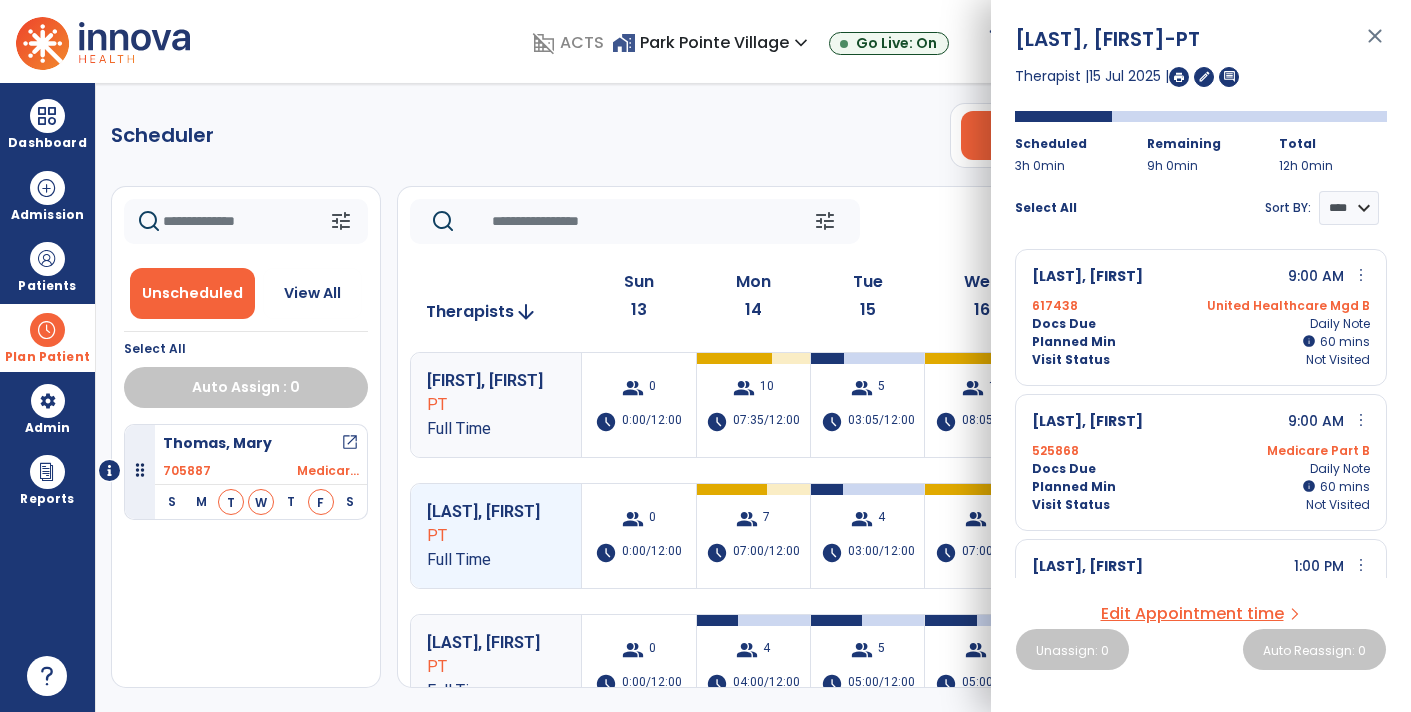 click on "Edit Appointment time" at bounding box center (1192, 614) 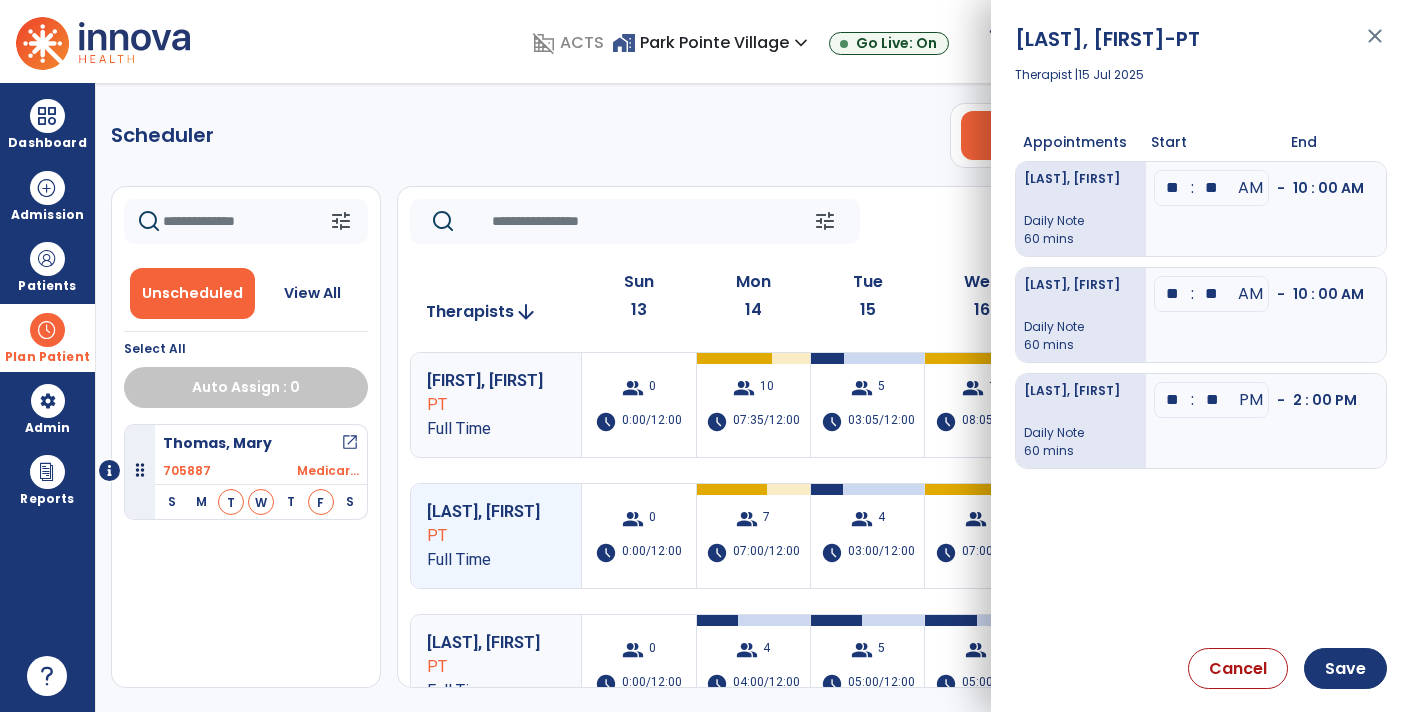 click on "**" at bounding box center [1212, 188] 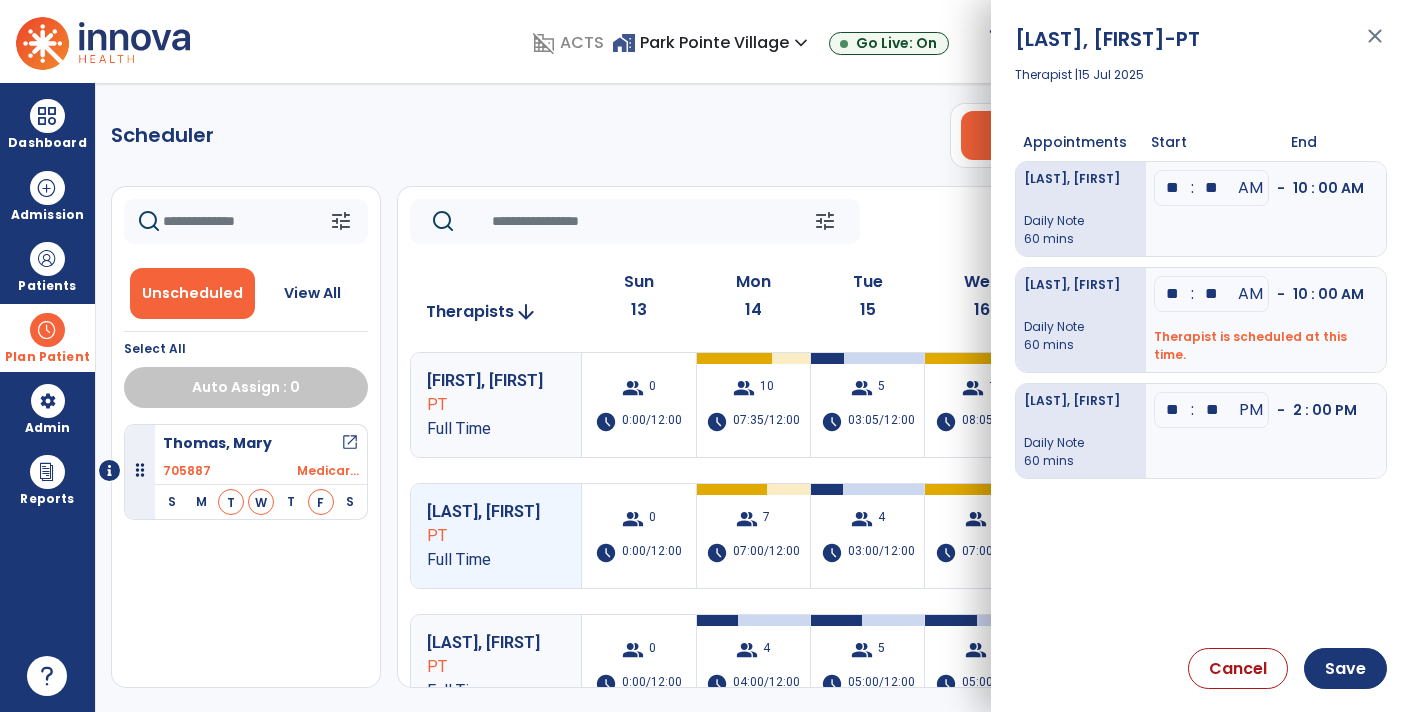 click on "**" at bounding box center [1173, 188] 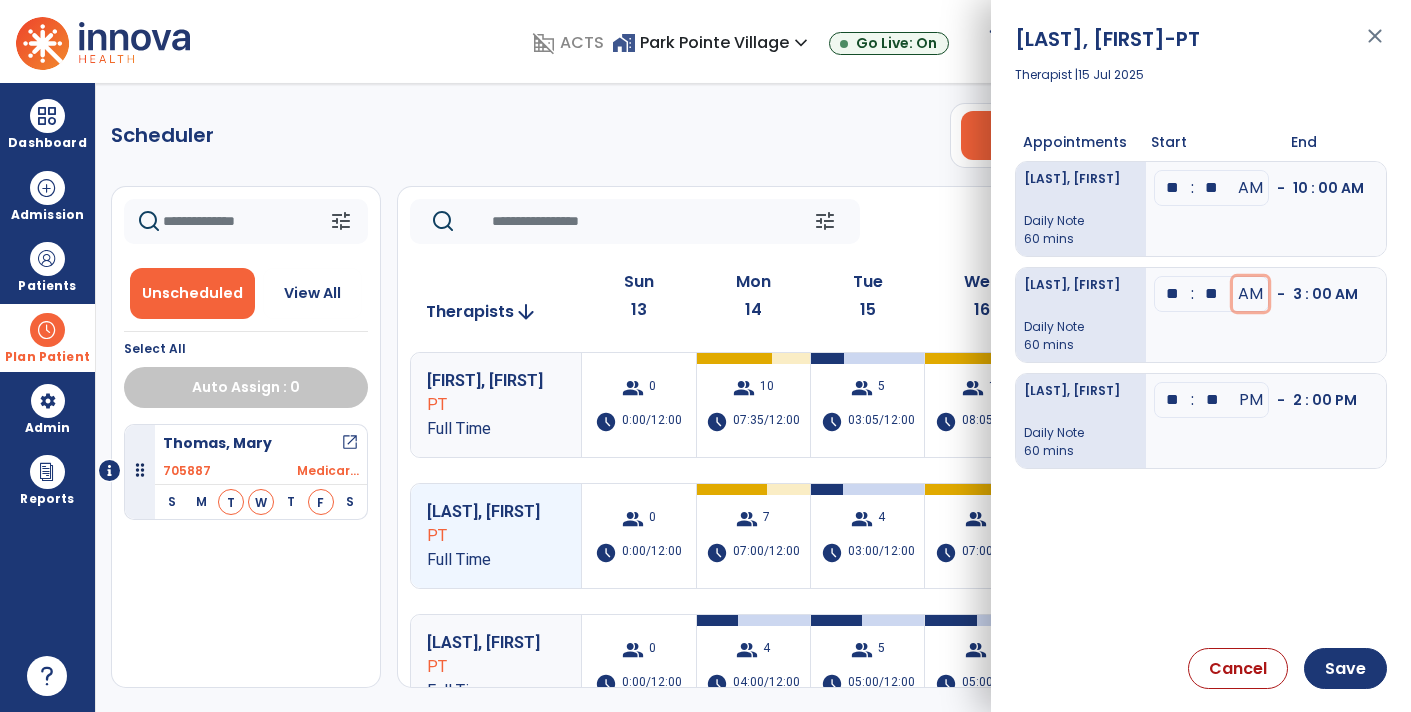type 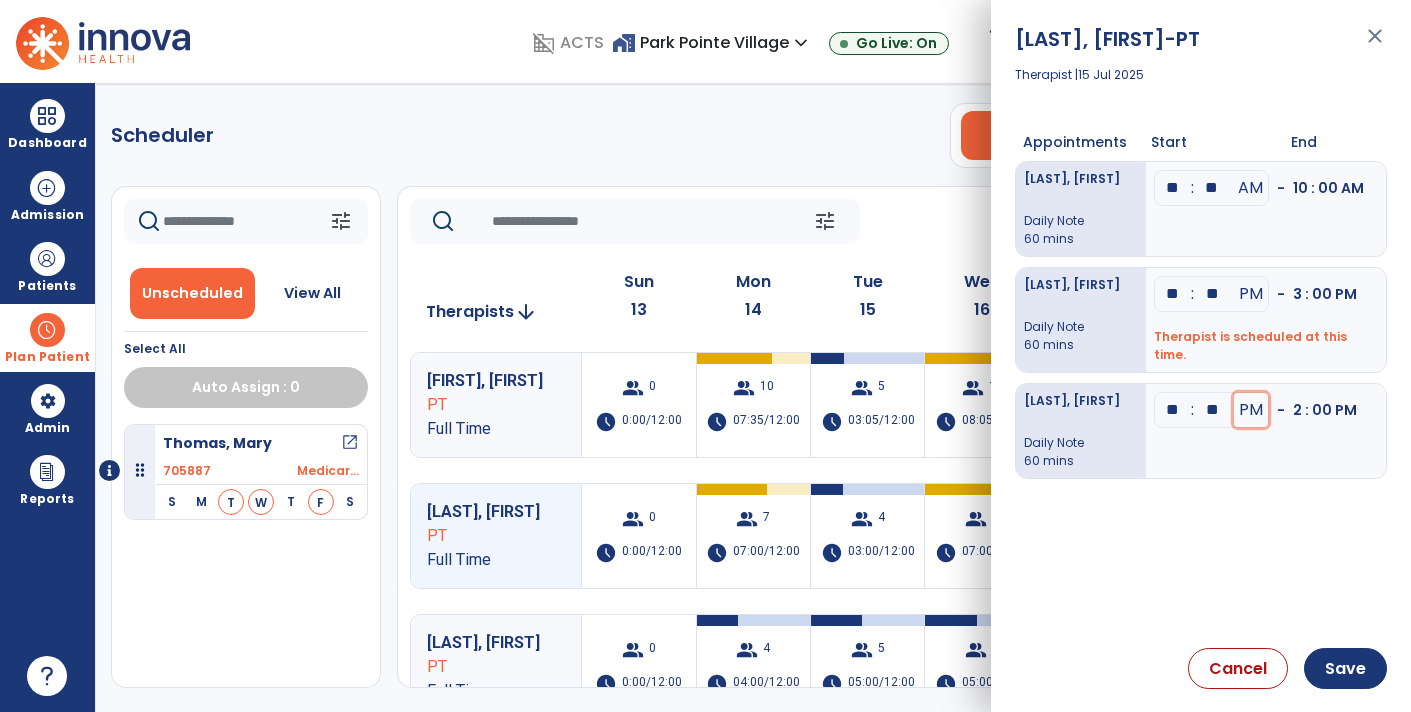 type 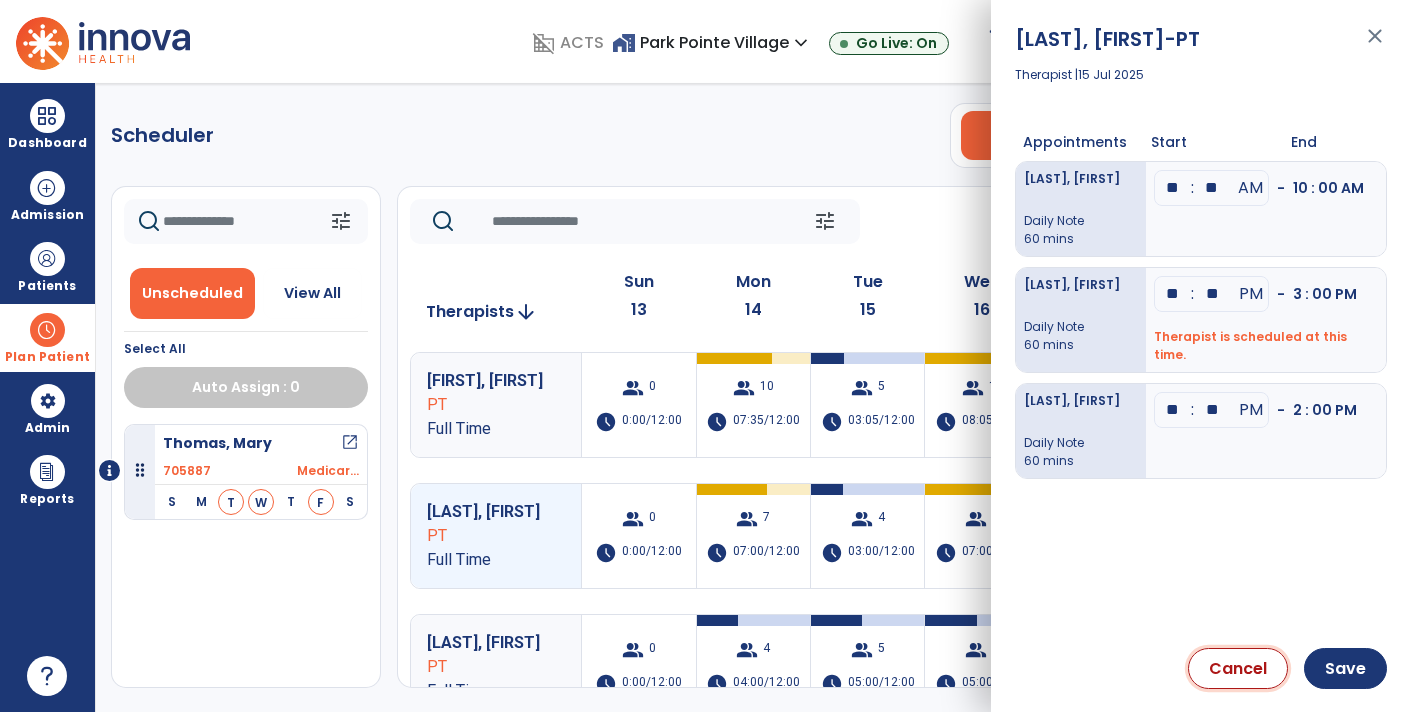 type 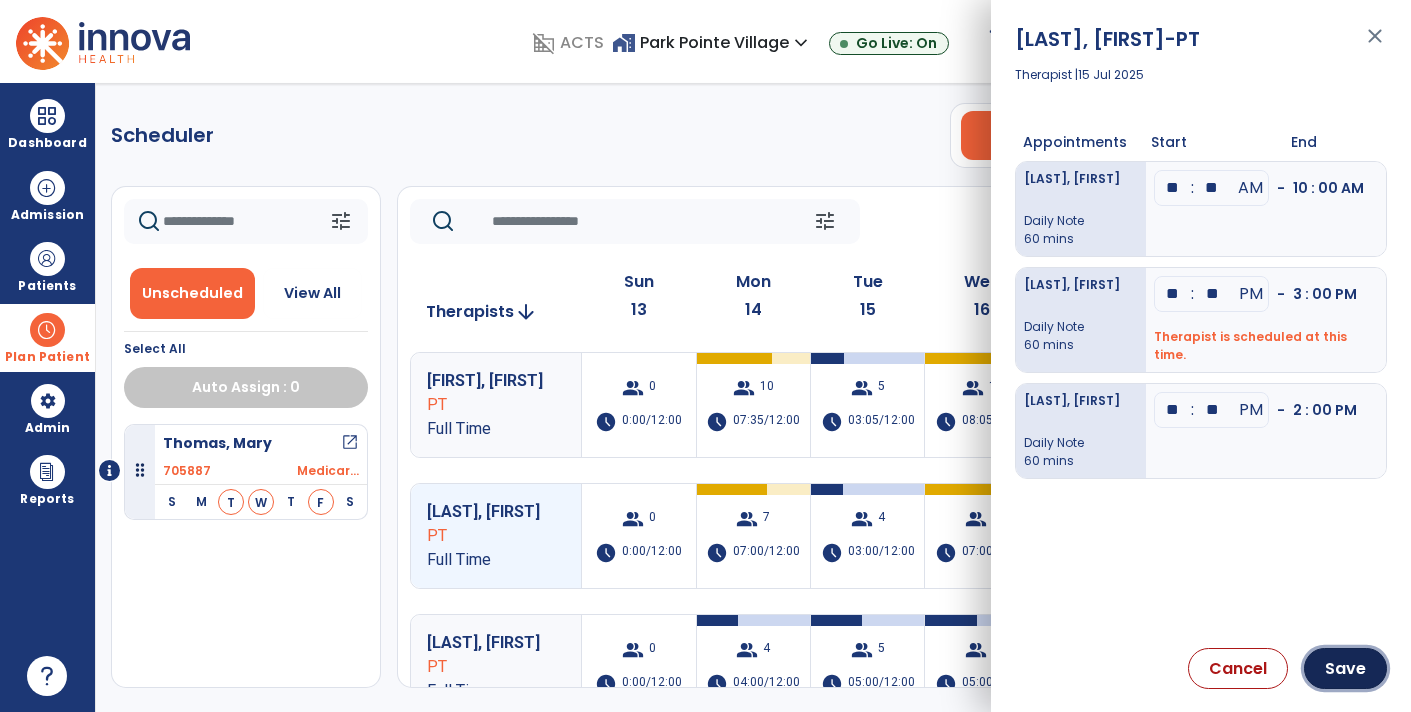 type 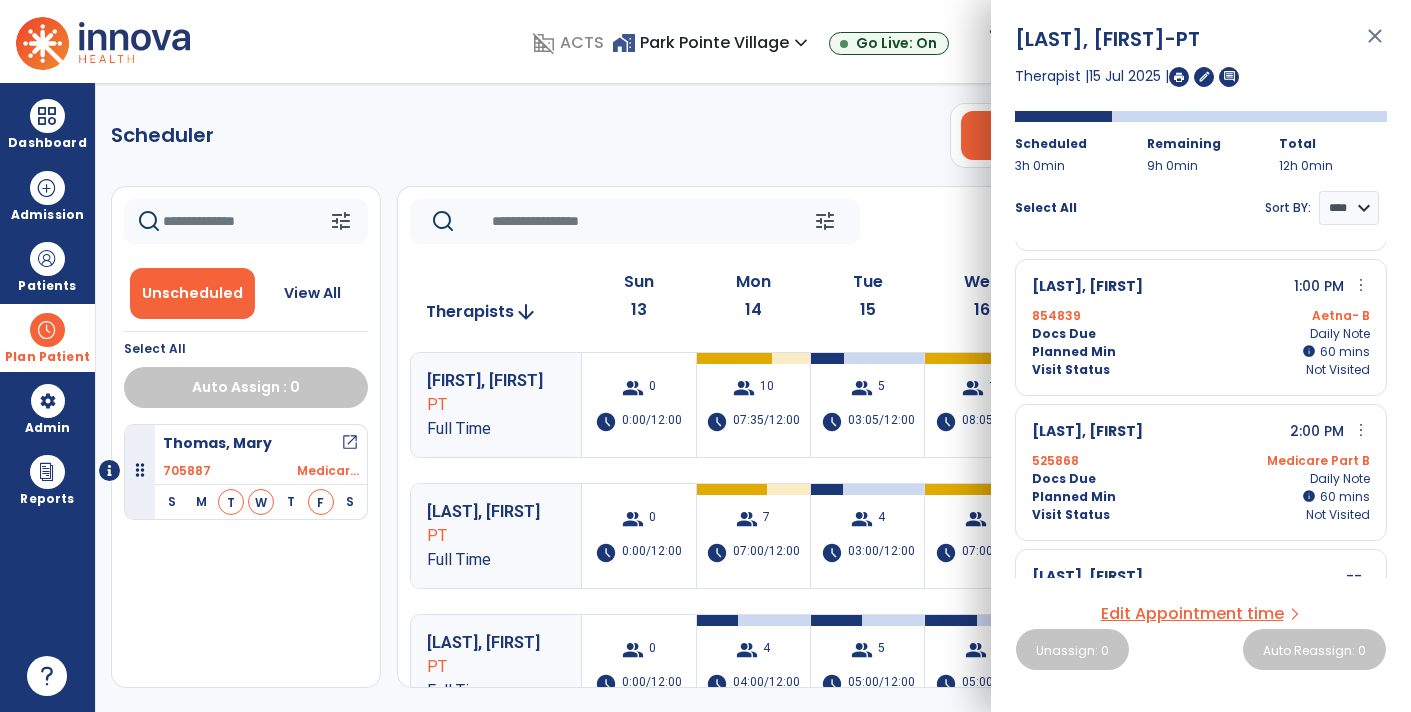 scroll, scrollTop: 188, scrollLeft: 0, axis: vertical 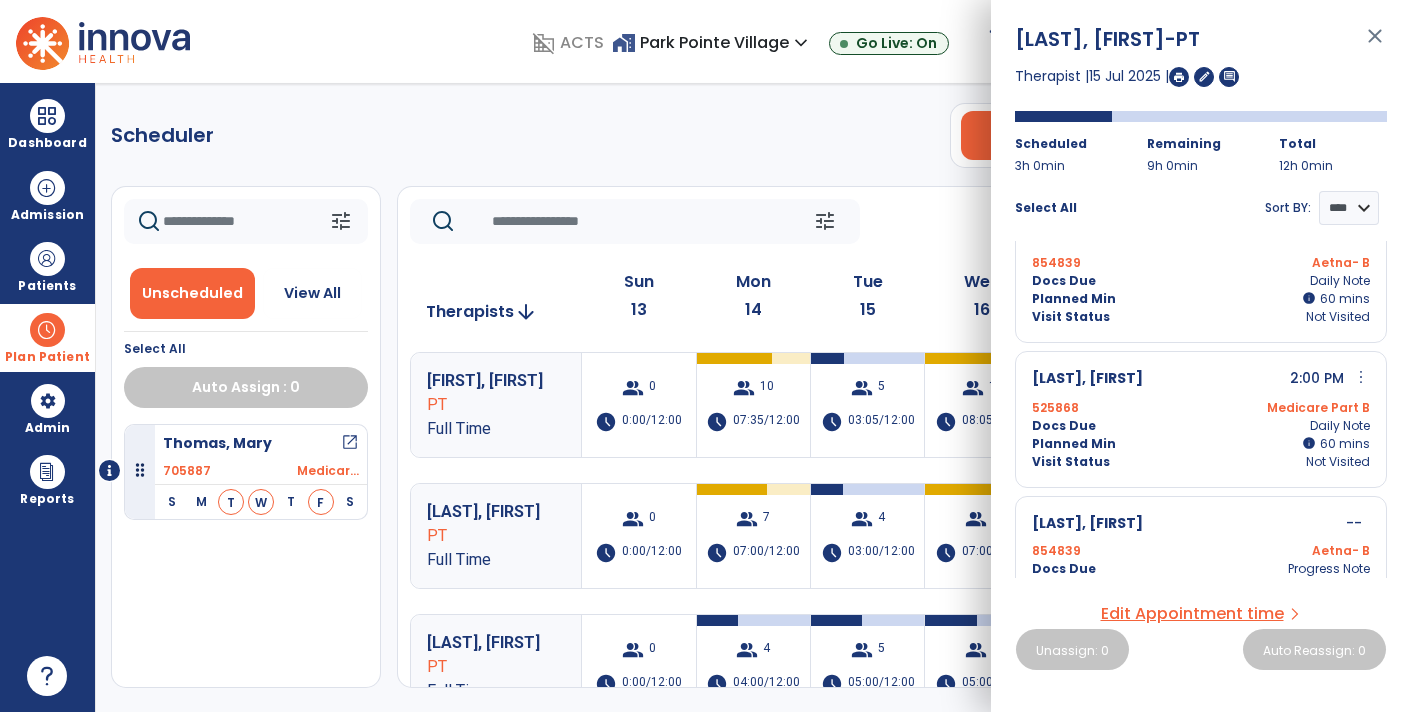 click on "more_vert" at bounding box center (1361, 377) 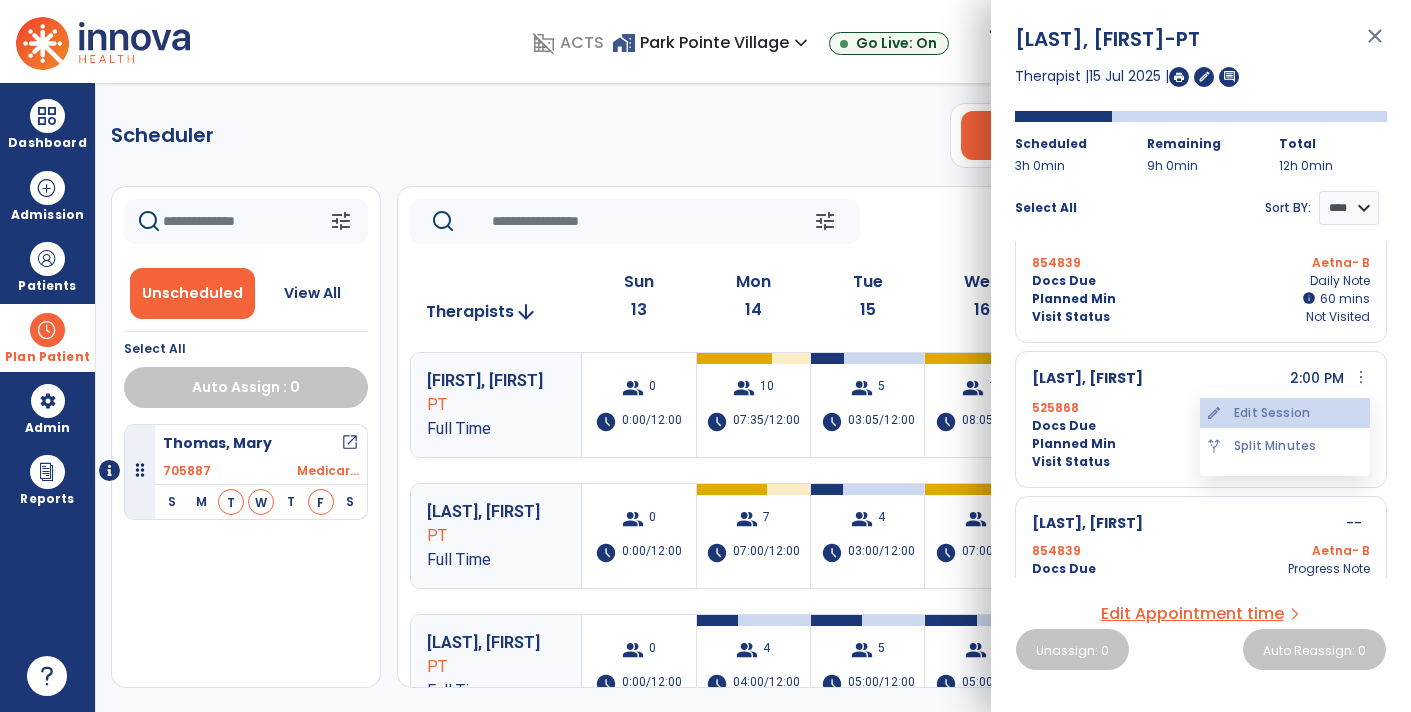 click on "edit   Edit Session" at bounding box center (1285, 413) 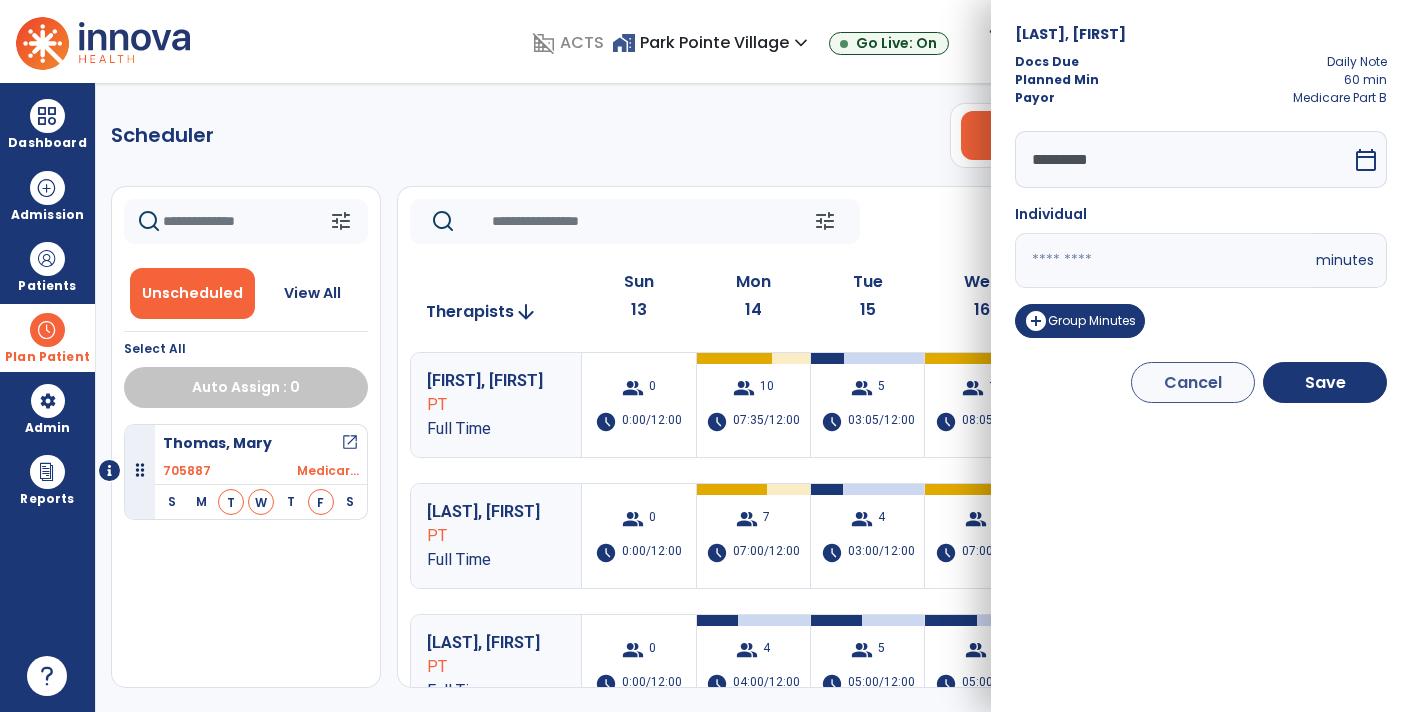 click on "*********" at bounding box center [1183, 159] 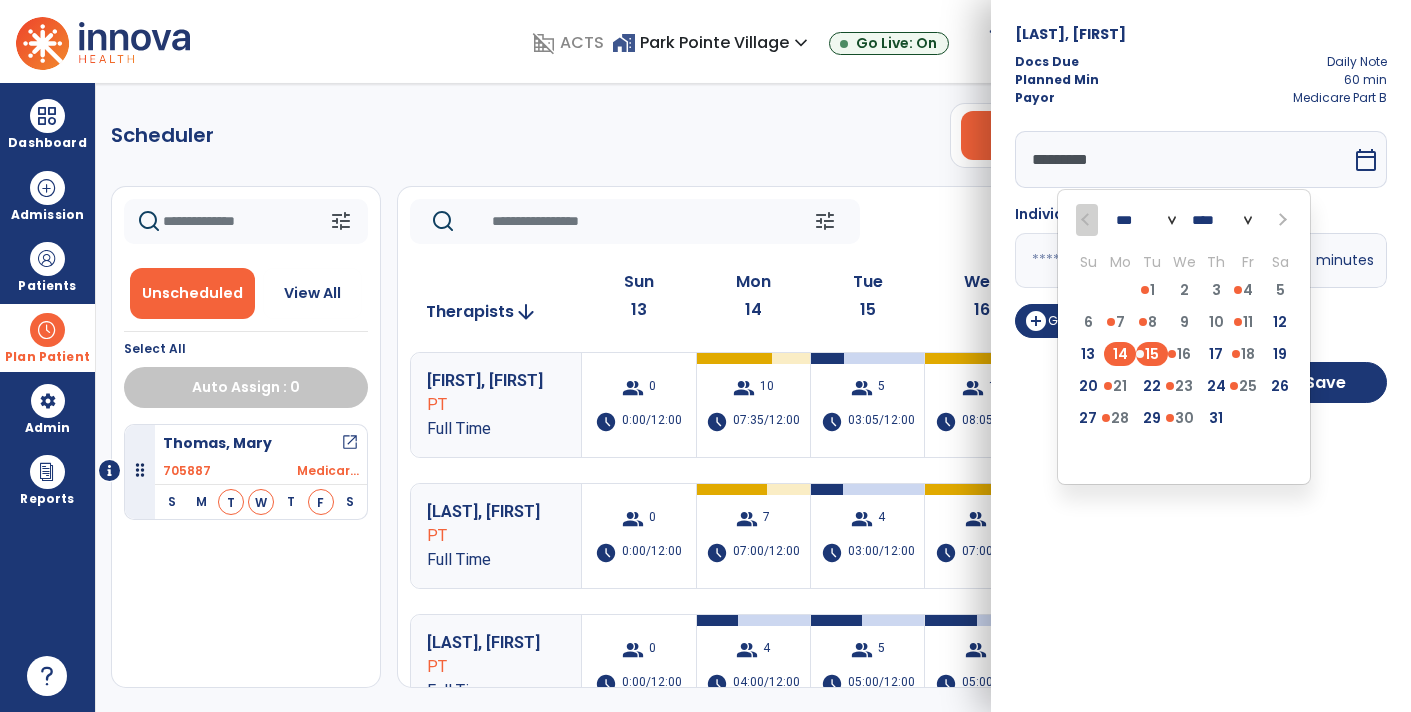 click on "14" at bounding box center [1120, 354] 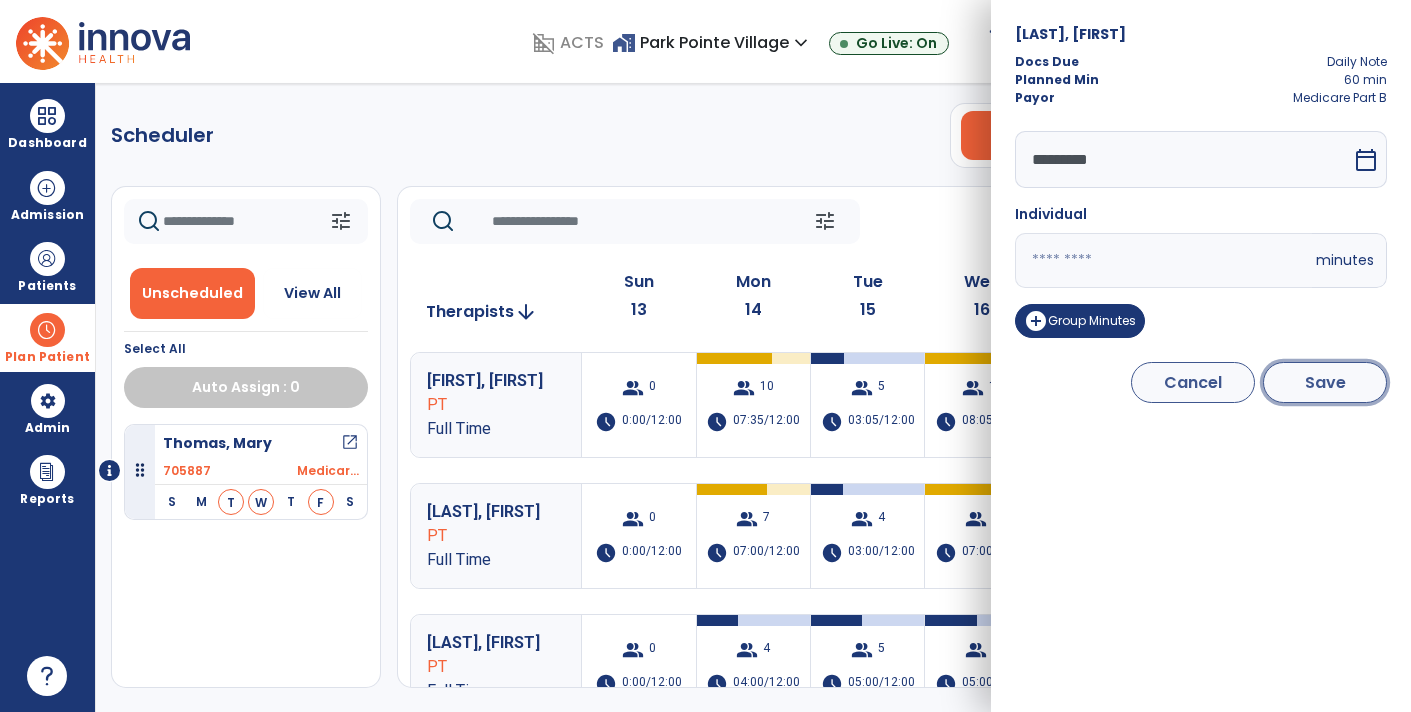 click on "Save" at bounding box center [1325, 382] 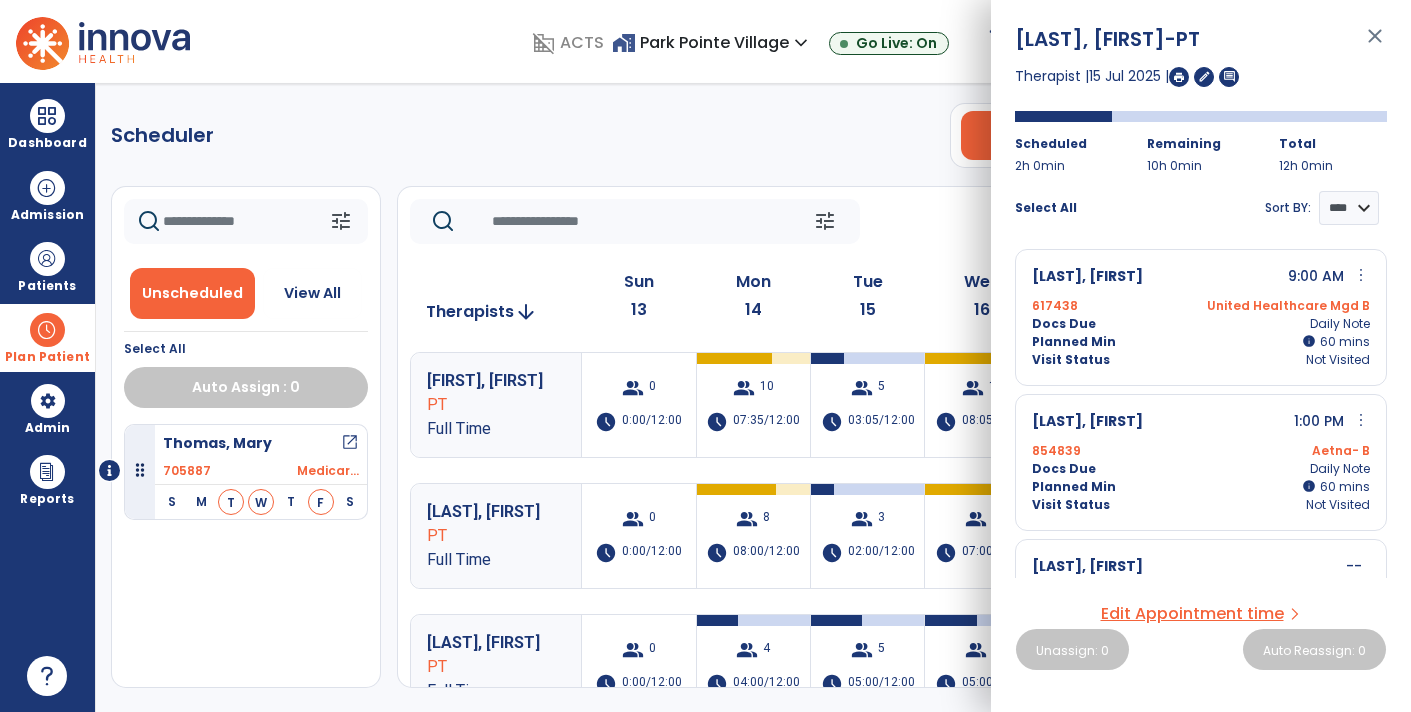 click on "close" at bounding box center (1375, 45) 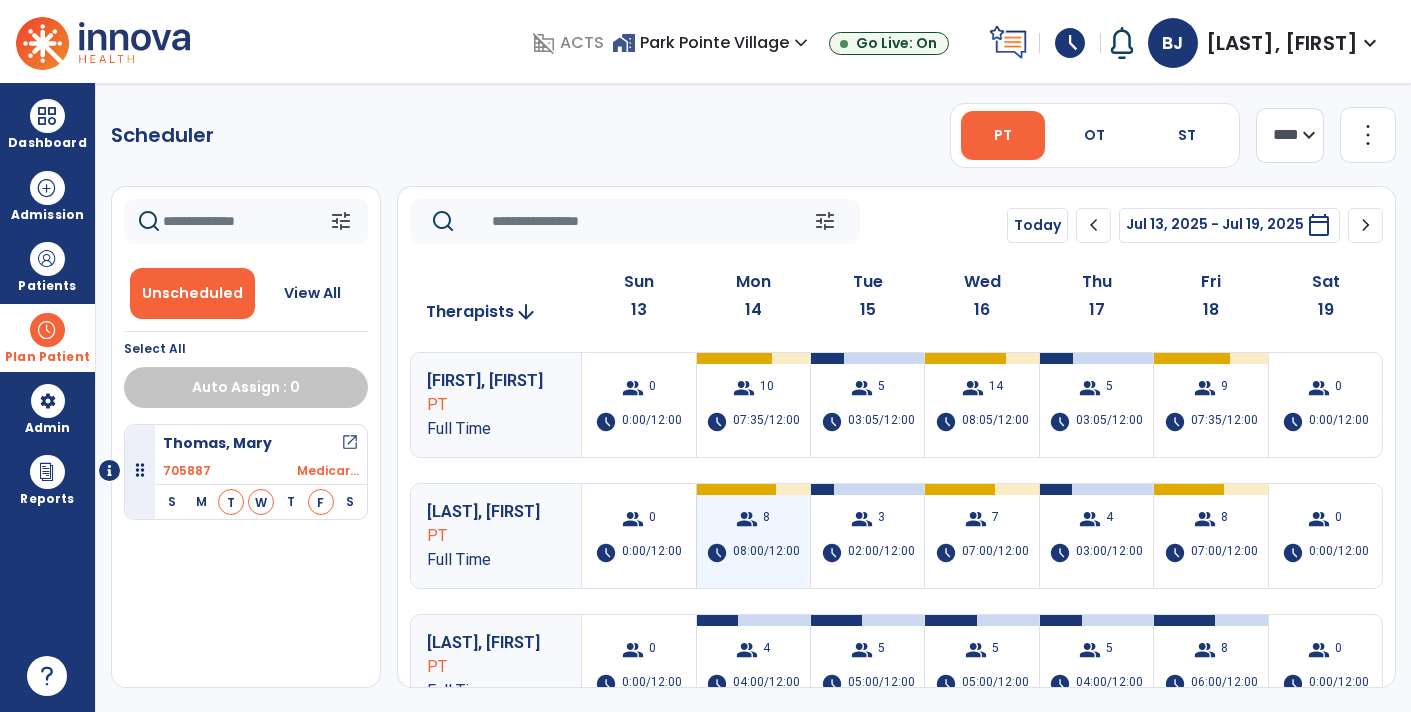 click on "group  8  schedule  08:00/12:00" at bounding box center (753, 536) 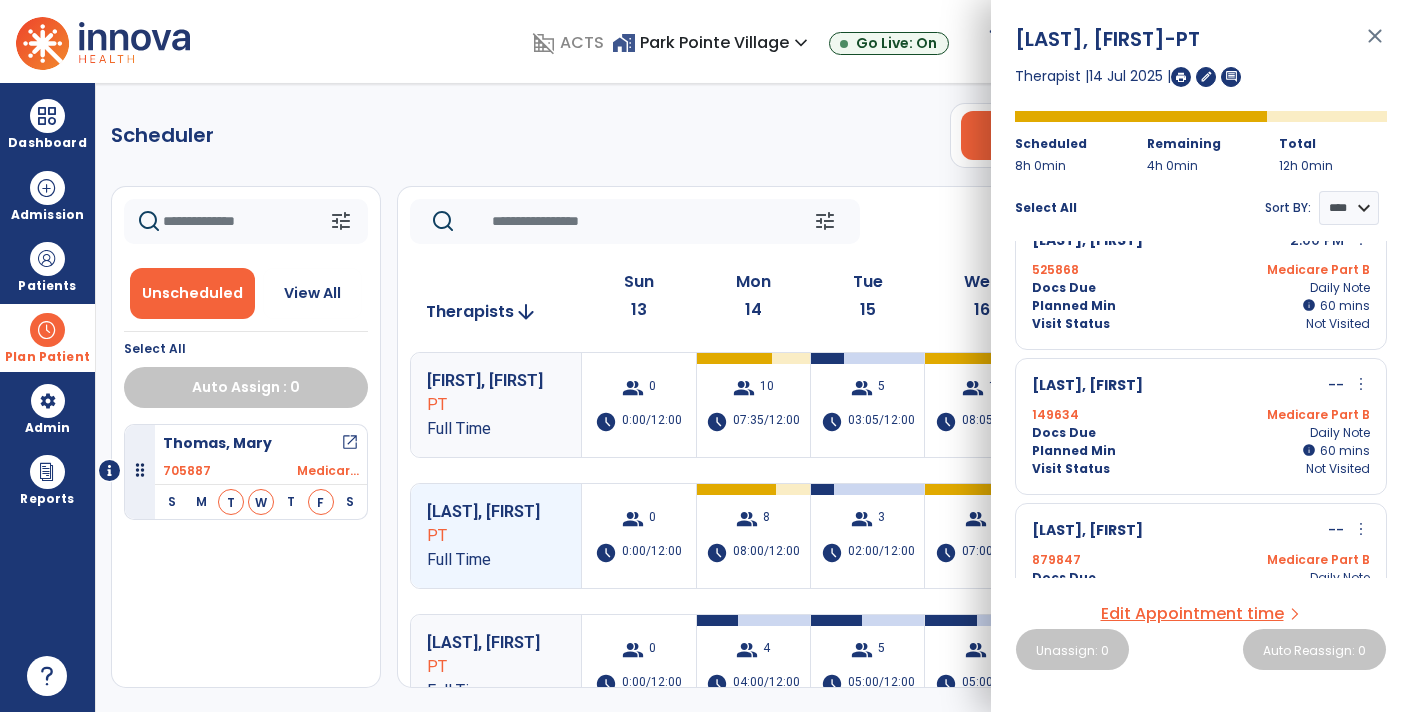 scroll, scrollTop: 768, scrollLeft: 0, axis: vertical 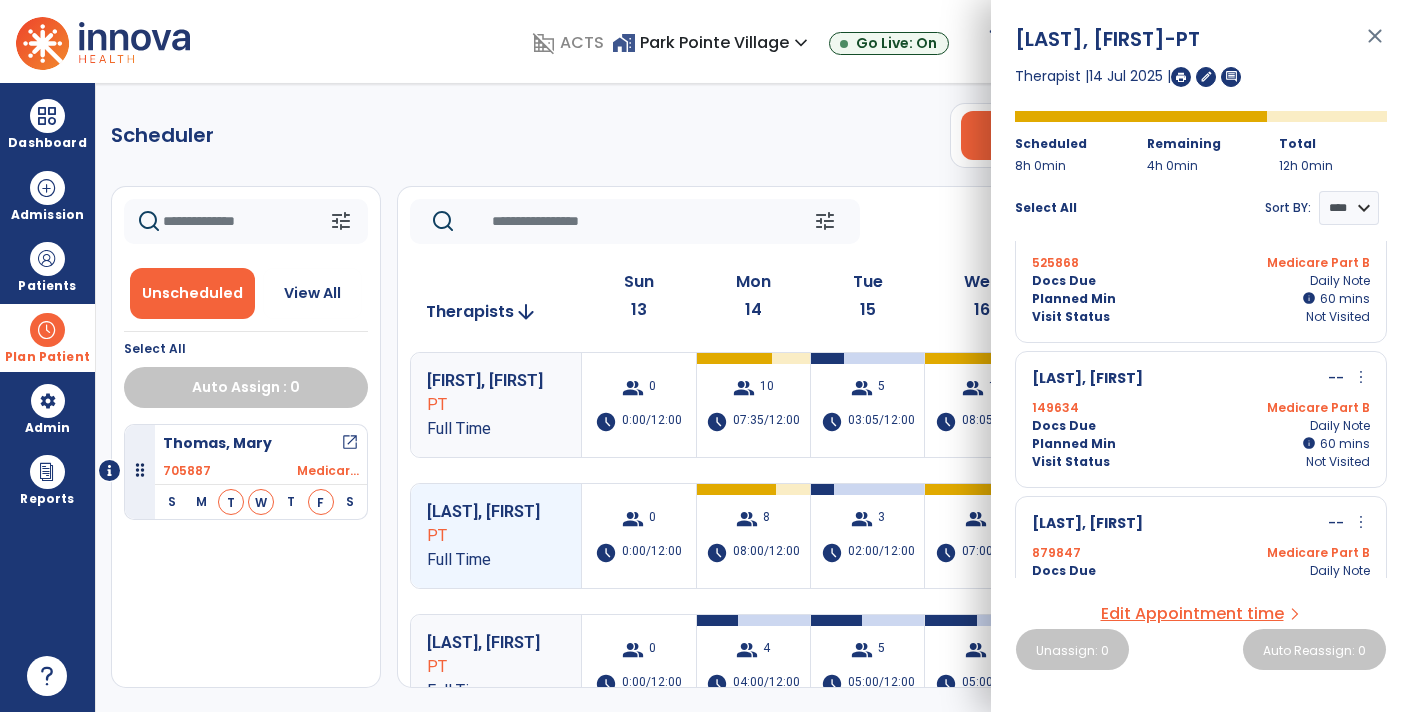 click on "more_vert" at bounding box center (1361, 377) 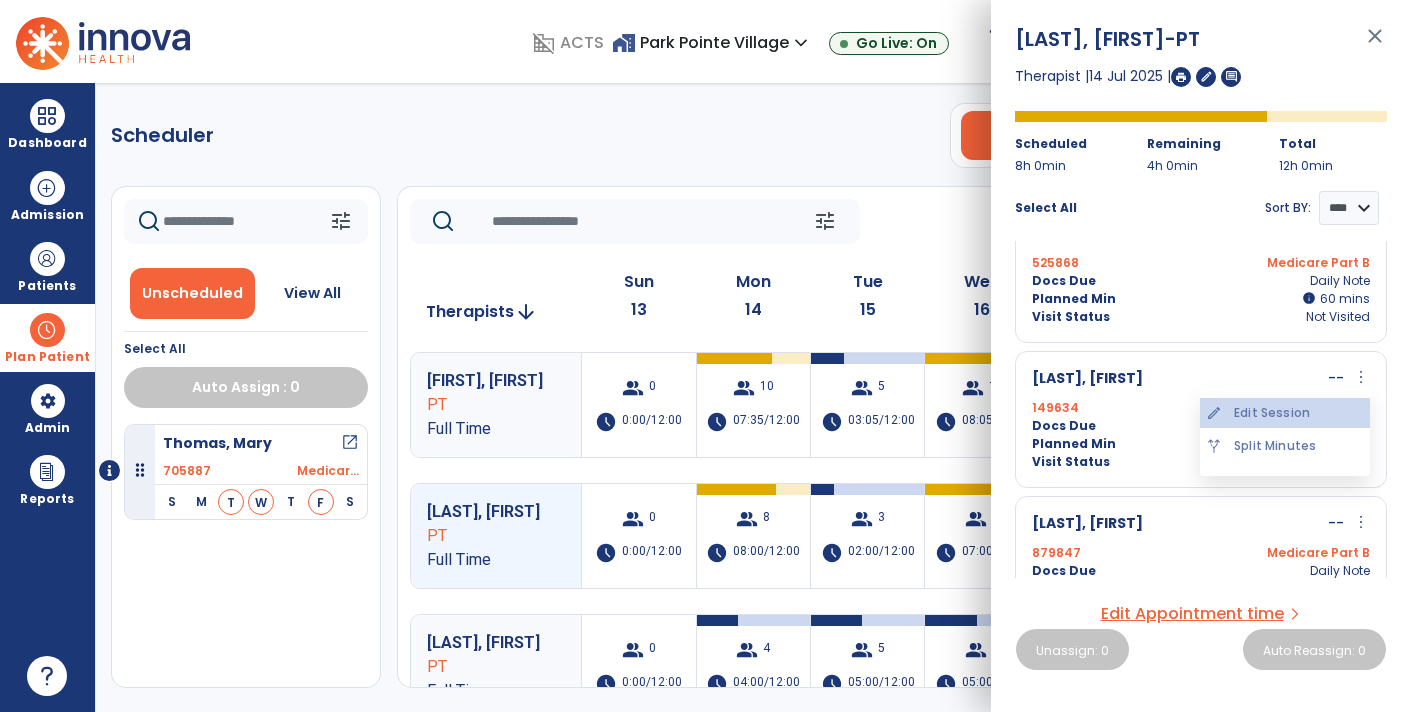 click on "edit   Edit Session" at bounding box center (1285, 413) 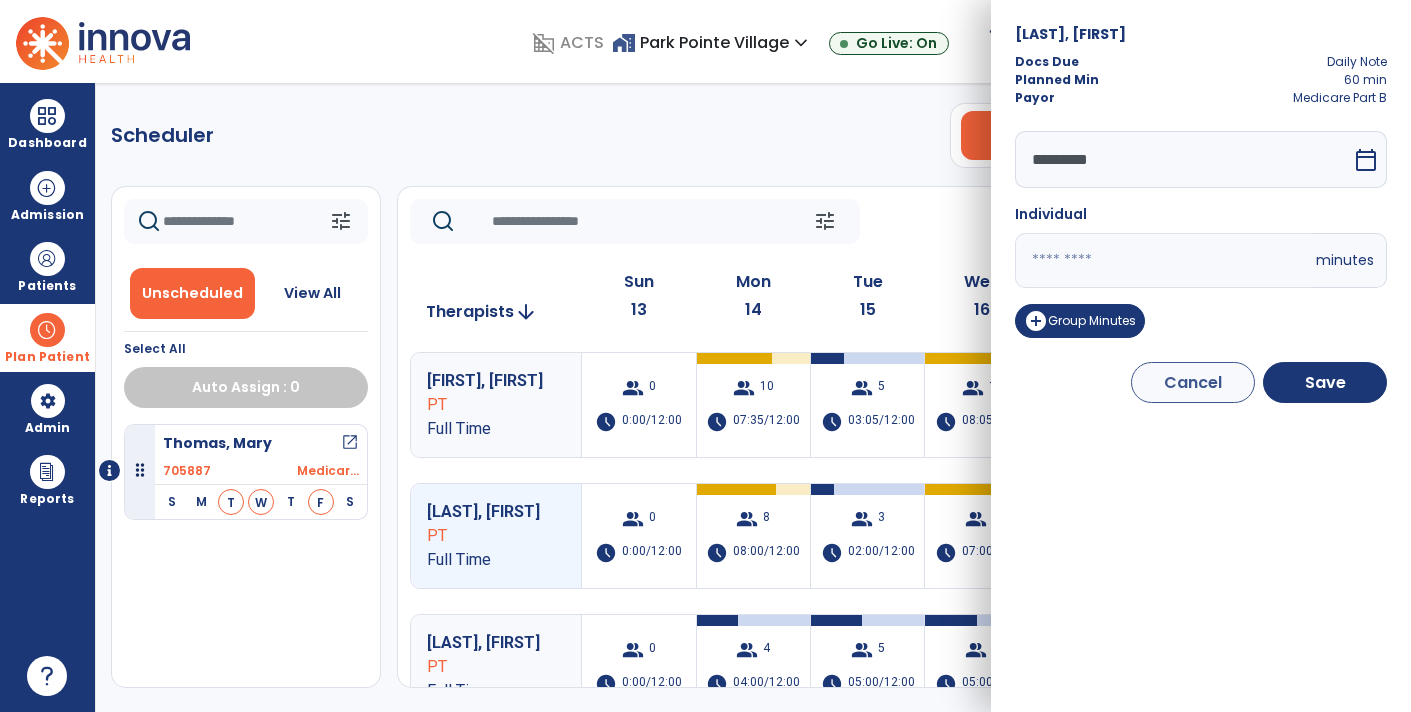 click on "*********" at bounding box center (1183, 159) 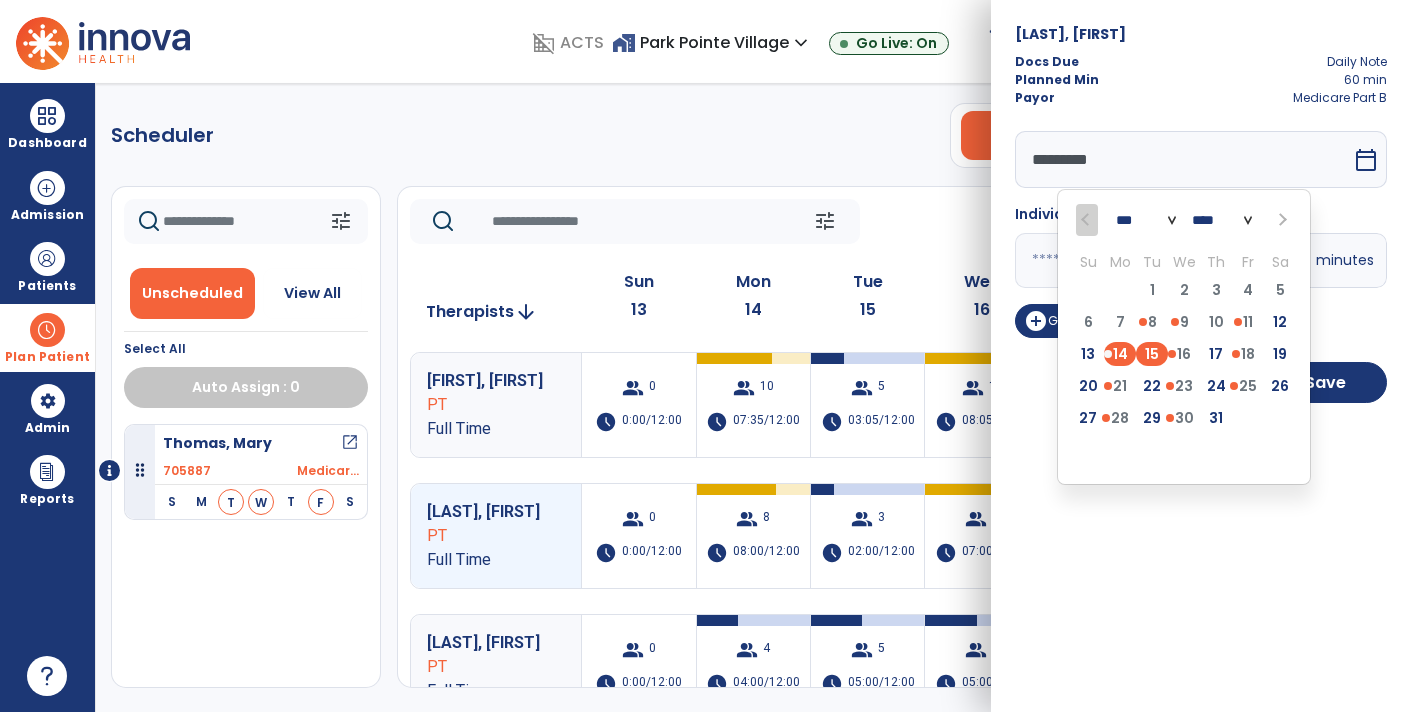 click on "15" at bounding box center (1152, 354) 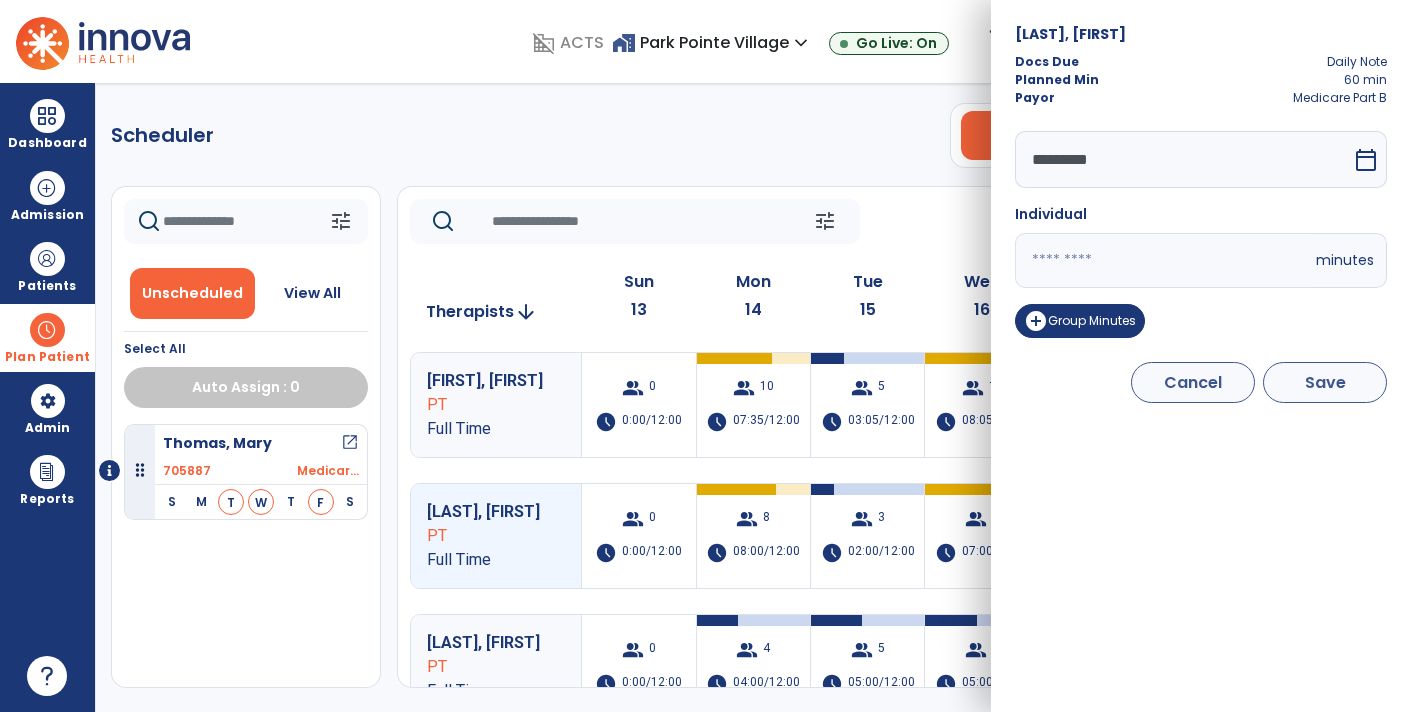 click on "Save" at bounding box center (1325, 382) 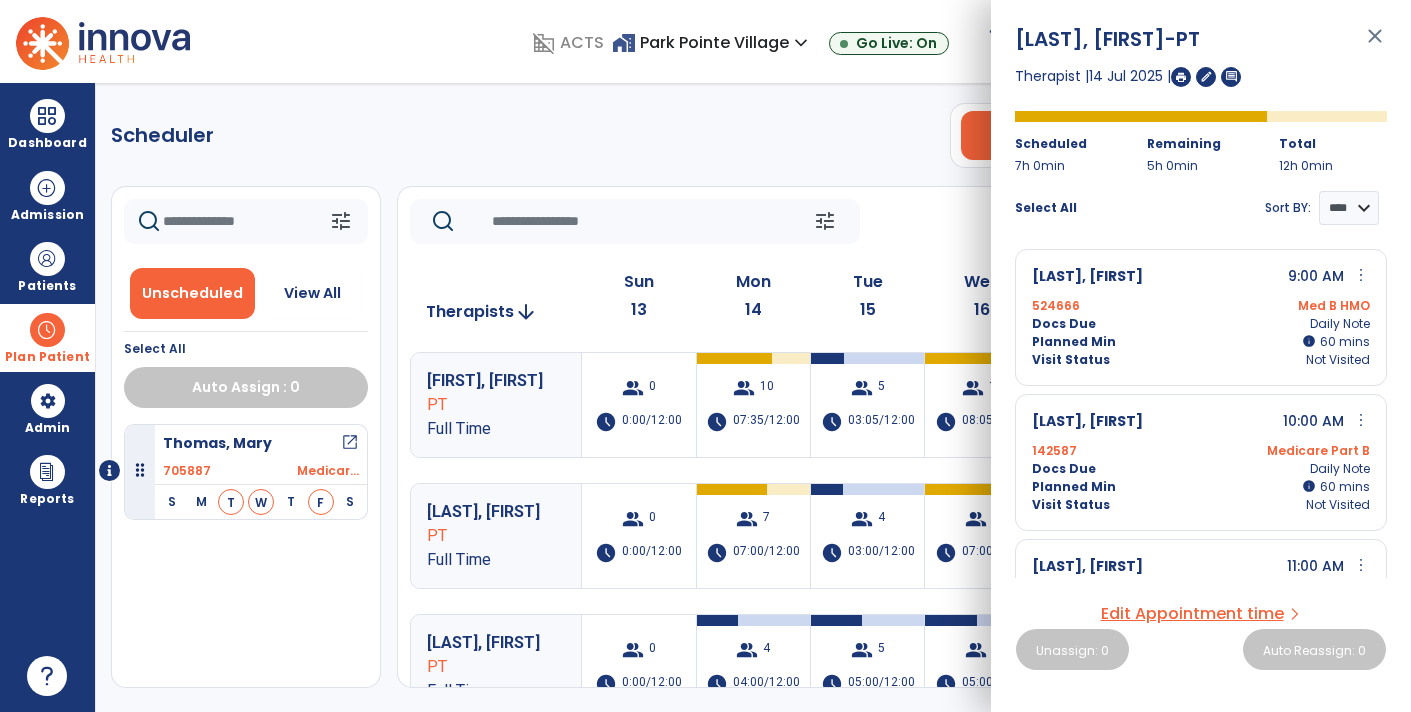 click on "tune   Today  chevron_left Jul 13, 2025 - Jul 19, 2025  *********  calendar_today  chevron_right" 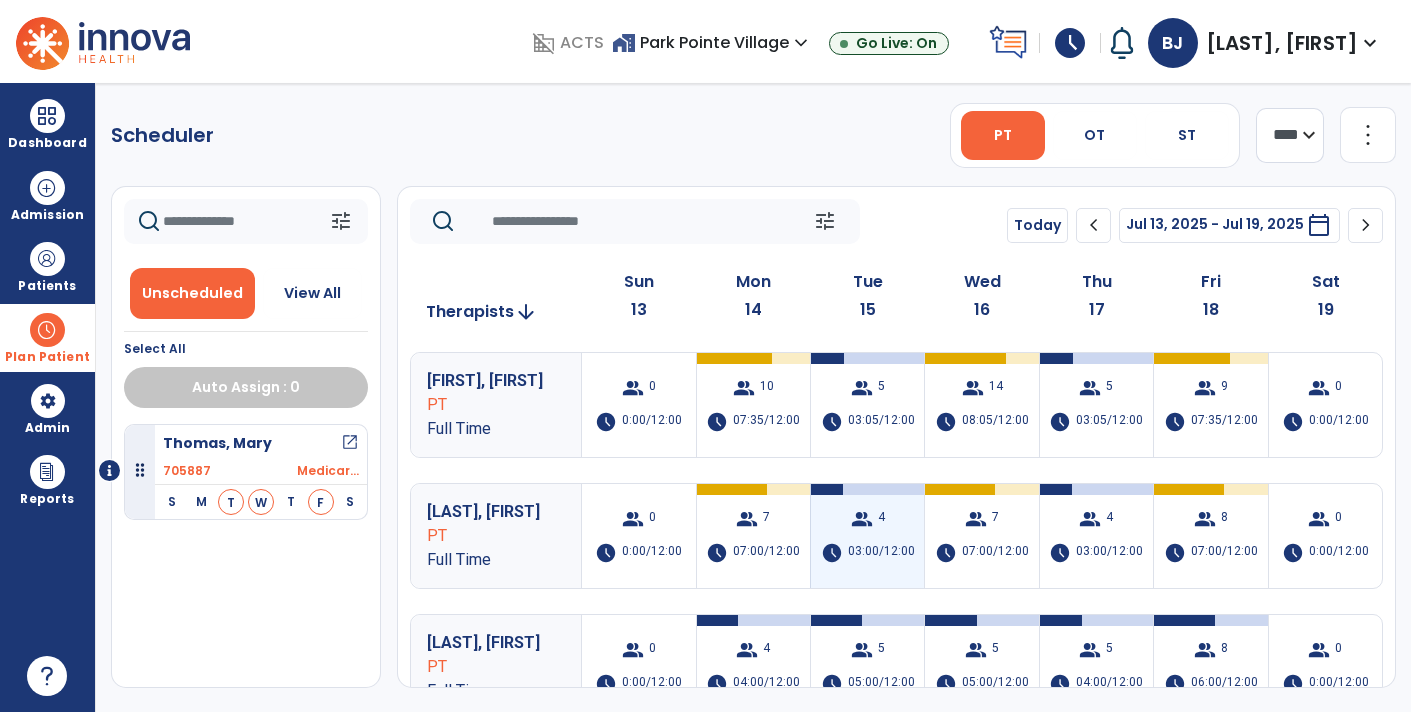 click on "group" at bounding box center [862, 519] 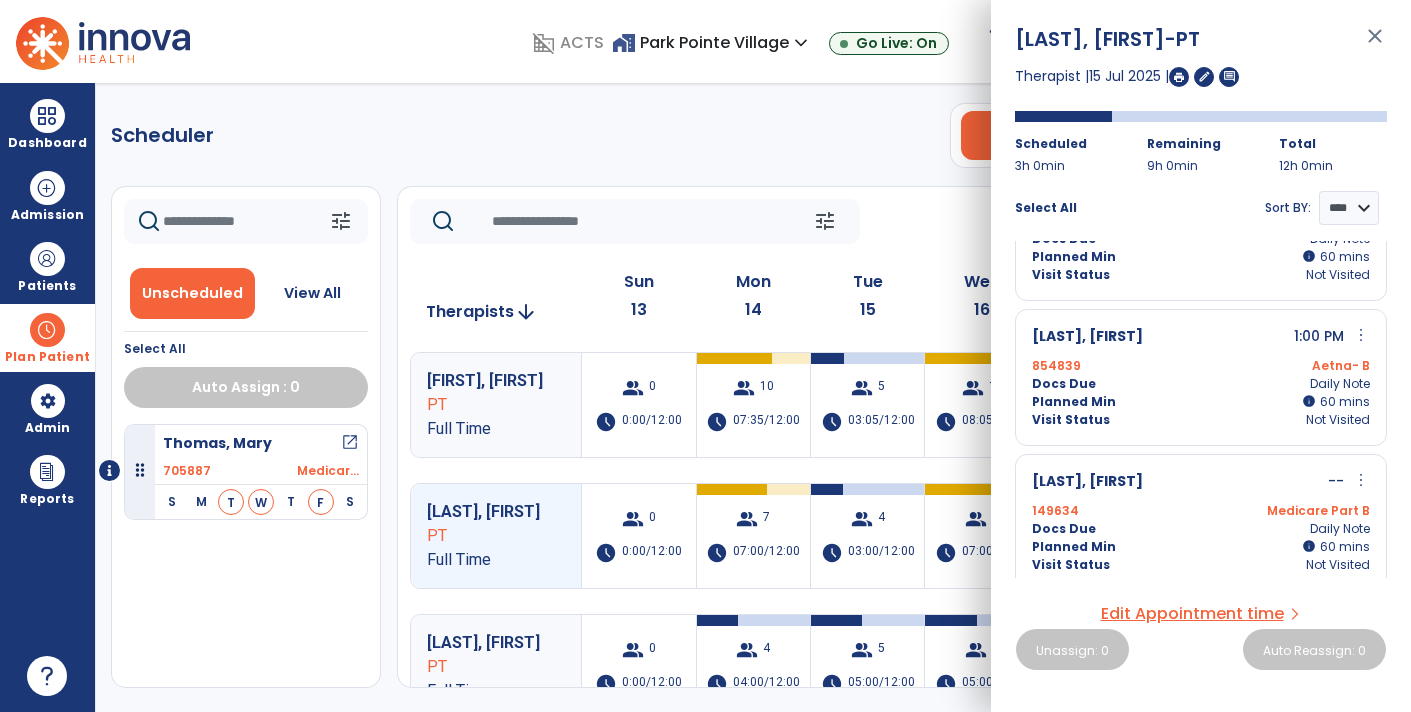 scroll, scrollTop: 88, scrollLeft: 0, axis: vertical 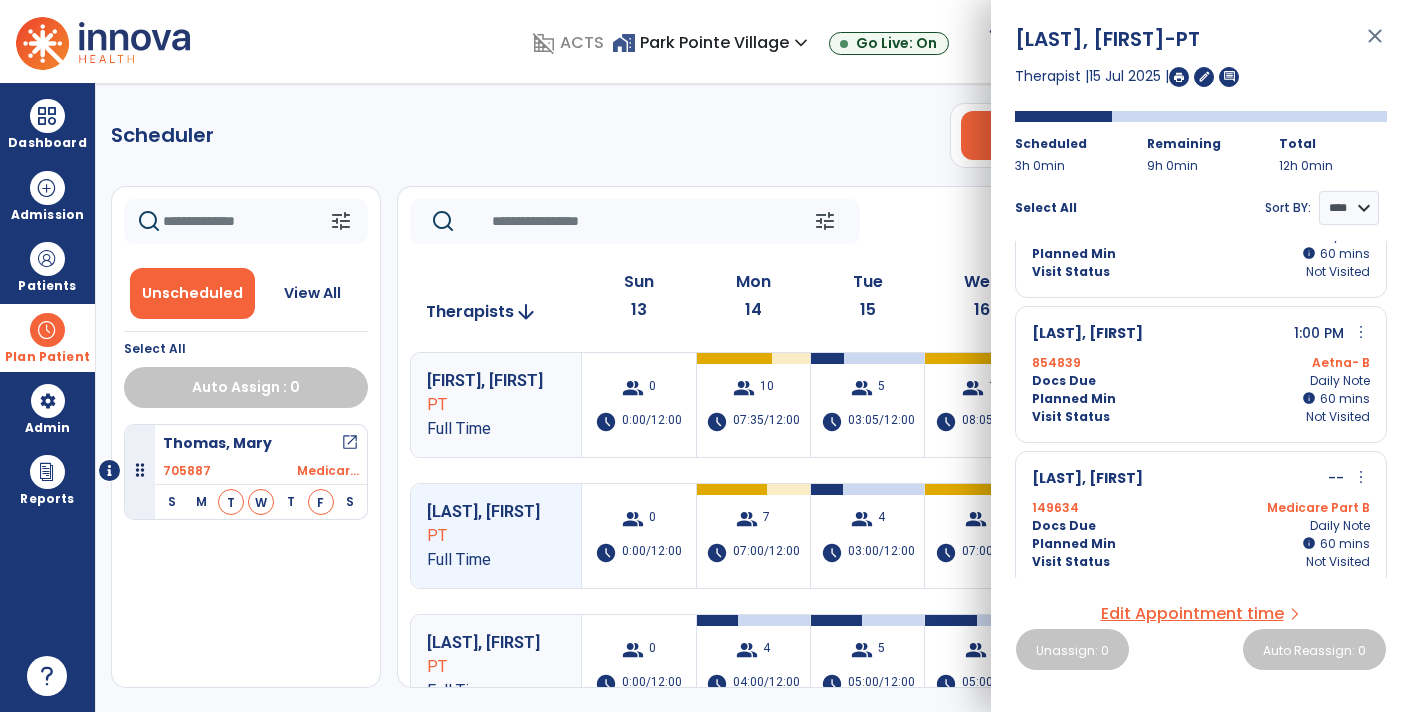 click on "Edit Appointment time" at bounding box center (1192, 614) 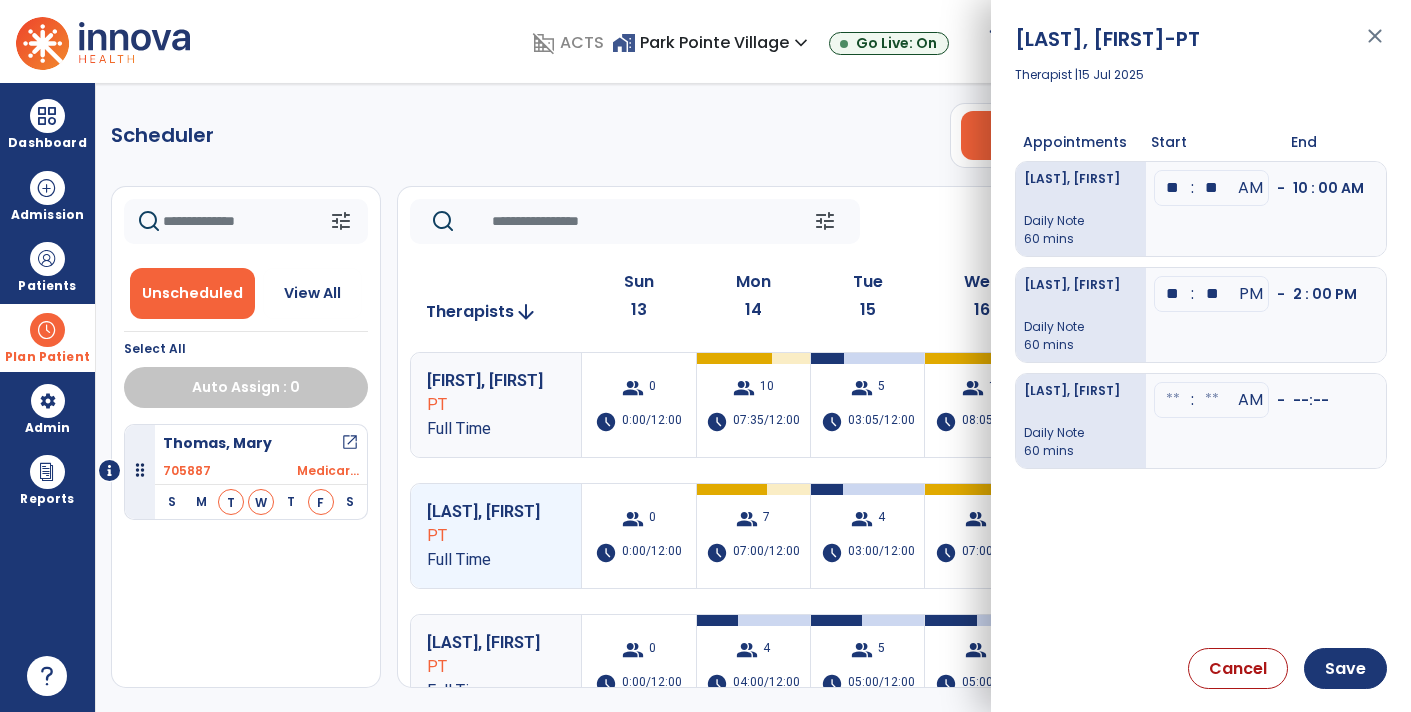click at bounding box center (1173, 188) 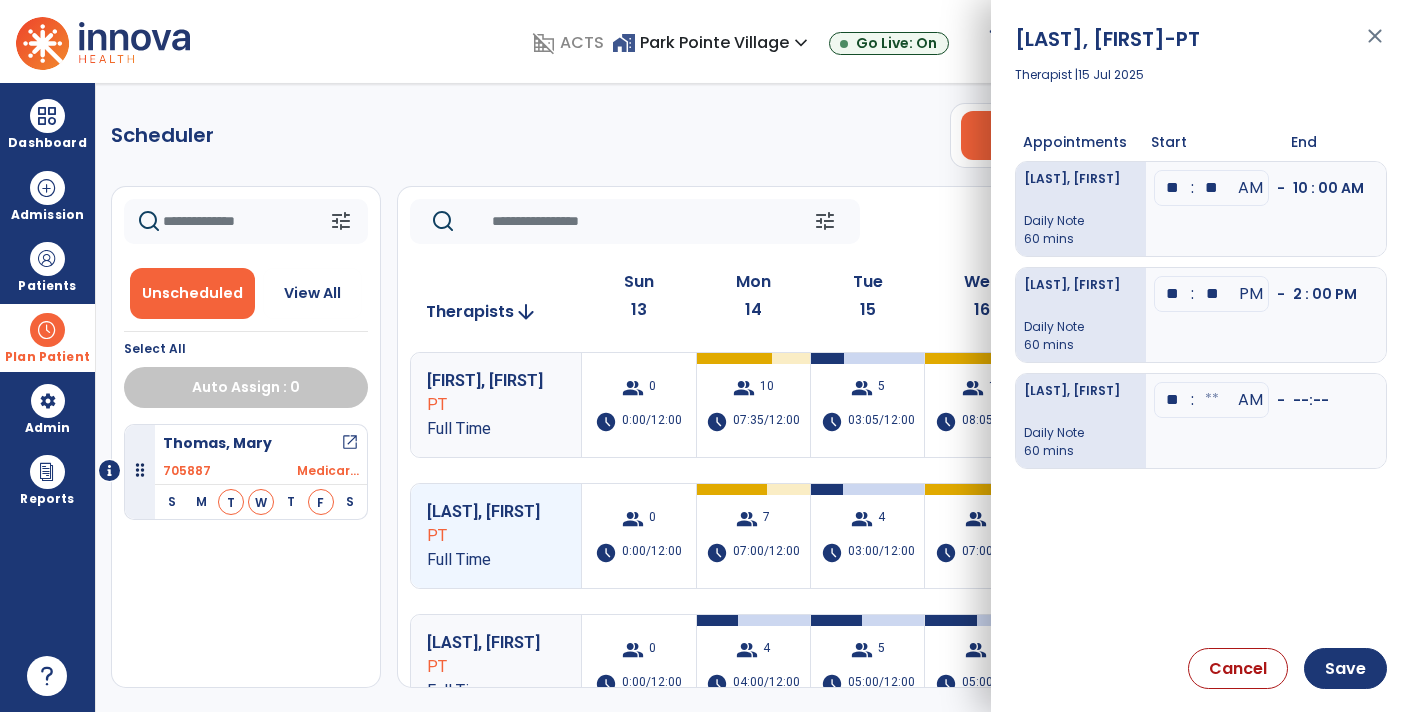 type on "**" 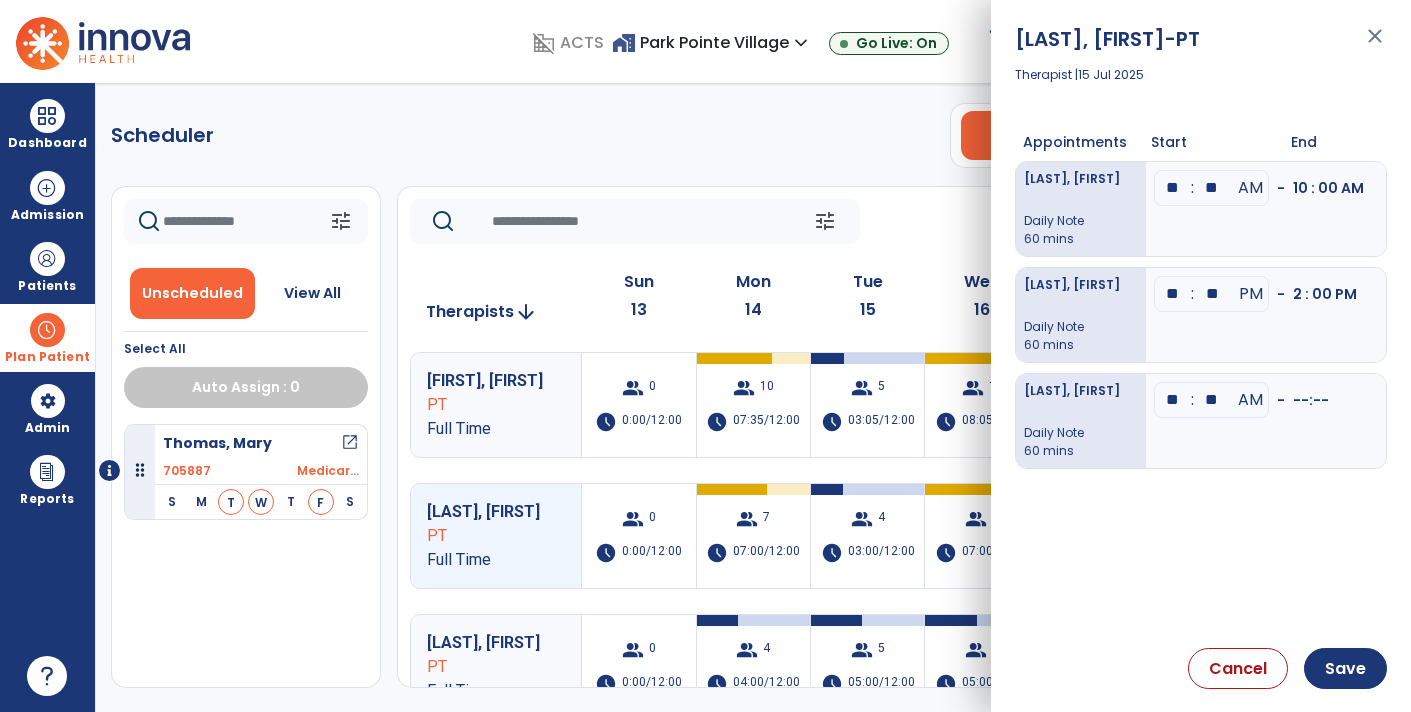 type on "**" 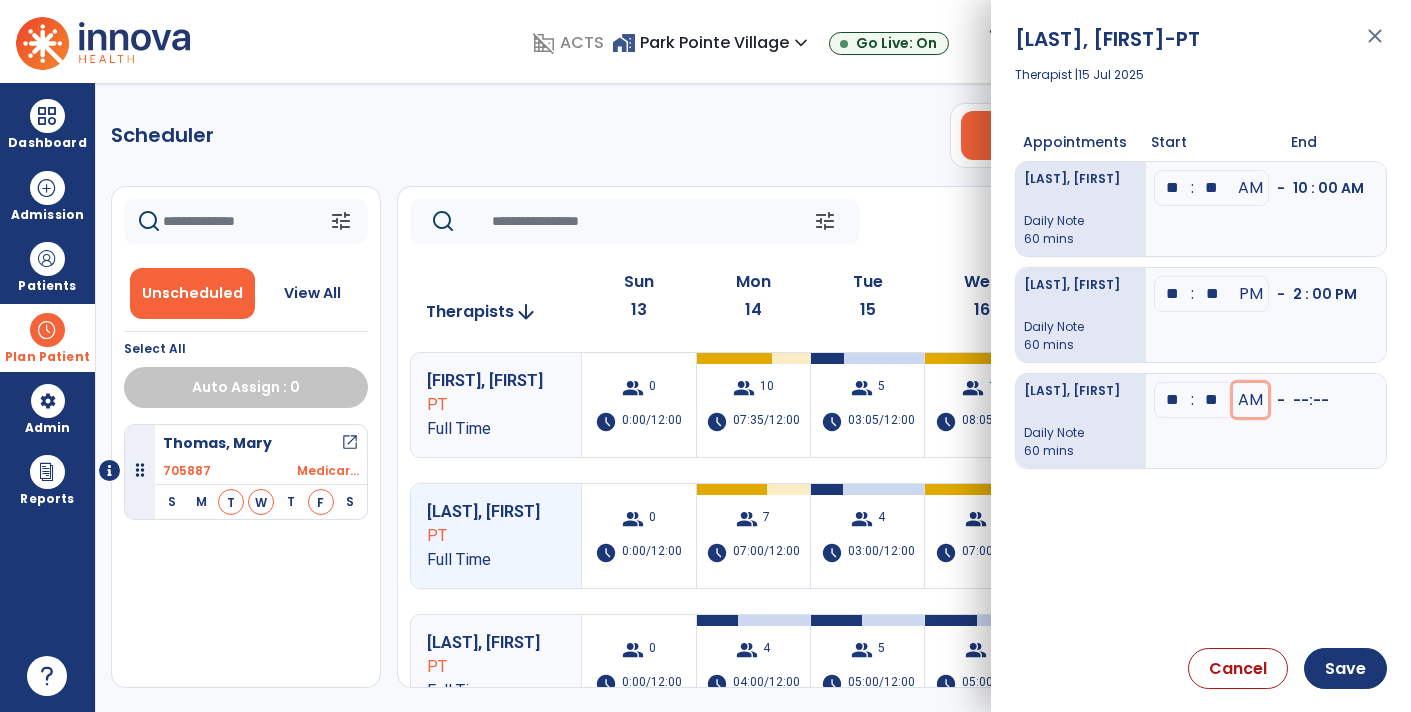type 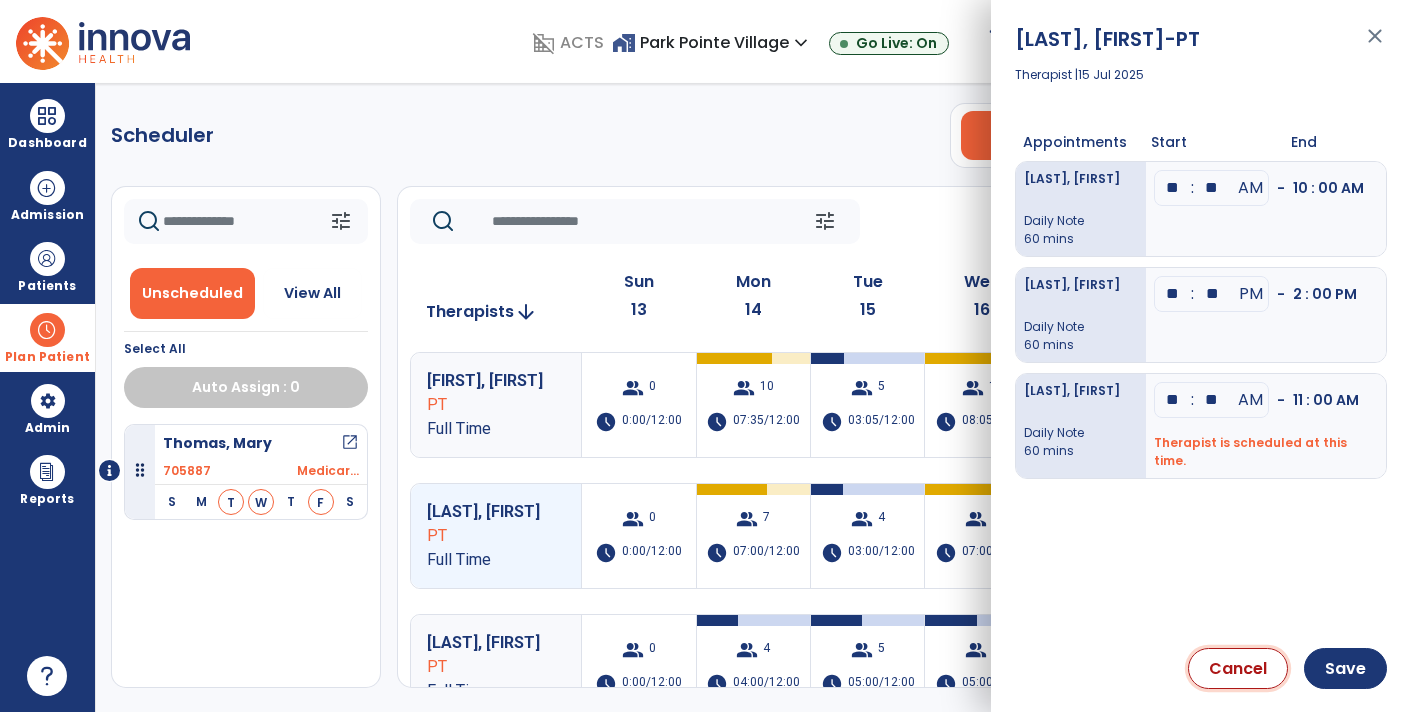 type 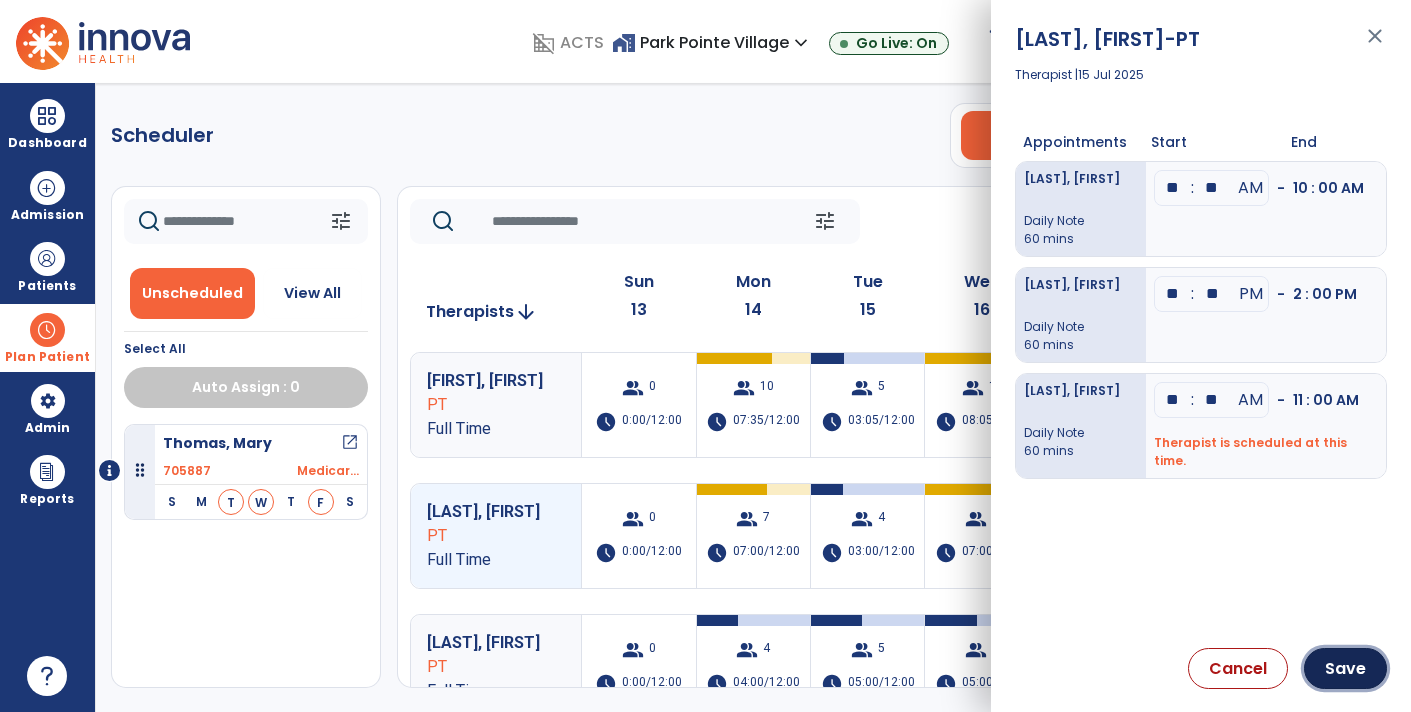 type 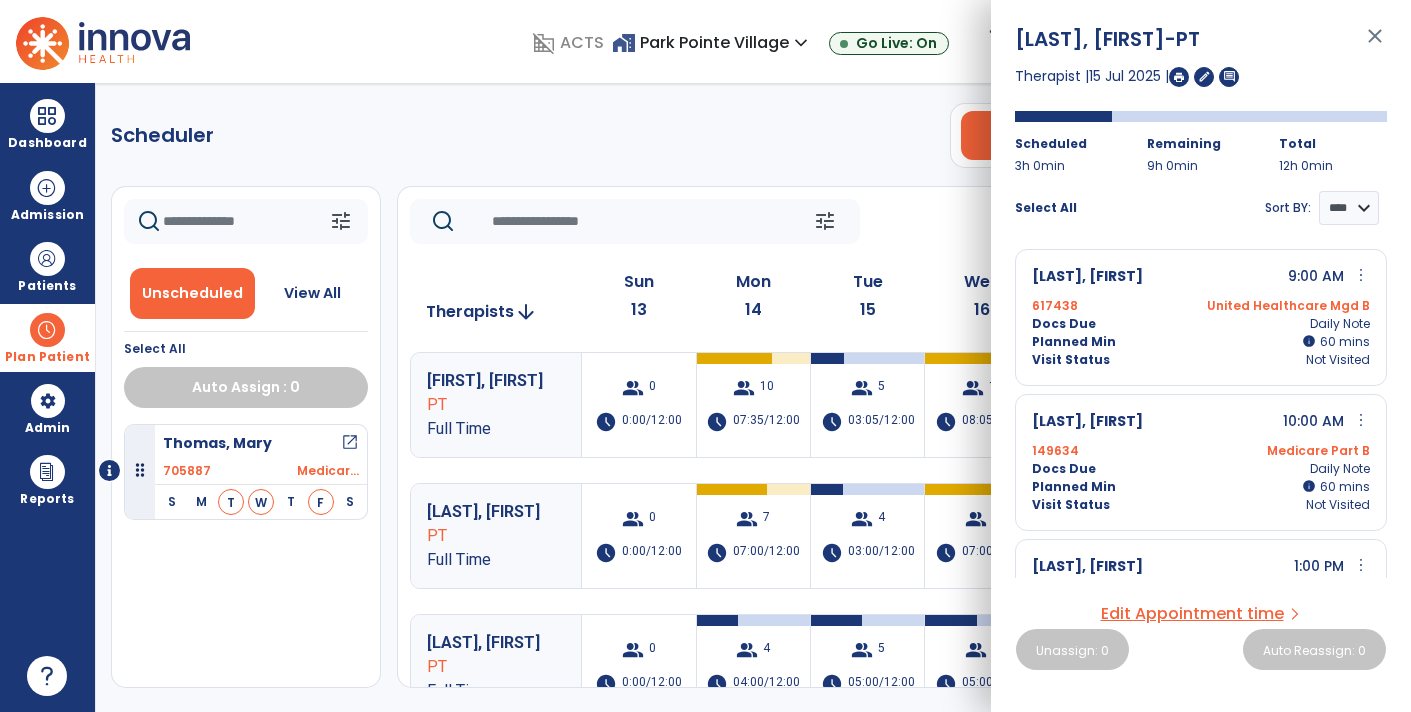 click on "tune   Today  chevron_left Jul 13, 2025 - Jul 19, 2025  *********  calendar_today  chevron_right" 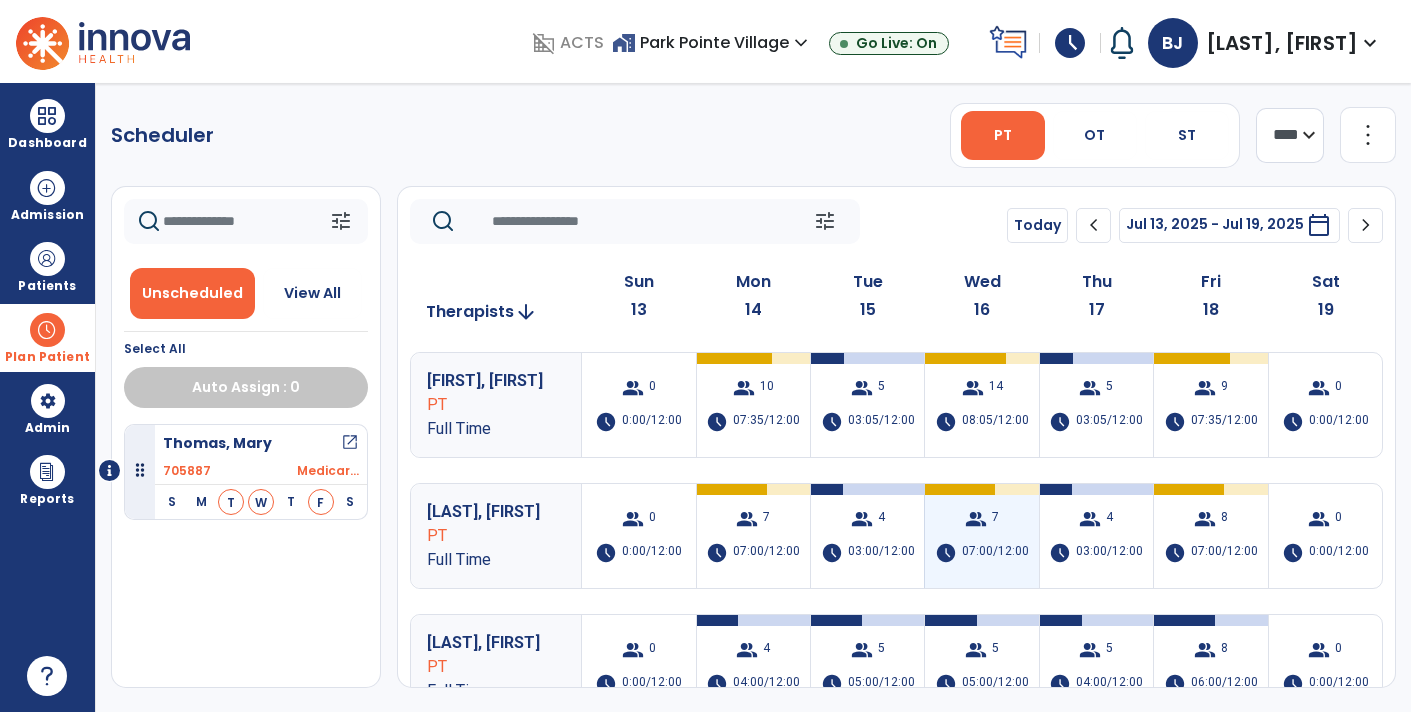 click on "group" at bounding box center [976, 519] 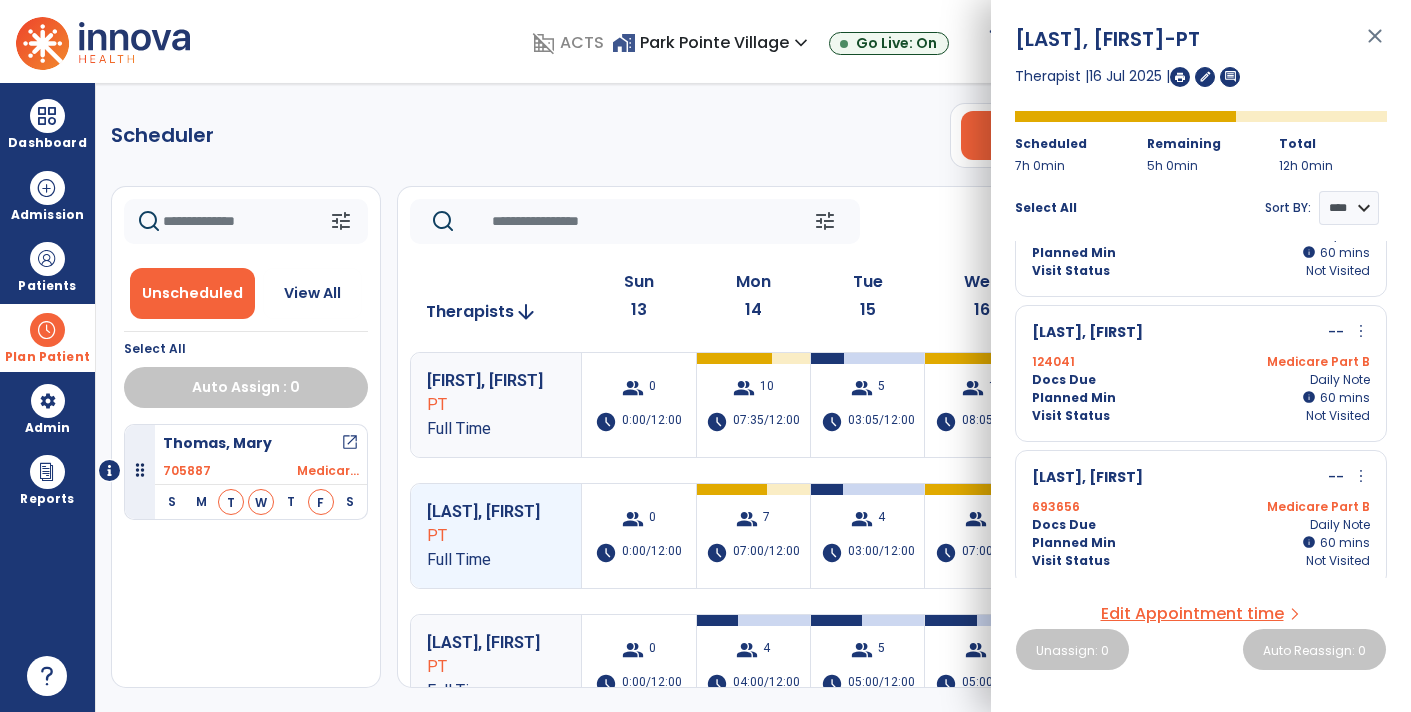 scroll, scrollTop: 0, scrollLeft: 0, axis: both 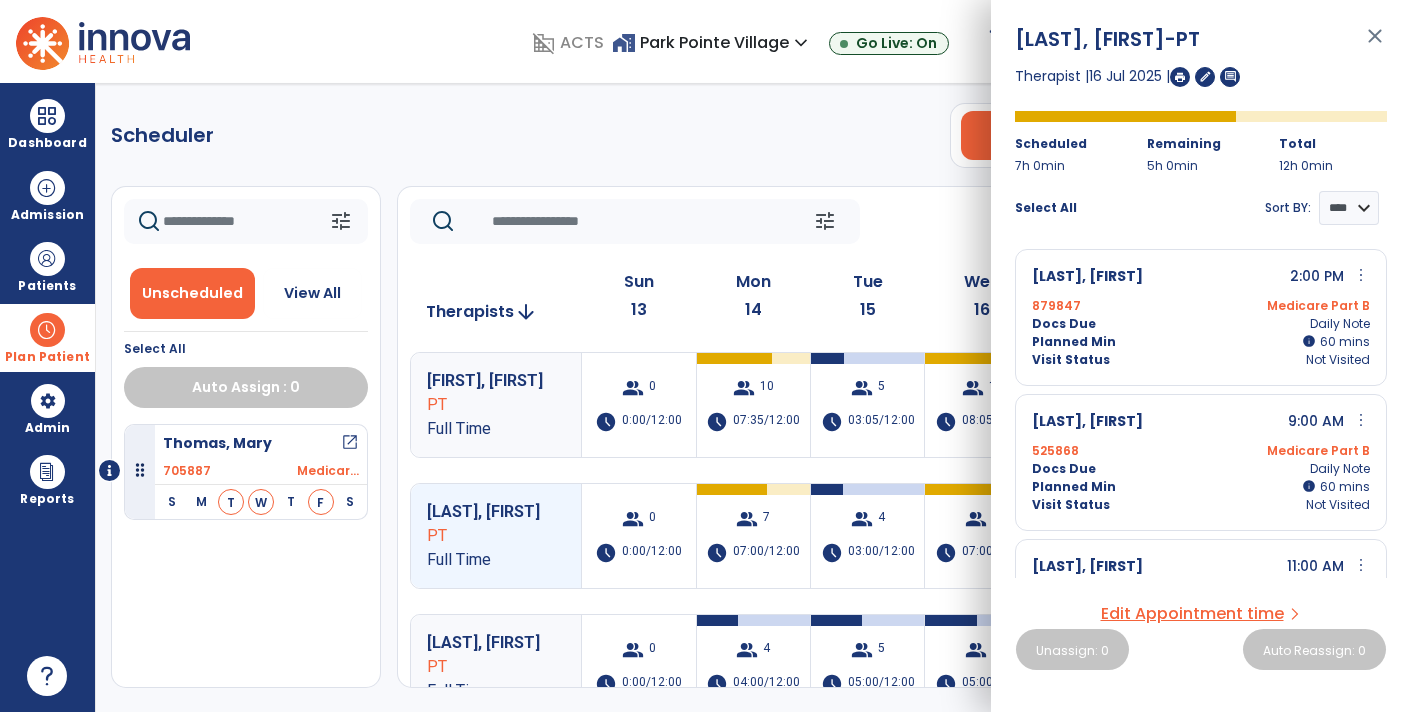 click on "Edit Appointment time" at bounding box center (1192, 614) 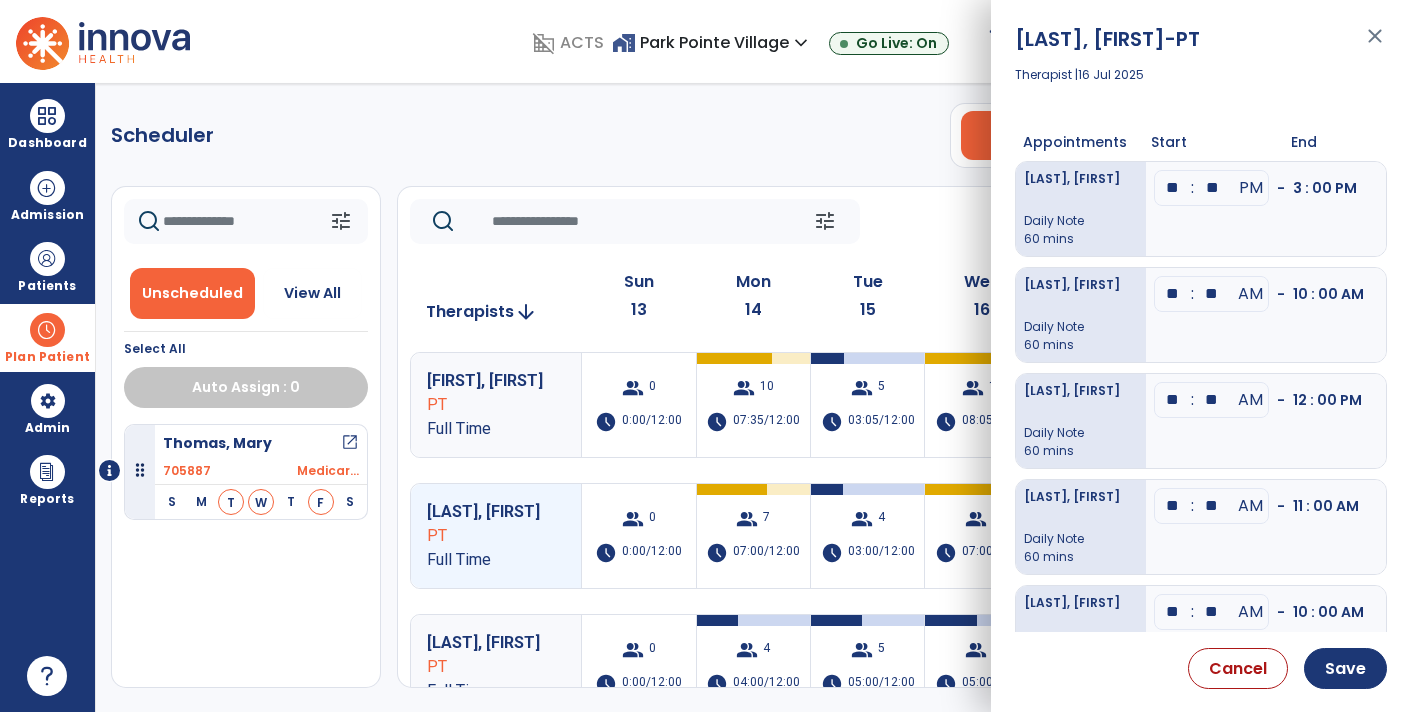 click on "**" at bounding box center (1173, 188) 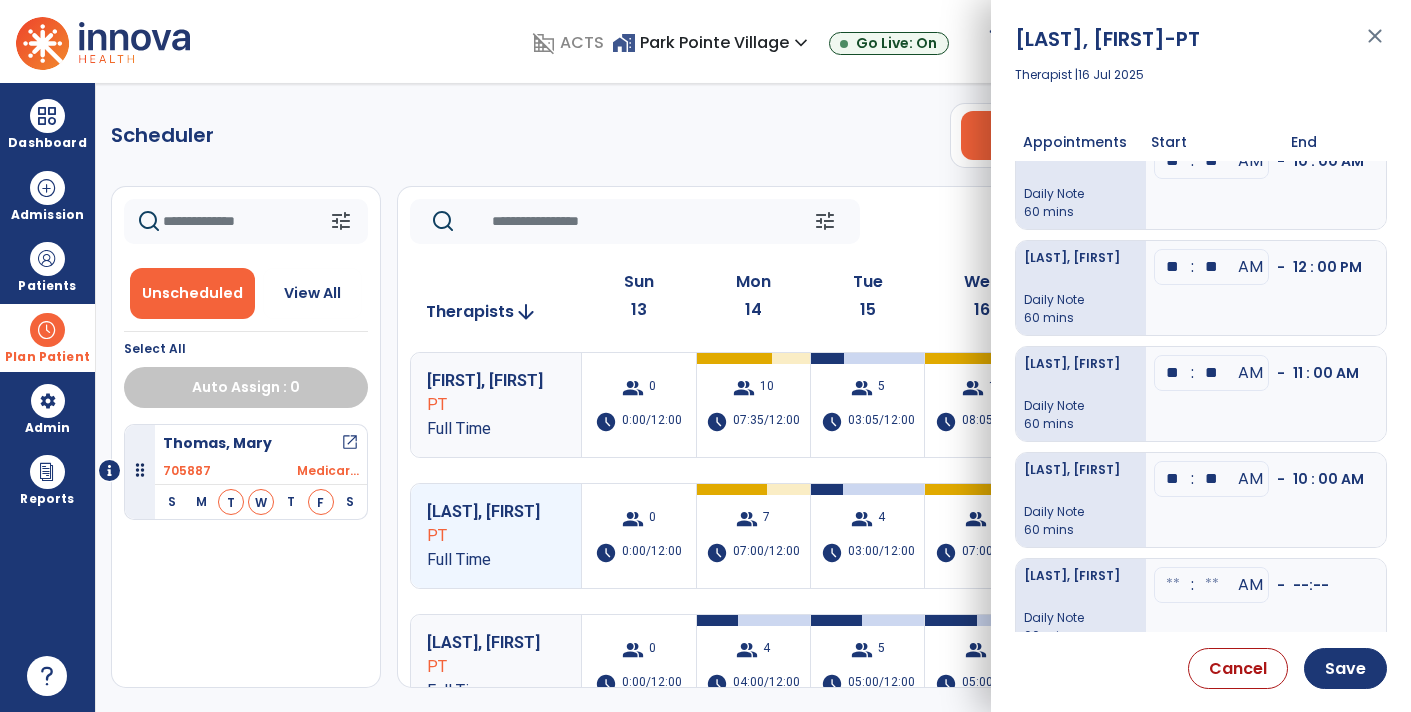 scroll, scrollTop: 0, scrollLeft: 0, axis: both 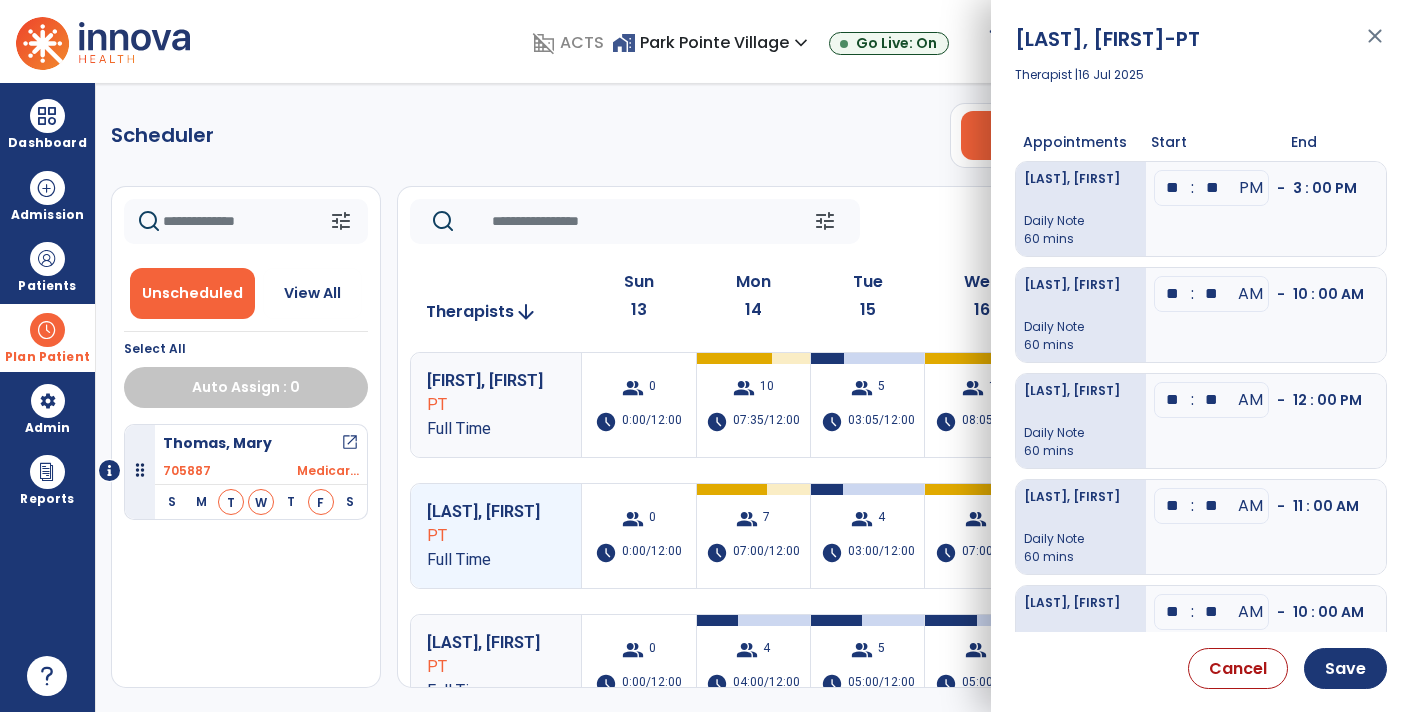 type on "*" 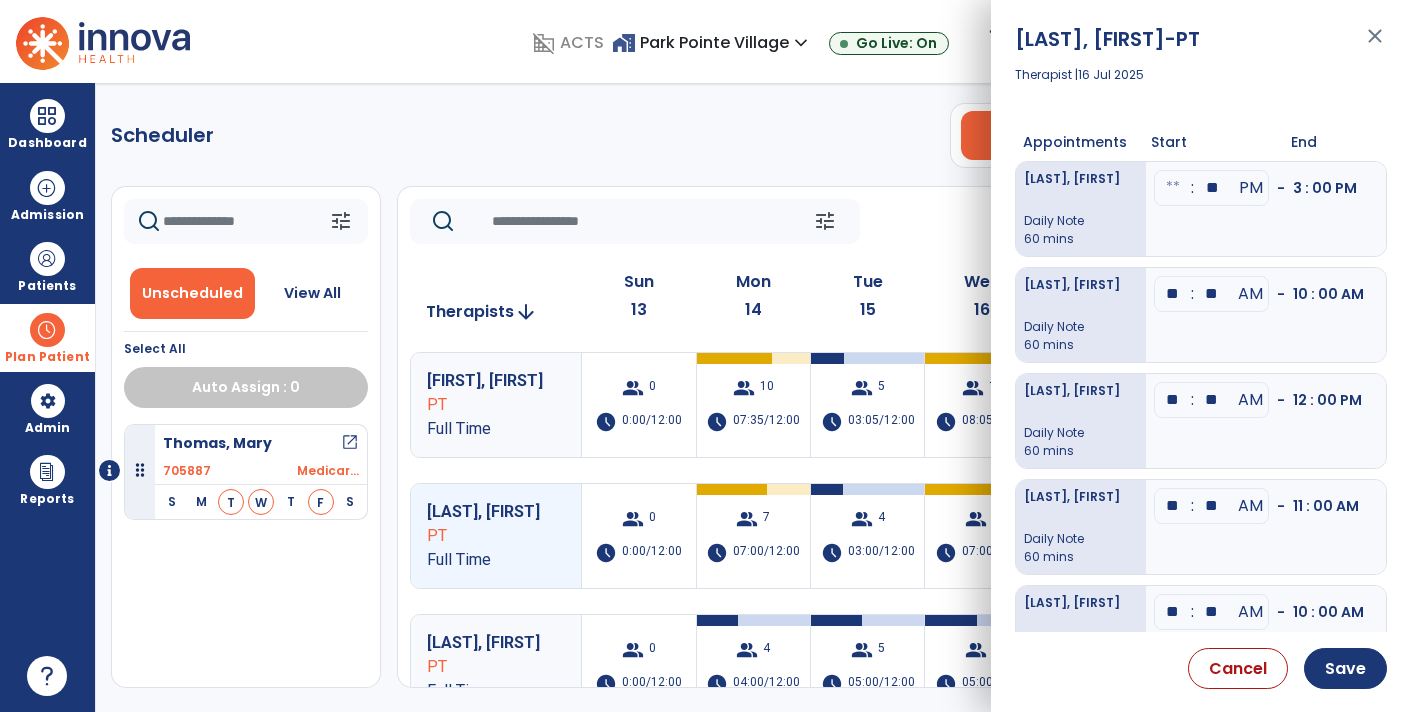 type 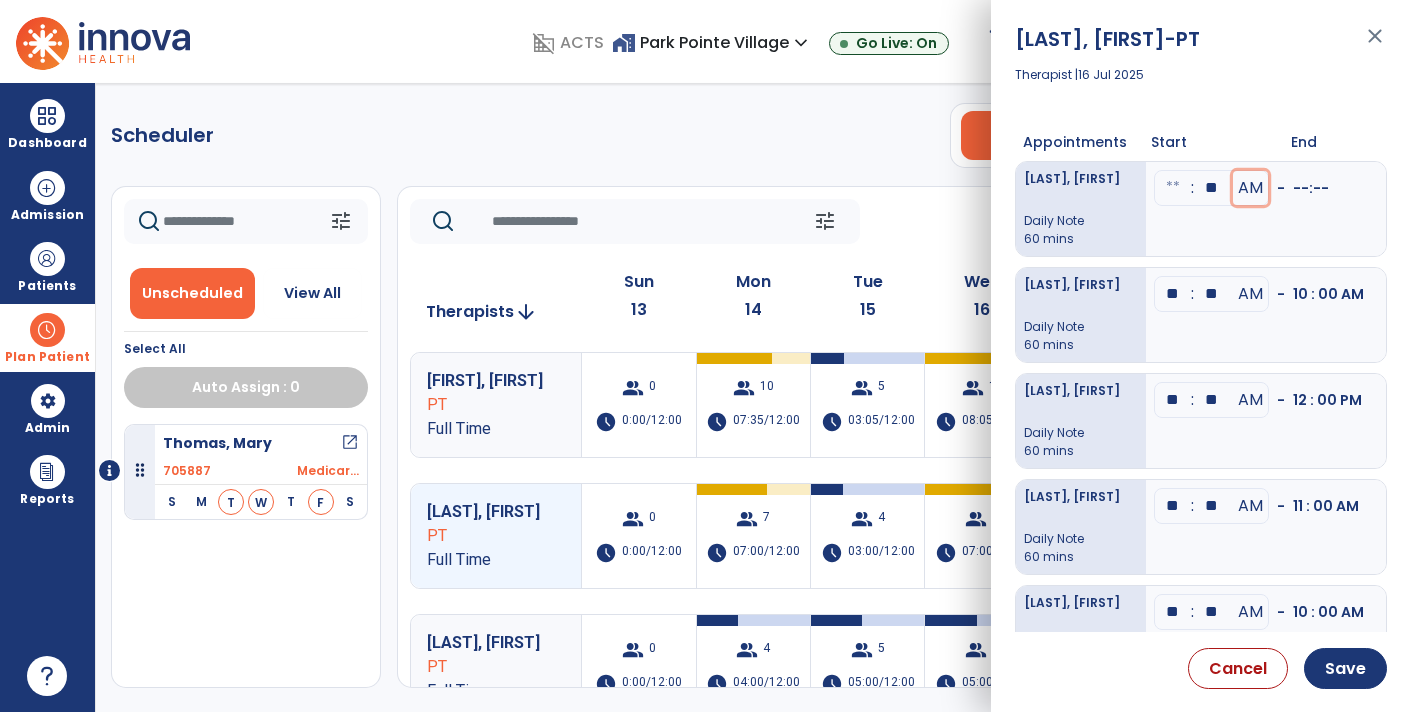 type 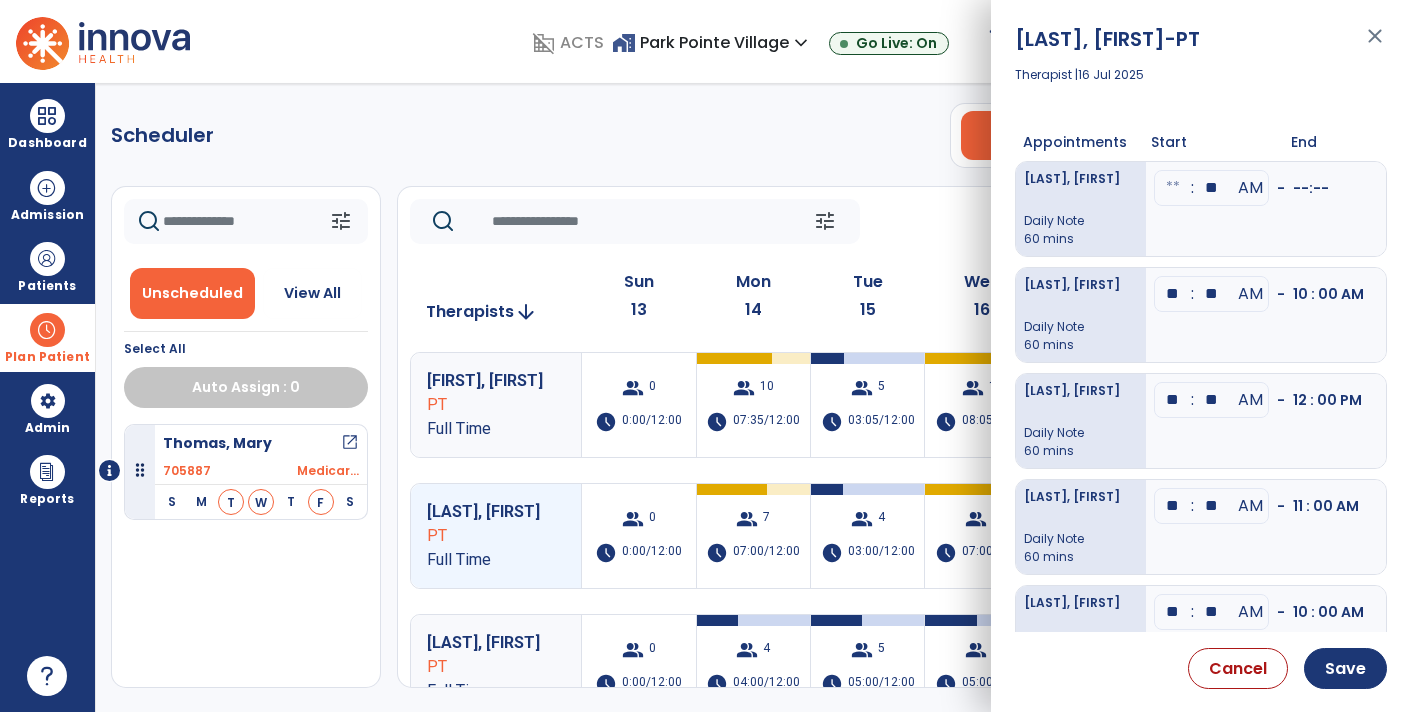 type on "**" 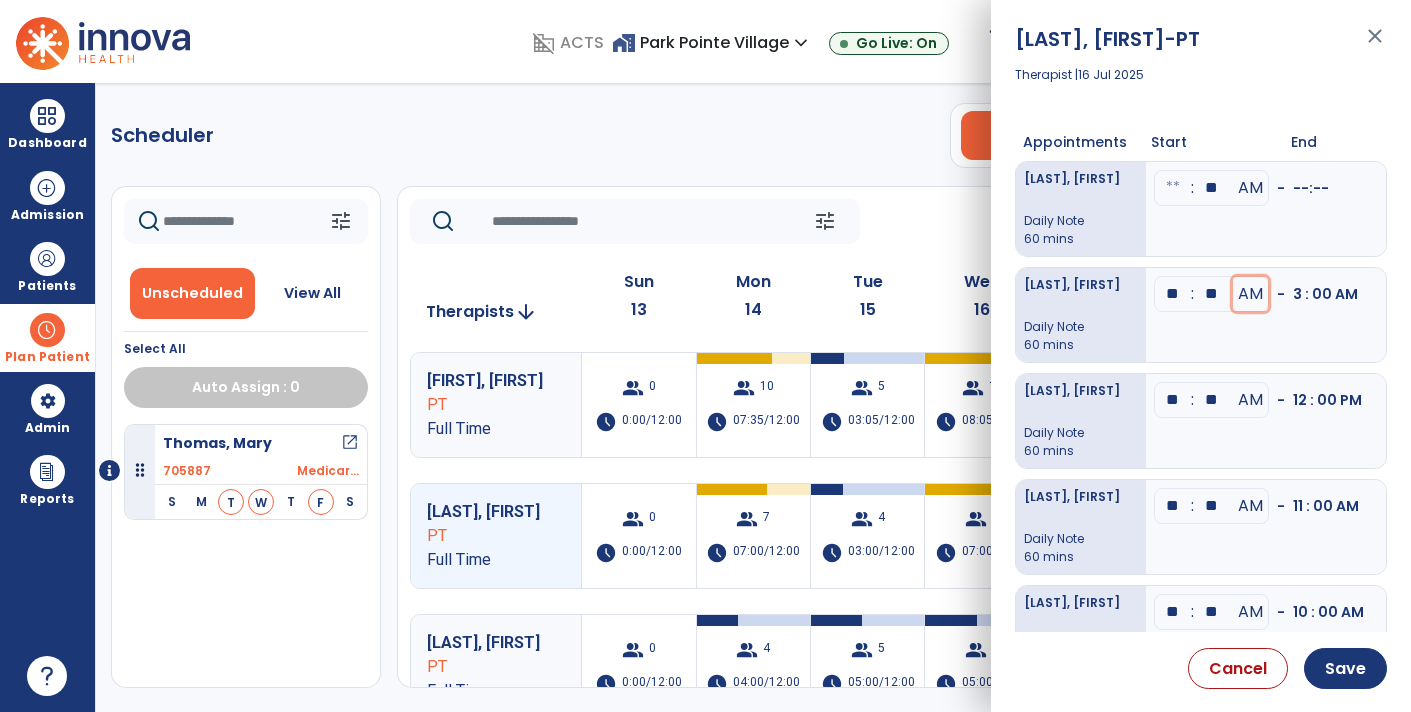 type 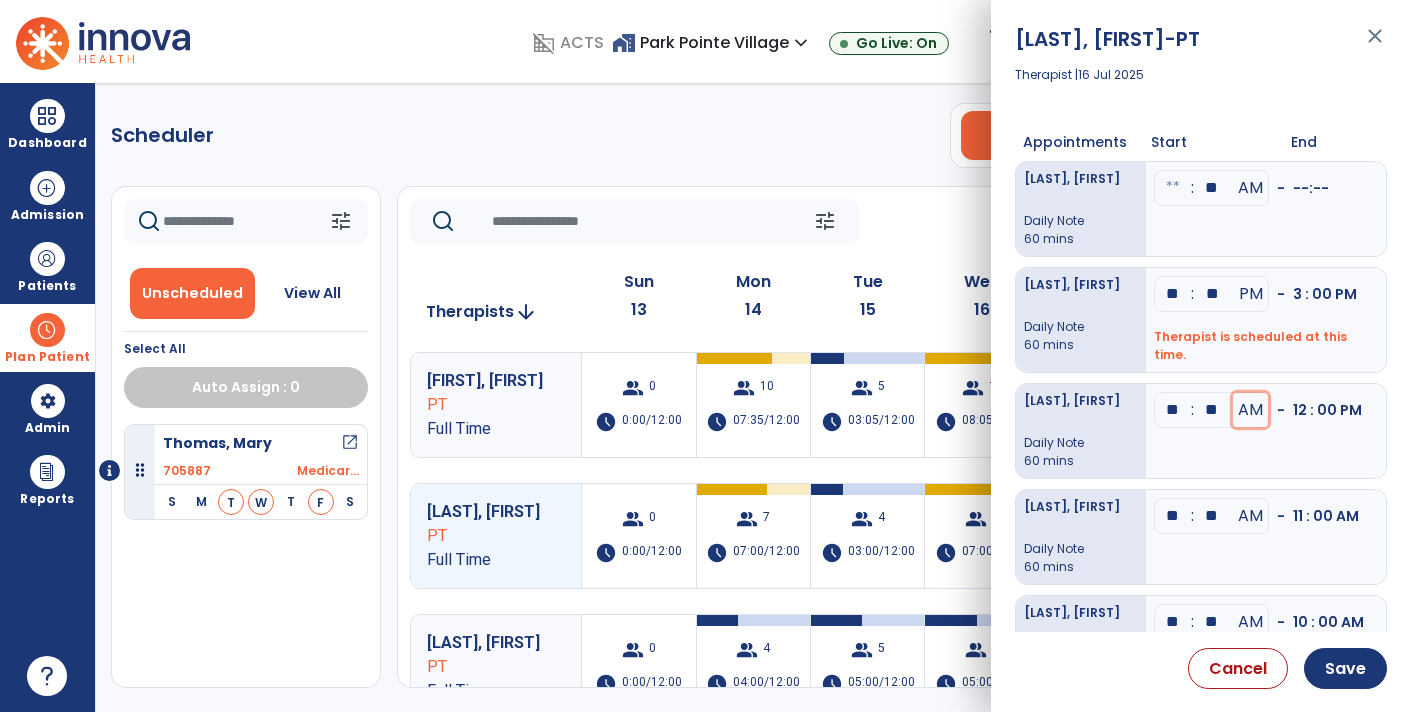 type 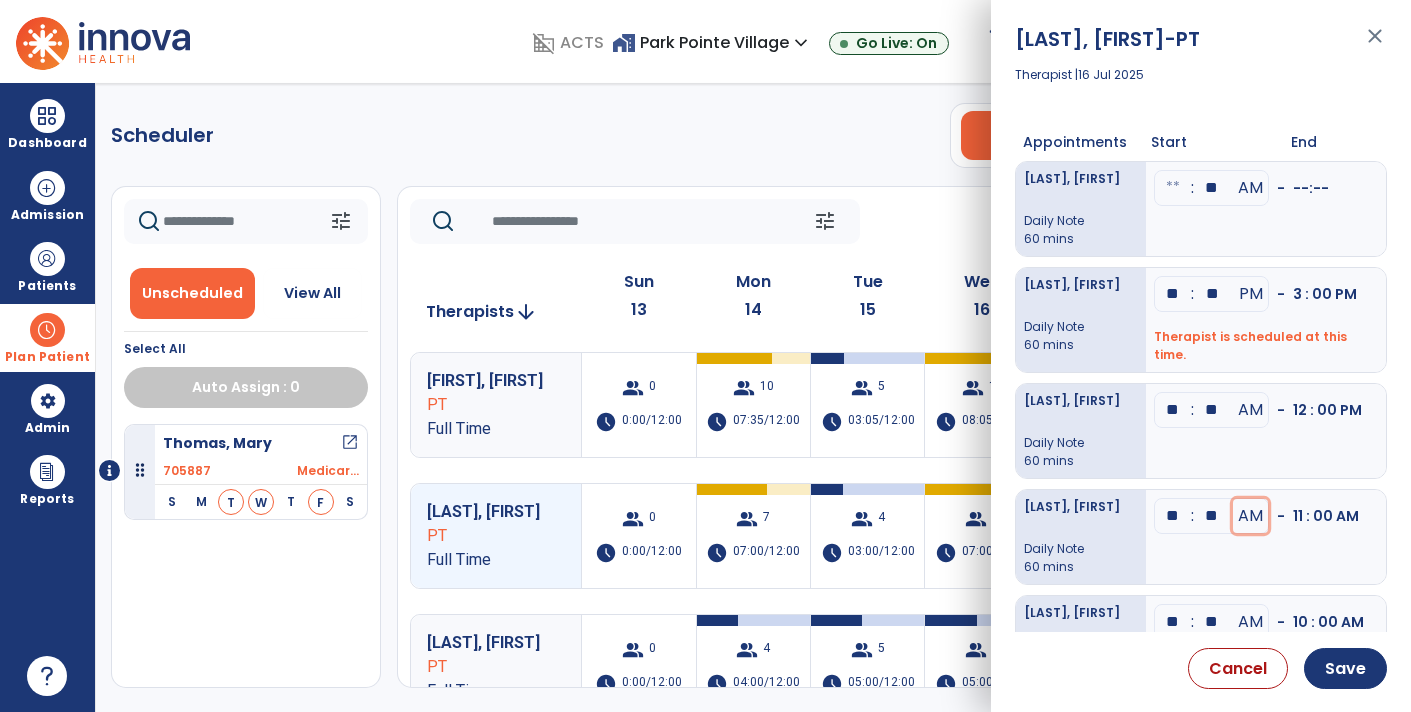type 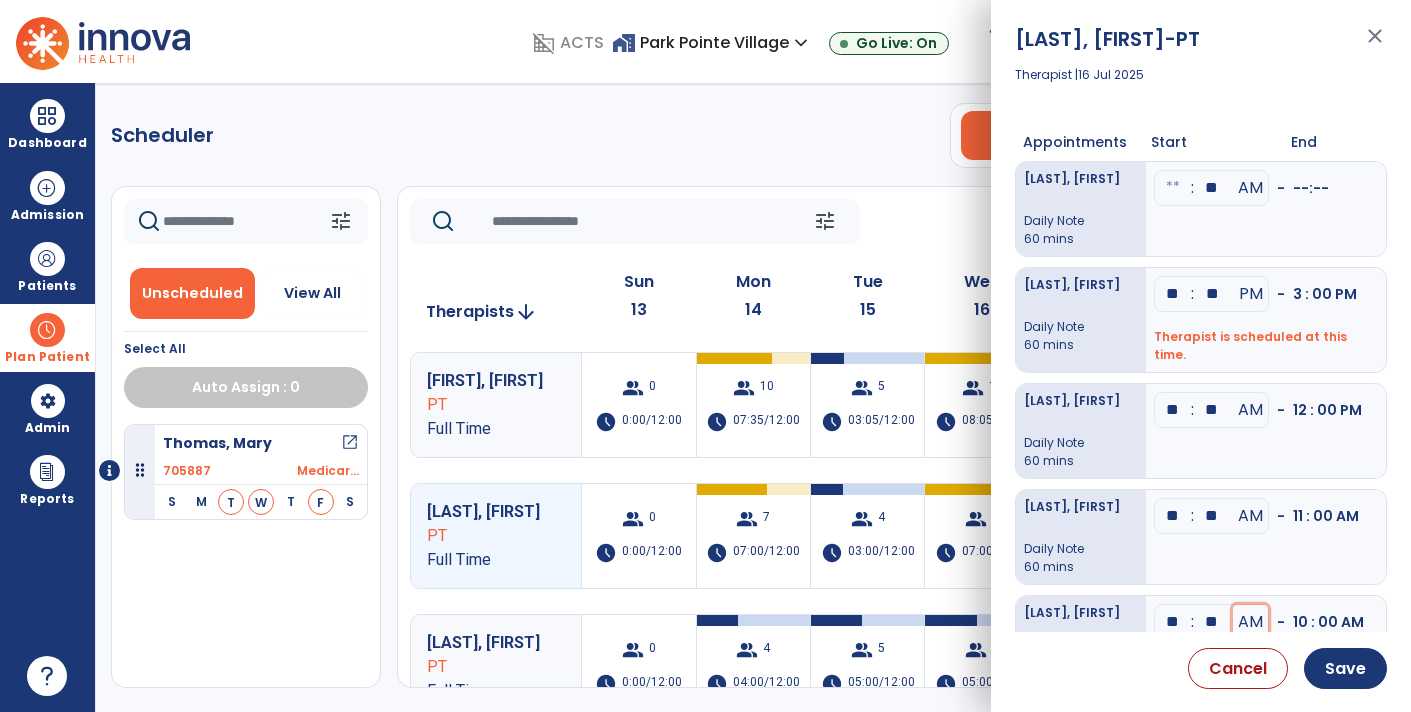type 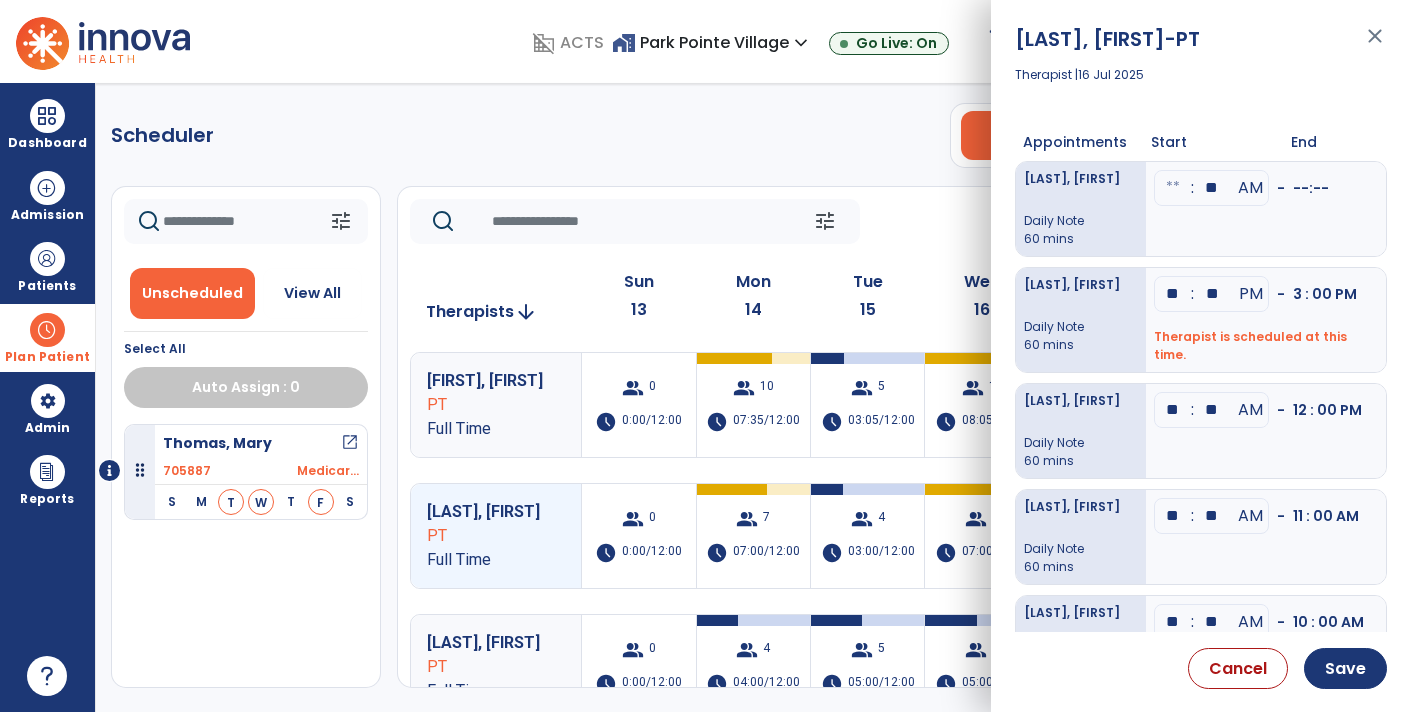 scroll, scrollTop: 267, scrollLeft: 0, axis: vertical 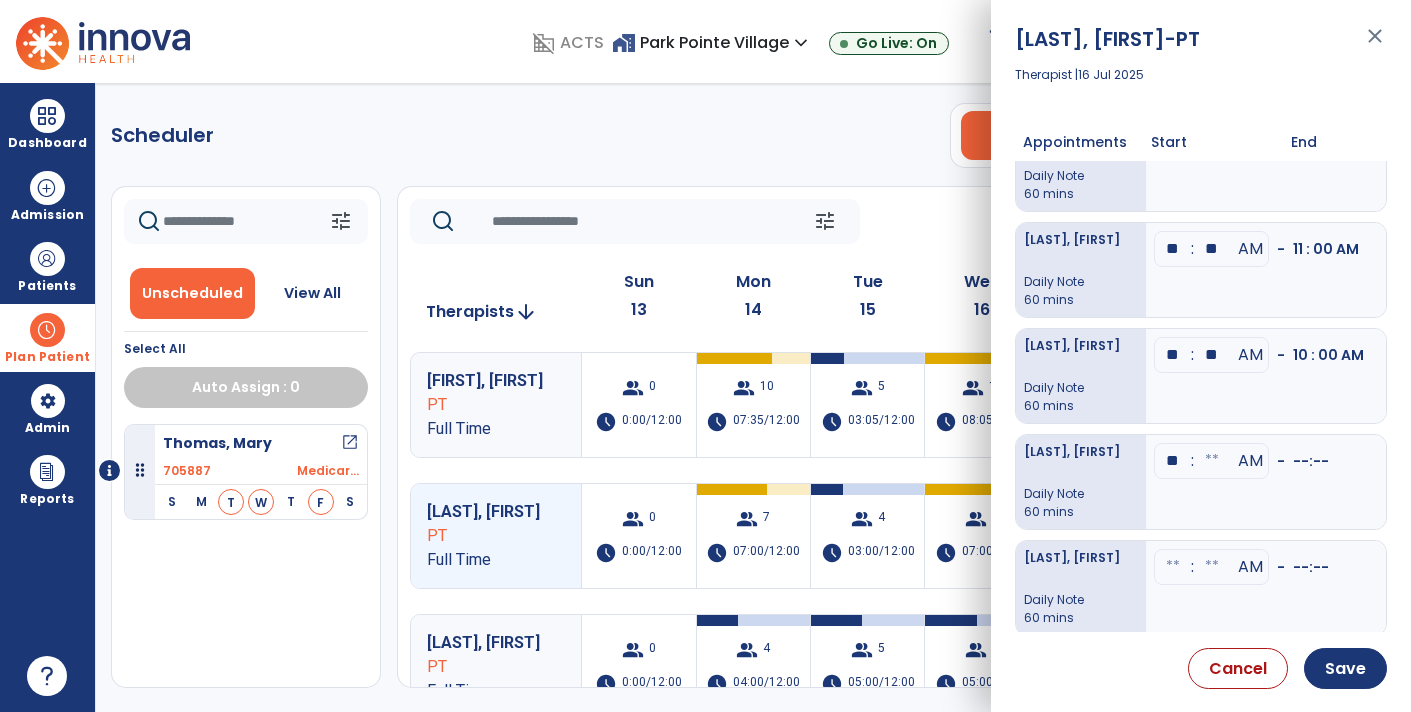 type on "**" 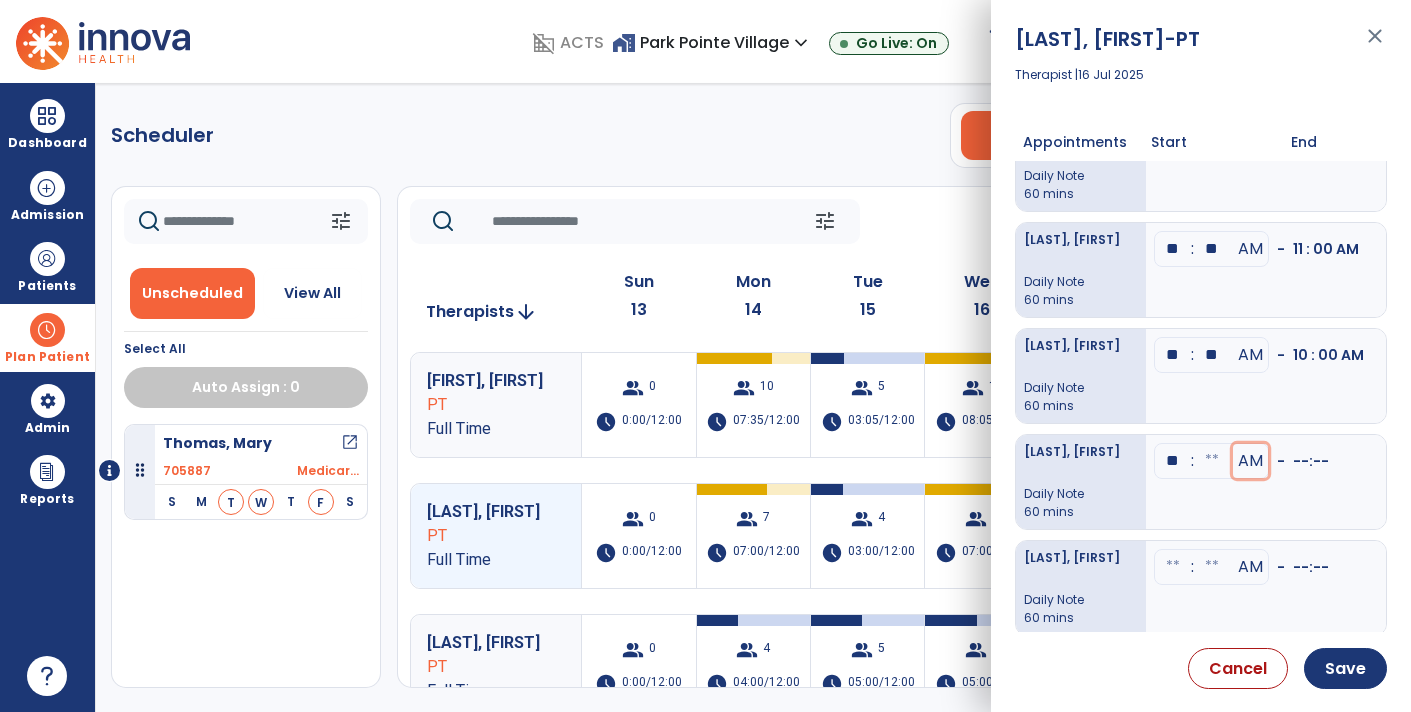 type 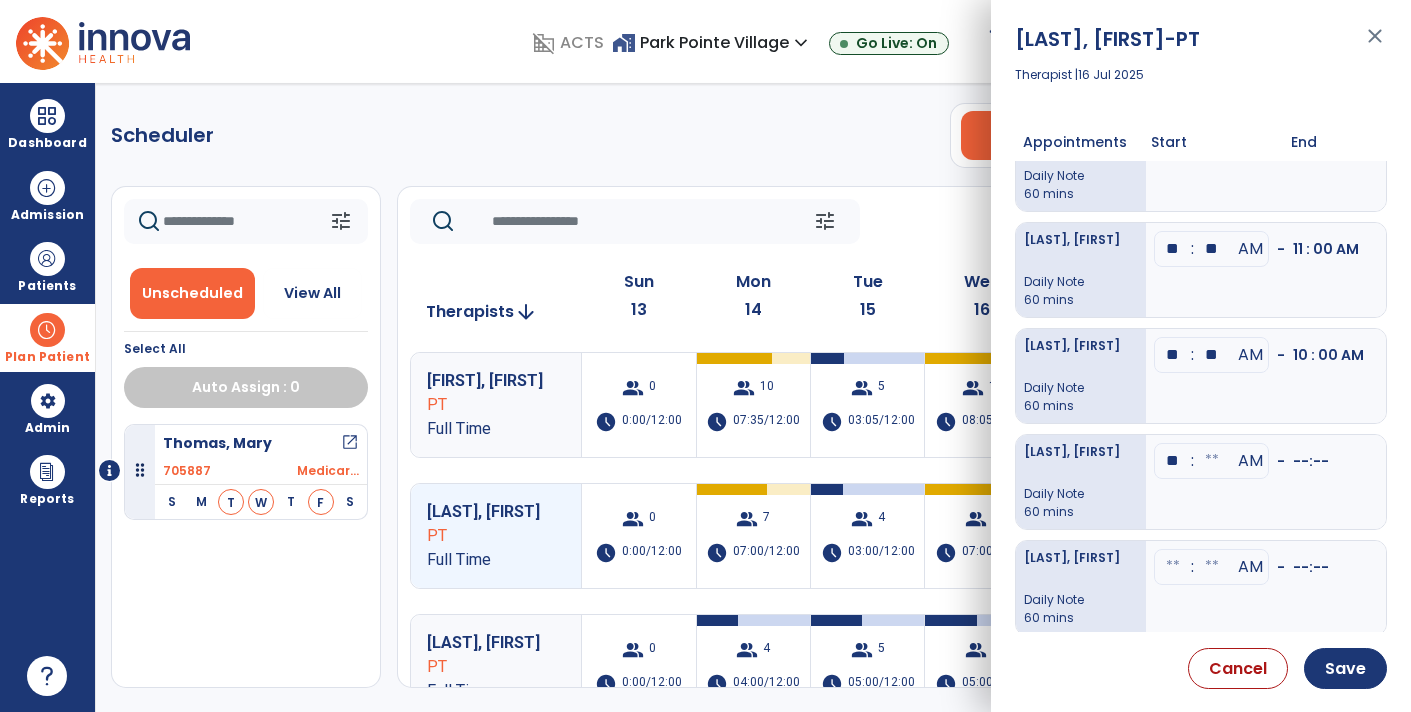 click at bounding box center (1212, -79) 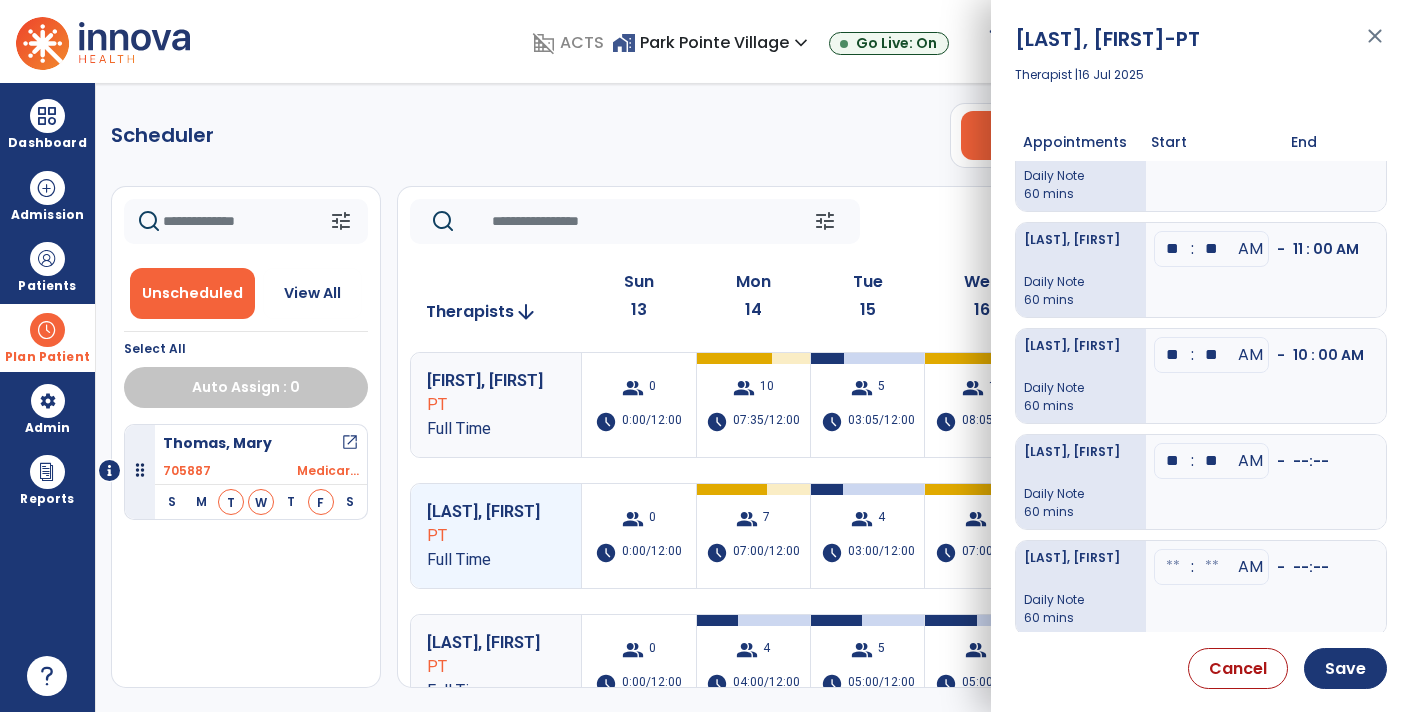 type on "**" 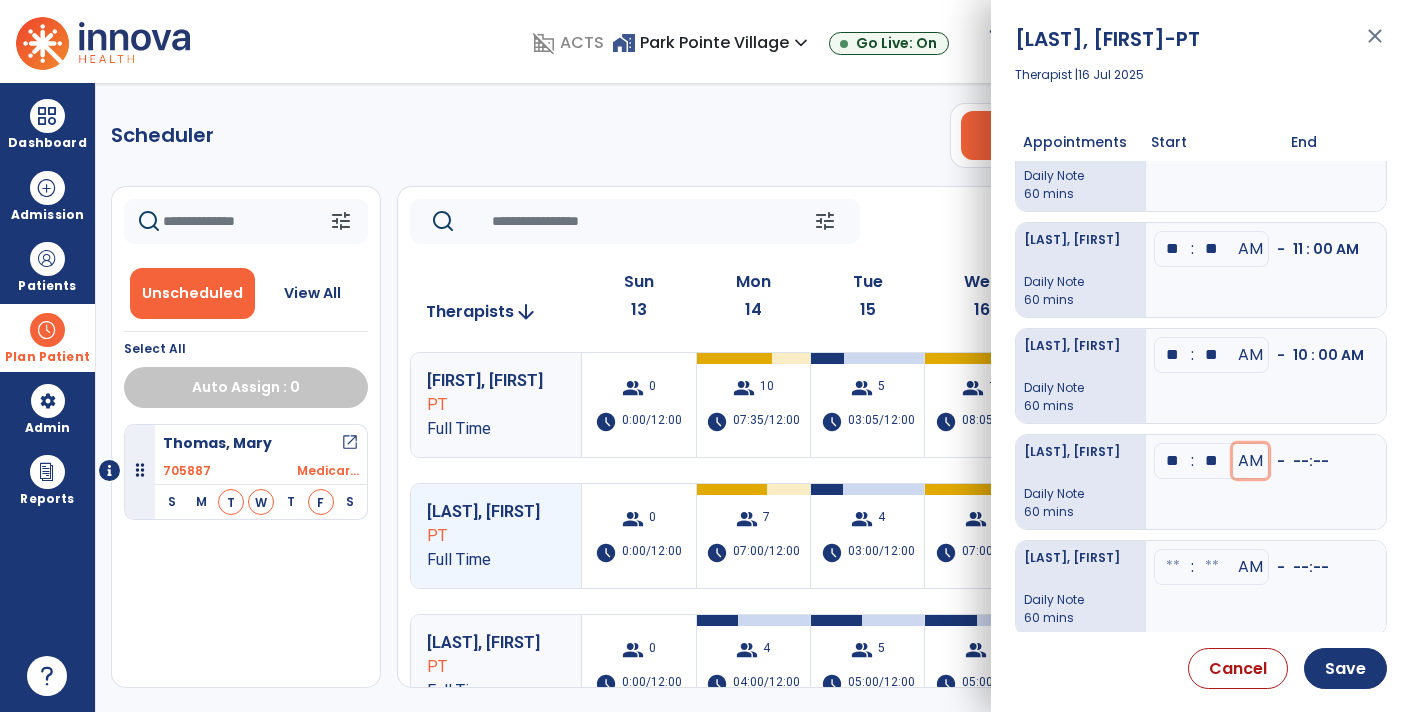 click on "AM" at bounding box center (1250, -79) 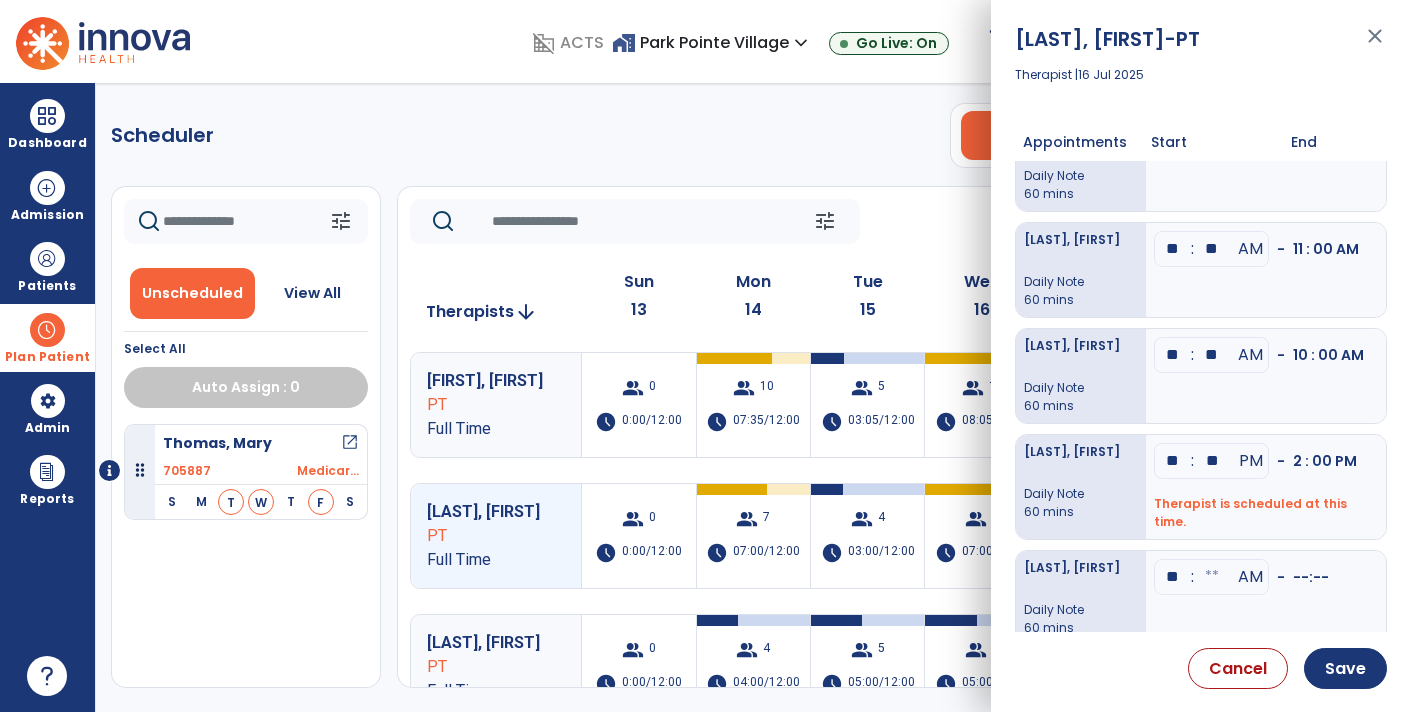 type on "**" 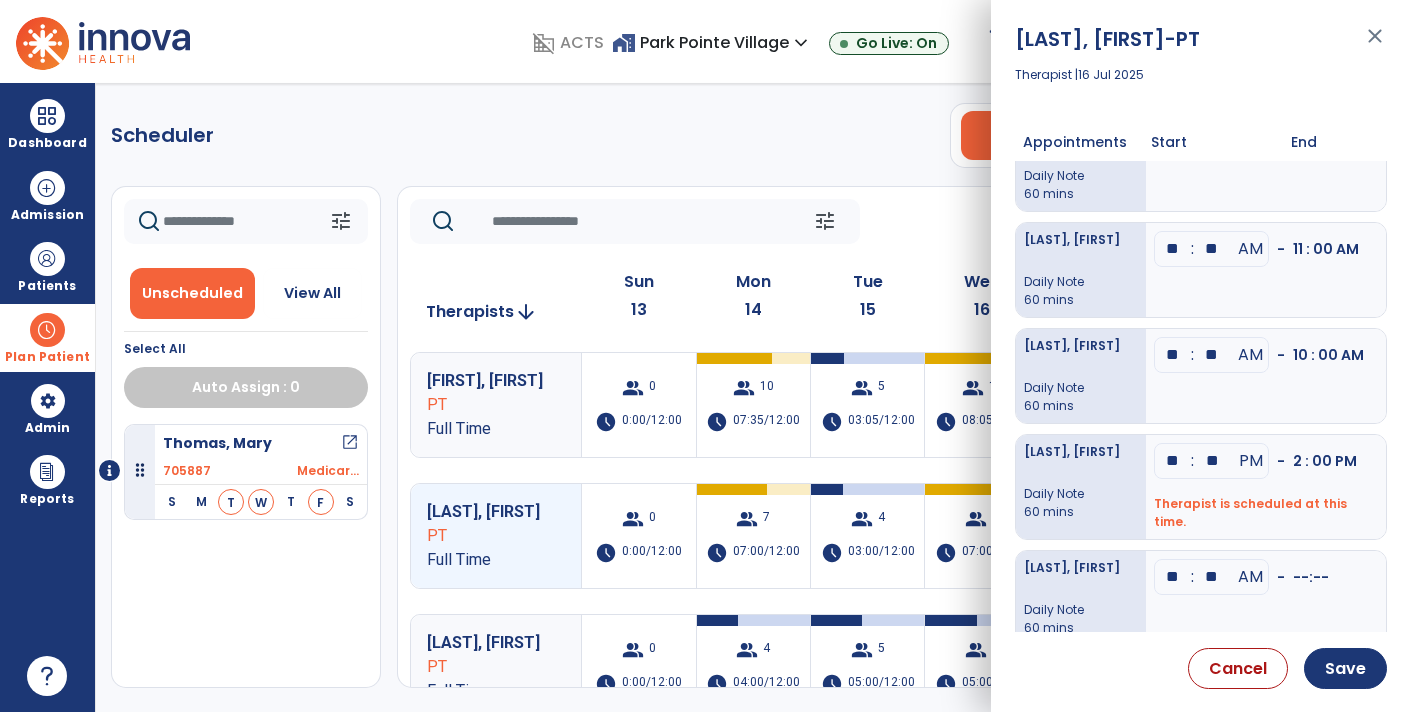 type on "**" 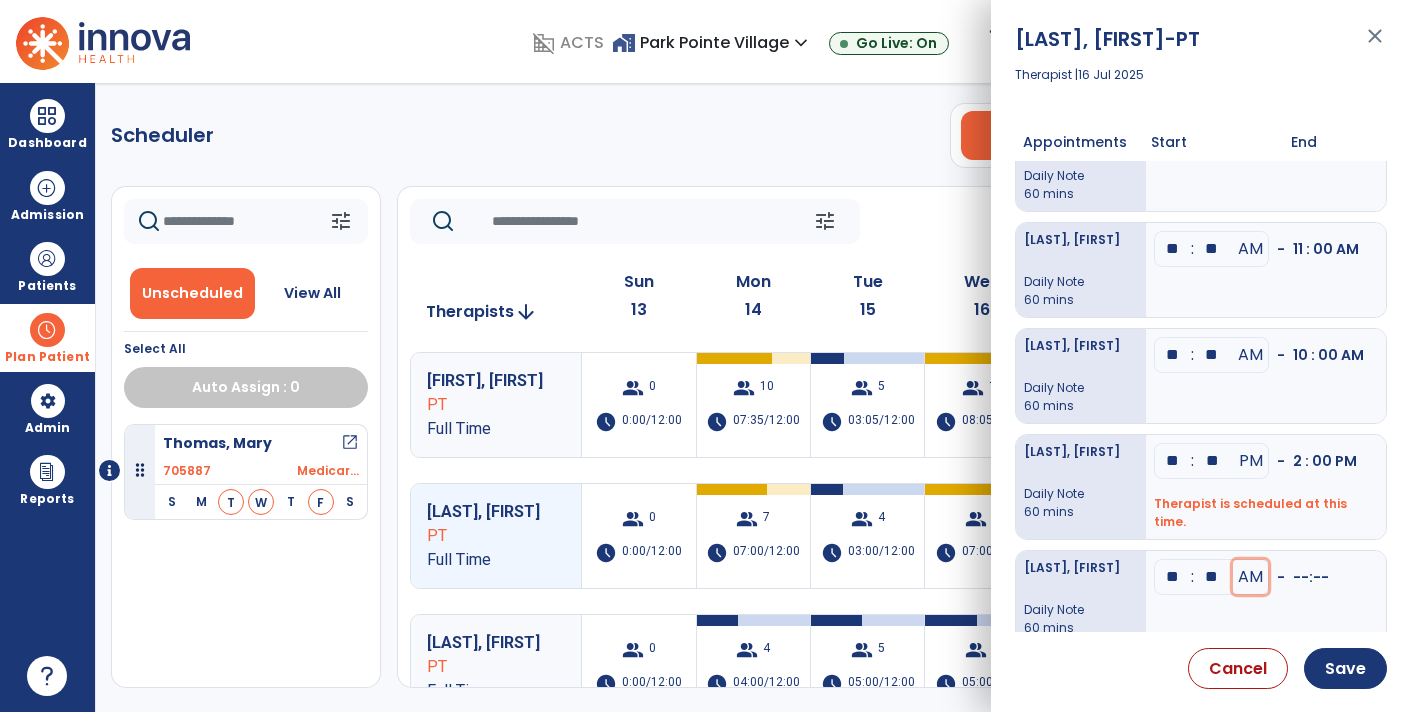 type 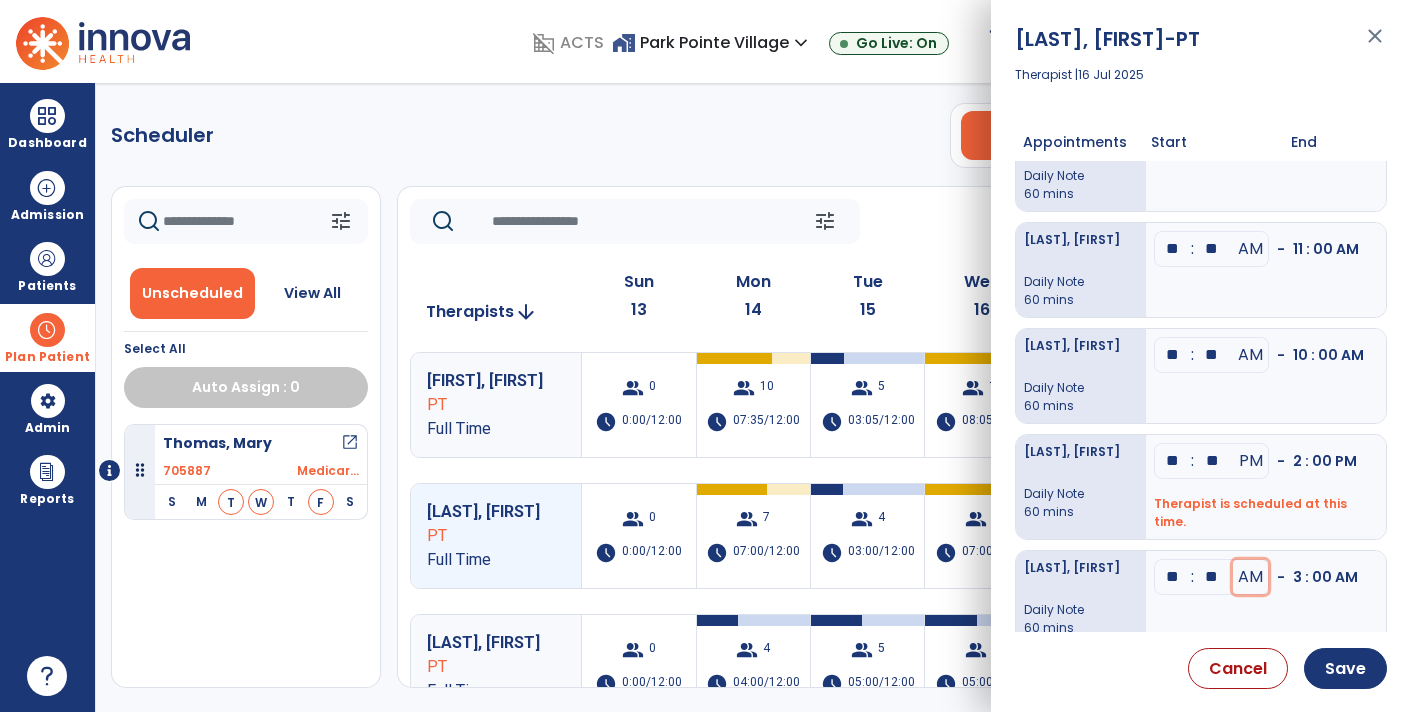 click on "AM" at bounding box center [1250, -79] 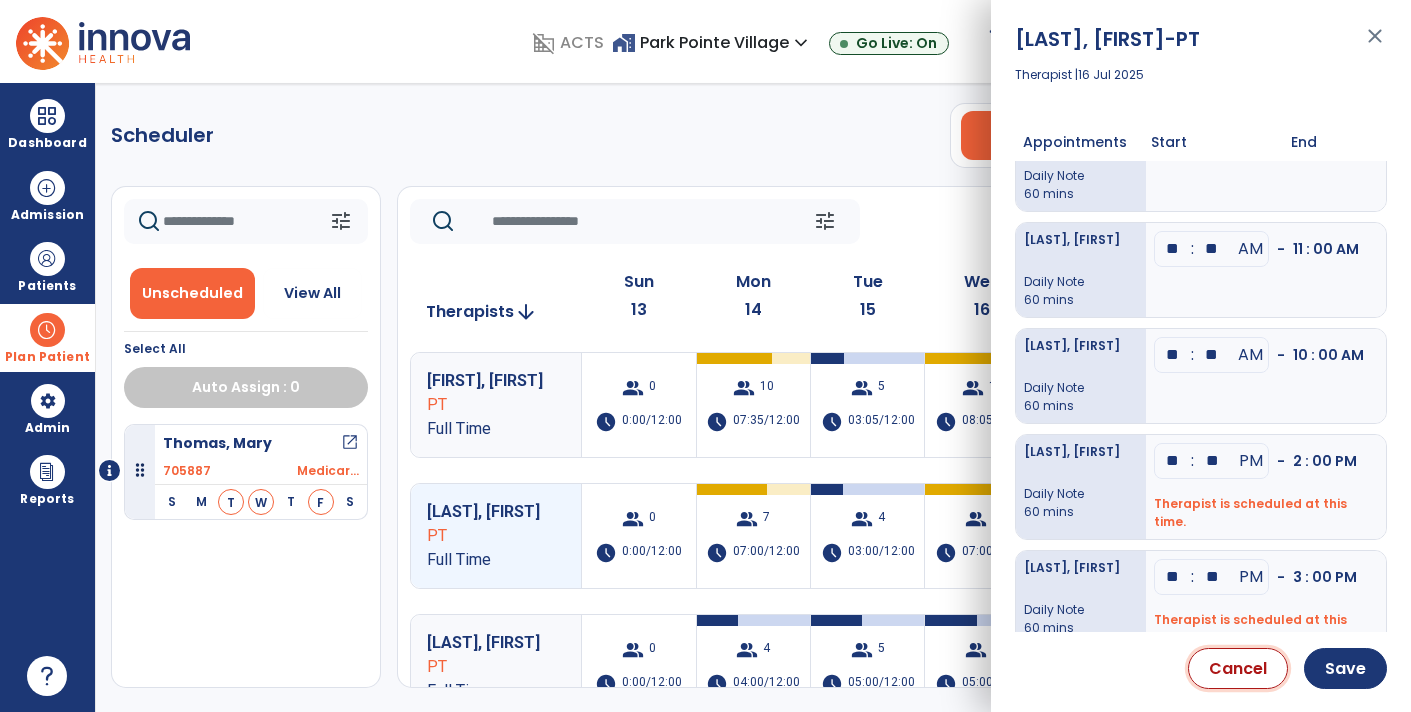 type 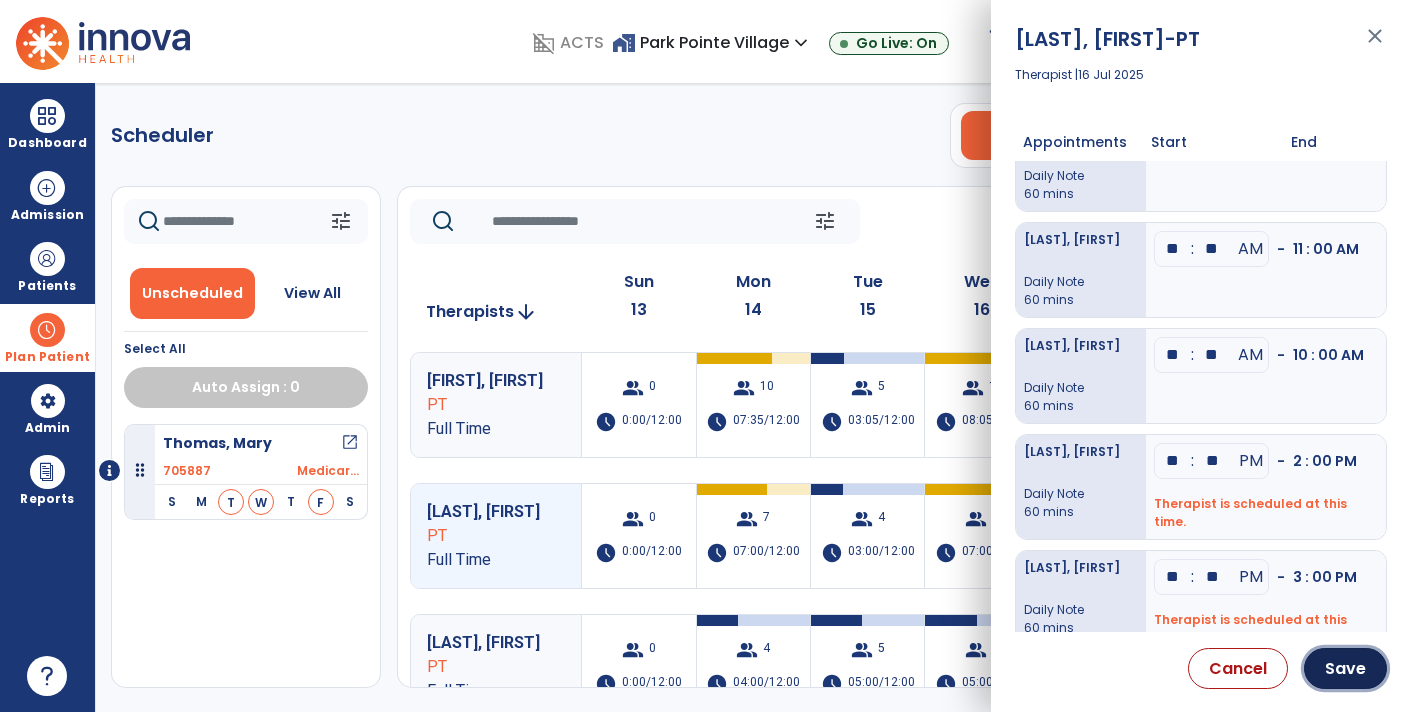 type 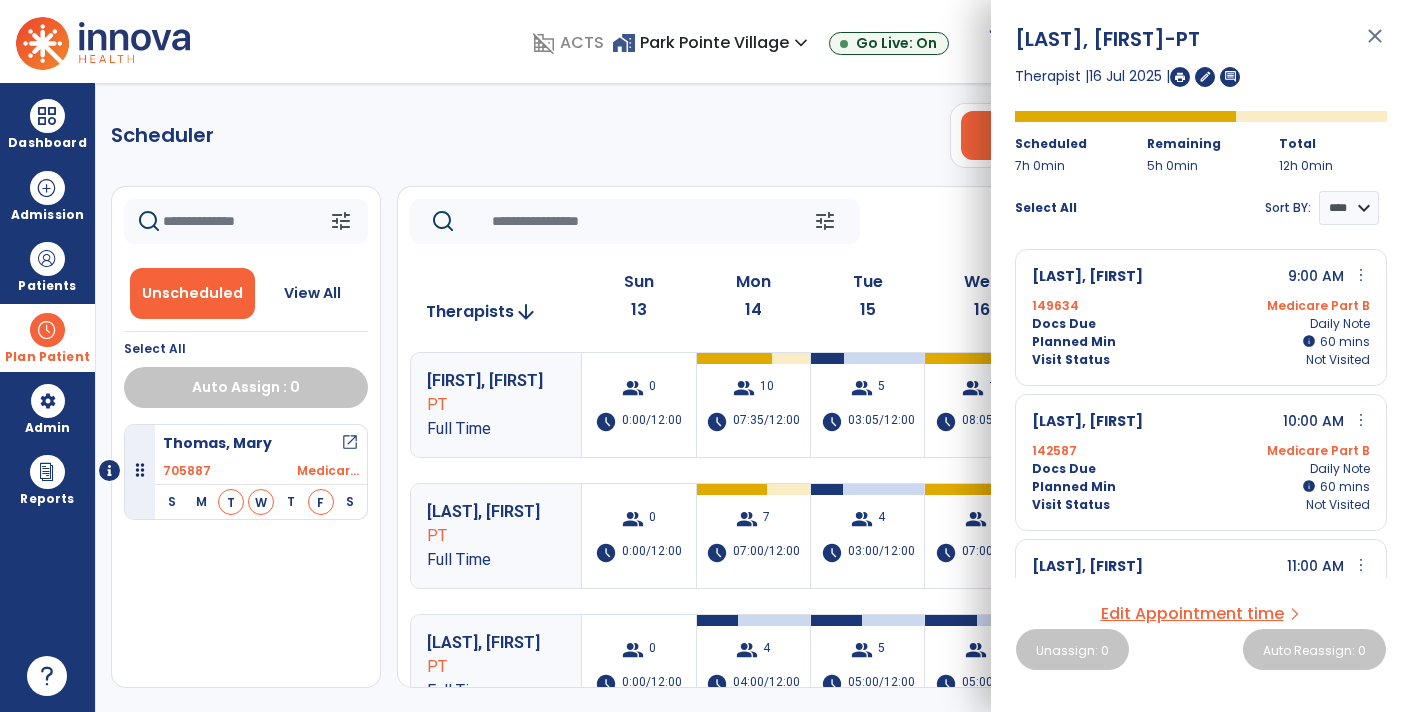 click on "tune   Today  chevron_left Jul 13, 2025 - Jul 19, 2025  *********  calendar_today  chevron_right" 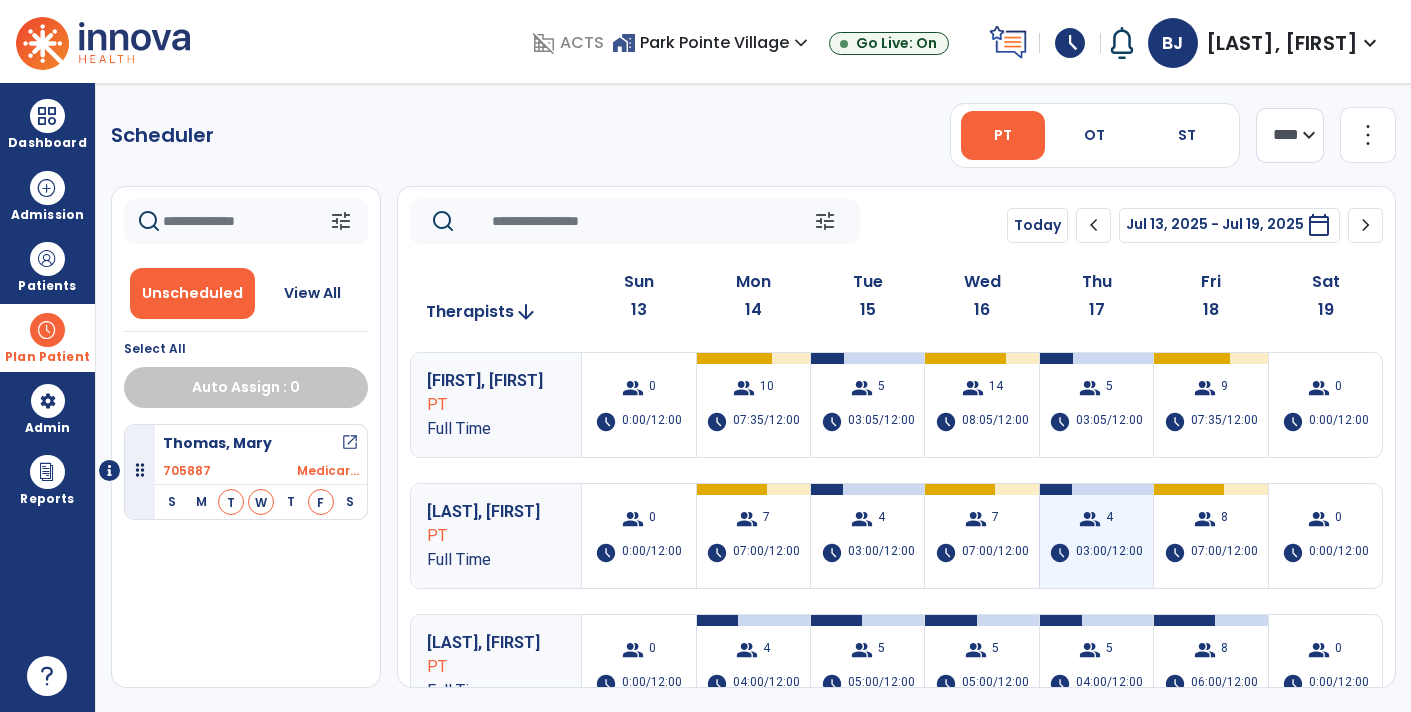 click on "03:00/12:00" at bounding box center [1109, 553] 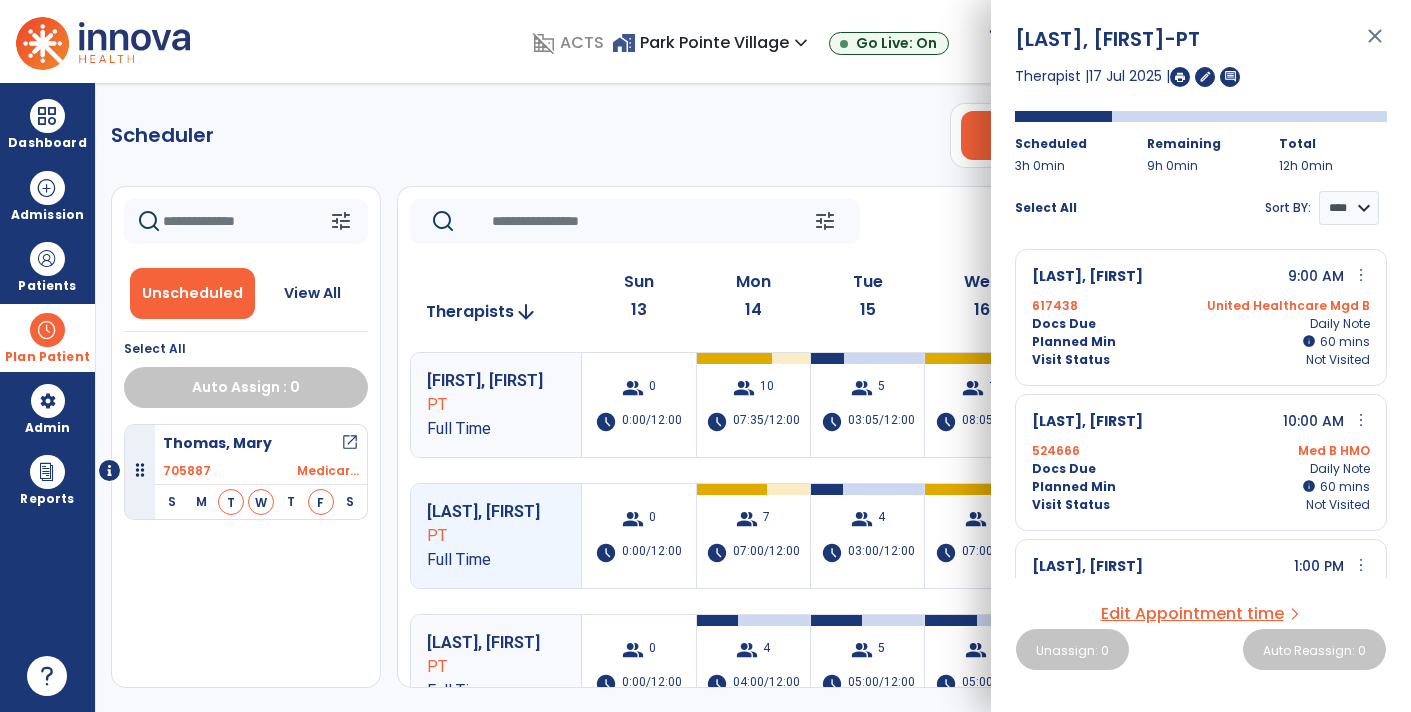 click on "Edit Appointment time" at bounding box center (1192, 614) 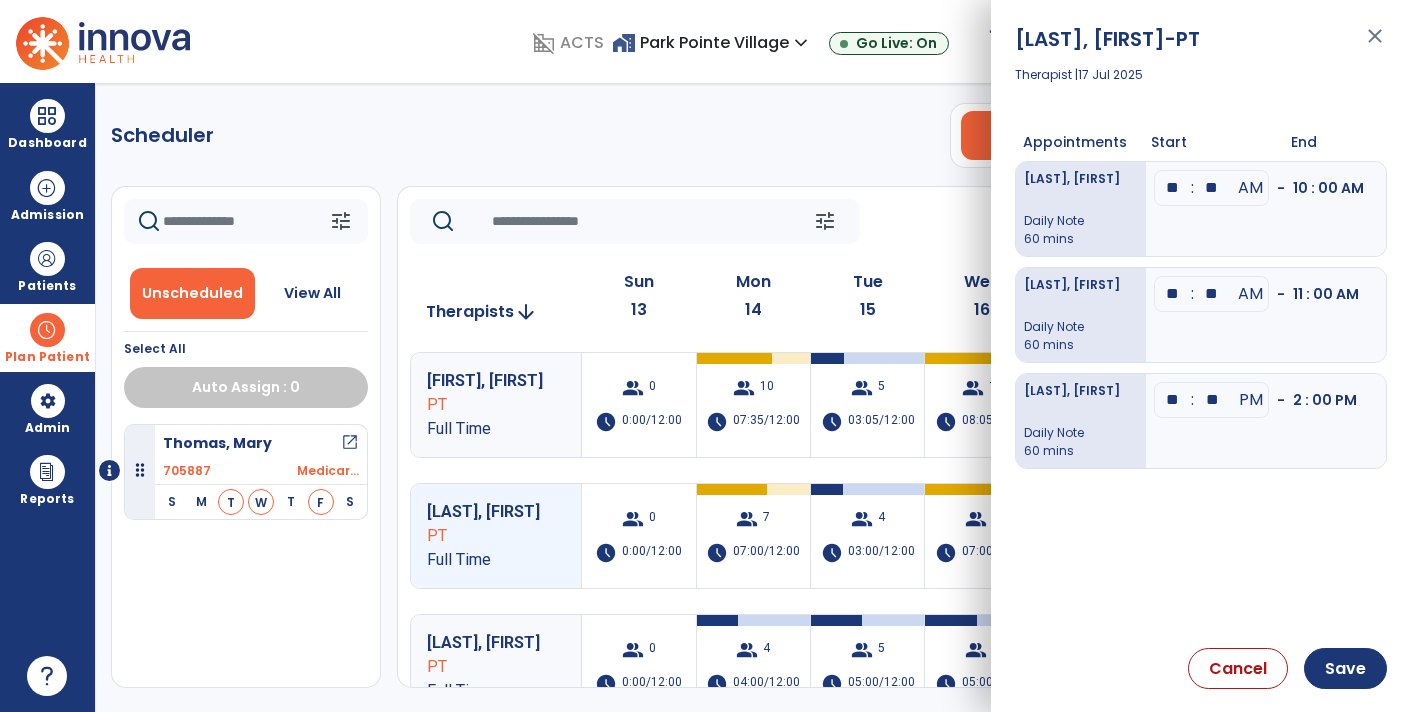 click on "**" at bounding box center (1173, 188) 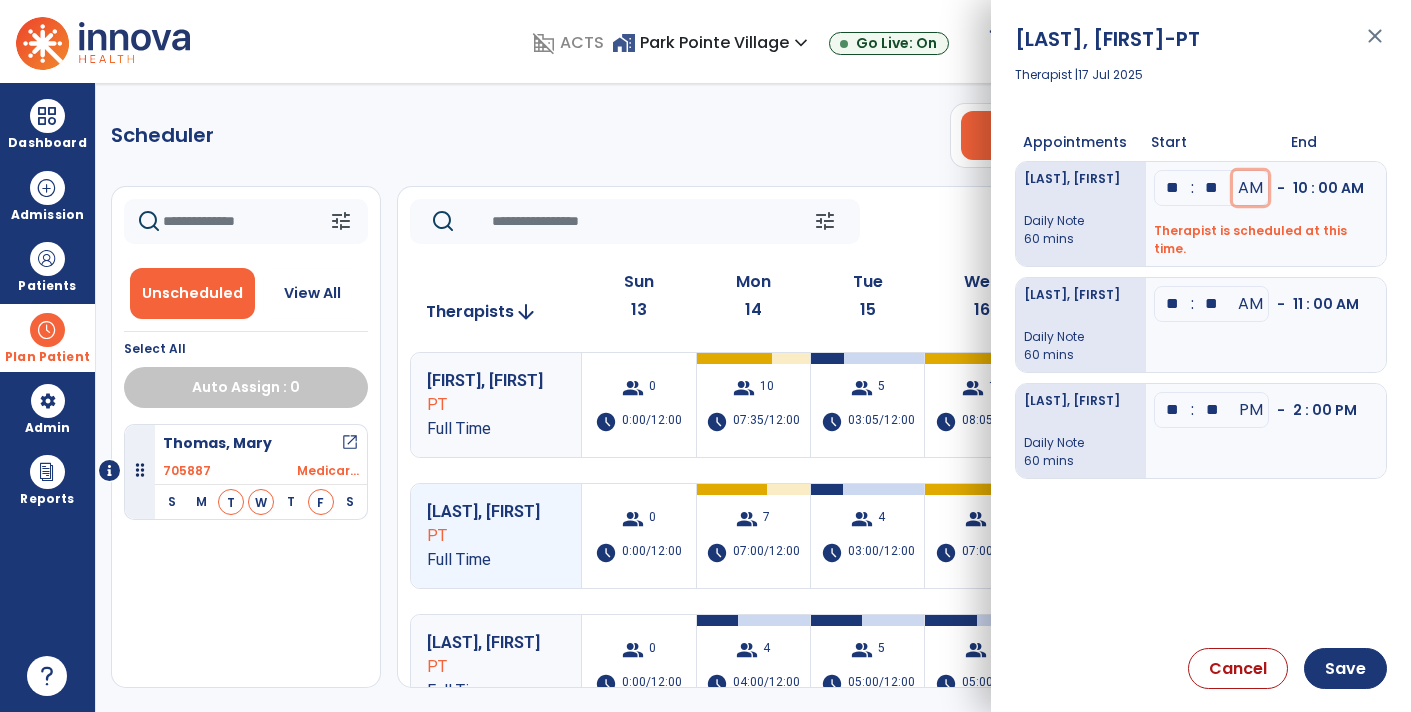 type 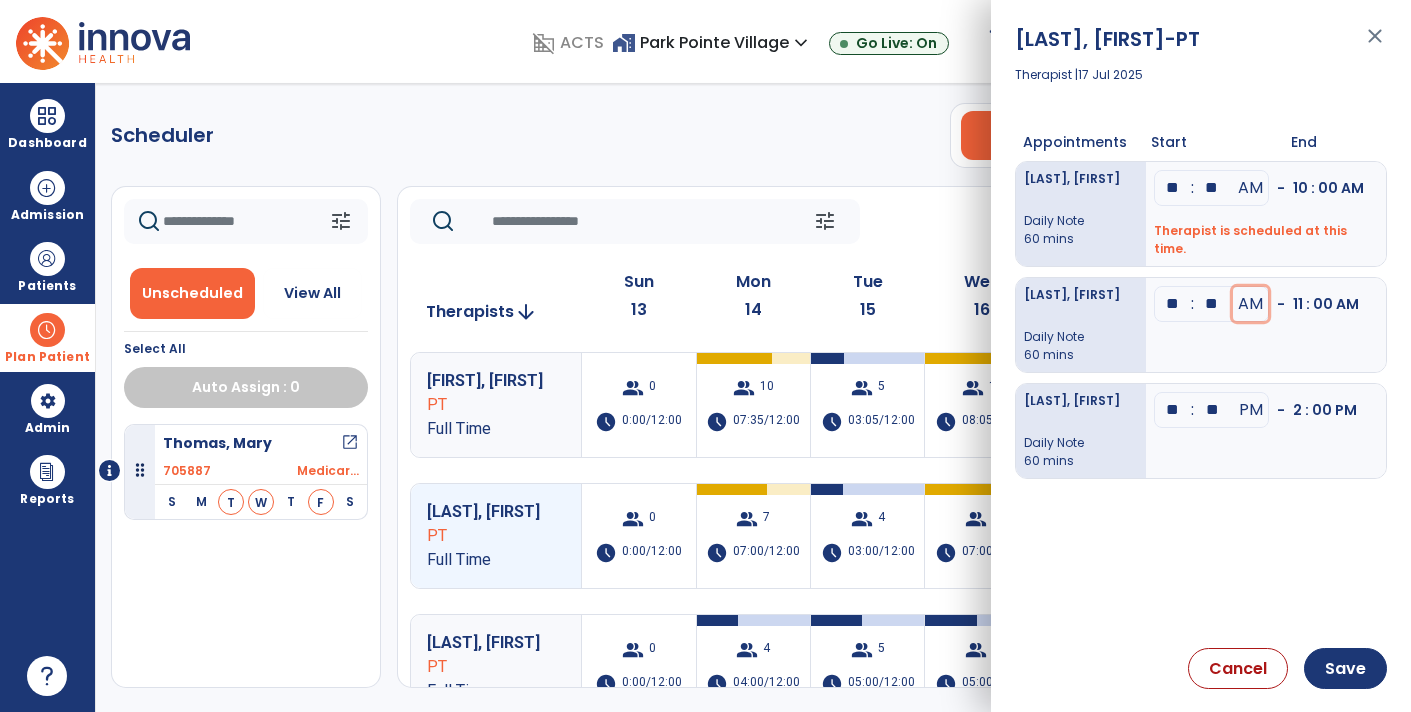 type 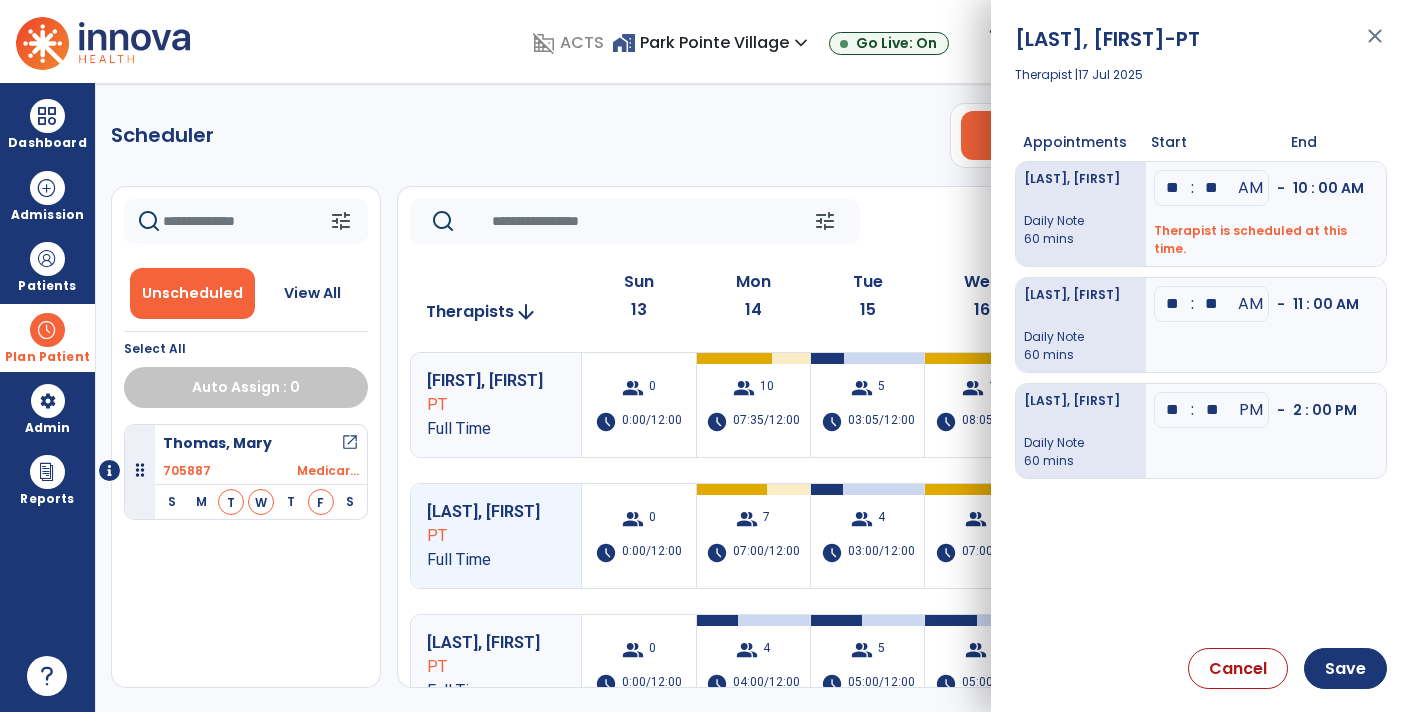 type on "**" 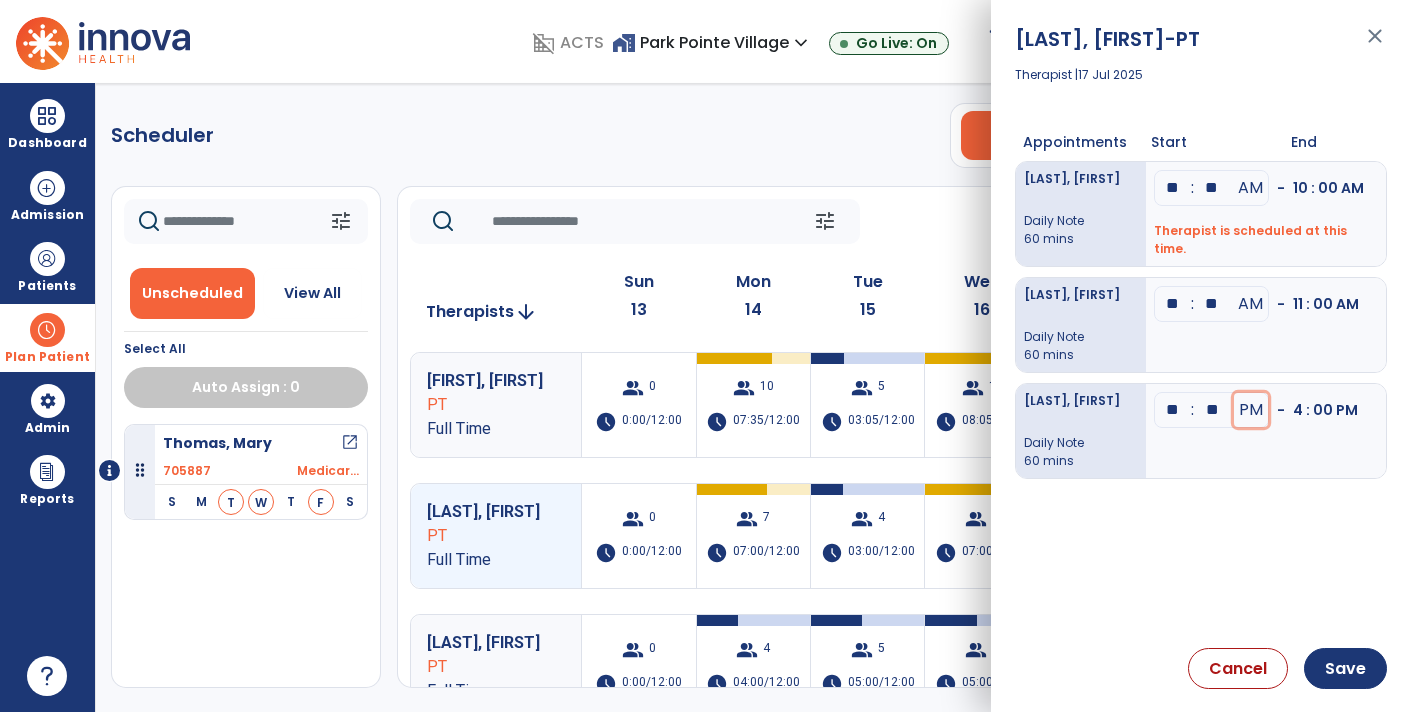 type 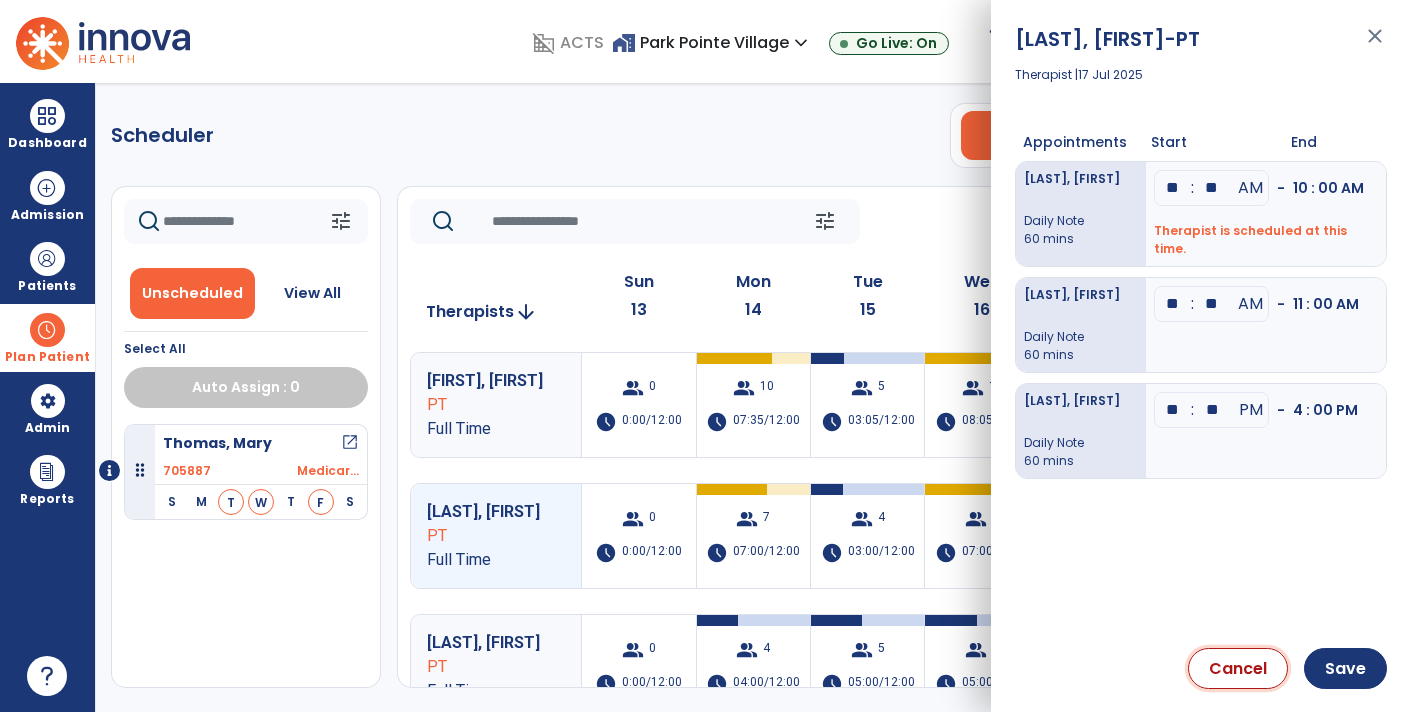 type 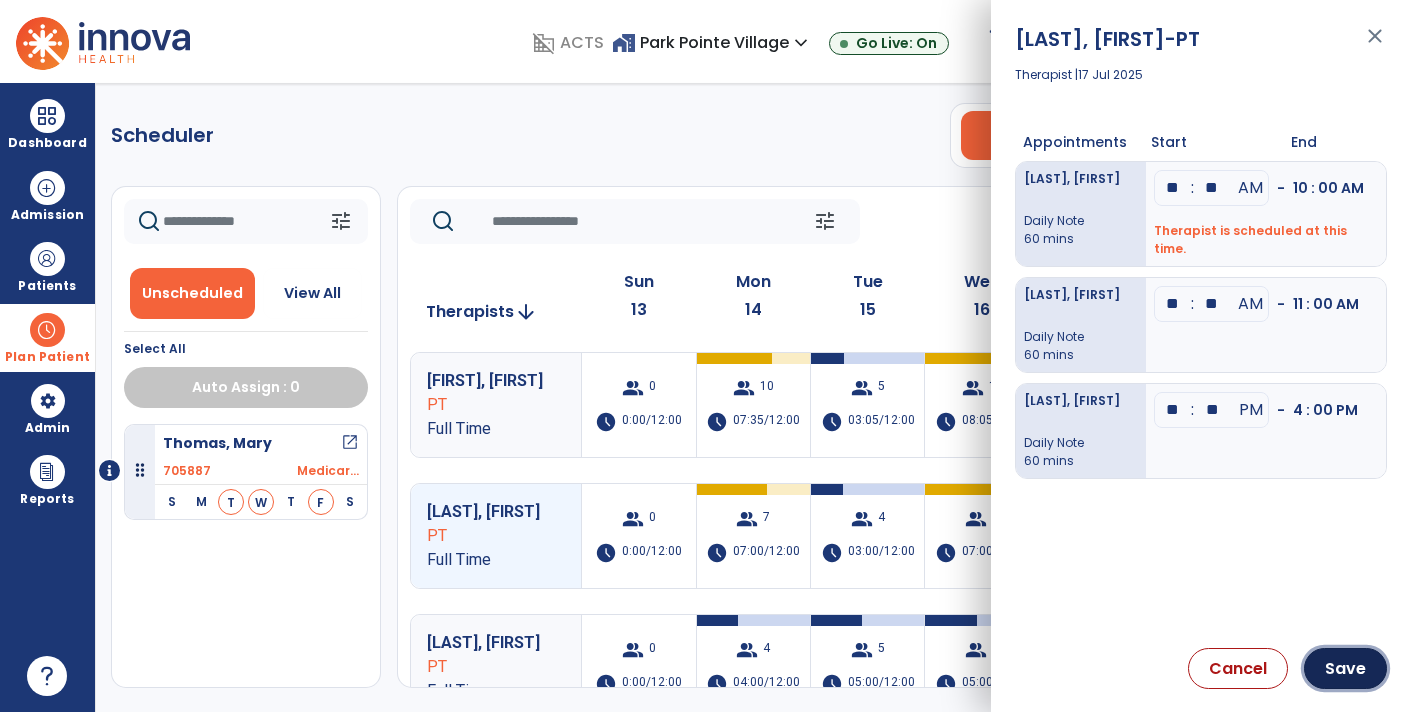 type 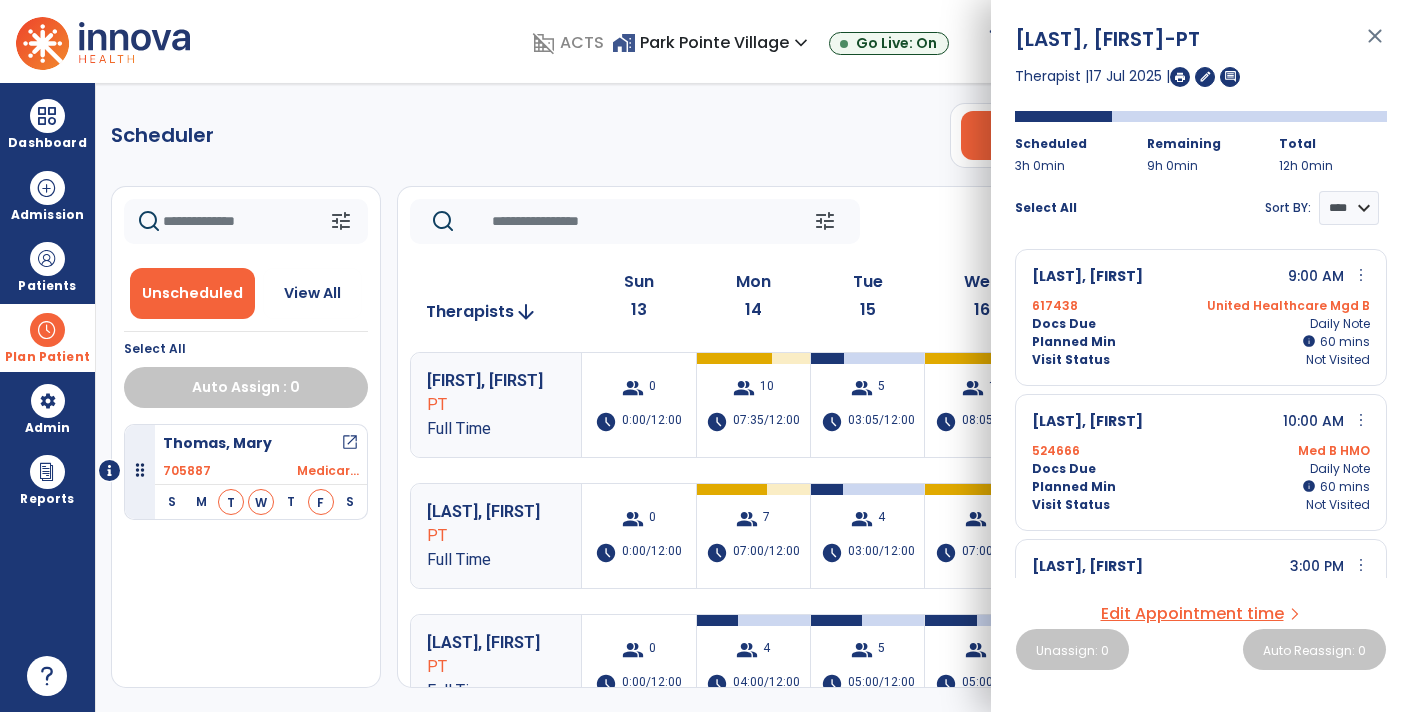 click on "close" at bounding box center [1375, 45] 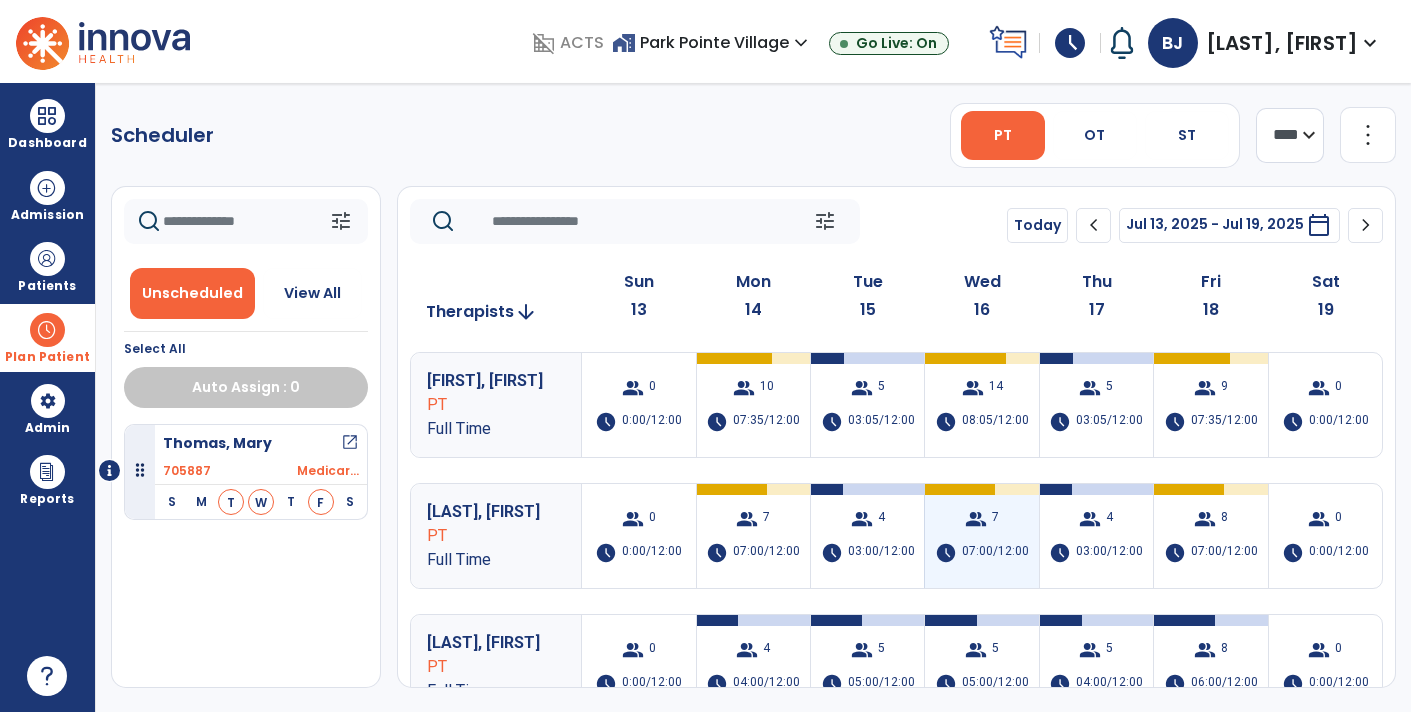 click on "group" at bounding box center (976, 519) 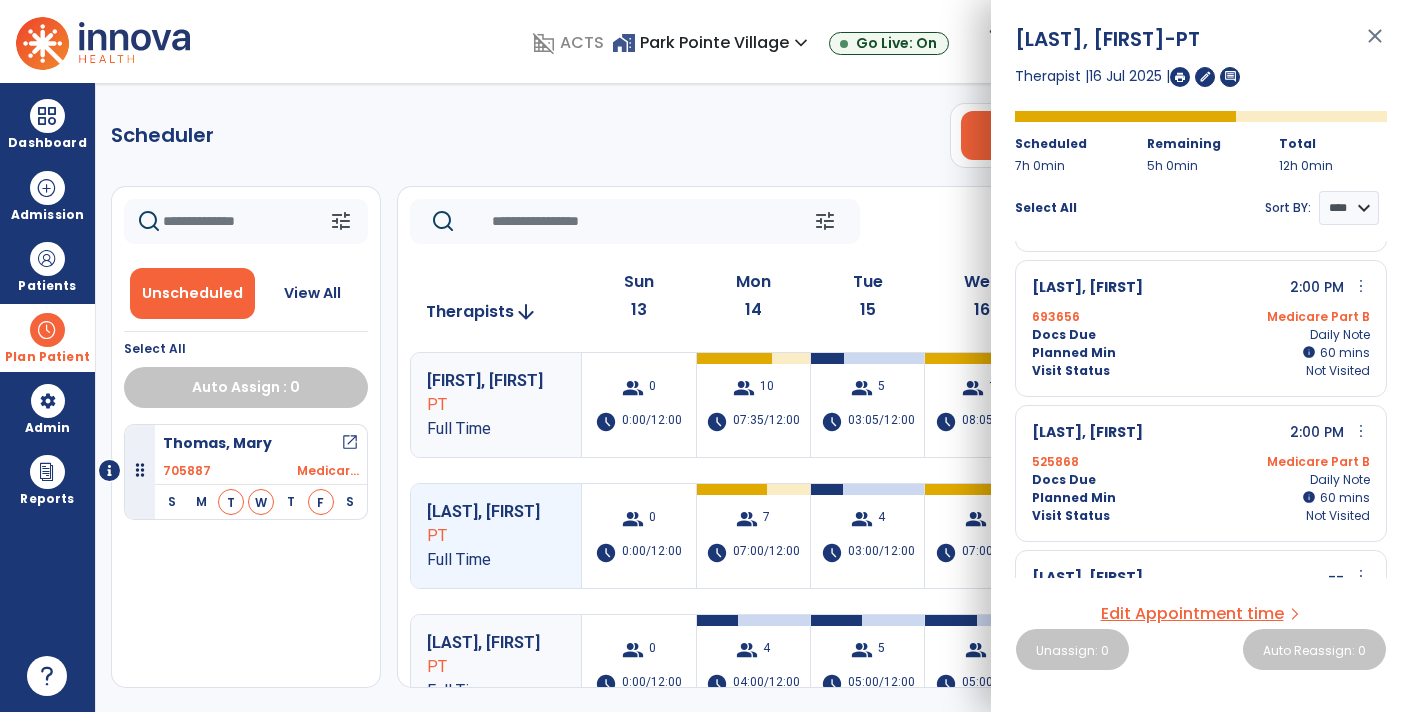 scroll, scrollTop: 599, scrollLeft: 0, axis: vertical 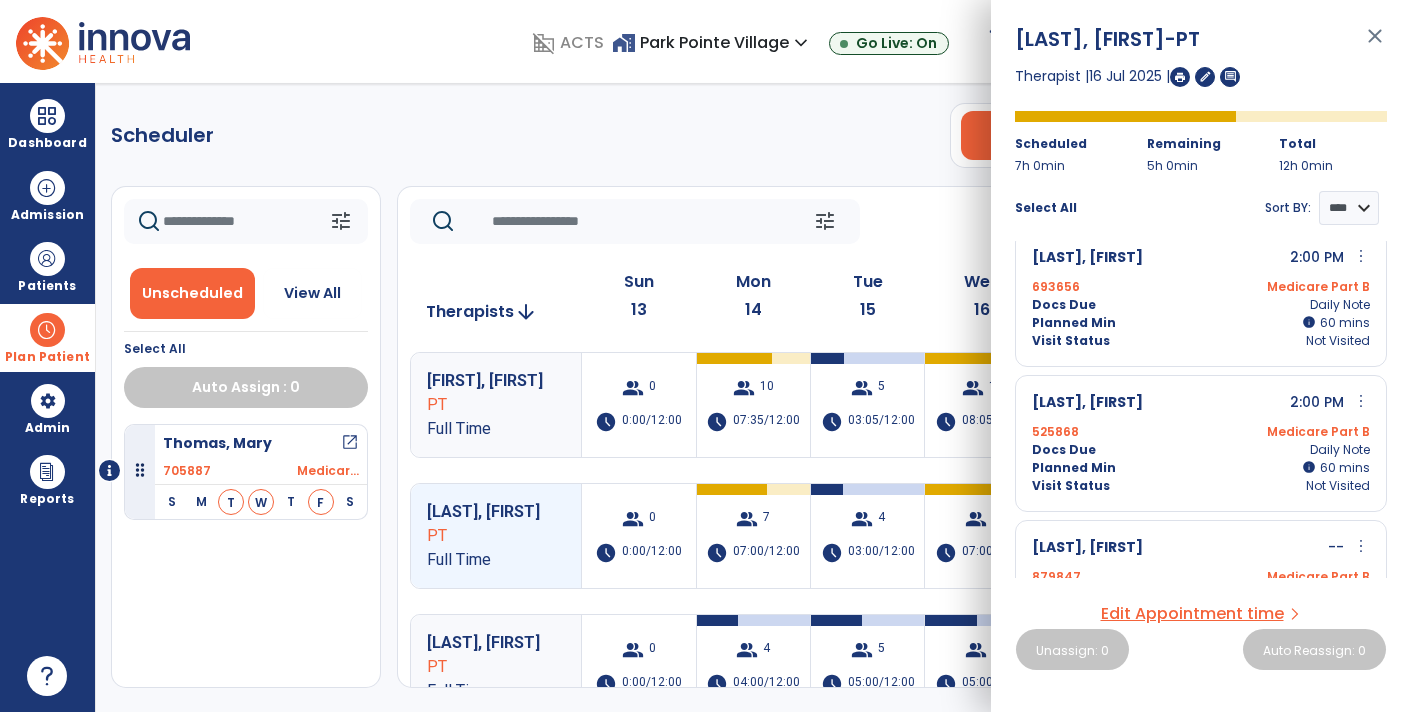 click on "more_vert" at bounding box center (1361, 401) 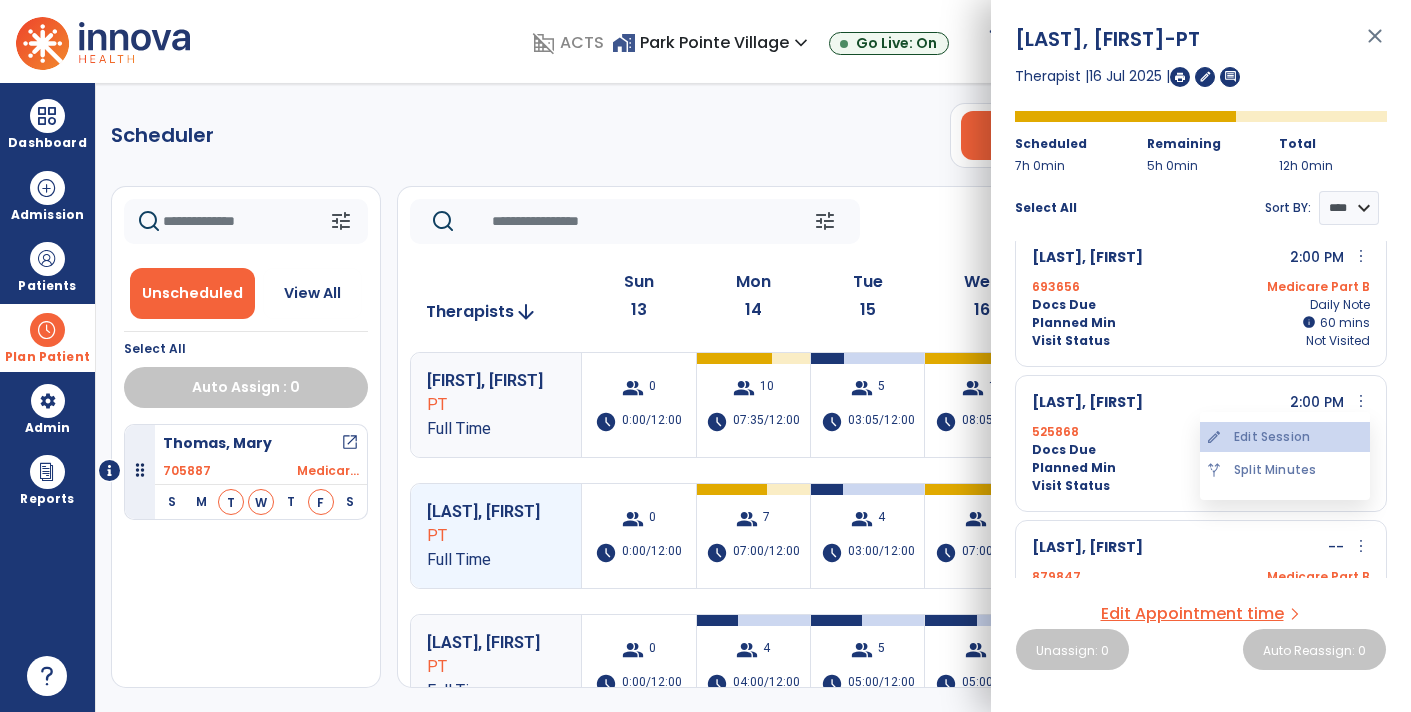 click on "edit   Edit Session" at bounding box center [1285, 437] 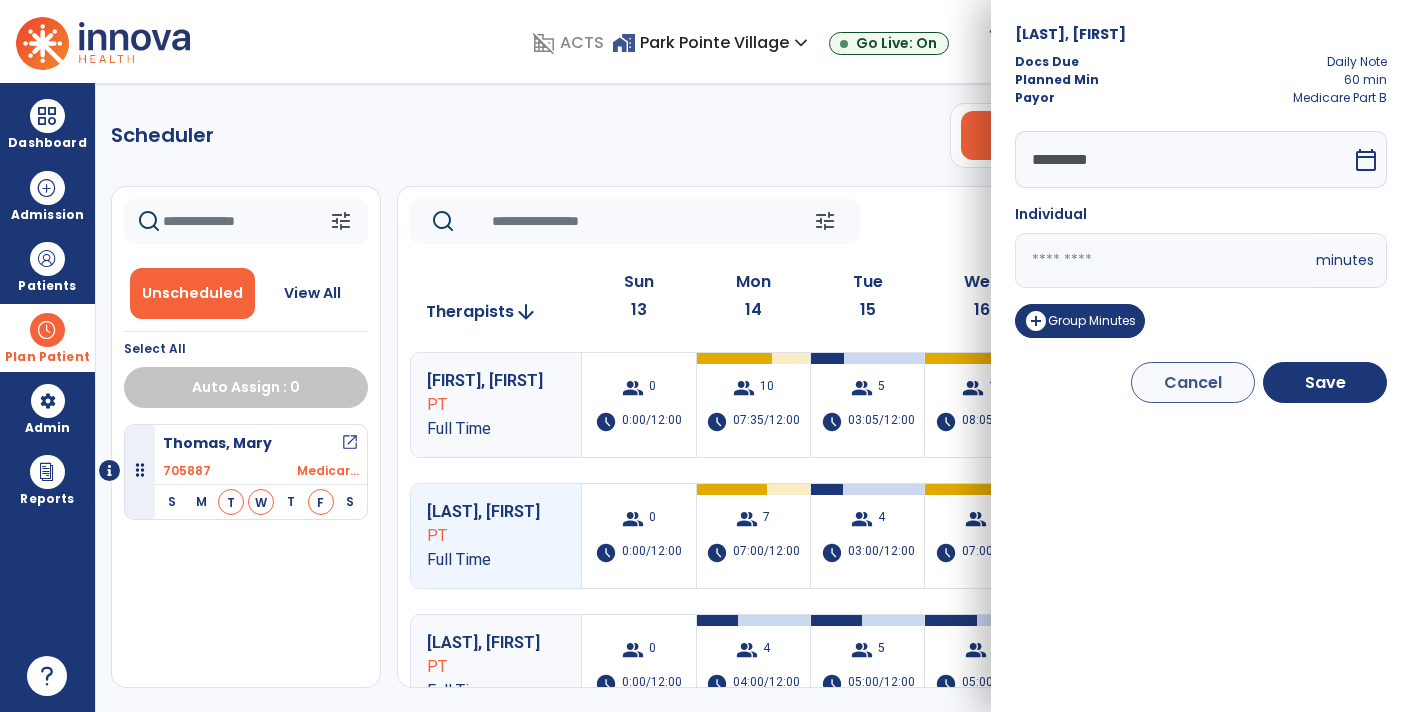 click on "*********" at bounding box center [1183, 159] 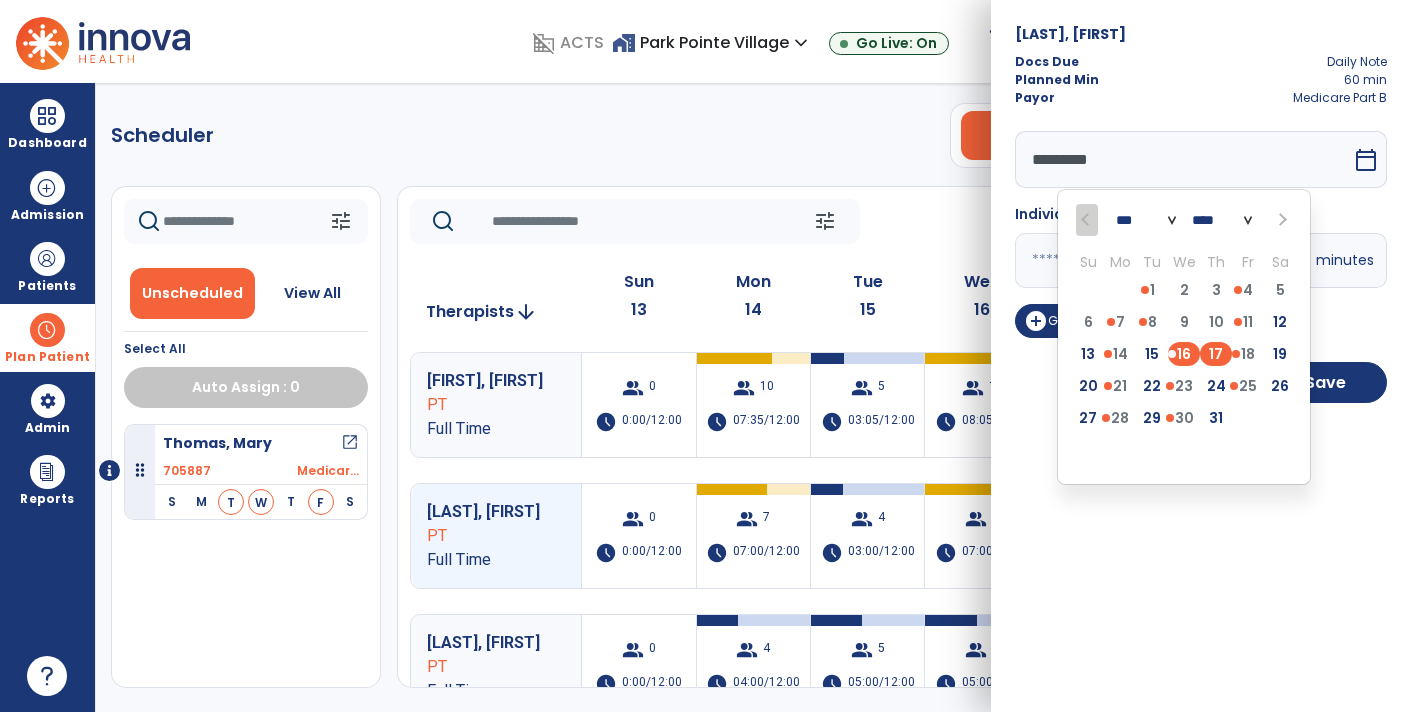 click on "17" at bounding box center (1216, 354) 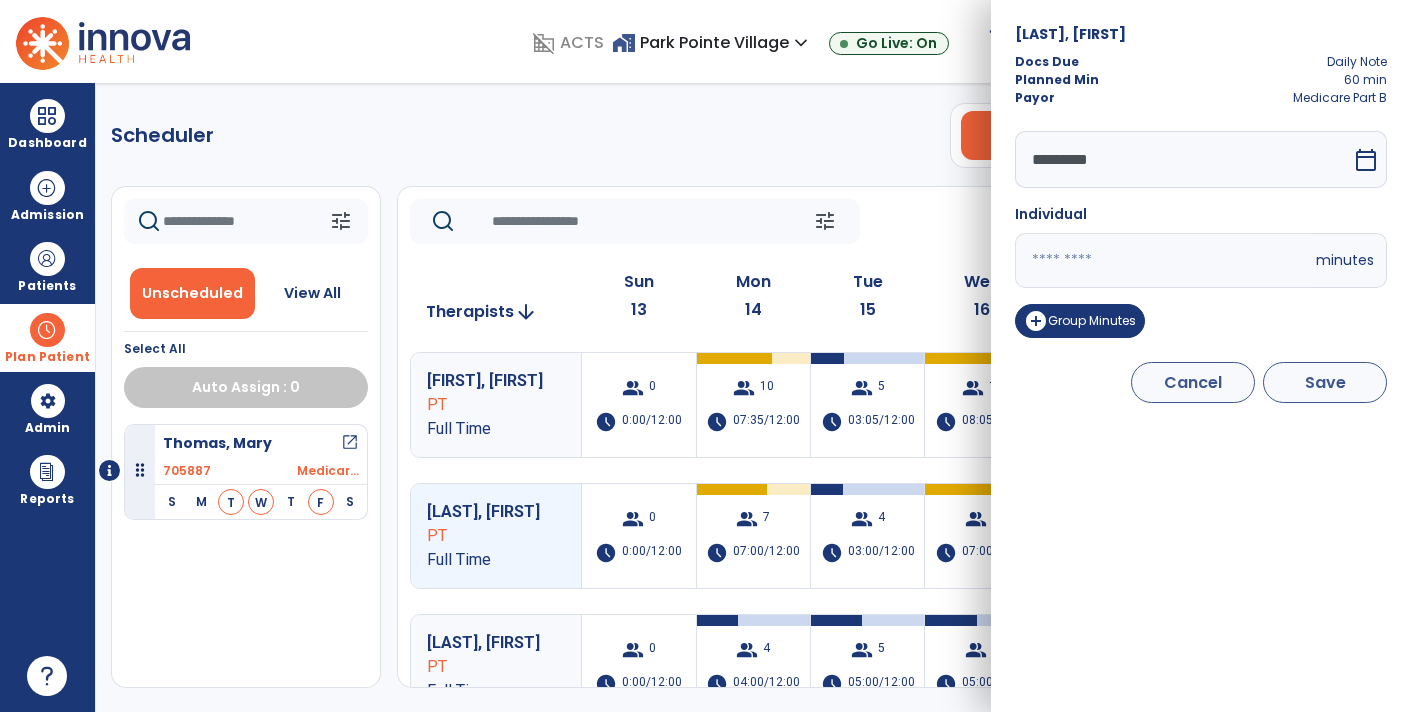 click on "Save" at bounding box center [1325, 382] 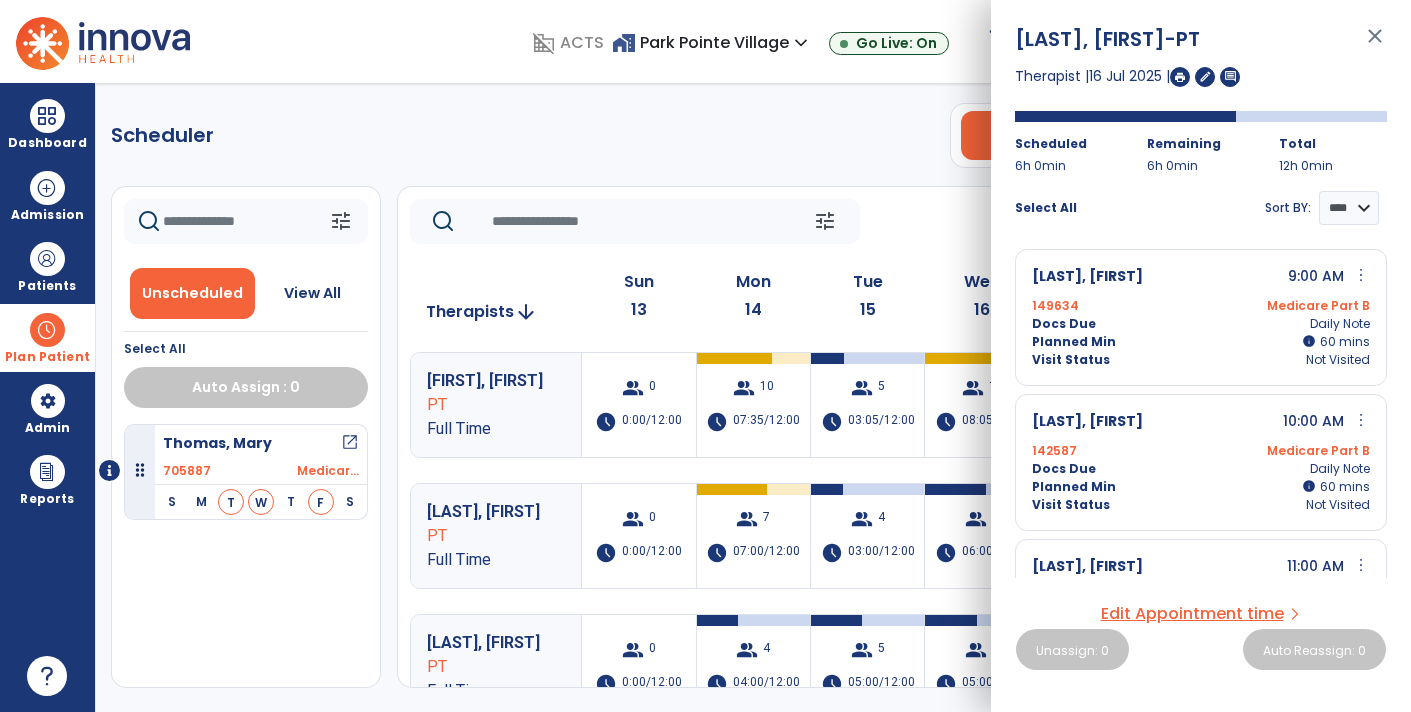 click on "close" at bounding box center (1375, 45) 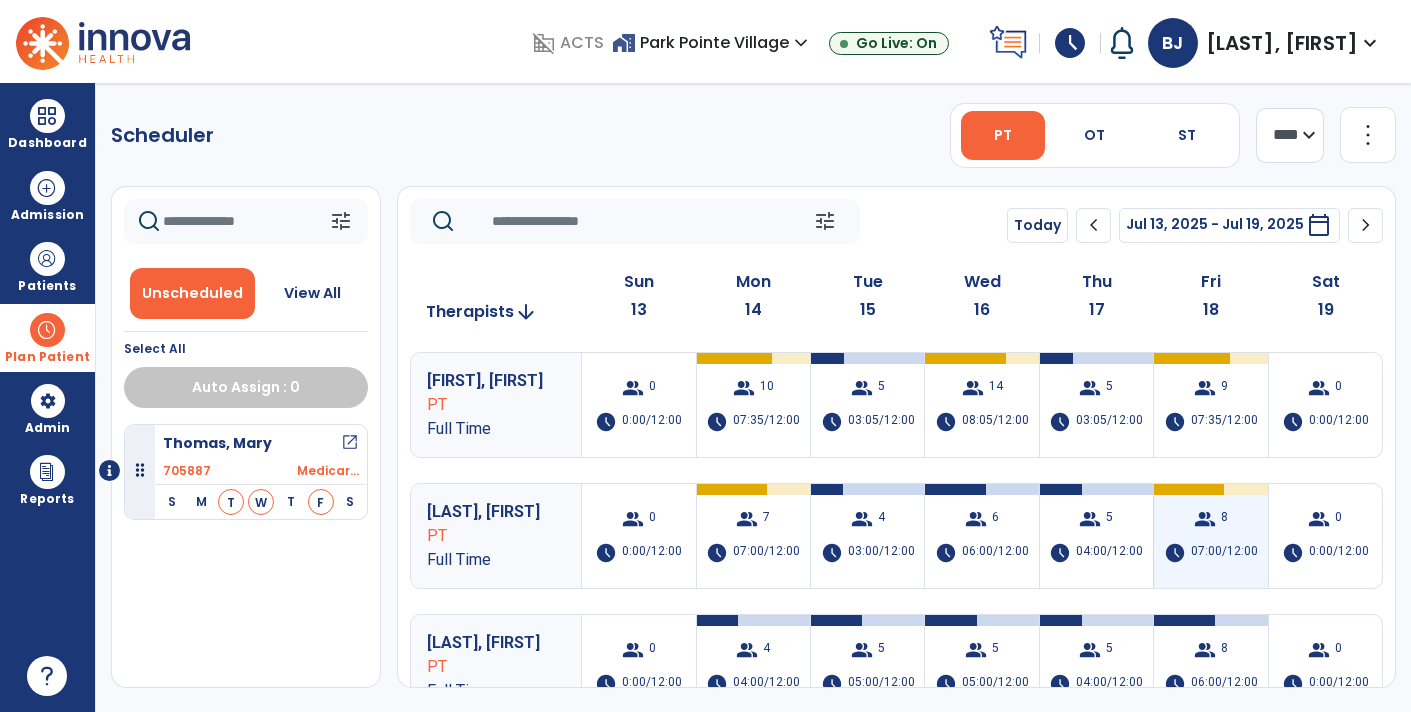 click on "group  8  schedule  07:00/12:00" at bounding box center (1210, 536) 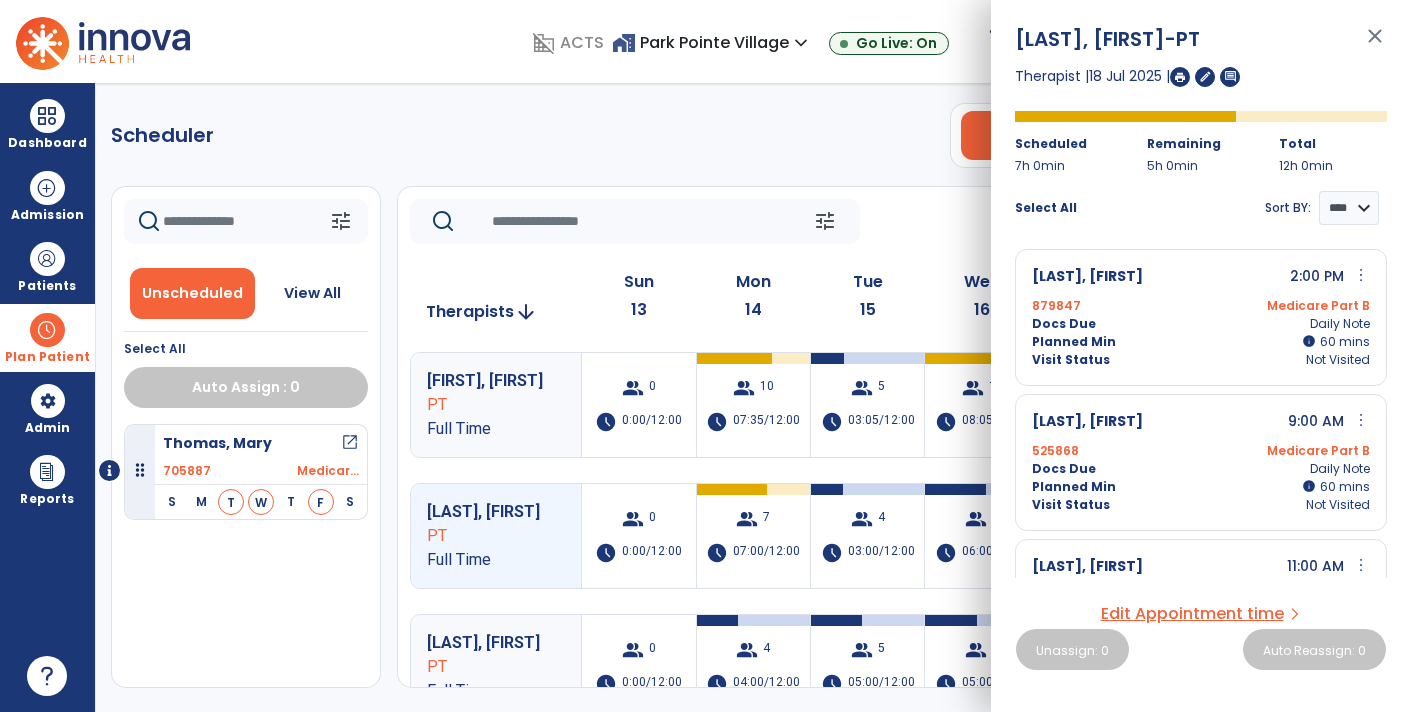 click on "Edit Appointment time" at bounding box center (1192, 614) 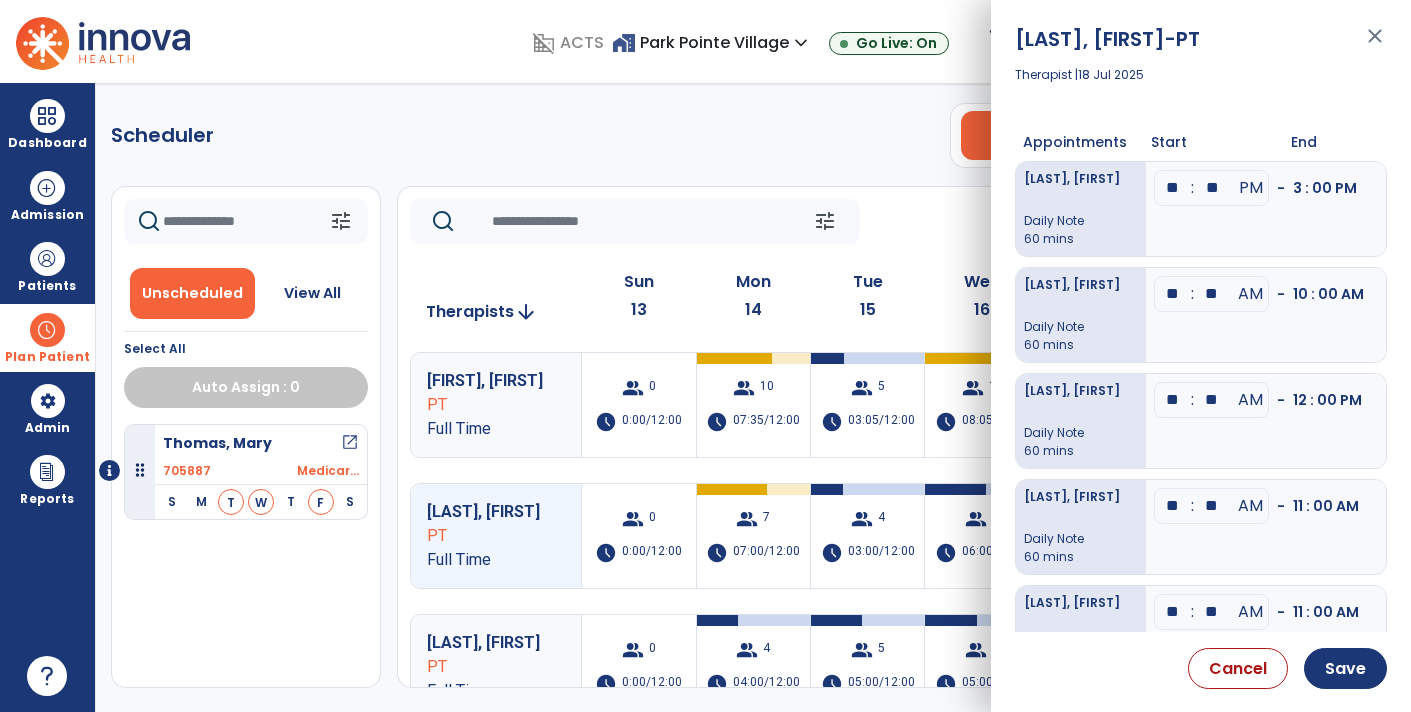 click on "**" at bounding box center [1173, 188] 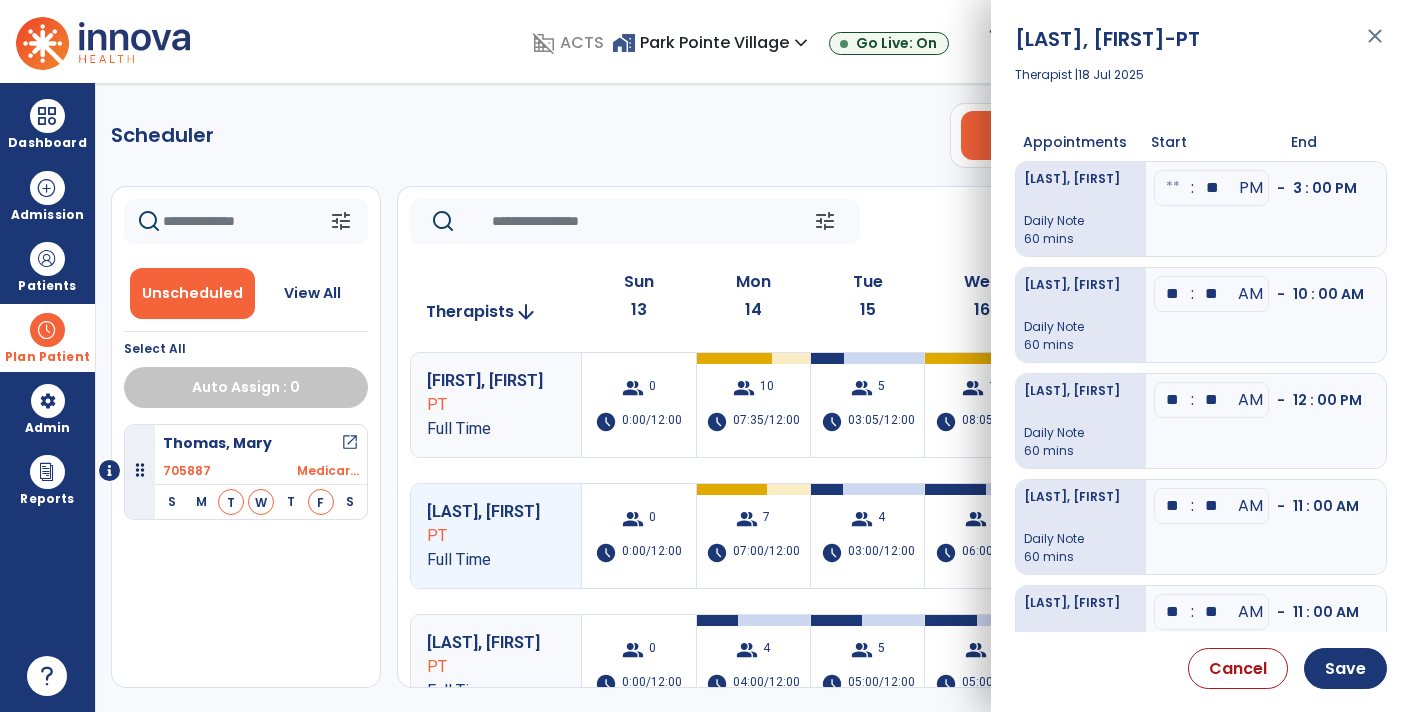 type 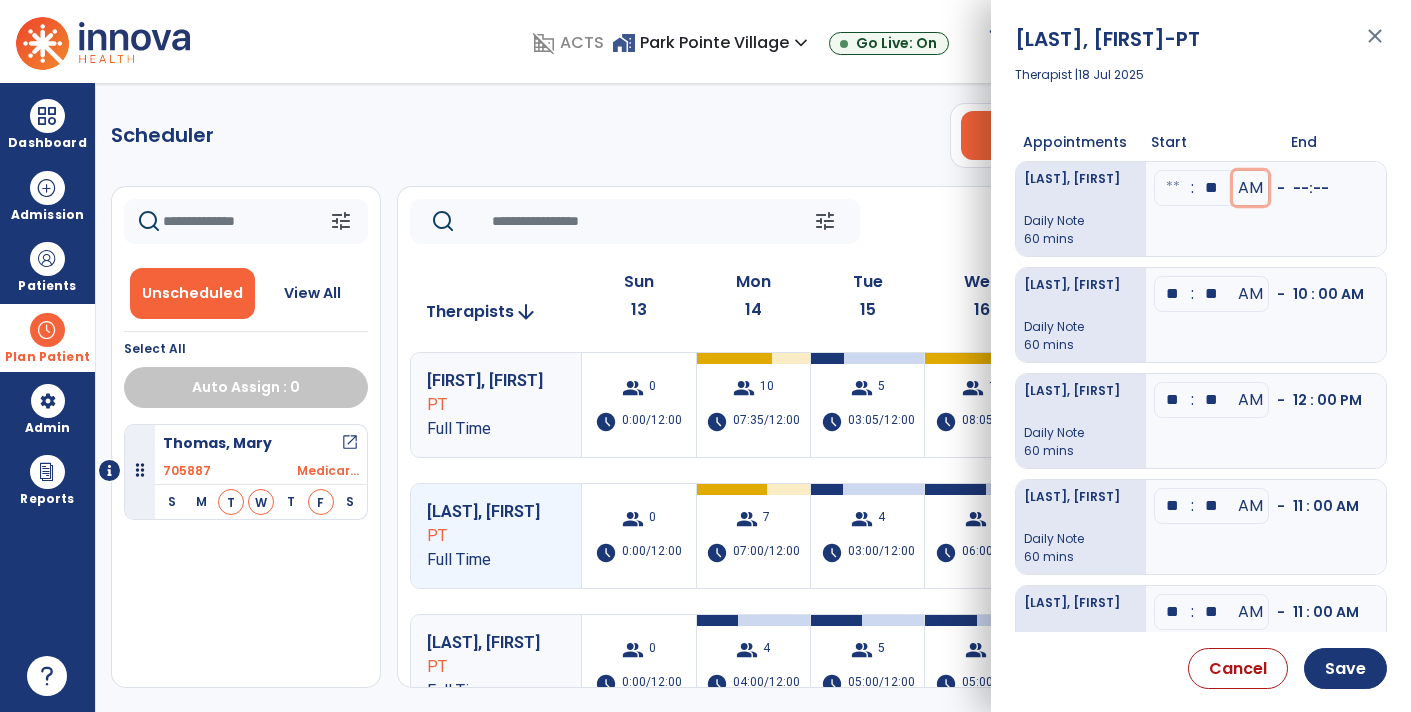 type 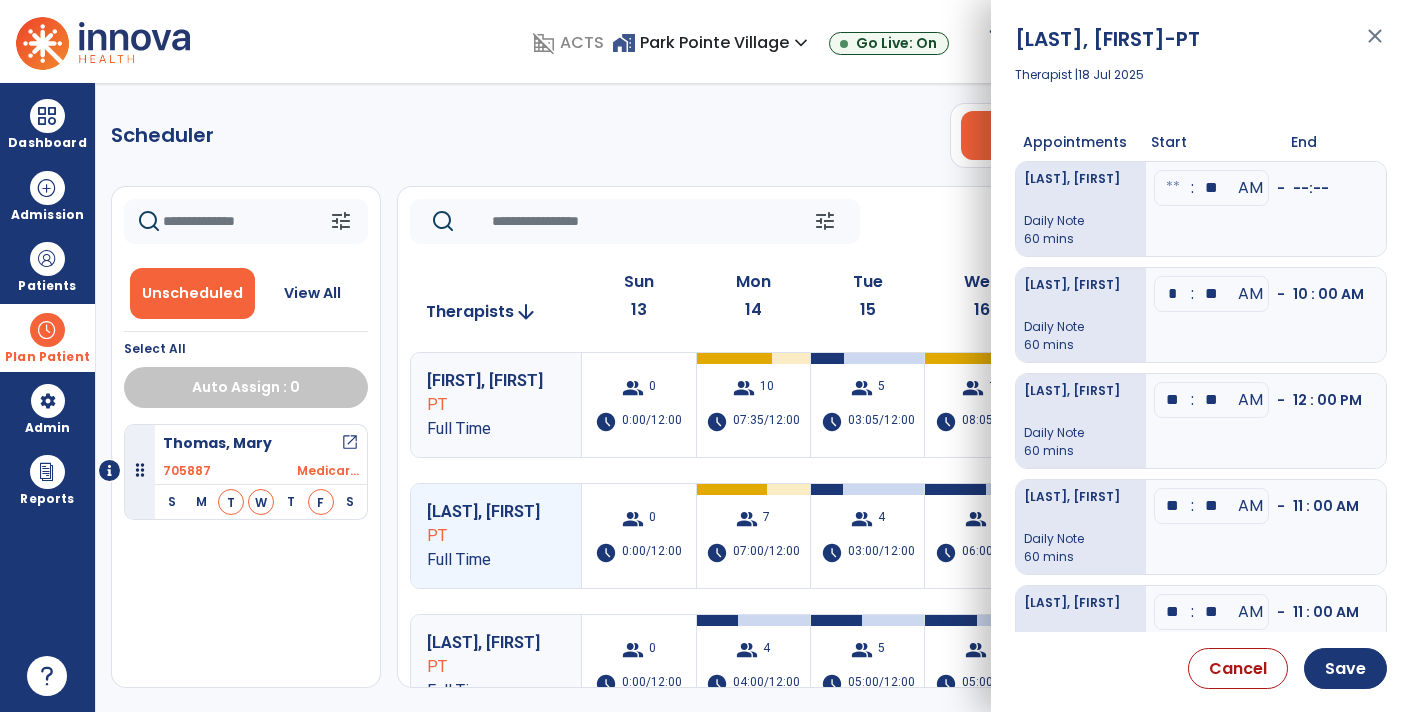 type on "**" 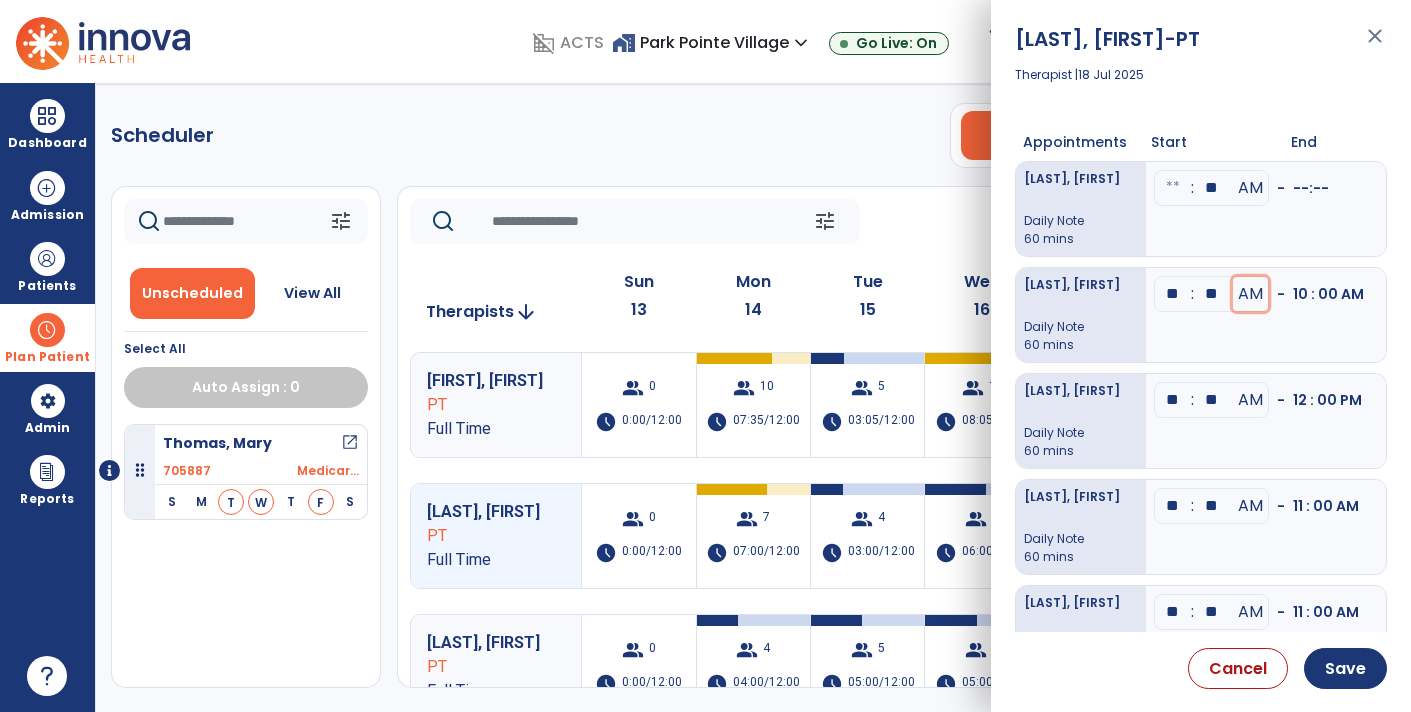 type 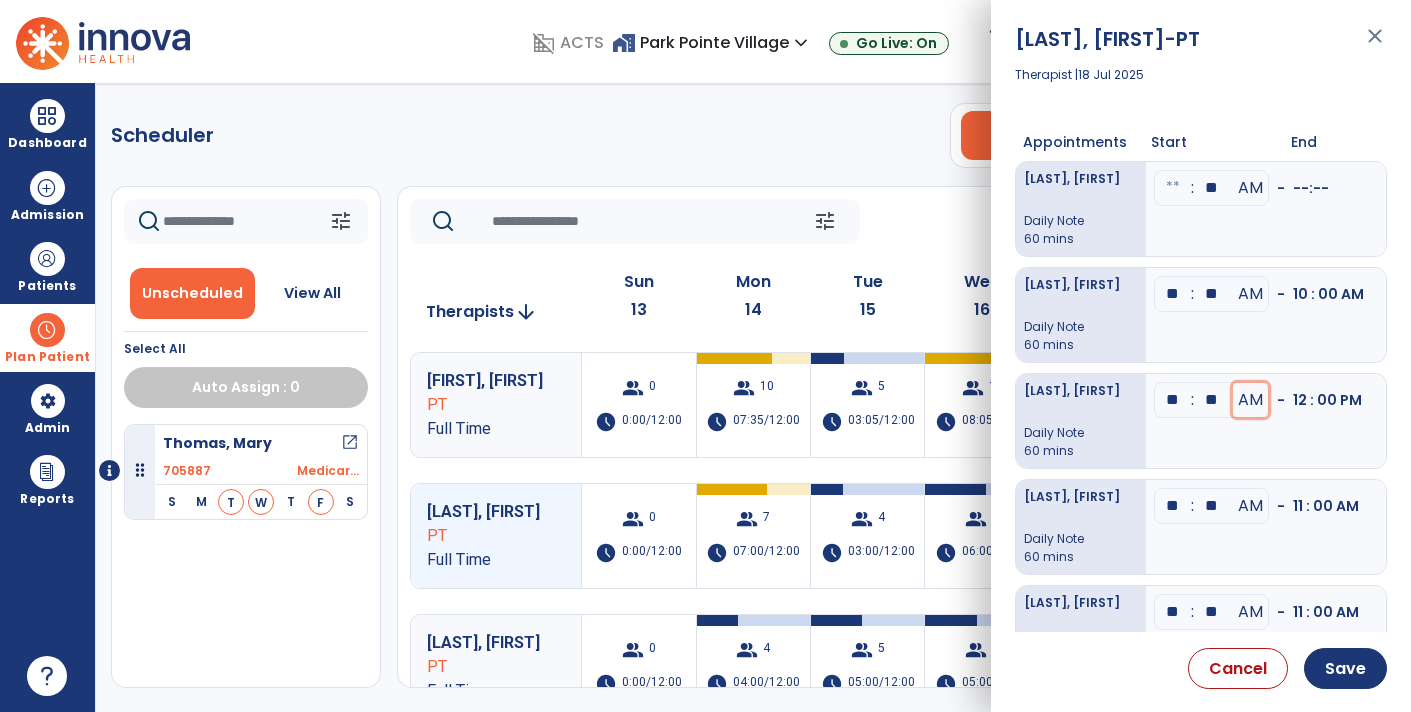 type 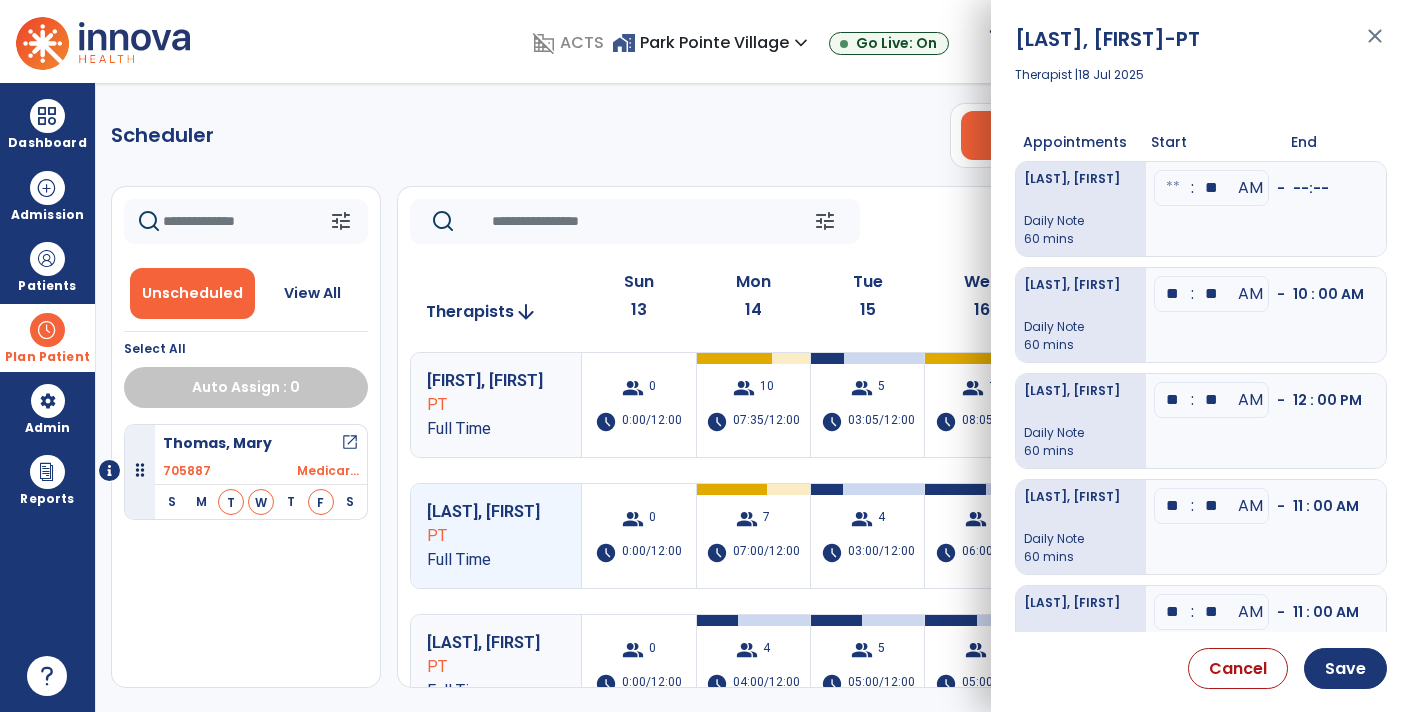 type on "**" 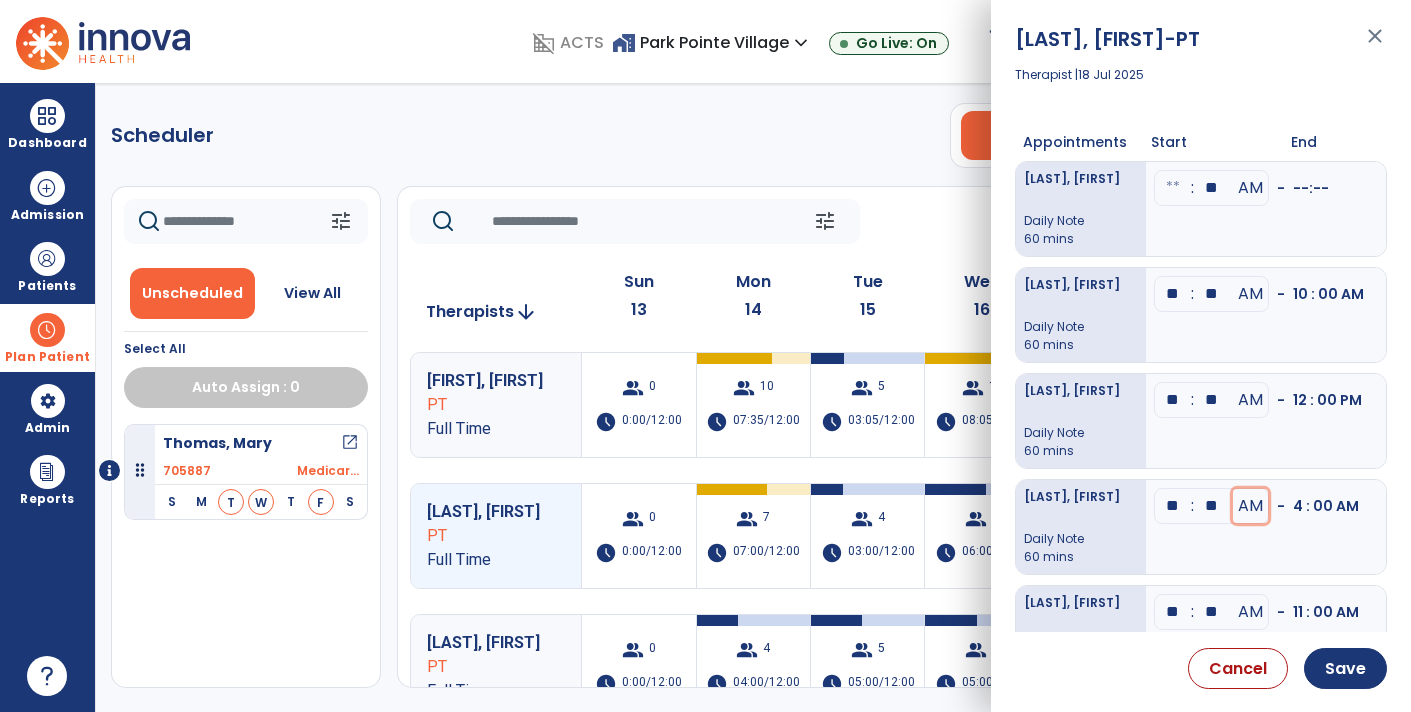 type 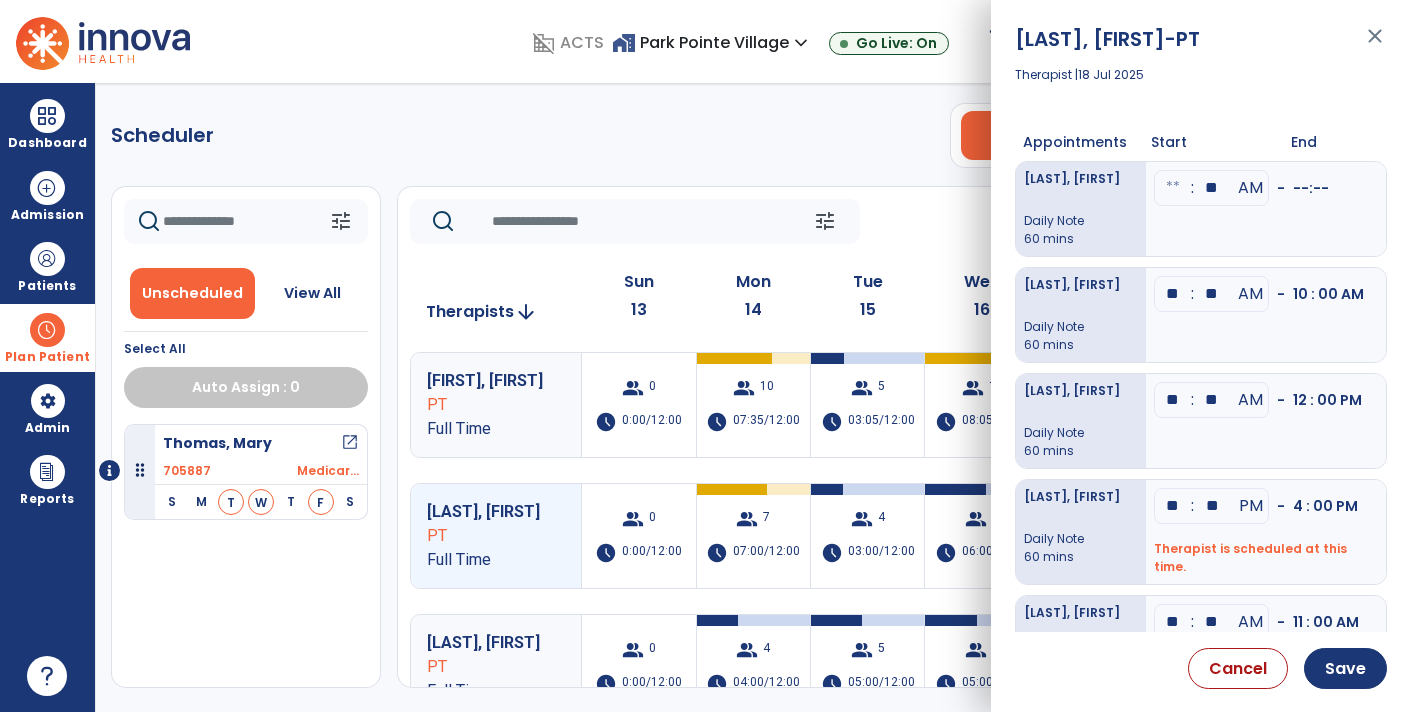 type on "**" 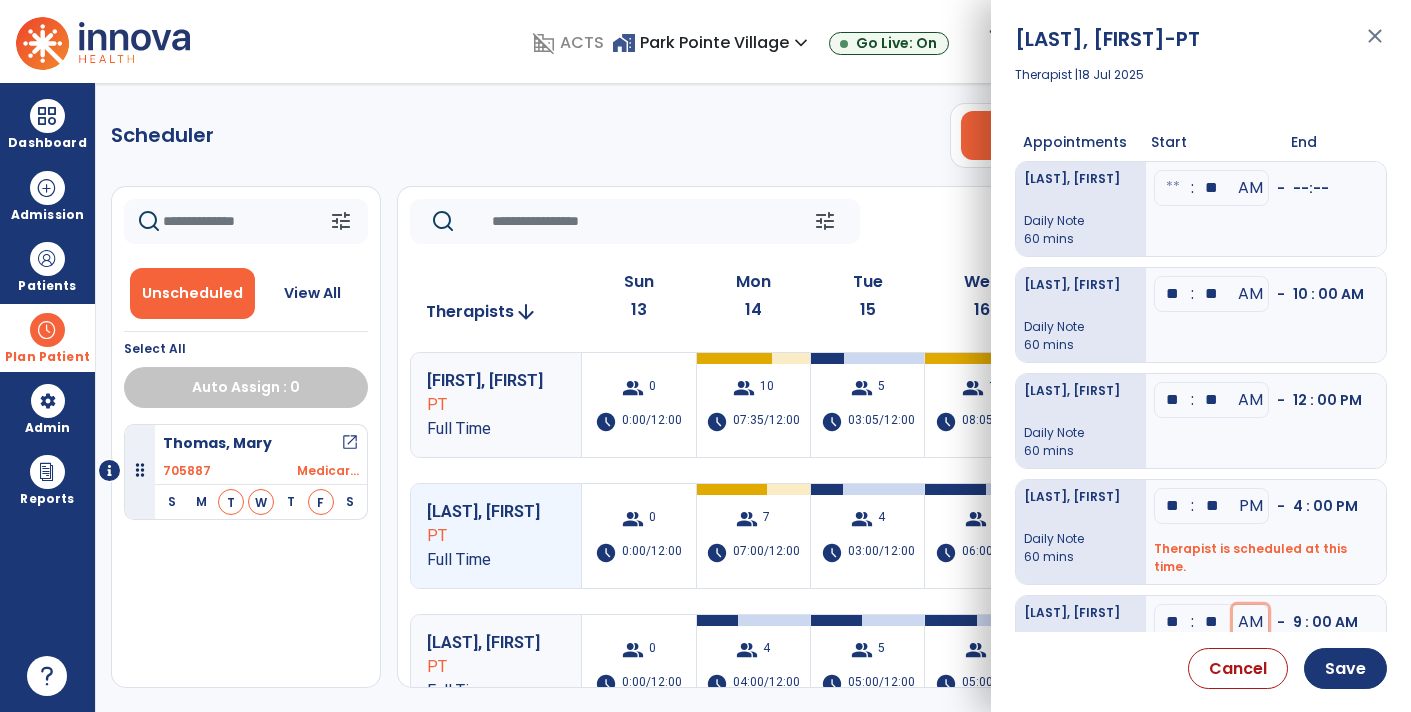 type 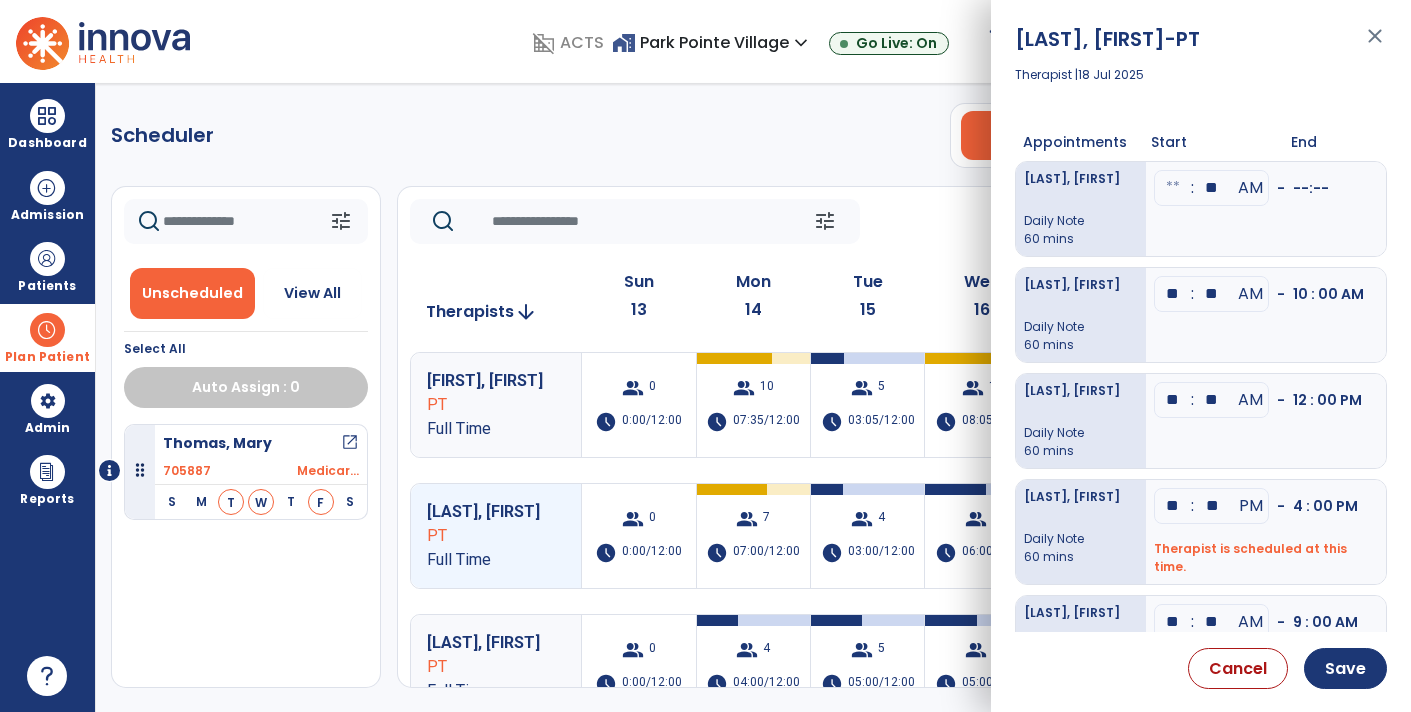 scroll, scrollTop: 267, scrollLeft: 0, axis: vertical 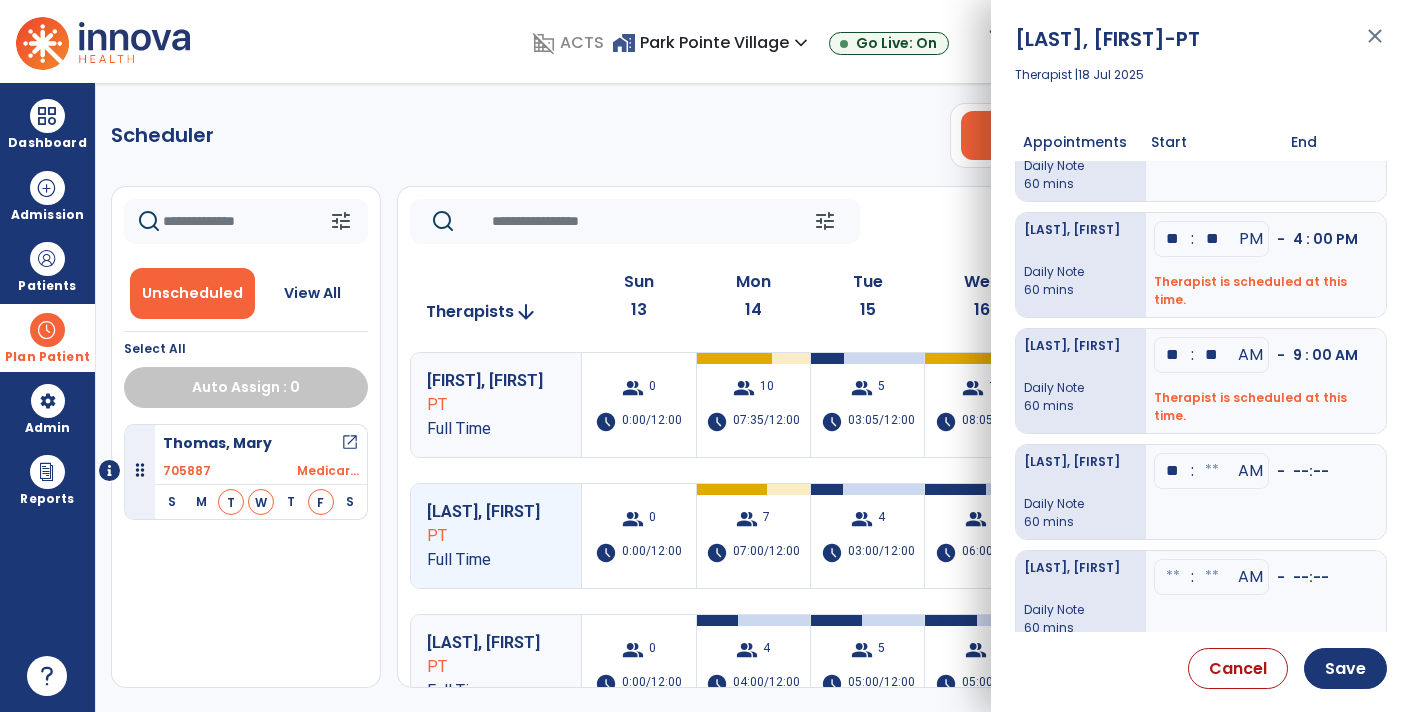 type on "**" 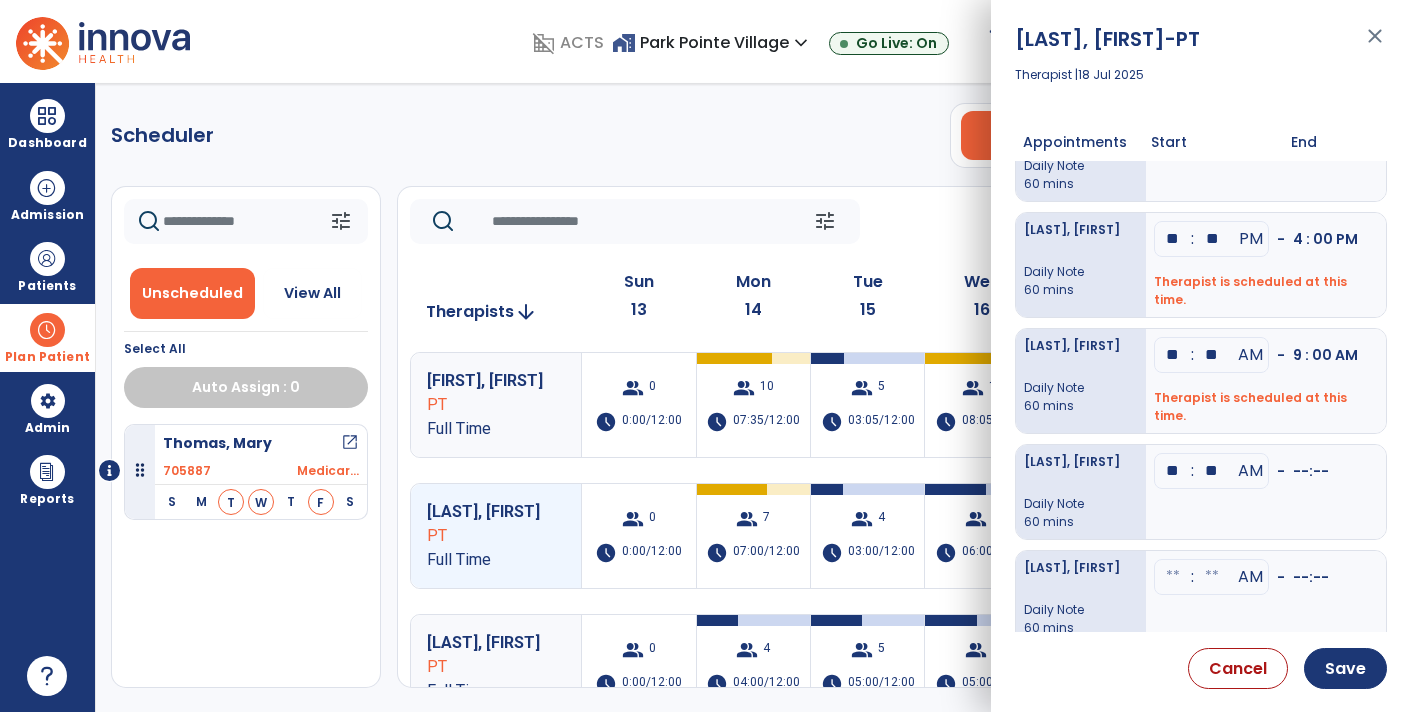 type on "**" 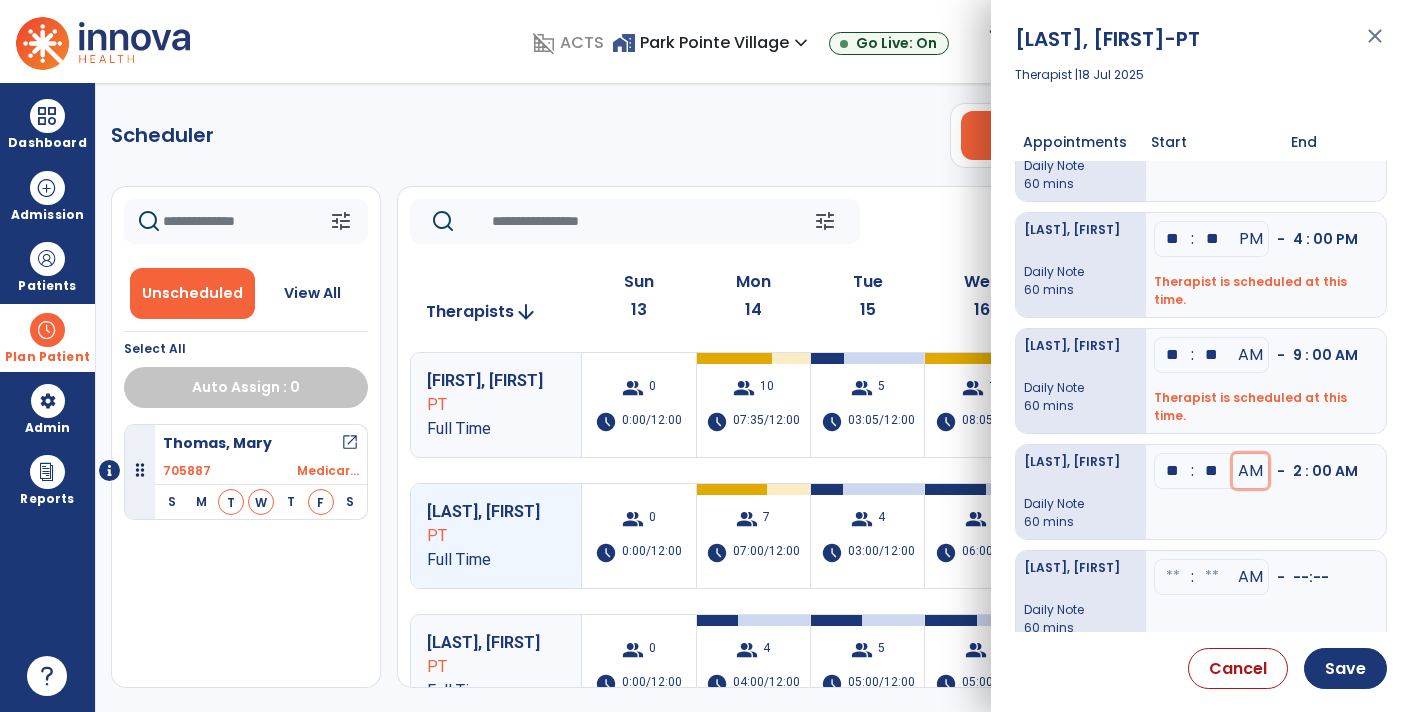 type 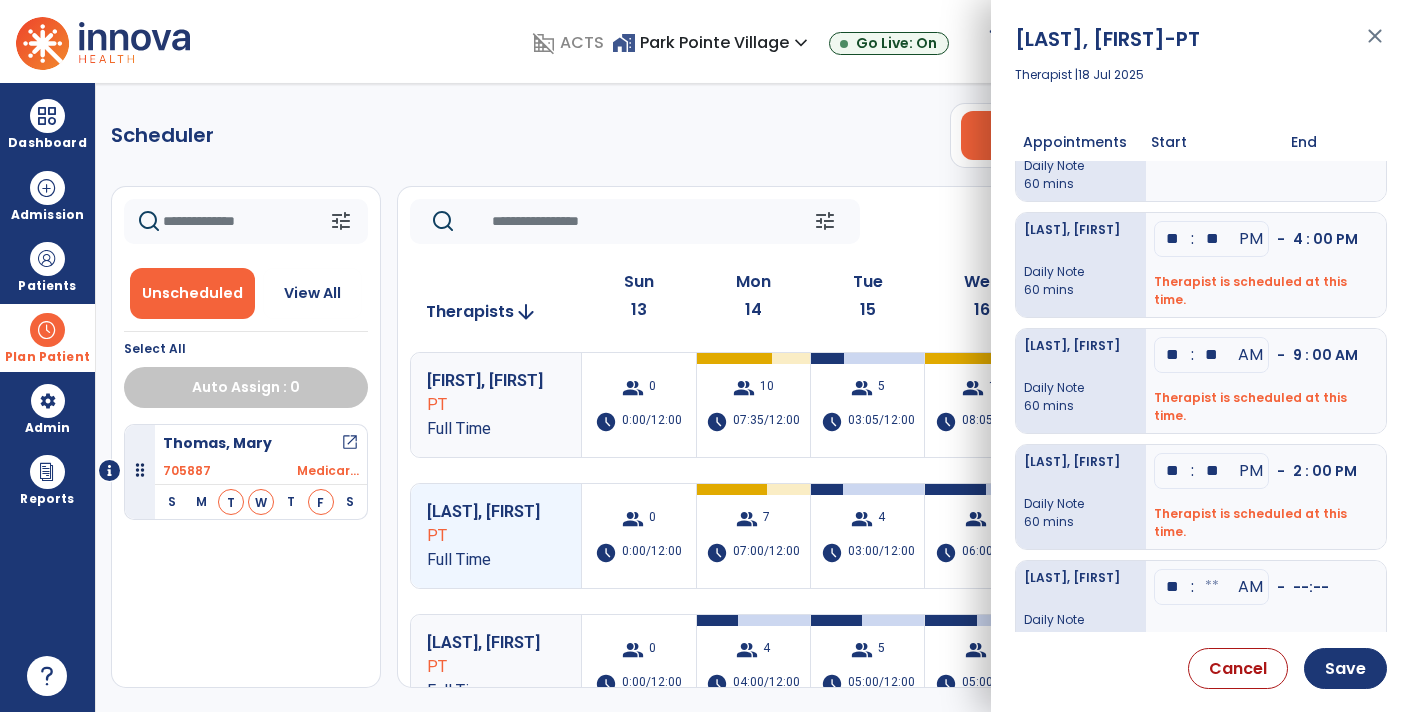 type on "**" 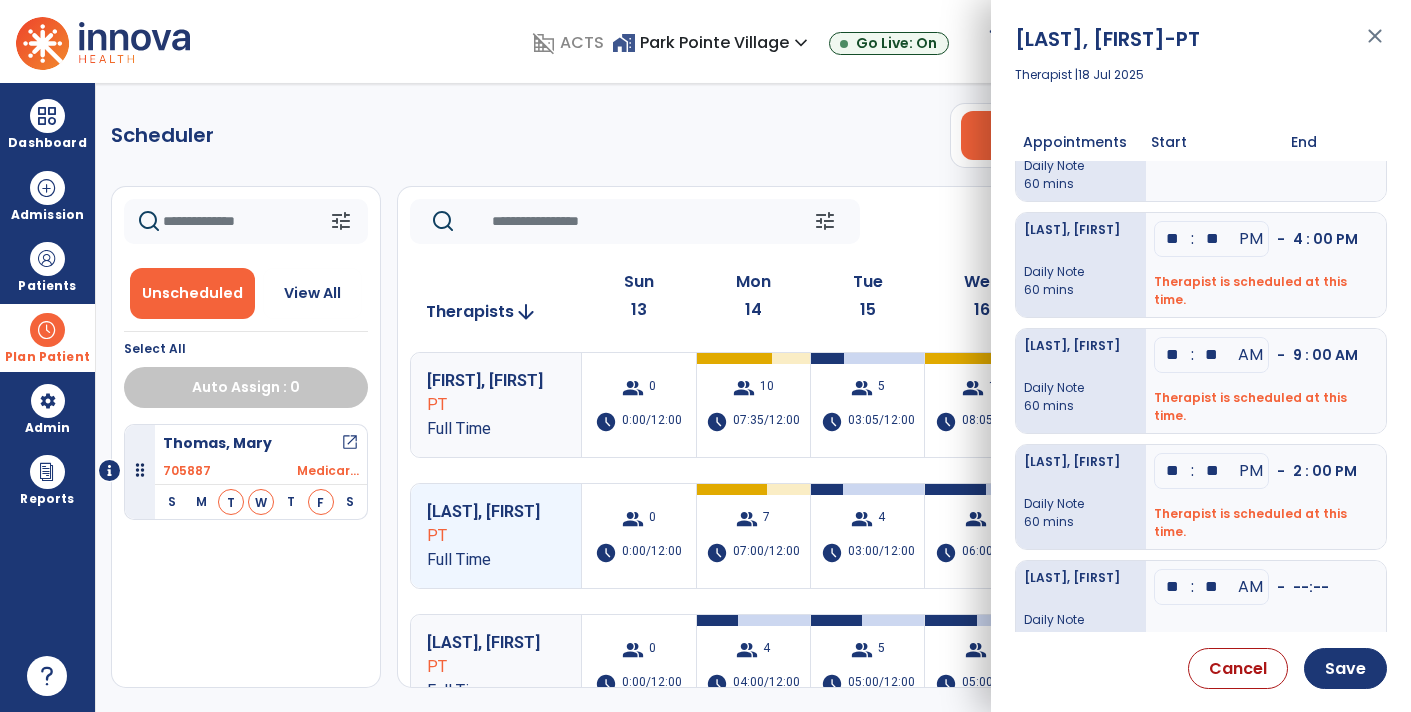 type on "**" 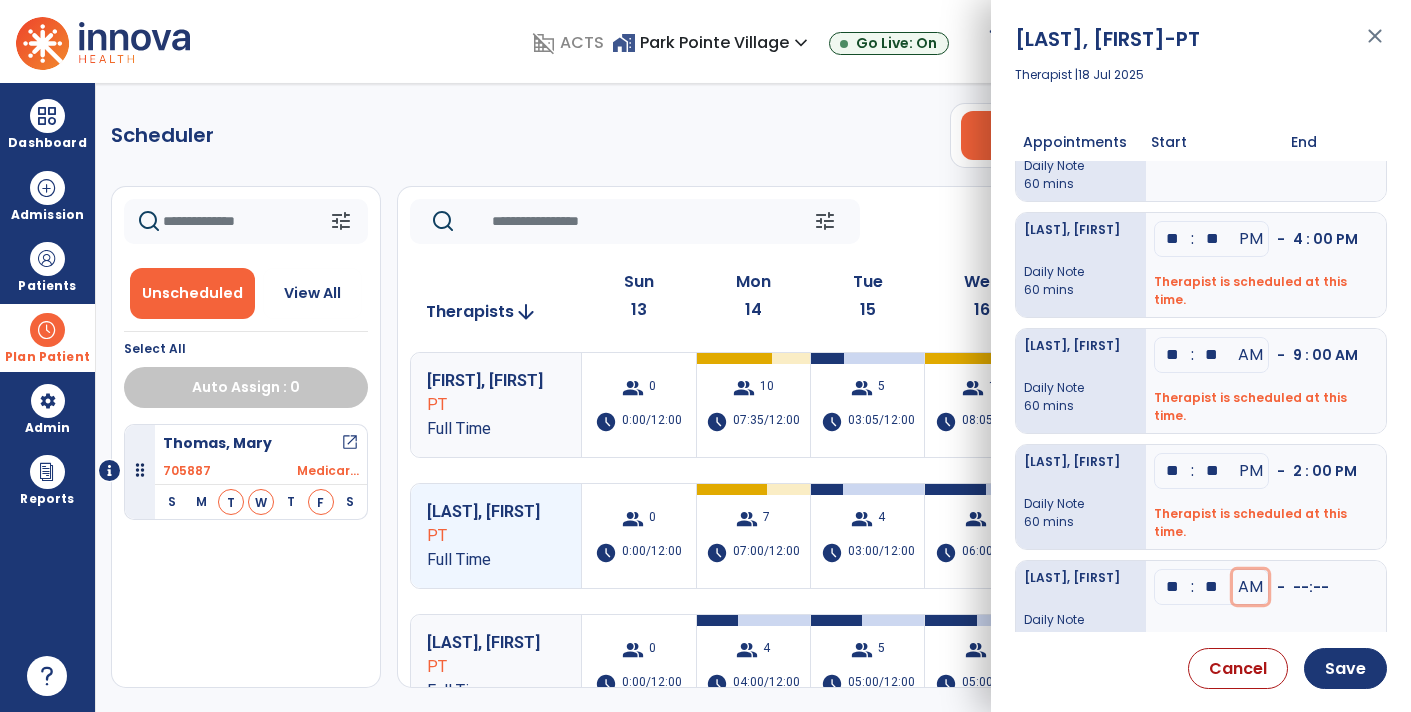 type 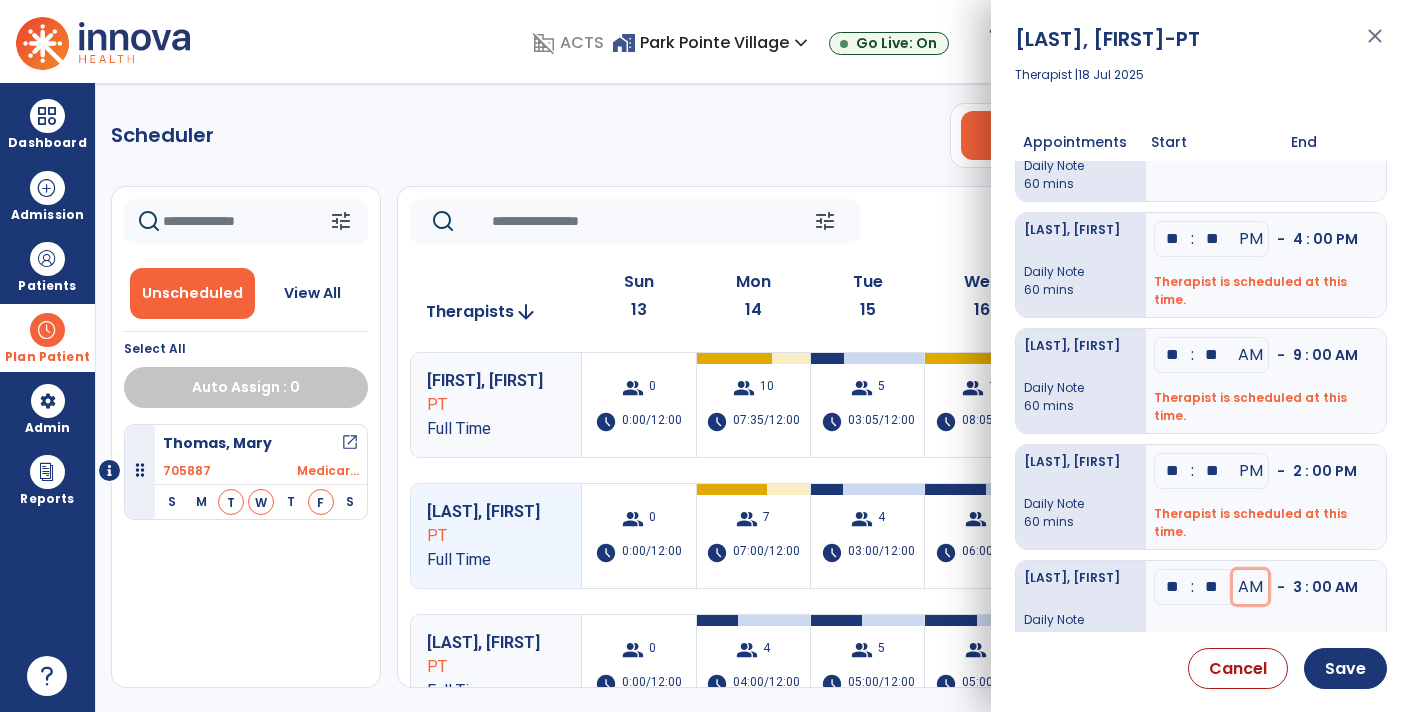 click on "AM" at bounding box center (1250, -79) 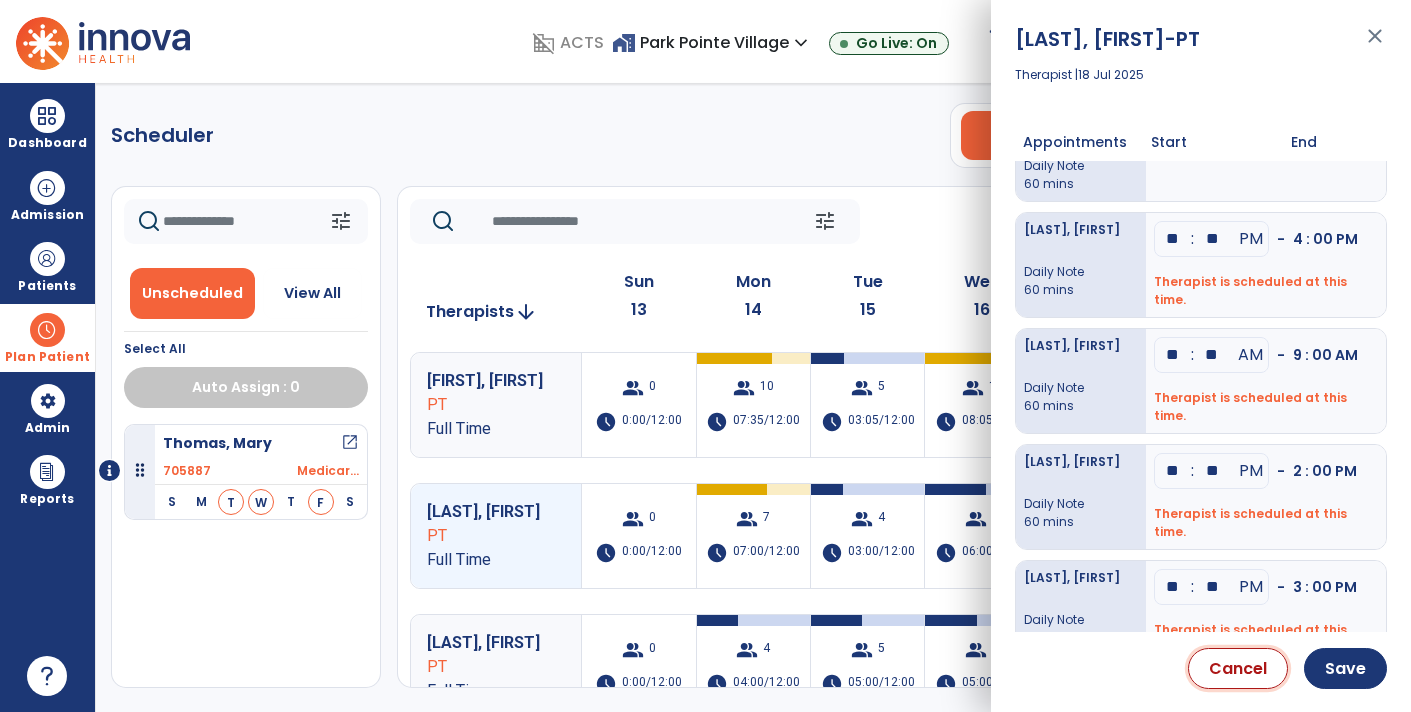 type 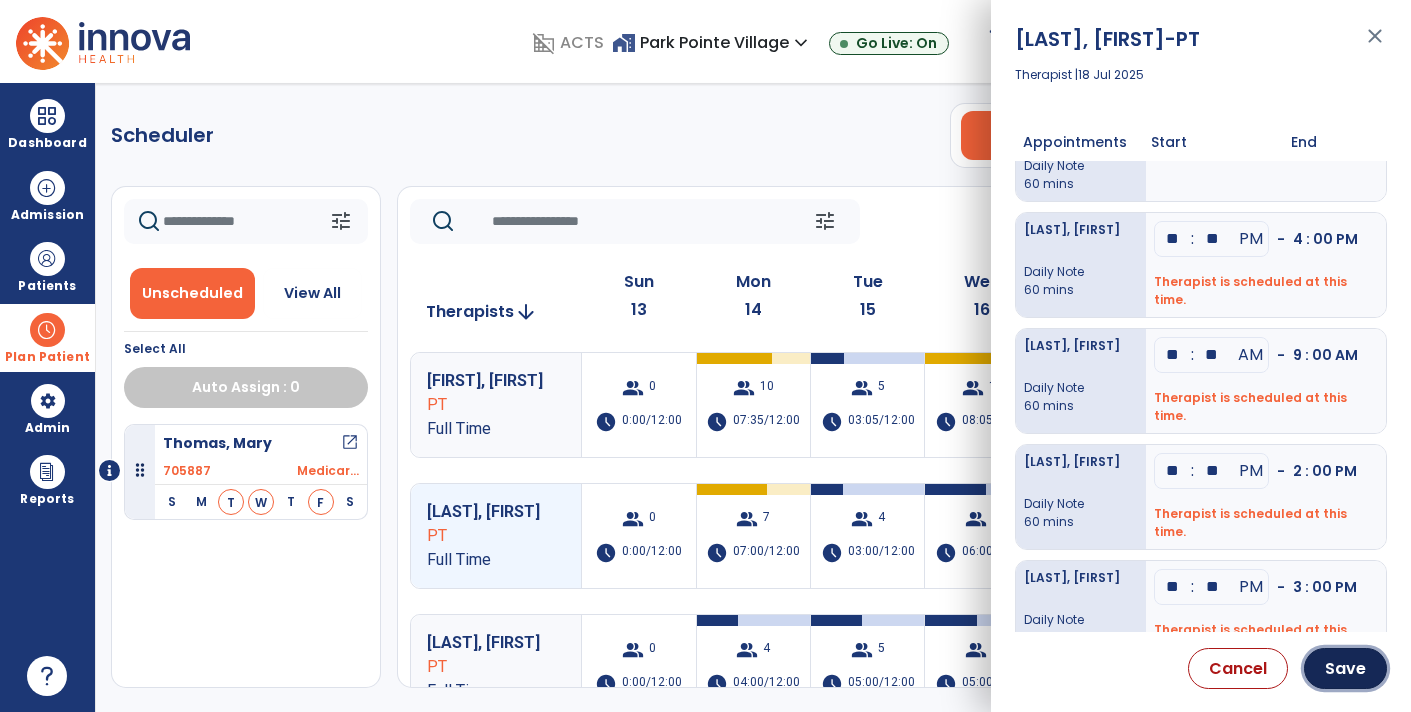 type 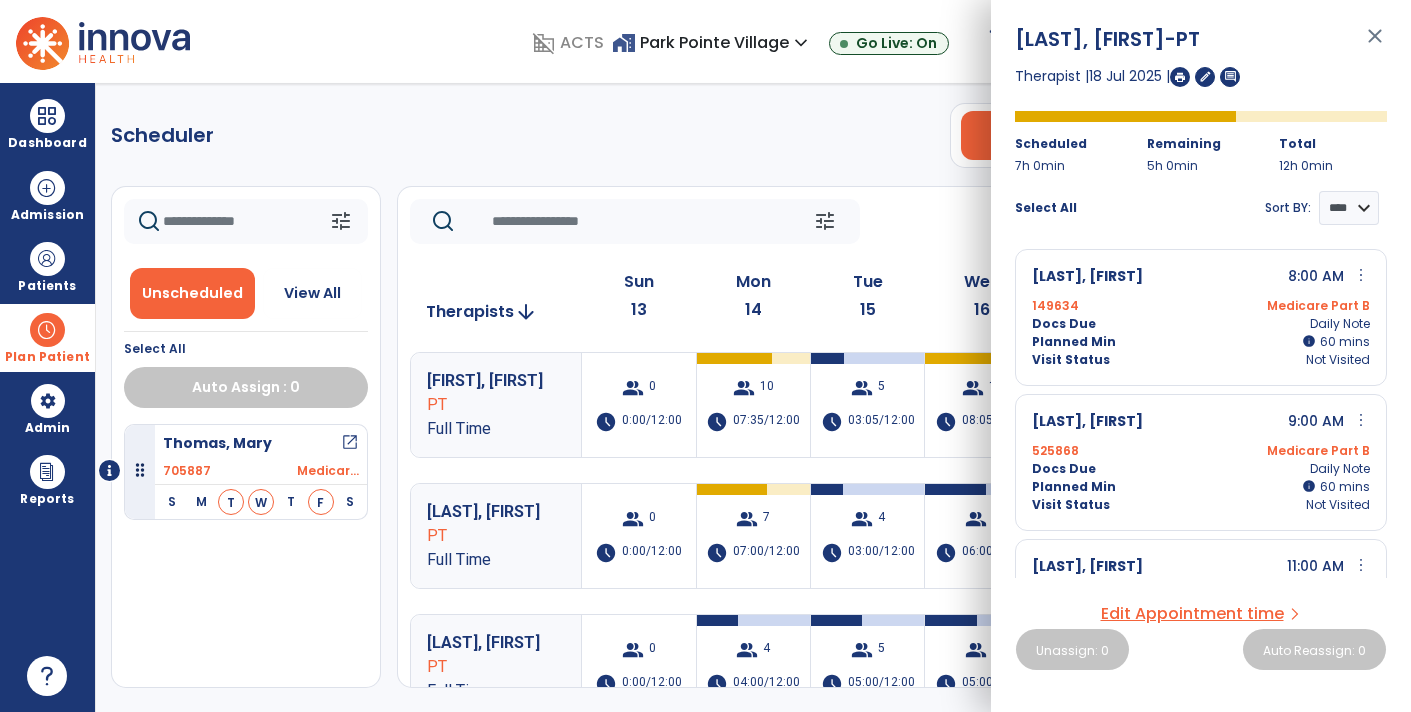 click on "close" at bounding box center (1375, 45) 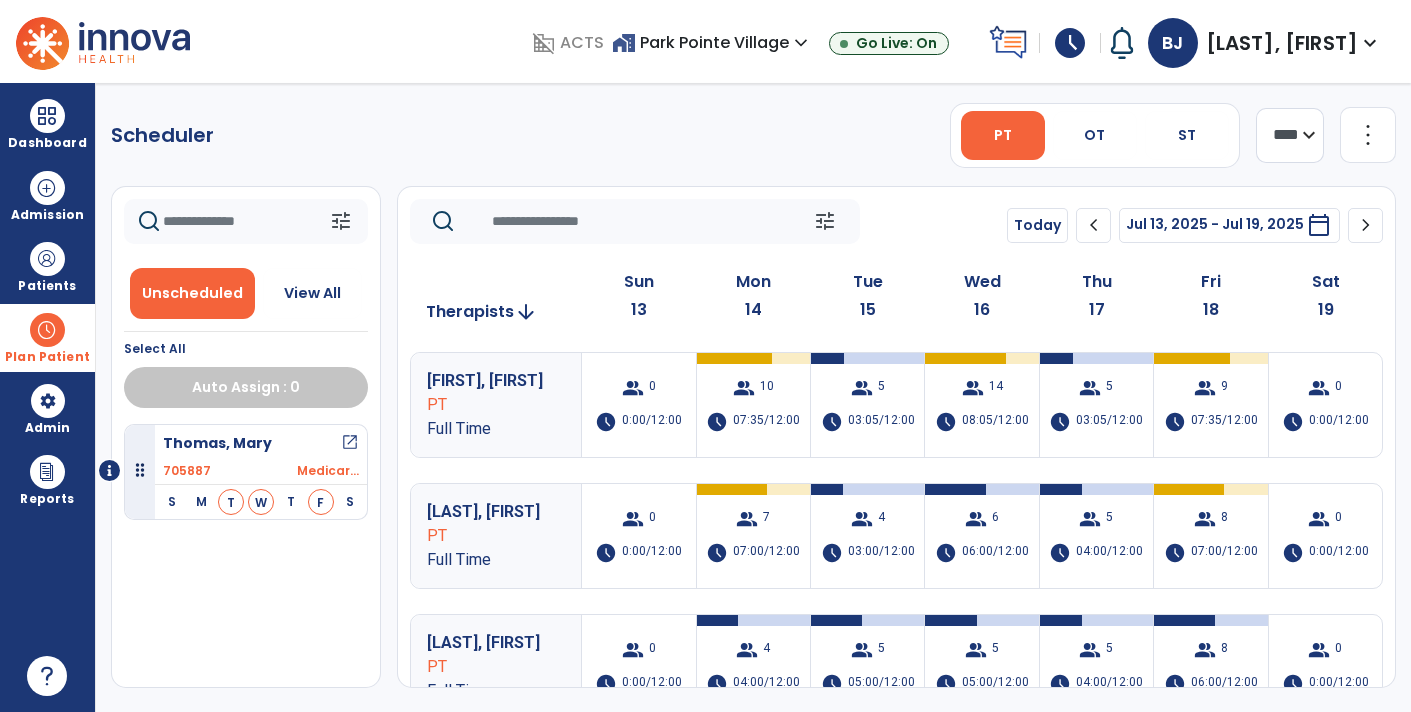click at bounding box center (47, 330) 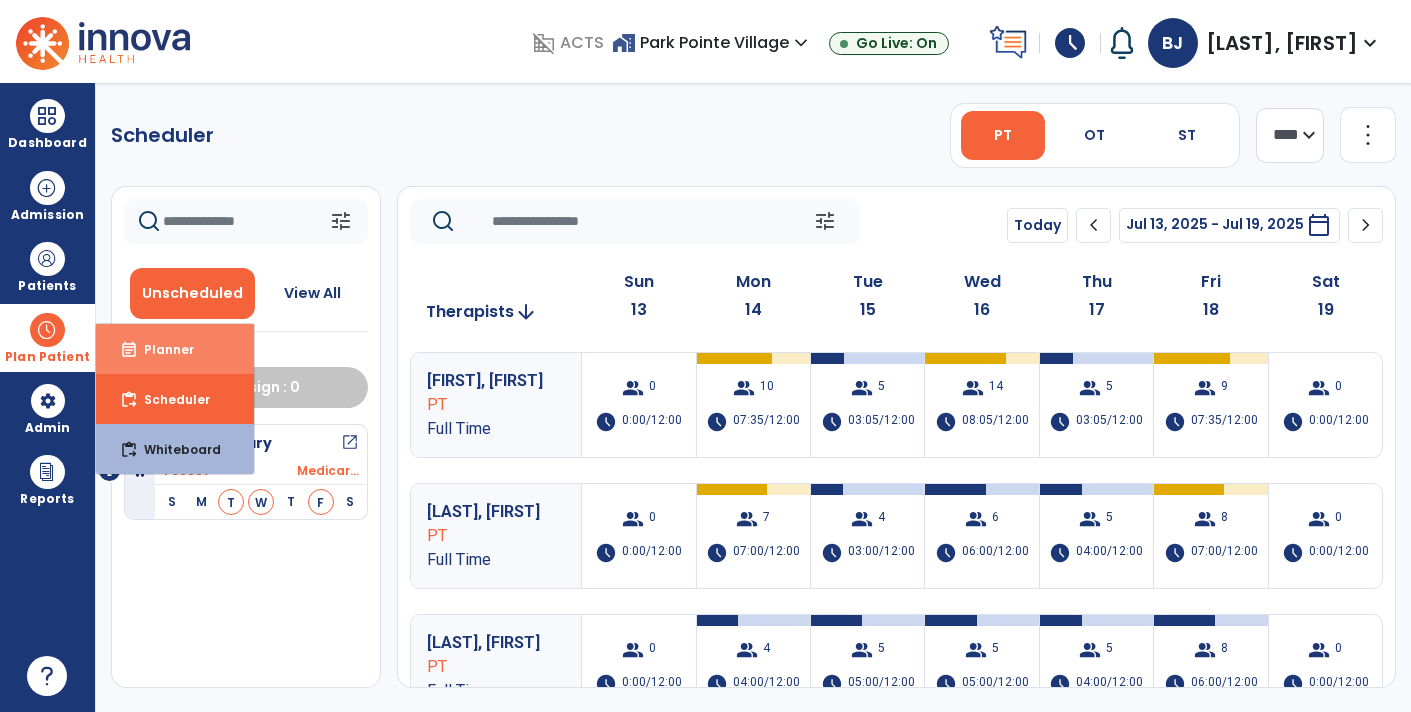 click on "Planner" at bounding box center [161, 349] 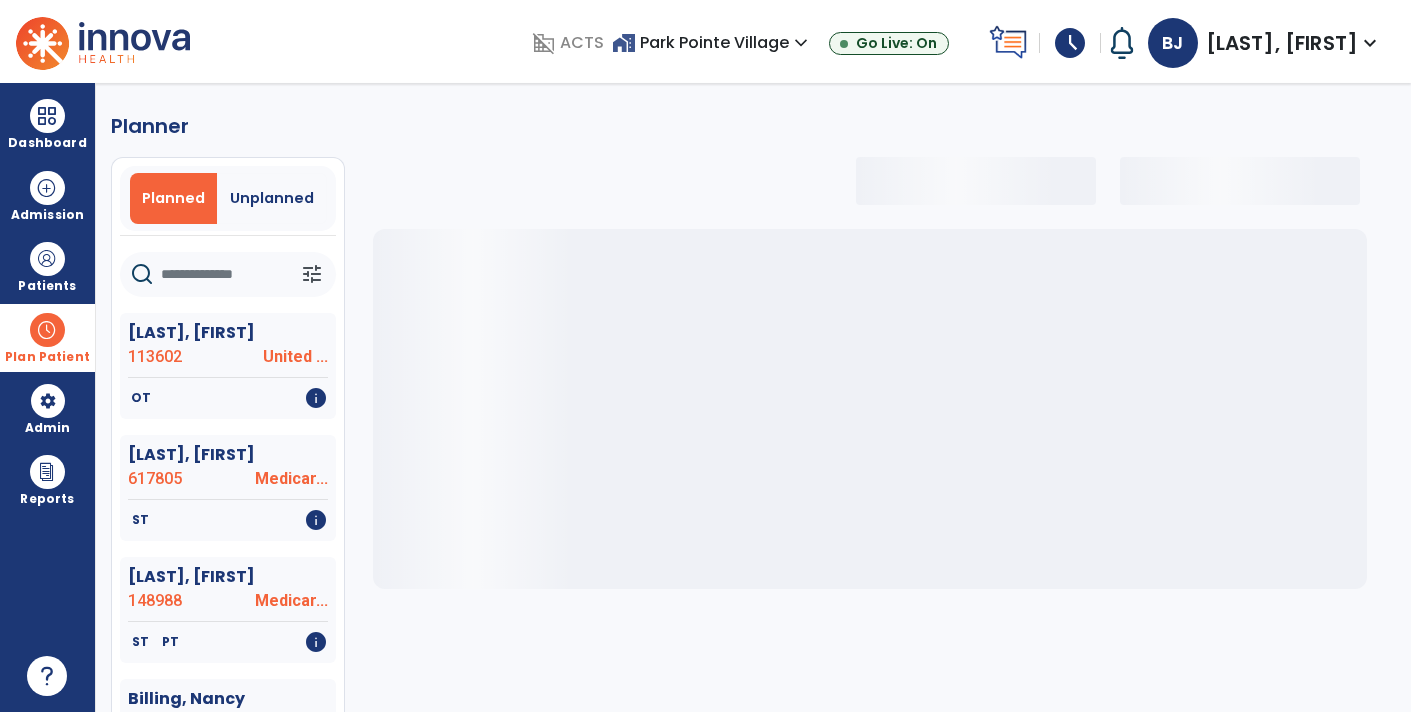 click 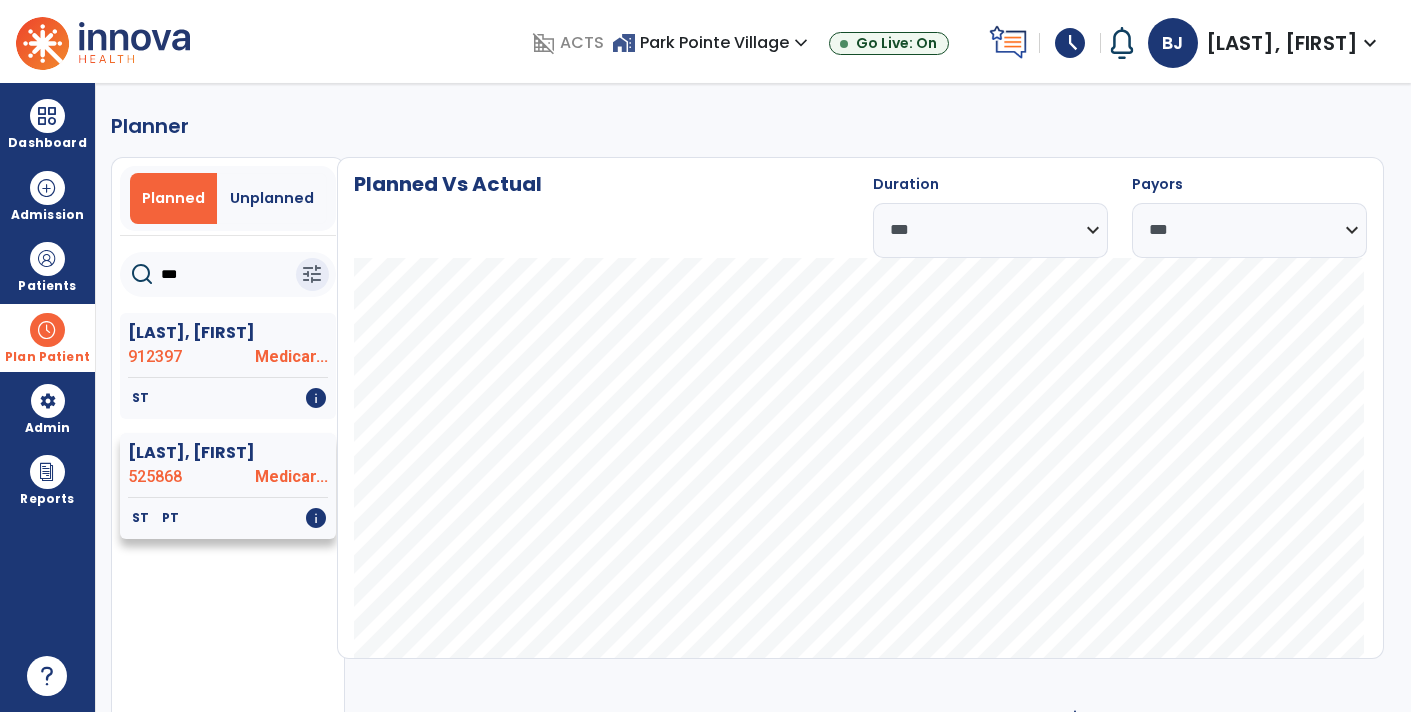 click on "525868" 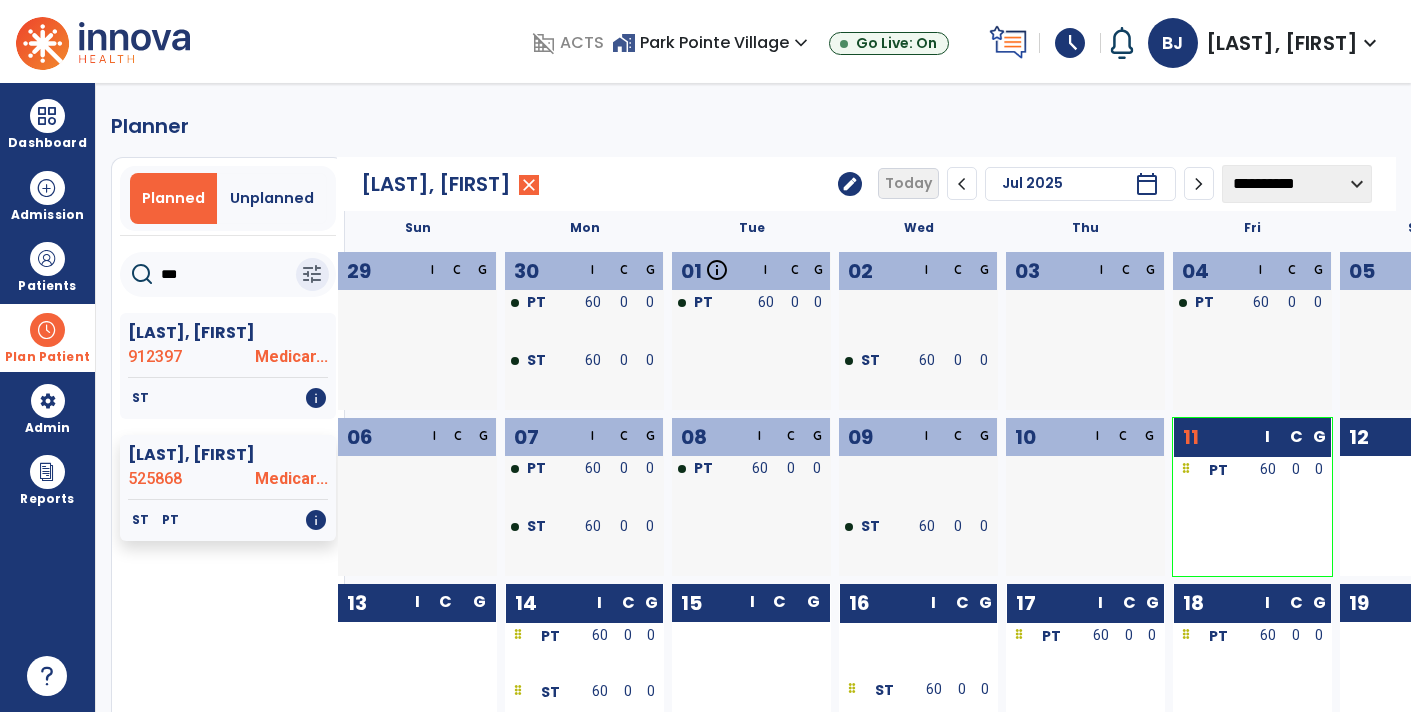 scroll, scrollTop: 4, scrollLeft: 0, axis: vertical 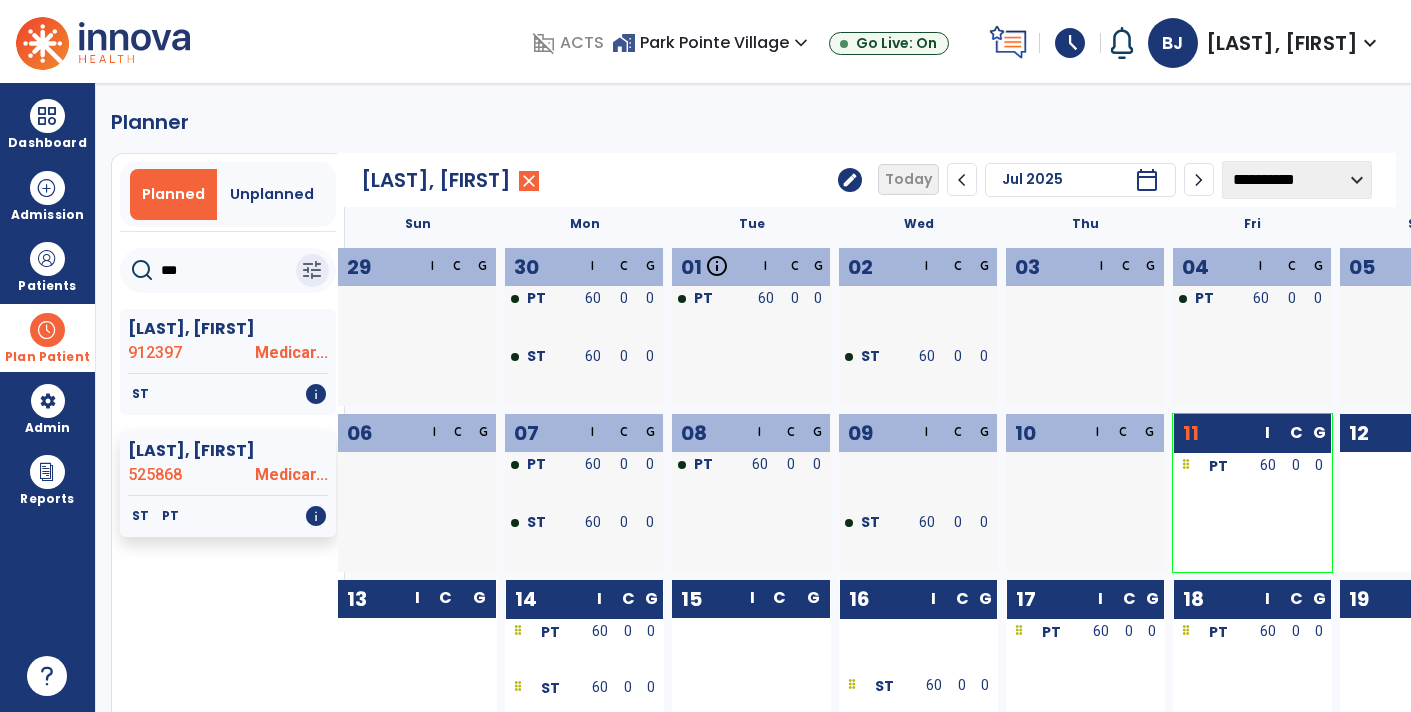 click on "***" 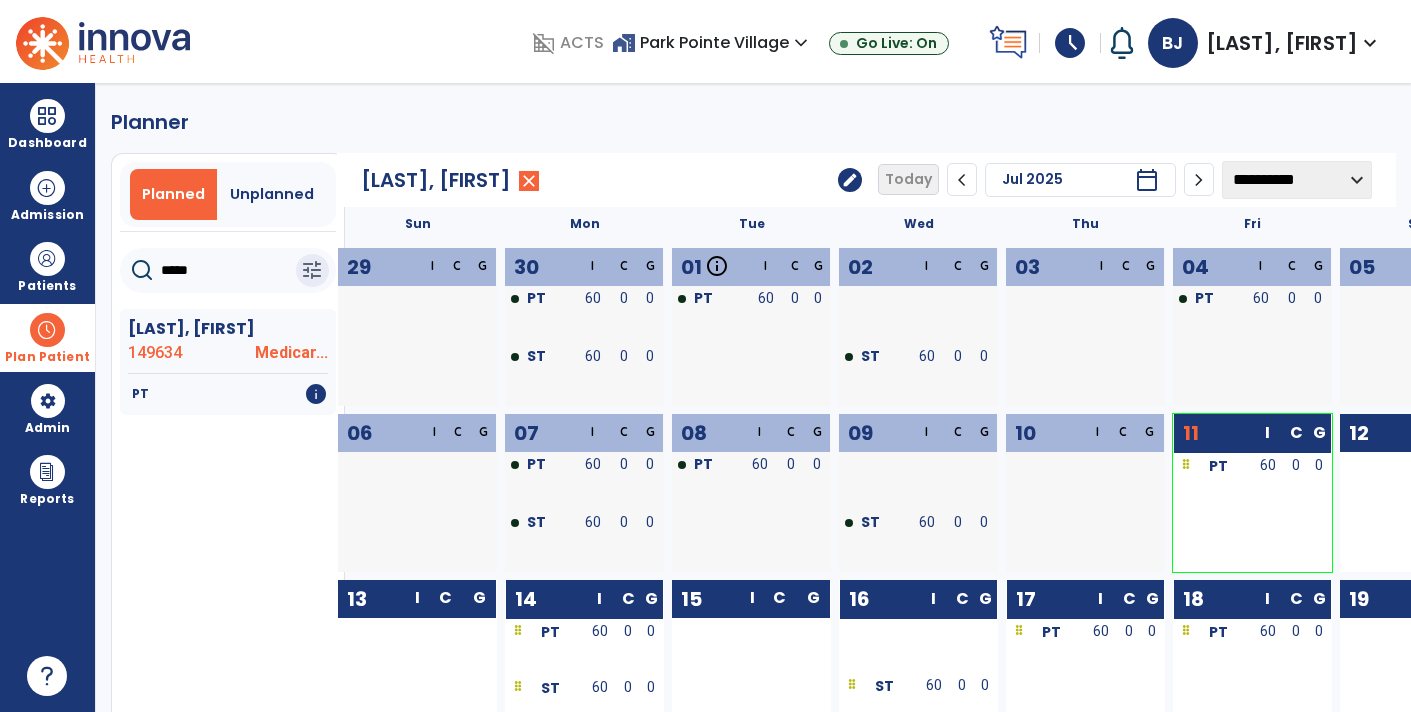 type on "*****" 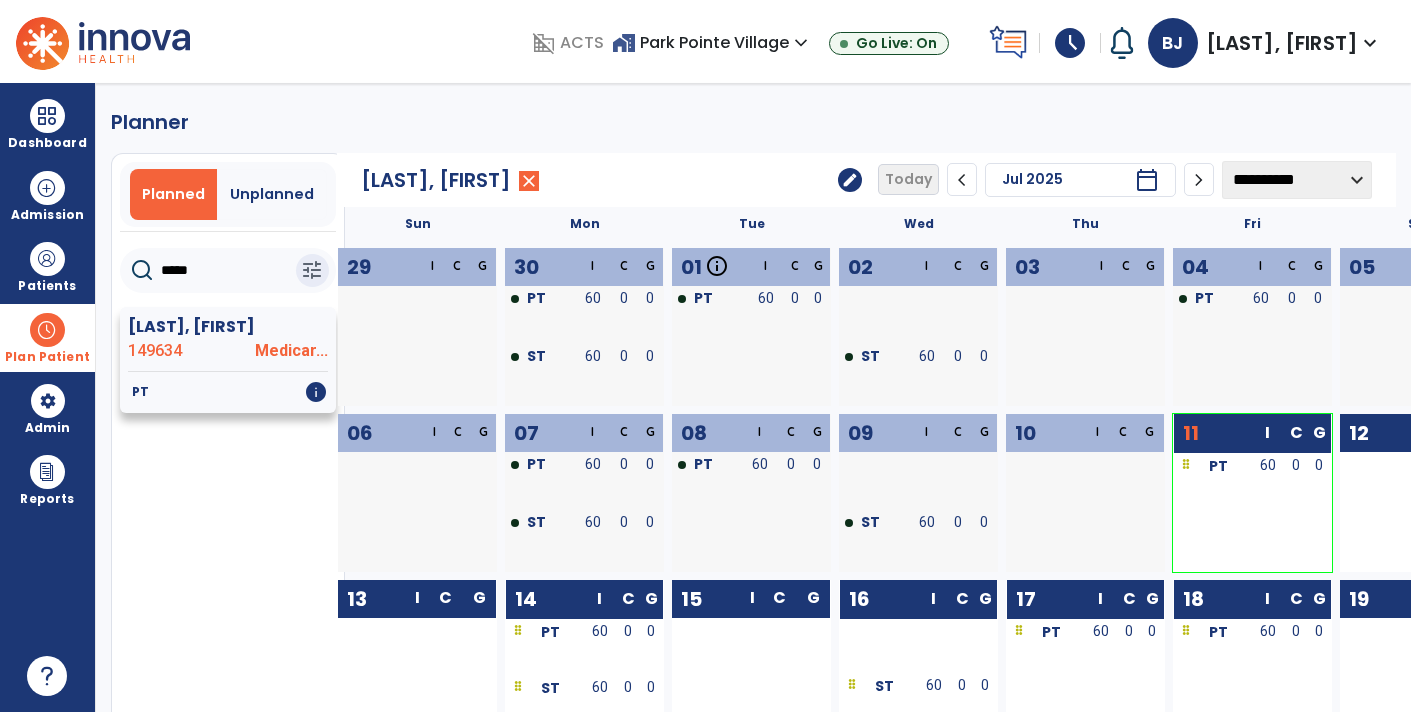 click on "[LAST], [FIRST]" 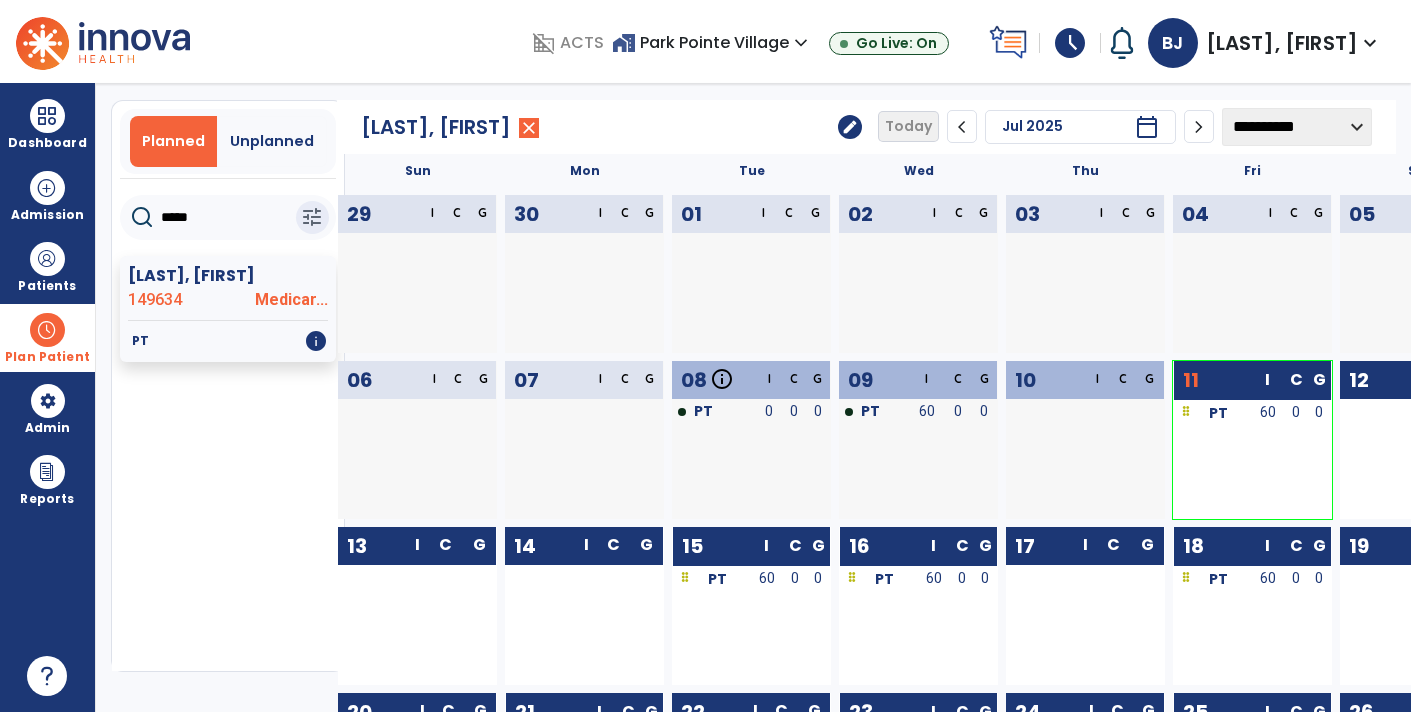 scroll, scrollTop: 86, scrollLeft: 0, axis: vertical 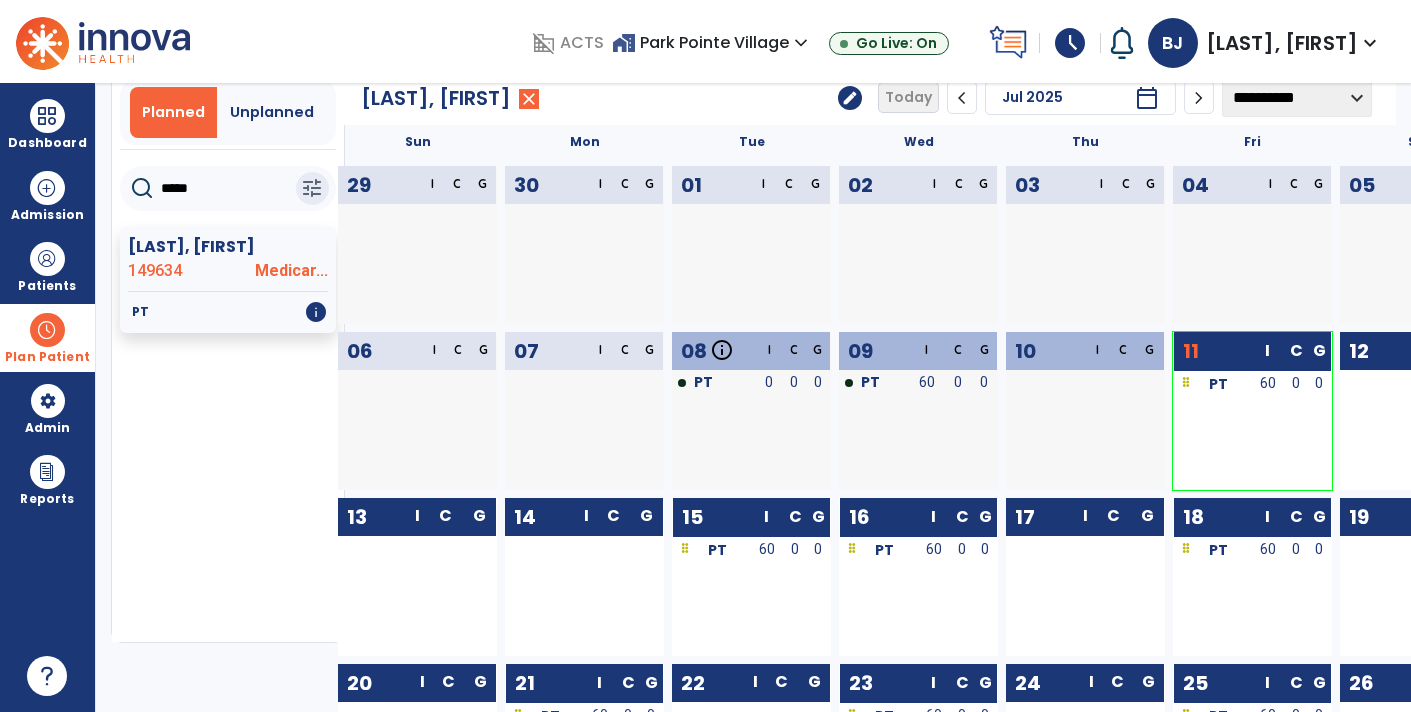 click on "domain_disabled   ACTS   home_work   Park Pointe Village   expand_more   Park Pointe Village   Sandbox  Go Live: On schedule My Time:   Friday, Jul 11    ***** stop  Stop   Open your timecard  arrow_right Notifications  No Notifications yet   BJ   Juszkiewicz, Bijal   expand_more   home   Home   person   Profile   manage_accounts   Admin   help   Help   logout   Log out" at bounding box center (844, 41) 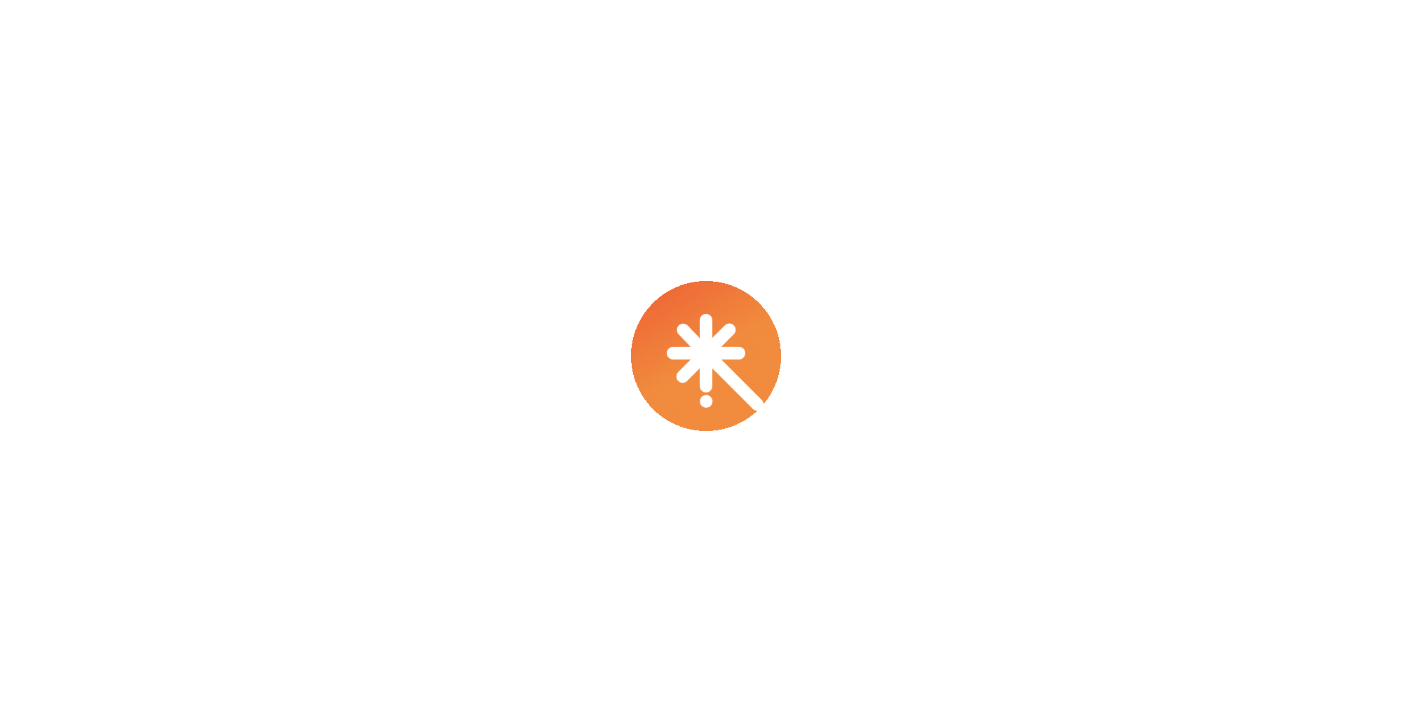 scroll, scrollTop: 0, scrollLeft: 0, axis: both 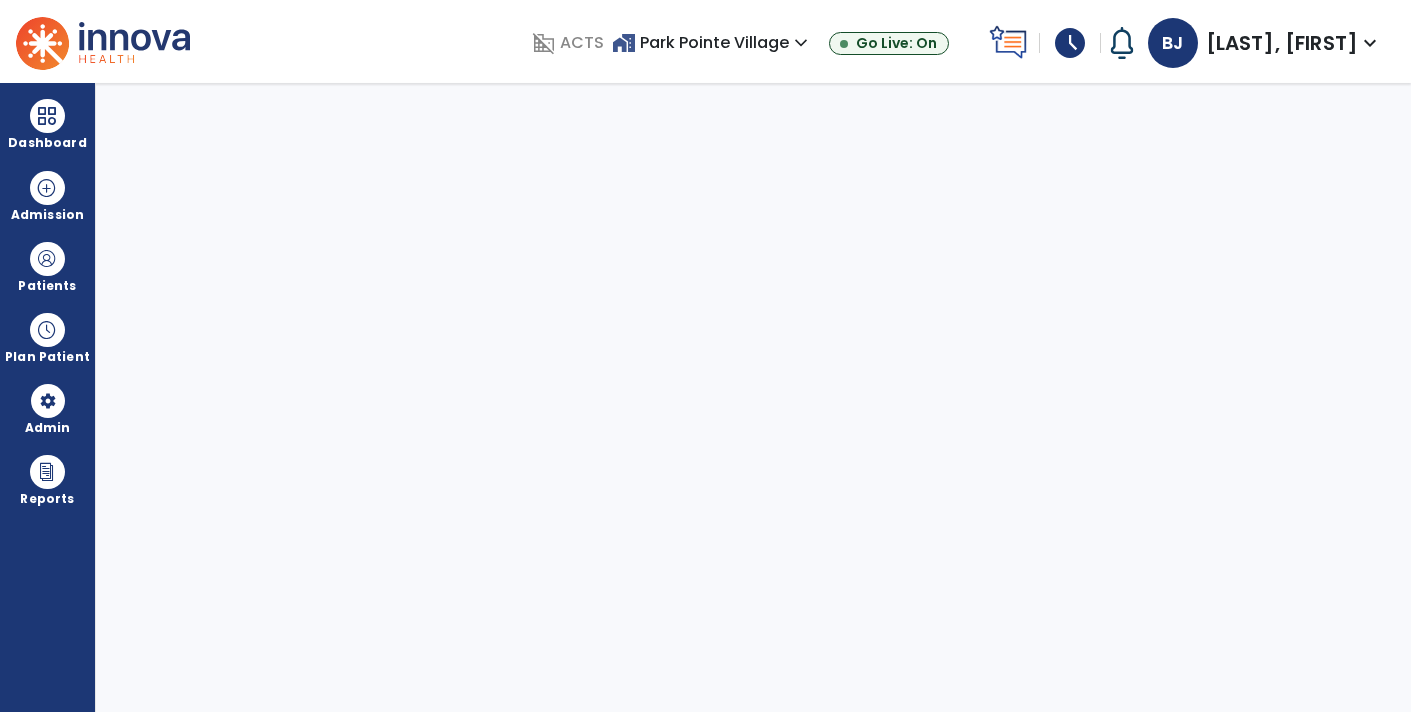 select on "****" 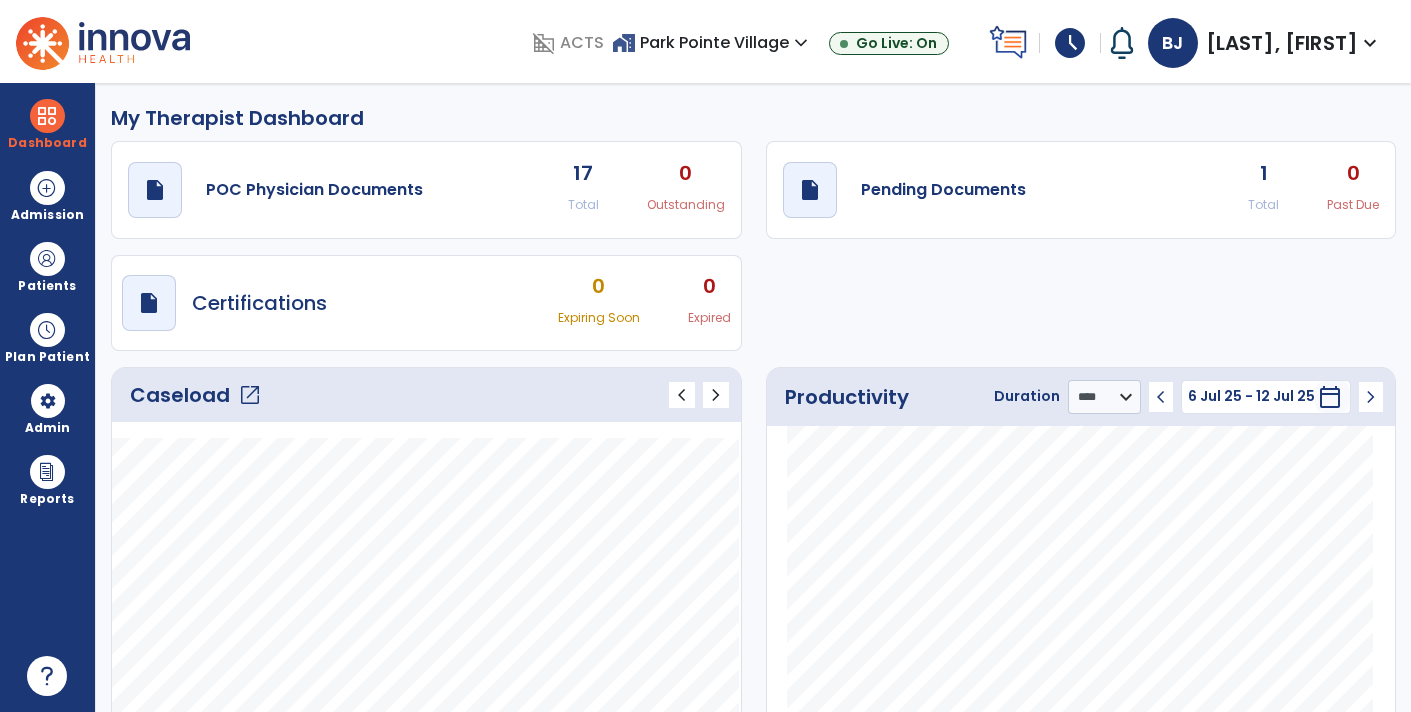 click on "draft   open_in_new  Pending Documents 1 Total 0 Past Due" 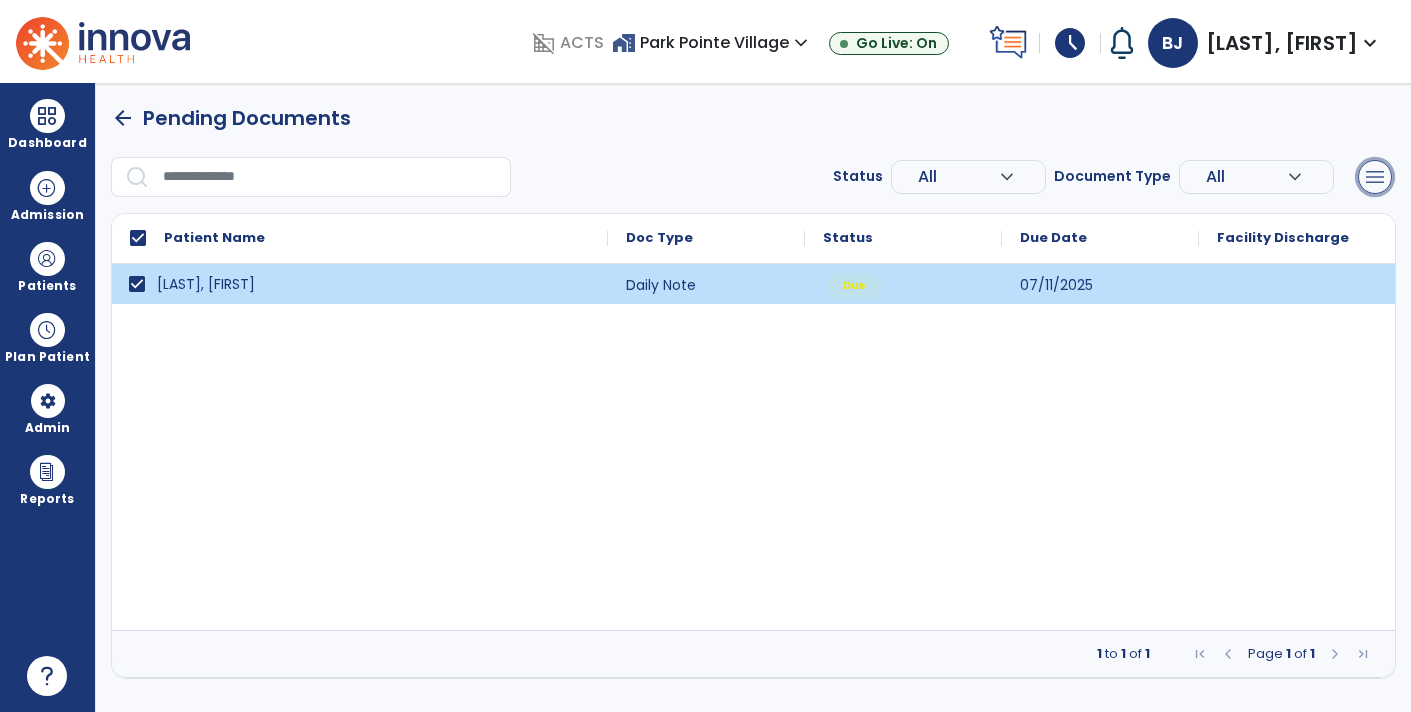 click on "menu" at bounding box center (1375, 177) 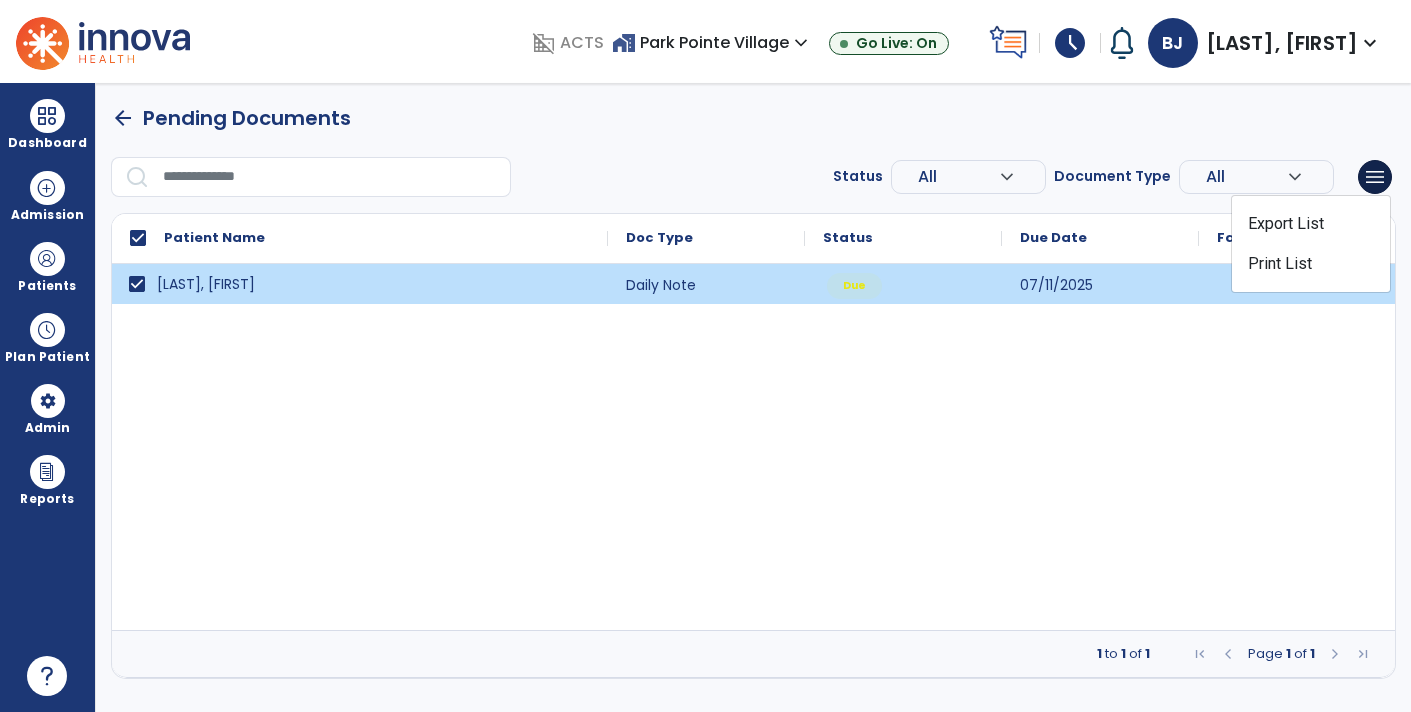 click on "[LAST], [FIRST] Daily Note Due [DATE]" at bounding box center (753, 447) 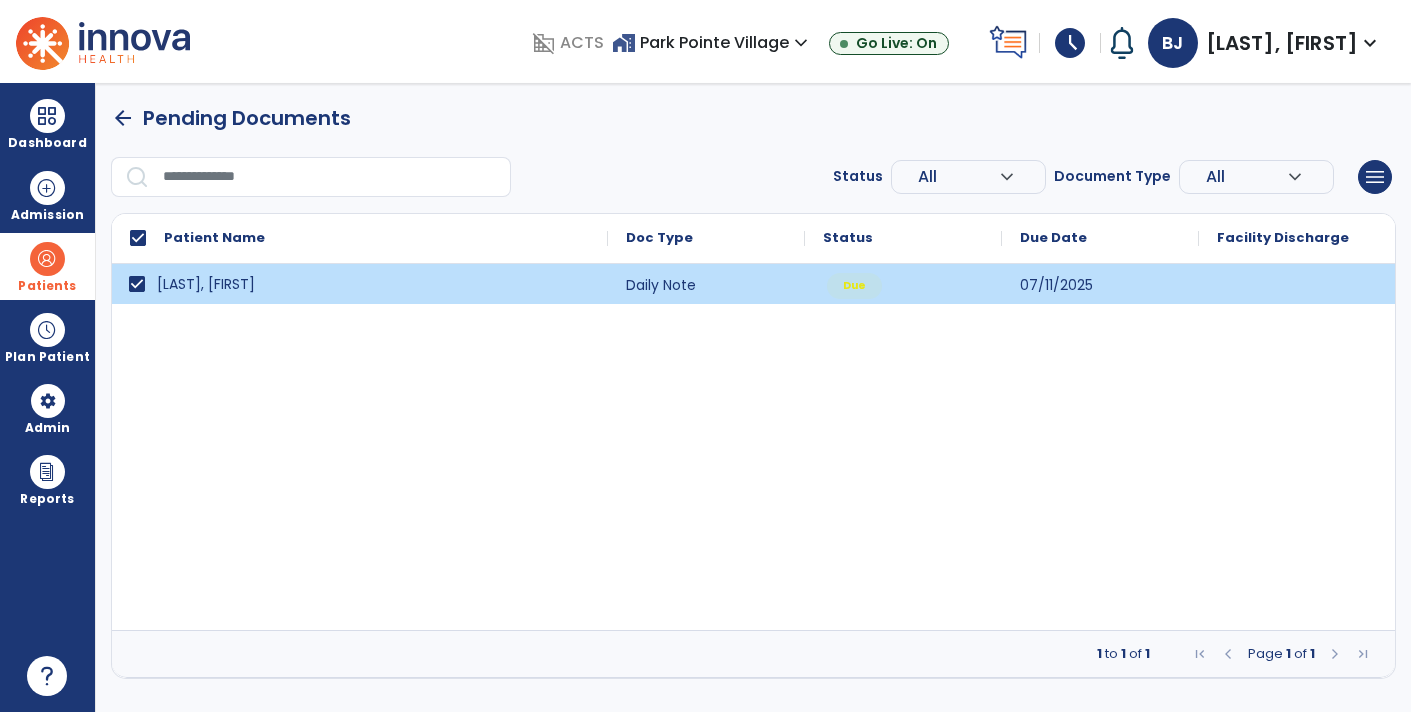 click on "Patients" at bounding box center [47, 286] 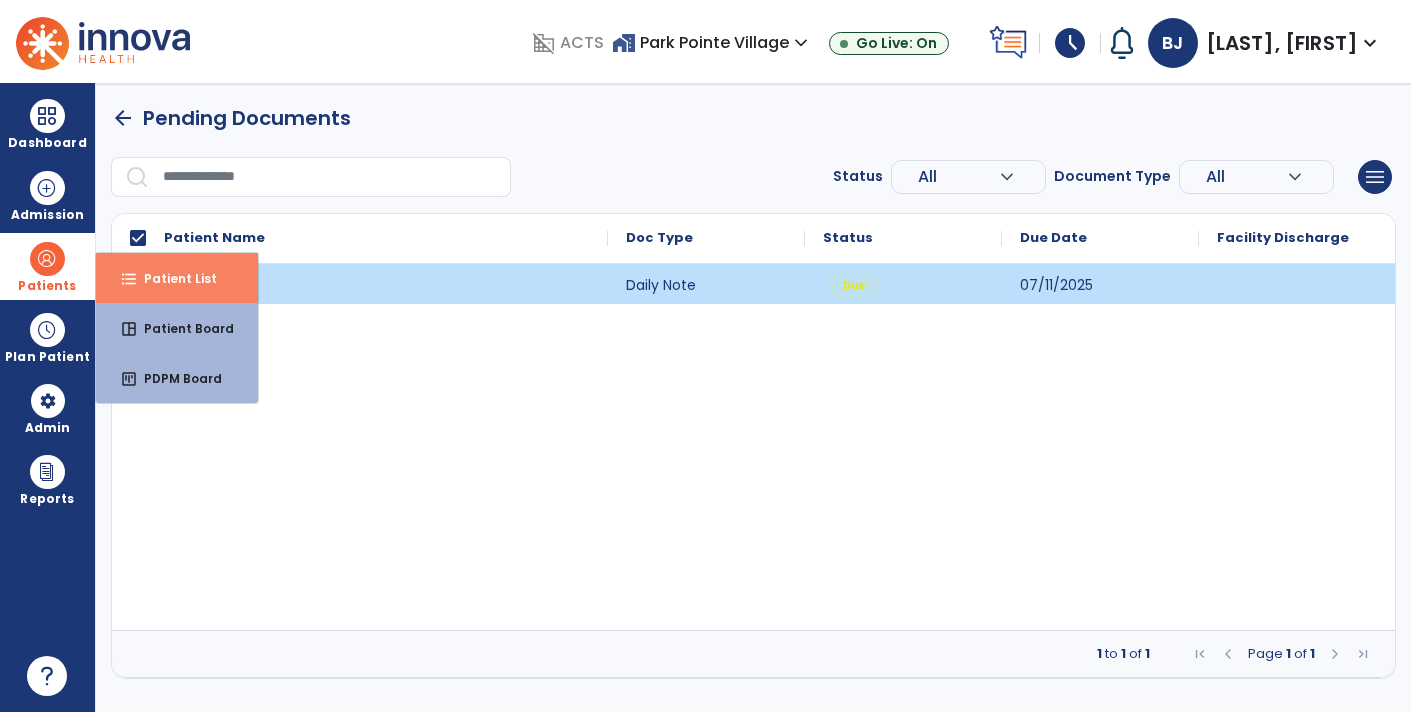 click on "format_list_bulleted  Patient List" at bounding box center [177, 278] 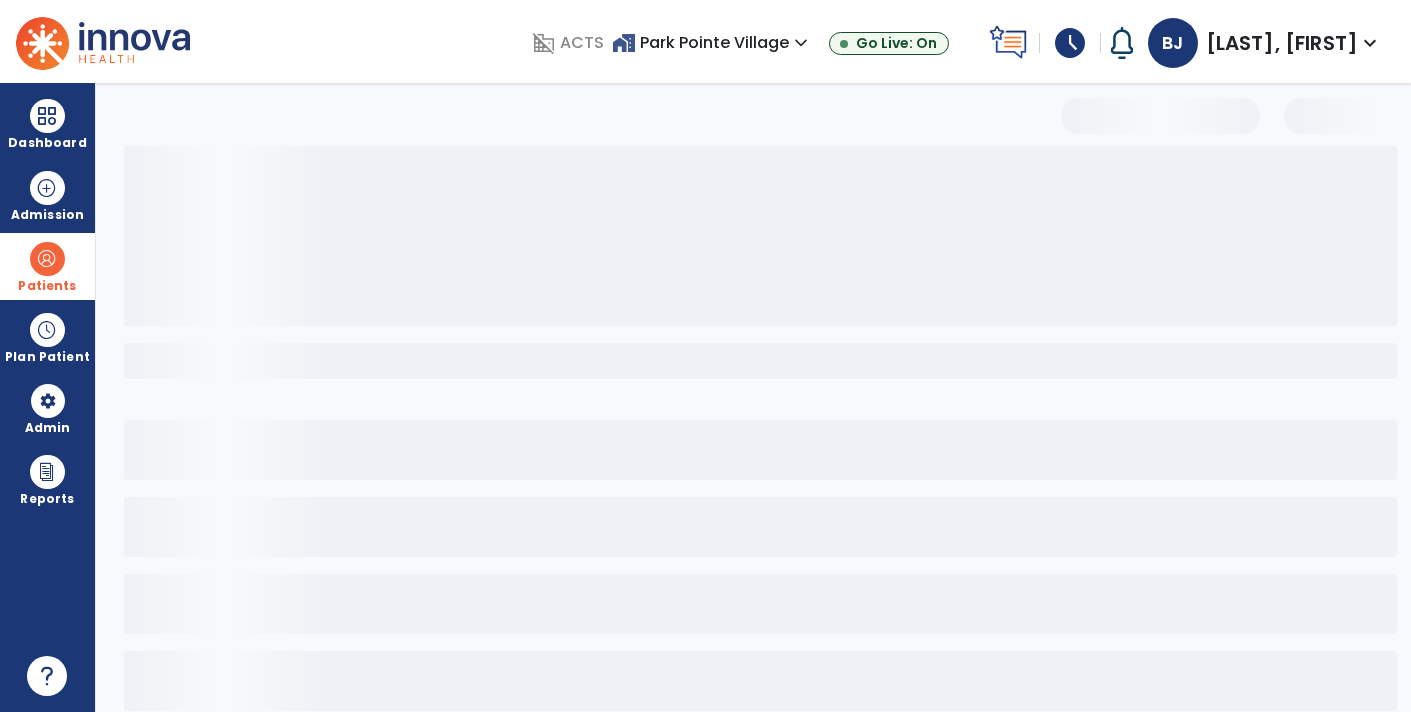 select on "***" 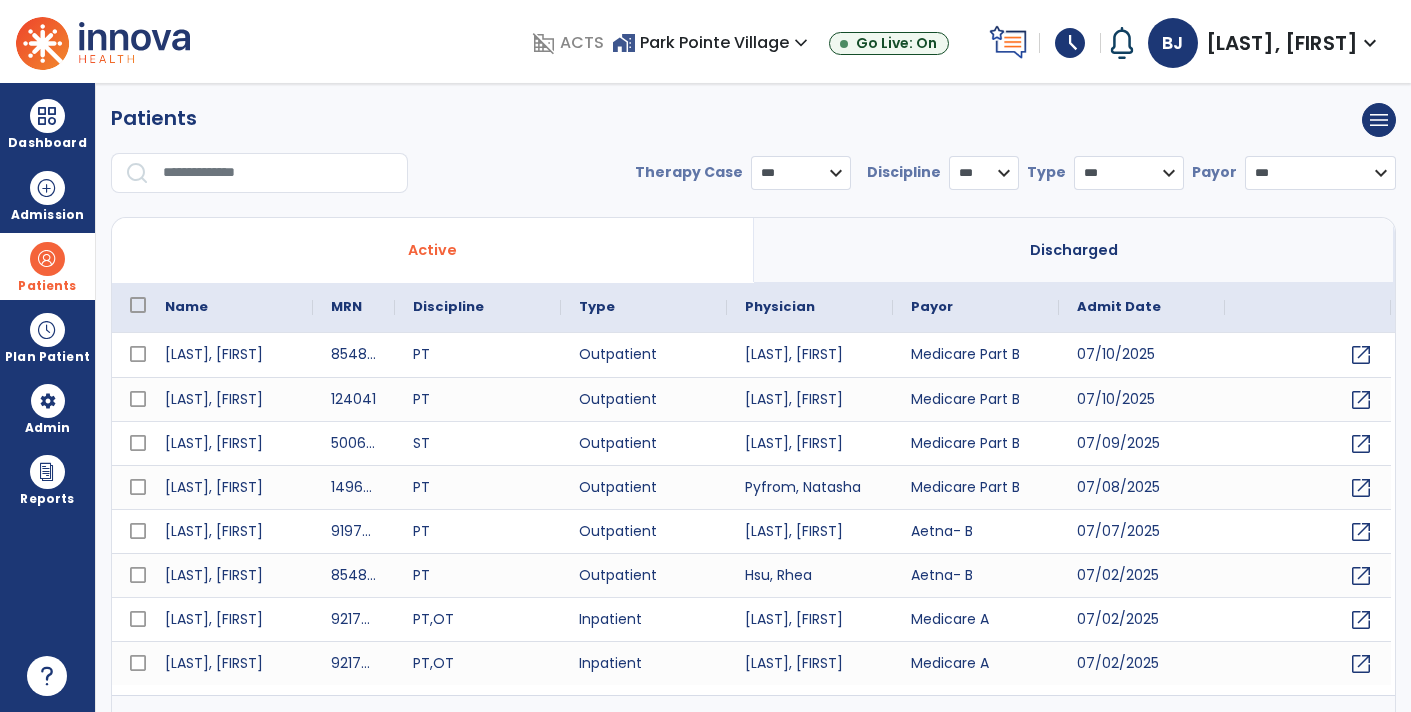 click at bounding box center (278, 173) 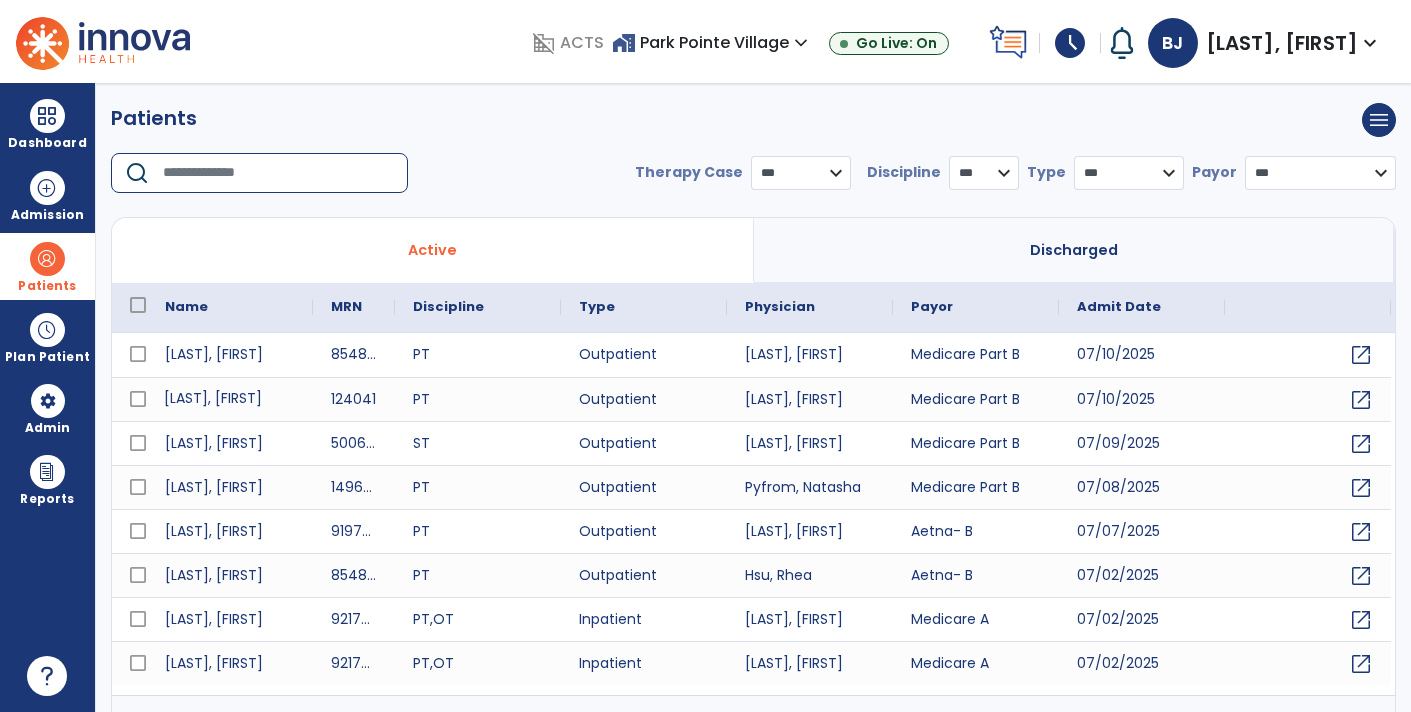 click on "[LAST], [FIRST]" at bounding box center (230, 399) 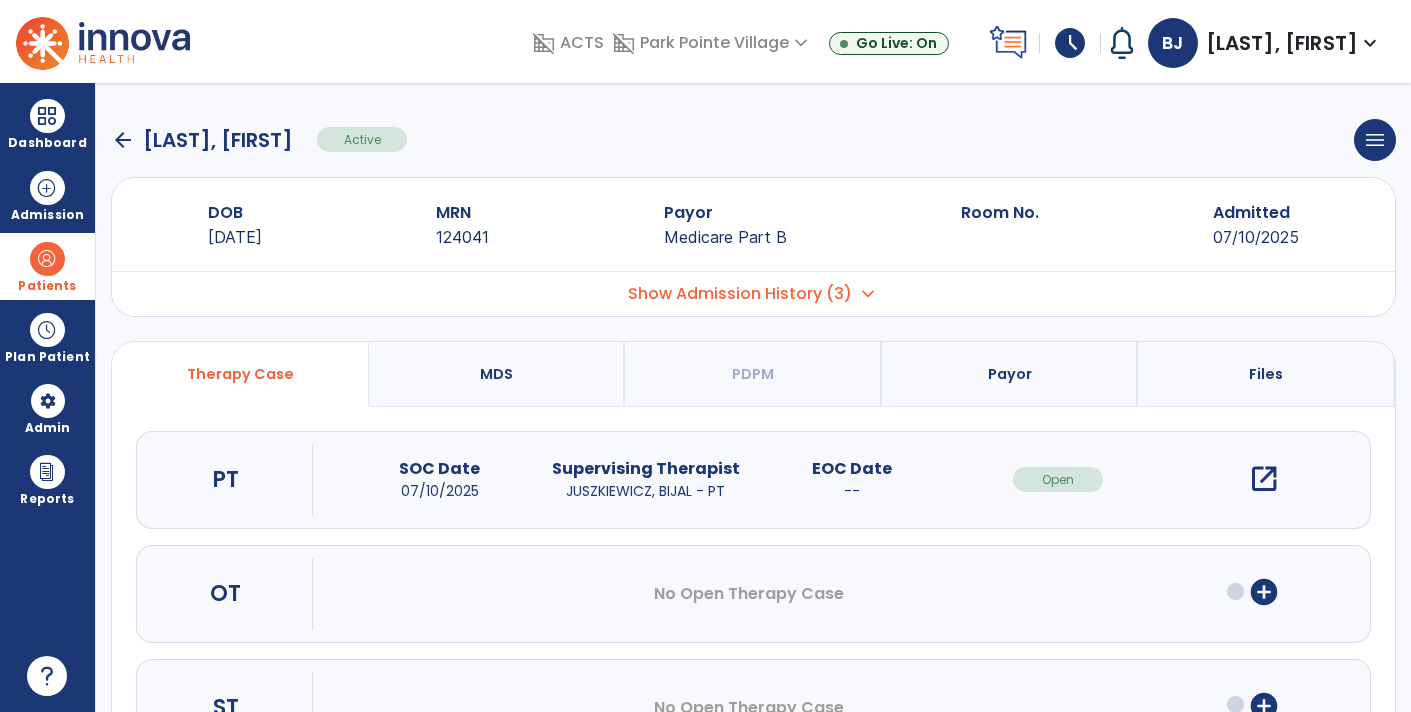 click on "open_in_new" at bounding box center [1264, 479] 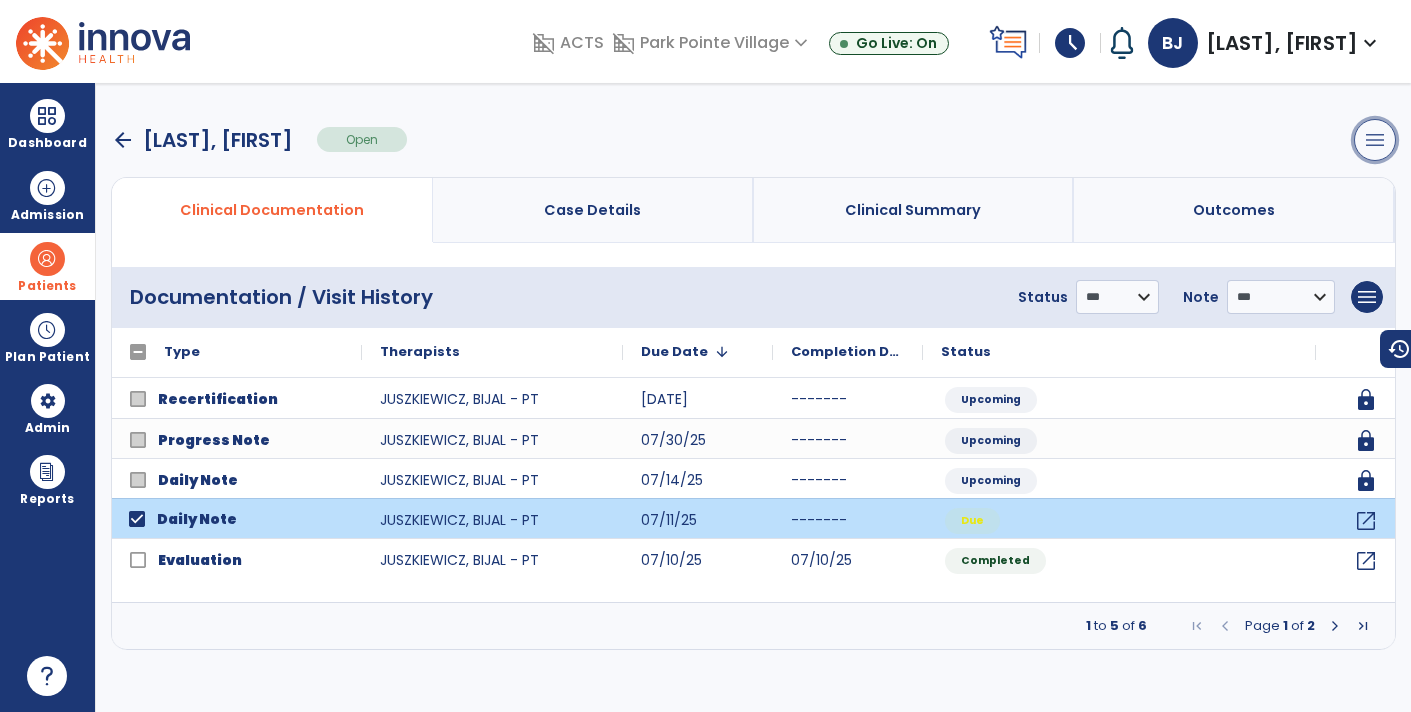 click on "menu" at bounding box center [1375, 140] 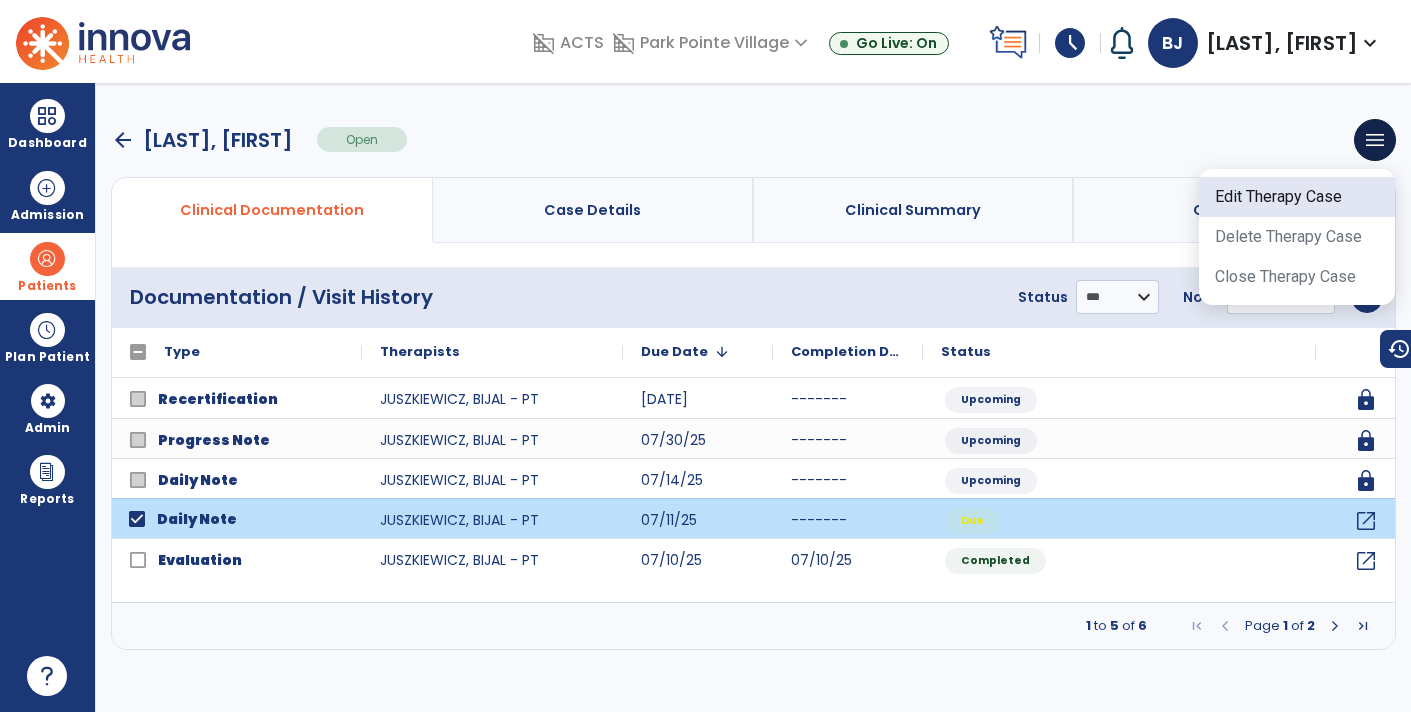 click on "Edit Therapy Case" at bounding box center (1297, 197) 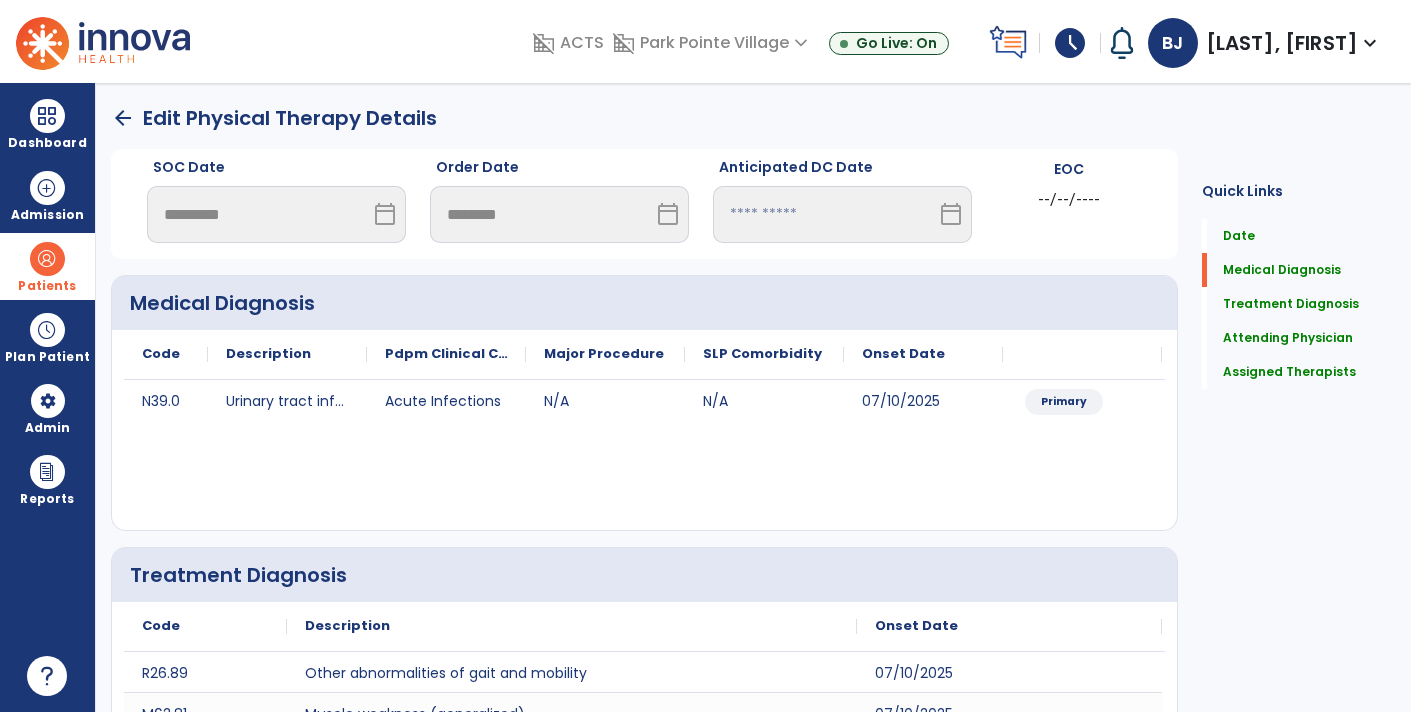 click on "arrow_back" 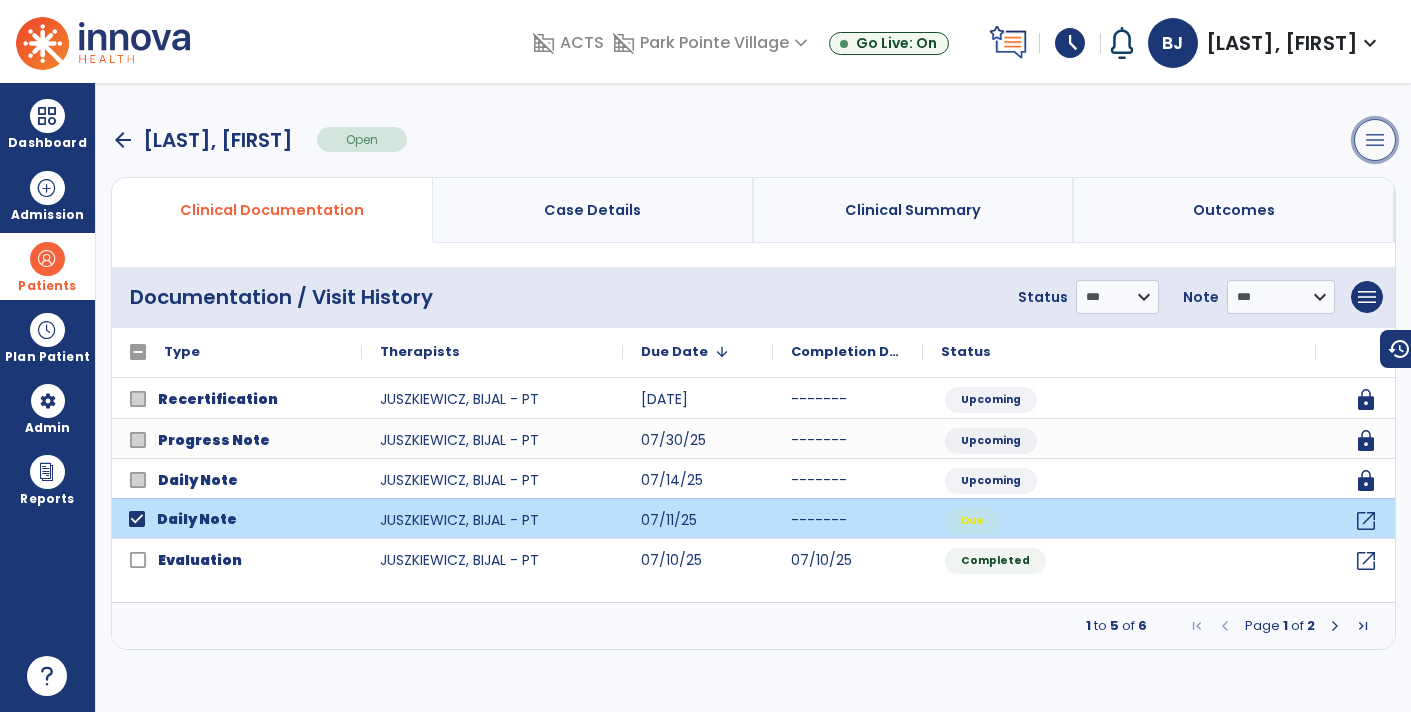 click on "menu" at bounding box center [1375, 140] 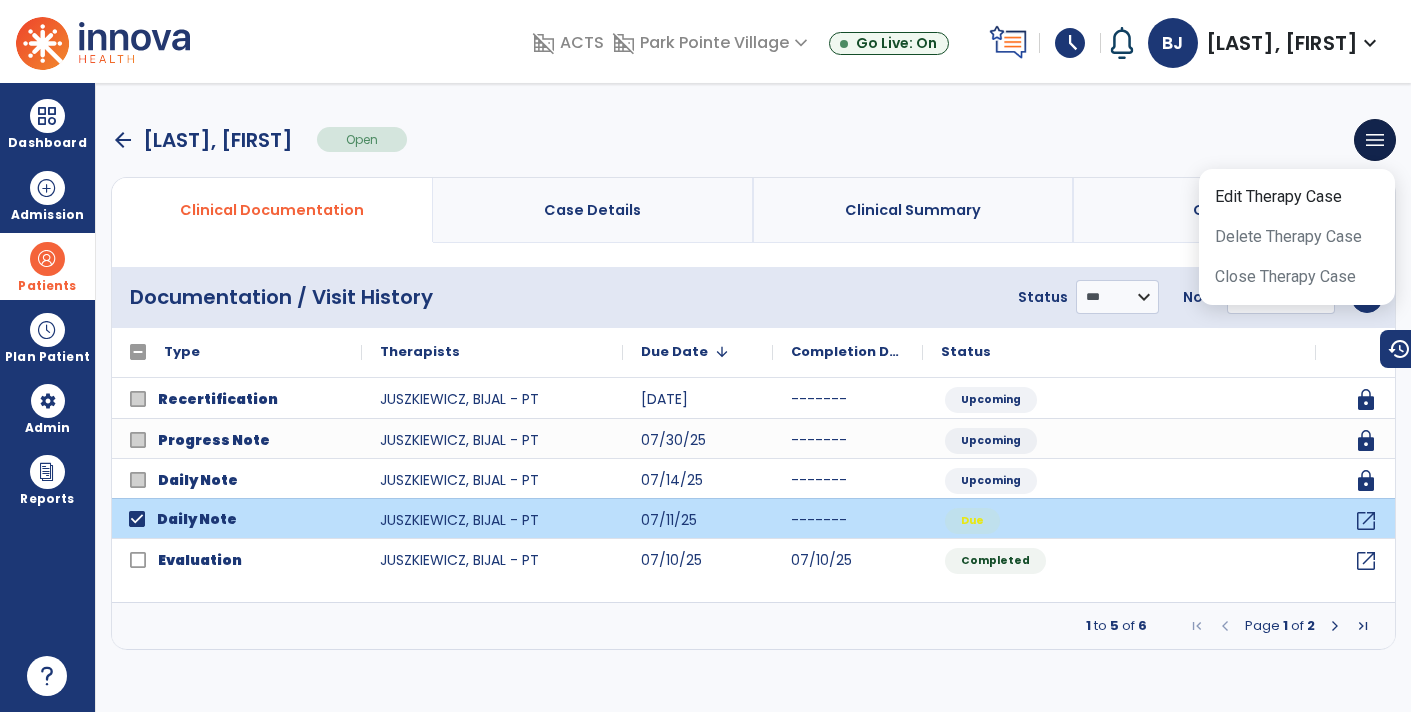 click on "arrow_back   [LAST], [FIRST]  Open  menu   Edit Therapy Case   Delete Therapy Case   Close Therapy Case" at bounding box center (753, 140) 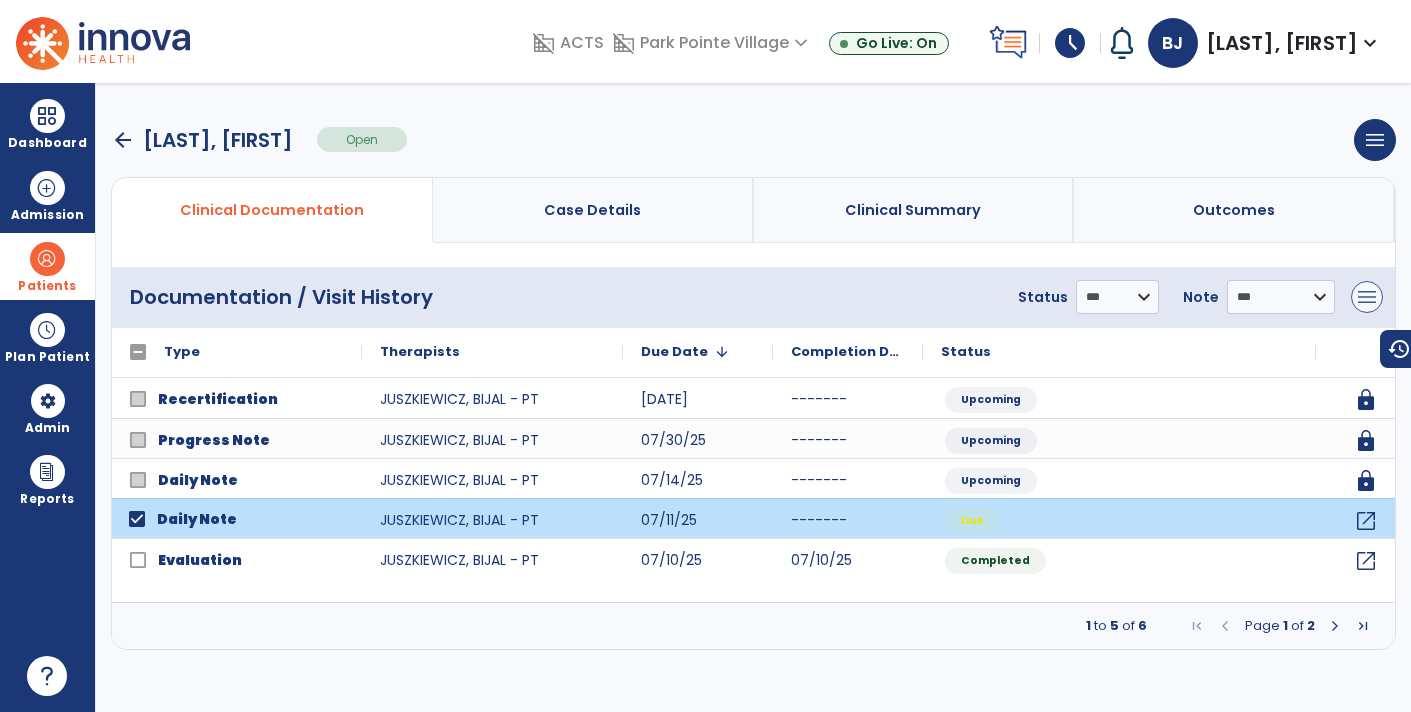 click on "menu" at bounding box center (1367, 297) 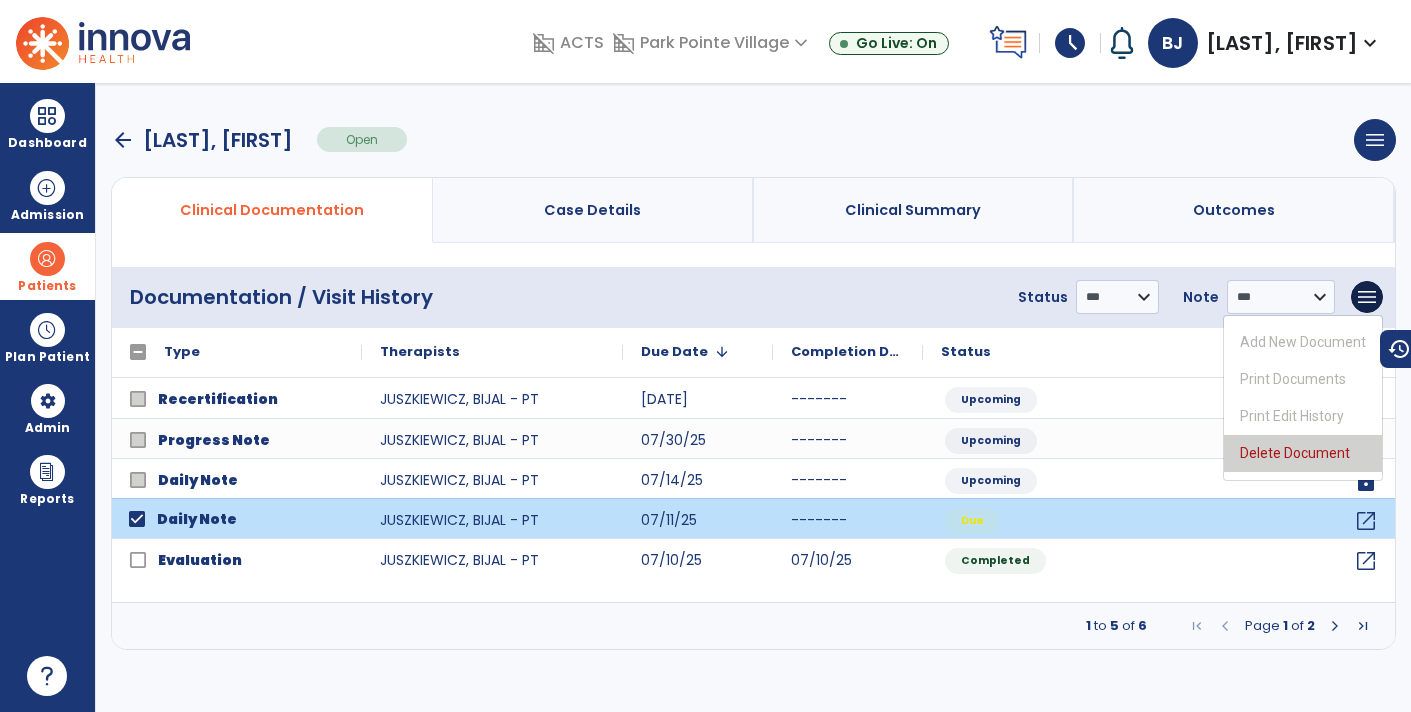 click on "Delete Document" at bounding box center (1303, 453) 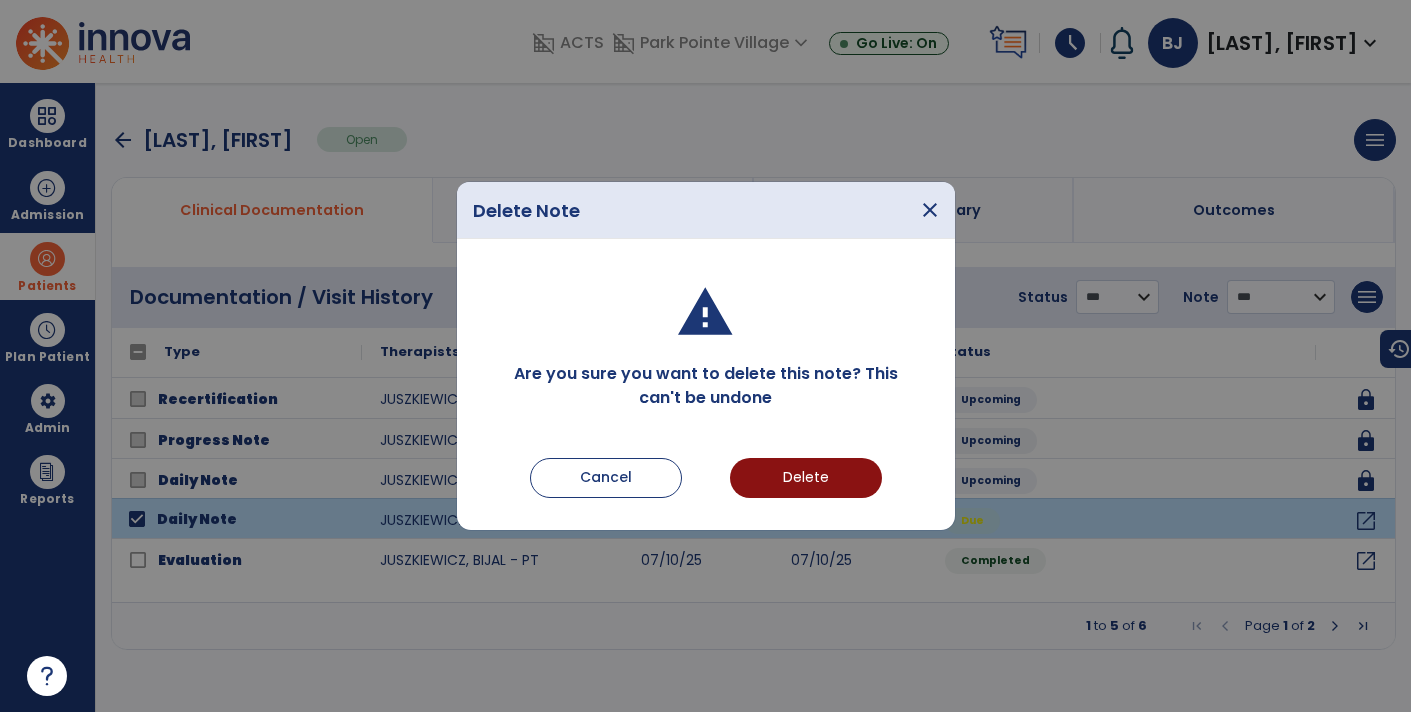 click on "Delete" at bounding box center [806, 478] 